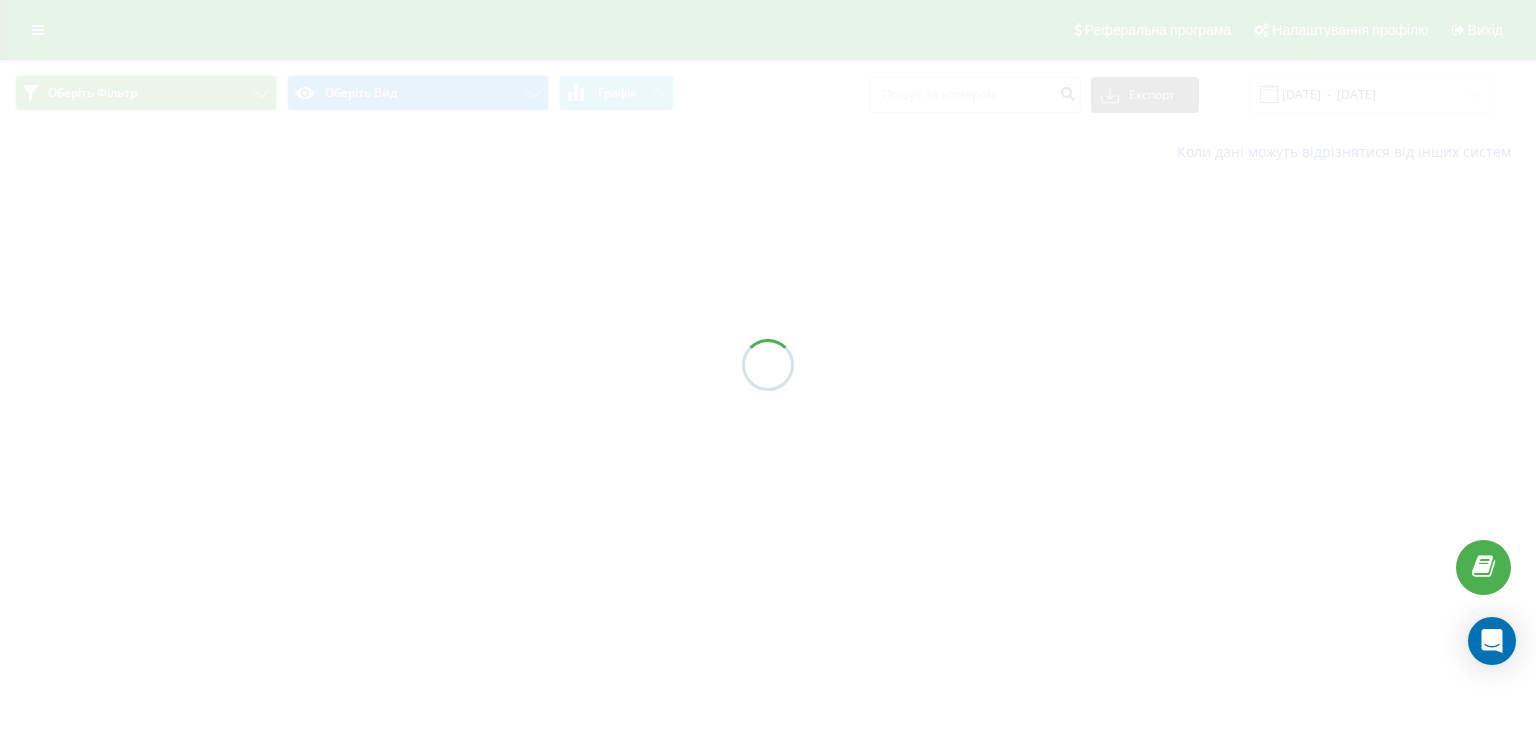 scroll, scrollTop: 0, scrollLeft: 0, axis: both 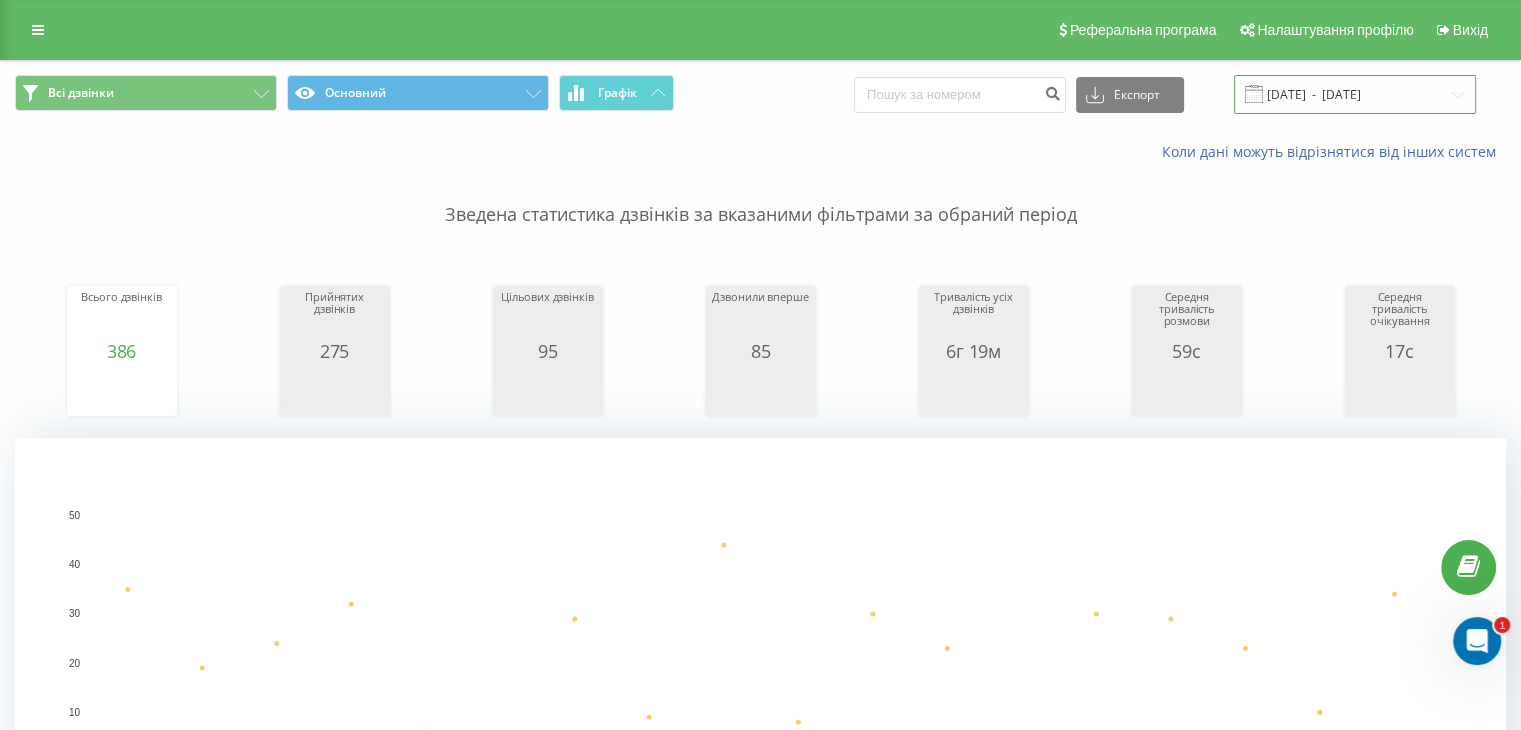 click on "[DATE]  -  [DATE]" at bounding box center [1355, 94] 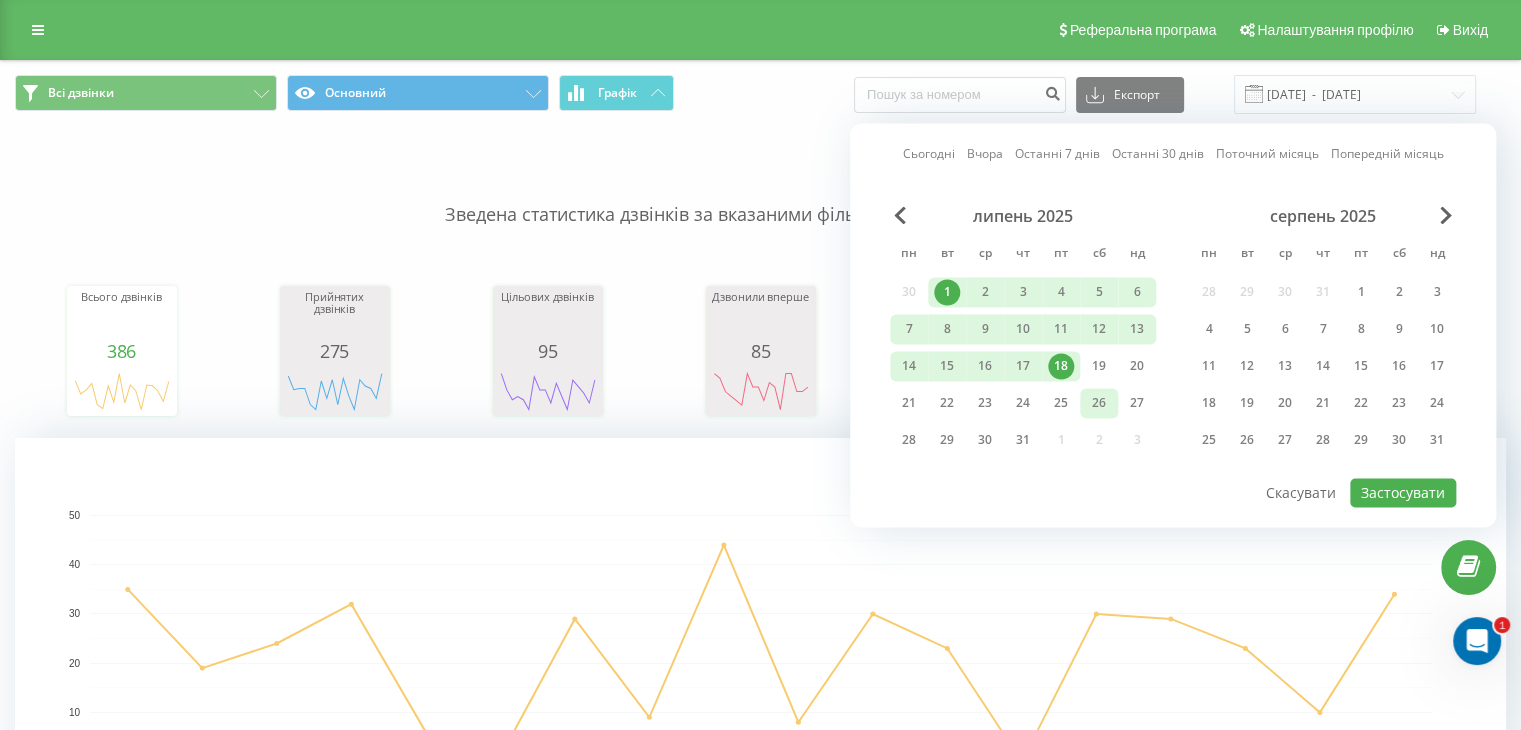 click on "26" at bounding box center (1099, 403) 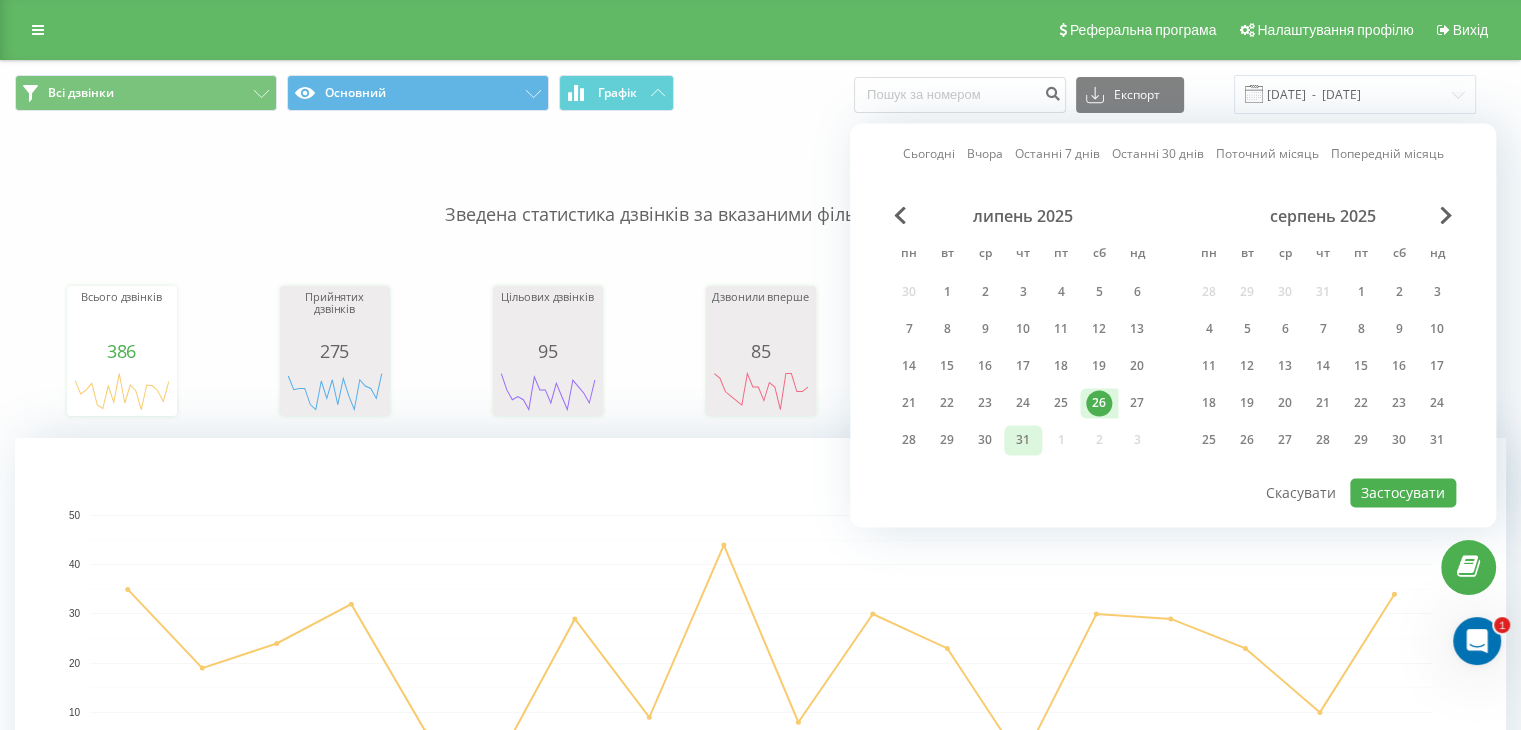 click on "31" at bounding box center [1023, 440] 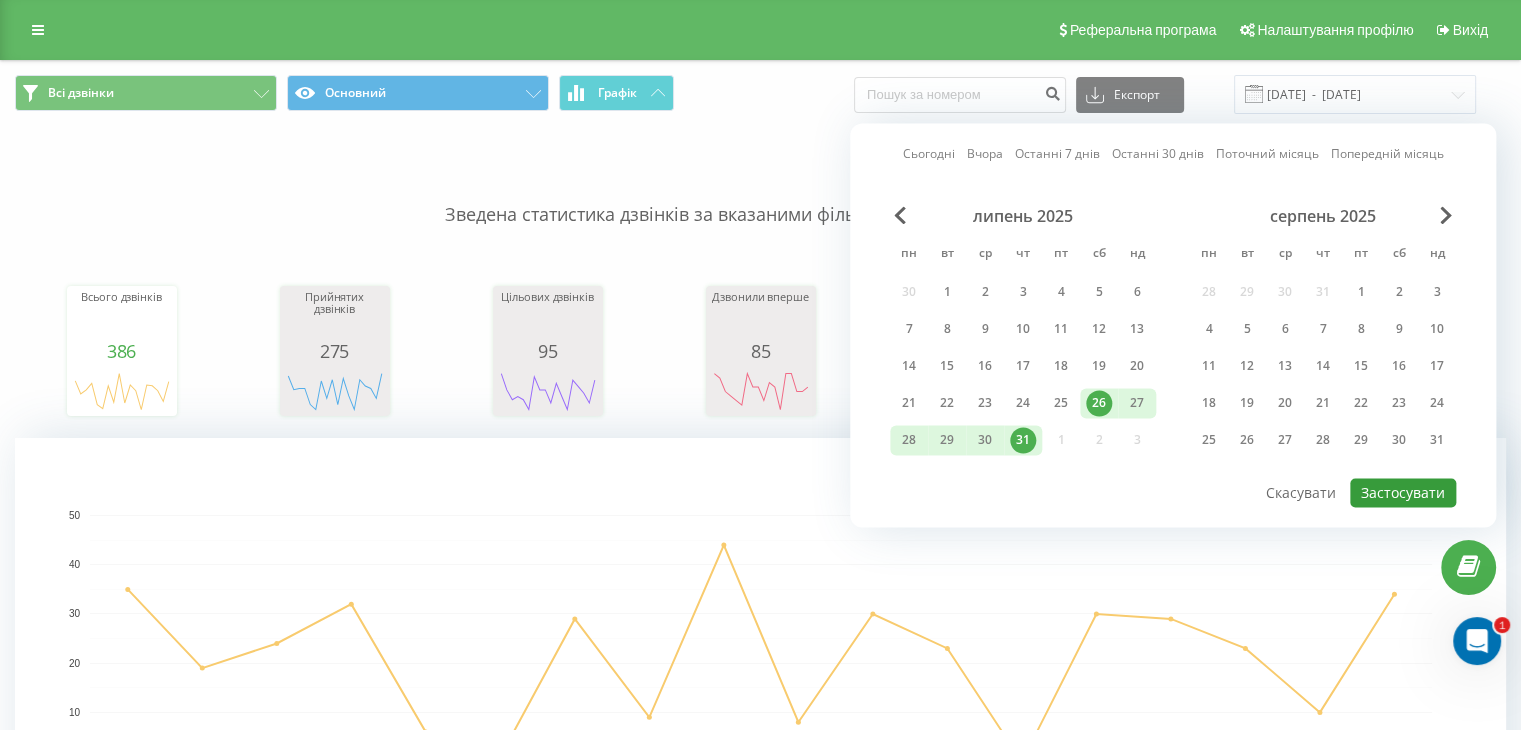 click on "Застосувати" at bounding box center (1403, 492) 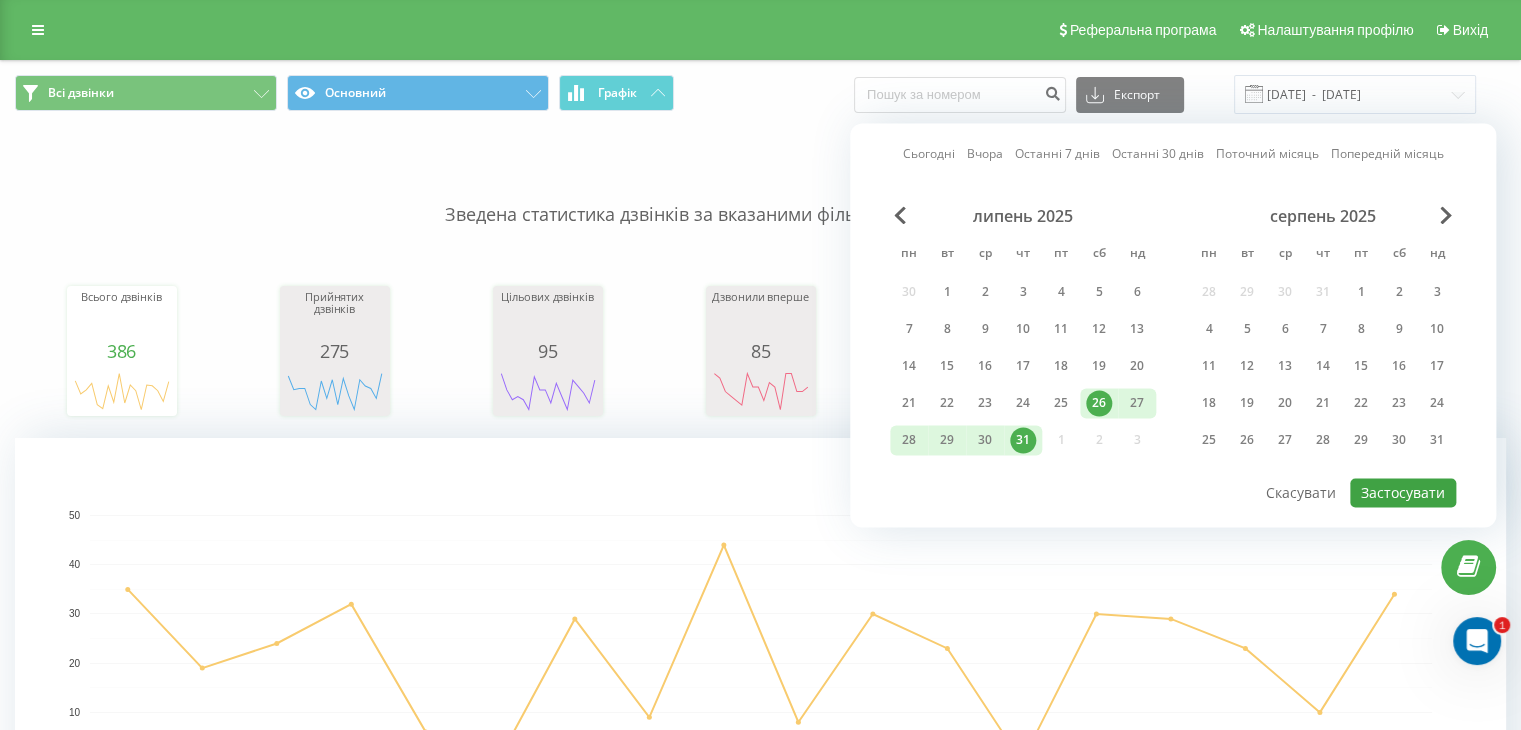 type on "[DATE]  -  [DATE]" 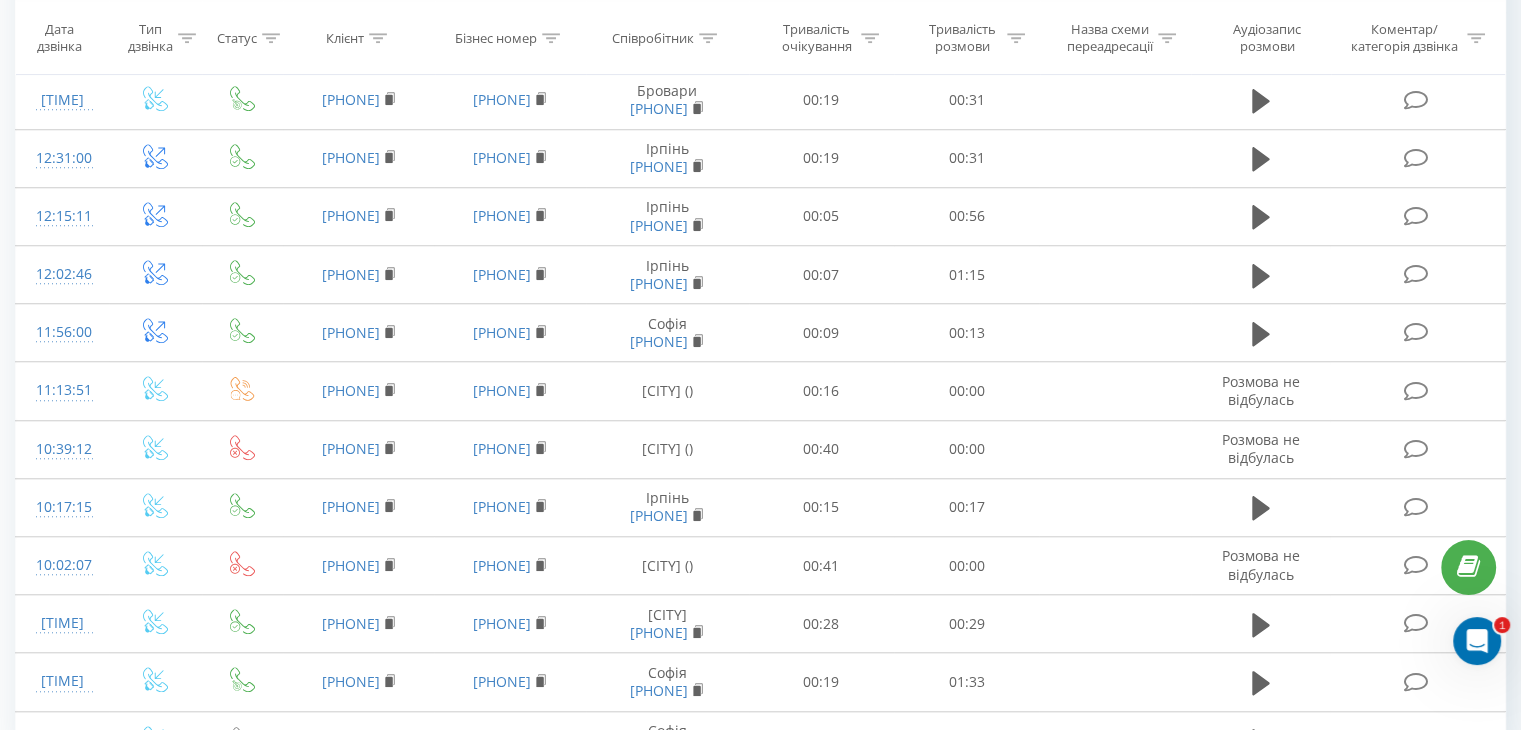 scroll, scrollTop: 1774, scrollLeft: 0, axis: vertical 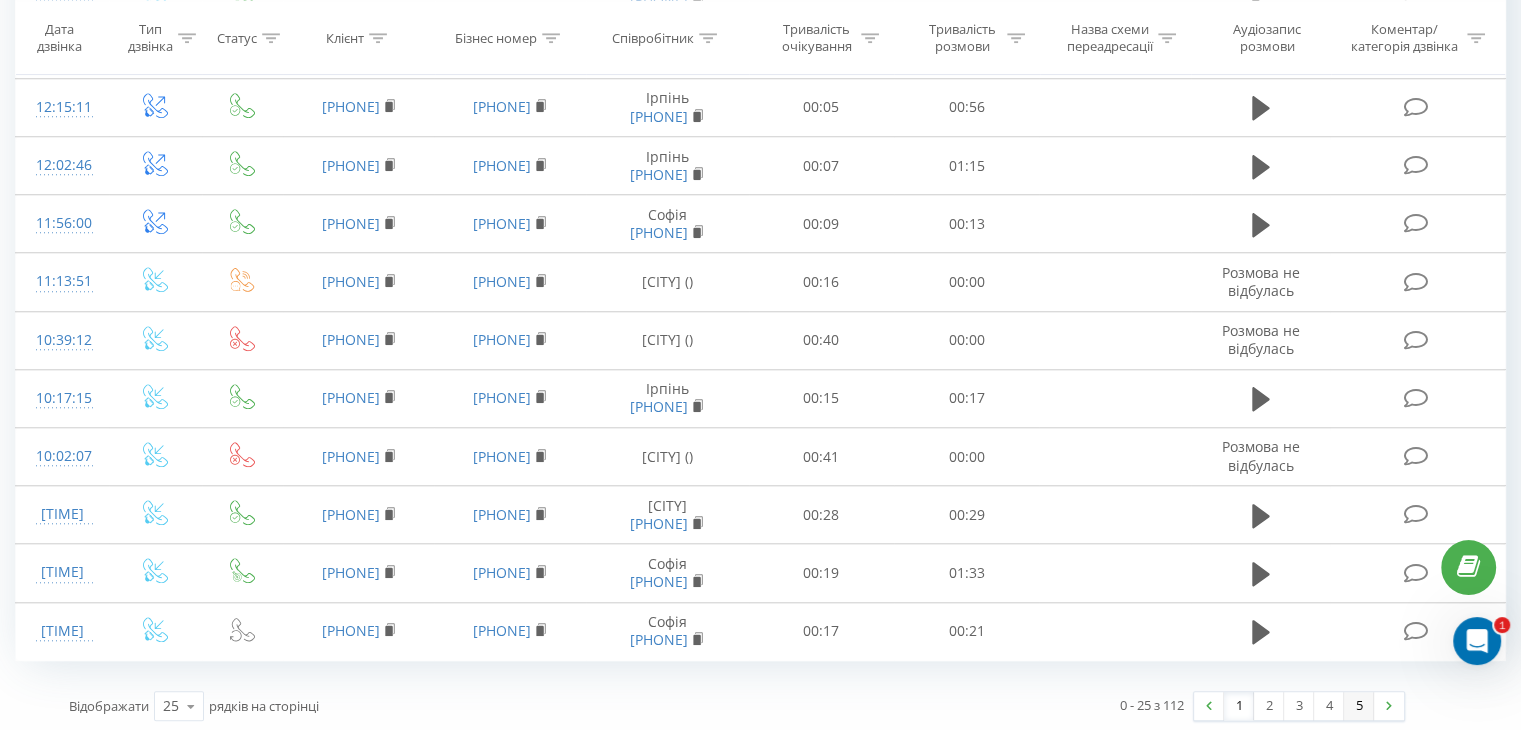 click on "5" at bounding box center [1359, 706] 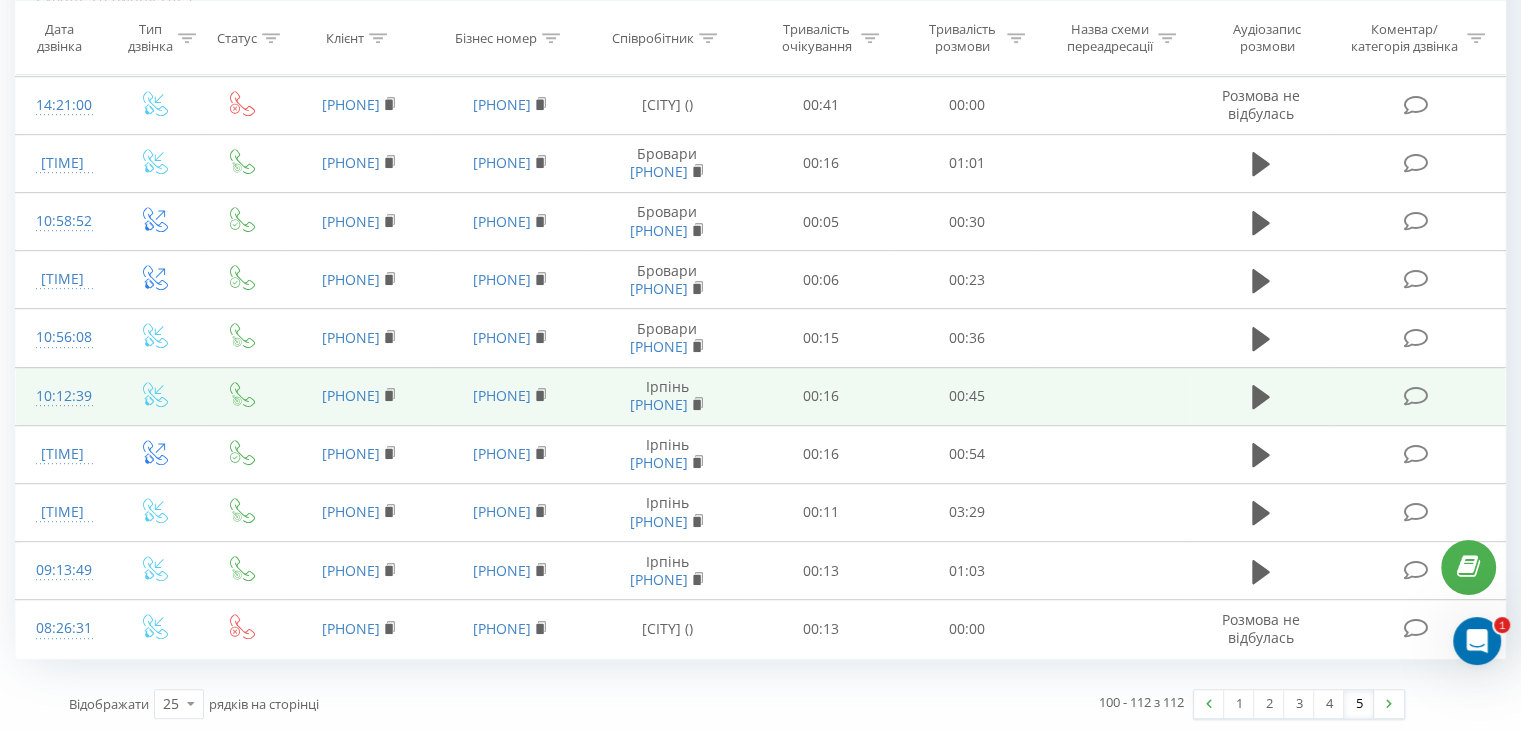 scroll, scrollTop: 960, scrollLeft: 0, axis: vertical 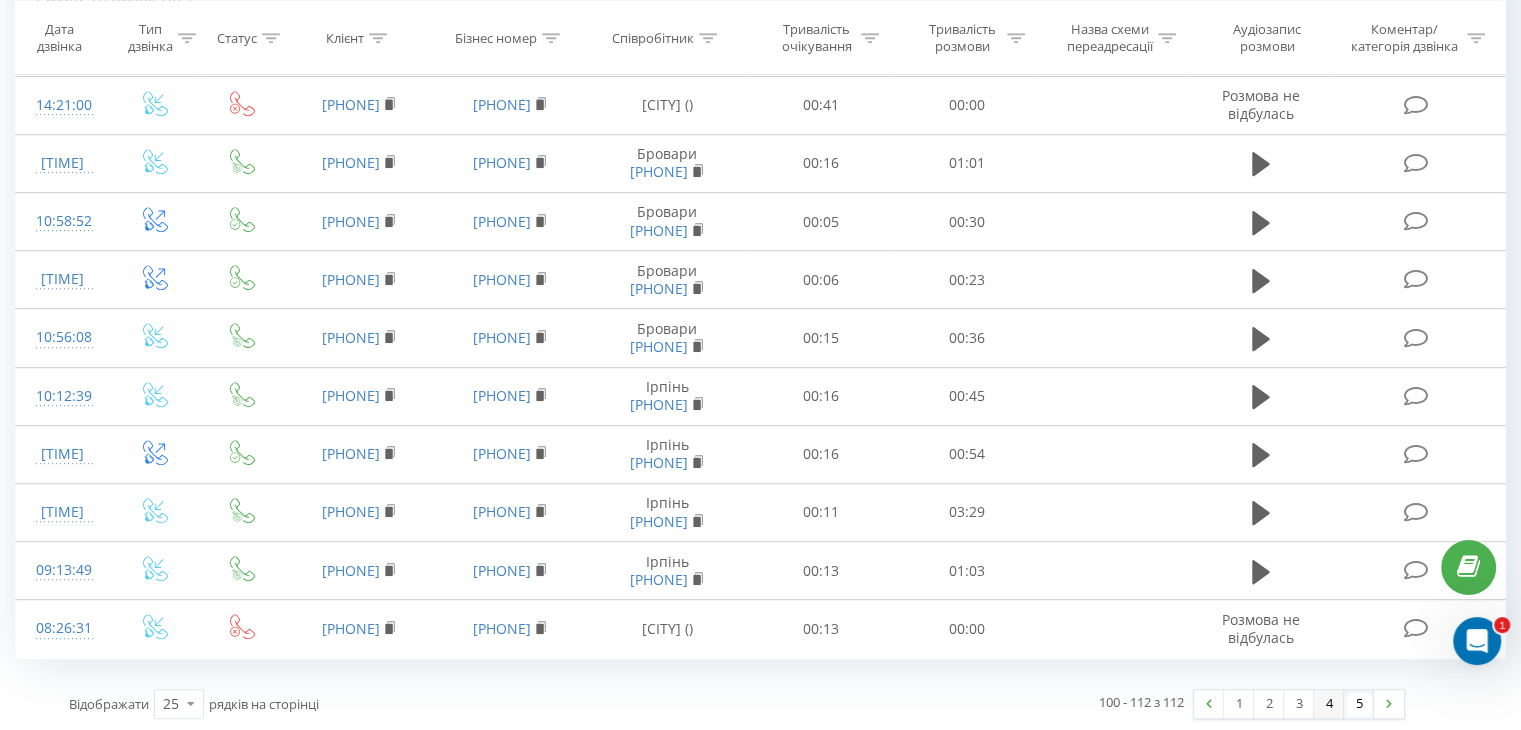 click on "4" at bounding box center (1329, 704) 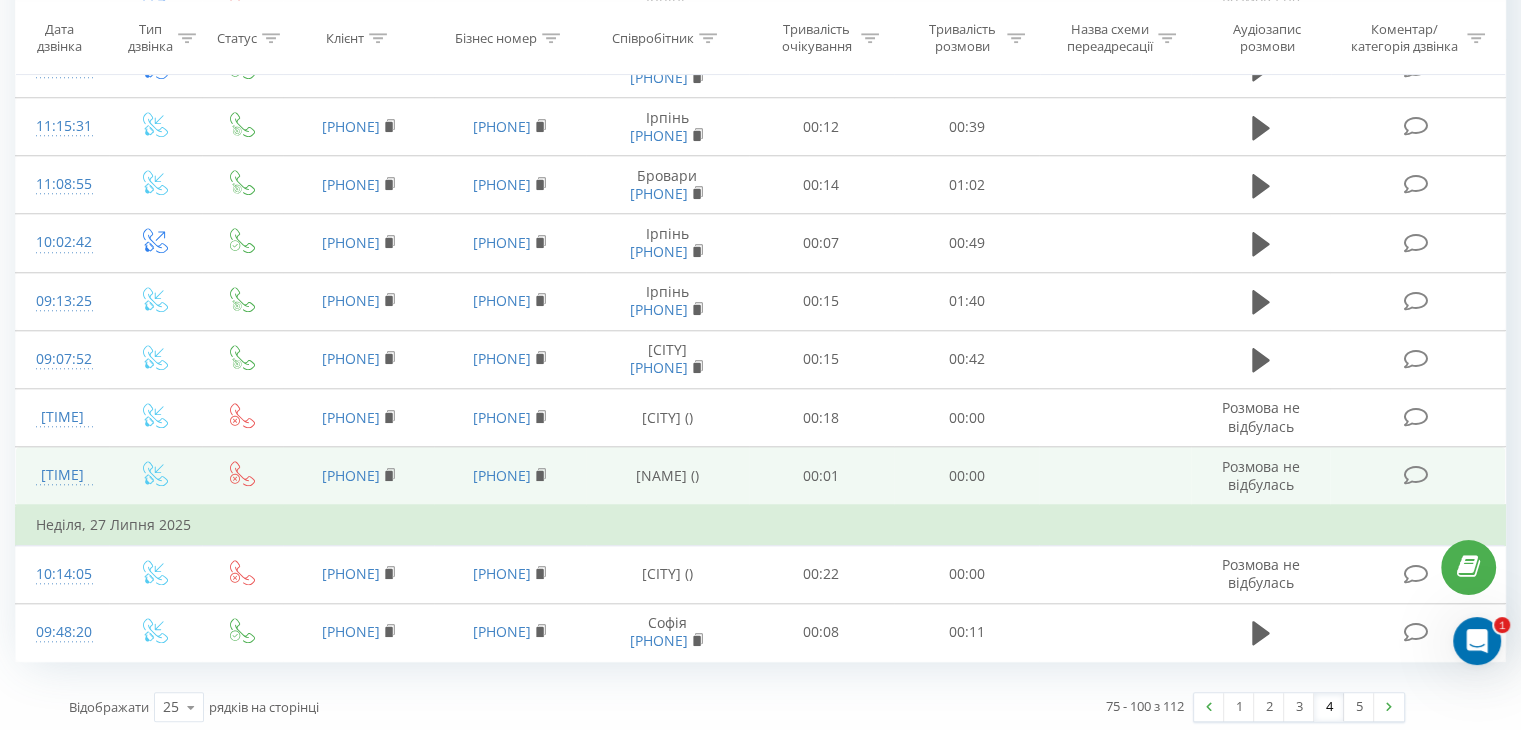 scroll, scrollTop: 1713, scrollLeft: 0, axis: vertical 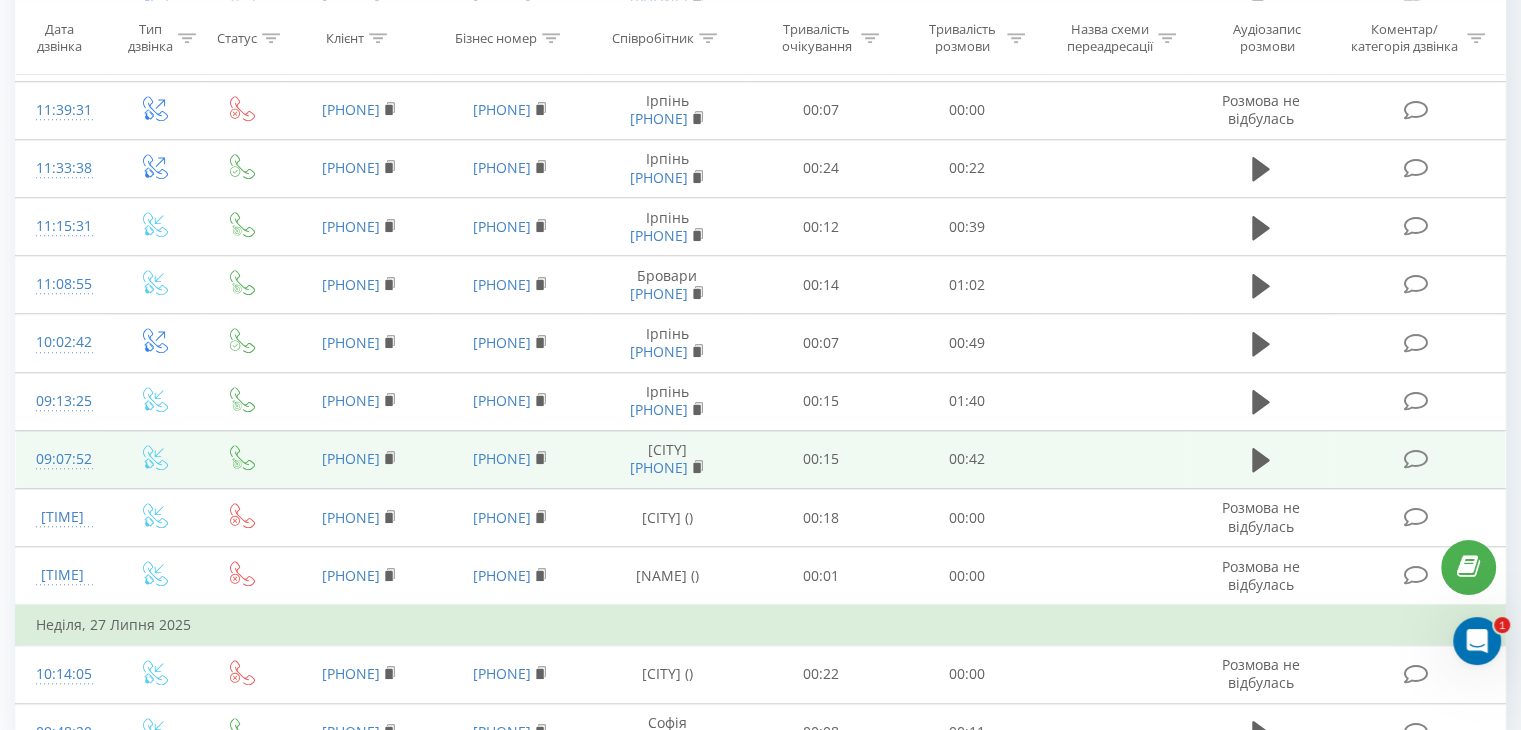 click on "09:07:52" at bounding box center [62, 459] 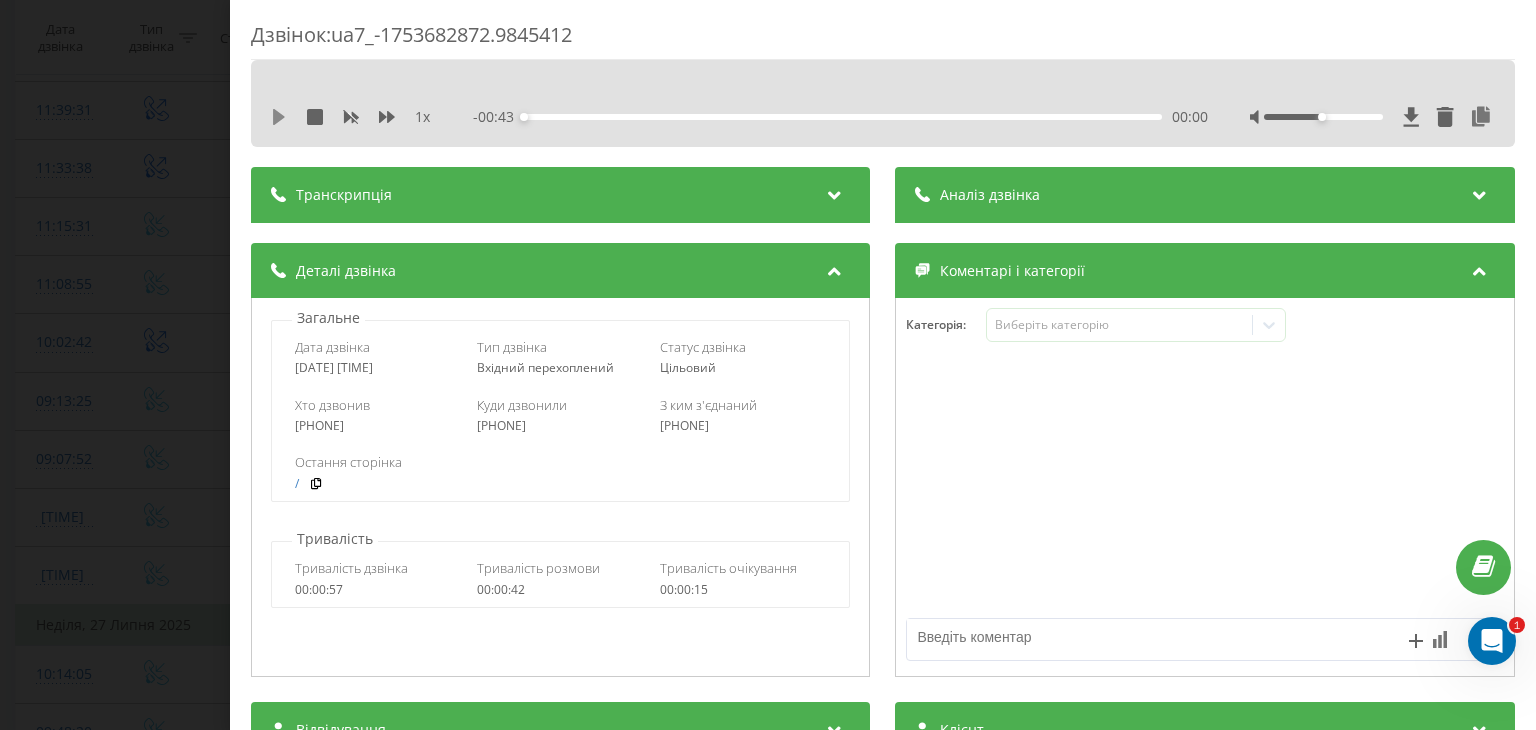 click 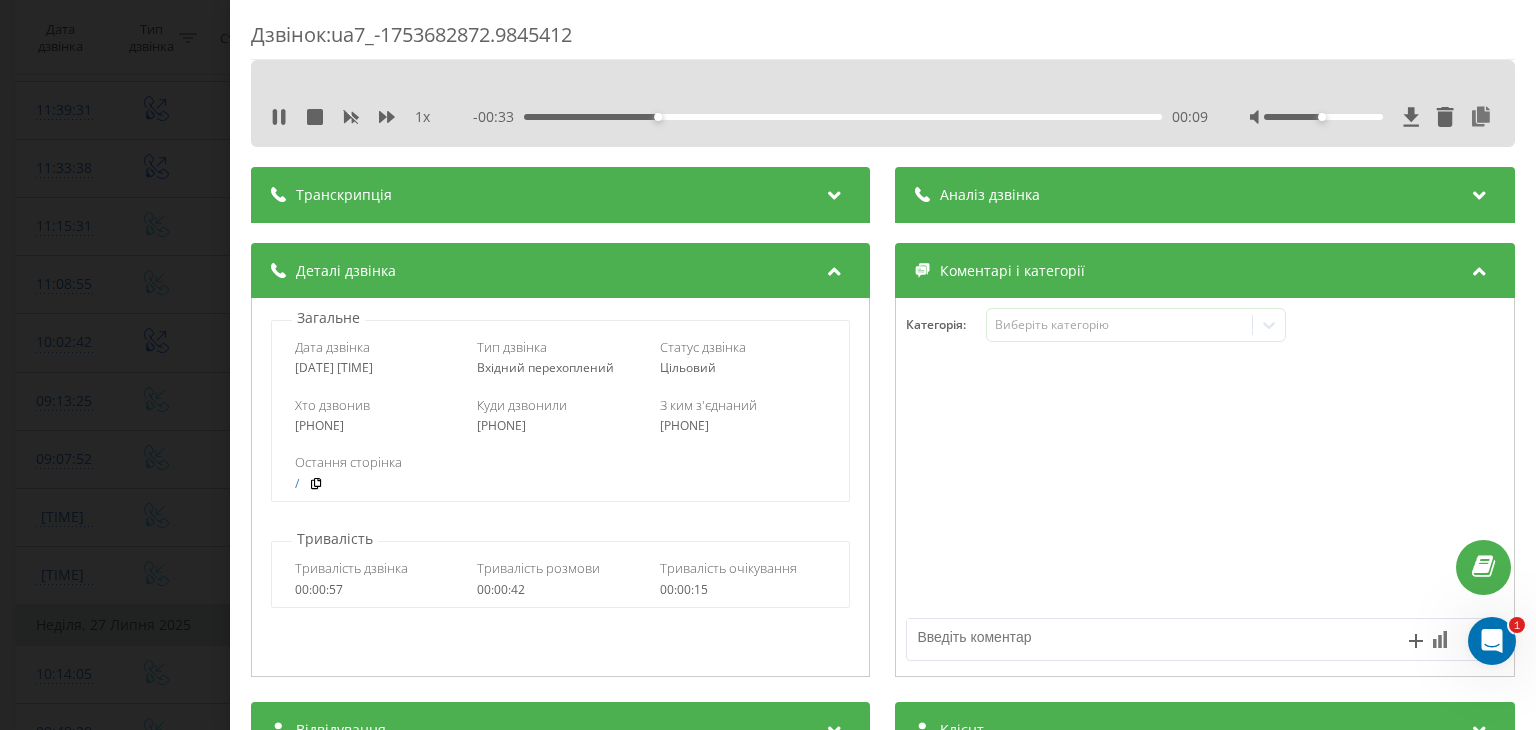 click on "Дзвінок :  ua7_-1753682872.9845412   1 x  - 00:33 00:09   00:09   Транскрипція Для AI-аналізу майбутніх дзвінків  налаштуйте та активуйте профіль на сторінці . Якщо профіль вже є і дзвінок відповідає його умовам, оновіть сторінку через 10 хвилин - AI аналізує поточний дзвінок. Аналіз дзвінка Для AI-аналізу майбутніх дзвінків  налаштуйте та активуйте профіль на сторінці . Якщо профіль вже є і дзвінок відповідає його умовам, оновіть сторінку через 10 хвилин - AI аналізує поточний дзвінок. Деталі дзвінка Загальне Дата дзвінка [DATE] [TIME] Тип дзвінка Вхідний перехоплений Статус дзвінка / : n/a" at bounding box center (768, 365) 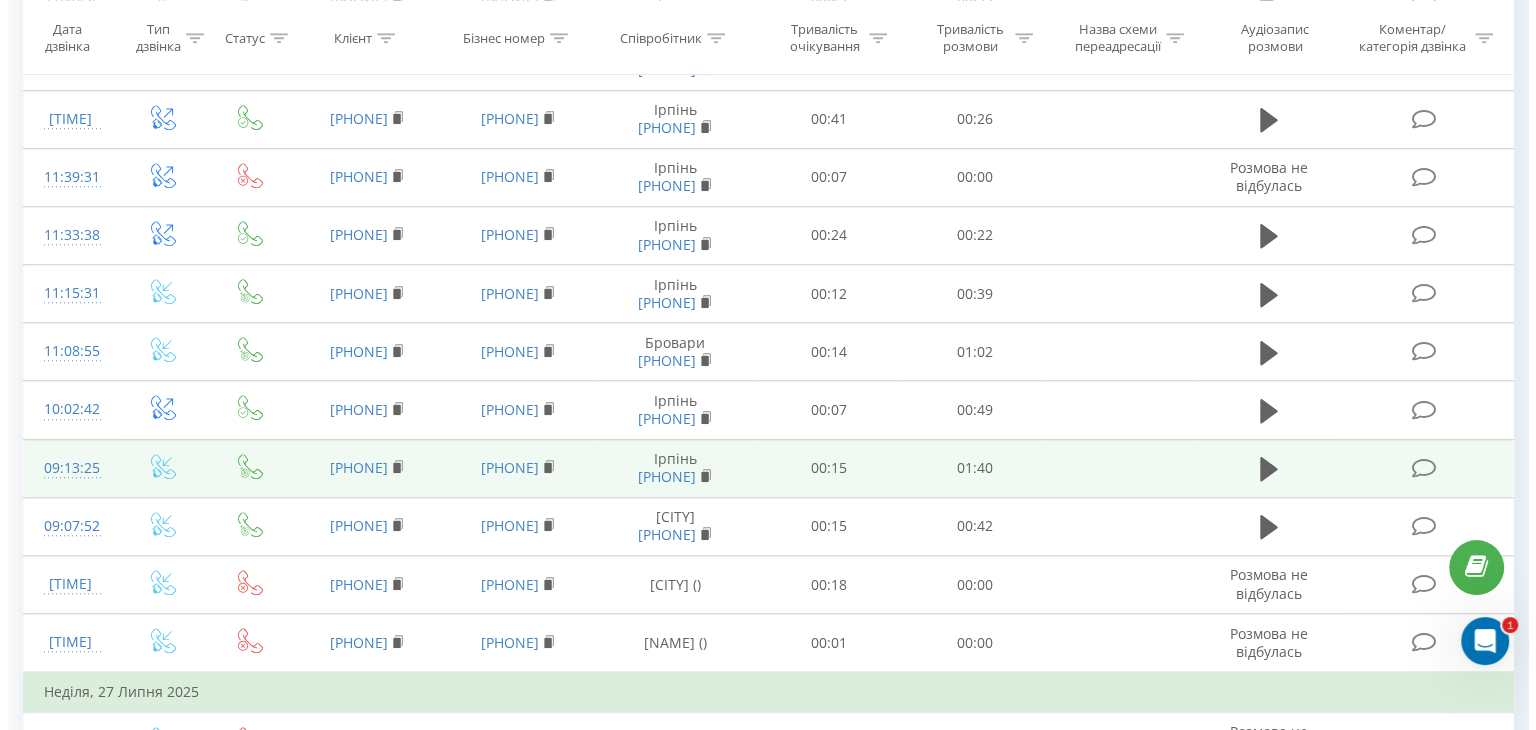 scroll, scrollTop: 1613, scrollLeft: 0, axis: vertical 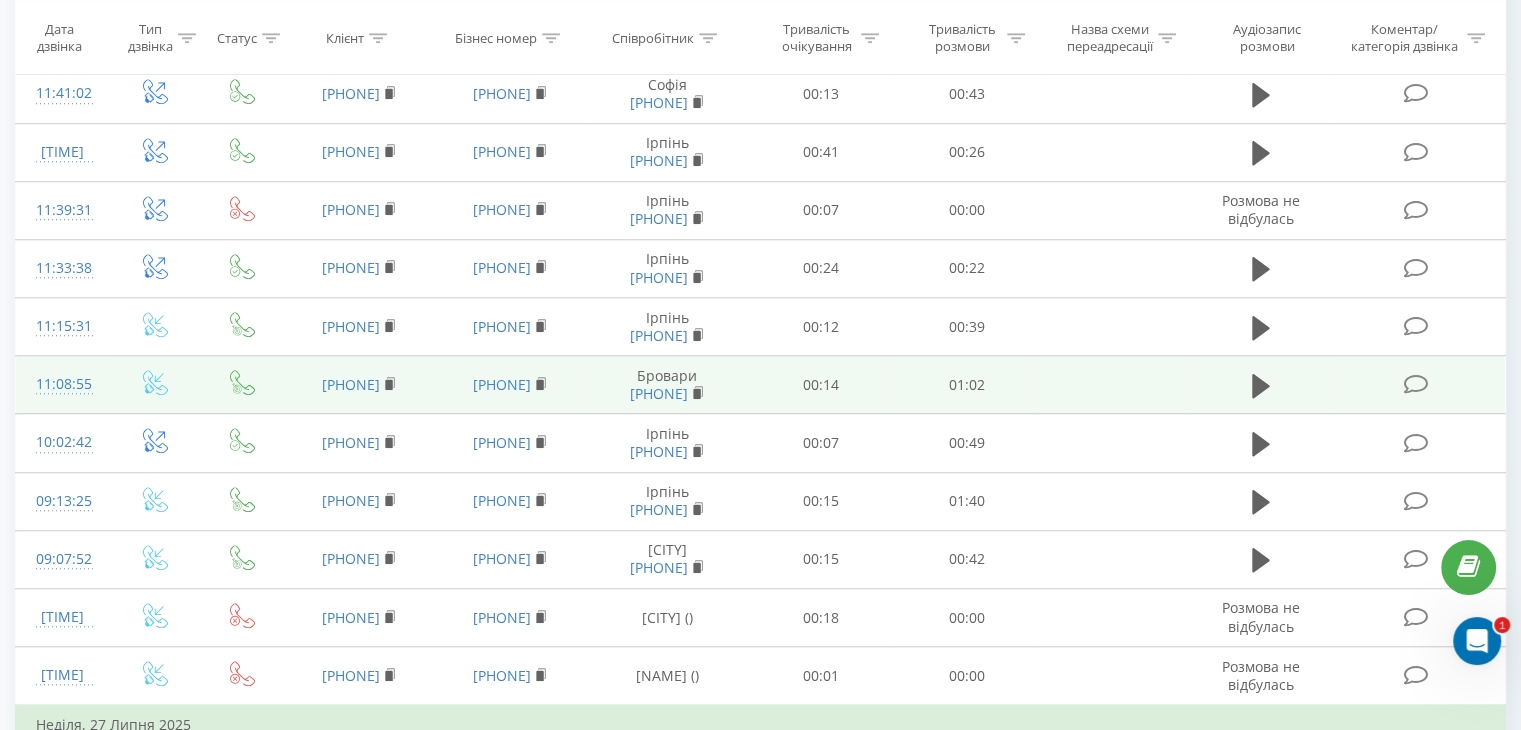 click on "11:08:55" at bounding box center [62, 385] 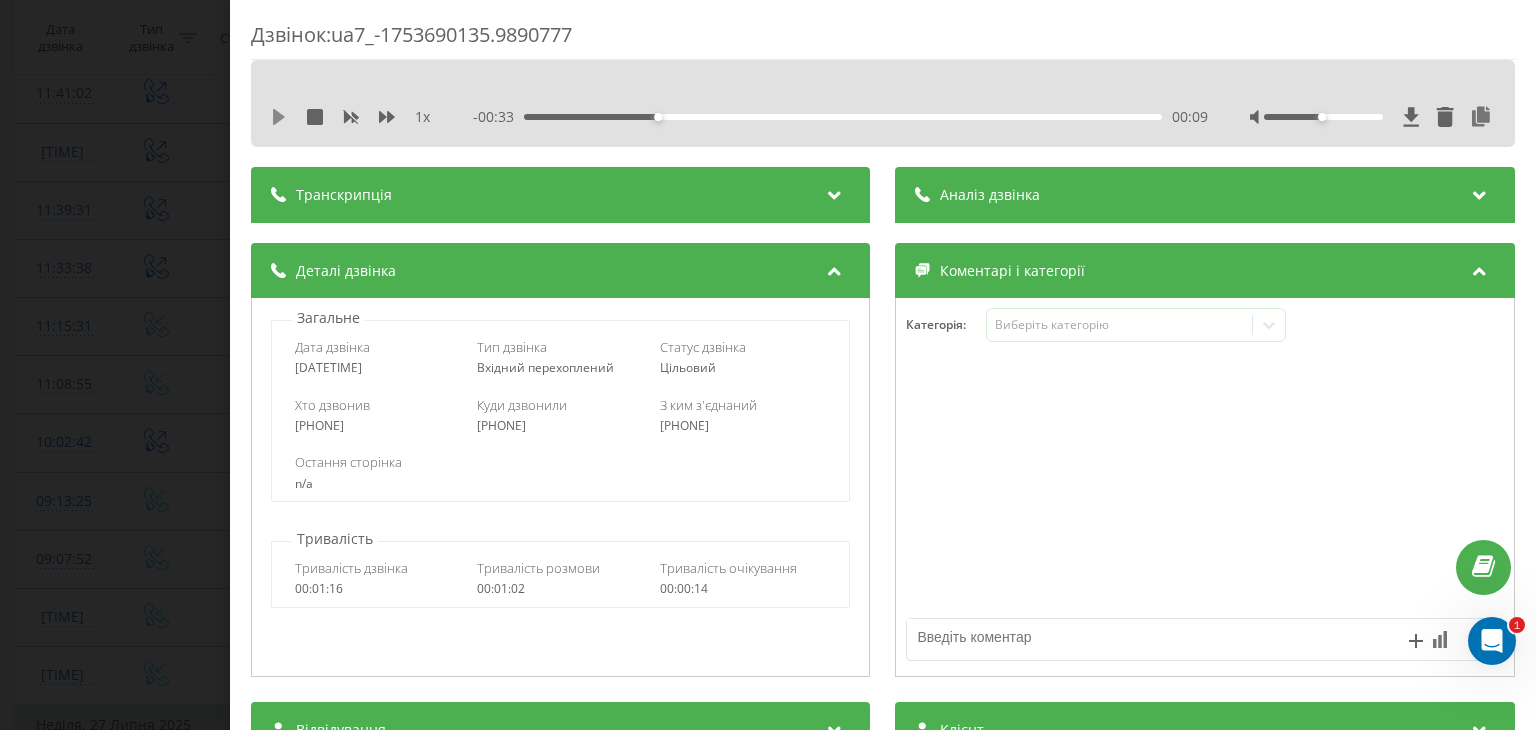 click 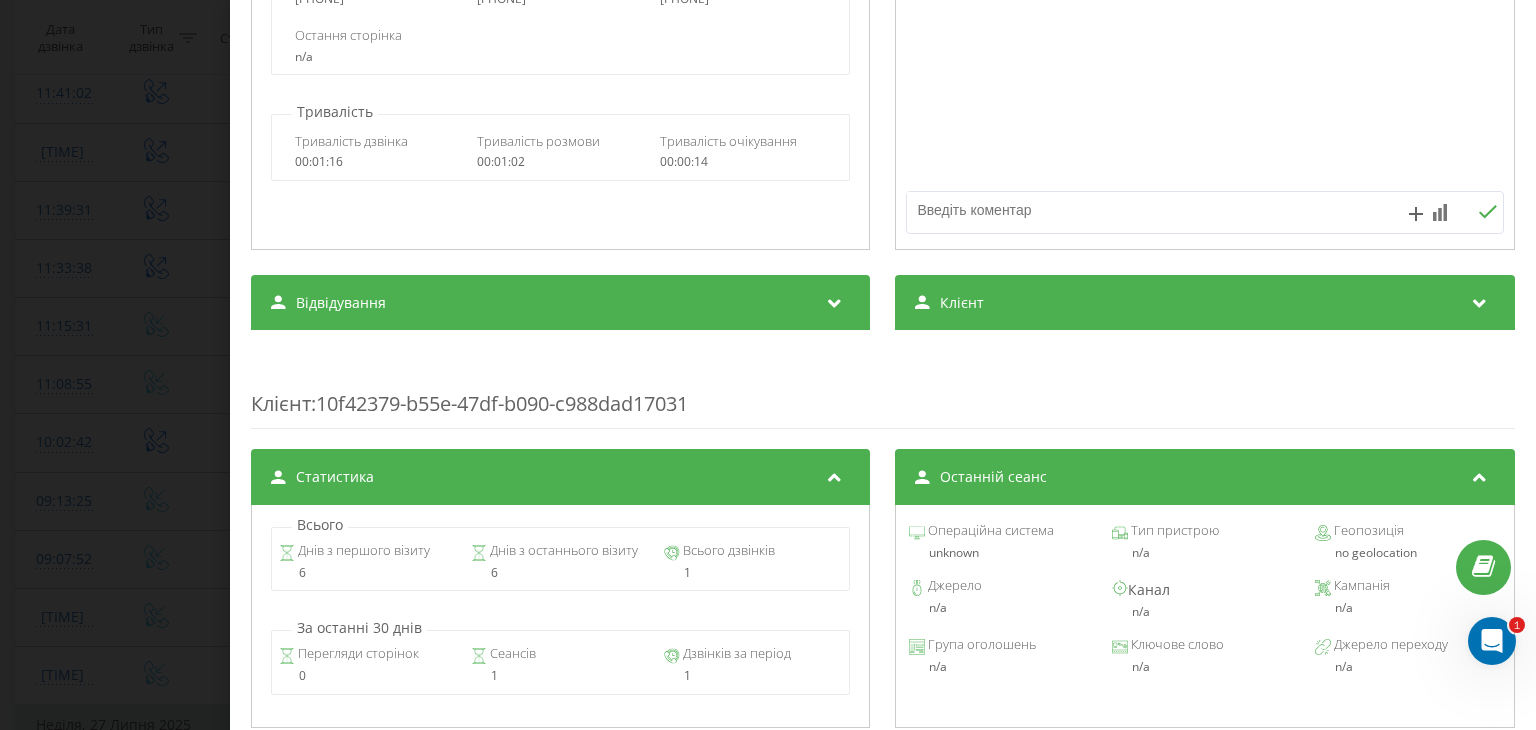 scroll, scrollTop: 400, scrollLeft: 0, axis: vertical 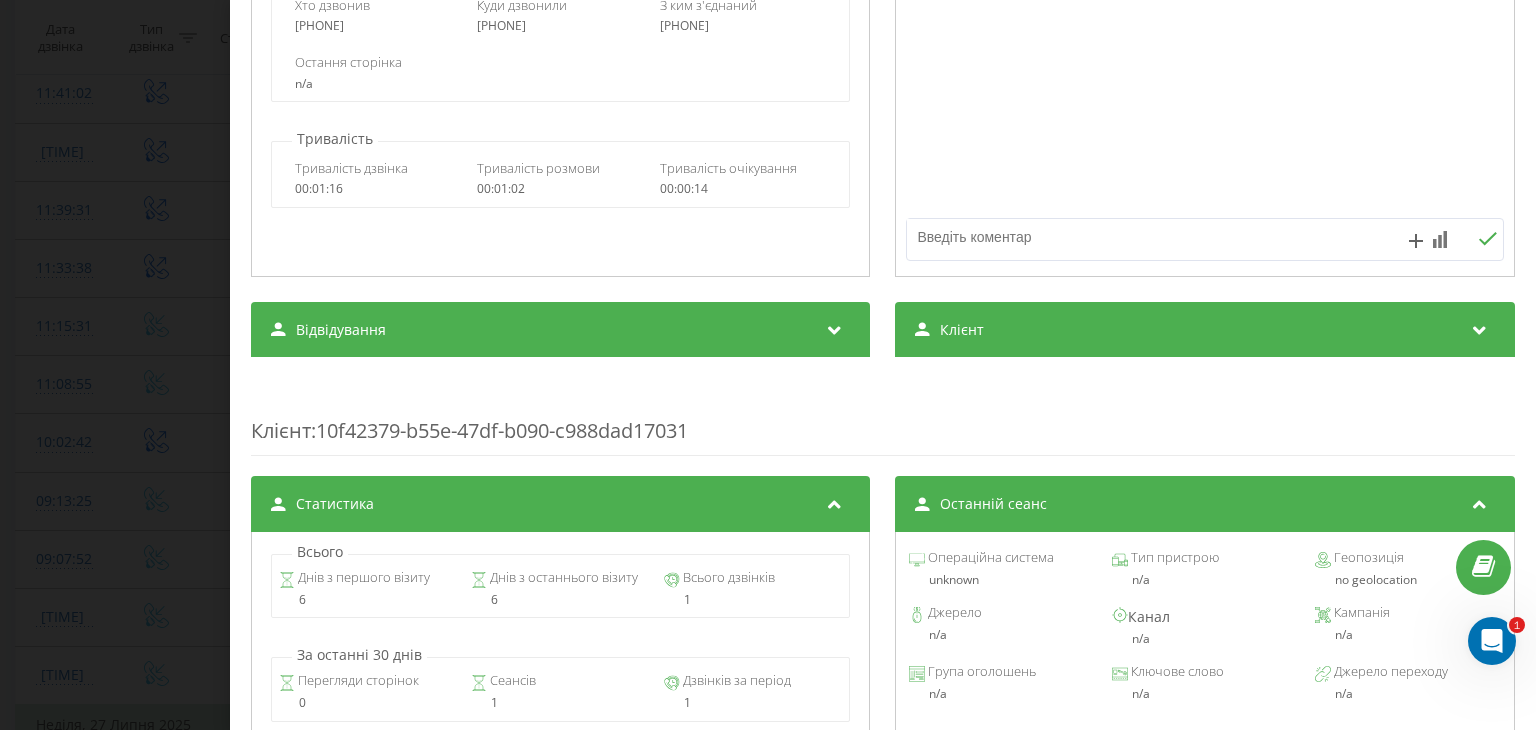click on "Клієнт" at bounding box center [1205, 330] 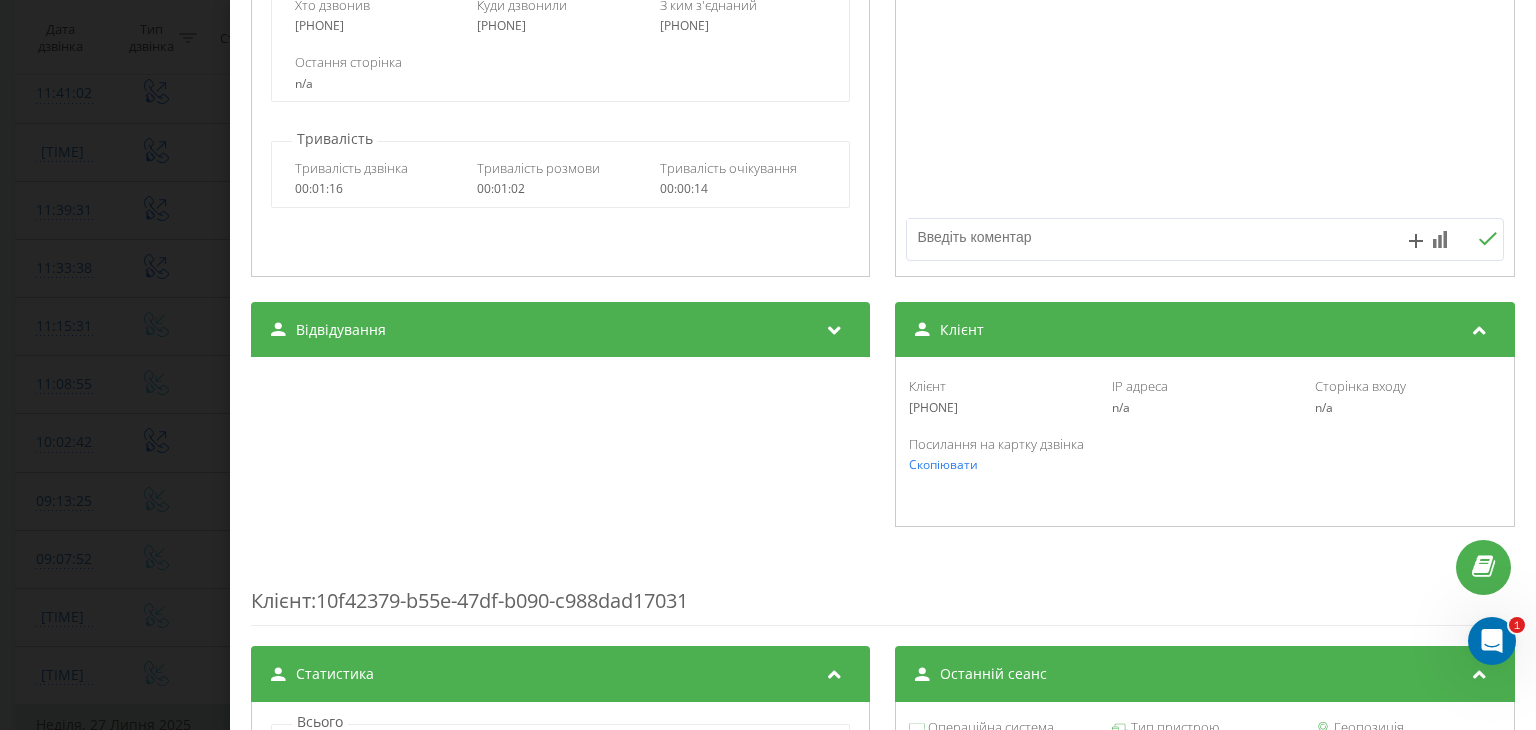 drag, startPoint x: 985, startPoint y: 410, endPoint x: 893, endPoint y: 414, distance: 92.086914 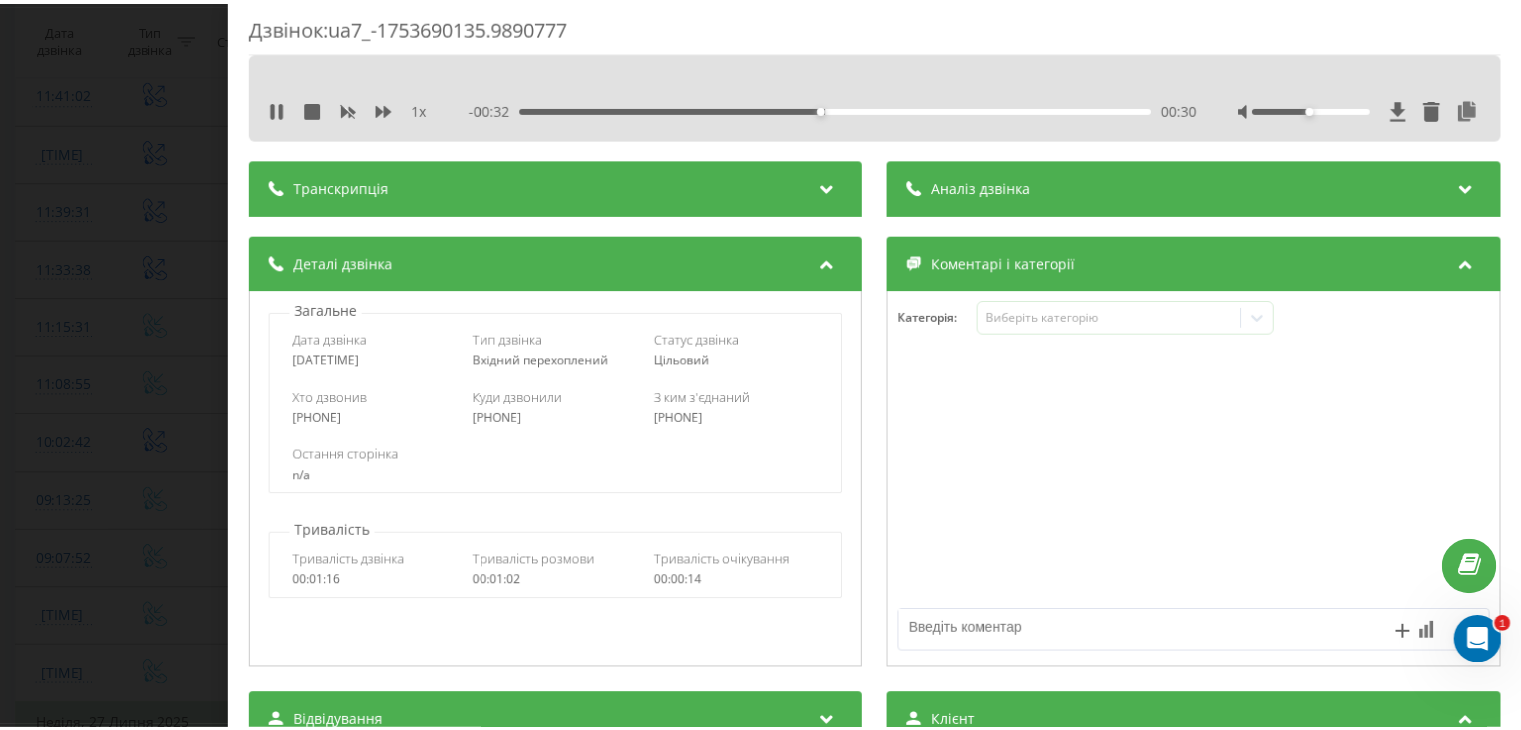 scroll, scrollTop: 0, scrollLeft: 0, axis: both 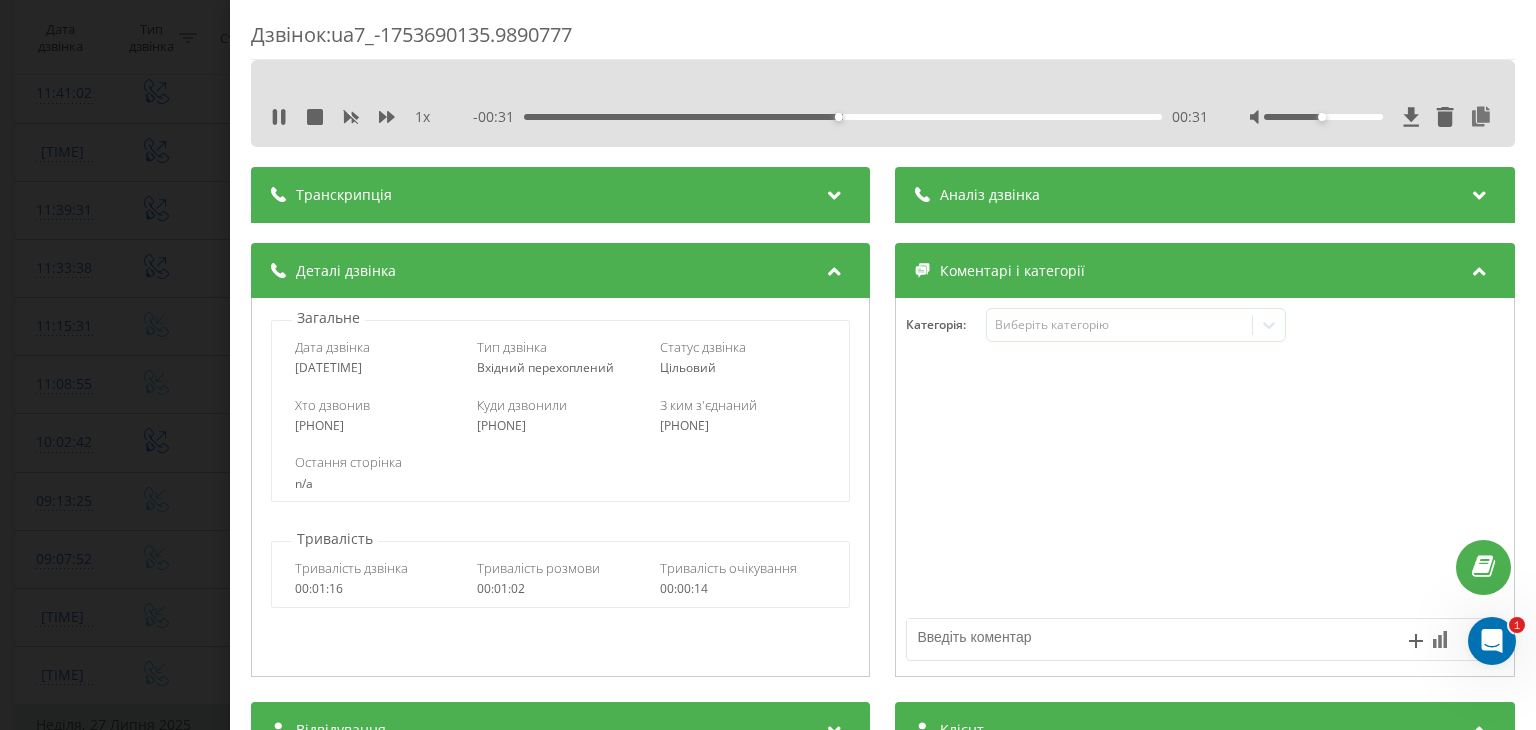 drag, startPoint x: 1462, startPoint y: 113, endPoint x: 1479, endPoint y: 115, distance: 17.117243 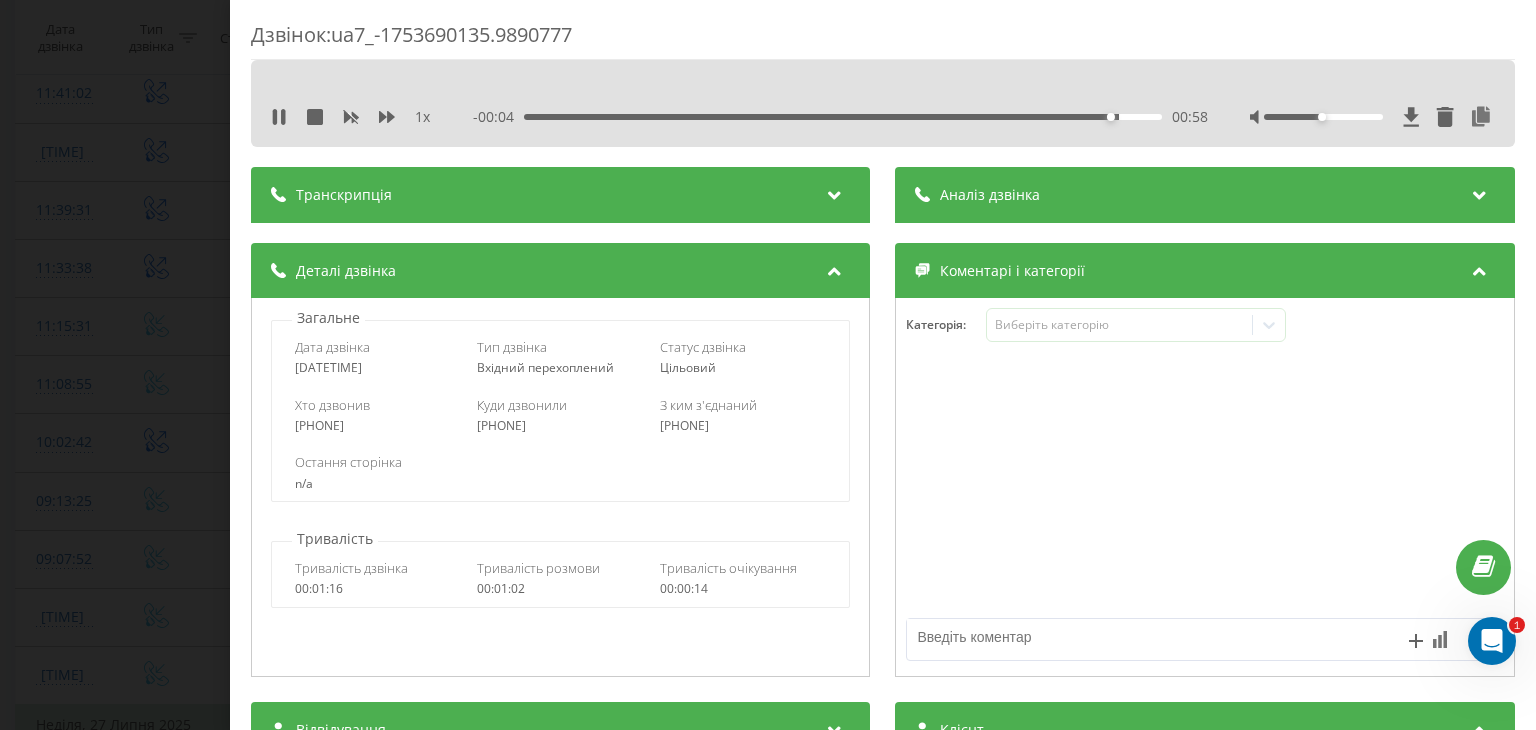 click on "Дзвінок :  ua7_-1753690135.9890777   1 x  - 00:04 00:58   00:58   Транскрипція Для AI-аналізу майбутніх дзвінків  налаштуйте та активуйте профіль на сторінці . Якщо профіль вже є і дзвінок відповідає його умовам, оновіть сторінку через 10 хвилин - AI аналізує поточний дзвінок. Аналіз дзвінка Для AI-аналізу майбутніх дзвінків  налаштуйте та активуйте профіль на сторінці . Якщо профіль вже є і дзвінок відповідає його умовам, оновіть сторінку через 10 хвилин - AI аналізує поточний дзвінок. Деталі дзвінка Загальне Дата дзвінка [DATE] [TIME] Тип дзвінка Вхідний перехоплений Статус дзвінка n/a : 6" at bounding box center (768, 365) 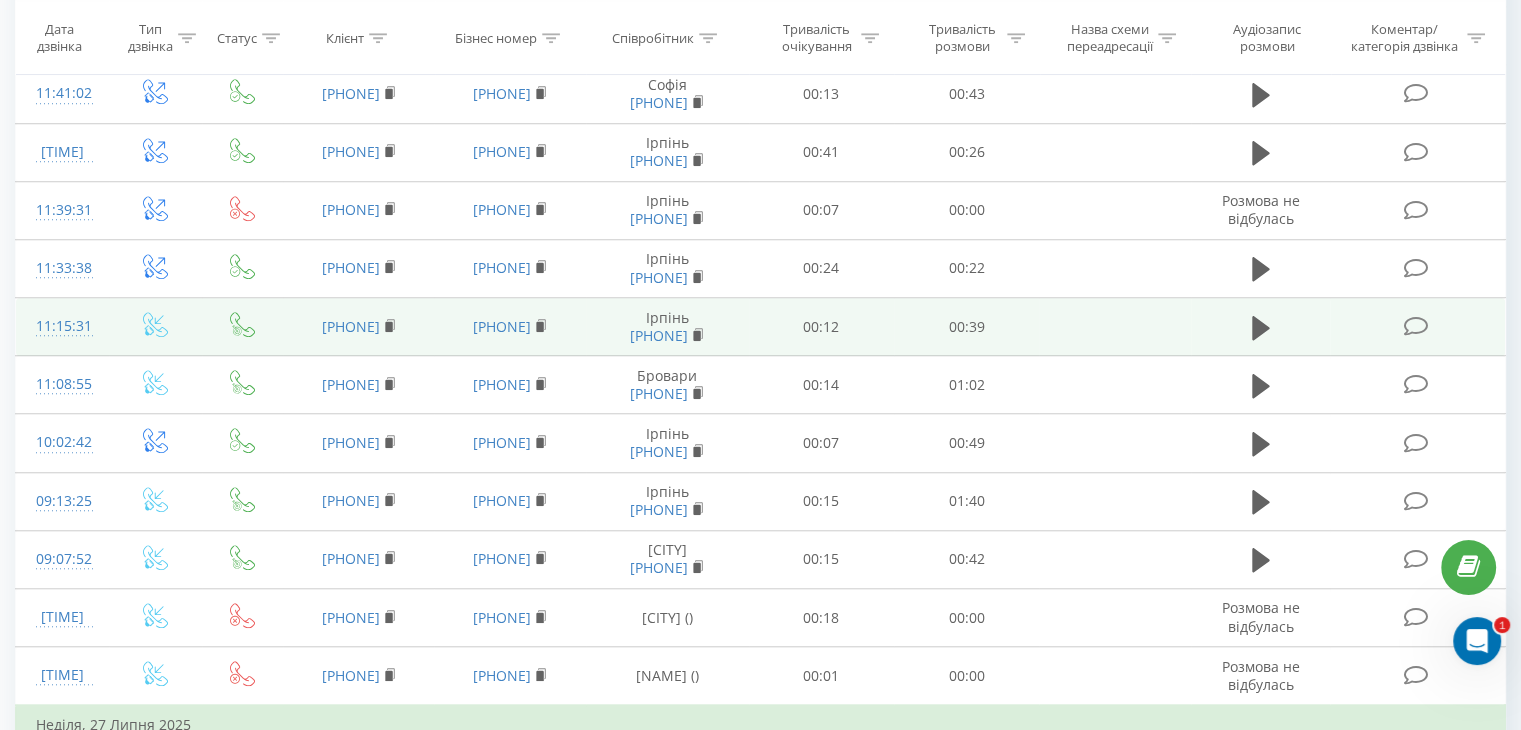 click on "11:15:31" at bounding box center [62, 327] 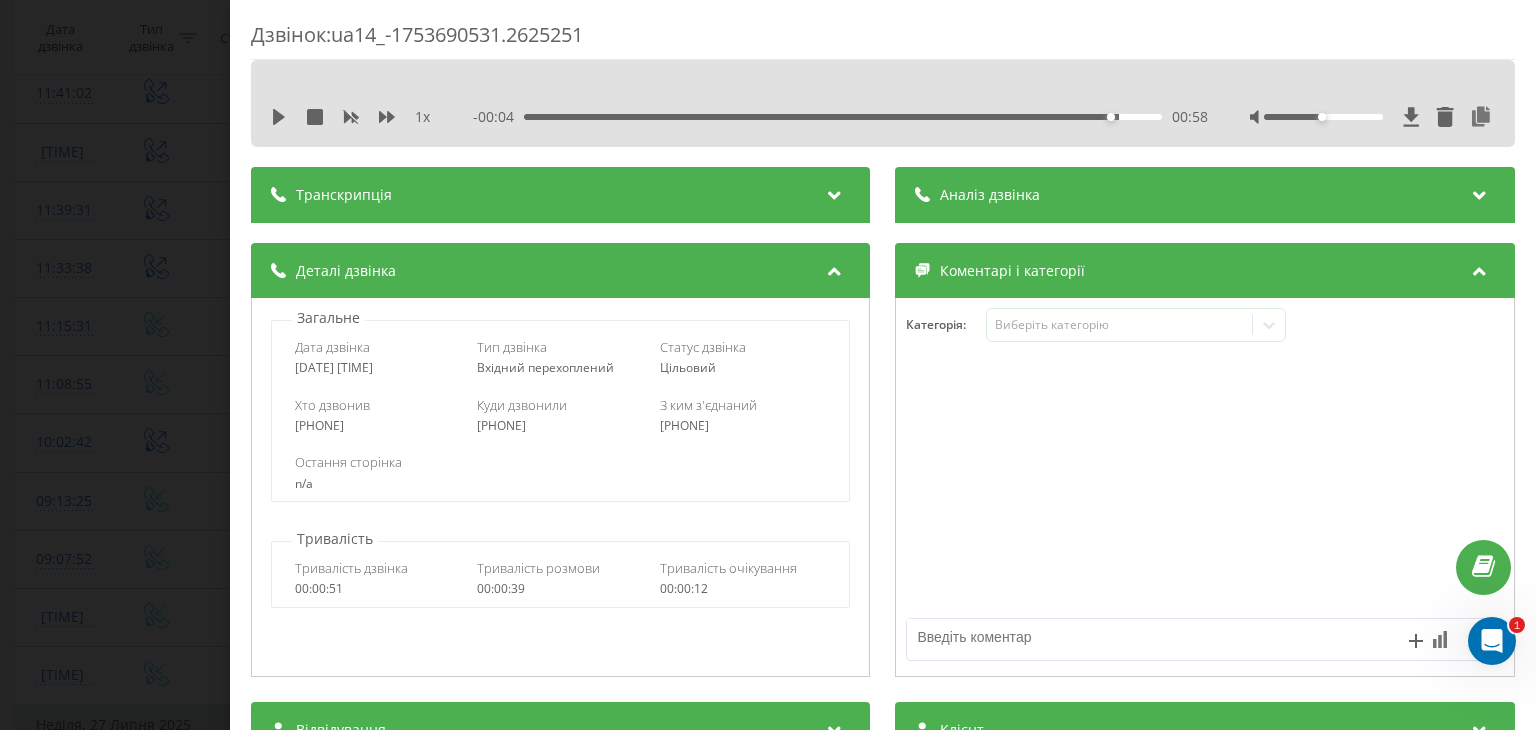 click on "Дзвінок :  ua14_-1753690531.2625251   1 x  - 00:04 00:58   00:58   Транскрипція Для AI-аналізу майбутніх дзвінків  налаштуйте та активуйте профіль на сторінці . Якщо профіль вже є і дзвінок відповідає його умовам, оновіть сторінку через 10 хвилин - AI аналізує поточний дзвінок. Аналіз дзвінка Для AI-аналізу майбутніх дзвінків  налаштуйте та активуйте профіль на сторінці . Якщо профіль вже є і дзвінок відповідає його умовам, оновіть сторінку через 10 хвилин - AI аналізує поточний дзвінок. Деталі дзвінка Загальне Дата дзвінка [DATE] [TIME] Тип дзвінка Вхідний перехоплений Статус дзвінка n/a :" at bounding box center [768, 365] 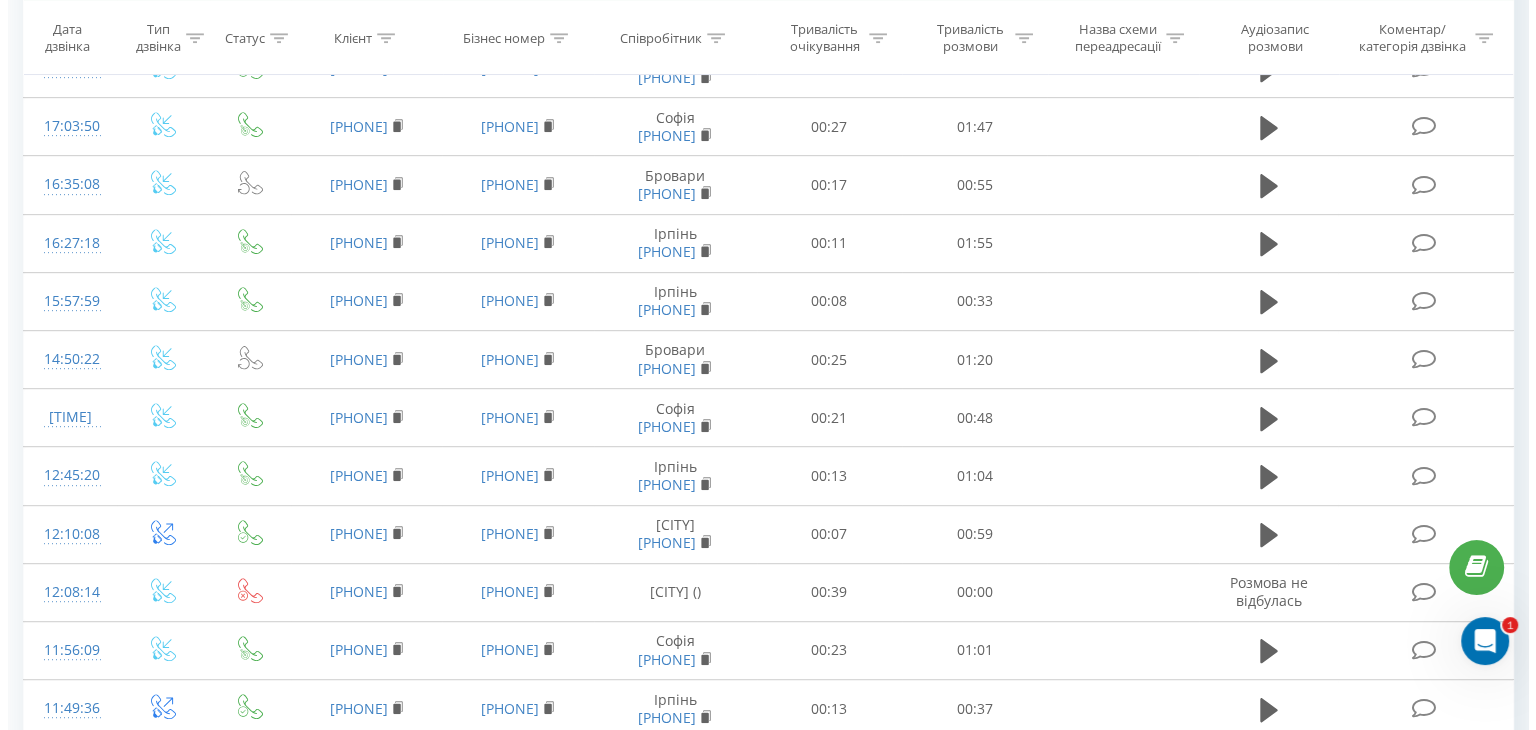 scroll, scrollTop: 913, scrollLeft: 0, axis: vertical 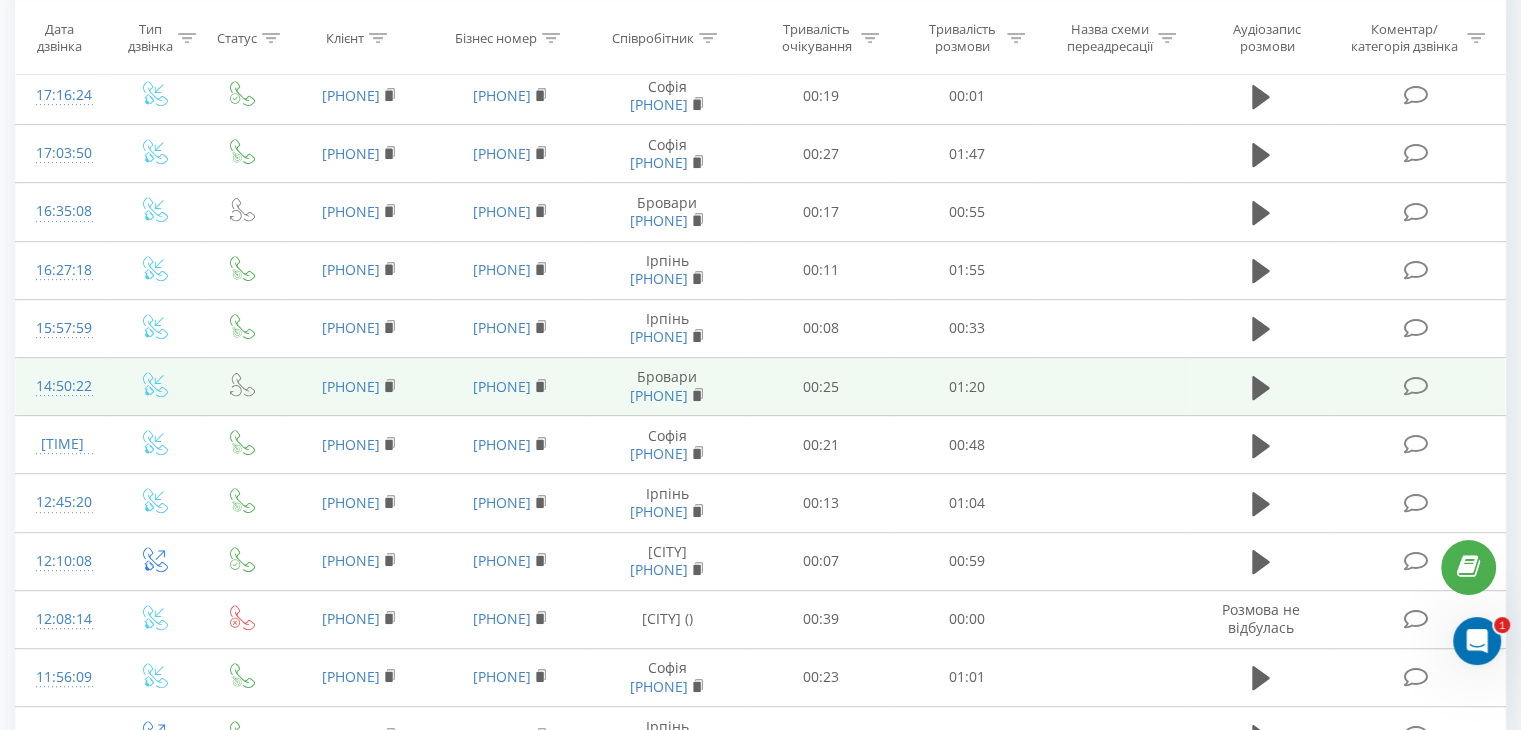 click on "14:50:22" at bounding box center [62, 387] 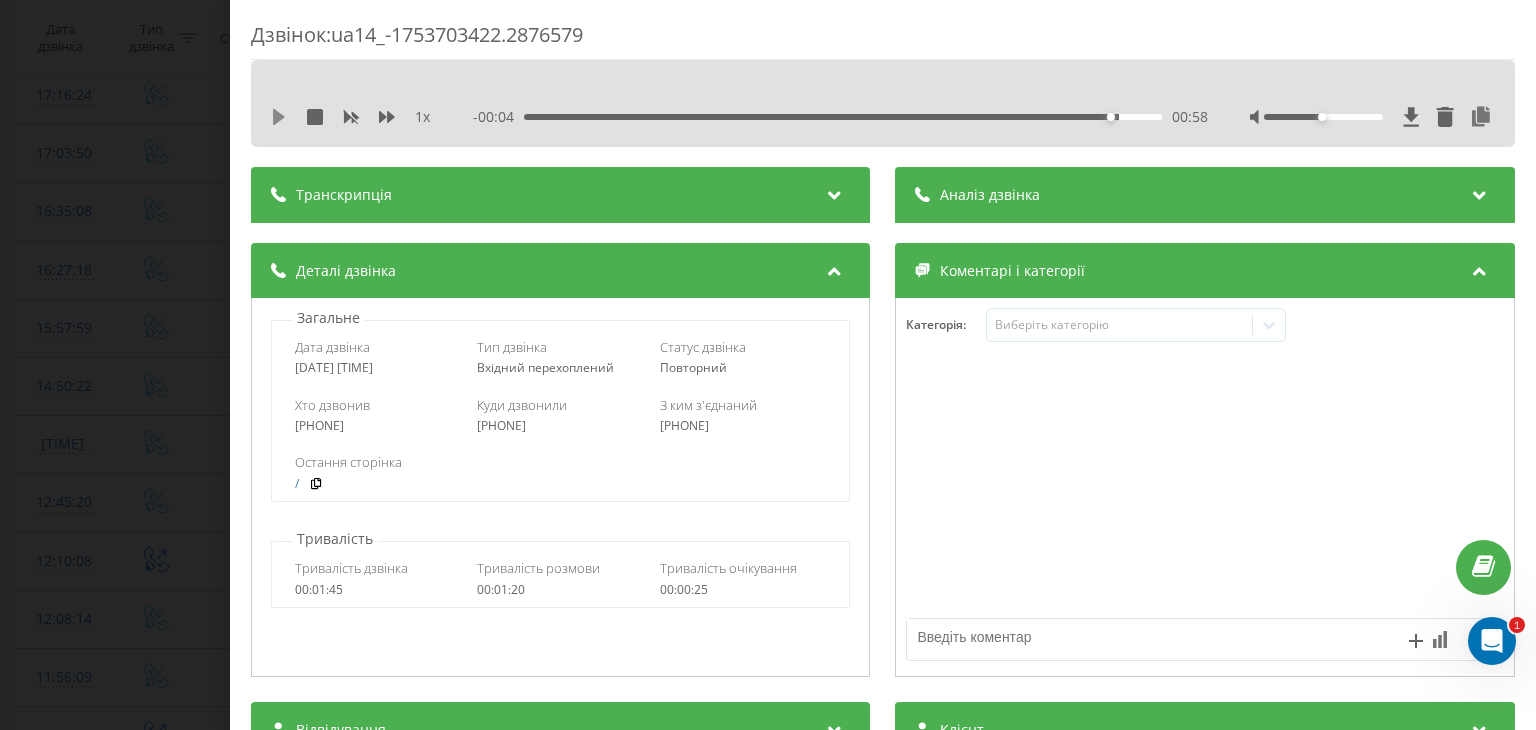 click 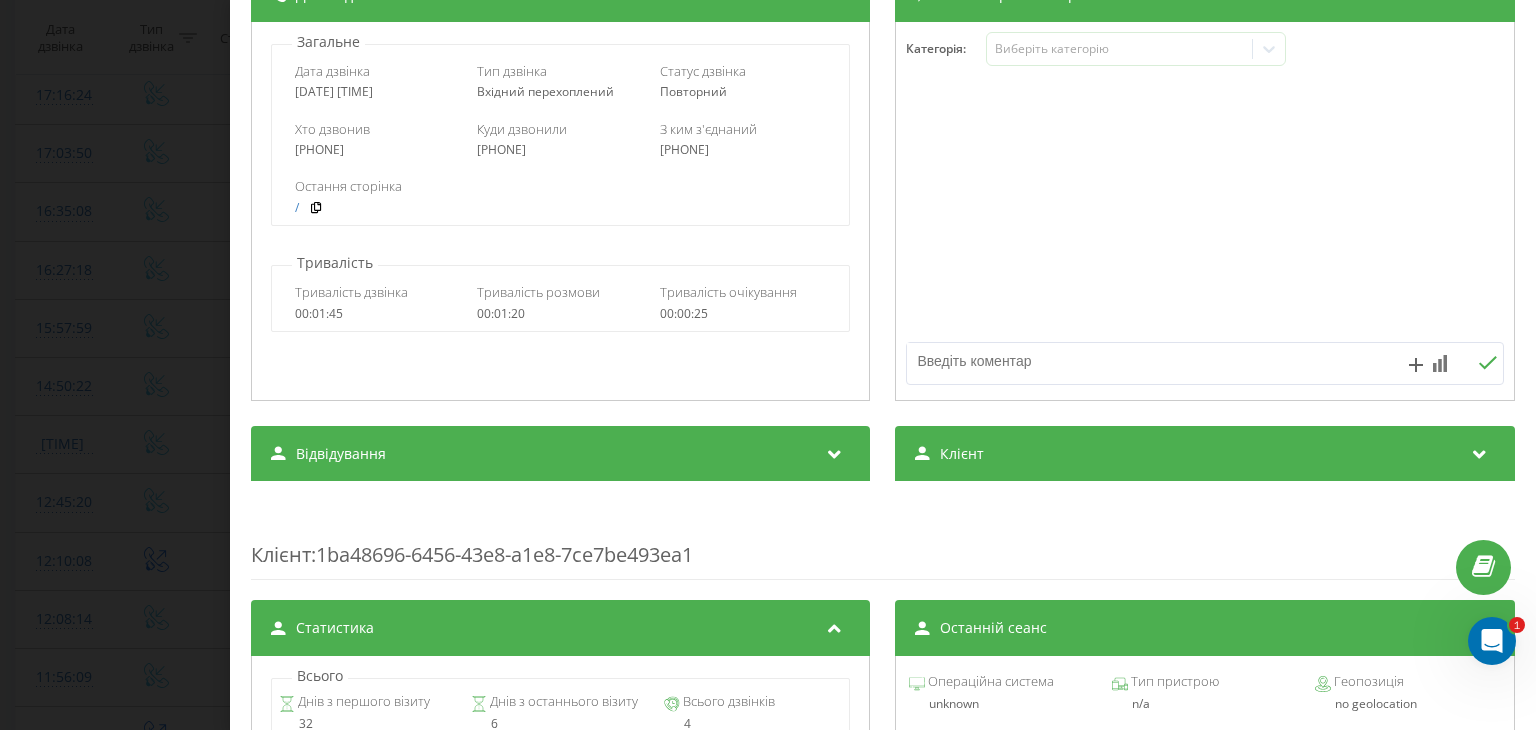 scroll, scrollTop: 400, scrollLeft: 0, axis: vertical 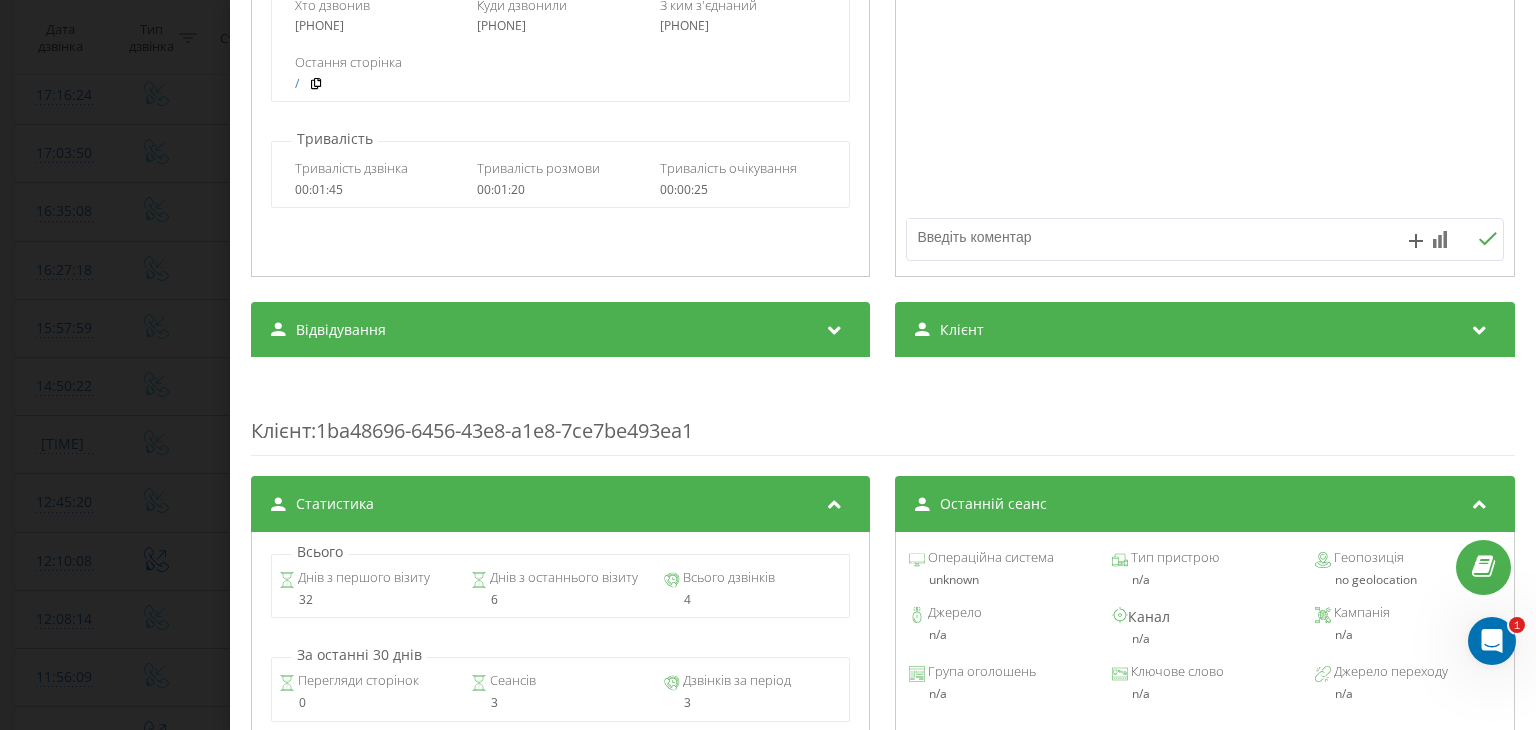 click on "Клієнт" at bounding box center [1205, 330] 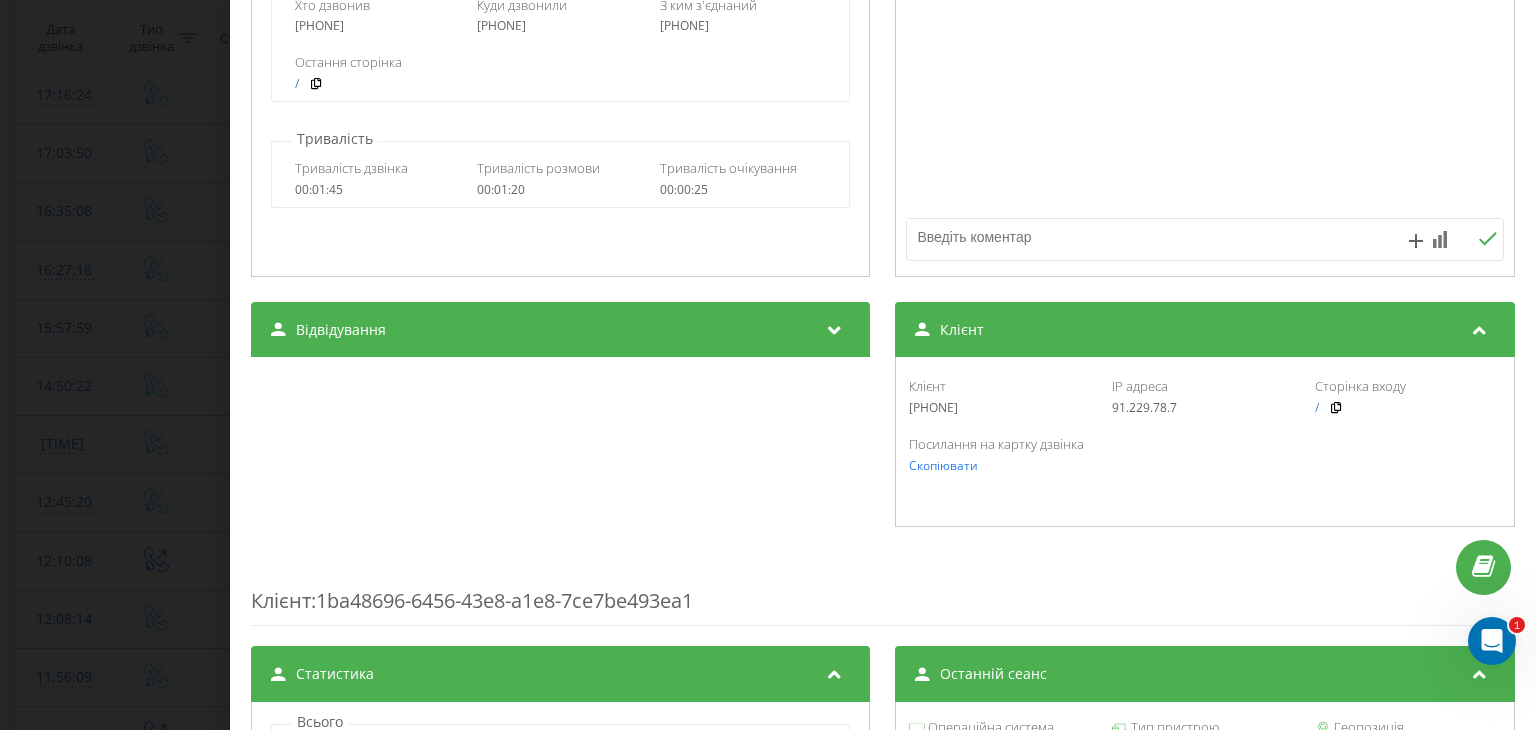 drag, startPoint x: 992, startPoint y: 413, endPoint x: 902, endPoint y: 413, distance: 90 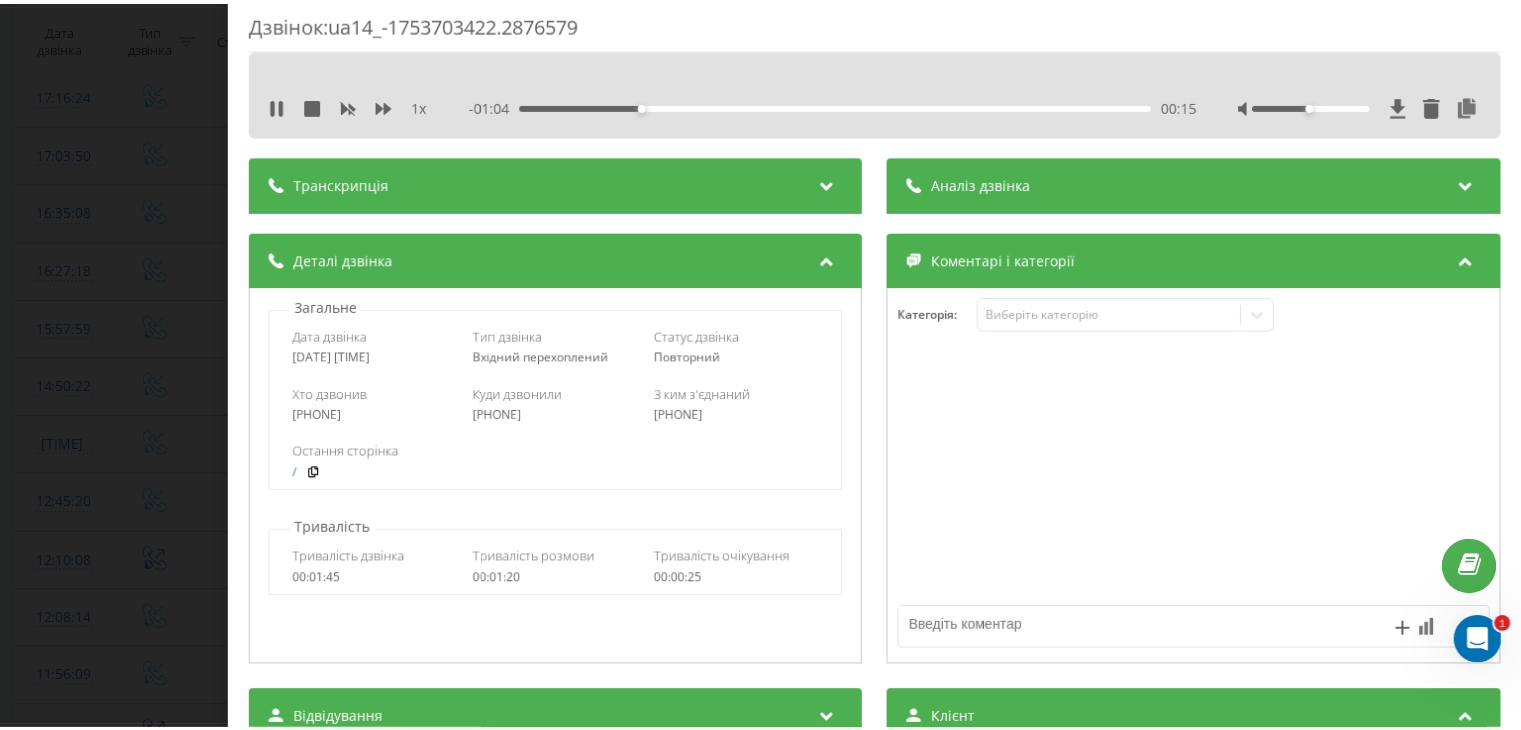 scroll, scrollTop: 0, scrollLeft: 0, axis: both 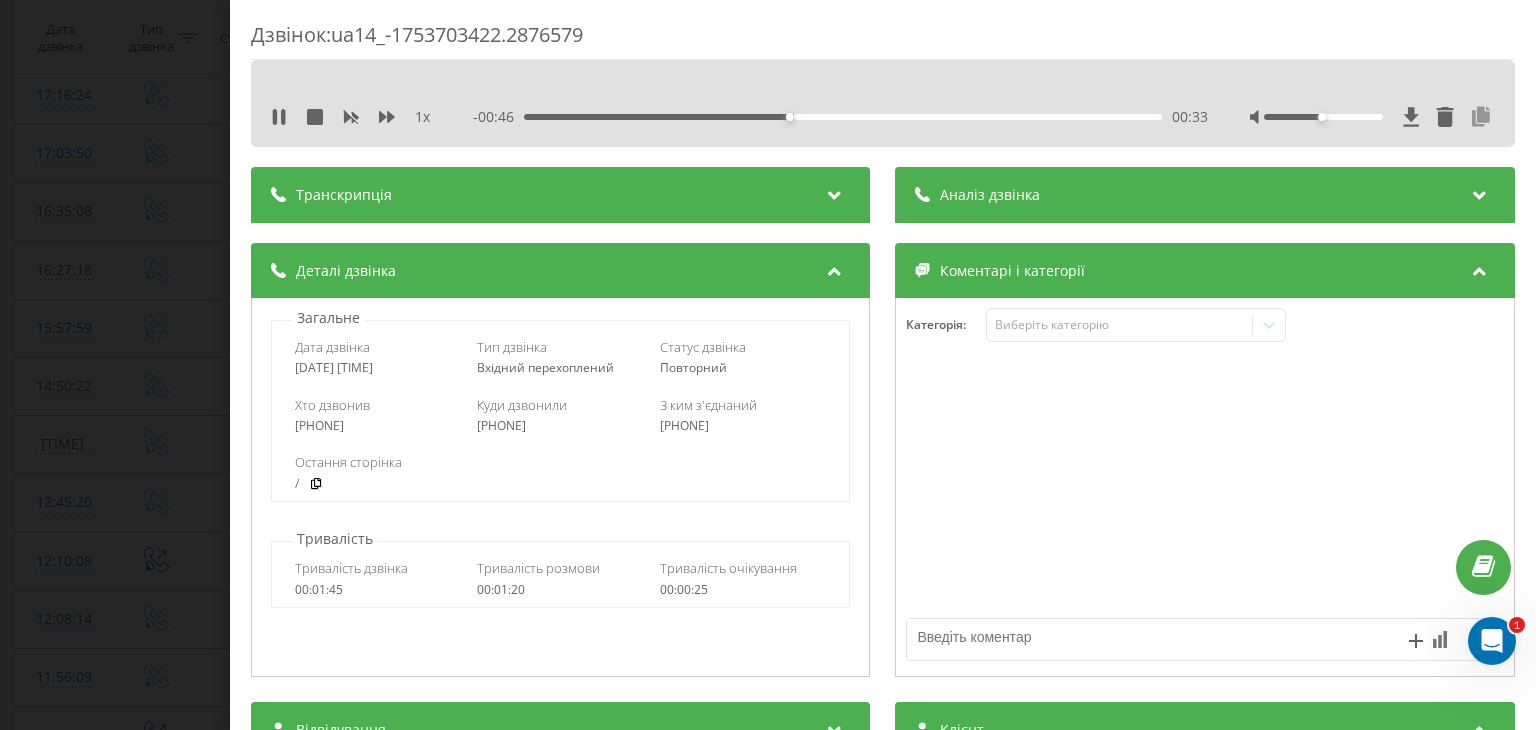 click at bounding box center [1482, 117] 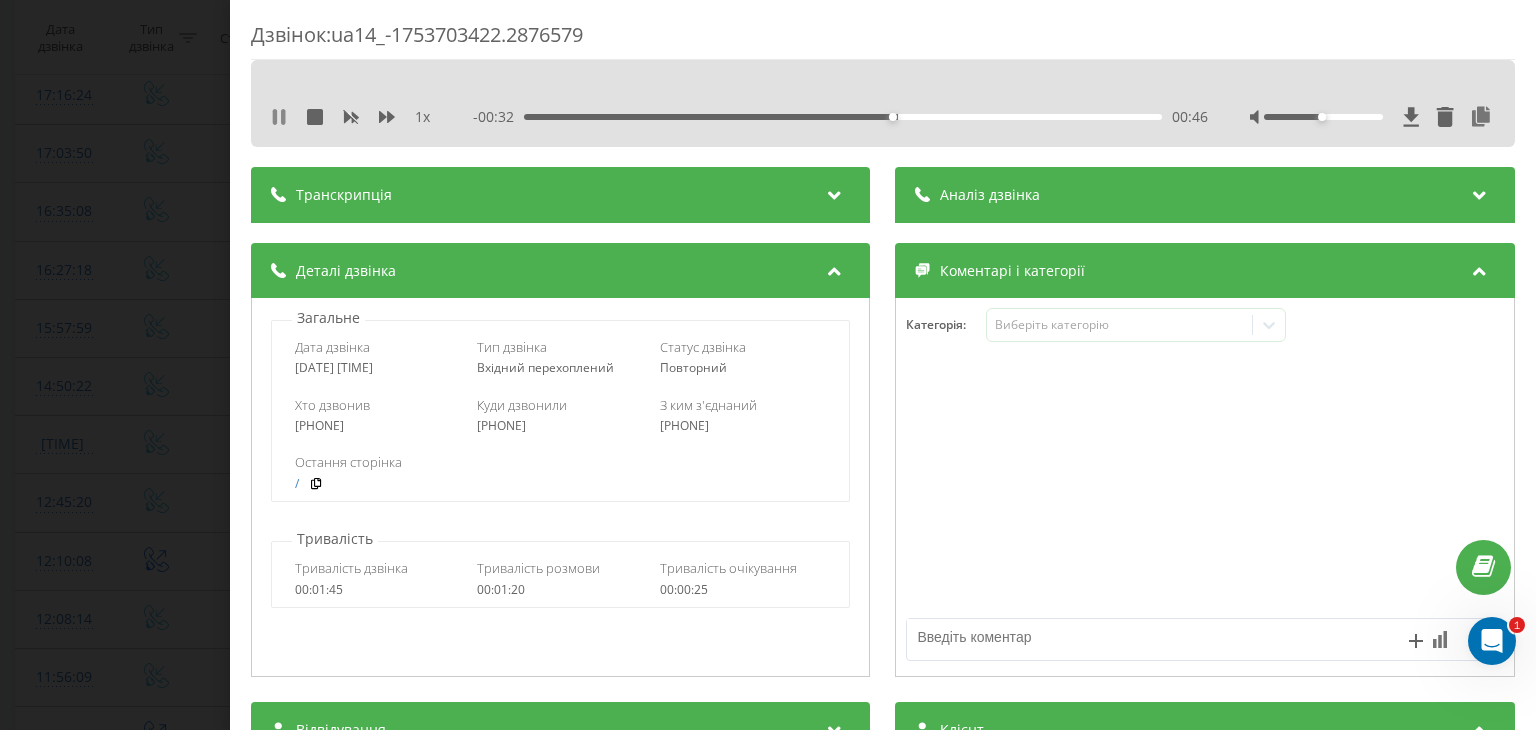 click 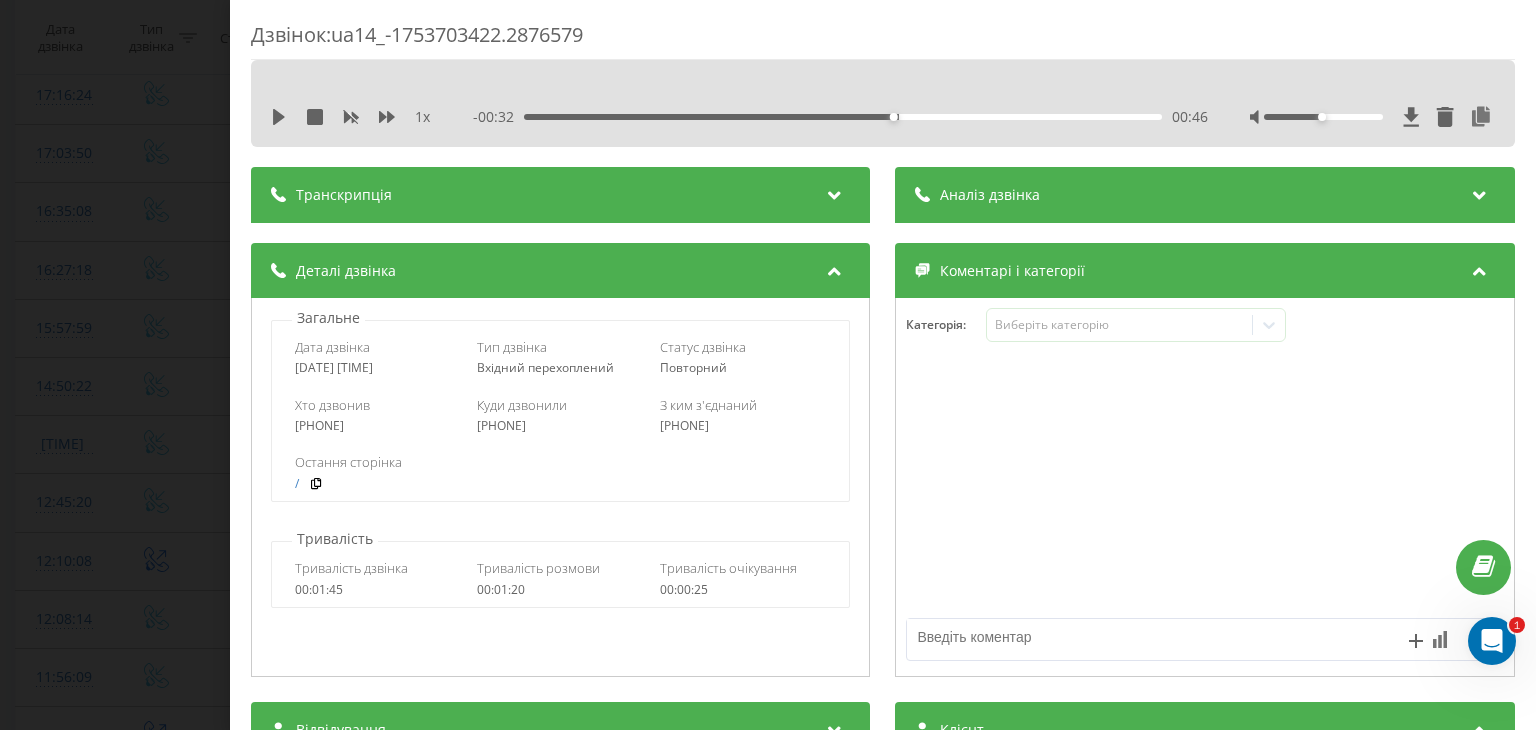 click at bounding box center (835, 268) 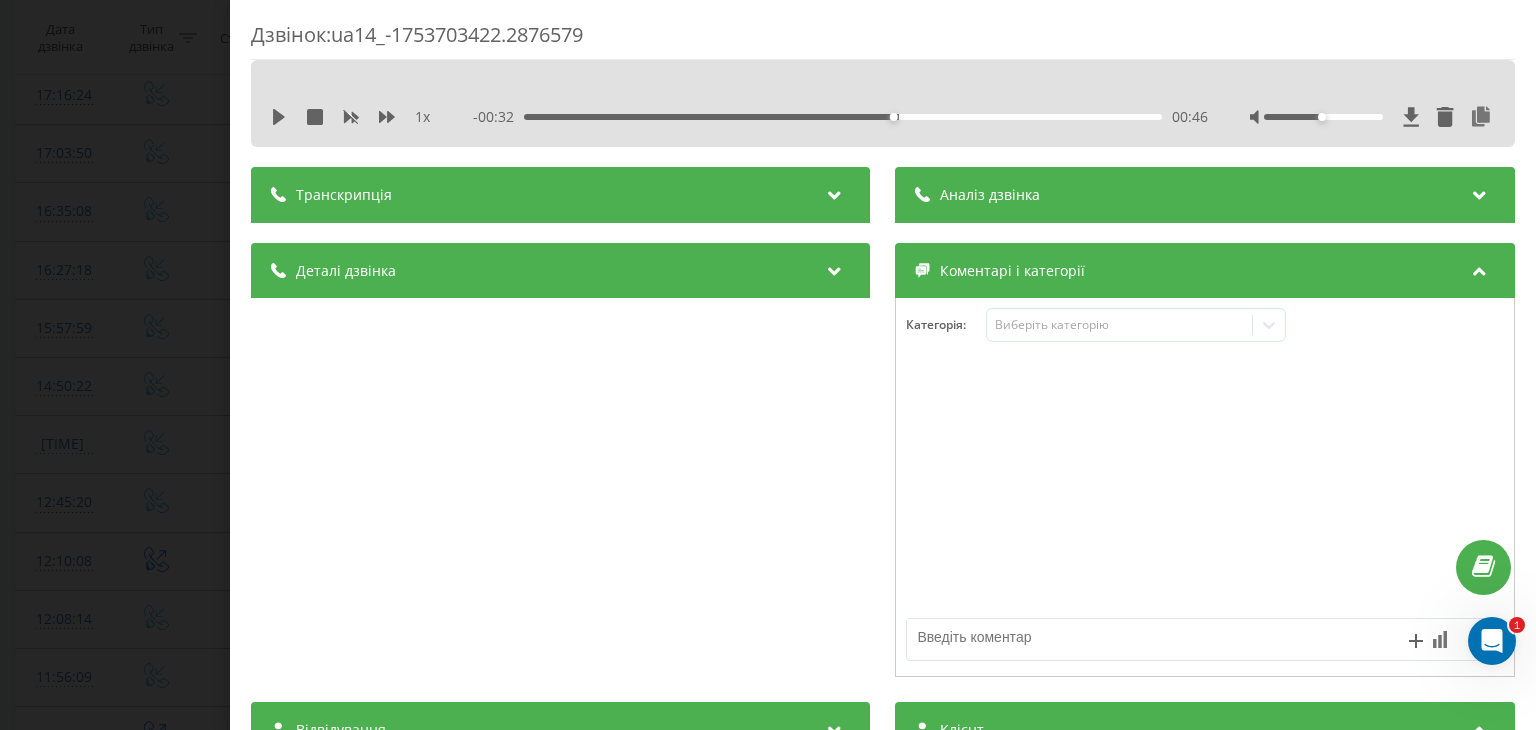 click at bounding box center [835, 268] 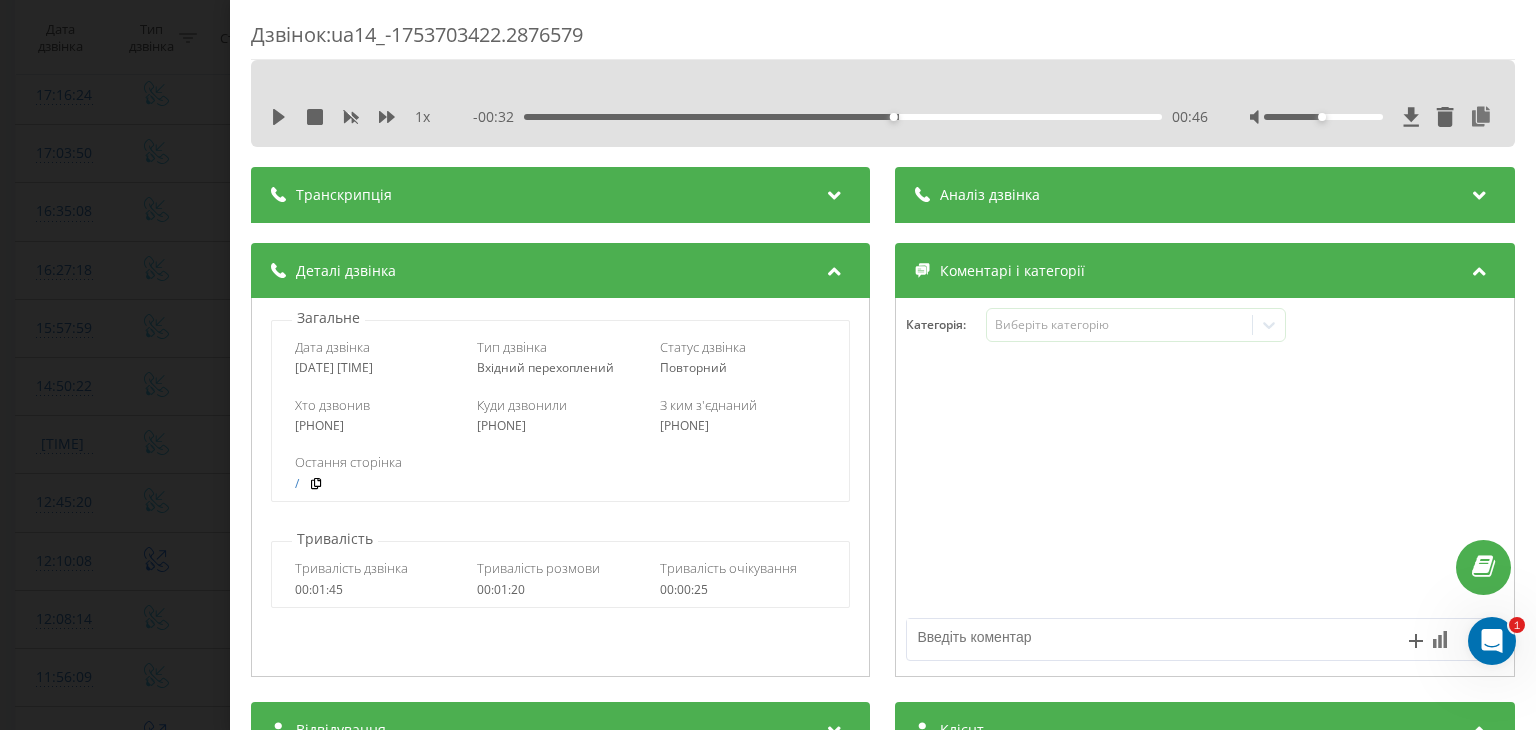 click at bounding box center (835, 192) 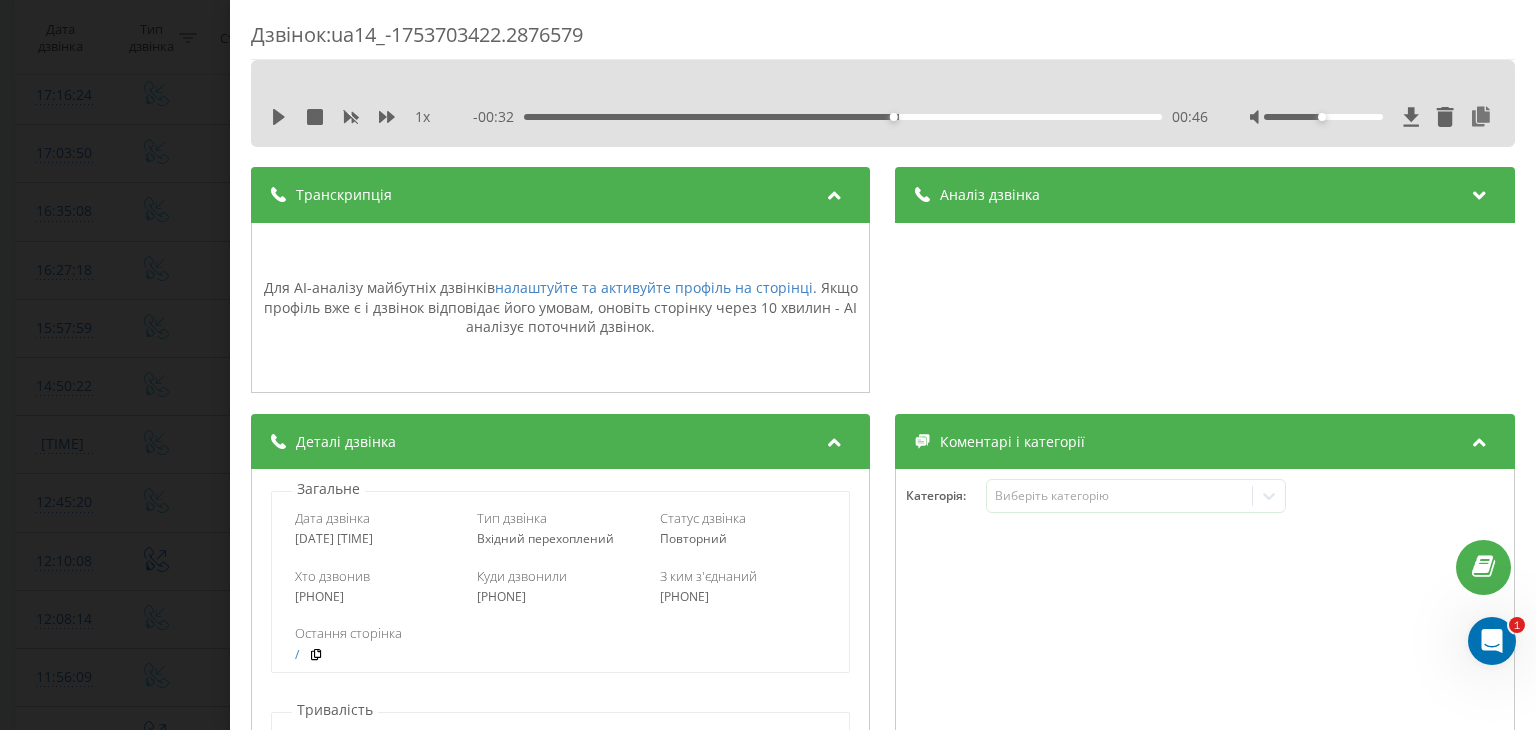 click at bounding box center [835, 192] 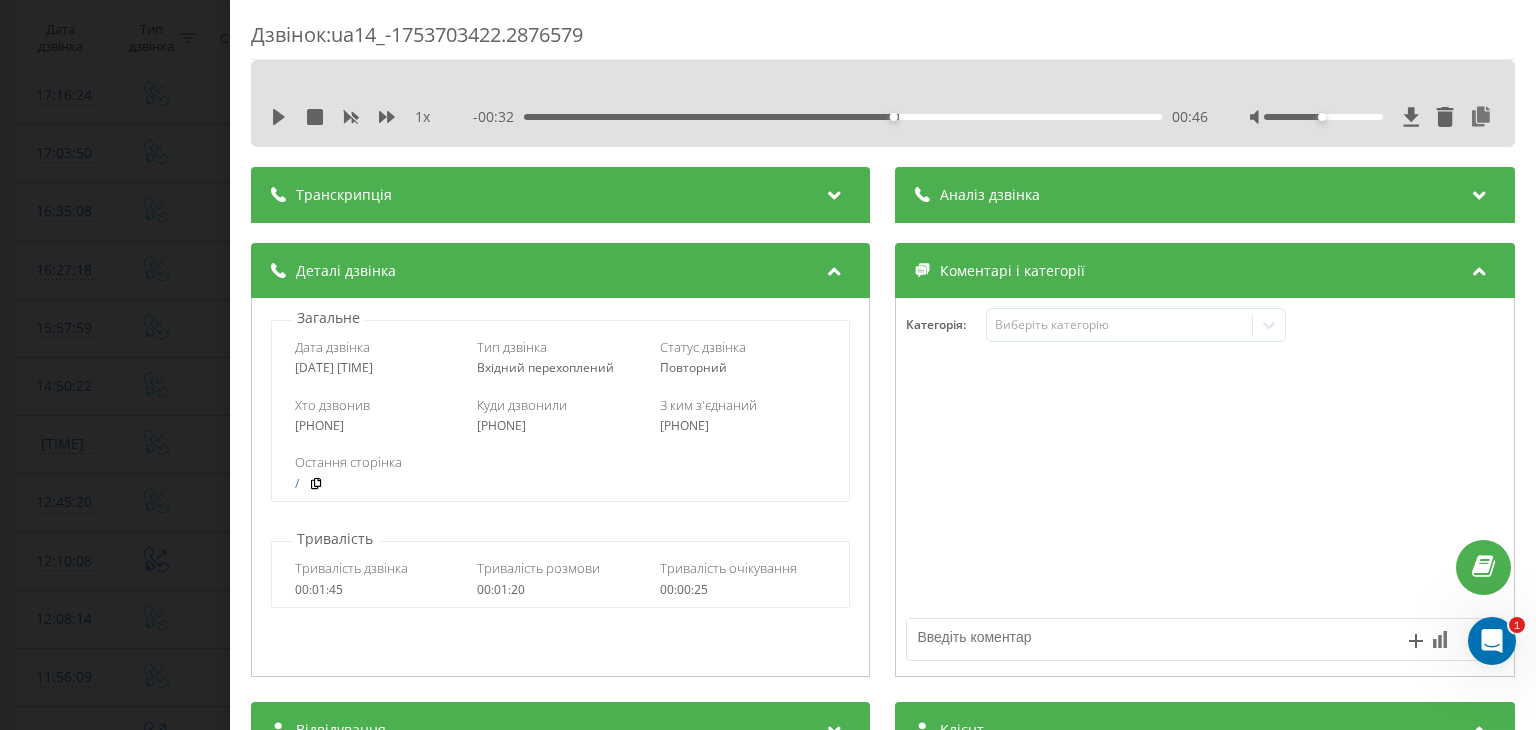 click on "Деталі дзвінка" at bounding box center (560, 271) 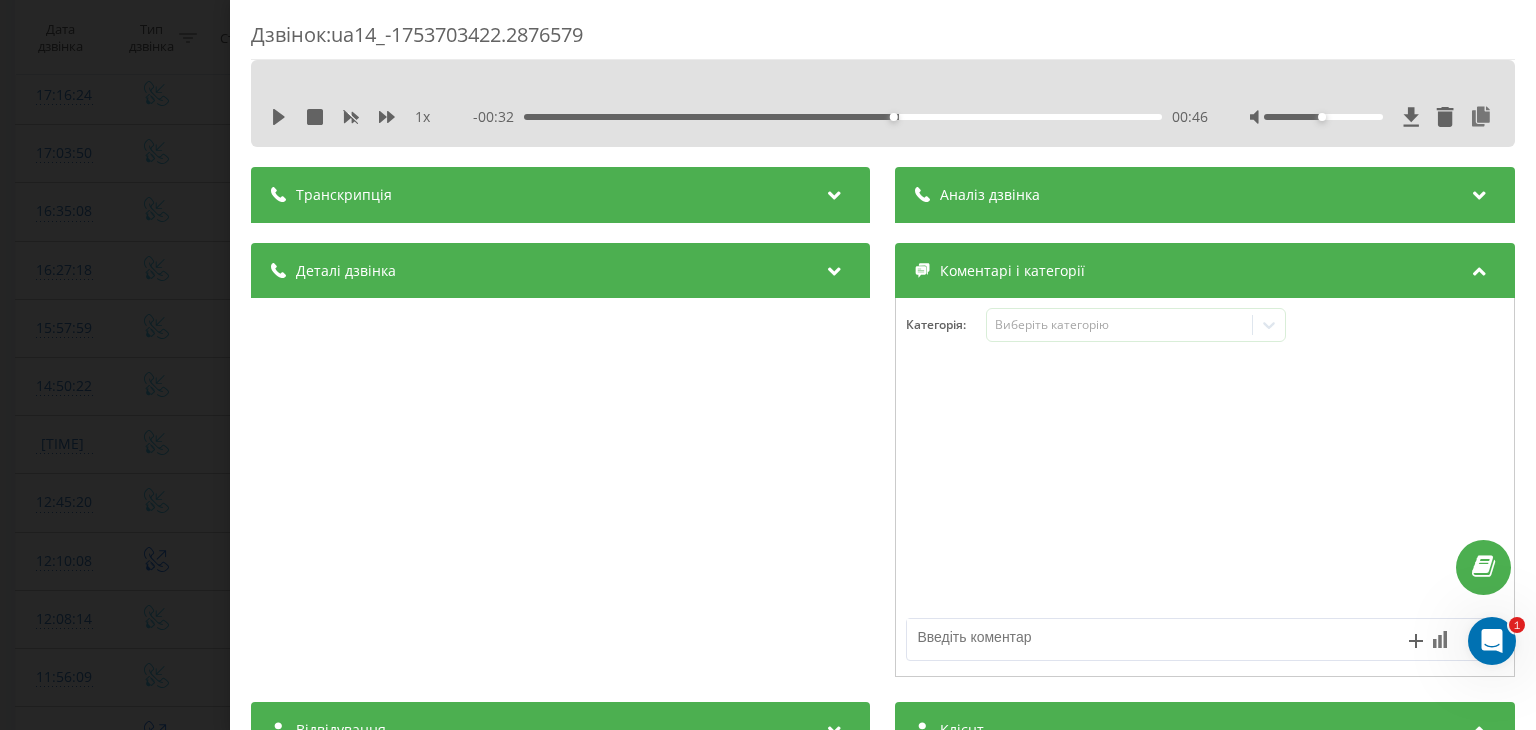 click at bounding box center [836, 271] 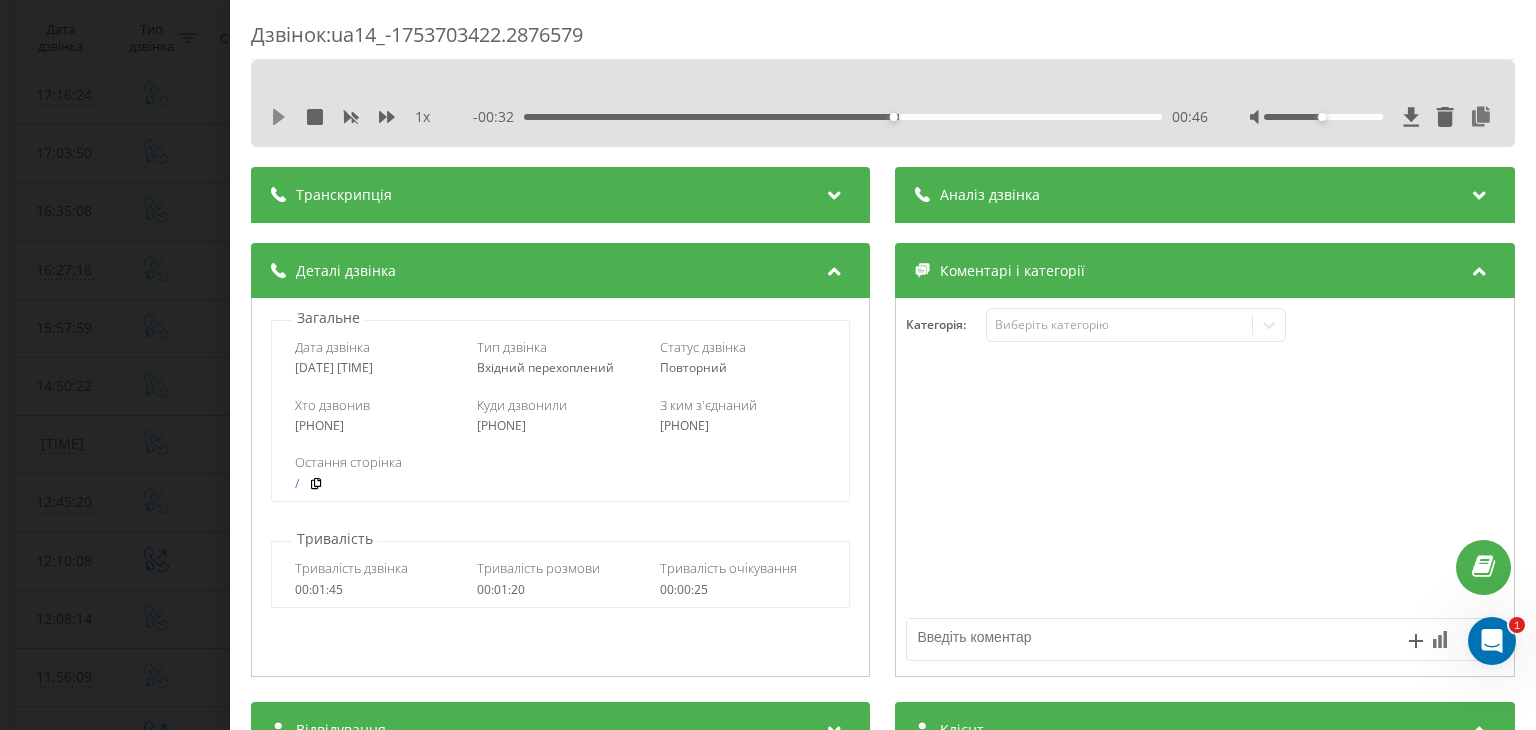 click 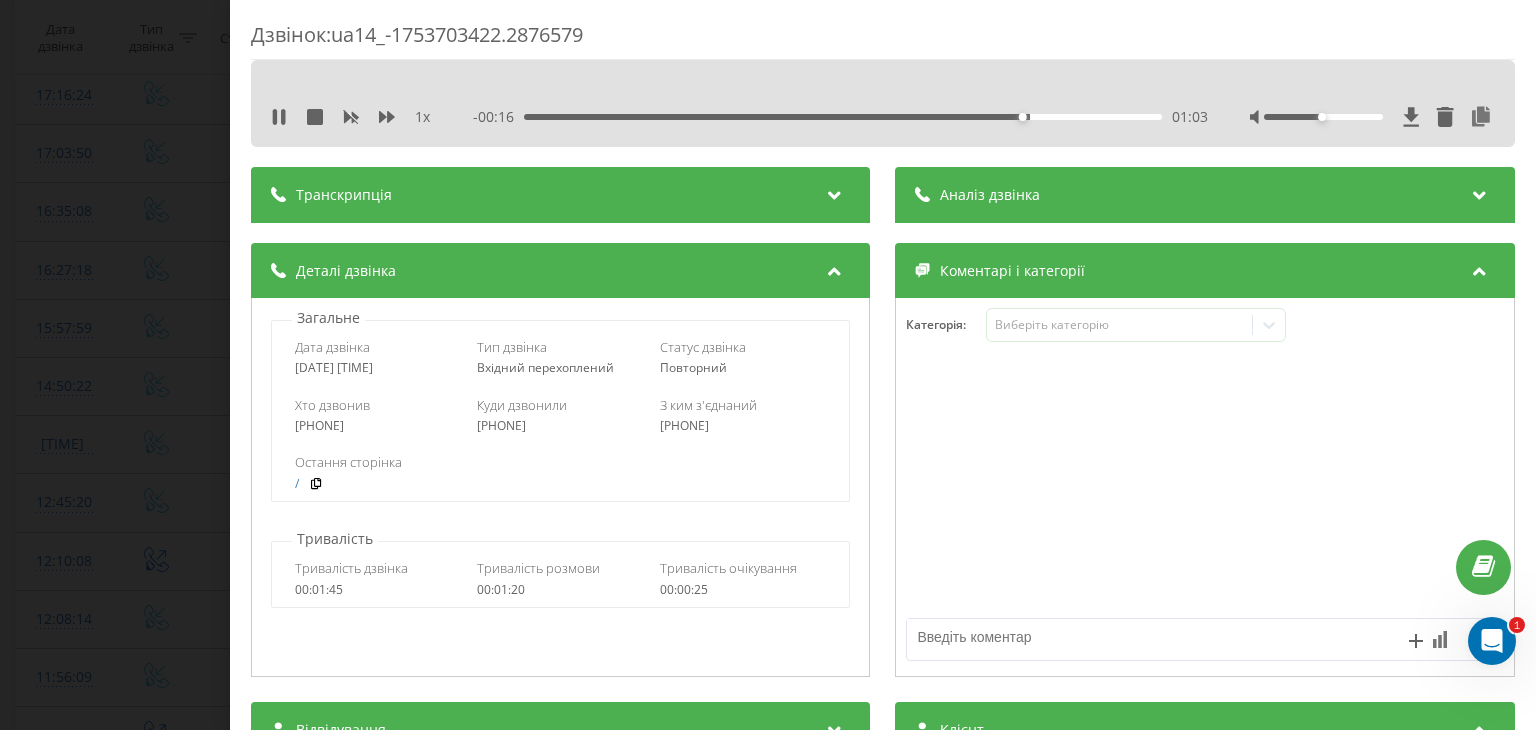 click on "- 00:16 01:03   01:03" at bounding box center (841, 117) 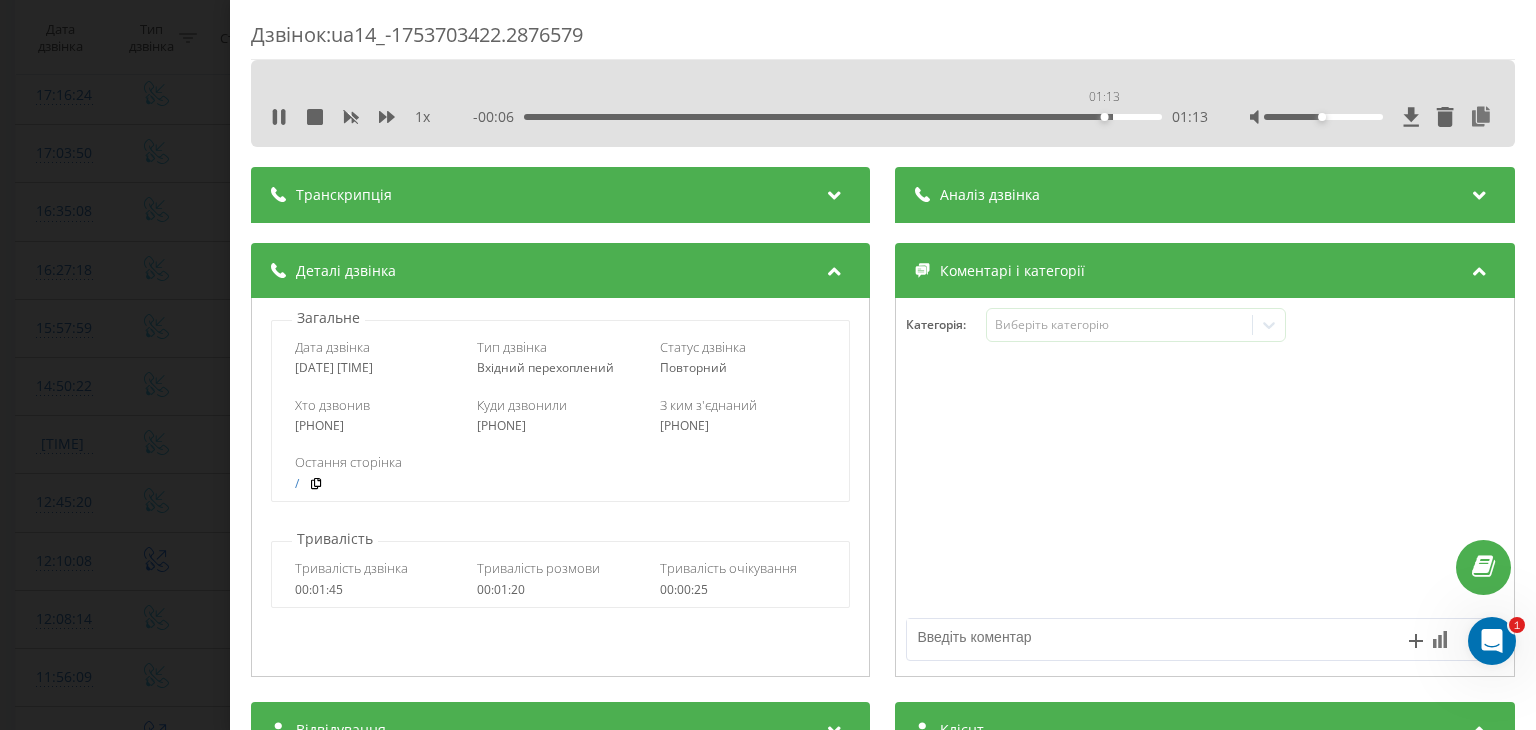 click on "01:13" at bounding box center (843, 117) 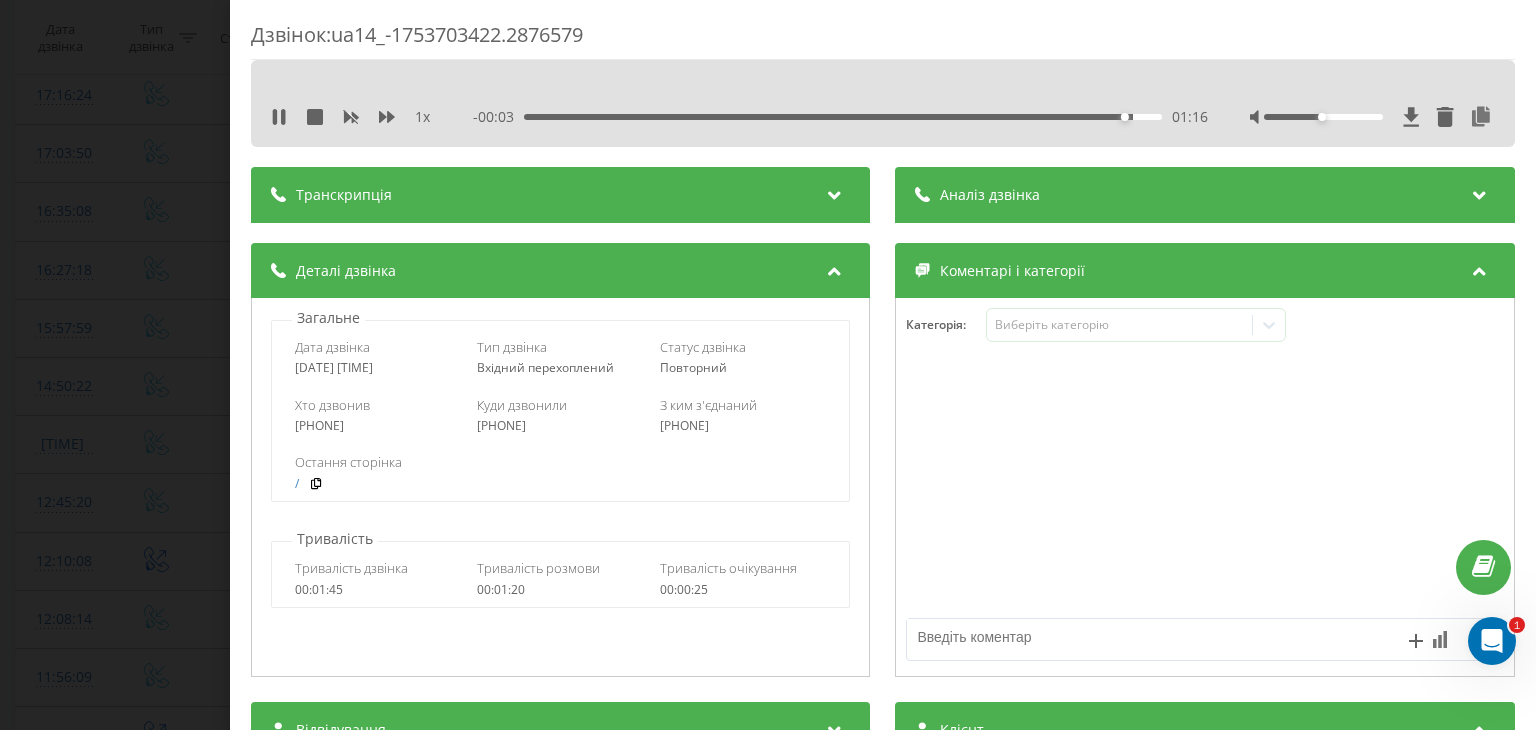 click on "Дзвінок :  ua14_-1753703422.2876579   1 x  - 00:03 01:16   01:16   Транскрипція Для AI-аналізу майбутніх дзвінків  налаштуйте та активуйте профіль на сторінці . Якщо профіль вже є і дзвінок відповідає його умовам, оновіть сторінку через 10 хвилин - AI аналізує поточний дзвінок. Аналіз дзвінка Для AI-аналізу майбутніх дзвінків  налаштуйте та активуйте профіль на сторінці . Якщо профіль вже є і дзвінок відповідає його умовам, оновіть сторінку через 10 хвилин - AI аналізує поточний дзвінок. Деталі дзвінка Загальне Дата дзвінка [DATE] [TIME] Тип дзвінка Вхідний перехоплений Статус дзвінка / : /" at bounding box center [768, 365] 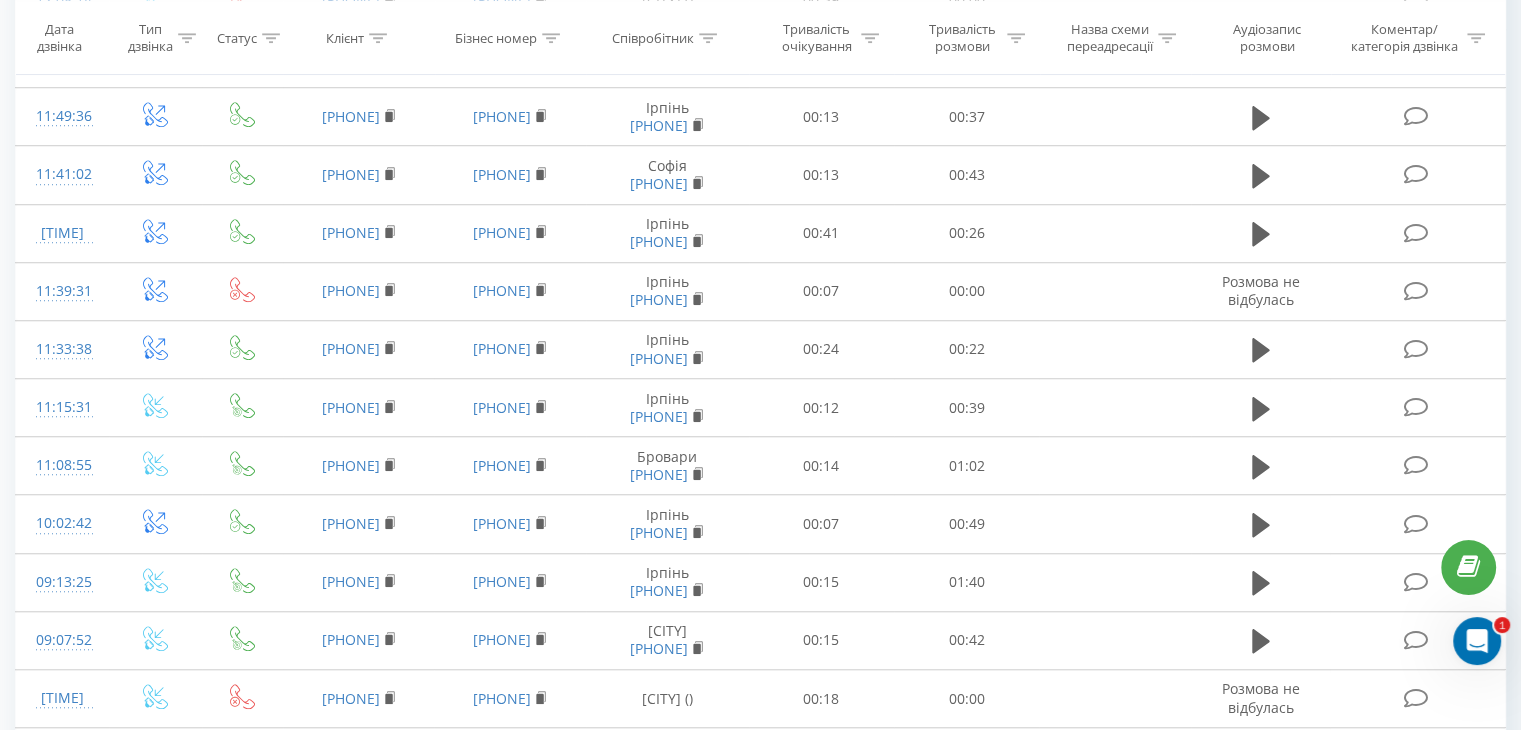 scroll, scrollTop: 1813, scrollLeft: 0, axis: vertical 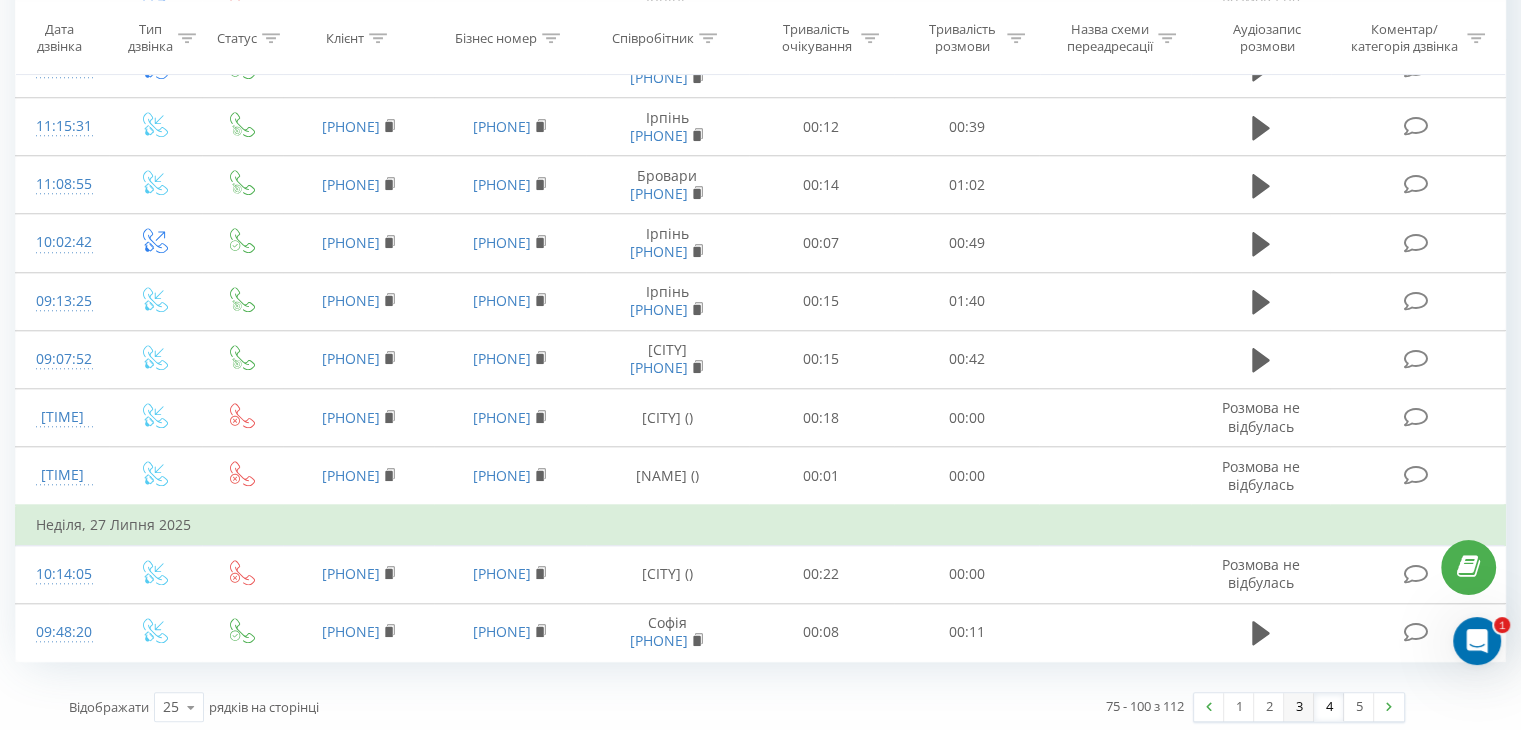 click on "3" at bounding box center [1299, 707] 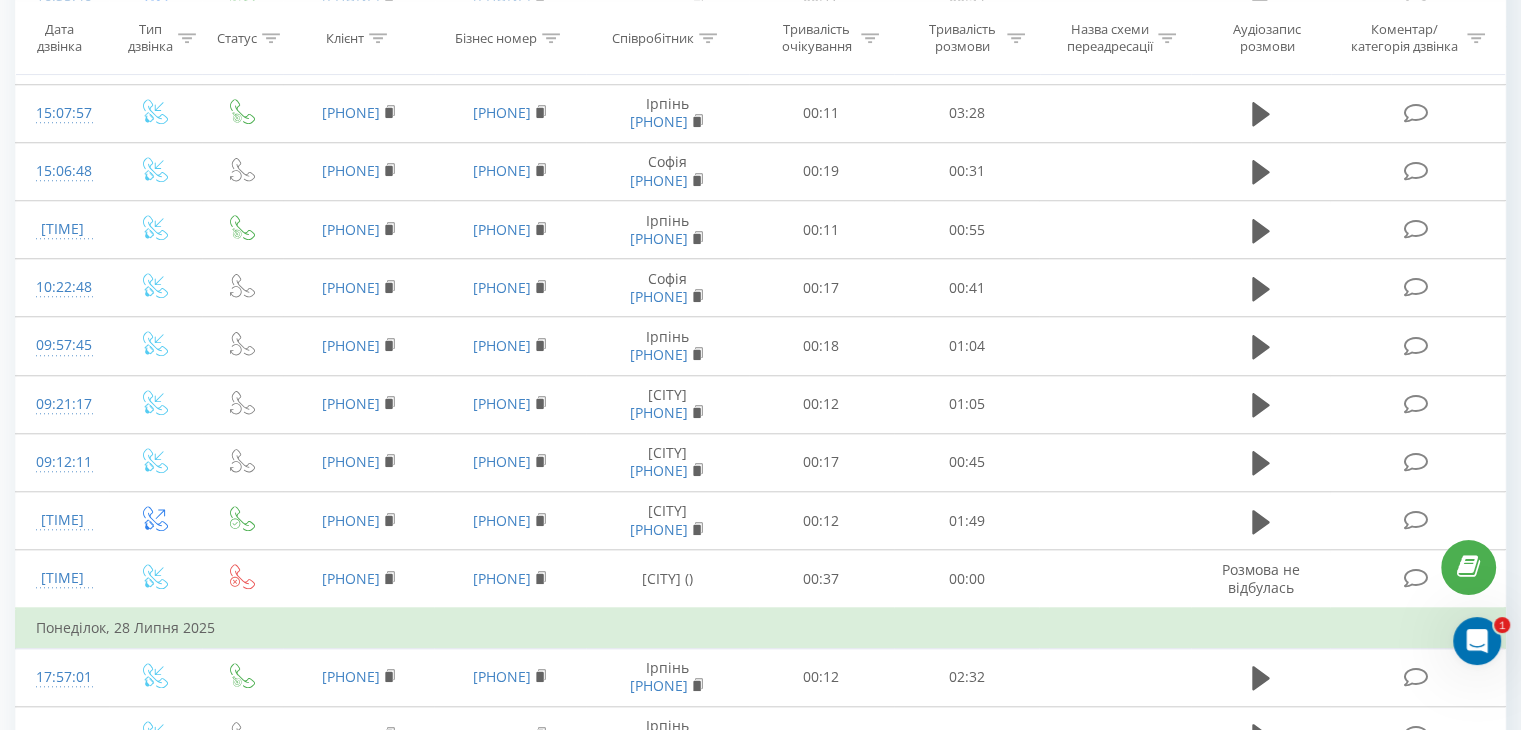 scroll, scrollTop: 1853, scrollLeft: 0, axis: vertical 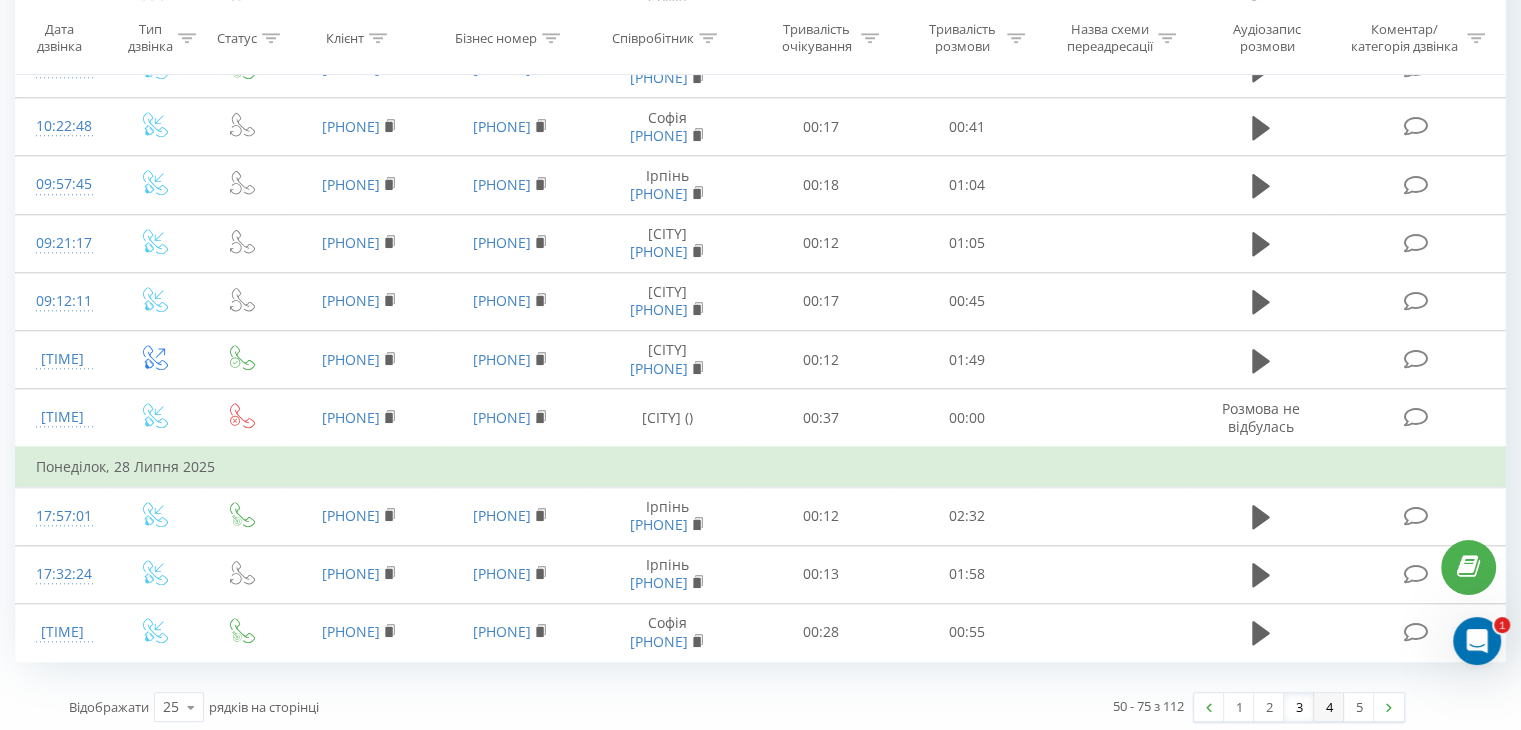 click on "4" at bounding box center [1329, 707] 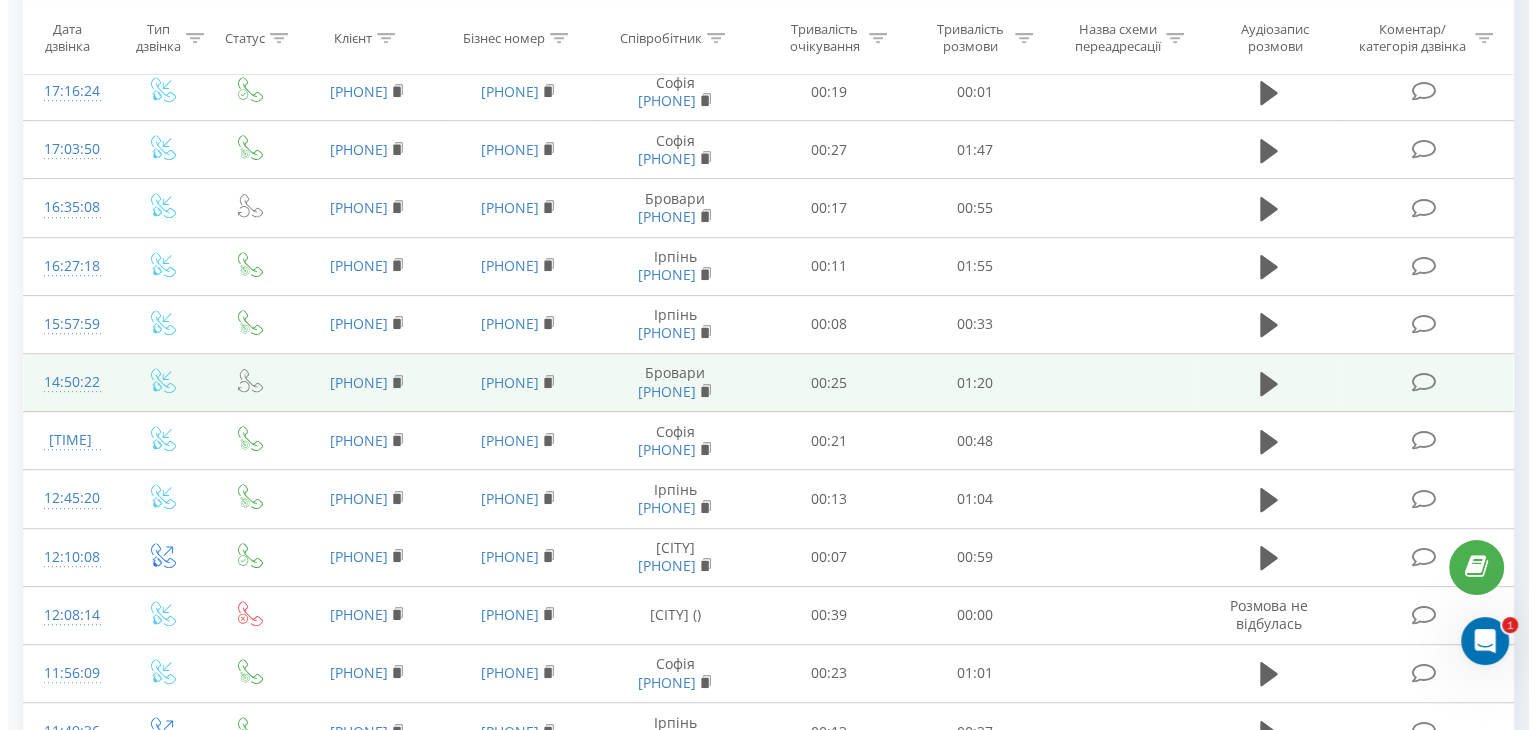 scroll, scrollTop: 812, scrollLeft: 0, axis: vertical 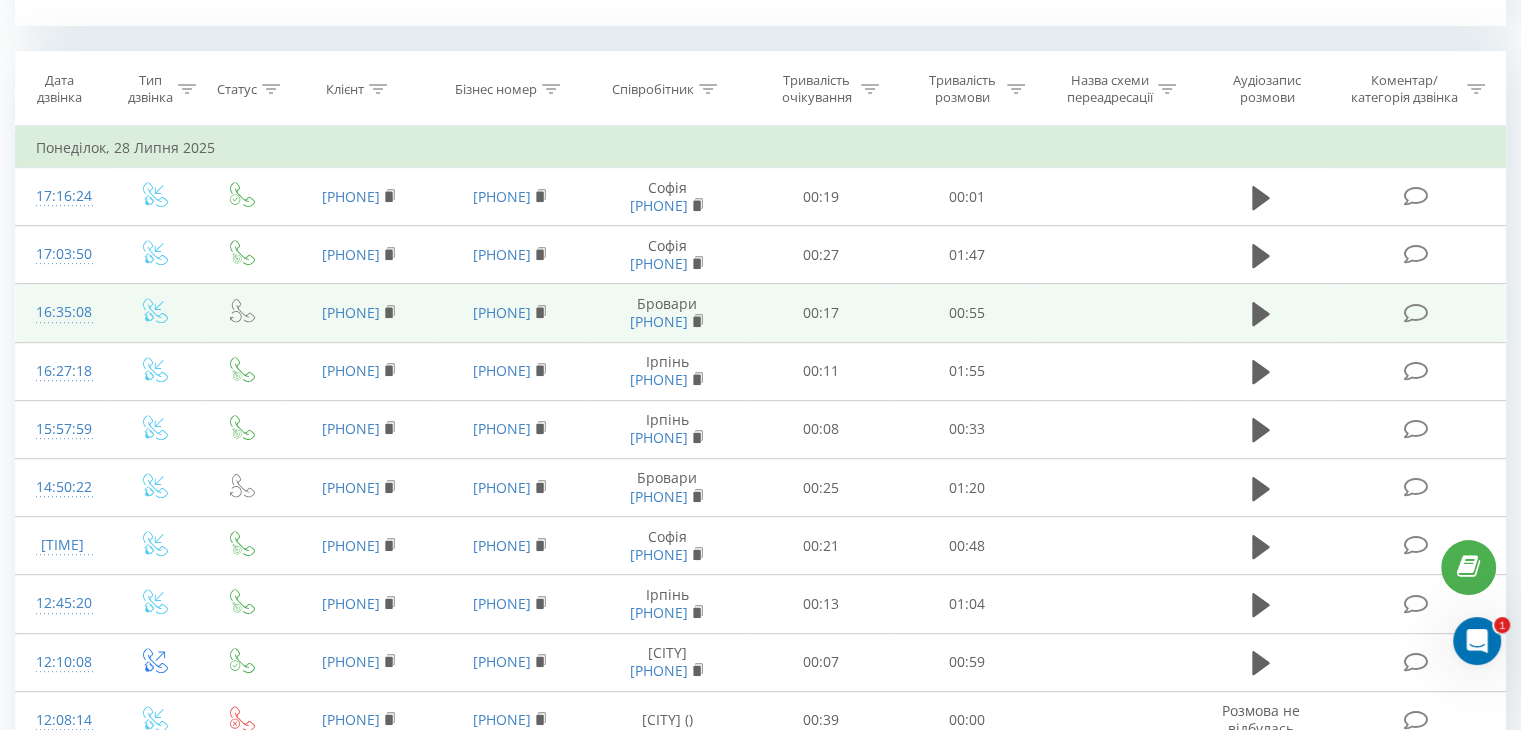 click at bounding box center (155, 313) 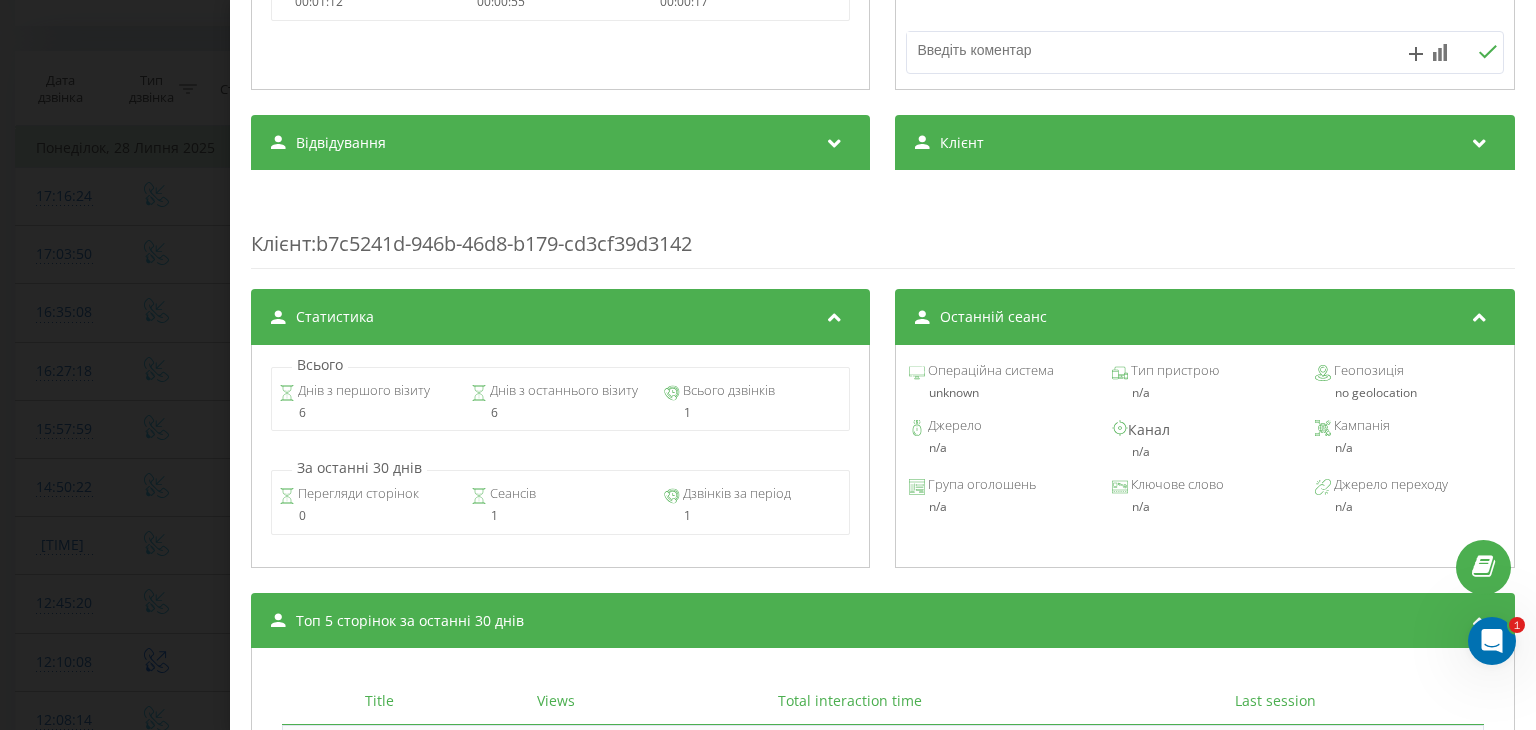 scroll, scrollTop: 700, scrollLeft: 0, axis: vertical 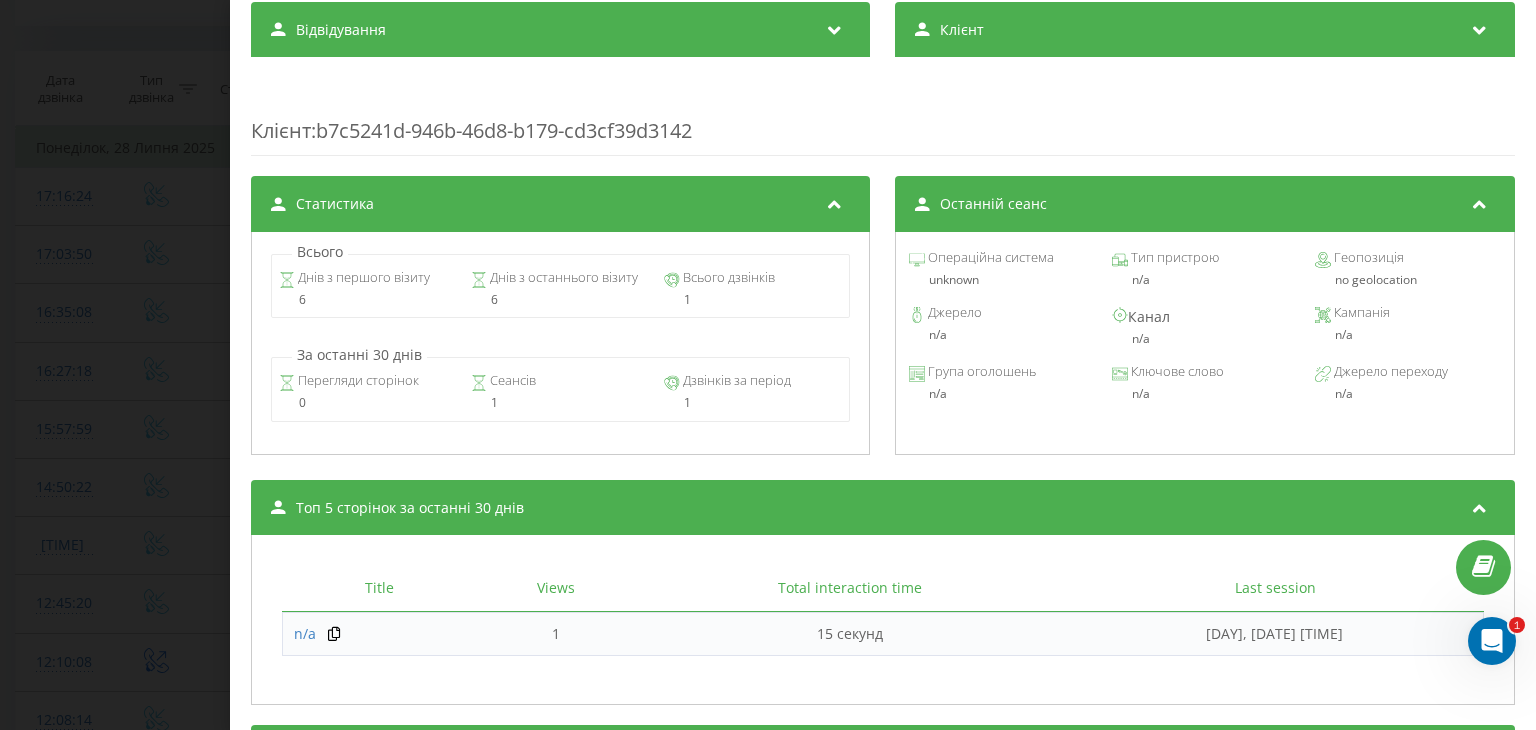 click on "Клієнт" at bounding box center (1205, 30) 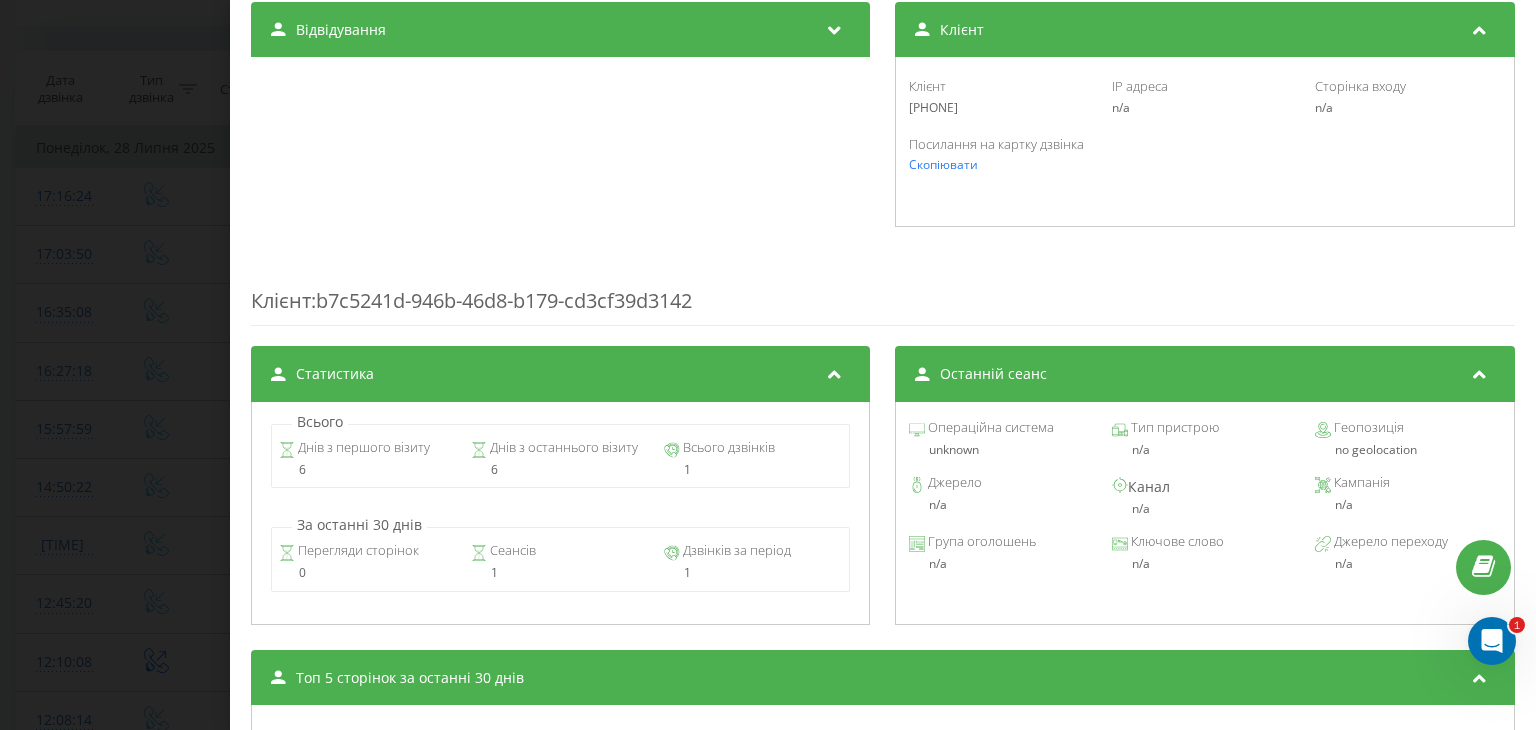 drag, startPoint x: 982, startPoint y: 105, endPoint x: 896, endPoint y: 112, distance: 86.28442 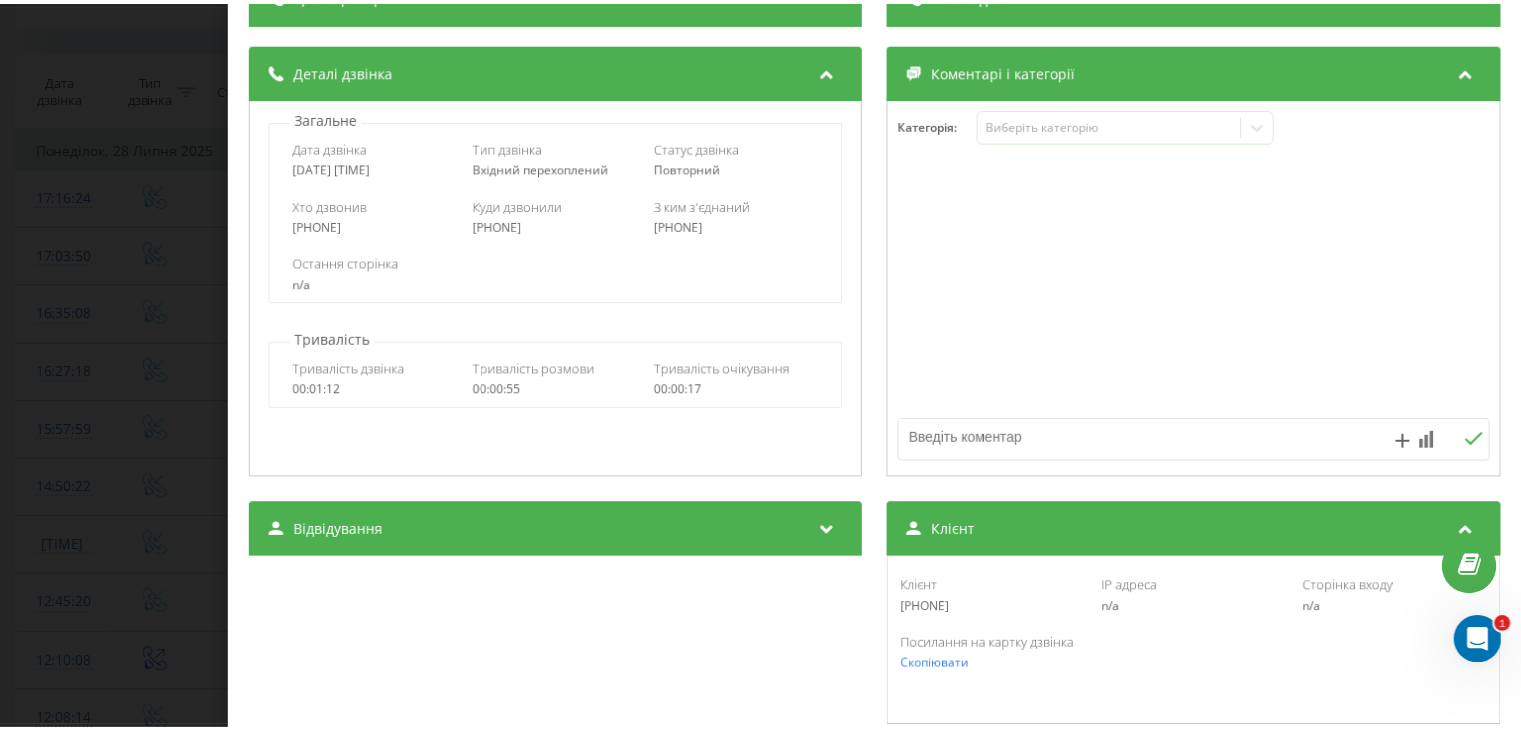 scroll, scrollTop: 0, scrollLeft: 0, axis: both 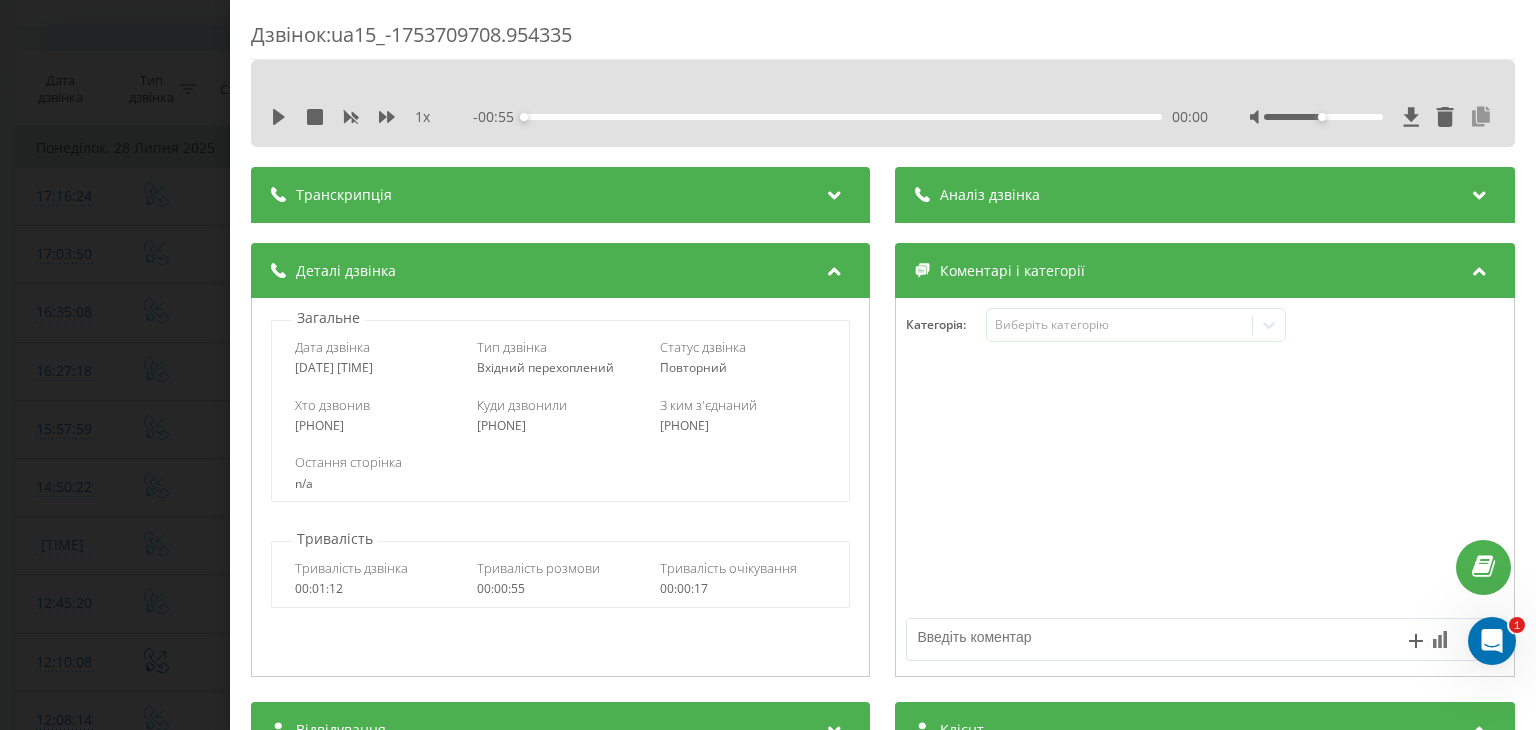 click at bounding box center (1482, 117) 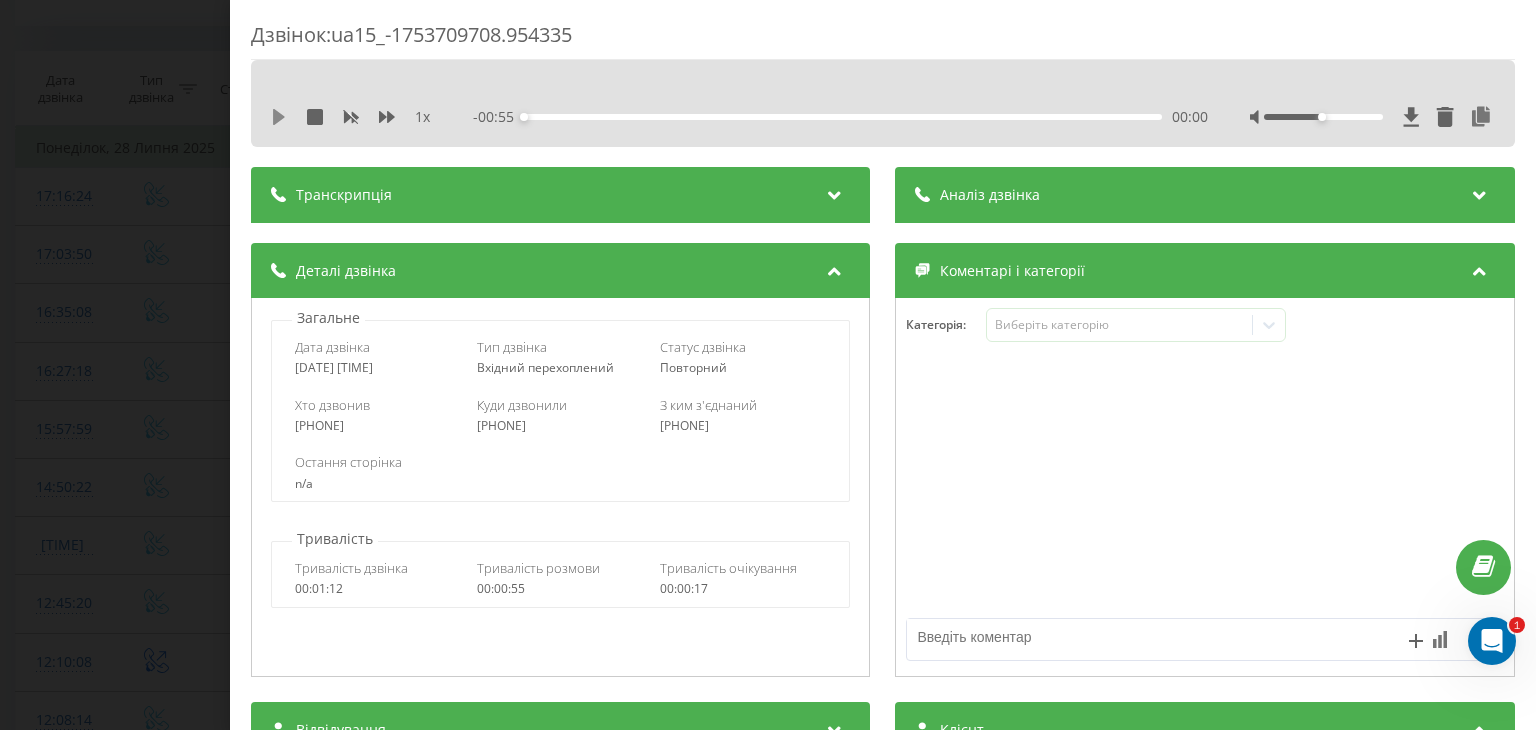 click 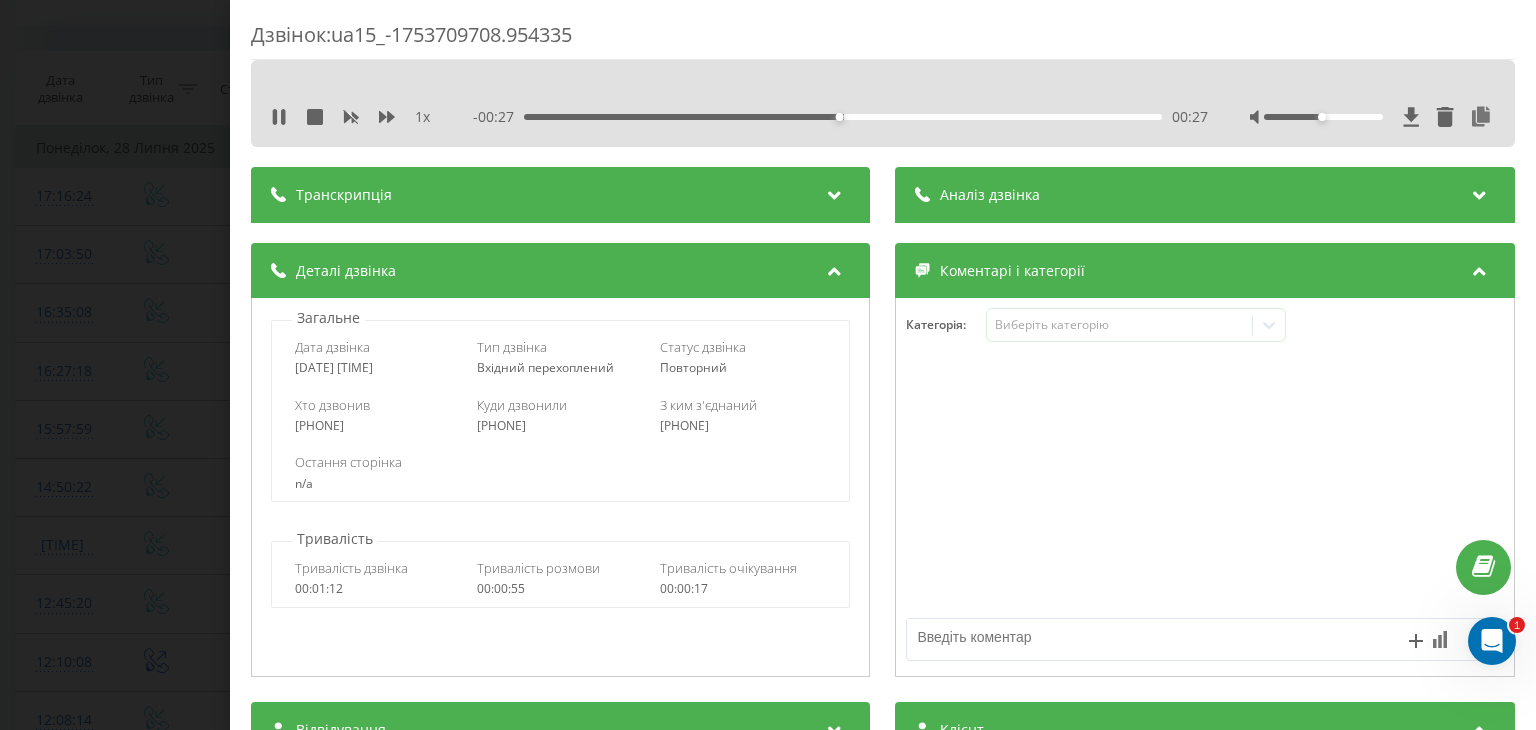 click on "1 x" at bounding box center (422, 117) 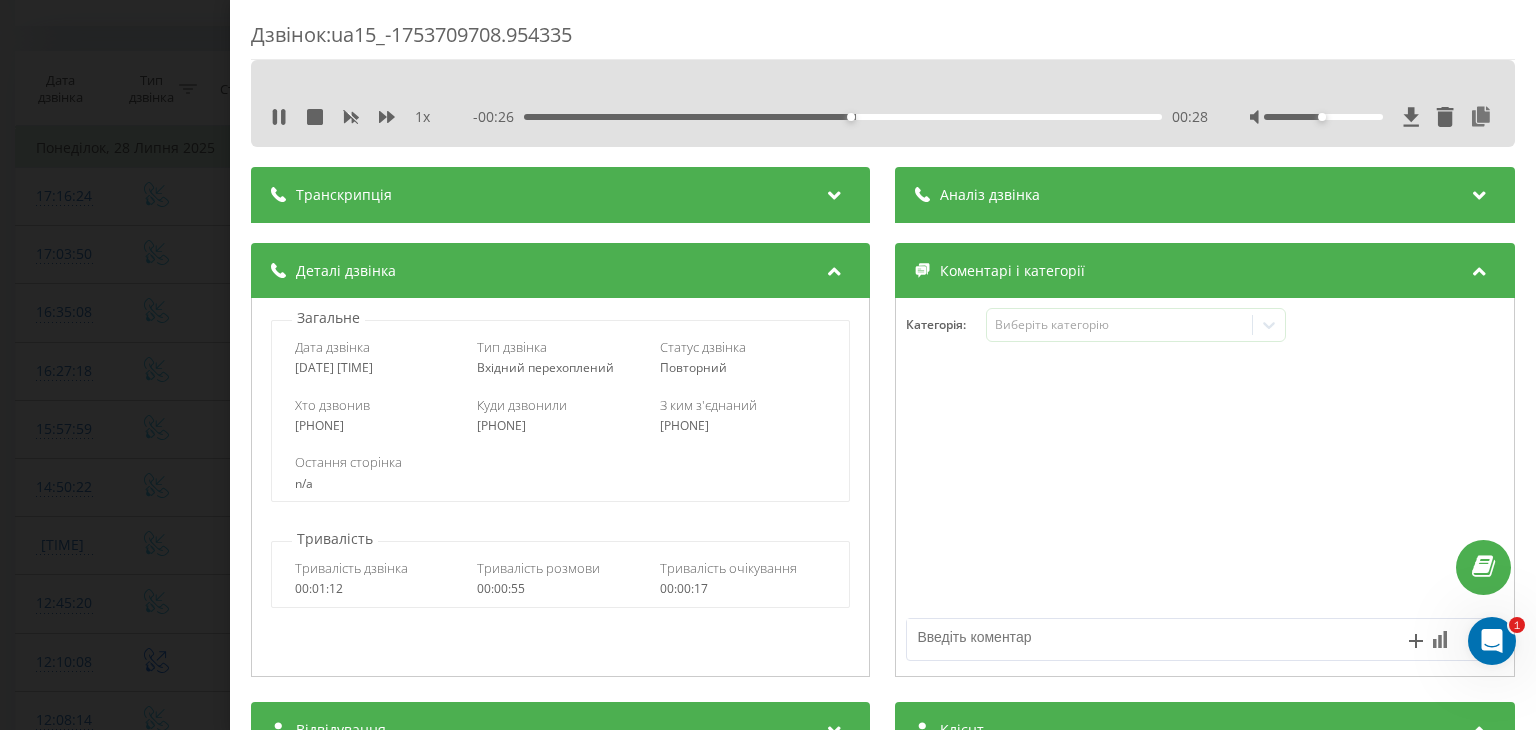 click on "1 x" at bounding box center [361, 117] 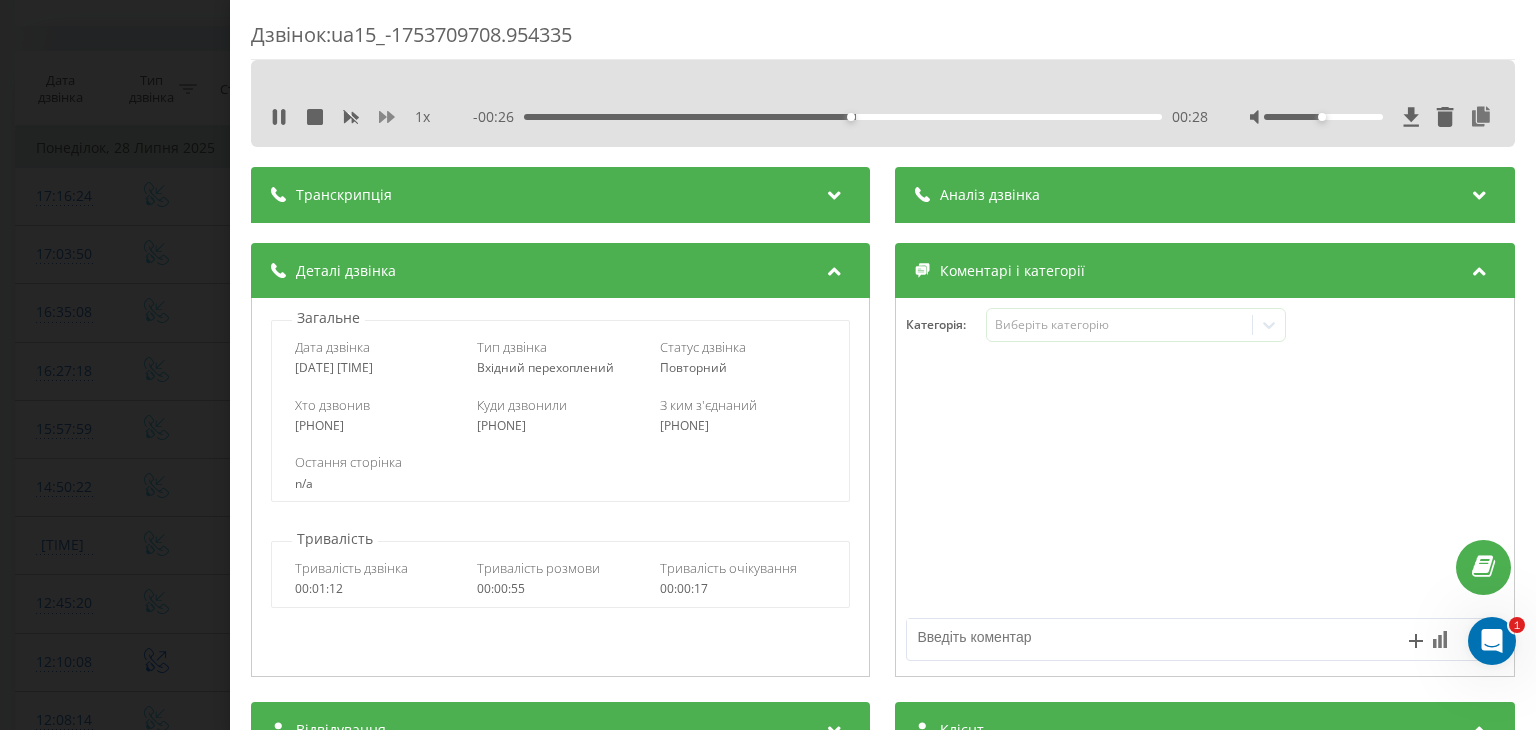 click 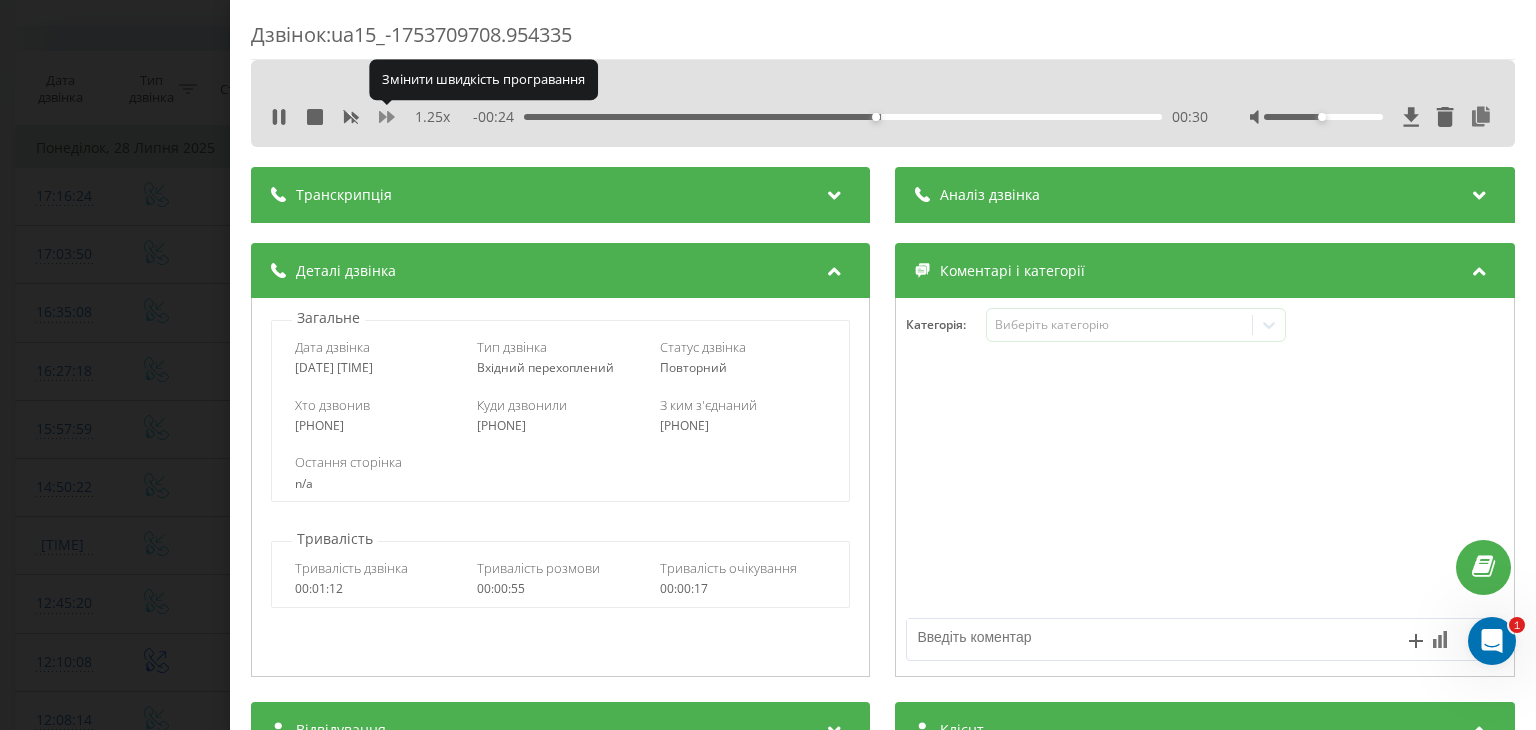 click 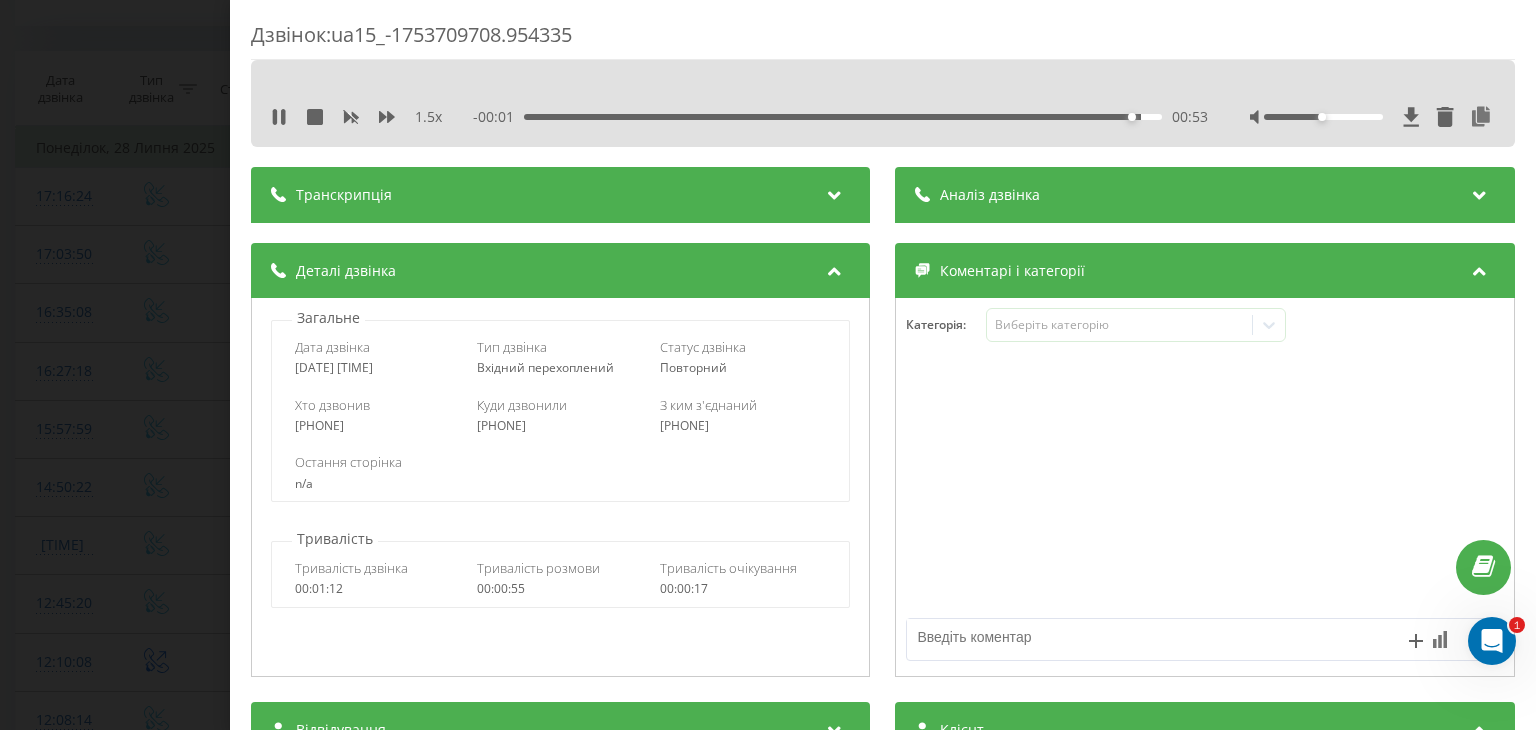 click on "Дзвінок :  ua15_-1753709708.954335   1.5 x  - 00:01 00:53   00:53   Транскрипція Для AI-аналізу майбутніх дзвінків  налаштуйте та активуйте профіль на сторінці . Якщо профіль вже є і дзвінок відповідає його умовам, оновіть сторінку через 10 хвилин - AI аналізує поточний дзвінок. Аналіз дзвінка Для AI-аналізу майбутніх дзвінків  налаштуйте та активуйте профіль на сторінці . Якщо профіль вже є і дзвінок відповідає його умовам, оновіть сторінку через 10 хвилин - AI аналізує поточний дзвінок. Деталі дзвінка Загальне Дата дзвінка [DATE] [TIME] Тип дзвінка Вхідний перехоплений Статус дзвінка n/a :" at bounding box center (768, 365) 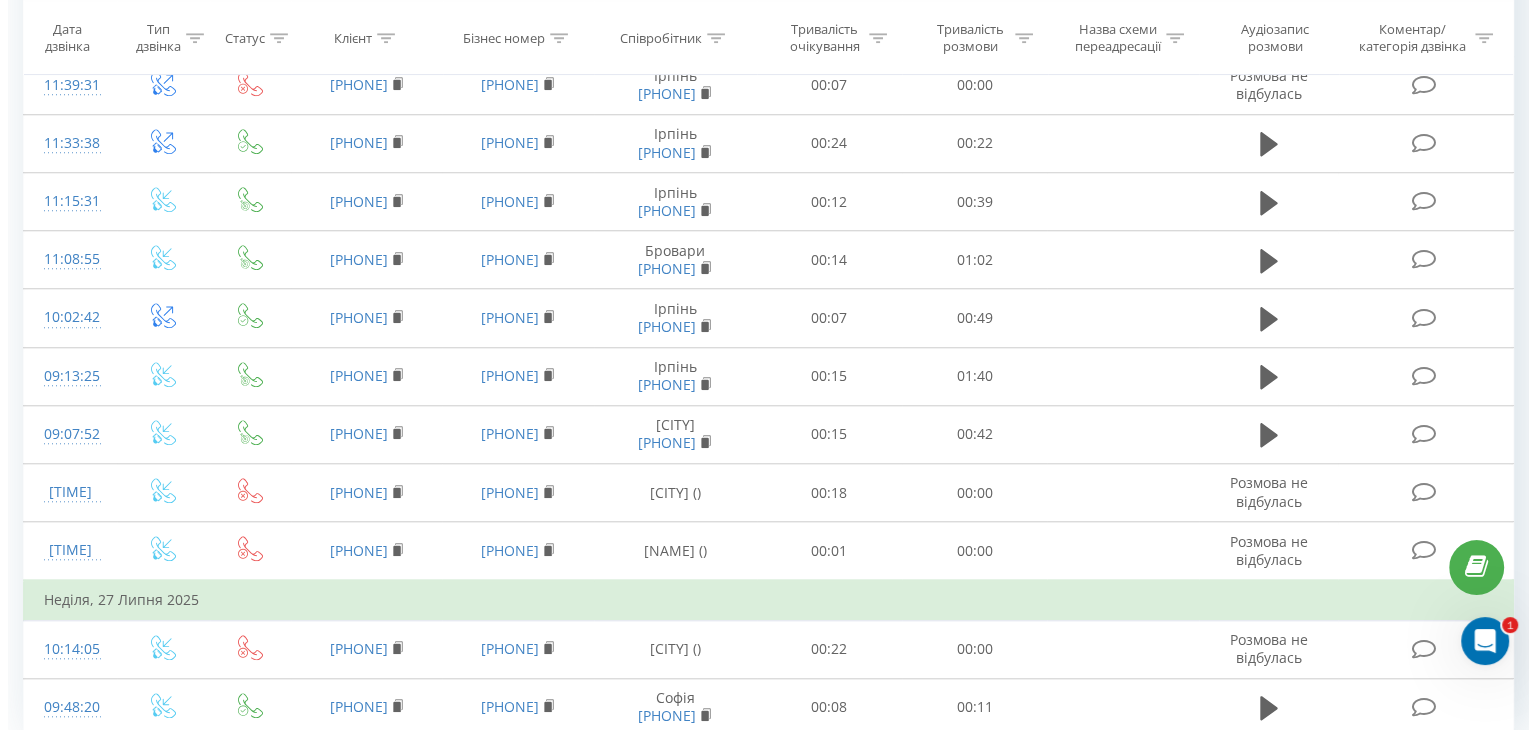 scroll, scrollTop: 1712, scrollLeft: 0, axis: vertical 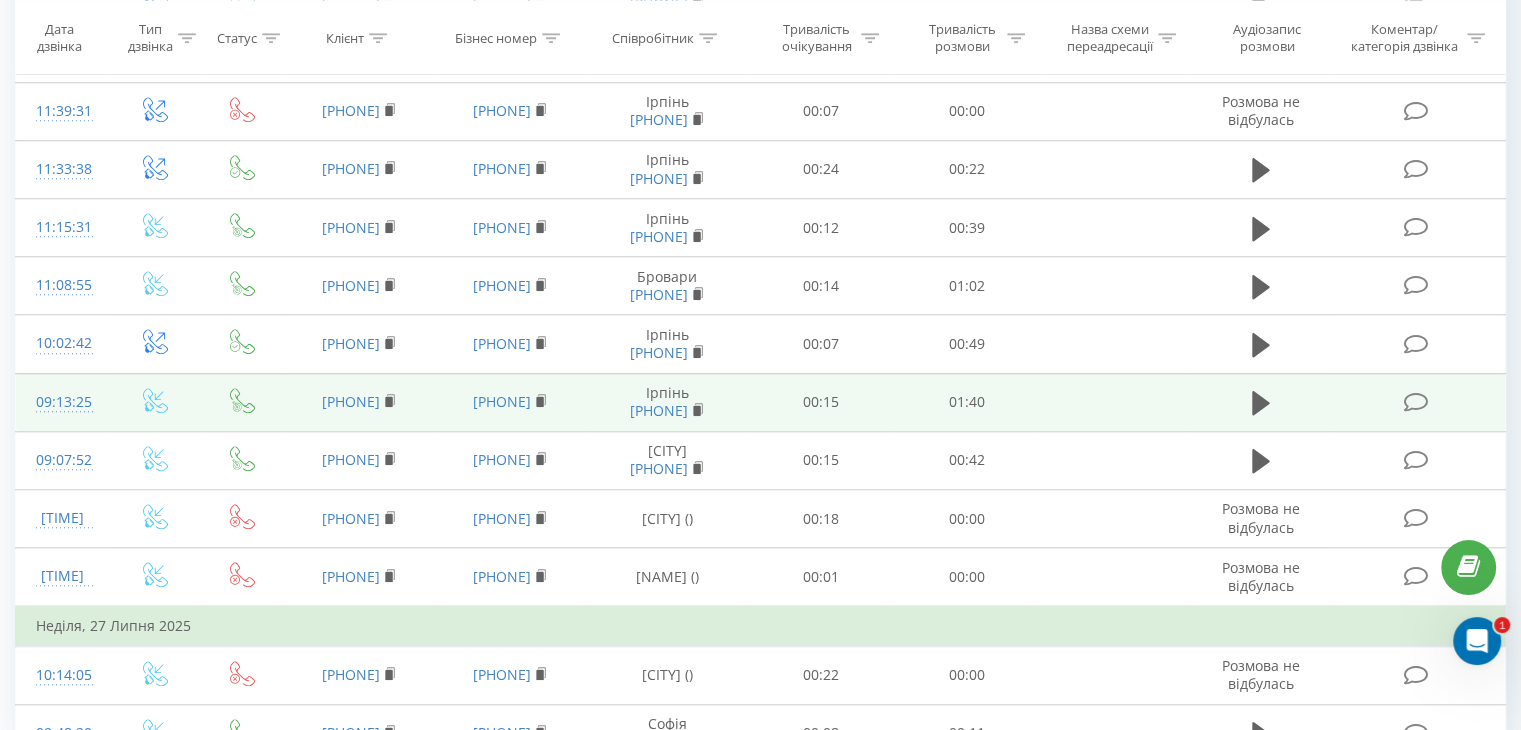 click on "09:13:25" at bounding box center [62, 402] 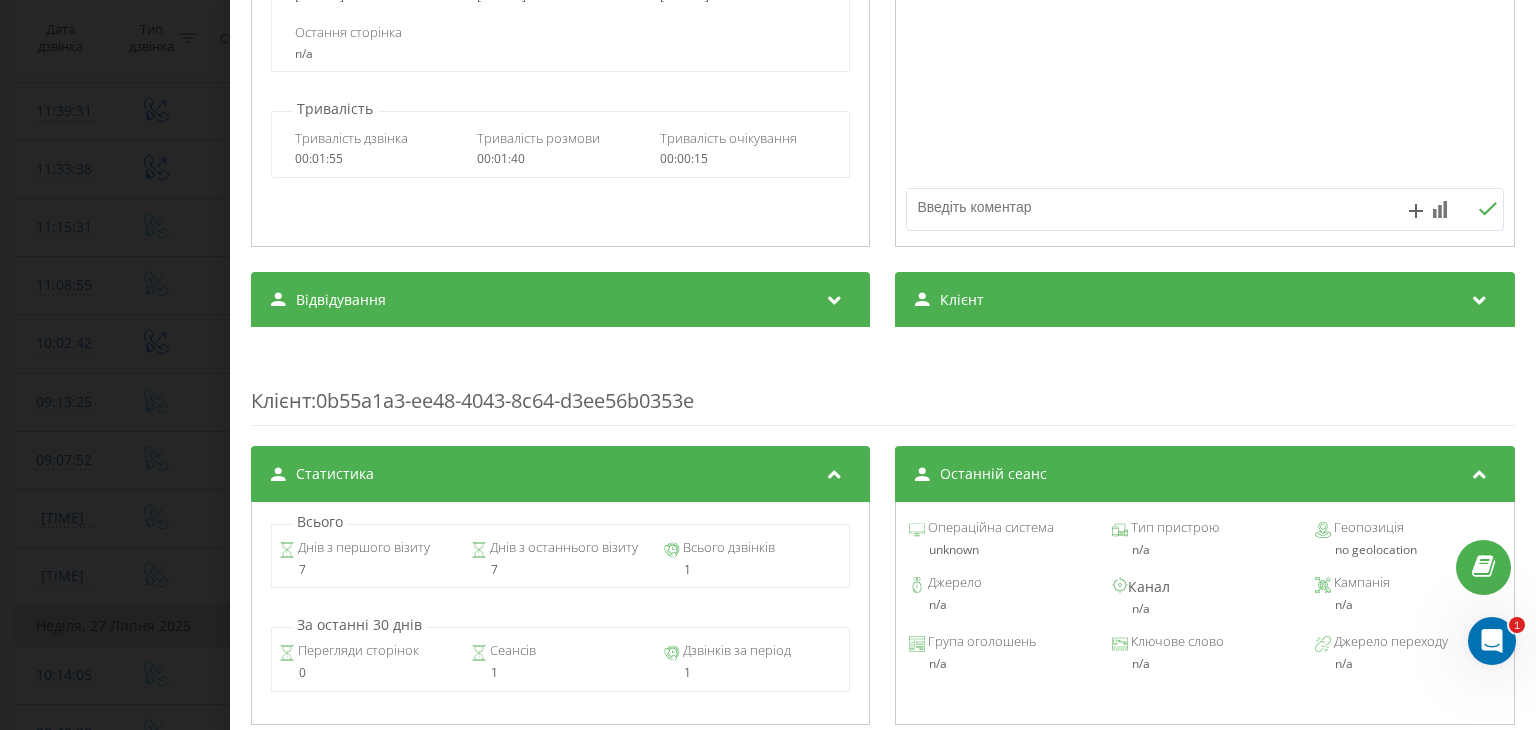 scroll, scrollTop: 600, scrollLeft: 0, axis: vertical 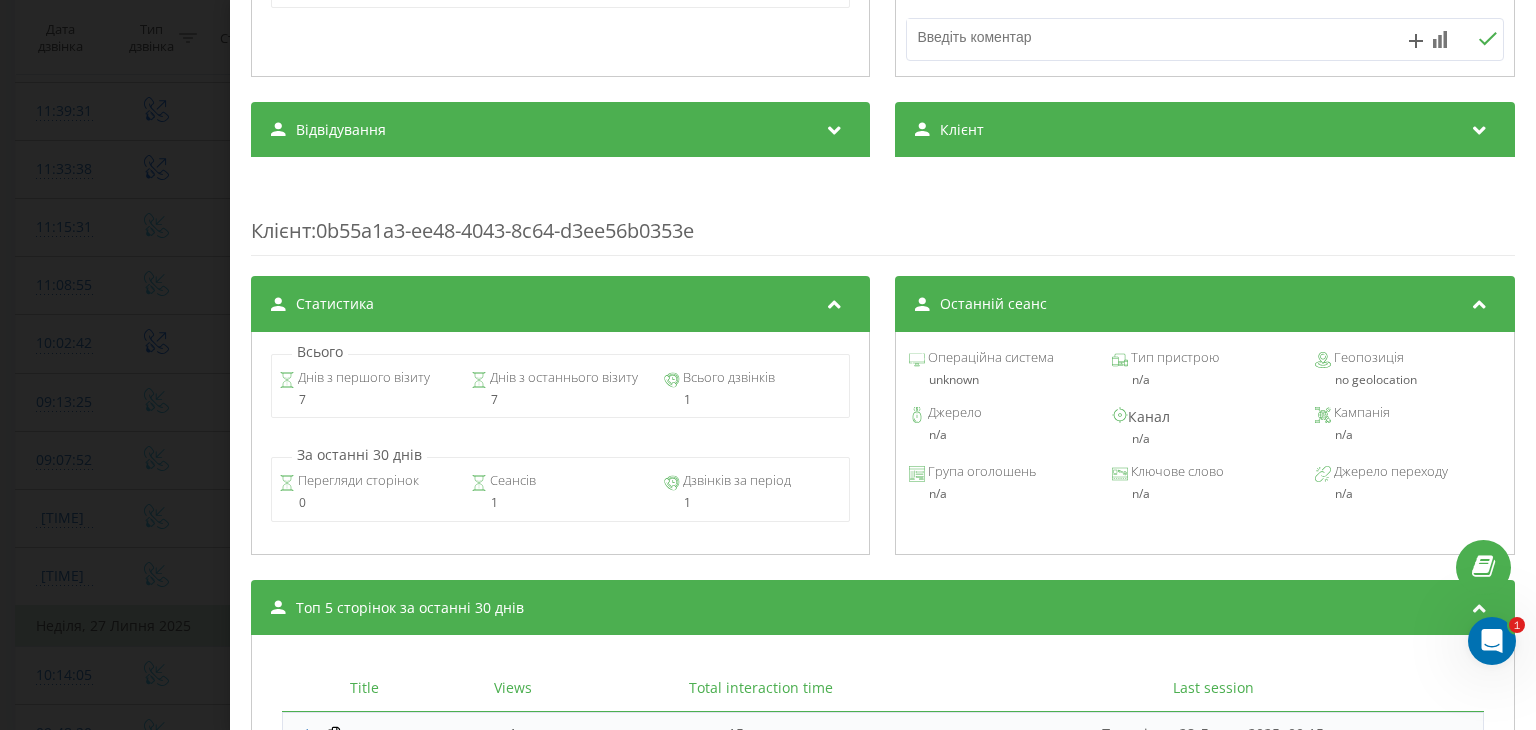click on "Клієнт" at bounding box center [1205, 130] 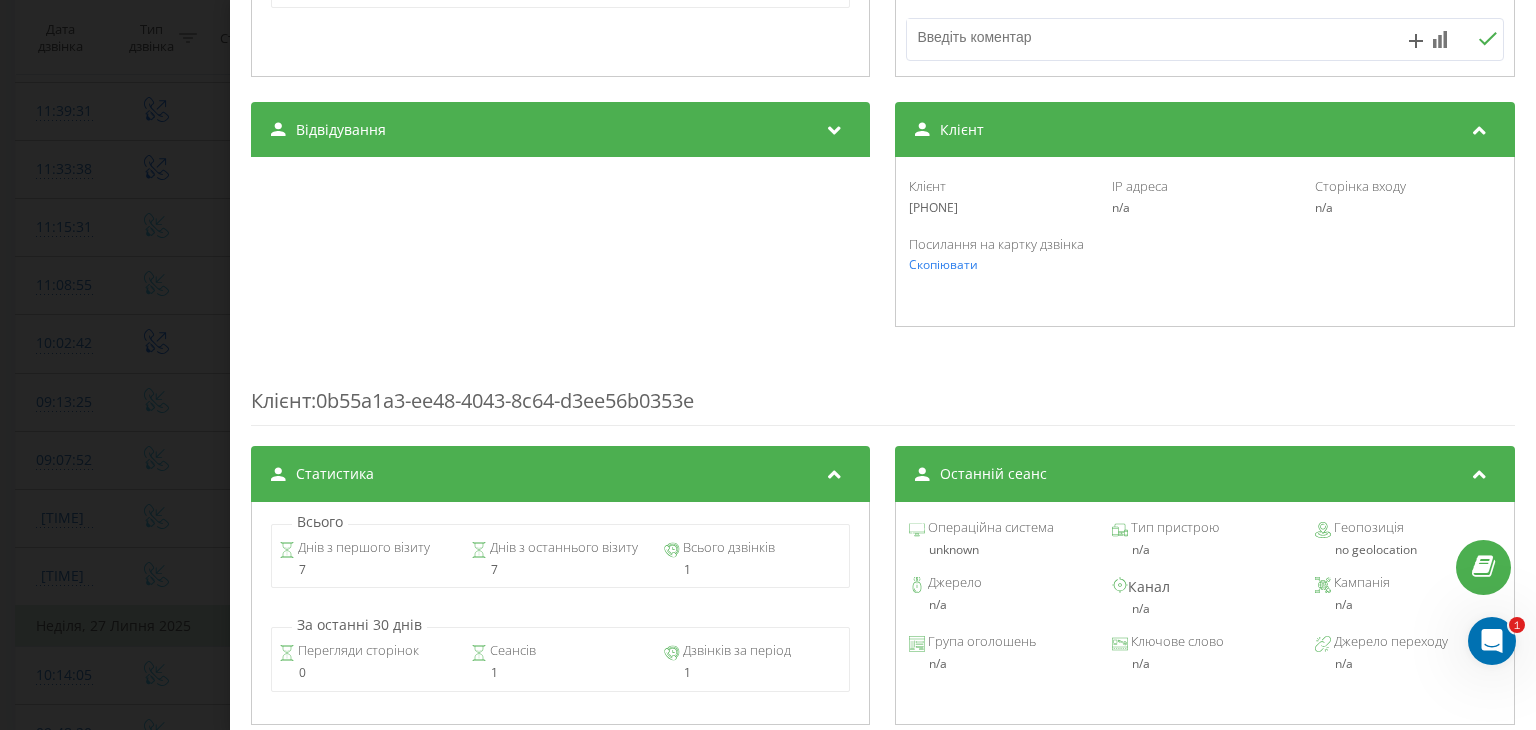 drag, startPoint x: 987, startPoint y: 209, endPoint x: 881, endPoint y: 216, distance: 106.23088 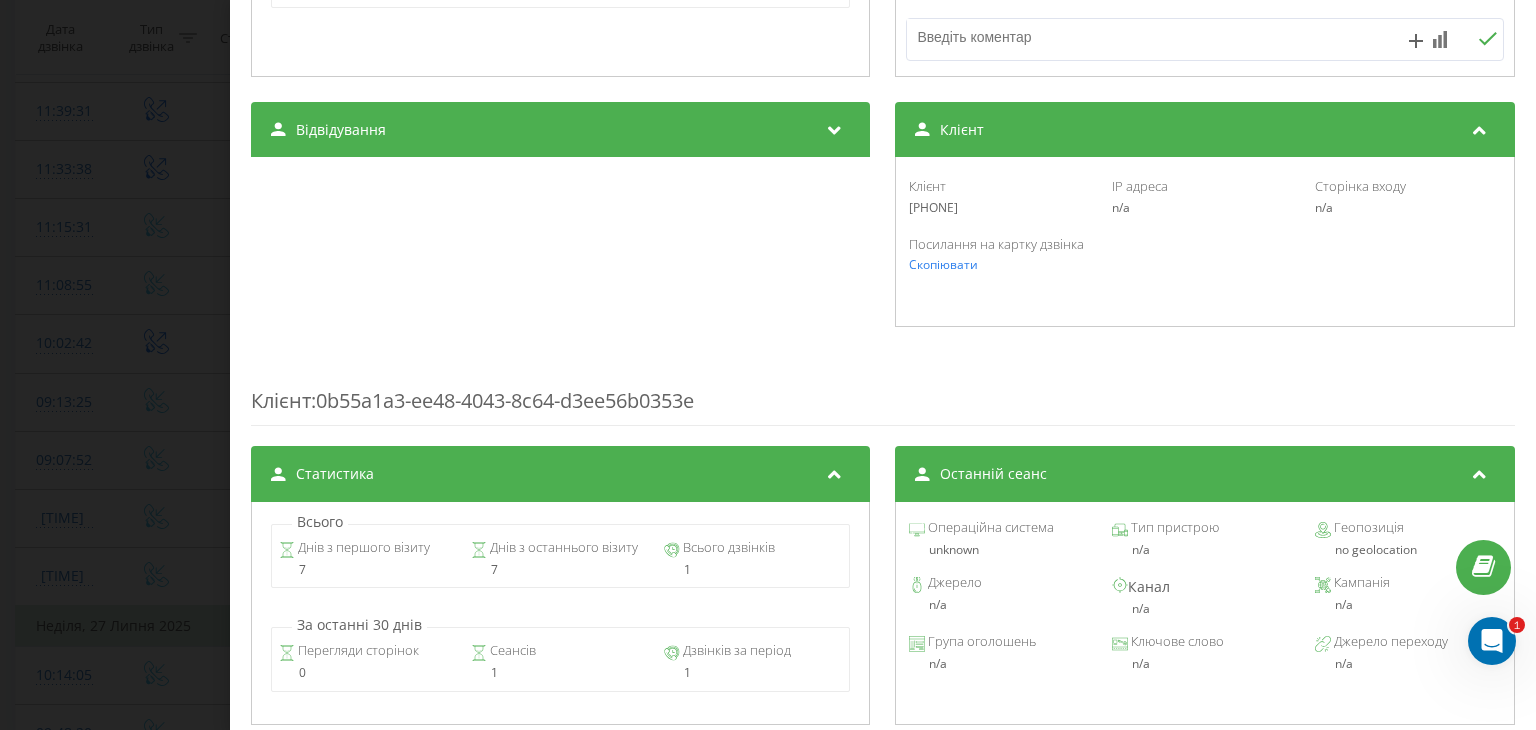 copy on "[PHONE]" 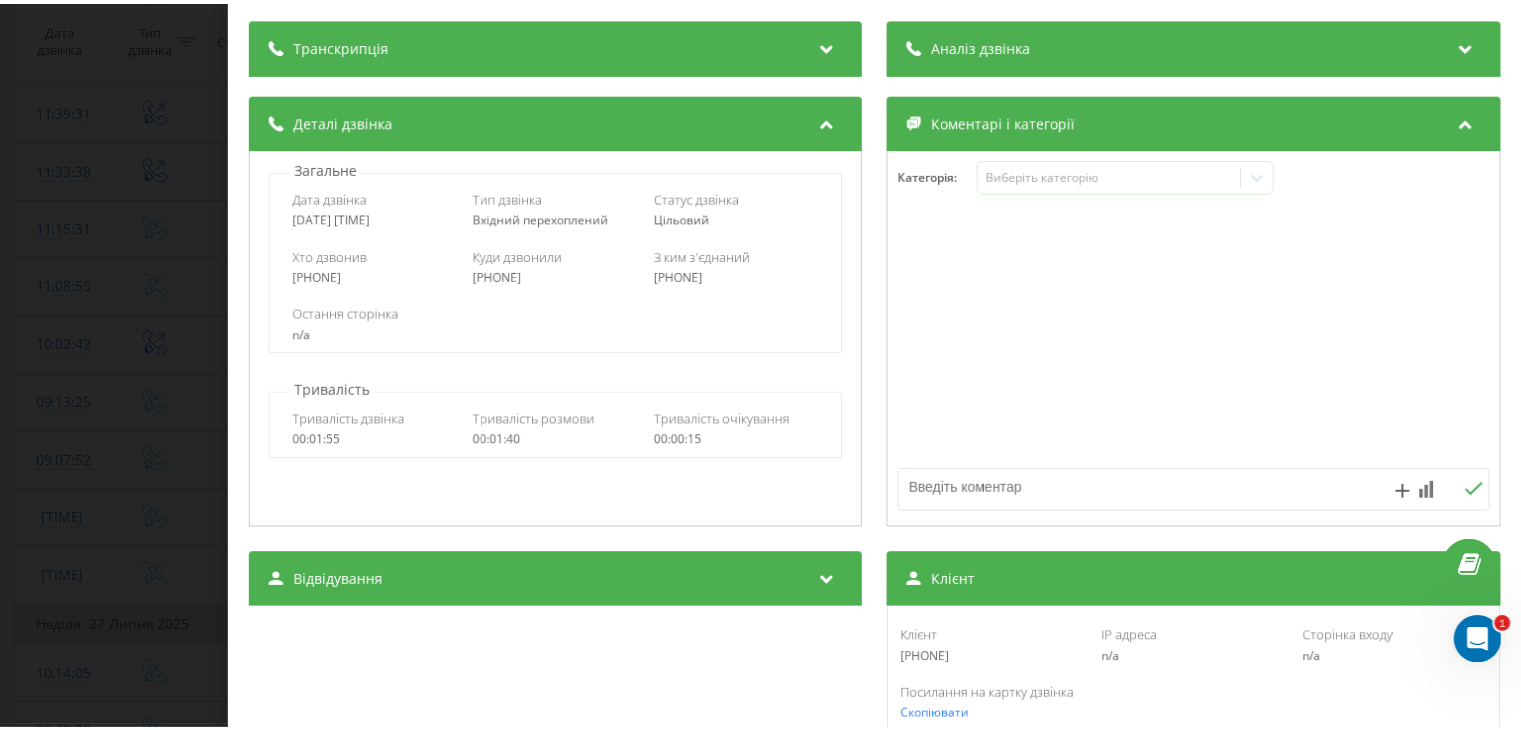scroll, scrollTop: 0, scrollLeft: 0, axis: both 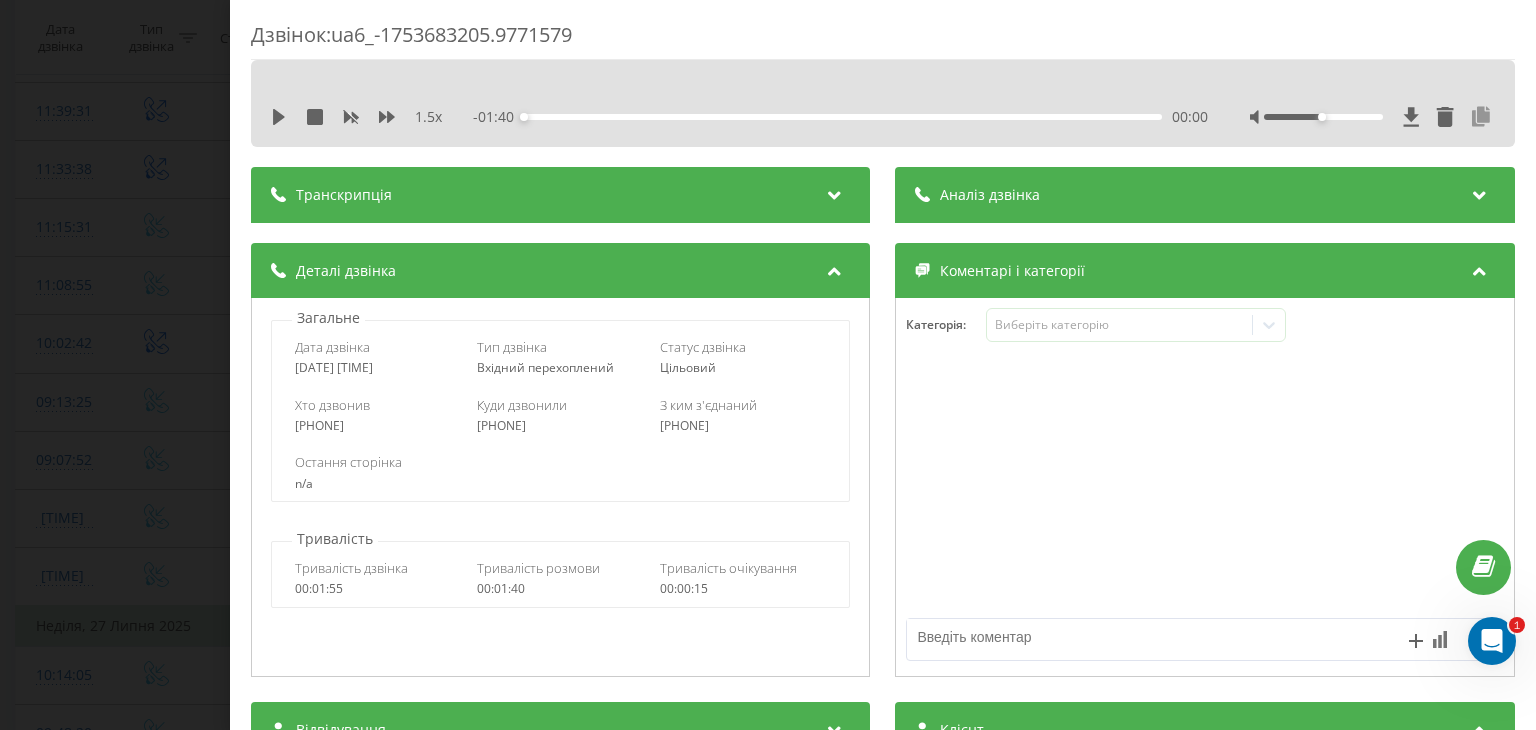 click at bounding box center [1482, 117] 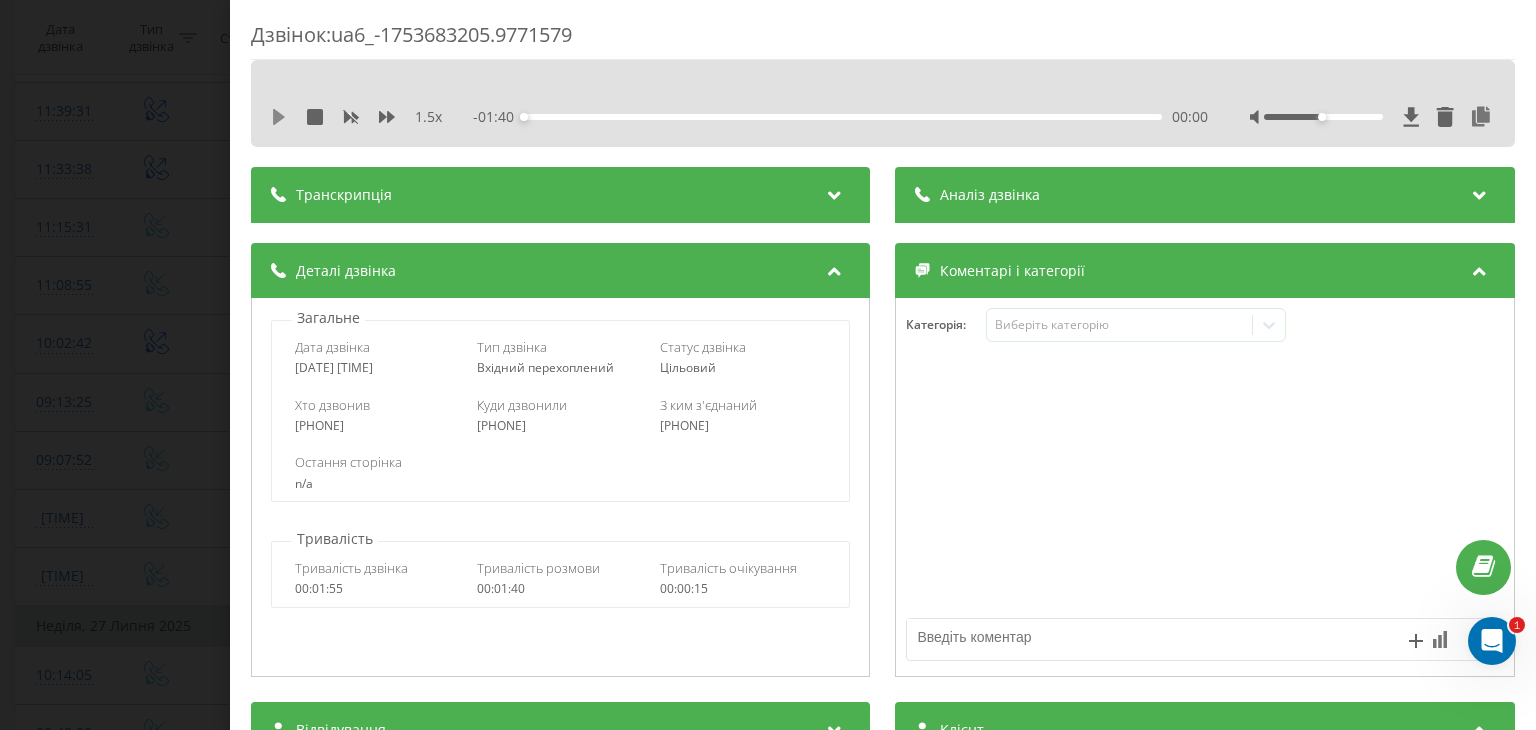 click 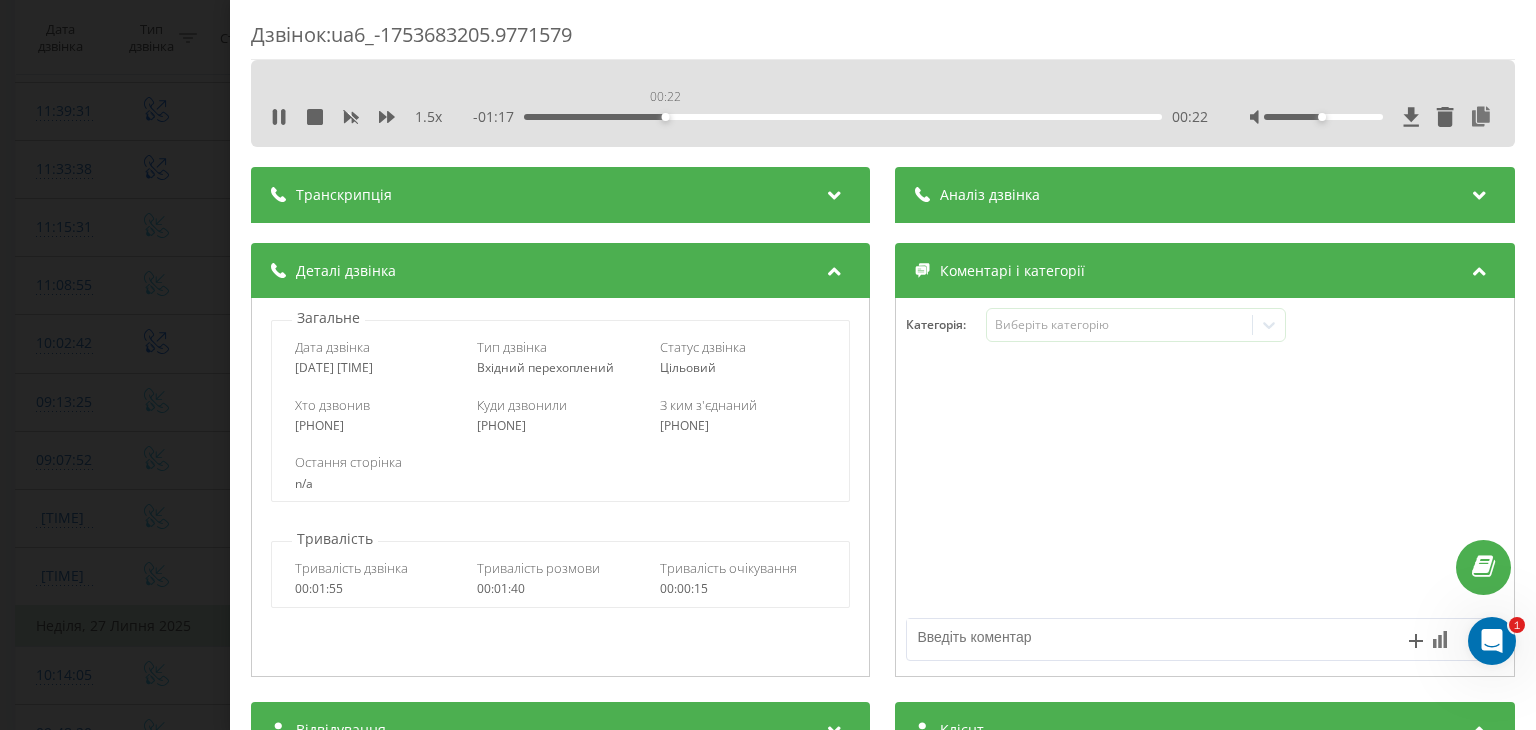 drag, startPoint x: 740, startPoint y: 113, endPoint x: 616, endPoint y: 130, distance: 125.1599 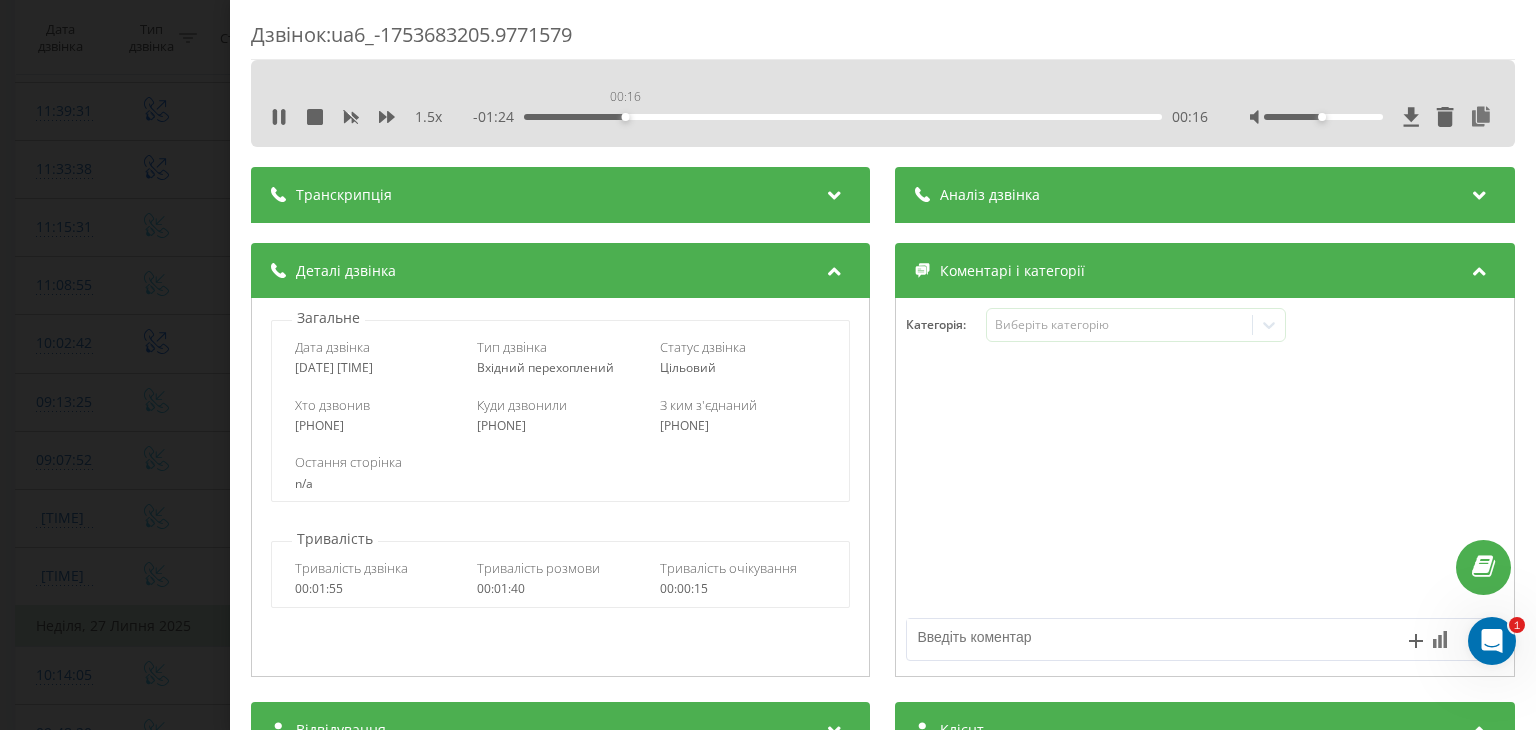 drag, startPoint x: 628, startPoint y: 117, endPoint x: 605, endPoint y: 122, distance: 23.537205 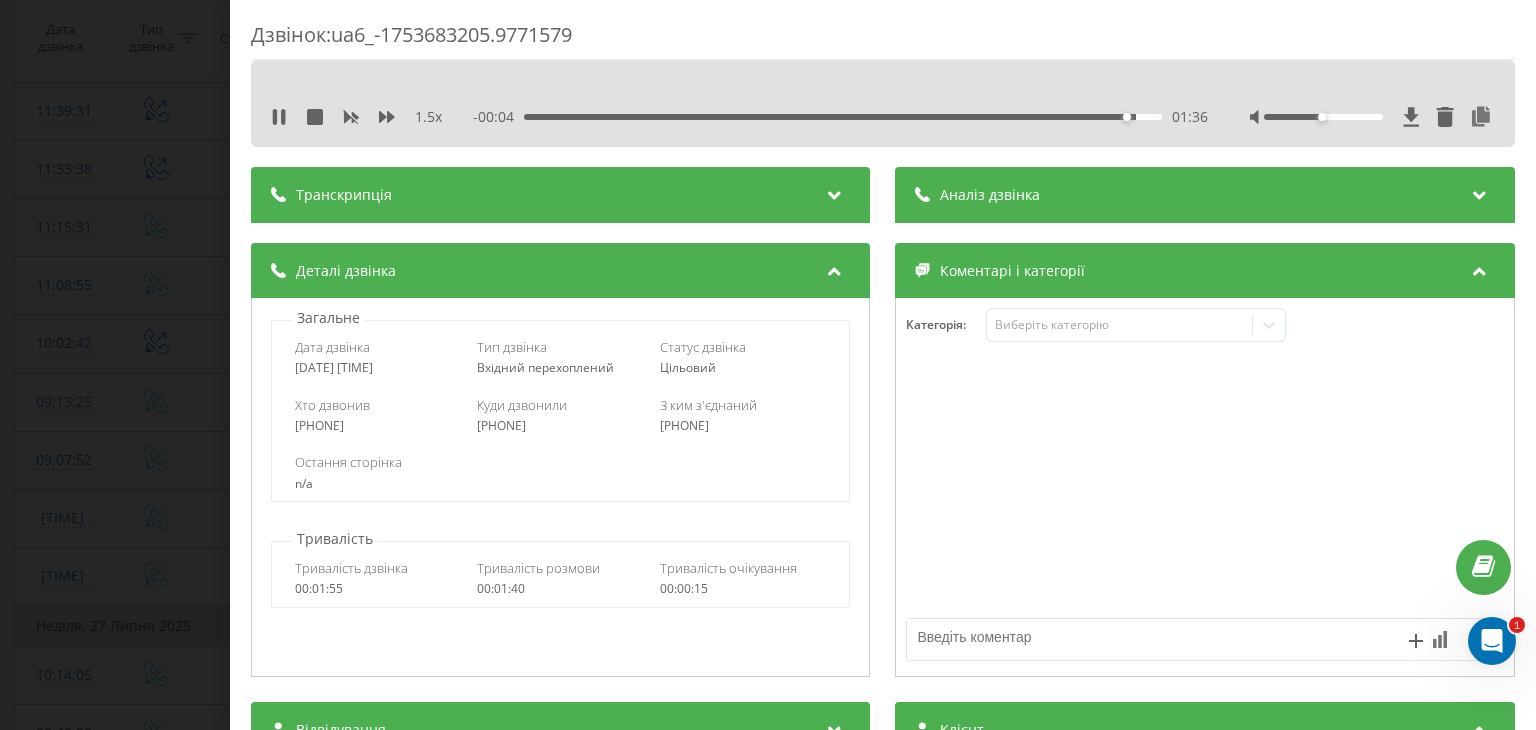 click on "Дзвінок :  ua6_-1753683205.9771579   1.5 x  - 00:04 01:36   01:36   Транскрипція Для AI-аналізу майбутніх дзвінків  налаштуйте та активуйте профіль на сторінці . Якщо профіль вже є і дзвінок відповідає його умовам, оновіть сторінку через 10 хвилин - AI аналізує поточний дзвінок. Аналіз дзвінка Для AI-аналізу майбутніх дзвінків  налаштуйте та активуйте профіль на сторінці . Якщо профіль вже є і дзвінок відповідає його умовам, оновіть сторінку через 10 хвилин - AI аналізує поточний дзвінок. Деталі дзвінка Загальне Дата дзвінка [DATE] [TIME] Тип дзвінка Вхідний перехоплений Статус дзвінка n/a :" at bounding box center [768, 365] 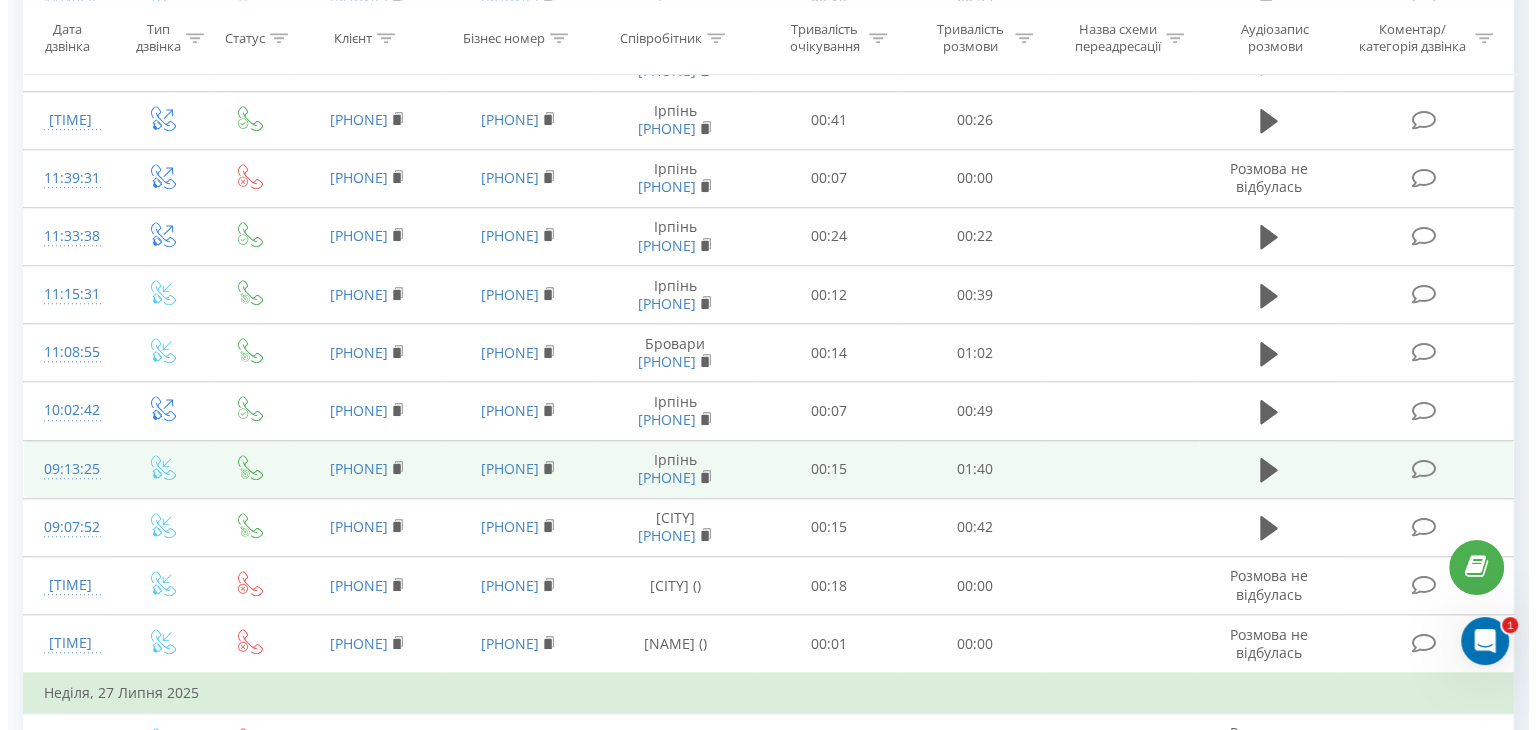 scroll, scrollTop: 1612, scrollLeft: 0, axis: vertical 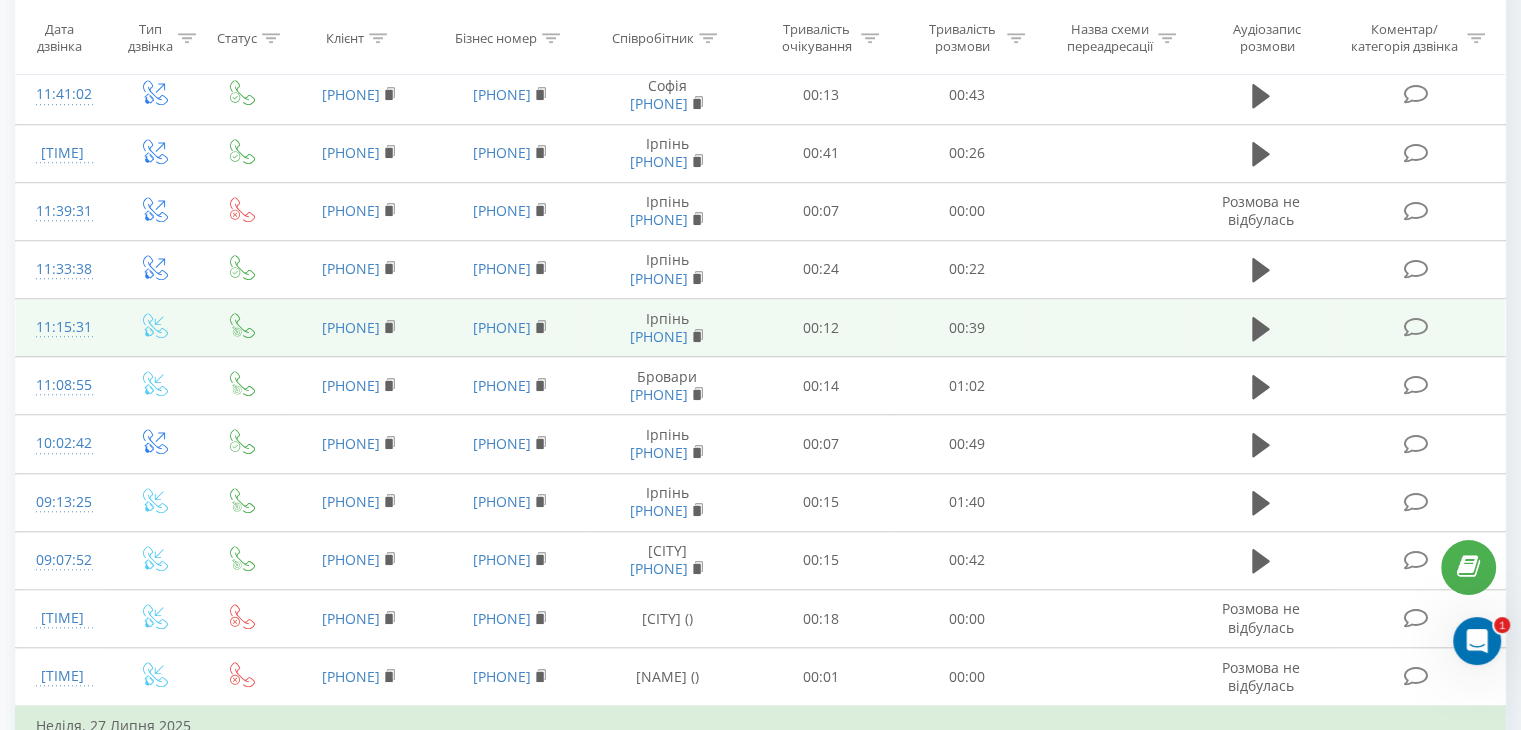 click at bounding box center [155, 328] 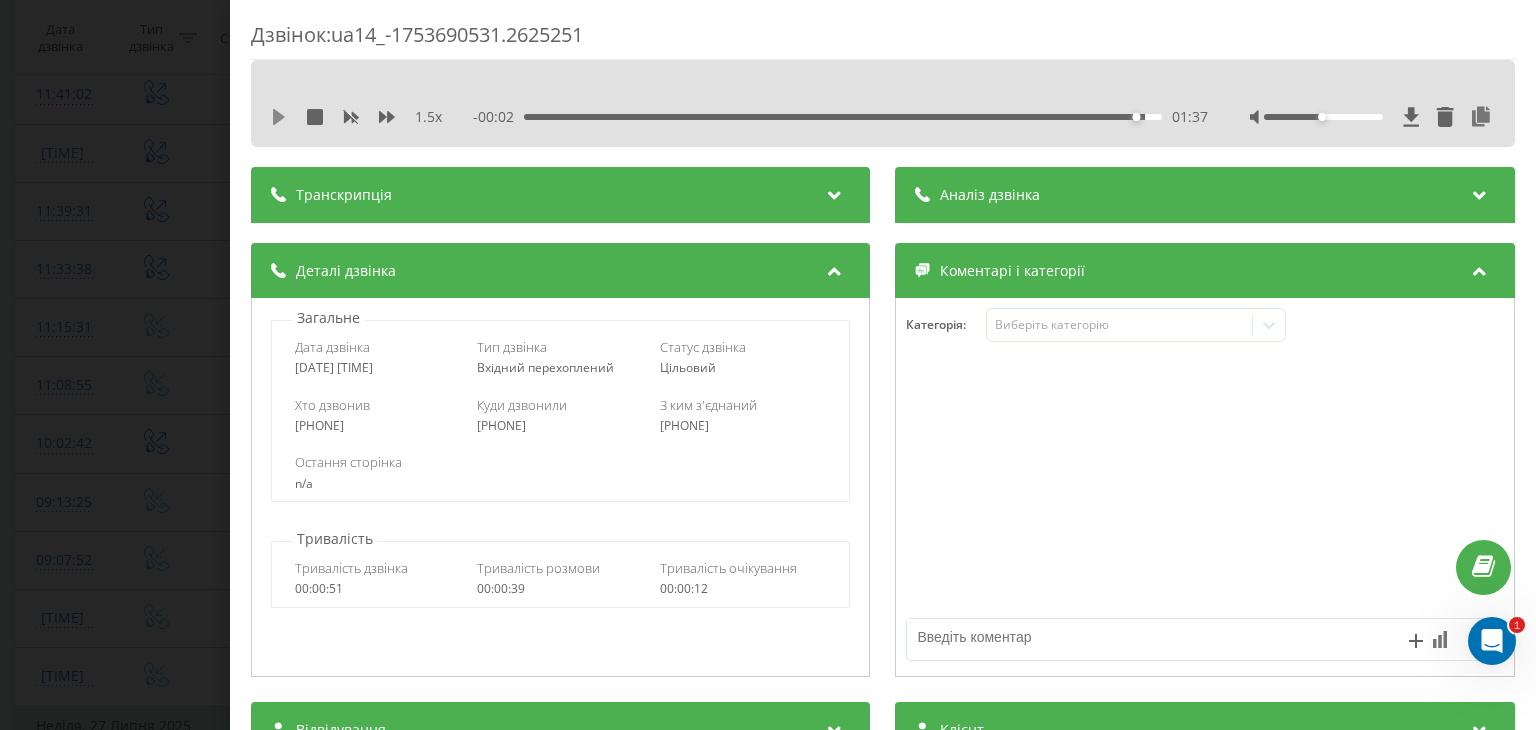 click 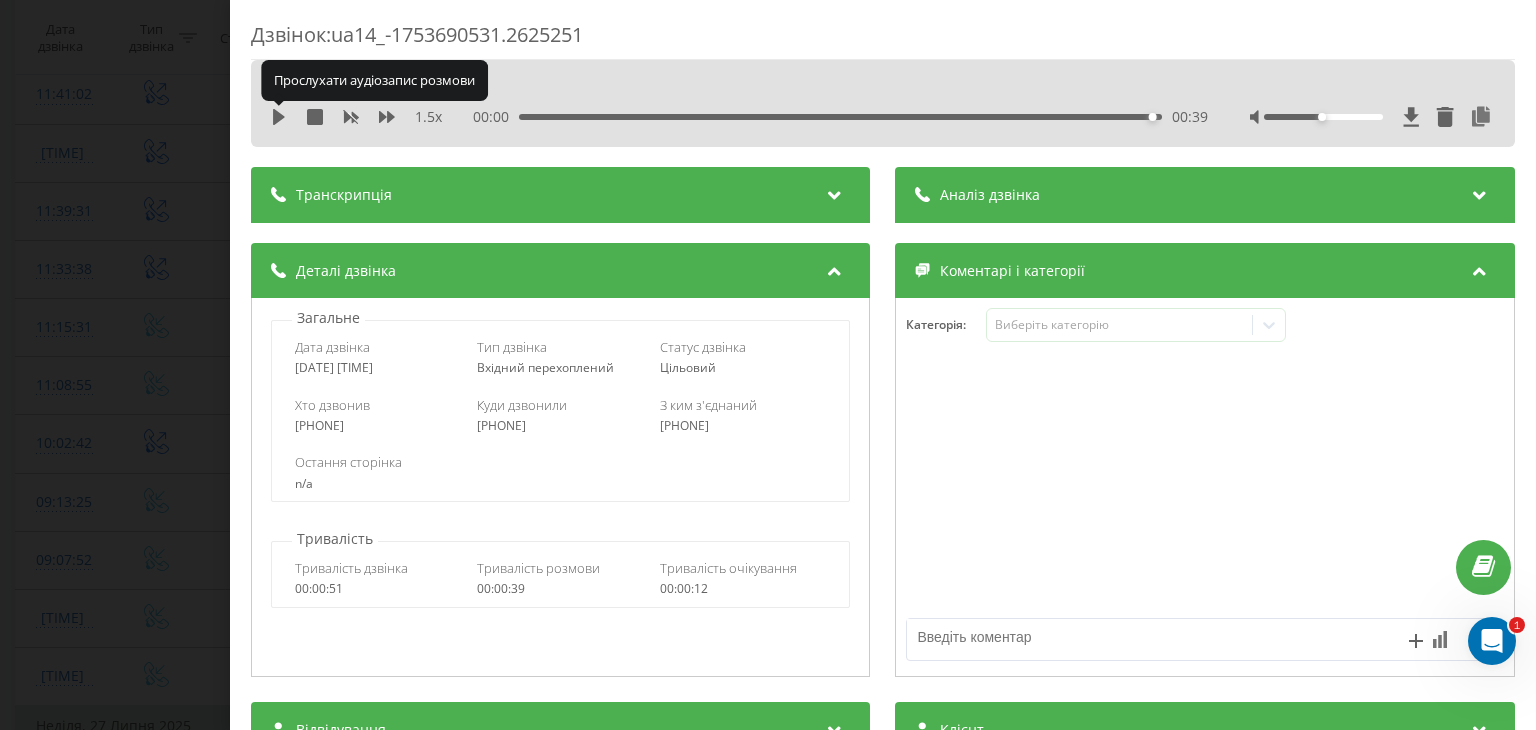 click 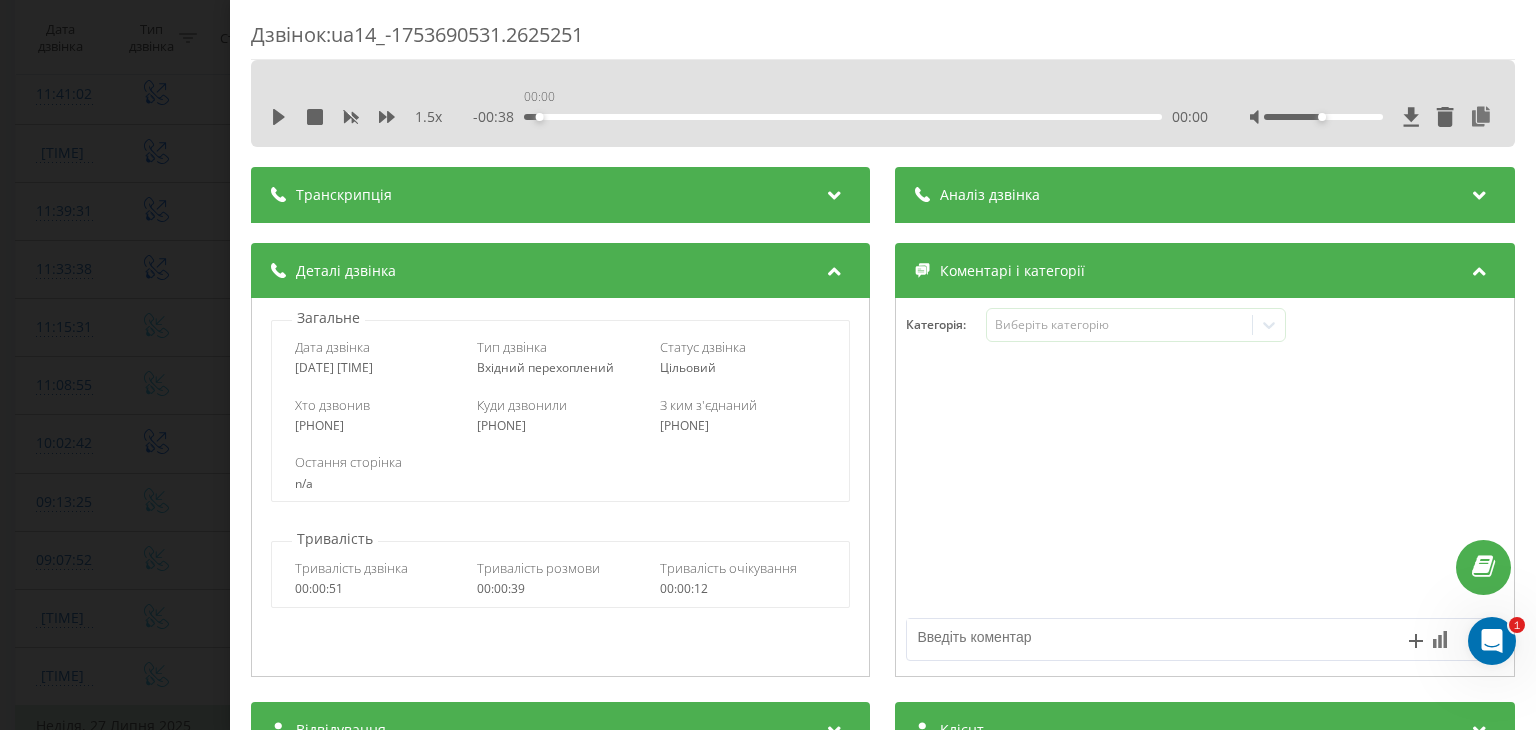 drag, startPoint x: 1153, startPoint y: 118, endPoint x: 372, endPoint y: 153, distance: 781.7839 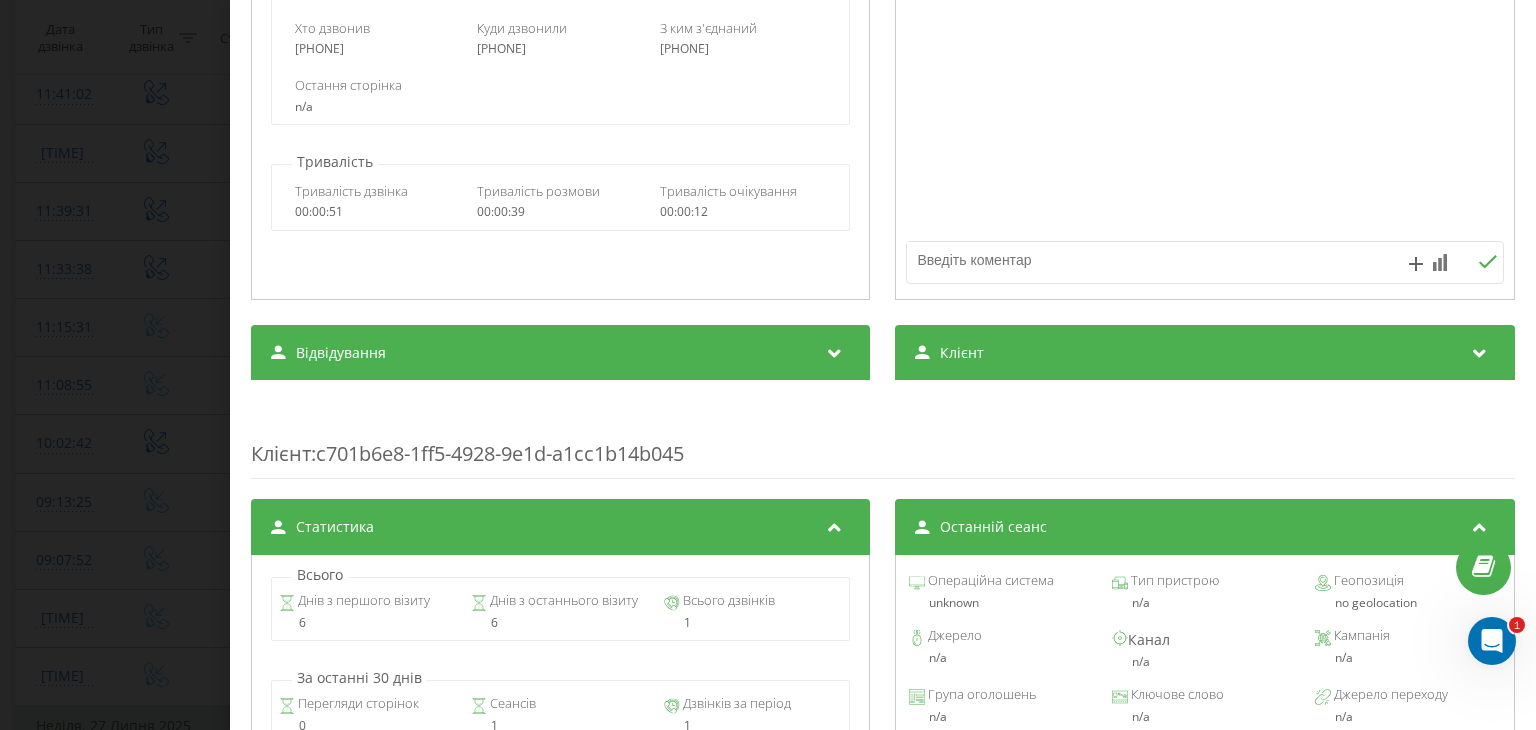 scroll, scrollTop: 400, scrollLeft: 0, axis: vertical 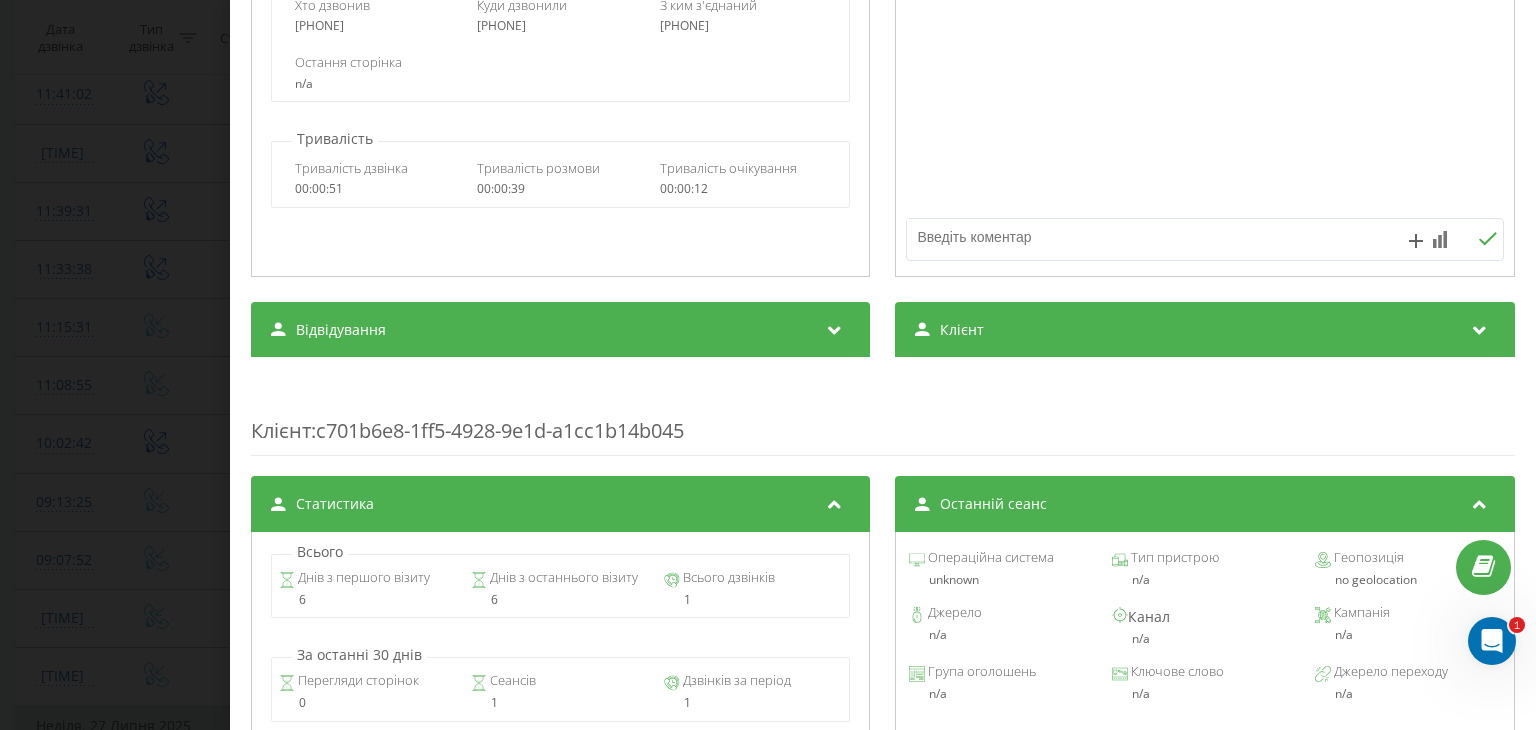 click on "Клієнт" at bounding box center [963, 330] 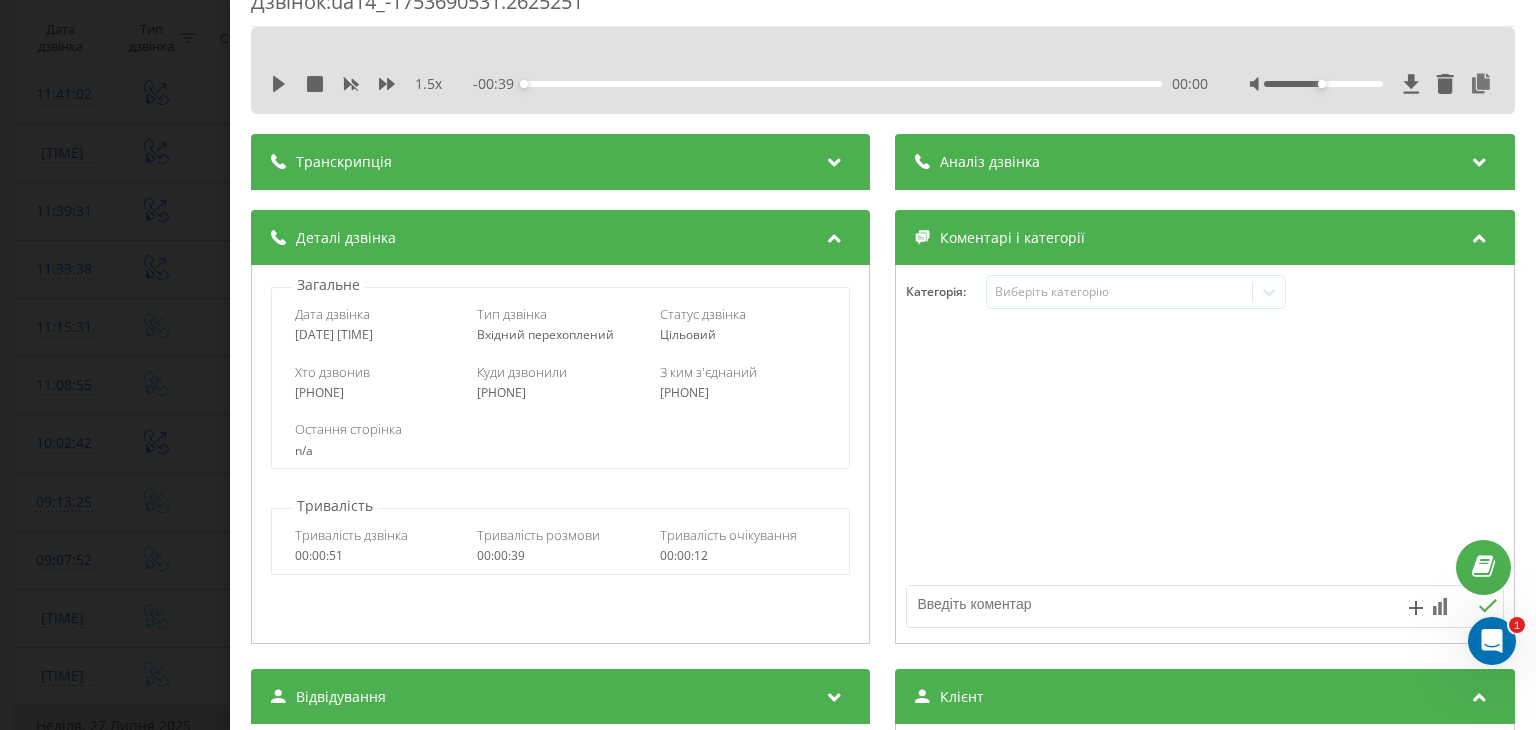scroll, scrollTop: 0, scrollLeft: 0, axis: both 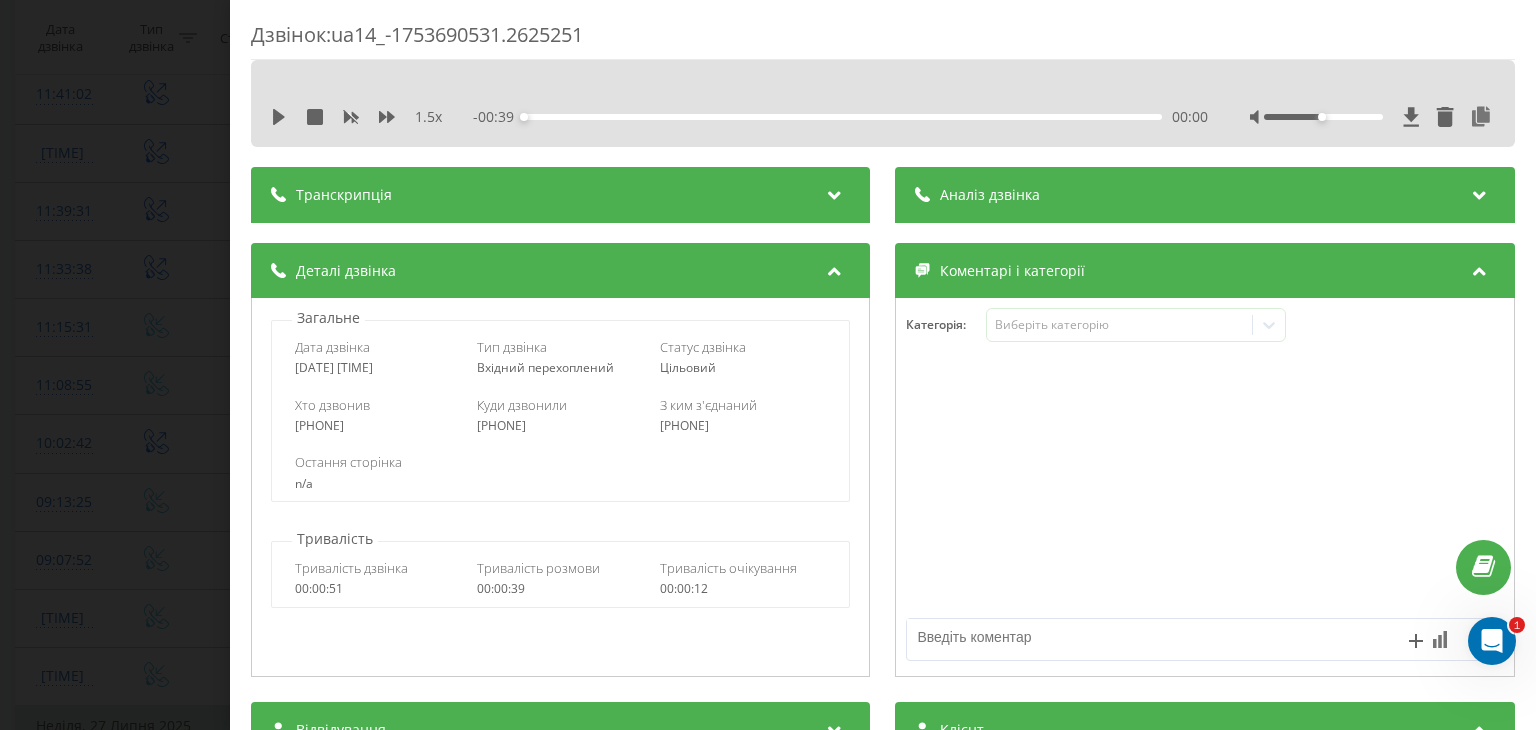 click on "1.5 x  - 00:39 00:00   00:00" at bounding box center (883, 117) 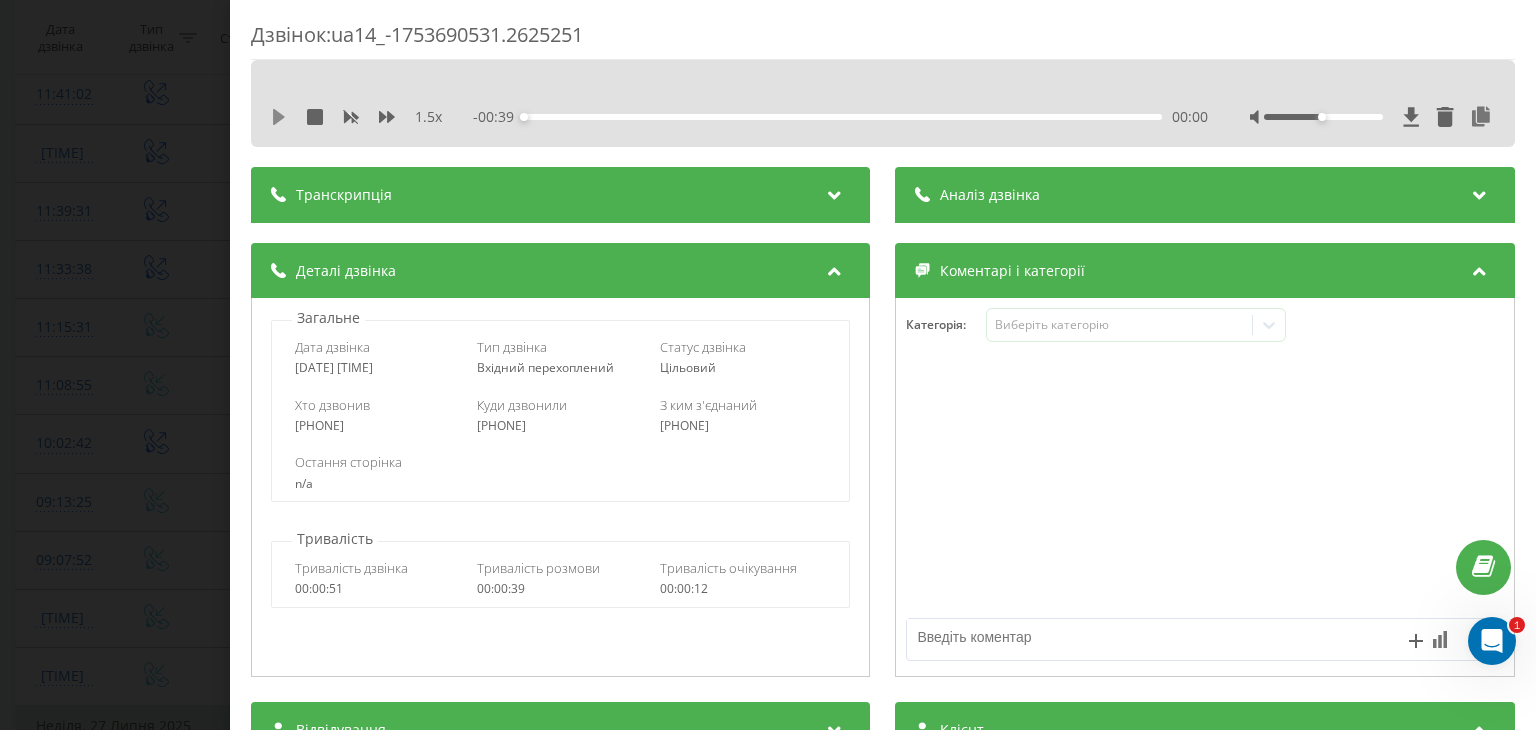 click 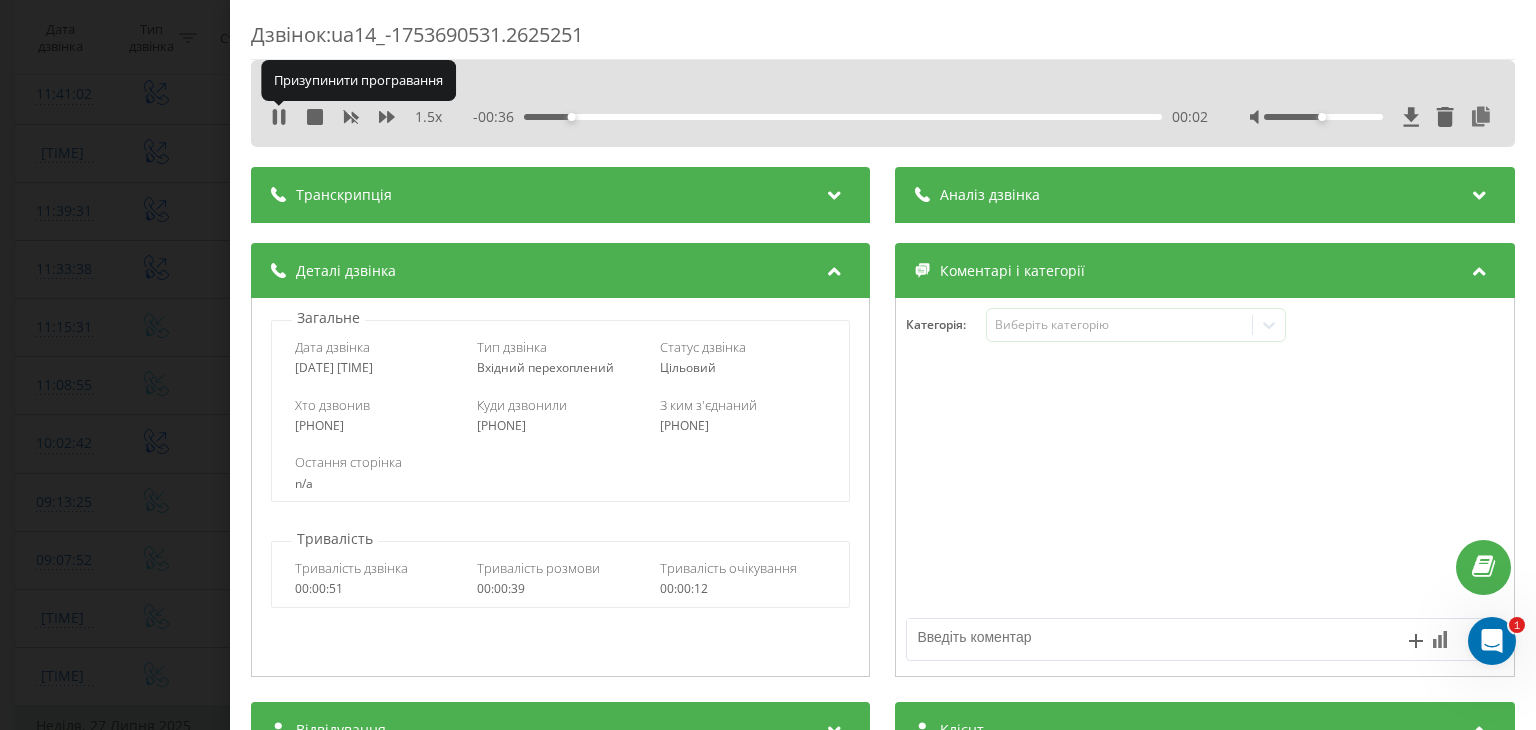 click 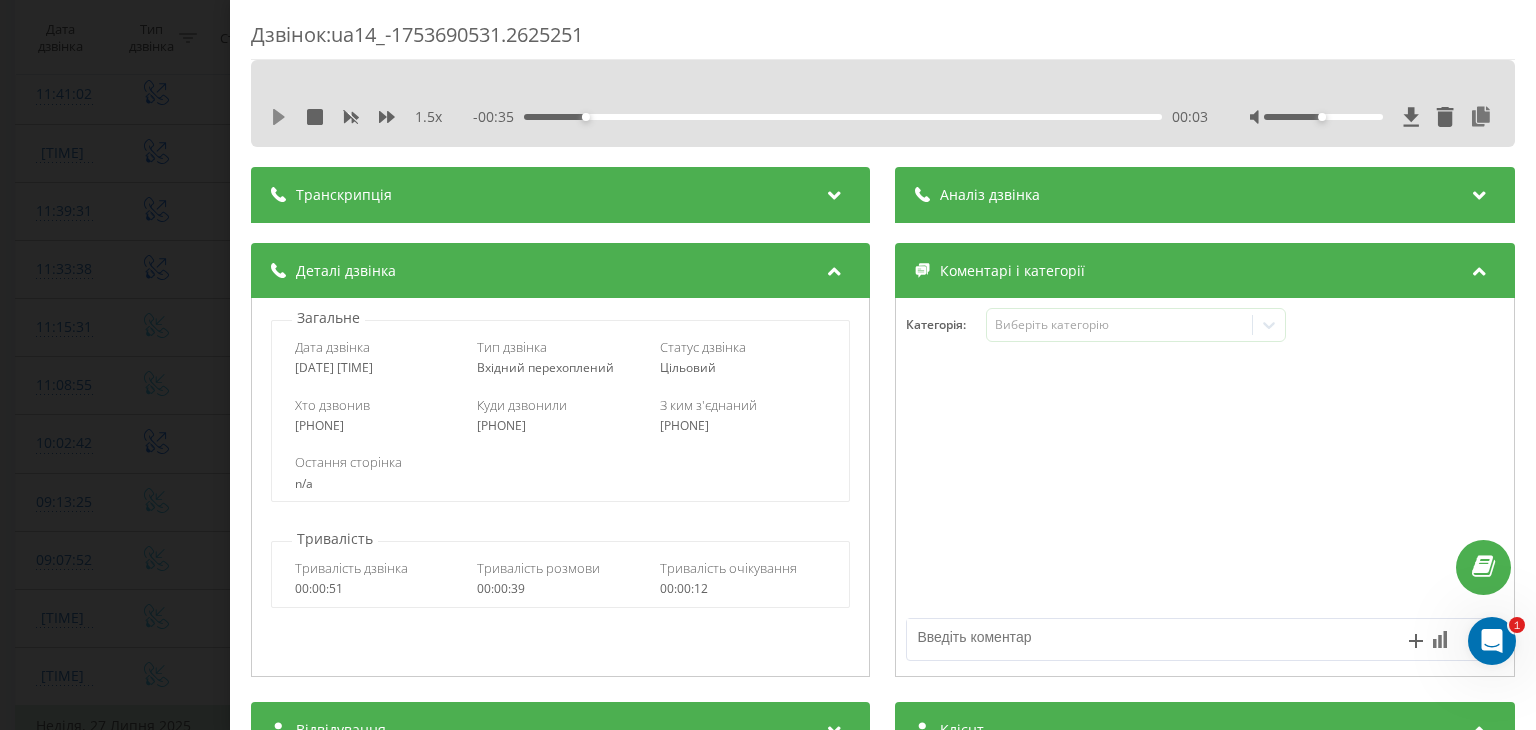 click 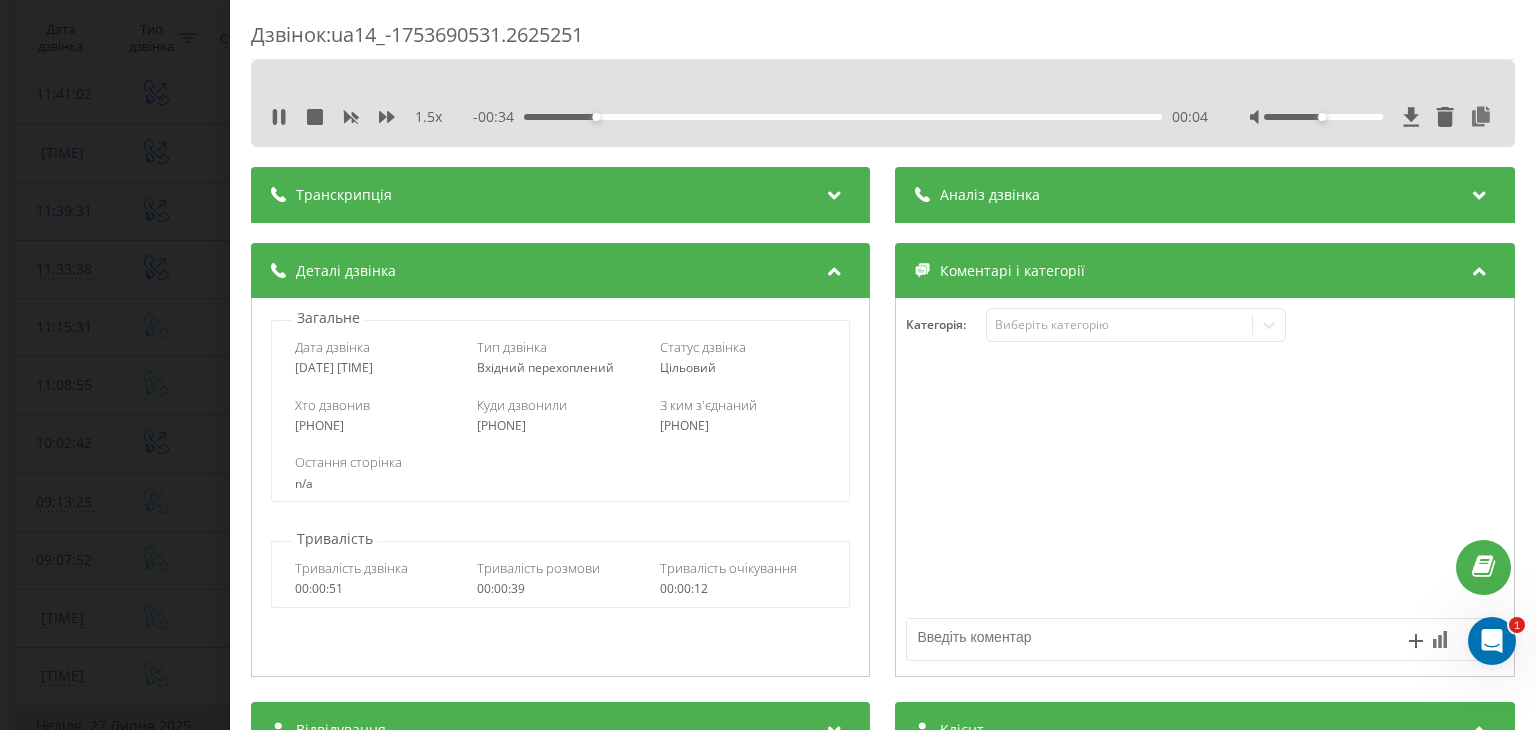 click at bounding box center [1449, 117] 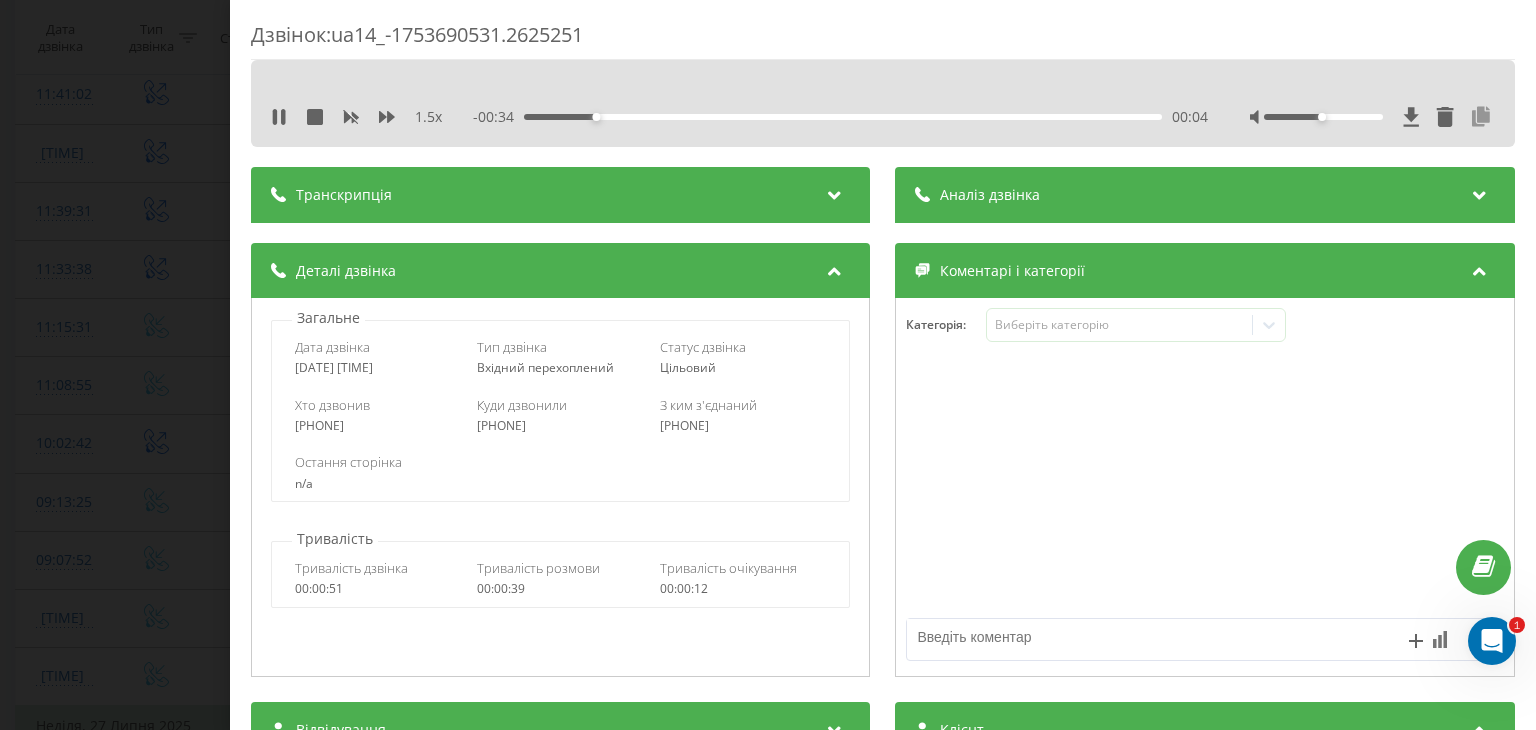 click at bounding box center (1482, 117) 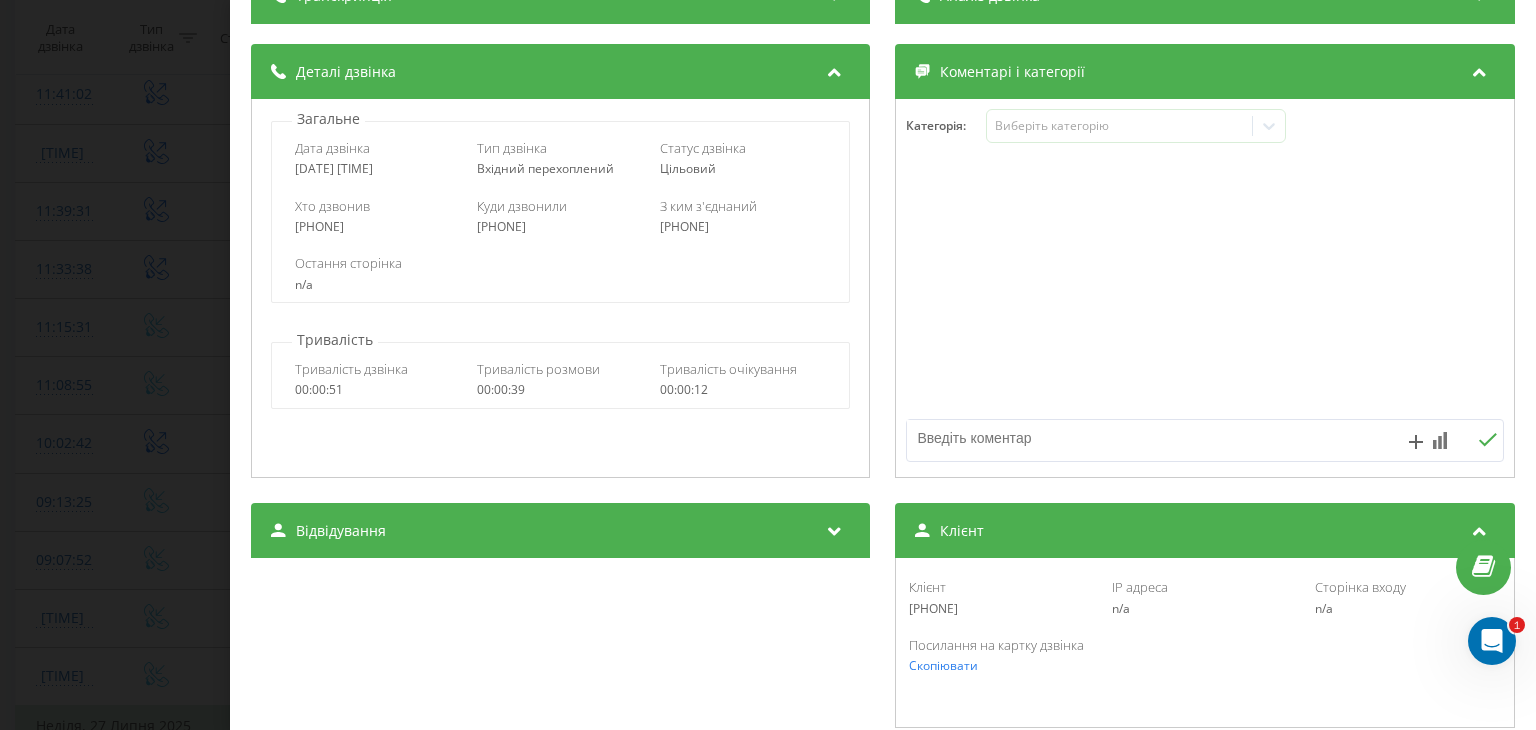 scroll, scrollTop: 200, scrollLeft: 0, axis: vertical 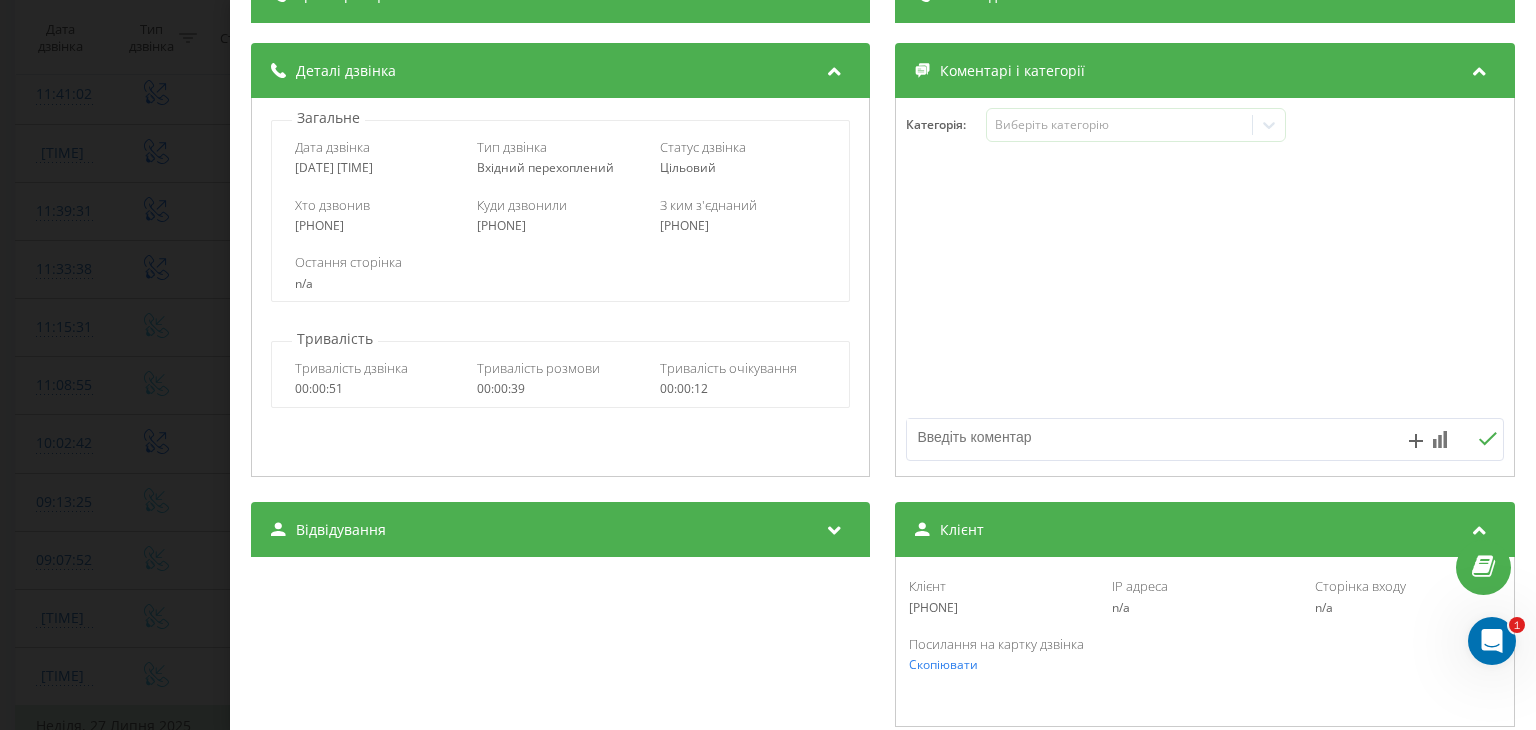 drag, startPoint x: 980, startPoint y: 613, endPoint x: 900, endPoint y: 609, distance: 80.09994 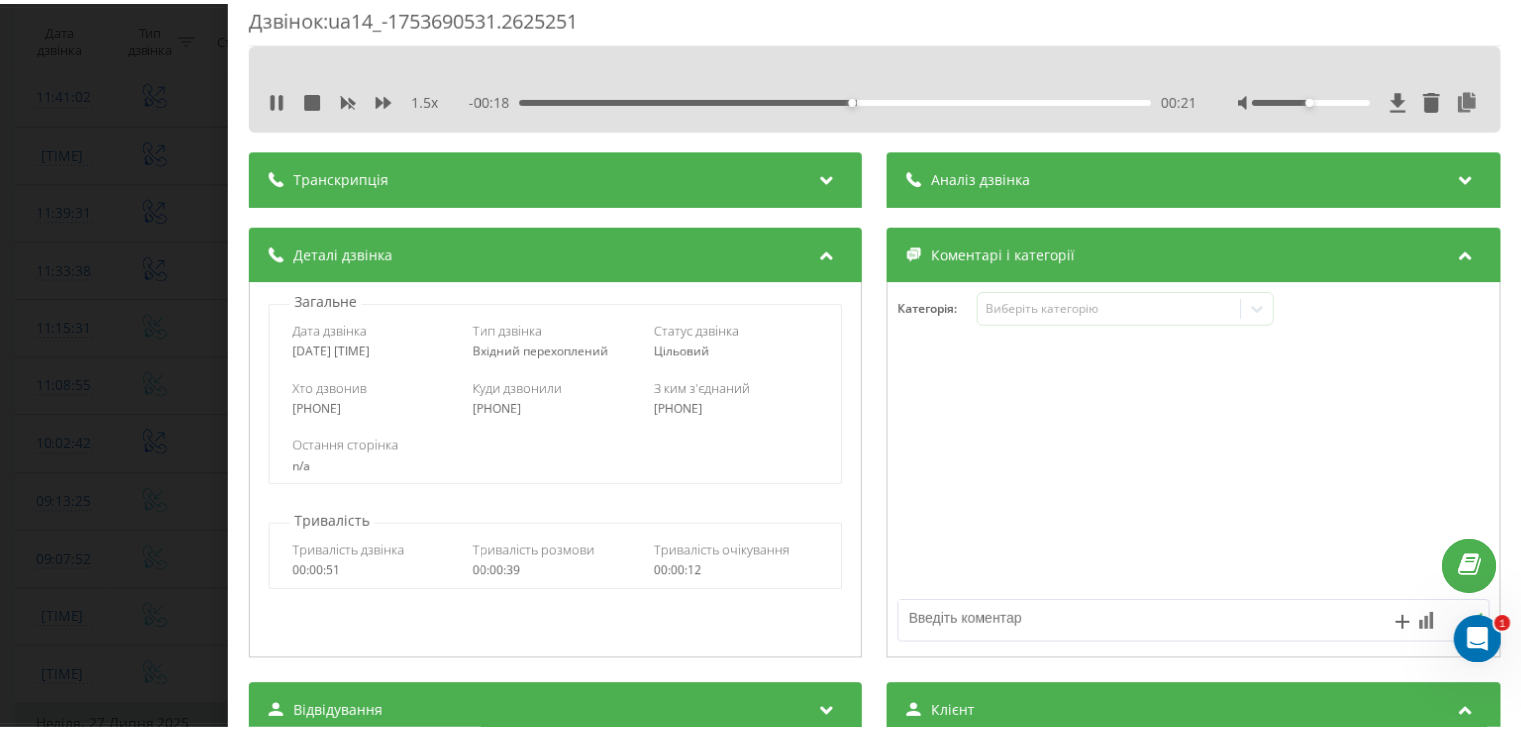 scroll, scrollTop: 0, scrollLeft: 0, axis: both 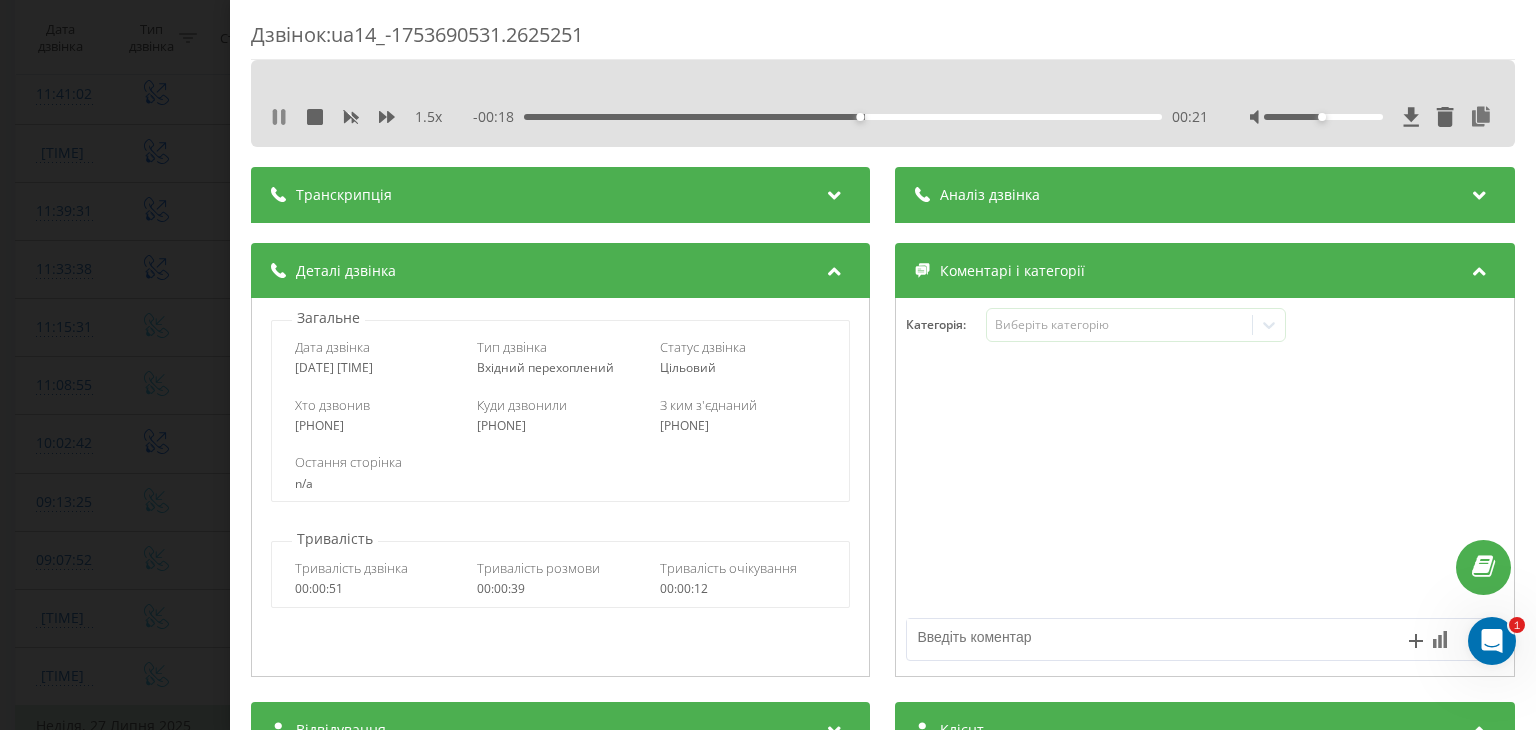 click 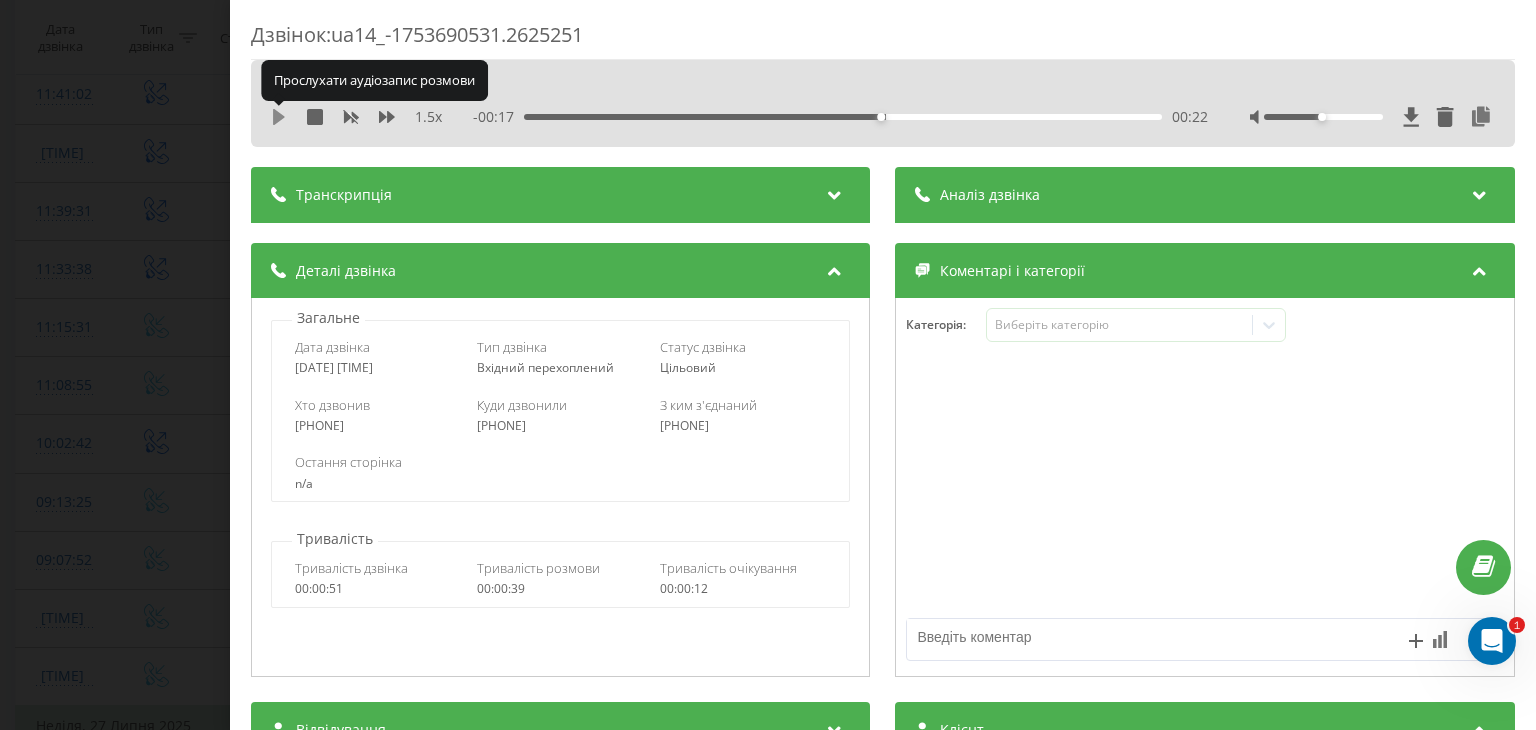 click 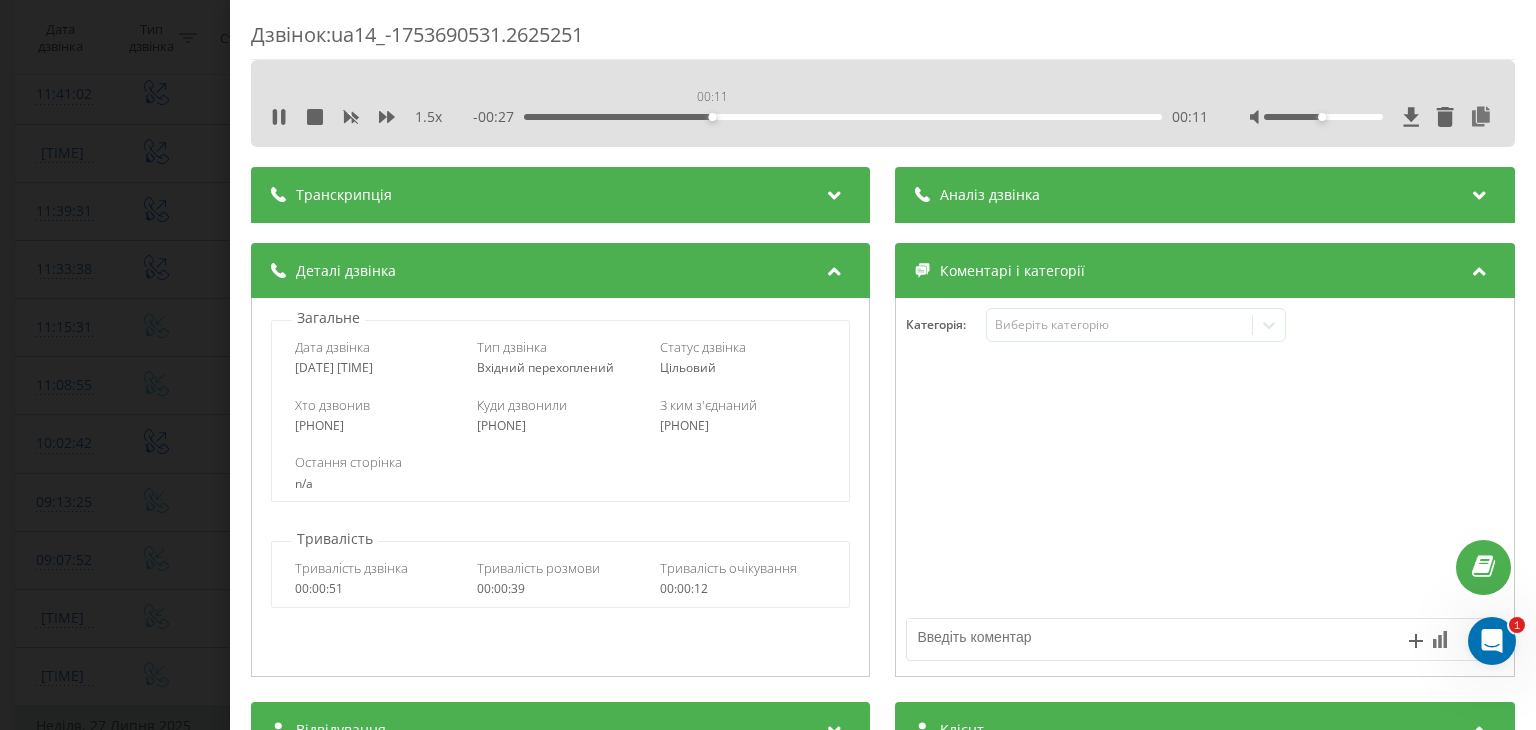 drag, startPoint x: 1028, startPoint y: 116, endPoint x: 583, endPoint y: 117, distance: 445.00113 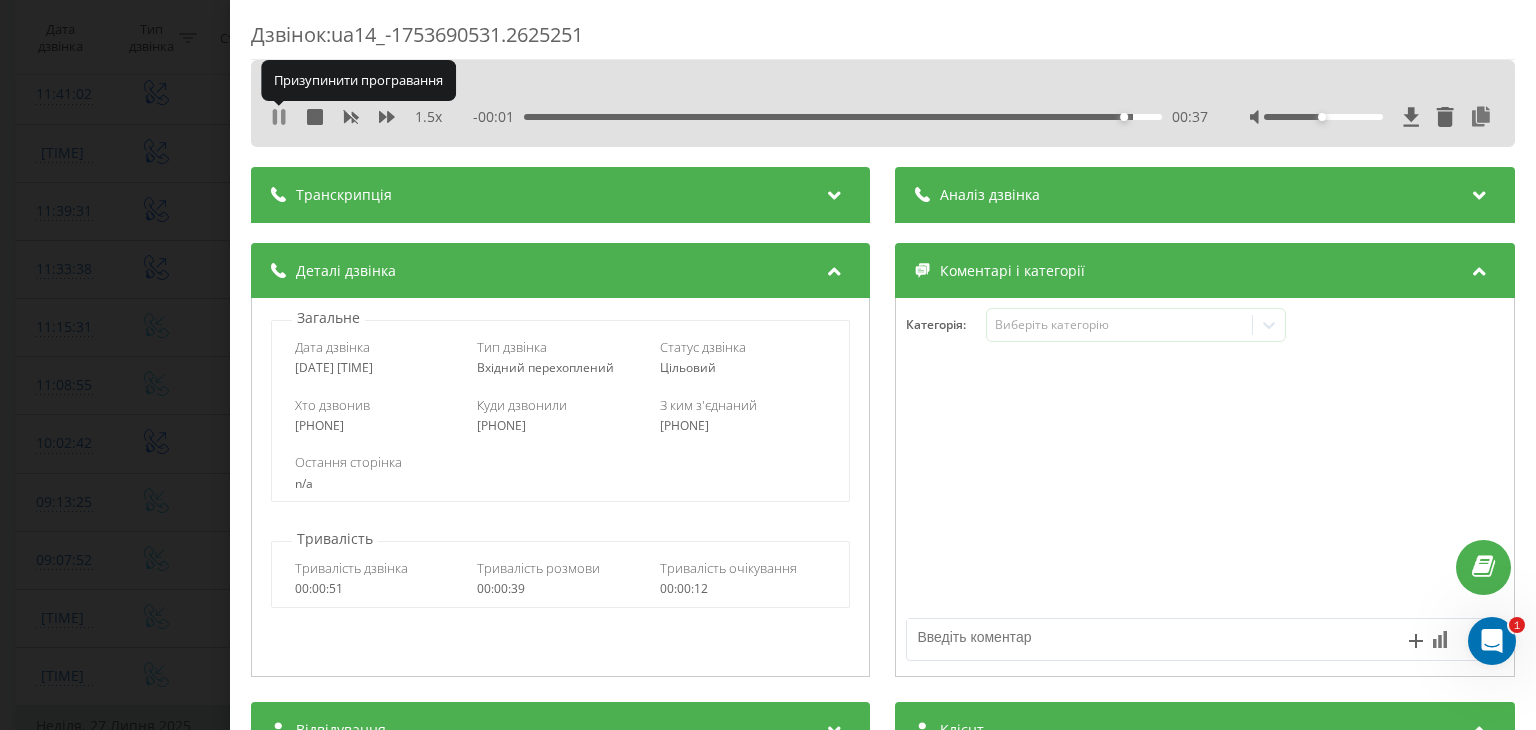 click 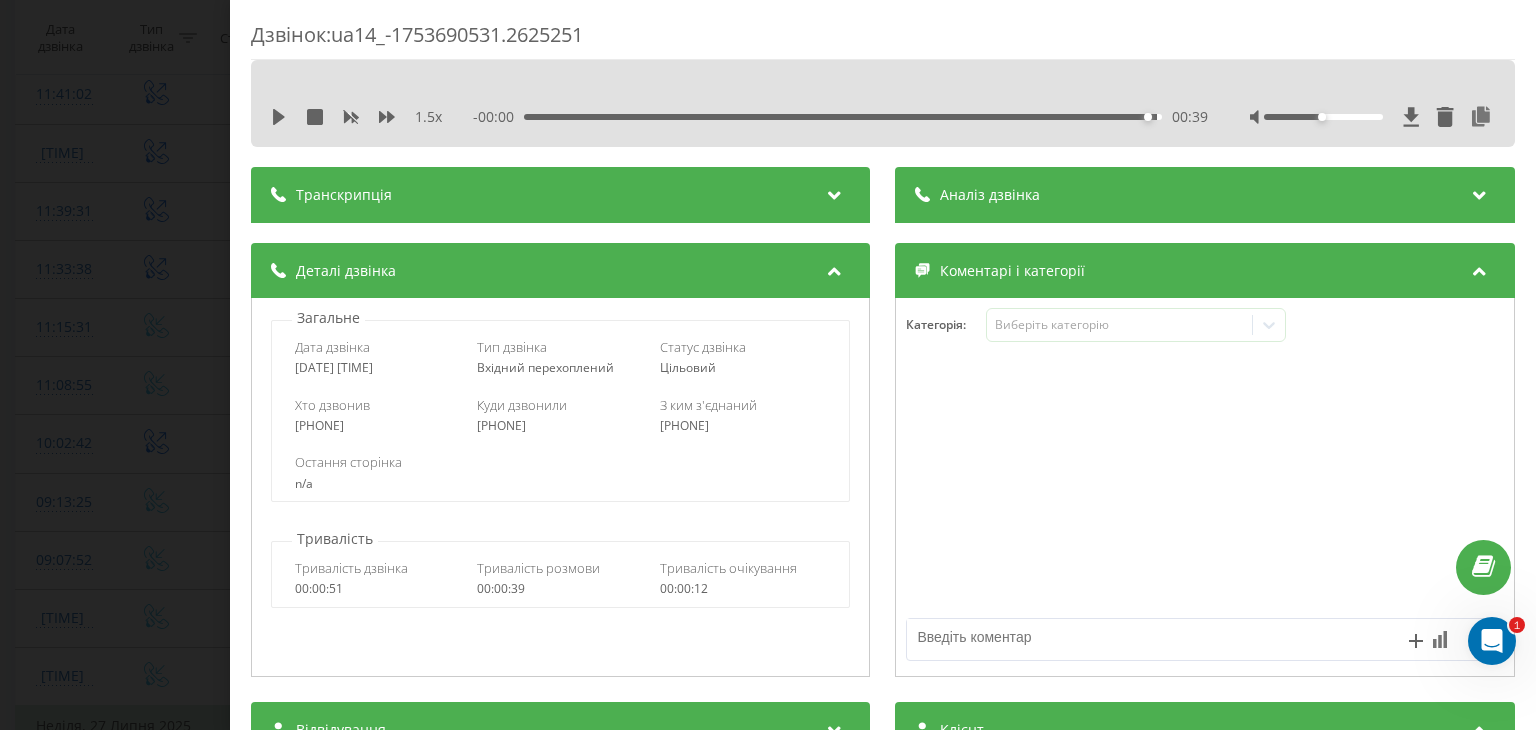 click on "Дзвінок :  ua14_-1753690531.2625251   1.5 x  - 00:00 00:39   00:39   Транскрипція Для AI-аналізу майбутніх дзвінків  налаштуйте та активуйте профіль на сторінці . Якщо профіль вже є і дзвінок відповідає його умовам, оновіть сторінку через 10 хвилин - AI аналізує поточний дзвінок. Аналіз дзвінка Для AI-аналізу майбутніх дзвінків  налаштуйте та активуйте профіль на сторінці . Якщо профіль вже є і дзвінок відповідає його умовам, оновіть сторінку через 10 хвилин - AI аналізує поточний дзвінок. Деталі дзвінка Загальне Дата дзвінка [DATE] [TIME] Тип дзвінка Вхідний перехоплений Статус дзвінка n/a" at bounding box center [768, 365] 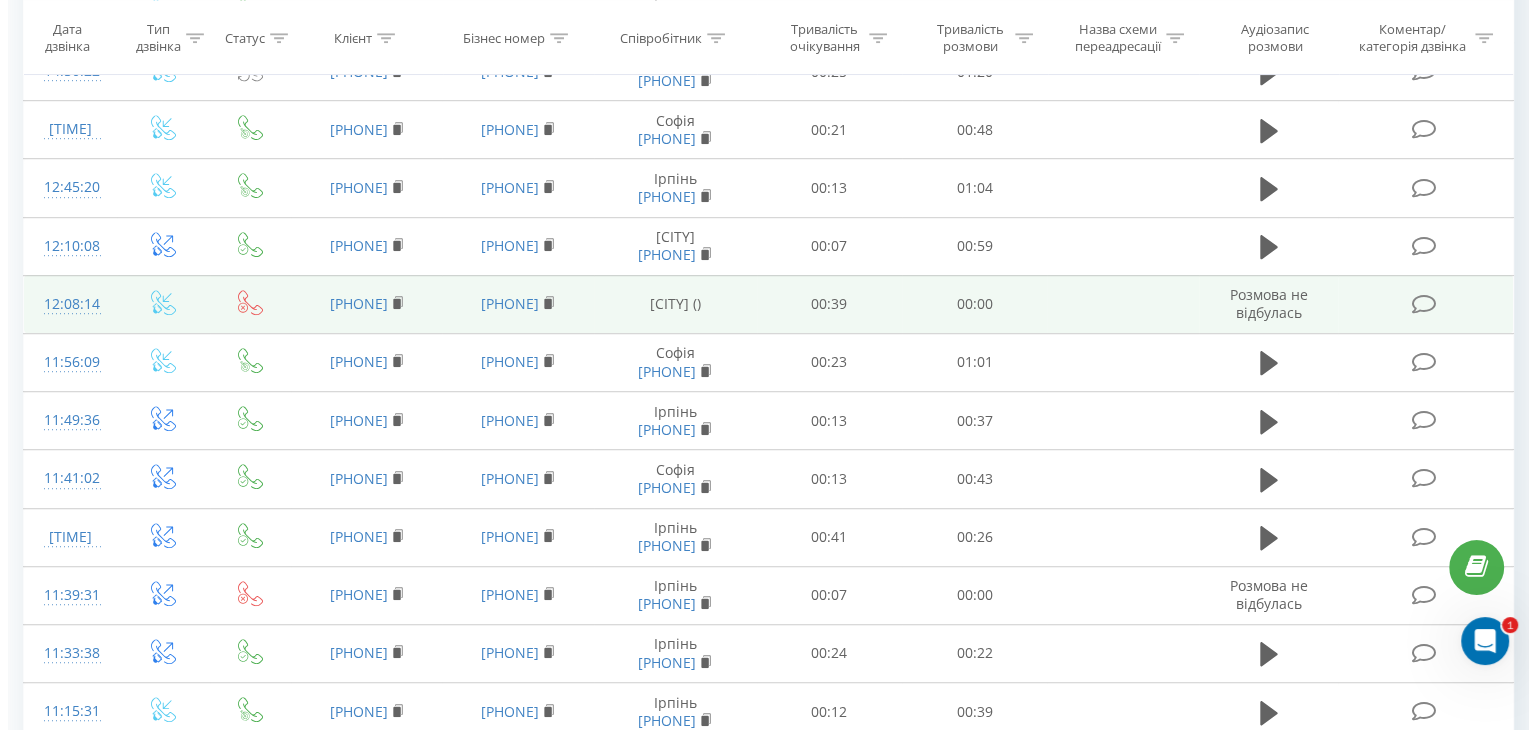 scroll, scrollTop: 1212, scrollLeft: 0, axis: vertical 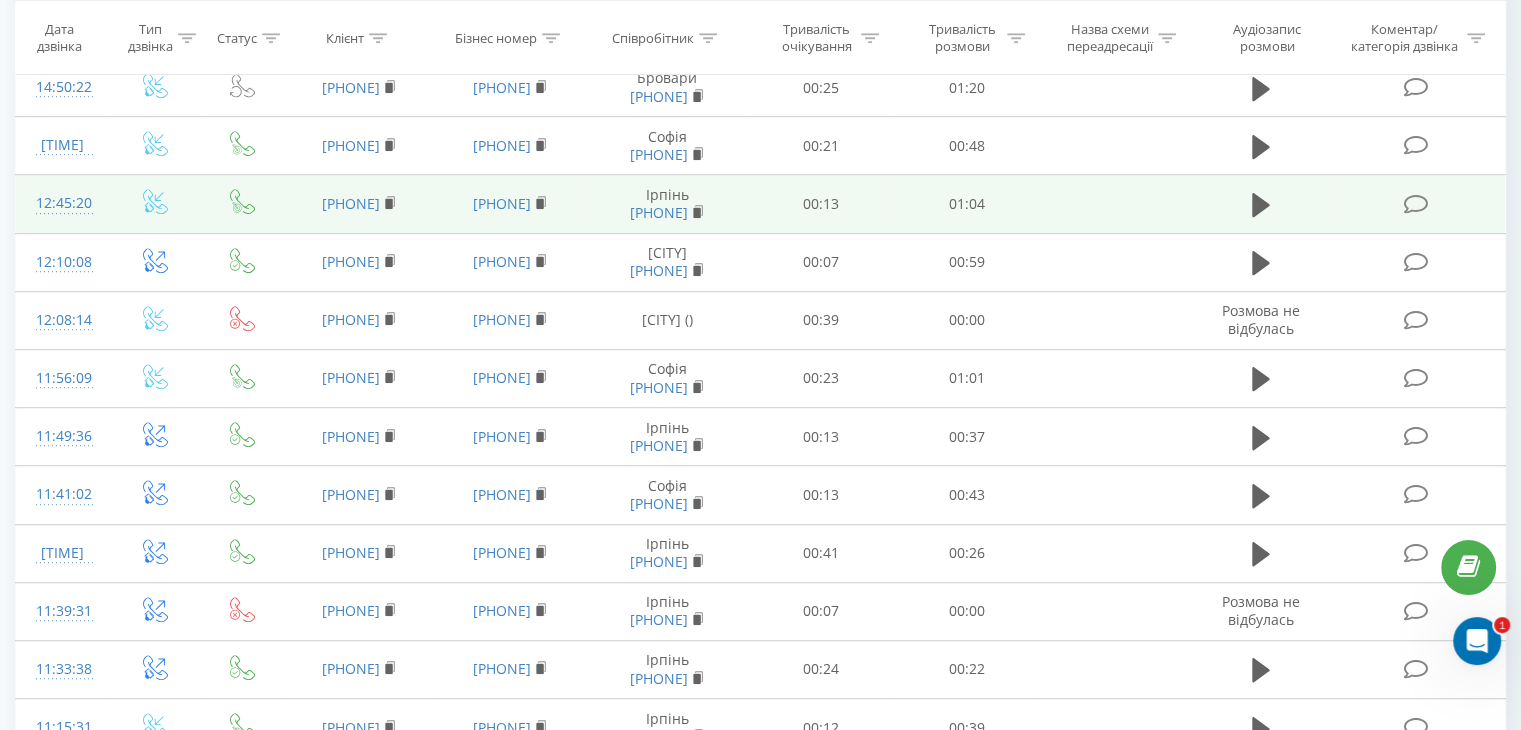 click on "12:45:20" at bounding box center (62, 204) 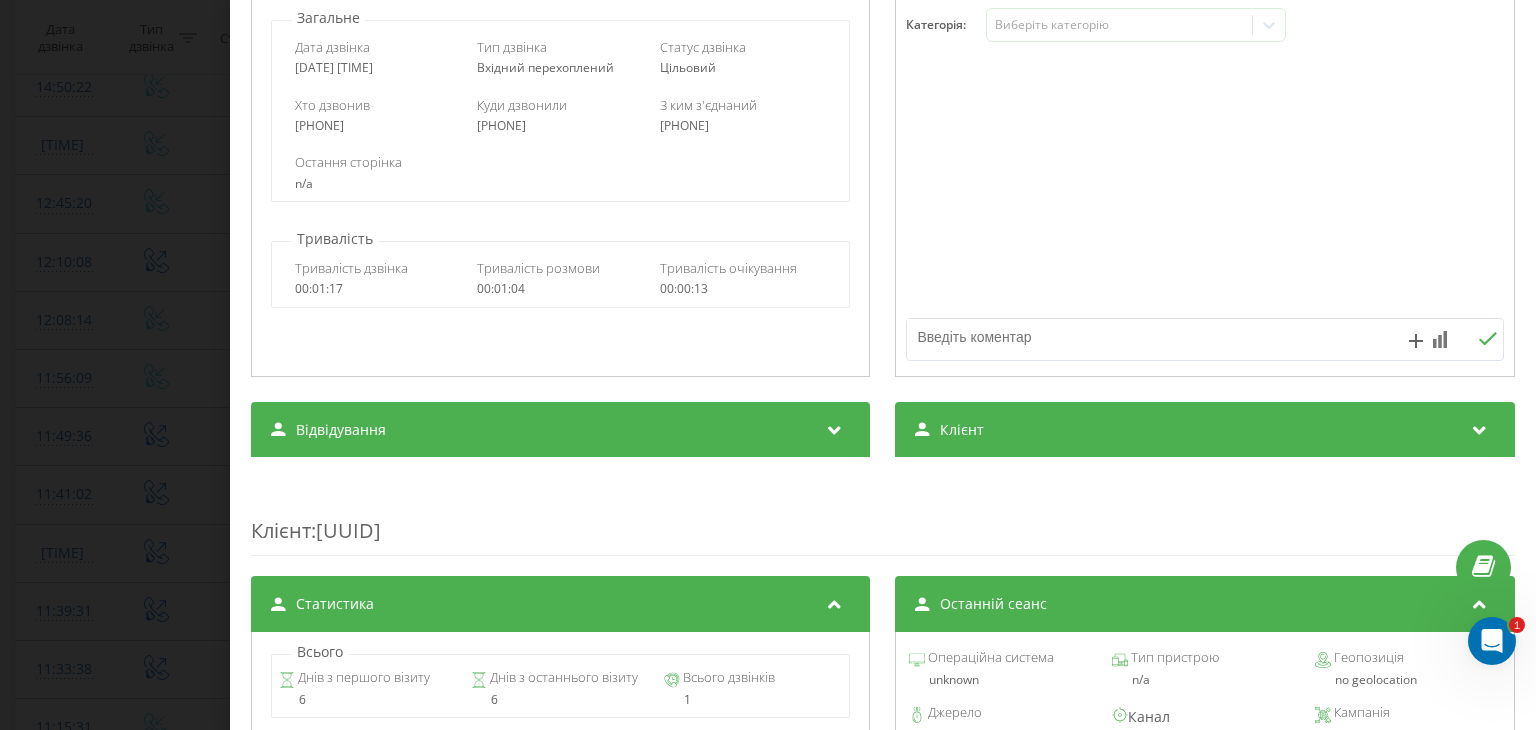 click on "Клієнт" at bounding box center [1205, 430] 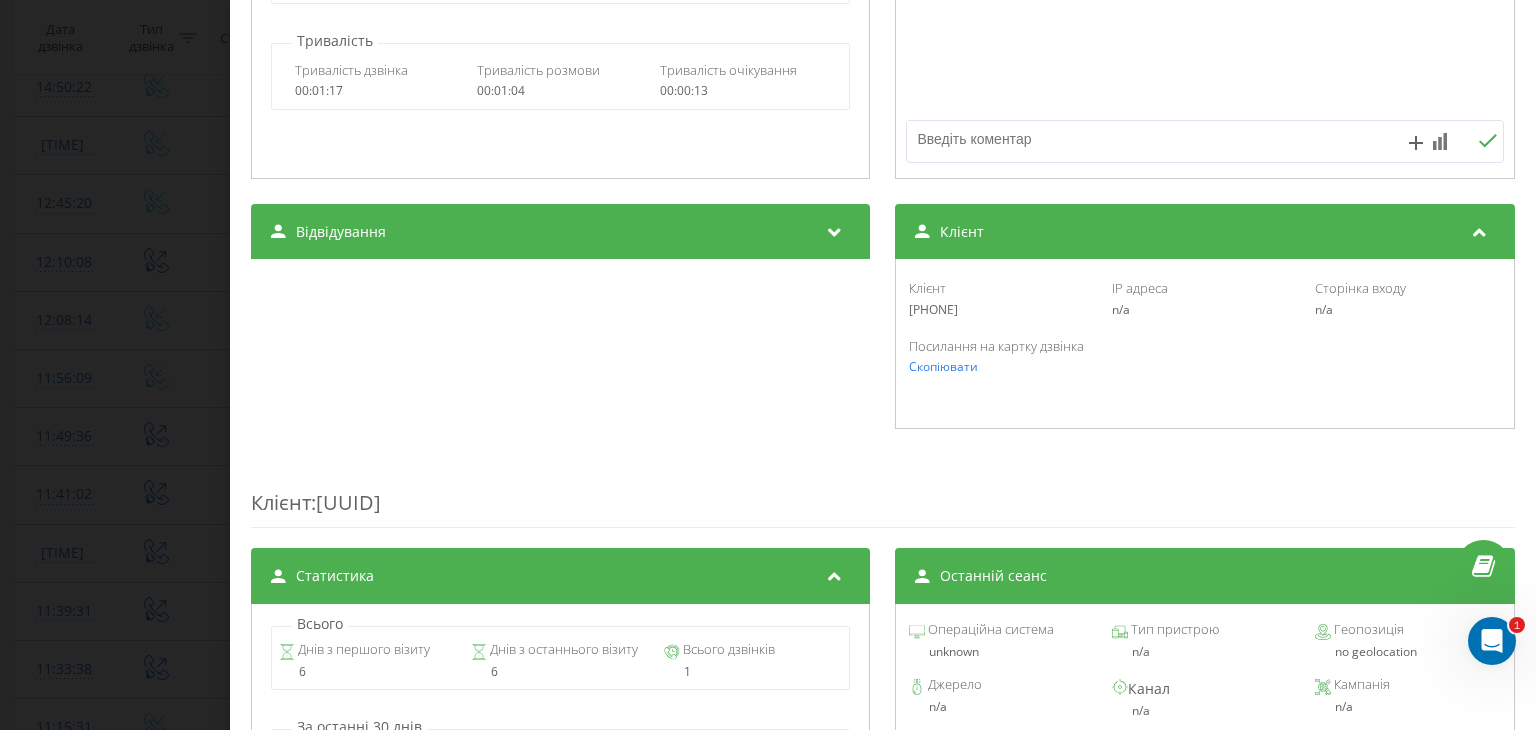 scroll, scrollTop: 500, scrollLeft: 0, axis: vertical 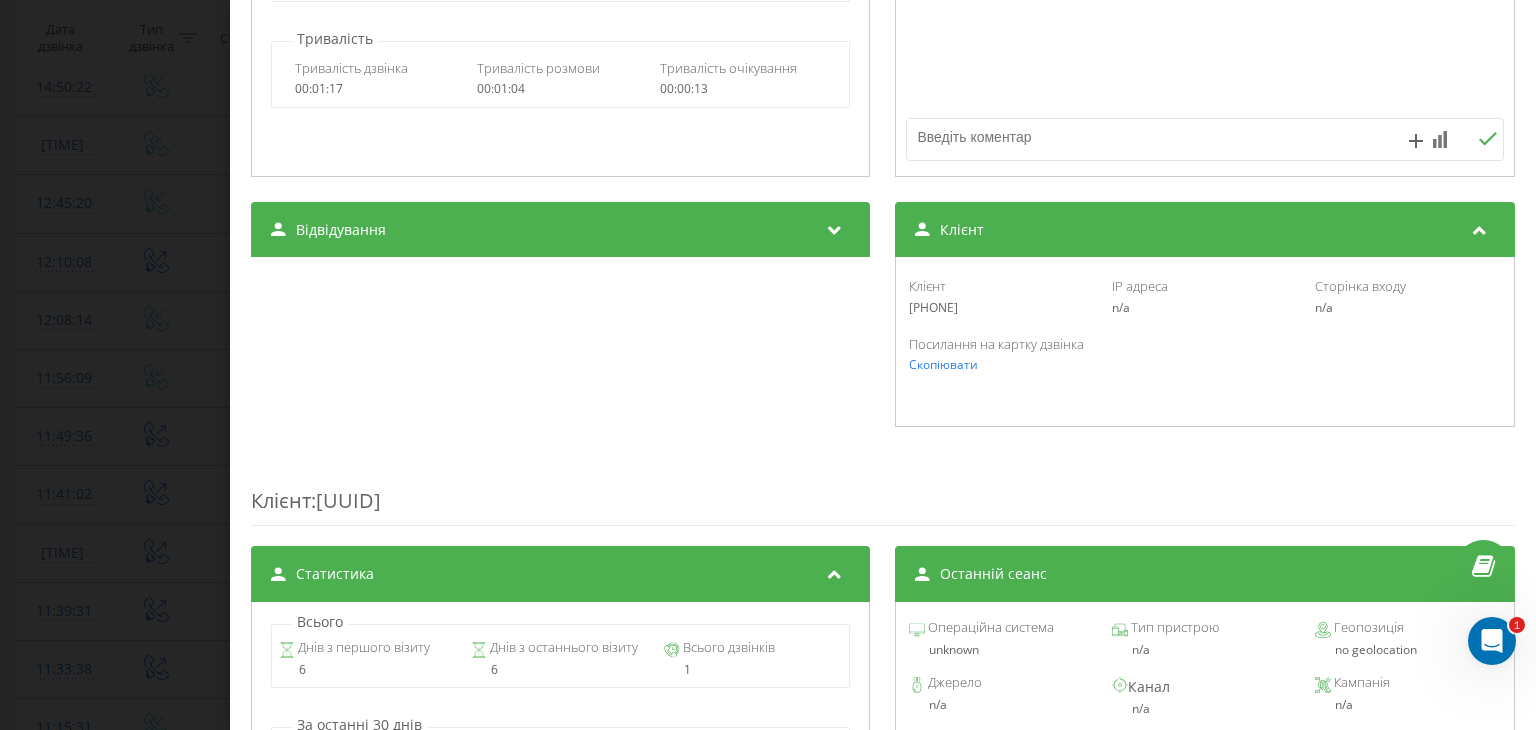 drag, startPoint x: 988, startPoint y: 312, endPoint x: 896, endPoint y: 317, distance: 92.13577 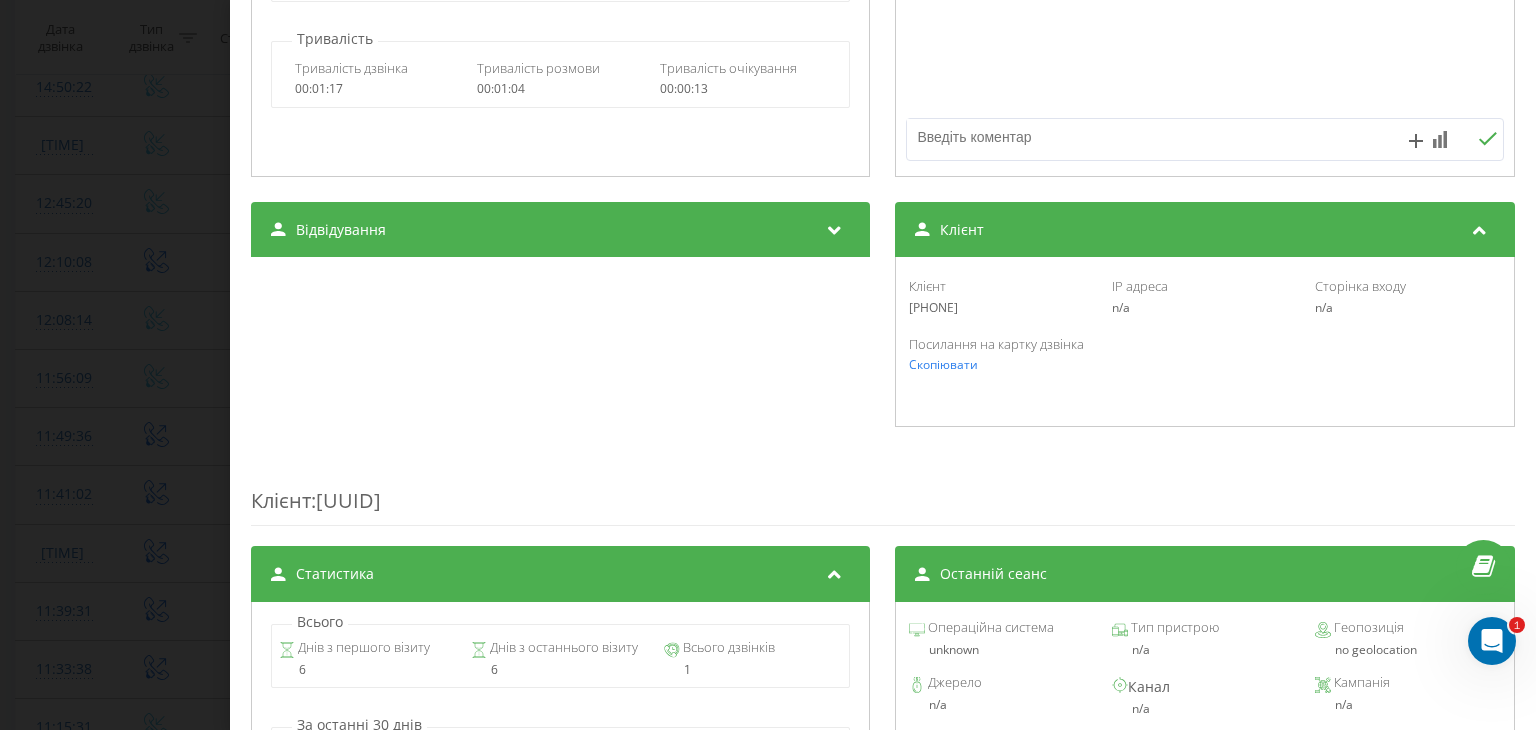 click on "Клієнт :  [UUID]" at bounding box center [883, 486] 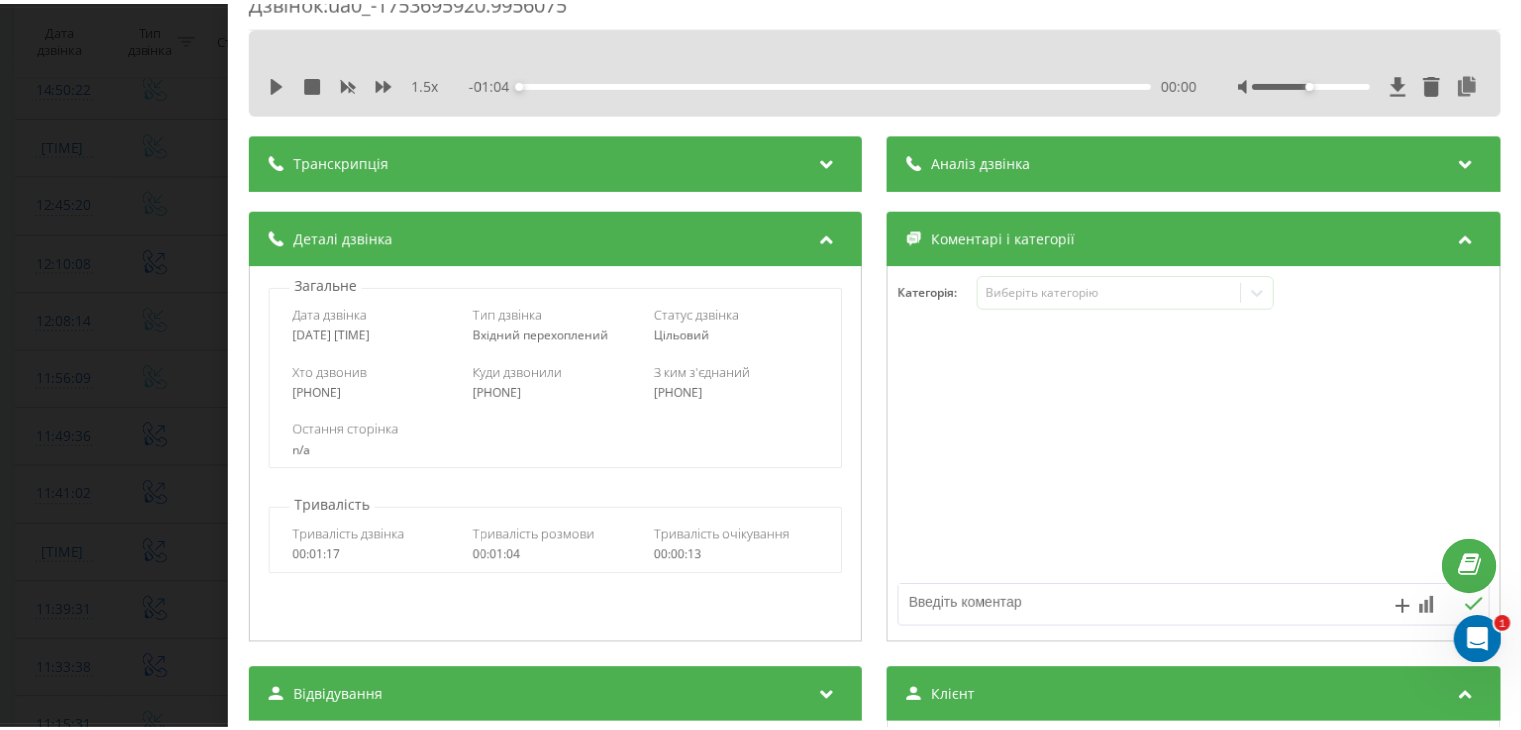 scroll, scrollTop: 0, scrollLeft: 0, axis: both 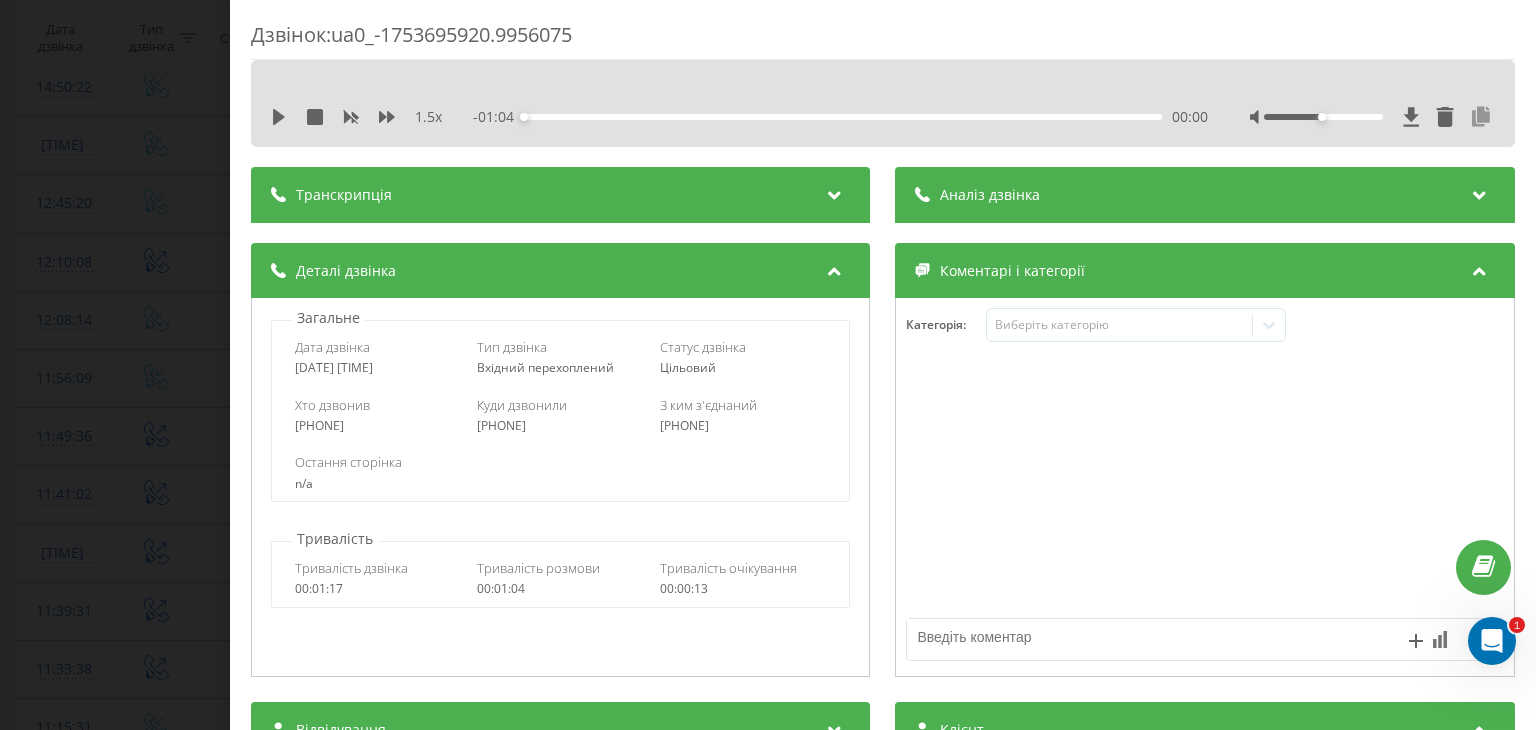 click at bounding box center [1482, 117] 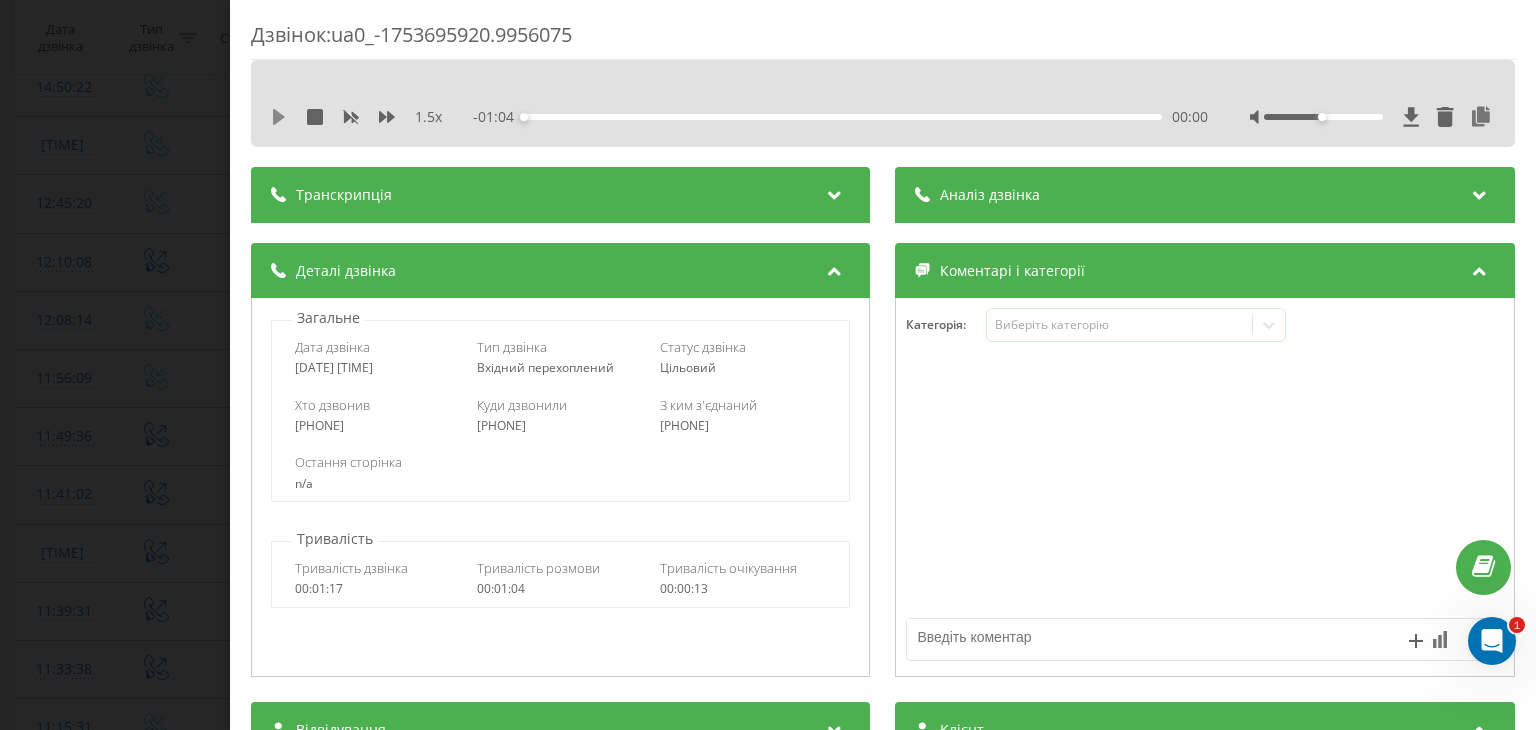 click 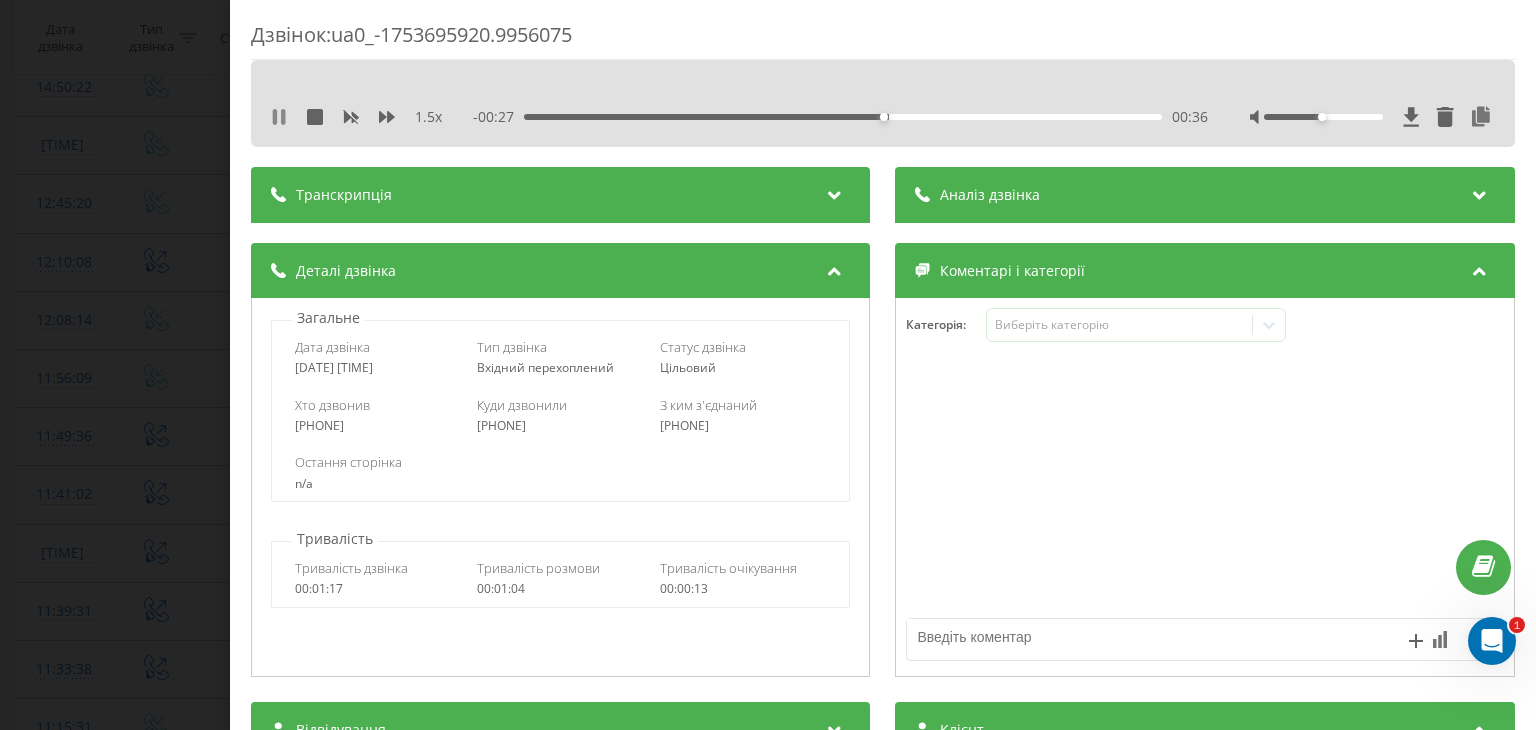 click 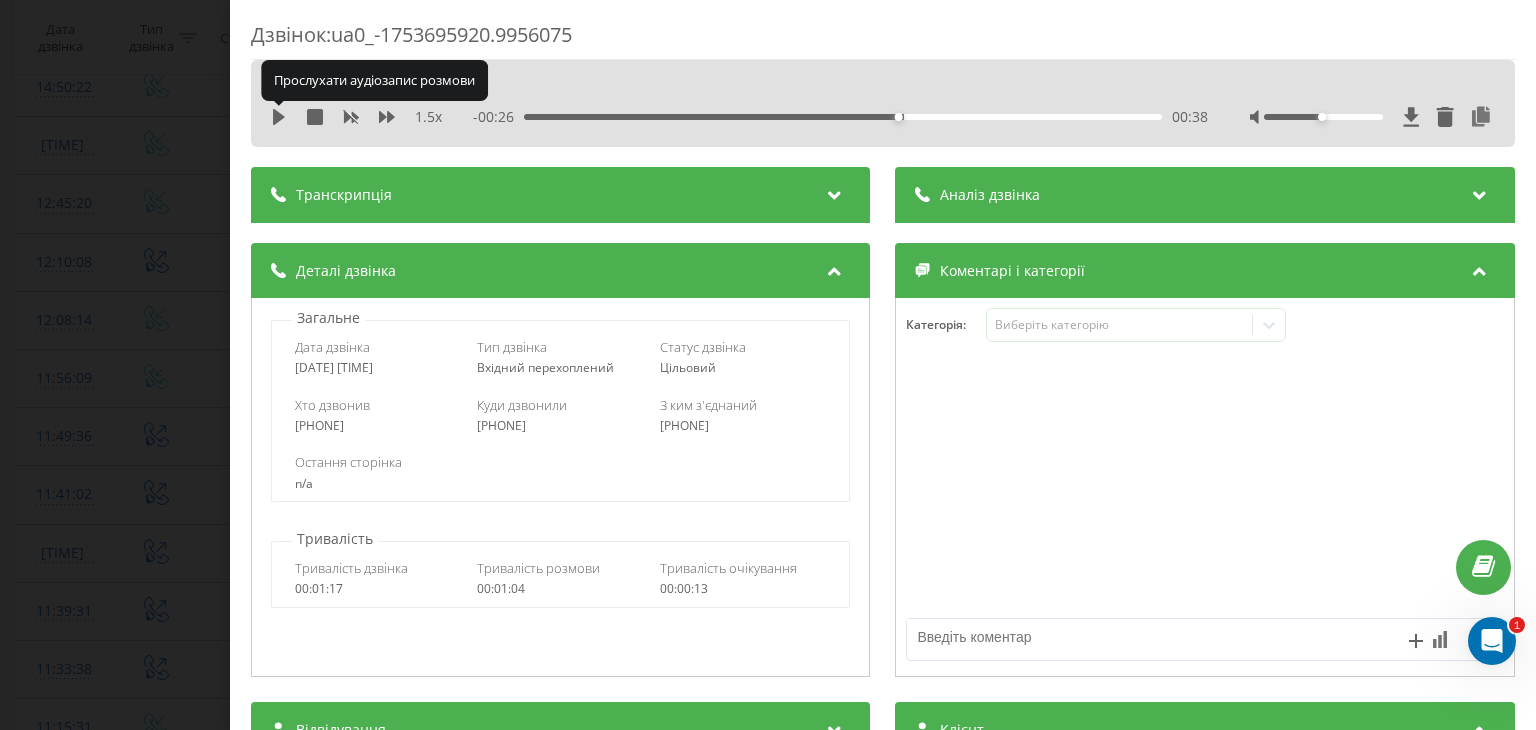 click 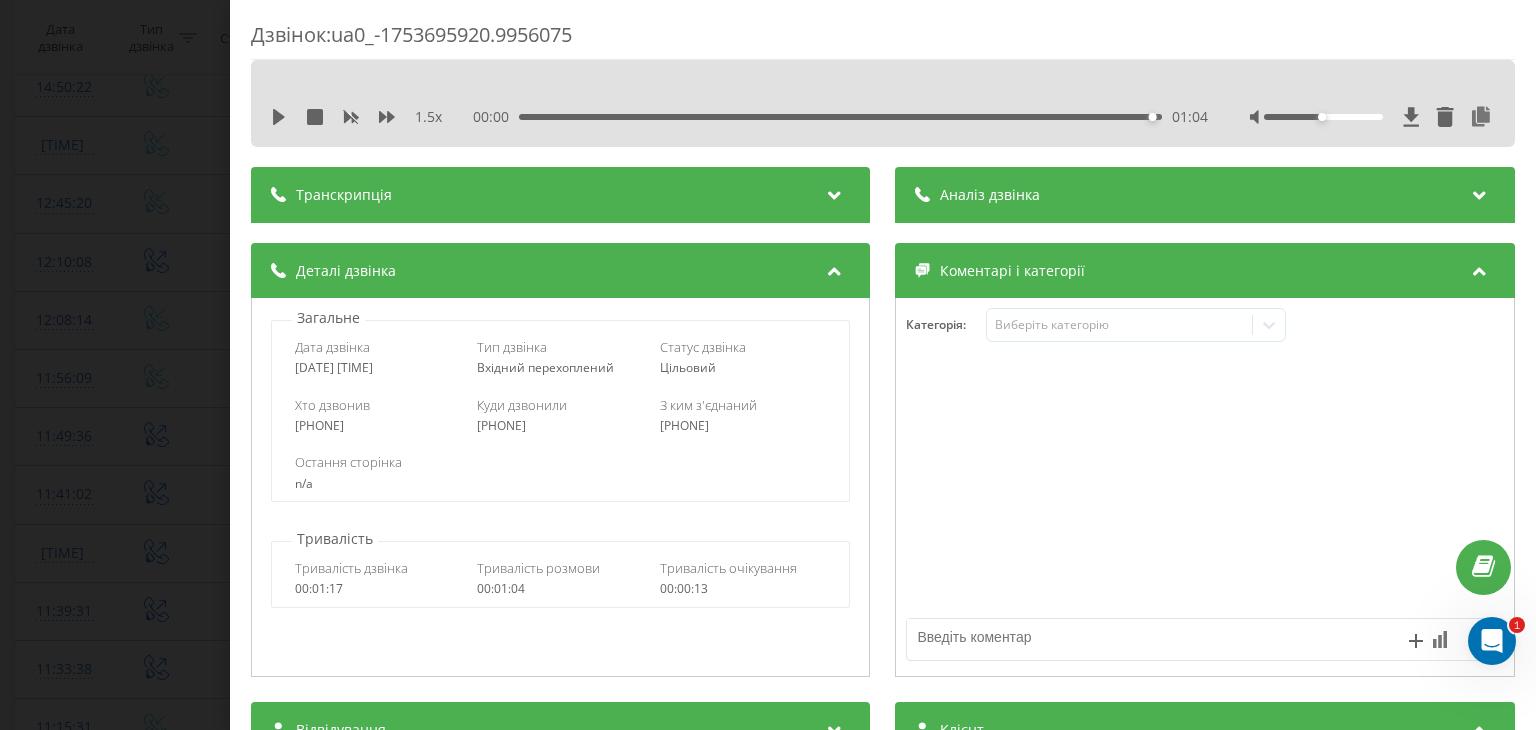click on "Дзвінок :  ua0_-1753695920.9956075   1.5 x  00:00 01:04   01:04   Транскрипція Для AI-аналізу майбутніх дзвінків  налаштуйте та активуйте профіль на сторінці . Якщо профіль вже є і дзвінок відповідає його умовам, оновіть сторінку через 10 хвилин - AI аналізує поточний дзвінок. Аналіз дзвінка Для AI-аналізу майбутніх дзвінків  налаштуйте та активуйте профіль на сторінці . Якщо профіль вже є і дзвінок відповідає його умовам, оновіть сторінку через 10 хвилин - AI аналізує поточний дзвінок. Деталі дзвінка Загальне Дата дзвінка [DATE] [TIME] Тип дзвінка Вхідний перехоплений Статус дзвінка n/a : 6" at bounding box center (768, 365) 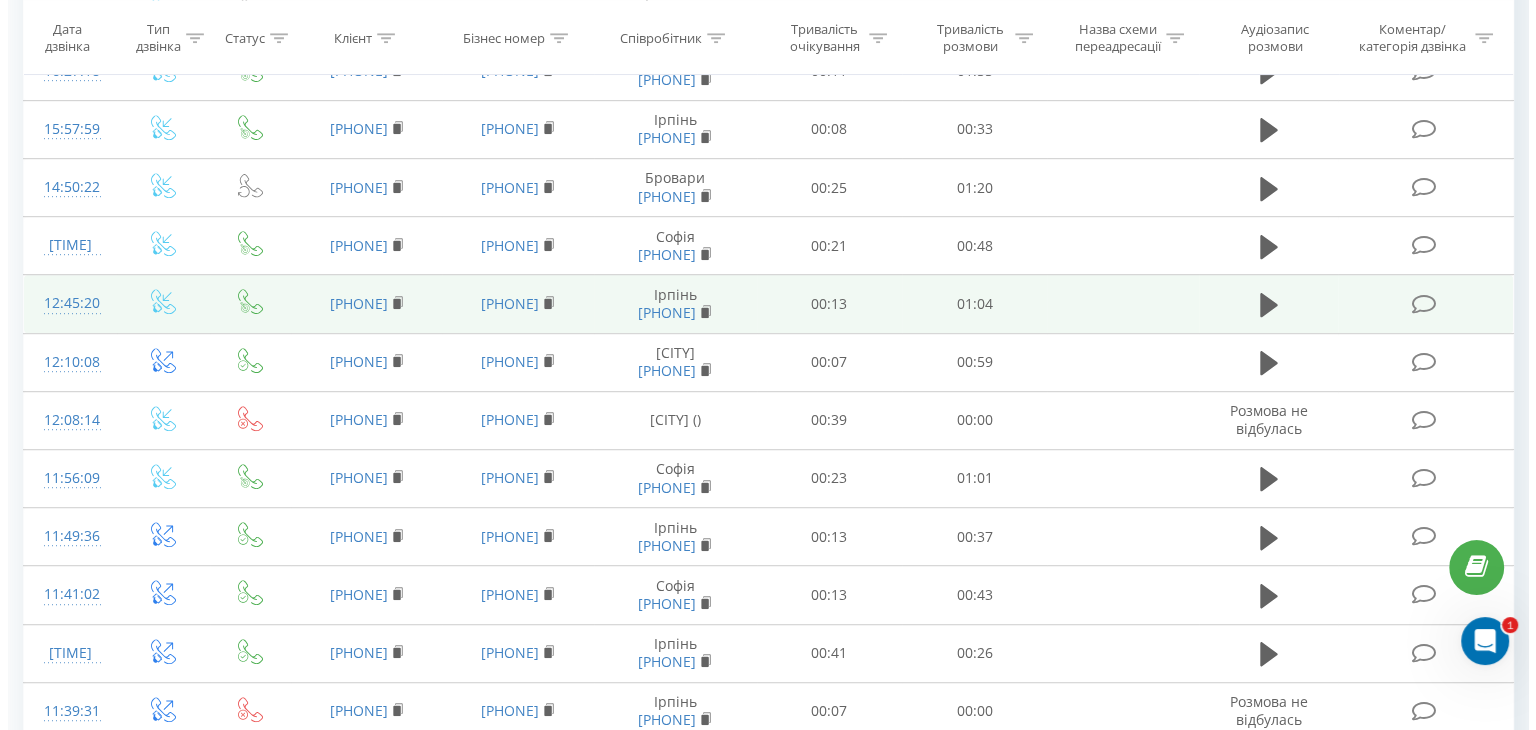 scroll, scrollTop: 1012, scrollLeft: 0, axis: vertical 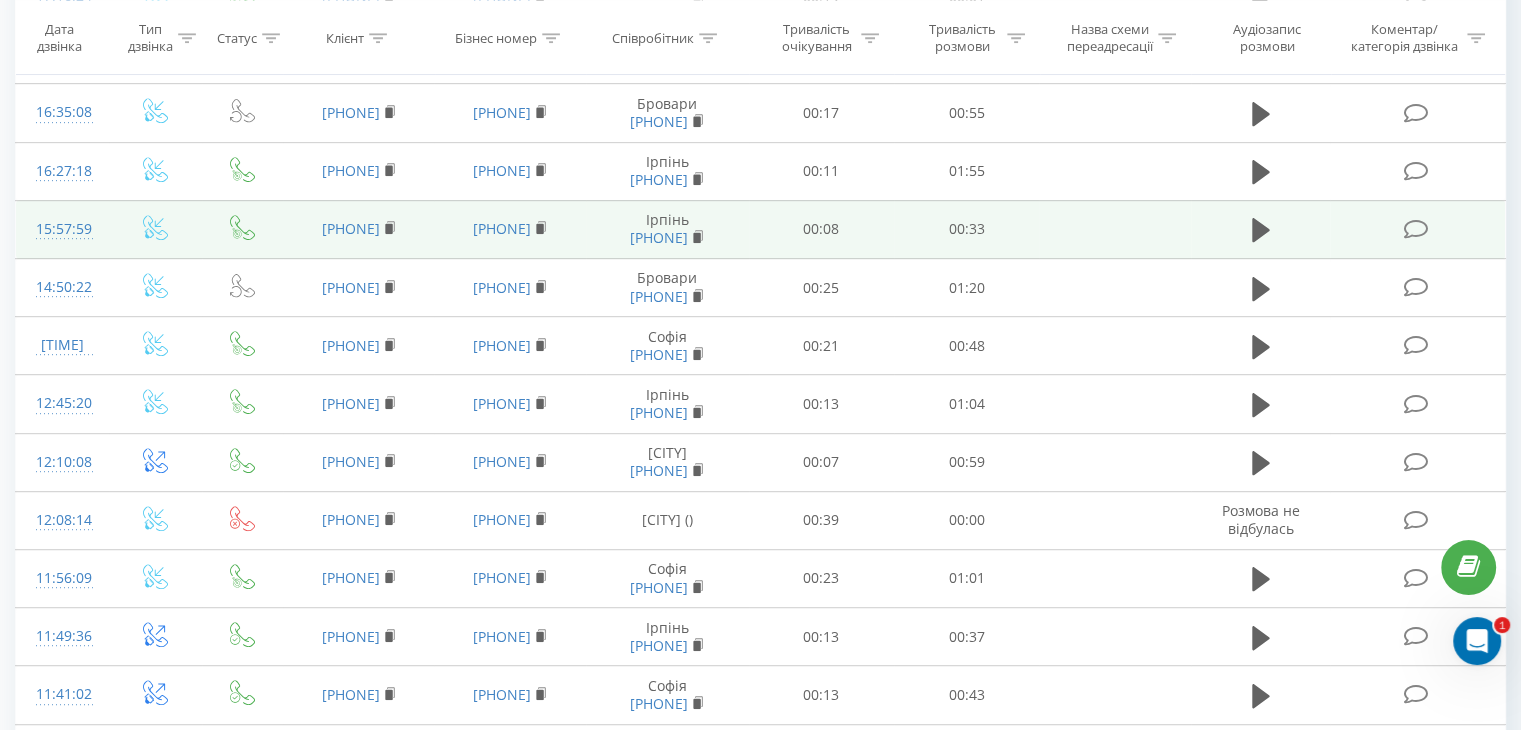 click on "15:57:59" at bounding box center (62, 229) 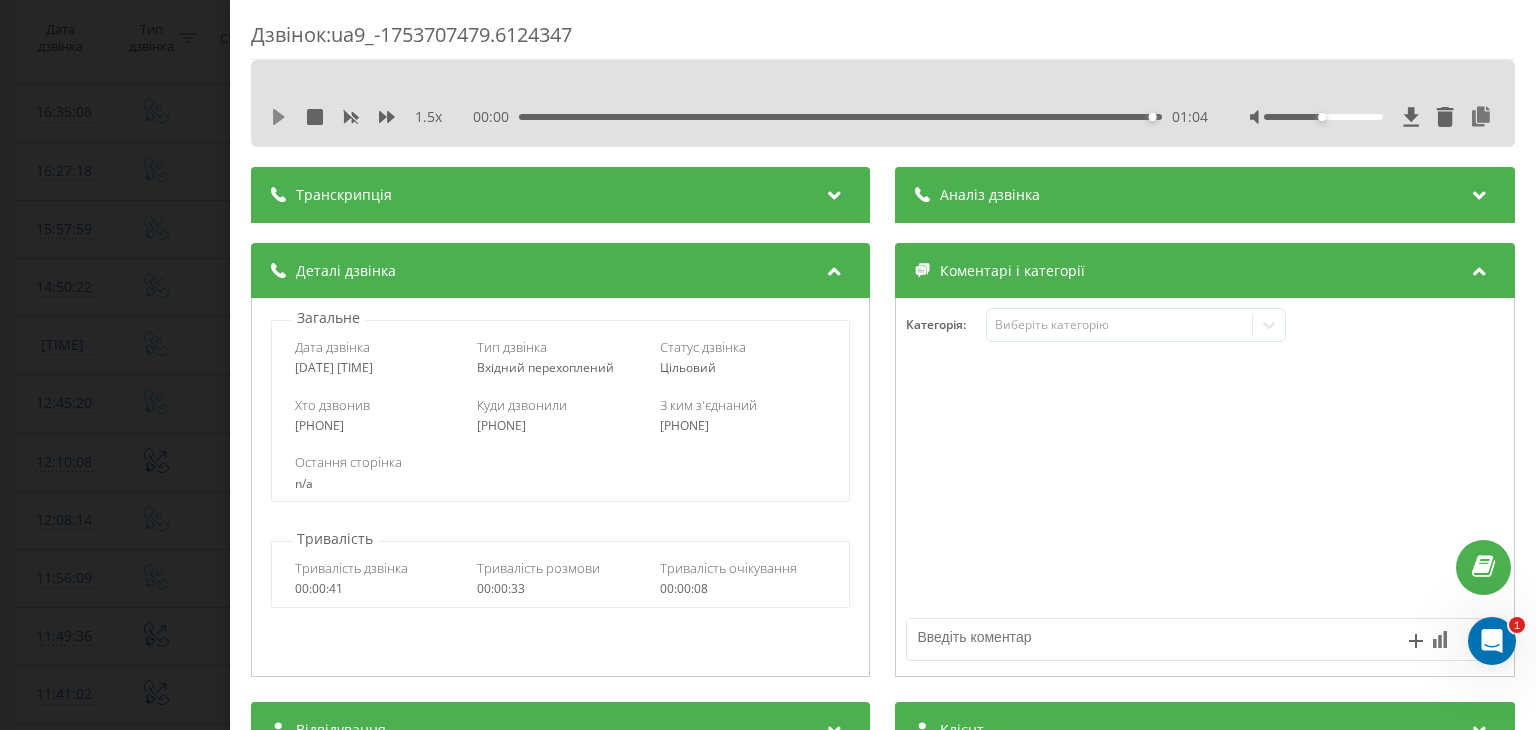 click 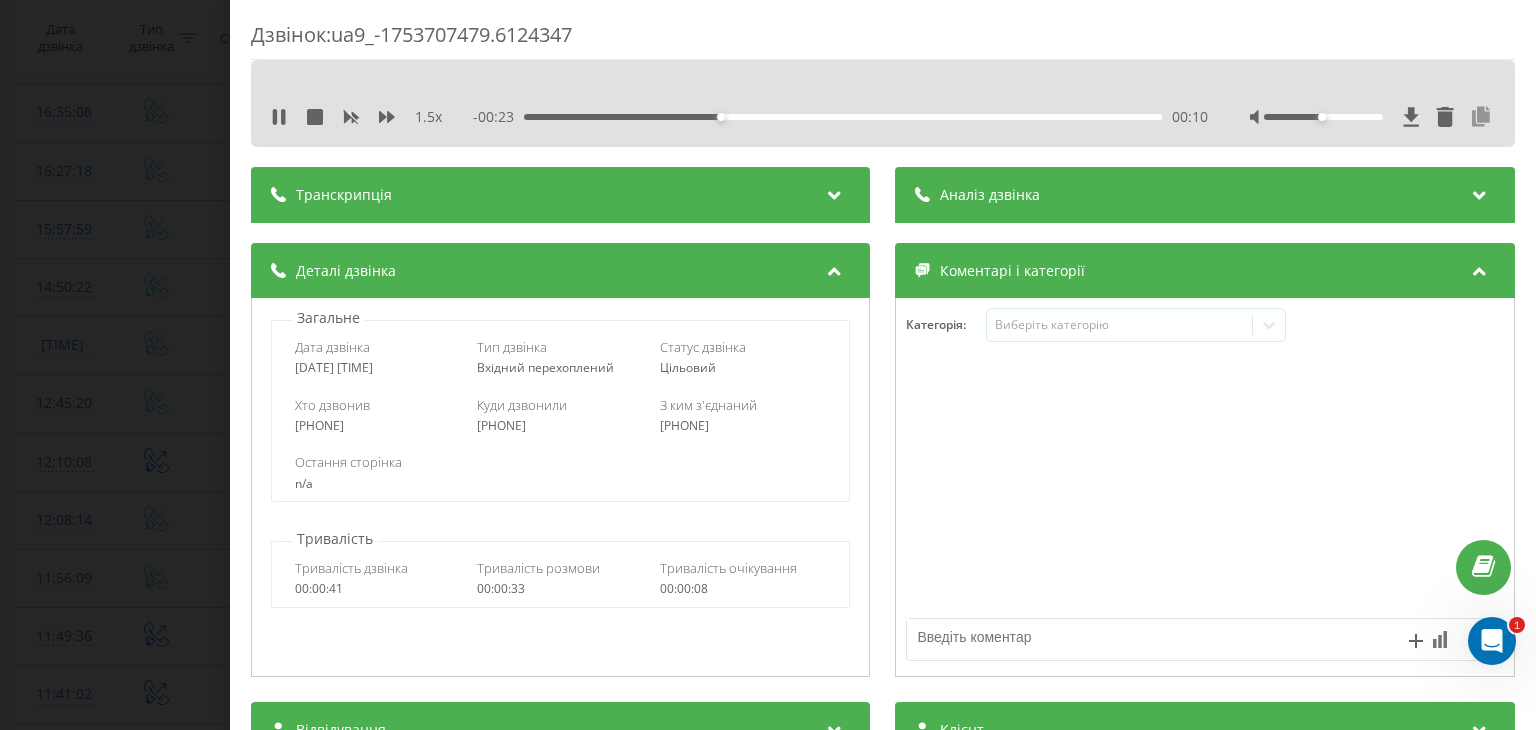 click at bounding box center (1482, 117) 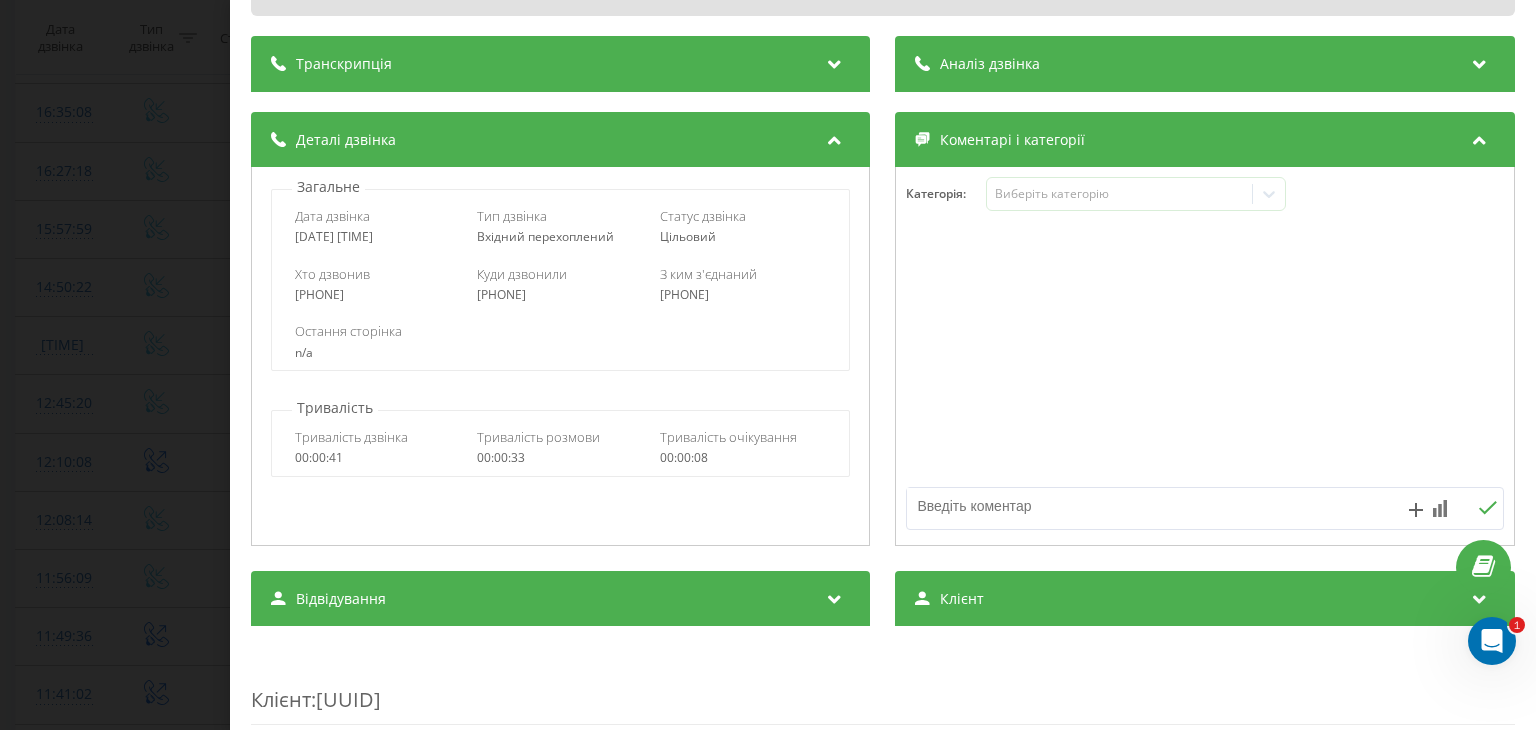 scroll, scrollTop: 300, scrollLeft: 0, axis: vertical 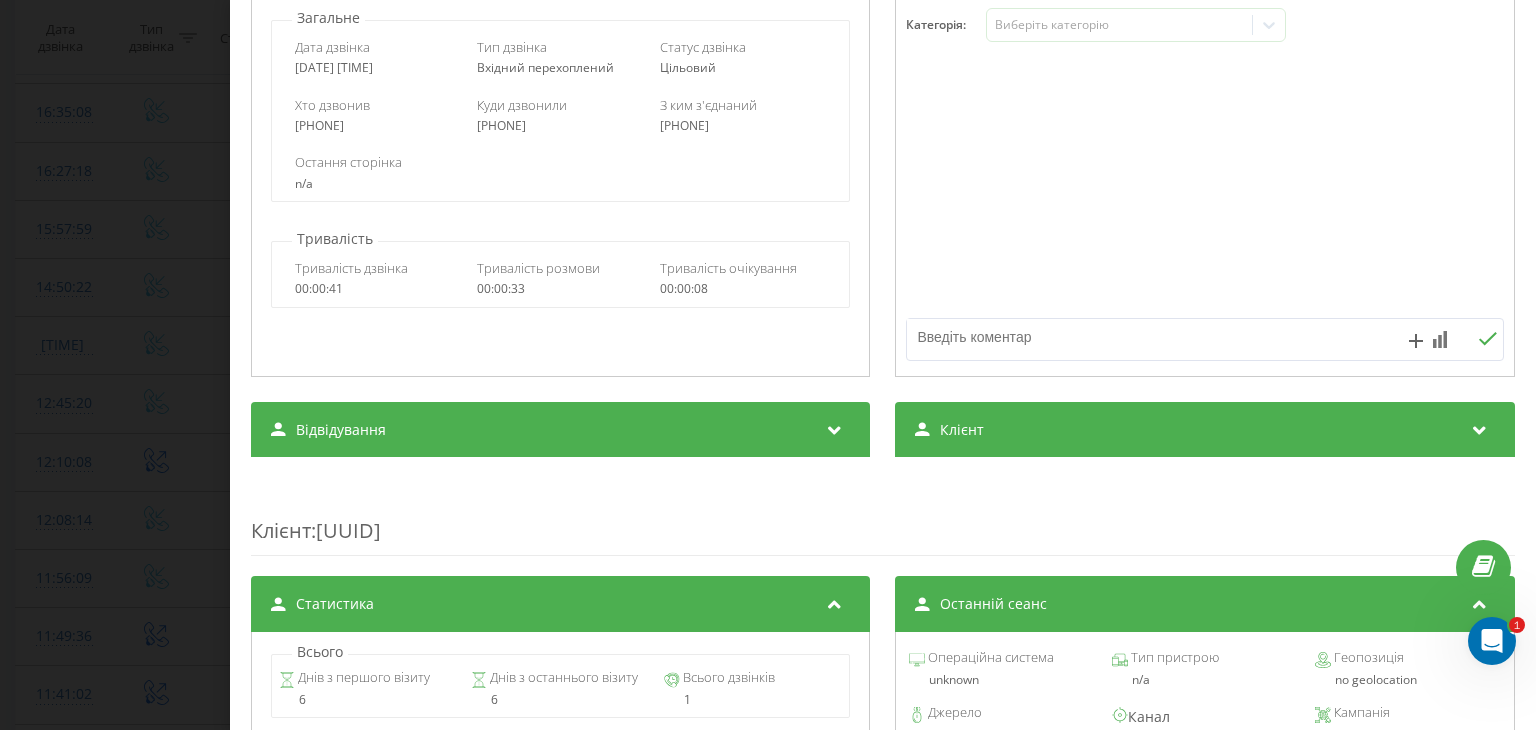click on "Клієнт" at bounding box center (1205, 430) 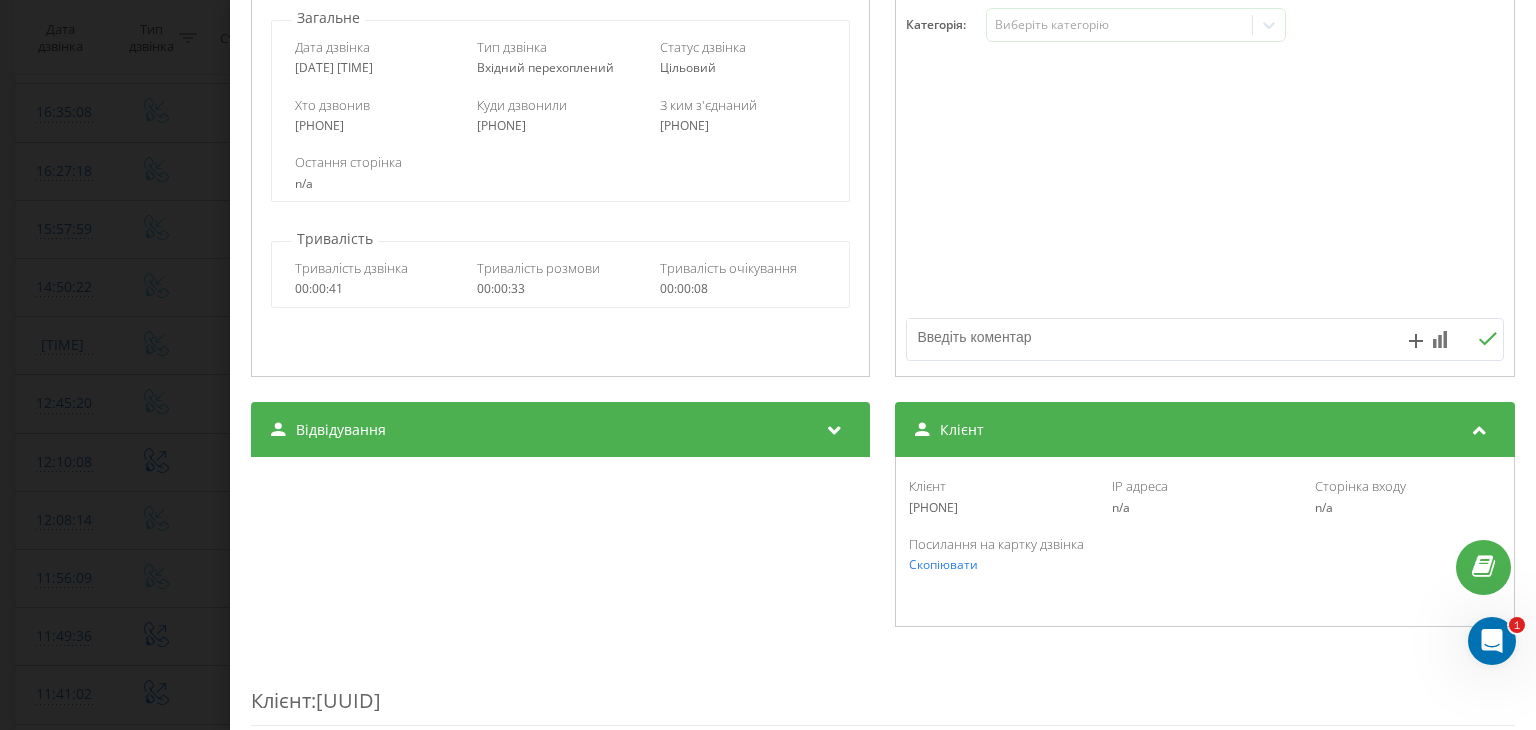 drag, startPoint x: 986, startPoint y: 507, endPoint x: 872, endPoint y: 516, distance: 114.35471 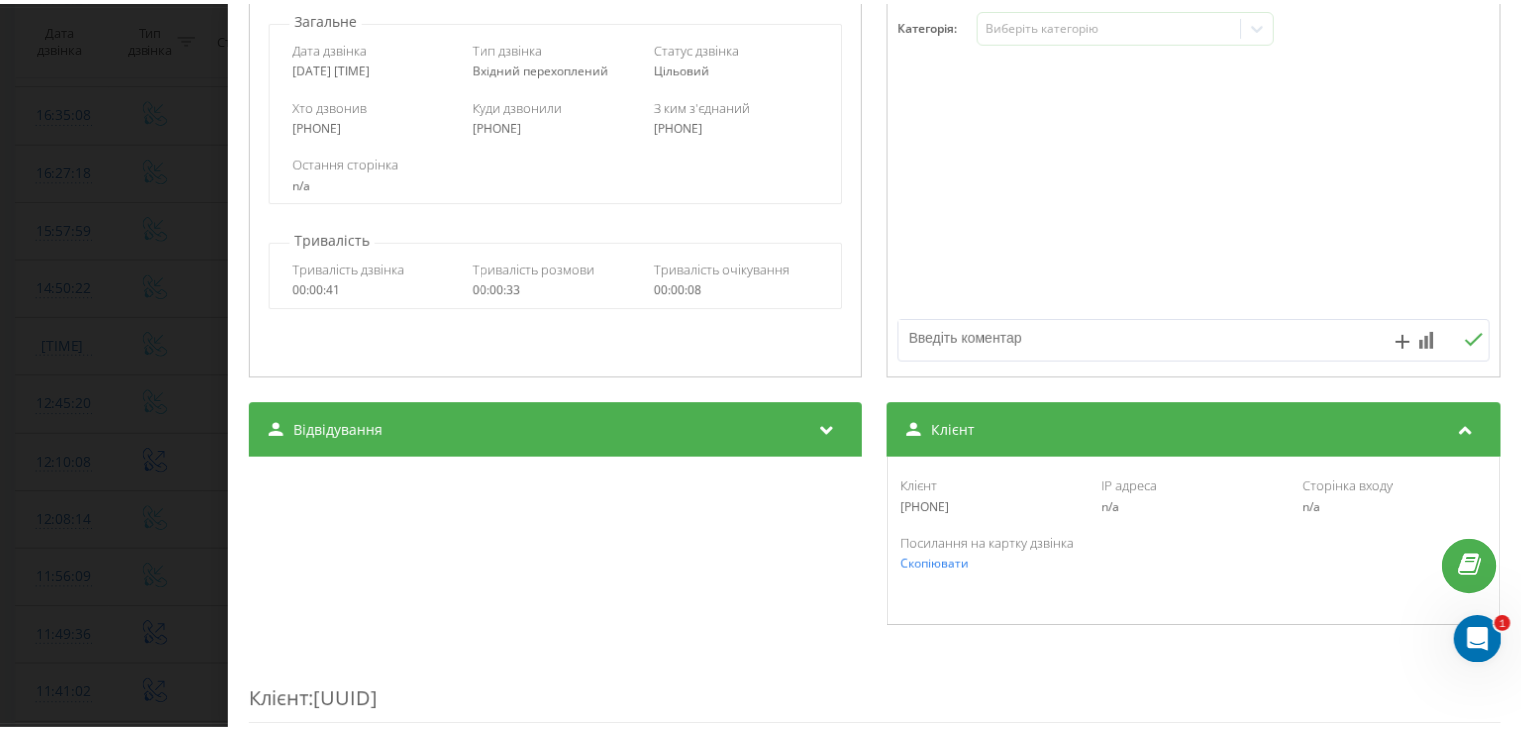 scroll, scrollTop: 0, scrollLeft: 0, axis: both 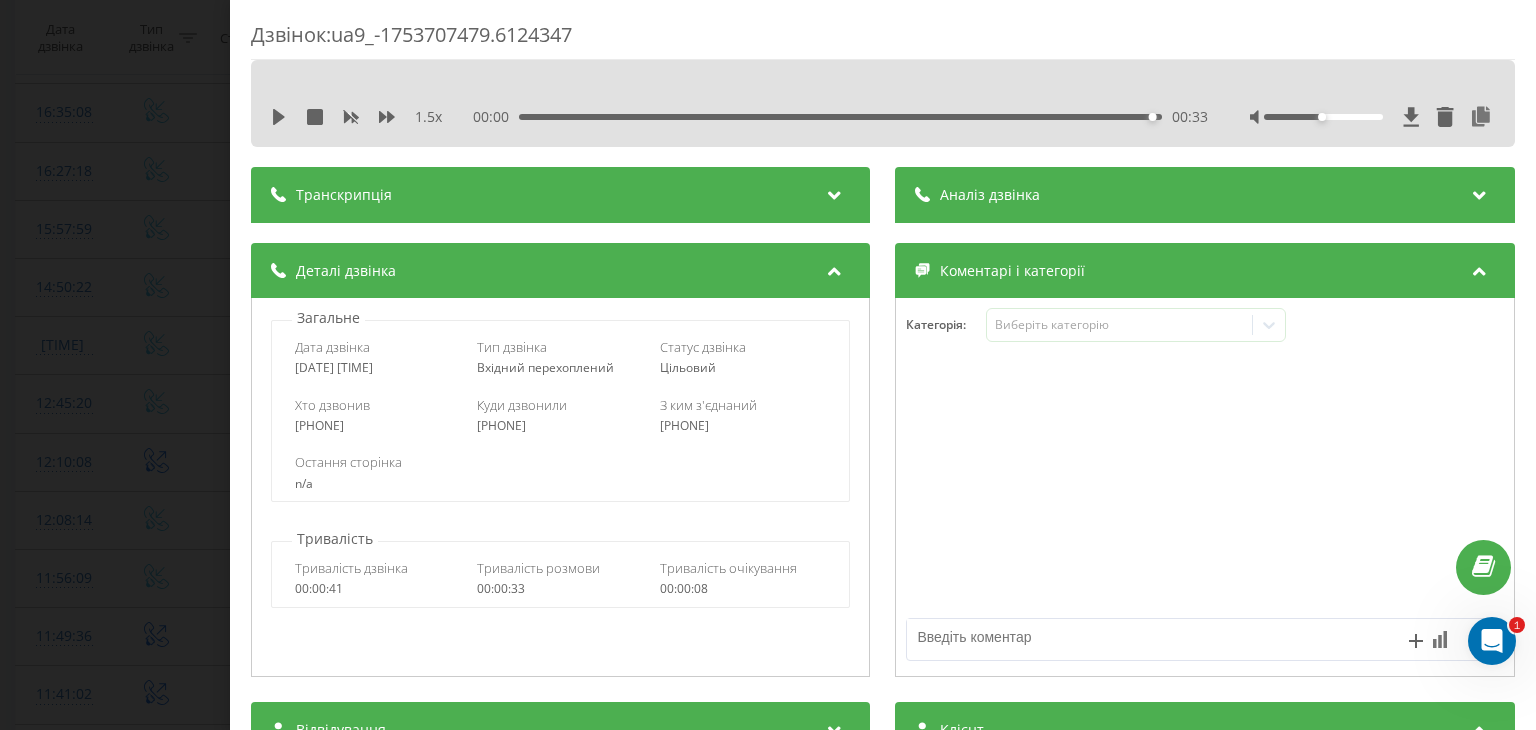 click on "Дзвінок :  ua9_-1753707479.6124347   1.5 x  00:00 00:33   00:33   Транскрипція Для AI-аналізу майбутніх дзвінків  налаштуйте та активуйте профіль на сторінці . Якщо профіль вже є і дзвінок відповідає його умовам, оновіть сторінку через 10 хвилин - AI аналізує поточний дзвінок. Аналіз дзвінка Для AI-аналізу майбутніх дзвінків  налаштуйте та активуйте профіль на сторінці . Якщо профіль вже є і дзвінок відповідає його умовам, оновіть сторінку через 10 хвилин - AI аналізує поточний дзвінок. Деталі дзвінка Загальне Дата дзвінка [DATE] [TIME] Тип дзвінка Вхідний перехоплений Статус дзвінка n/a : 6" at bounding box center [768, 365] 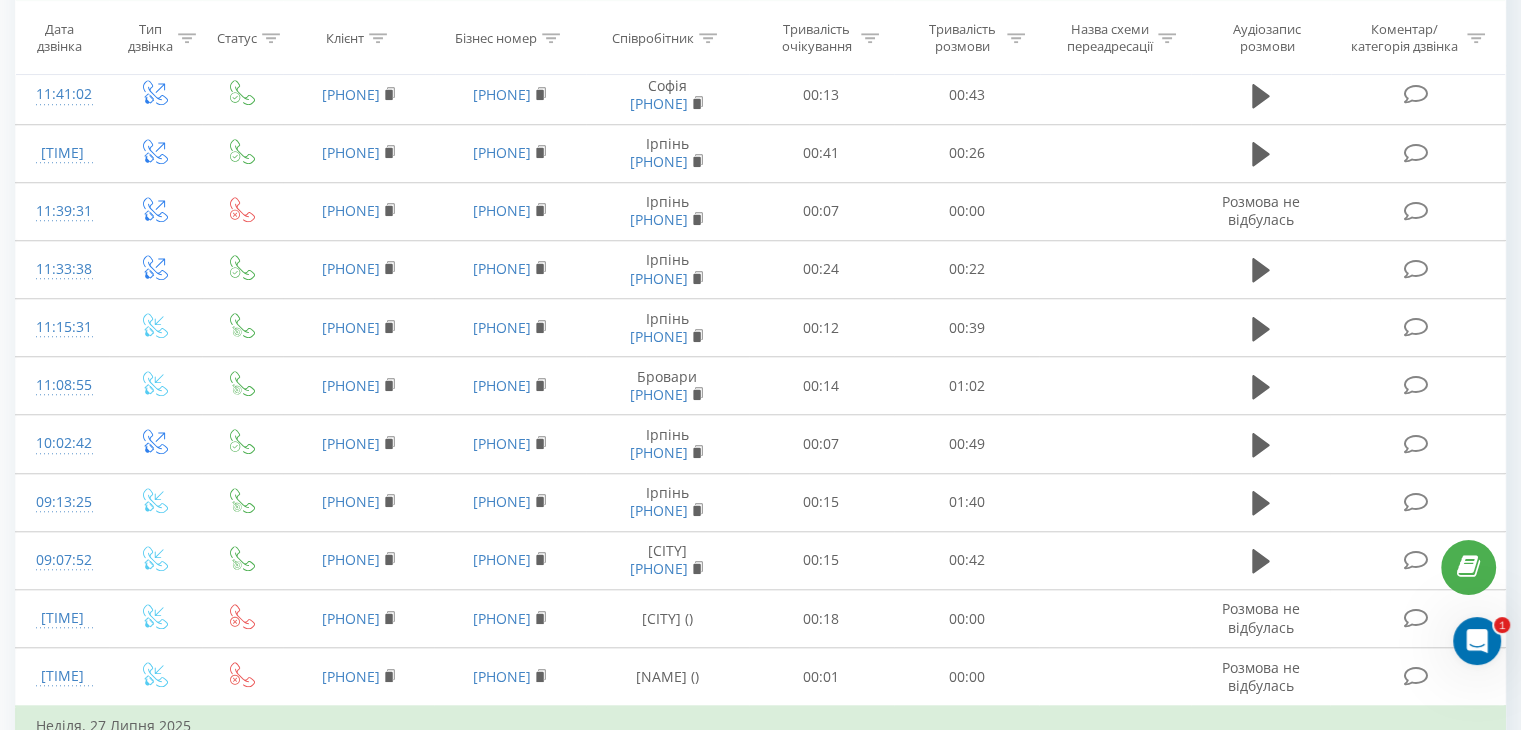 scroll, scrollTop: 1612, scrollLeft: 0, axis: vertical 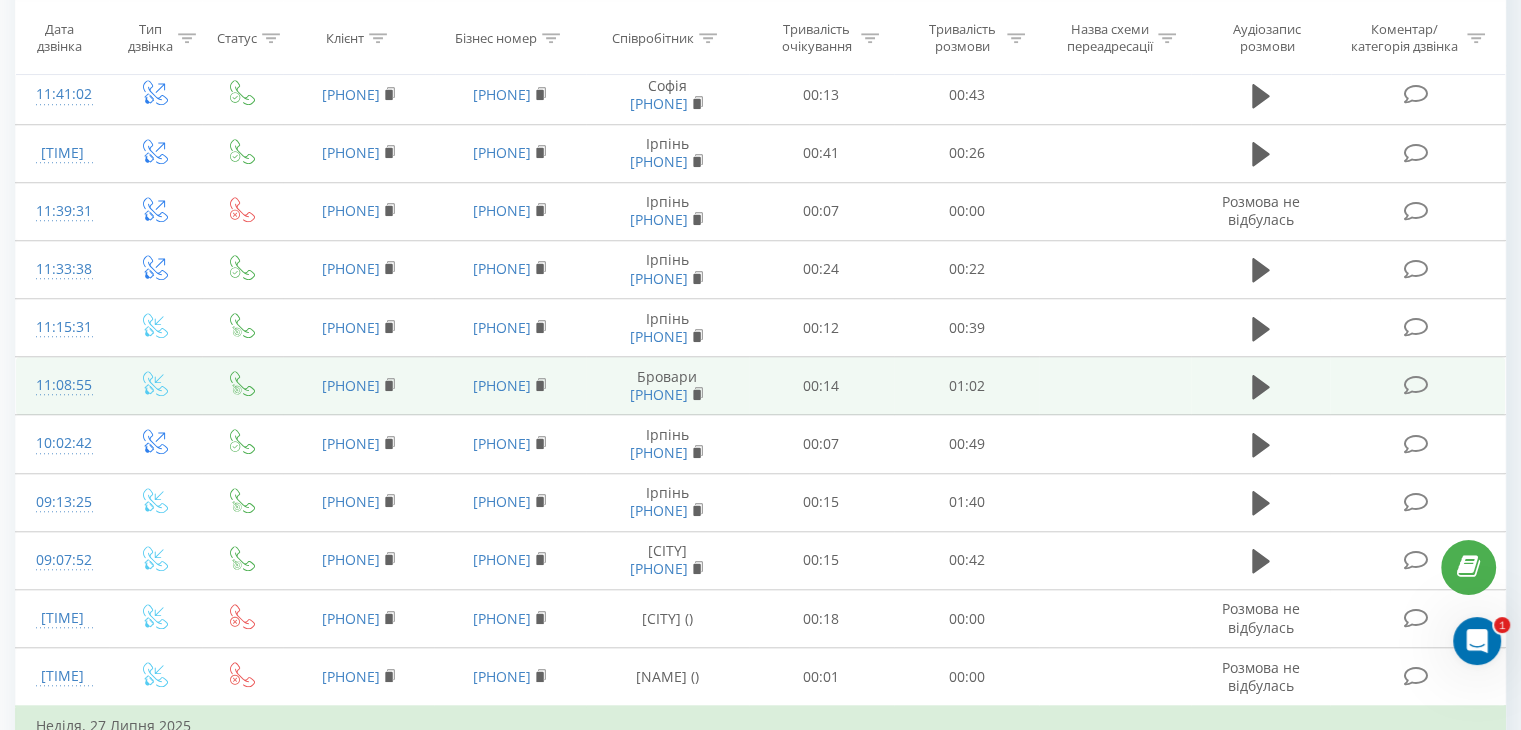 click on "11:08:55" at bounding box center [62, 386] 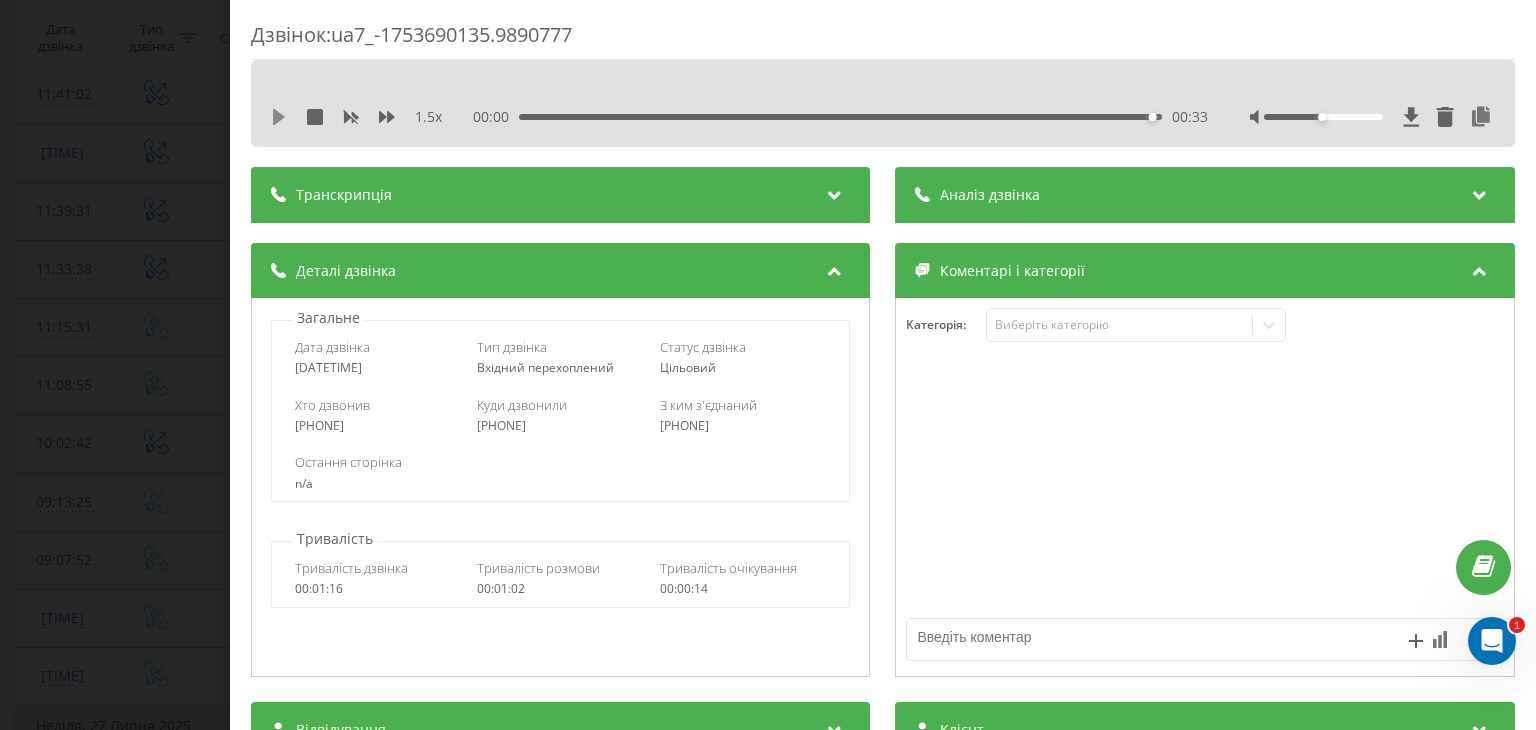 click 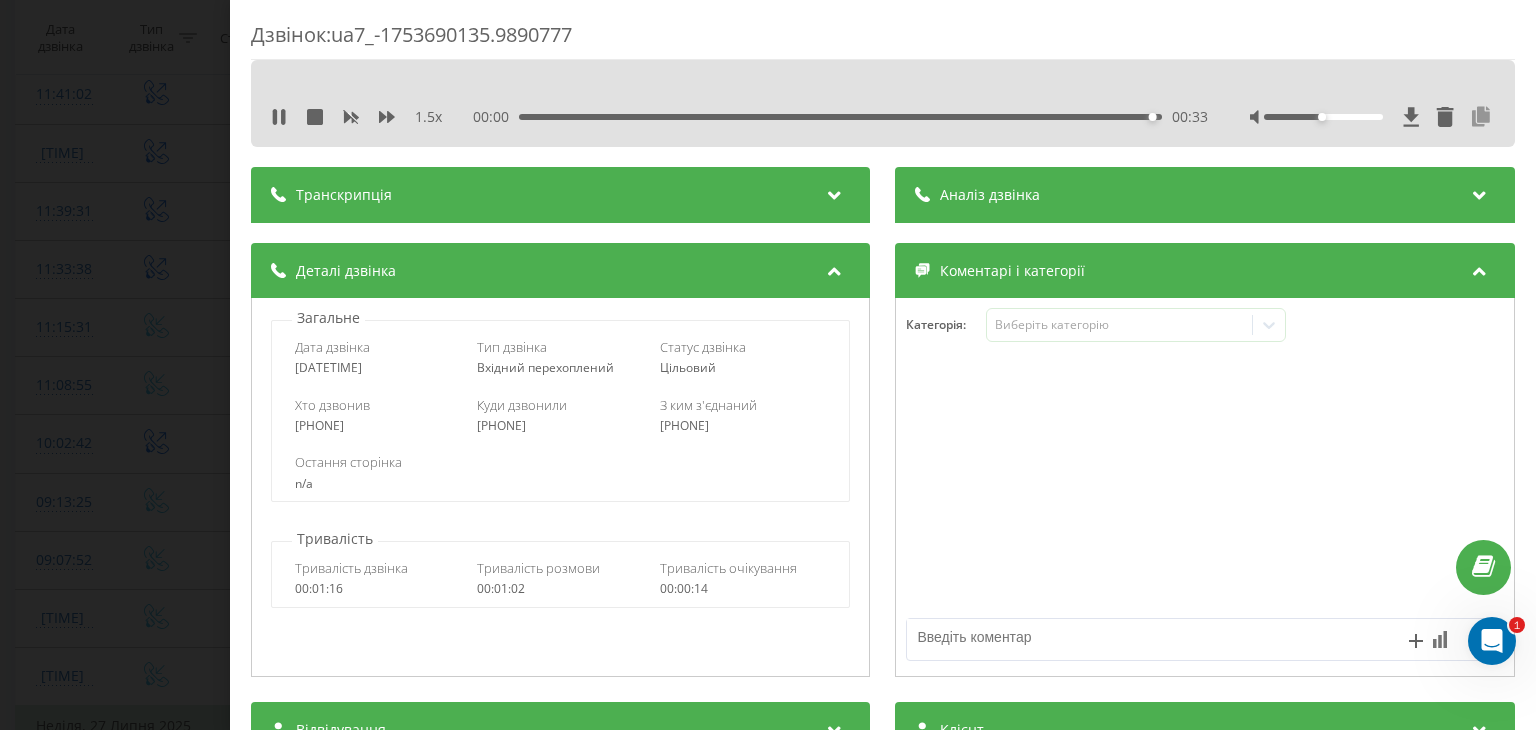 click at bounding box center (1482, 117) 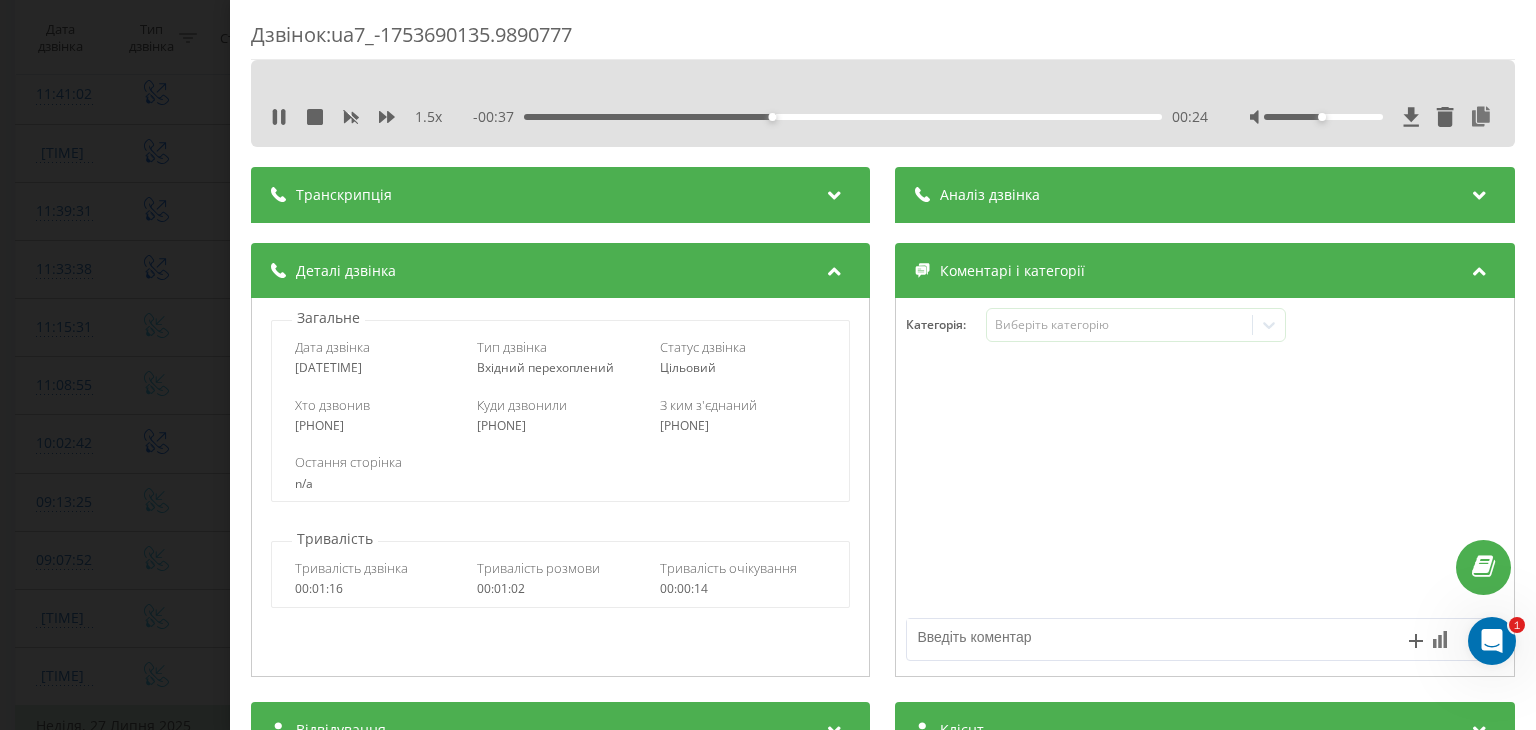 click on "Дзвінок :  ua7_-1753690135.9890777   1.5 x  - 00:37 00:24   00:24   Транскрипція Для AI-аналізу майбутніх дзвінків  налаштуйте та активуйте профіль на сторінці . Якщо профіль вже є і дзвінок відповідає його умовам, оновіть сторінку через 10 хвилин - AI аналізує поточний дзвінок. Аналіз дзвінка Для AI-аналізу майбутніх дзвінків  налаштуйте та активуйте профіль на сторінці . Якщо профіль вже є і дзвінок відповідає його умовам, оновіть сторінку через 10 хвилин - AI аналізує поточний дзвінок. Деталі дзвінка Загальне Дата дзвінка [DATE] [TIME] Тип дзвінка Вхідний перехоплений Статус дзвінка n/a :" at bounding box center (768, 365) 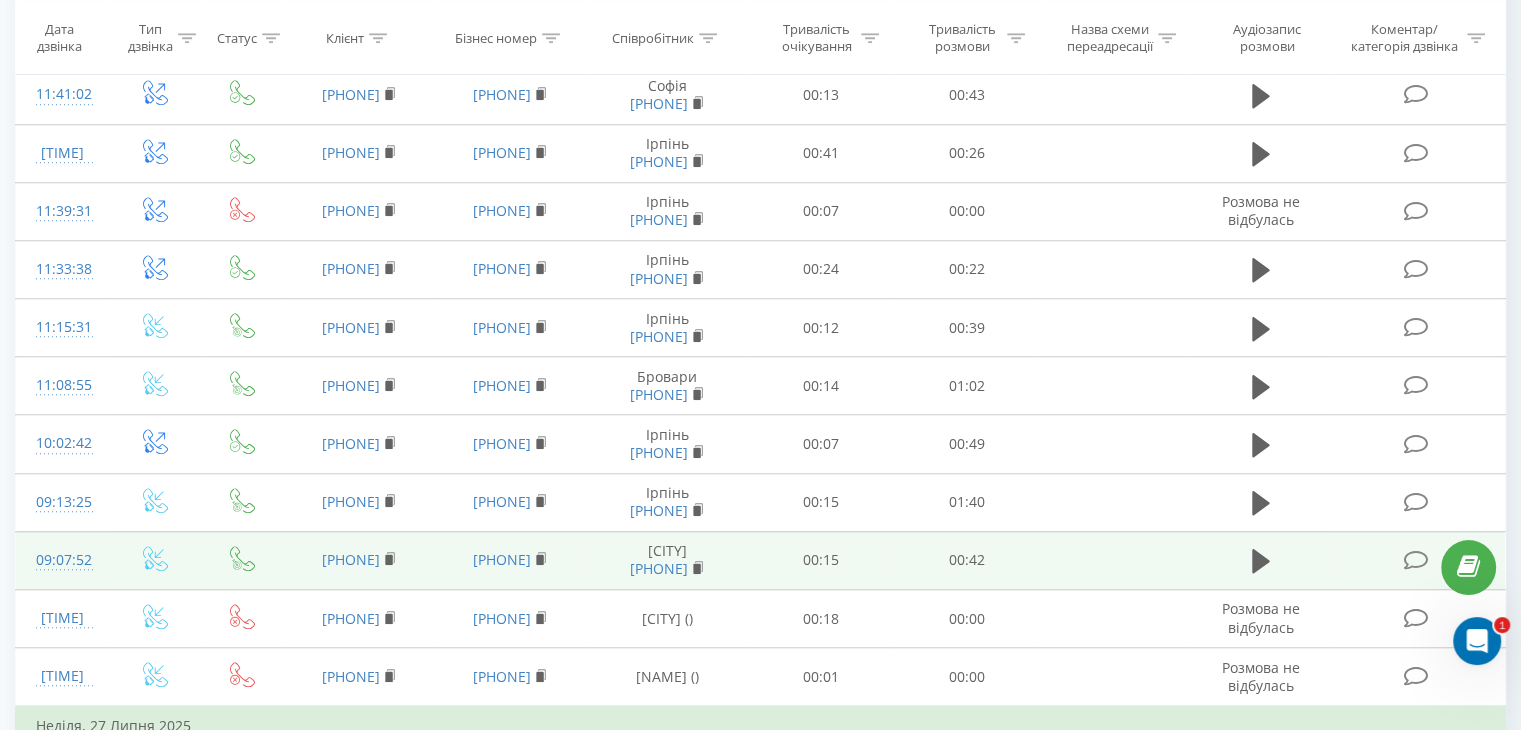 click at bounding box center [155, 560] 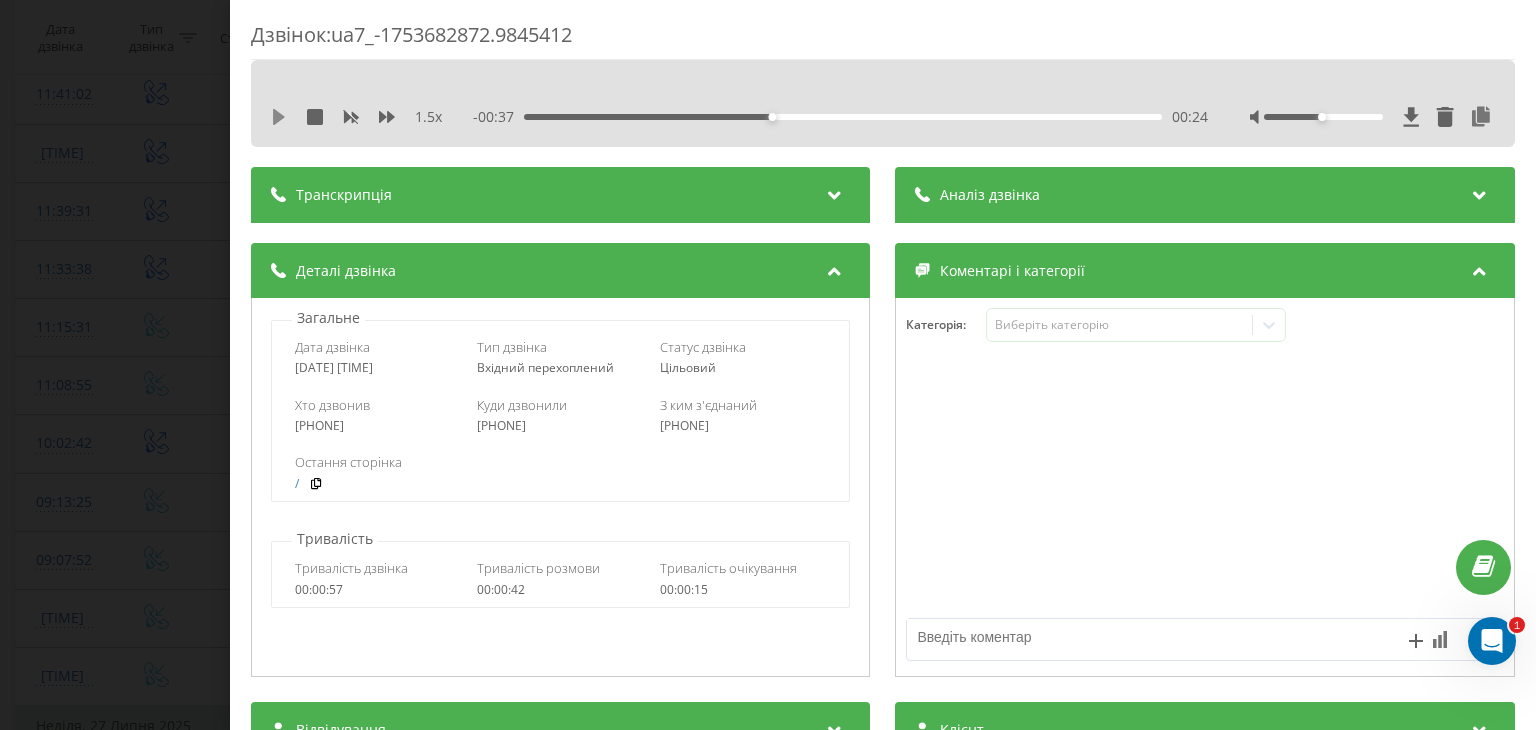 click 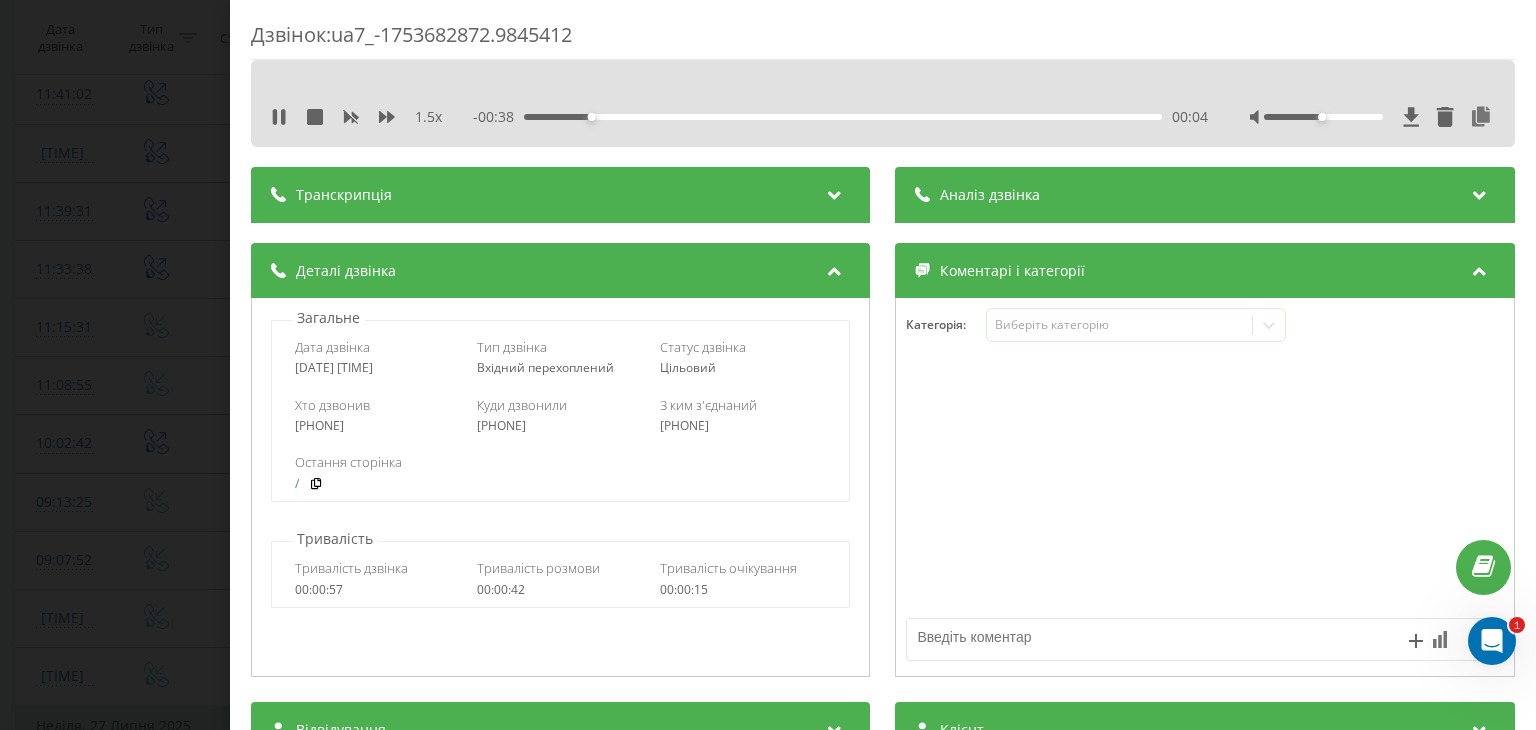 click on "Дзвінок :  ua7_-1753682872.9845412   1.5 x  - 00:38 00:04   00:04   Транскрипція Для AI-аналізу майбутніх дзвінків  налаштуйте та активуйте профіль на сторінці . Якщо профіль вже є і дзвінок відповідає його умовам, оновіть сторінку через 10 хвилин - AI аналізує поточний дзвінок. Аналіз дзвінка Для AI-аналізу майбутніх дзвінків  налаштуйте та активуйте профіль на сторінці . Якщо профіль вже є і дзвінок відповідає його умовам, оновіть сторінку через 10 хвилин - AI аналізує поточний дзвінок. Деталі дзвінка Загальне Дата дзвінка [DATE] [TIME] Тип дзвінка Вхідний перехоплений Статус дзвінка / : /" at bounding box center (768, 365) 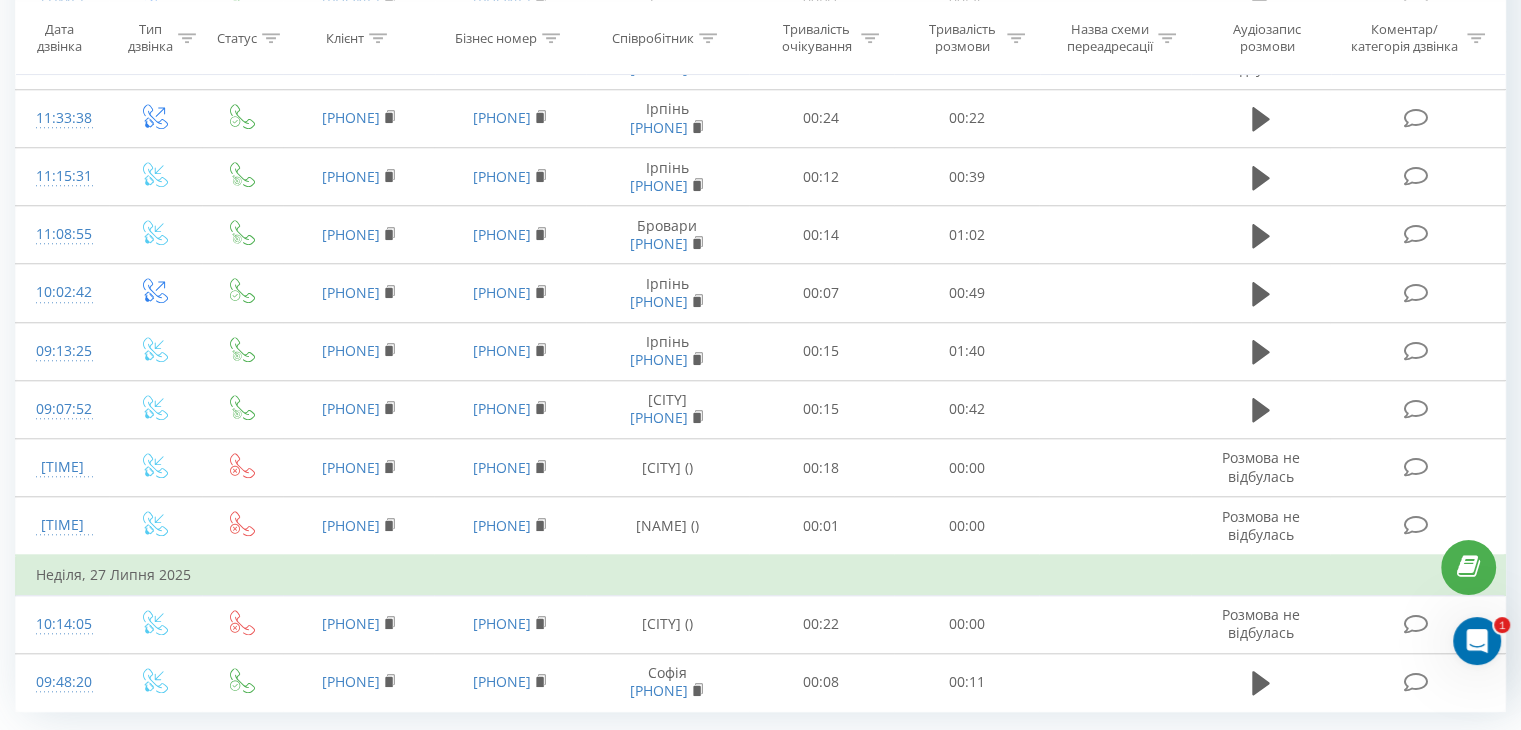 scroll, scrollTop: 1813, scrollLeft: 0, axis: vertical 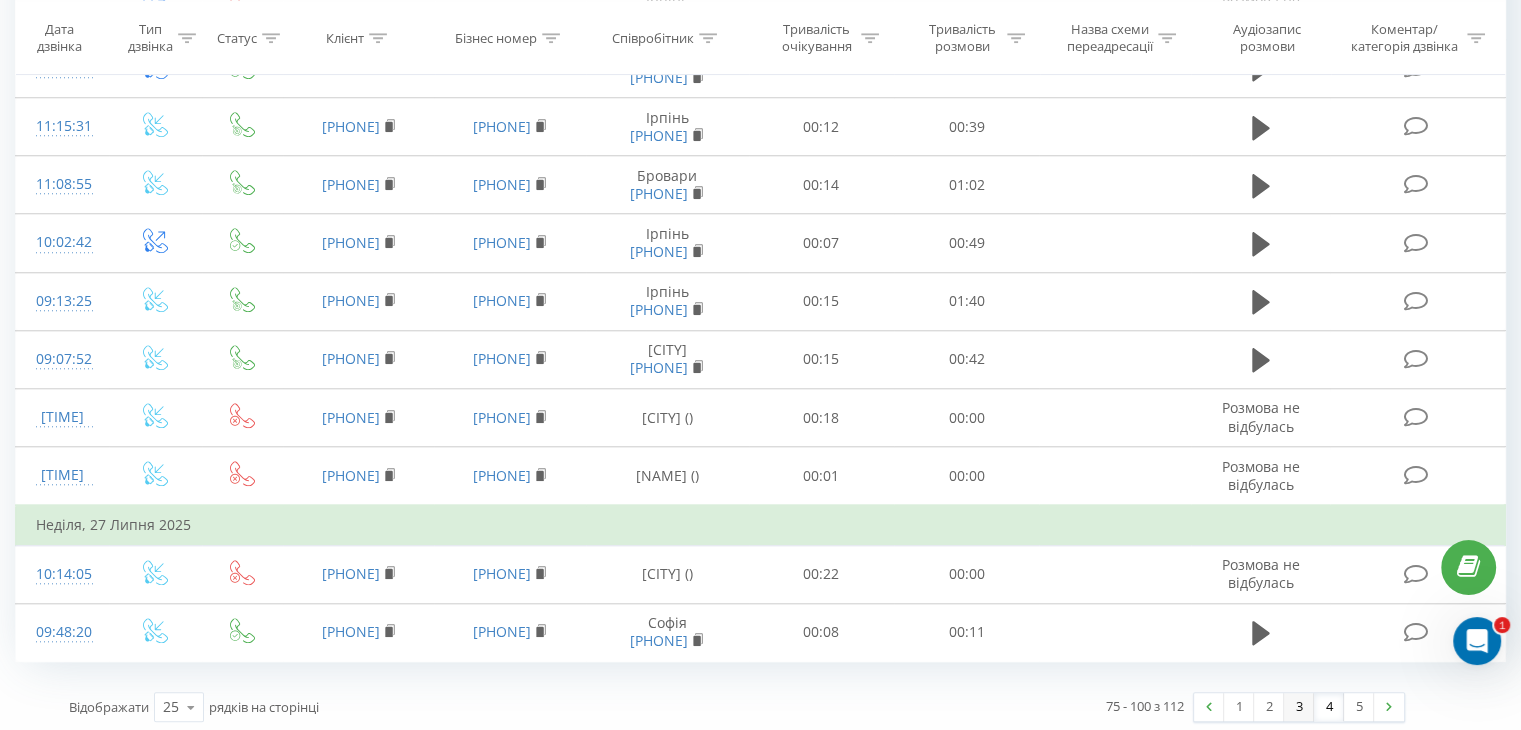 click on "3" at bounding box center (1299, 707) 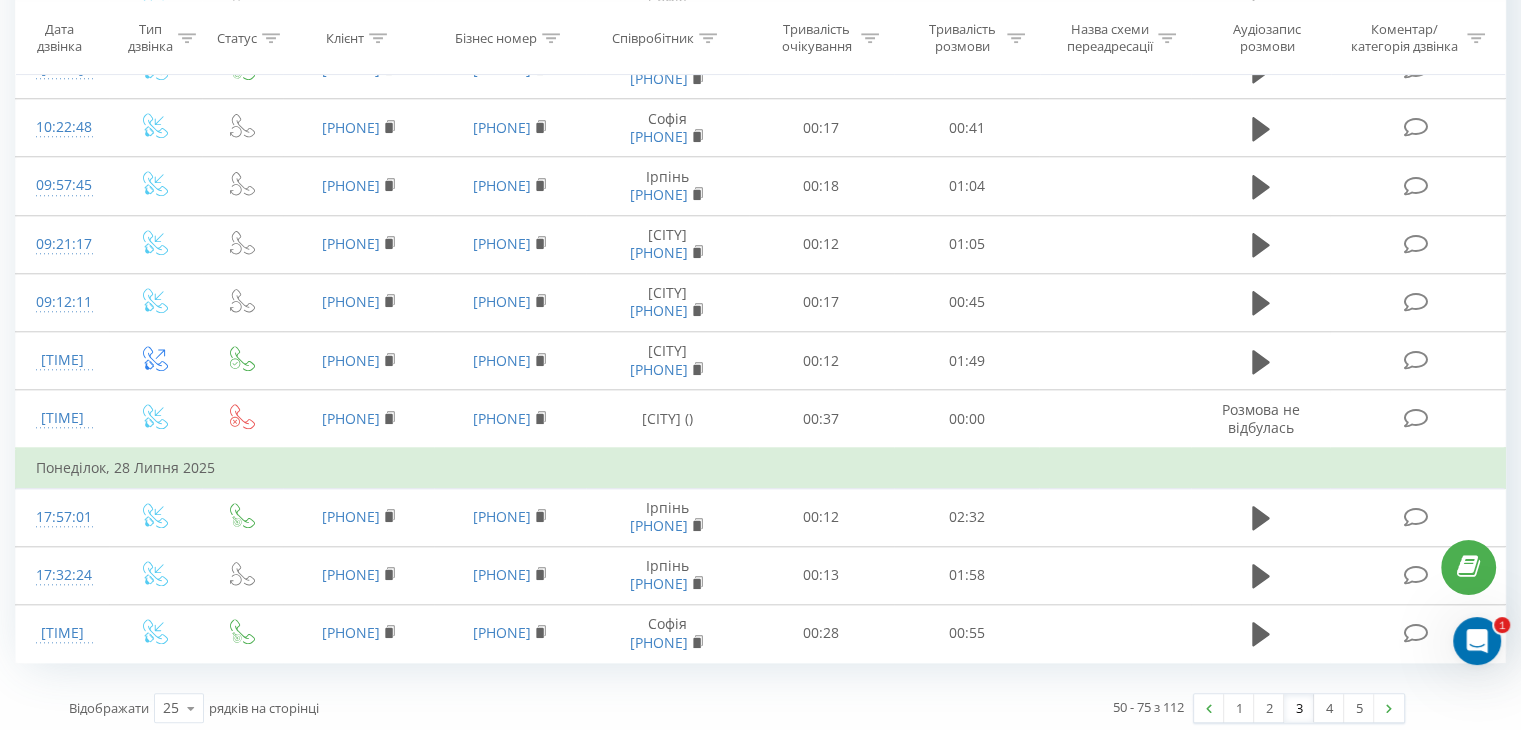 scroll, scrollTop: 1853, scrollLeft: 0, axis: vertical 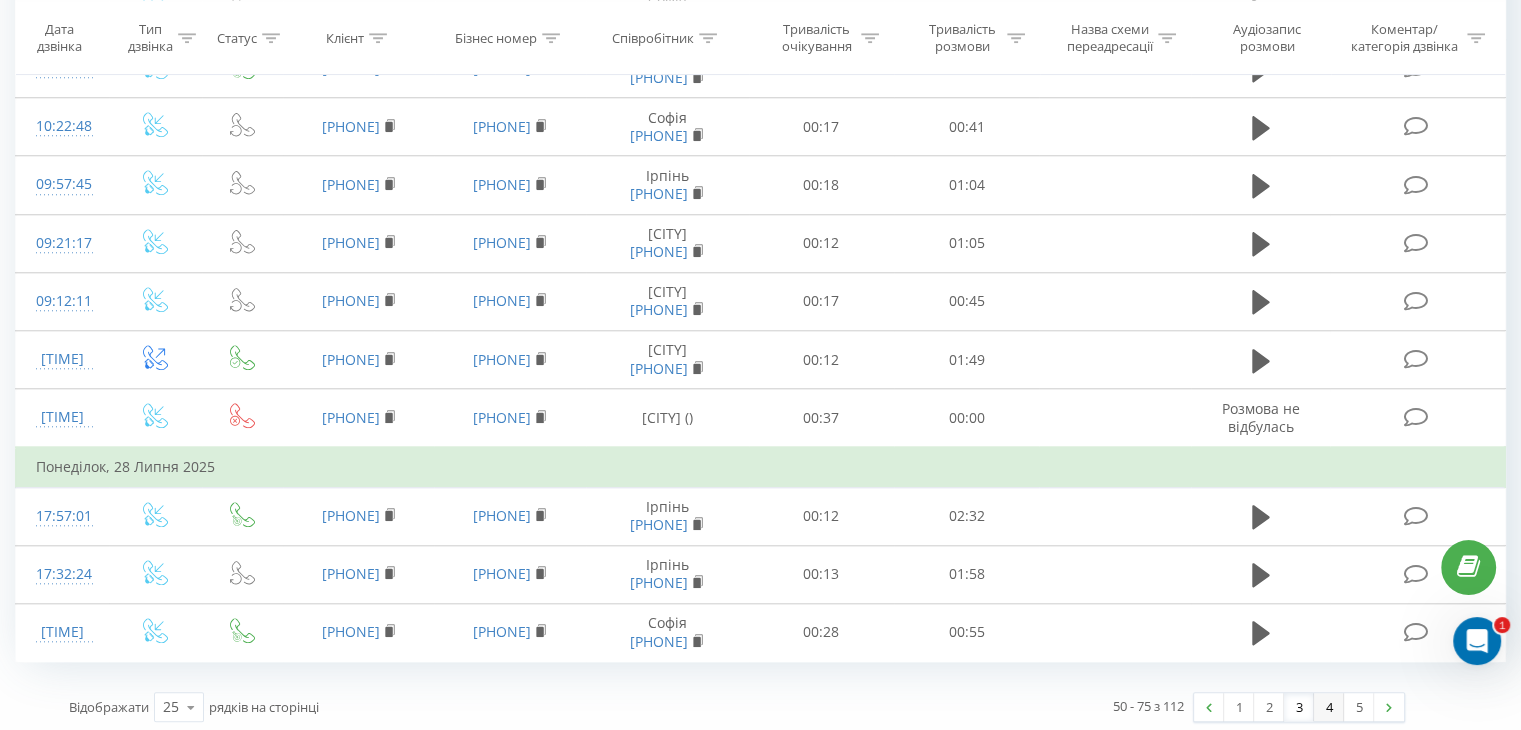 click on "4" at bounding box center [1329, 707] 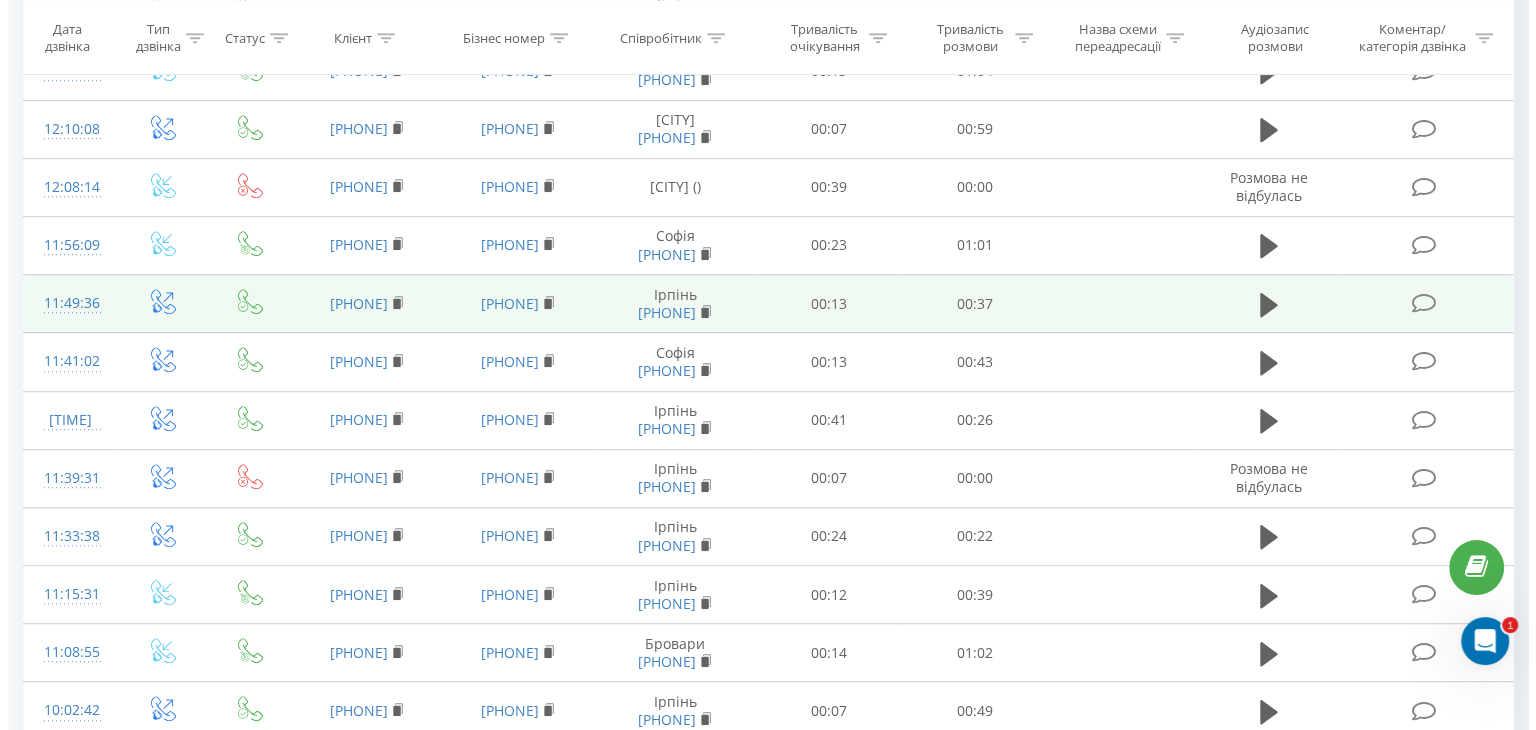 scroll, scrollTop: 1313, scrollLeft: 0, axis: vertical 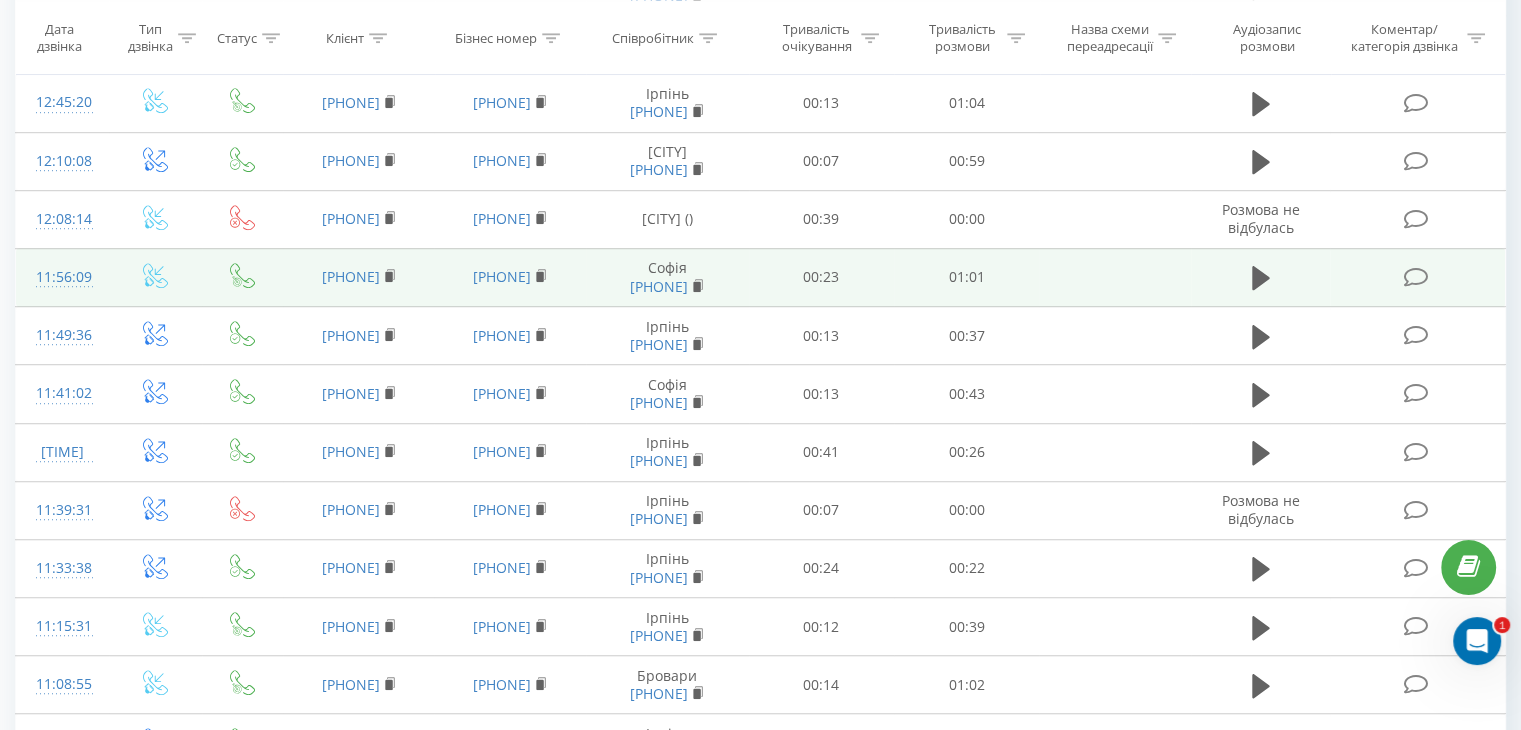 click on "11:56:09" at bounding box center [62, 277] 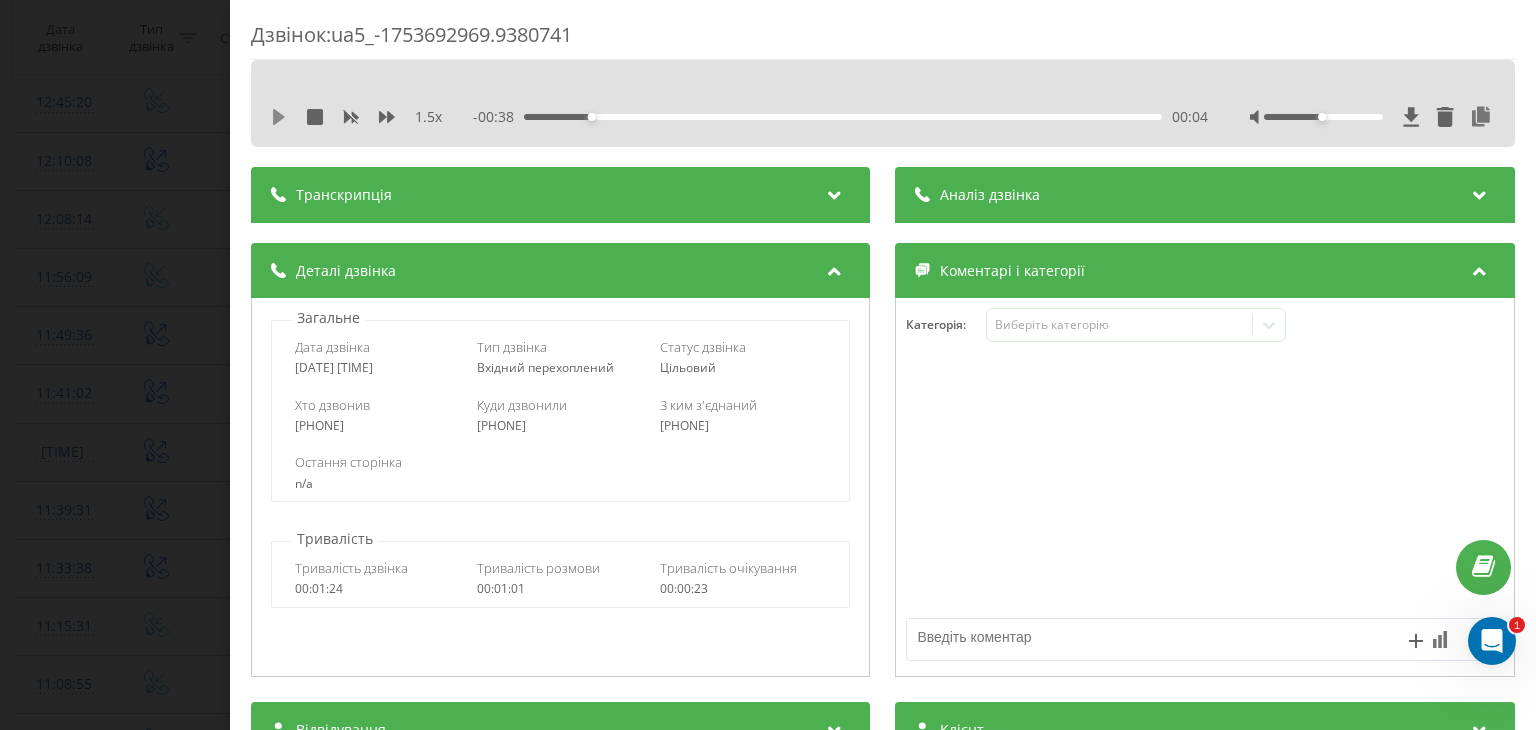 click 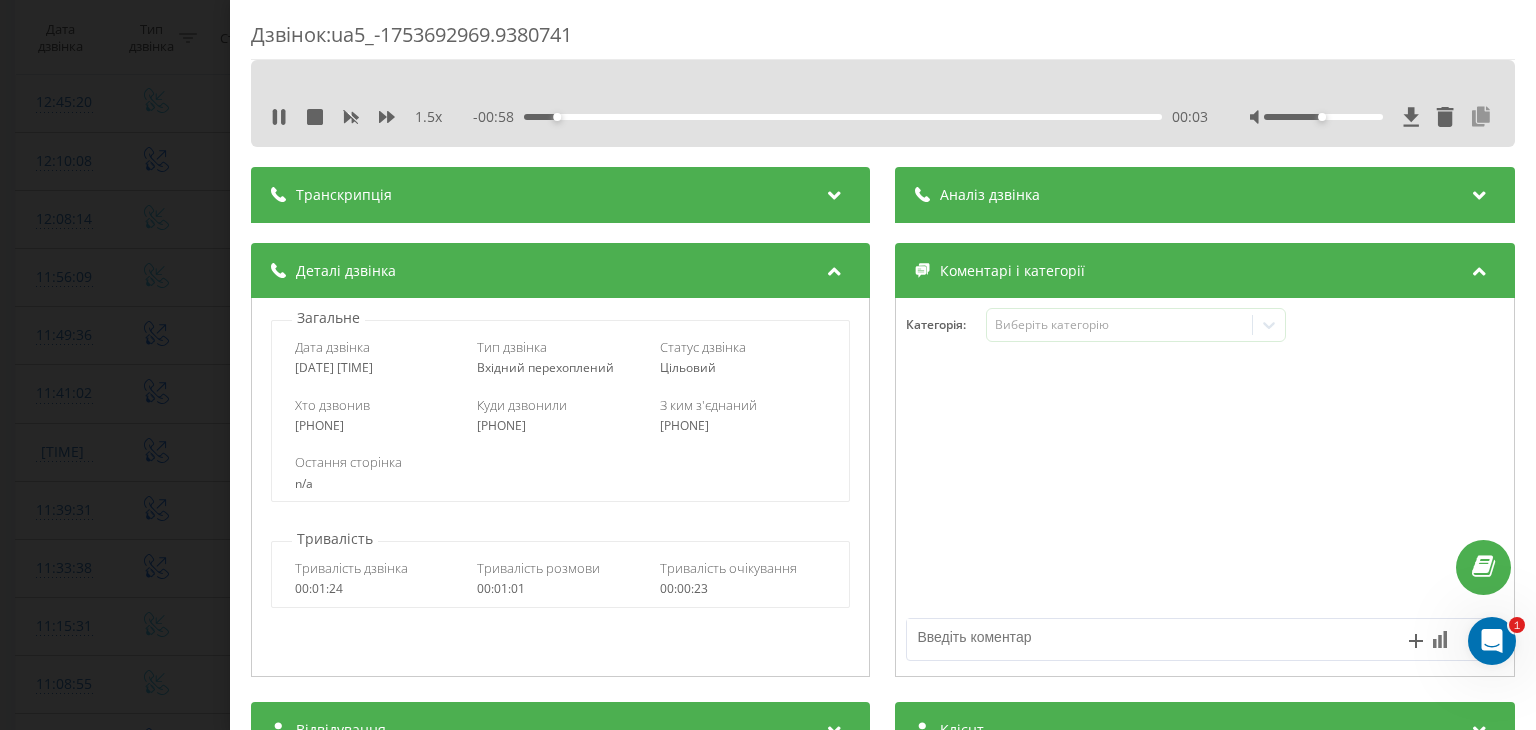 click at bounding box center [1482, 117] 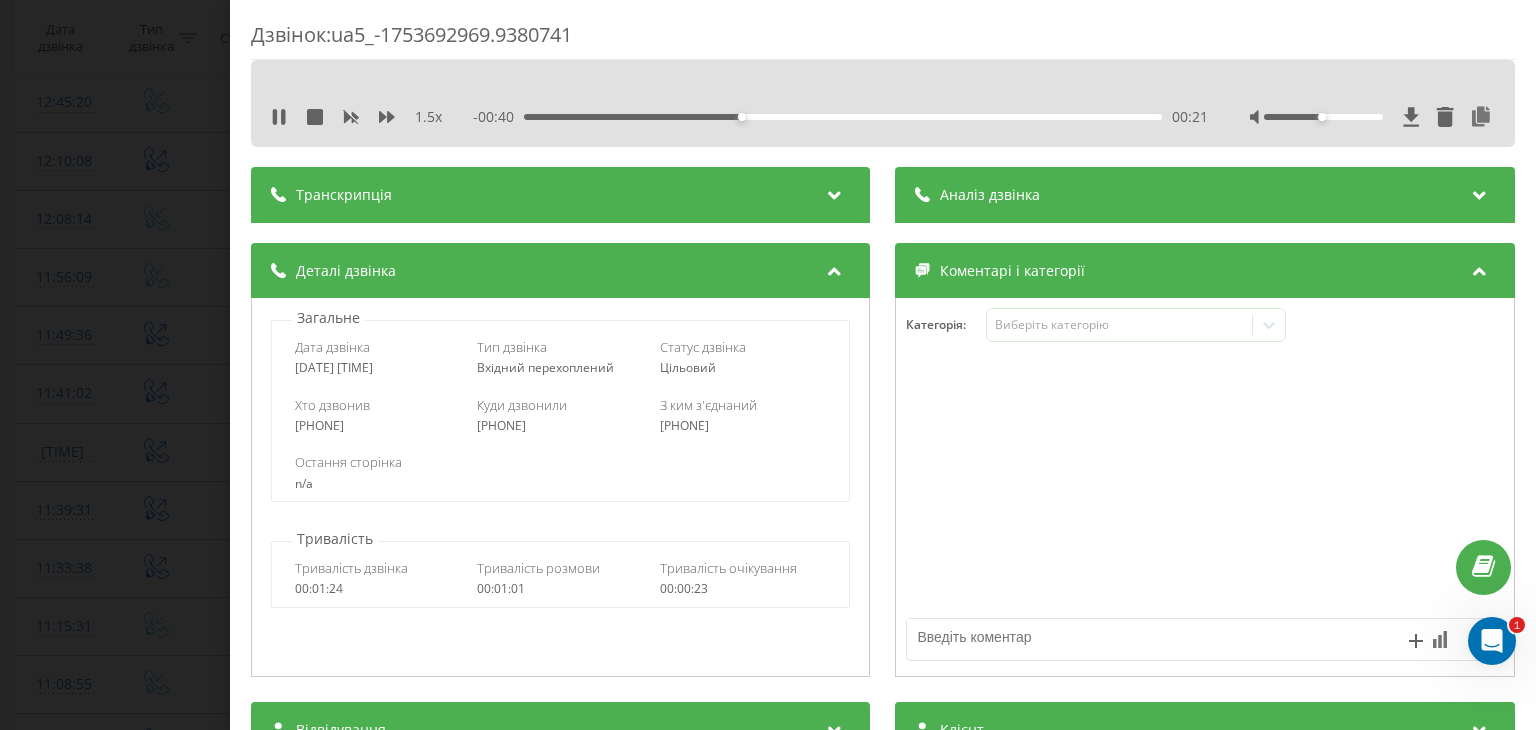 scroll, scrollTop: 300, scrollLeft: 0, axis: vertical 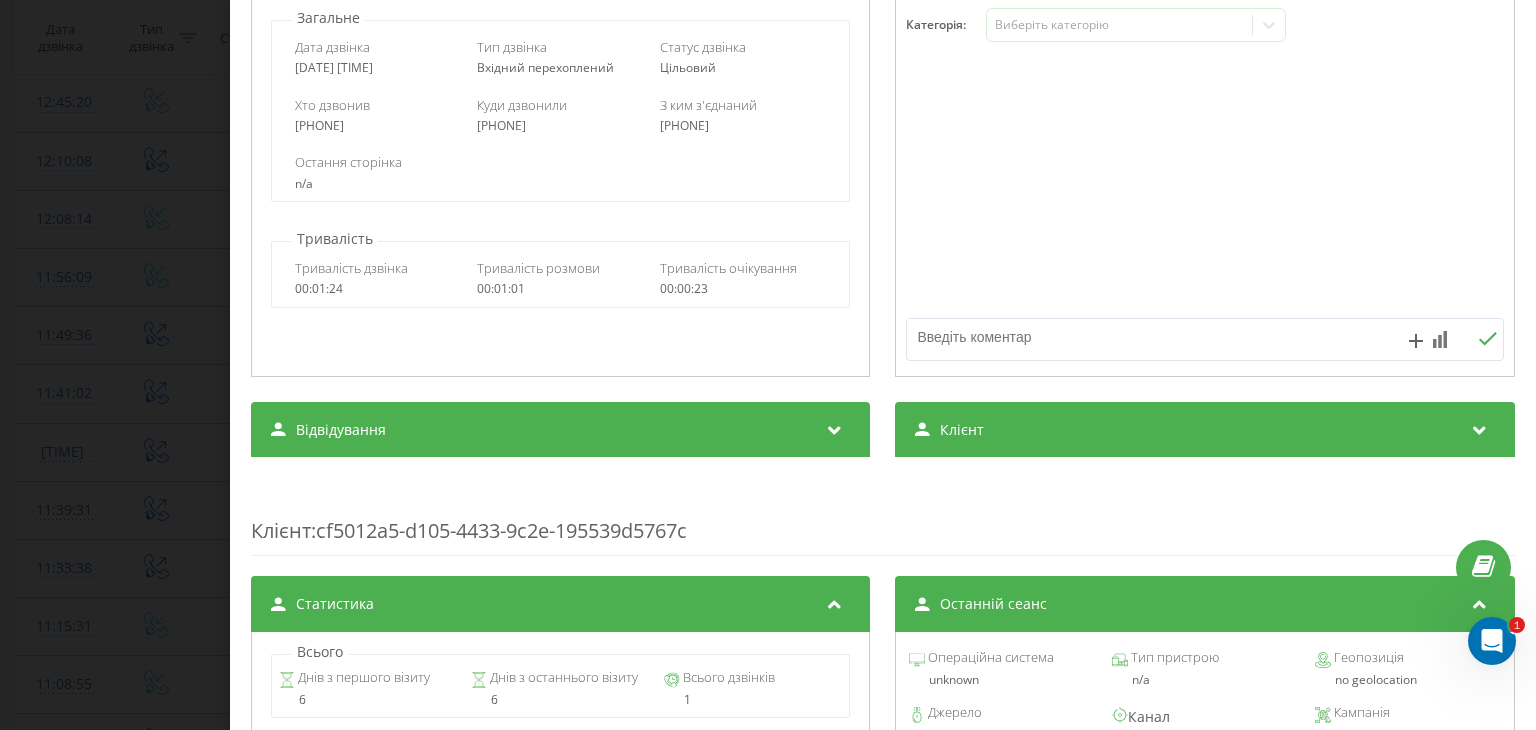 click on "Клієнт" at bounding box center [1205, 430] 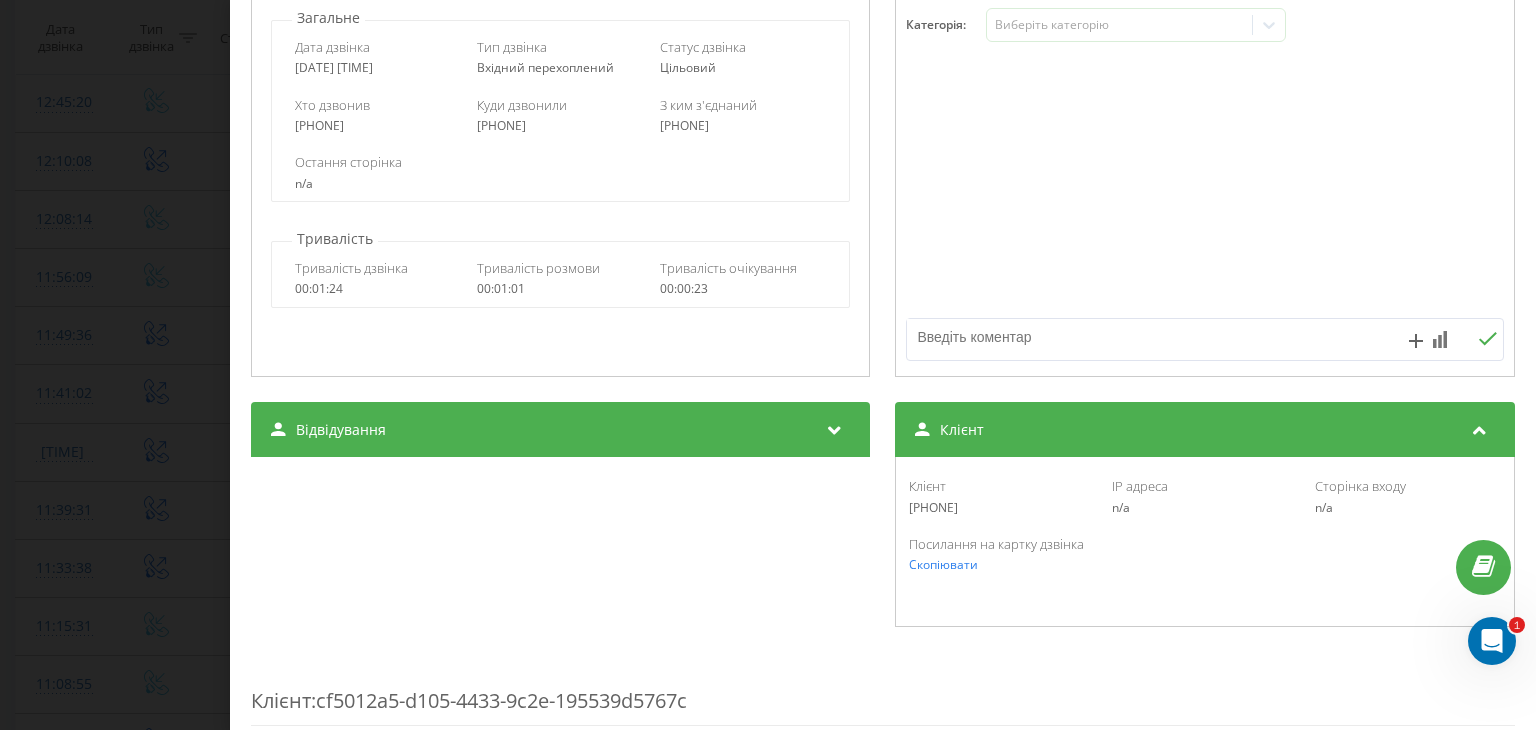 drag, startPoint x: 921, startPoint y: 511, endPoint x: 894, endPoint y: 511, distance: 27 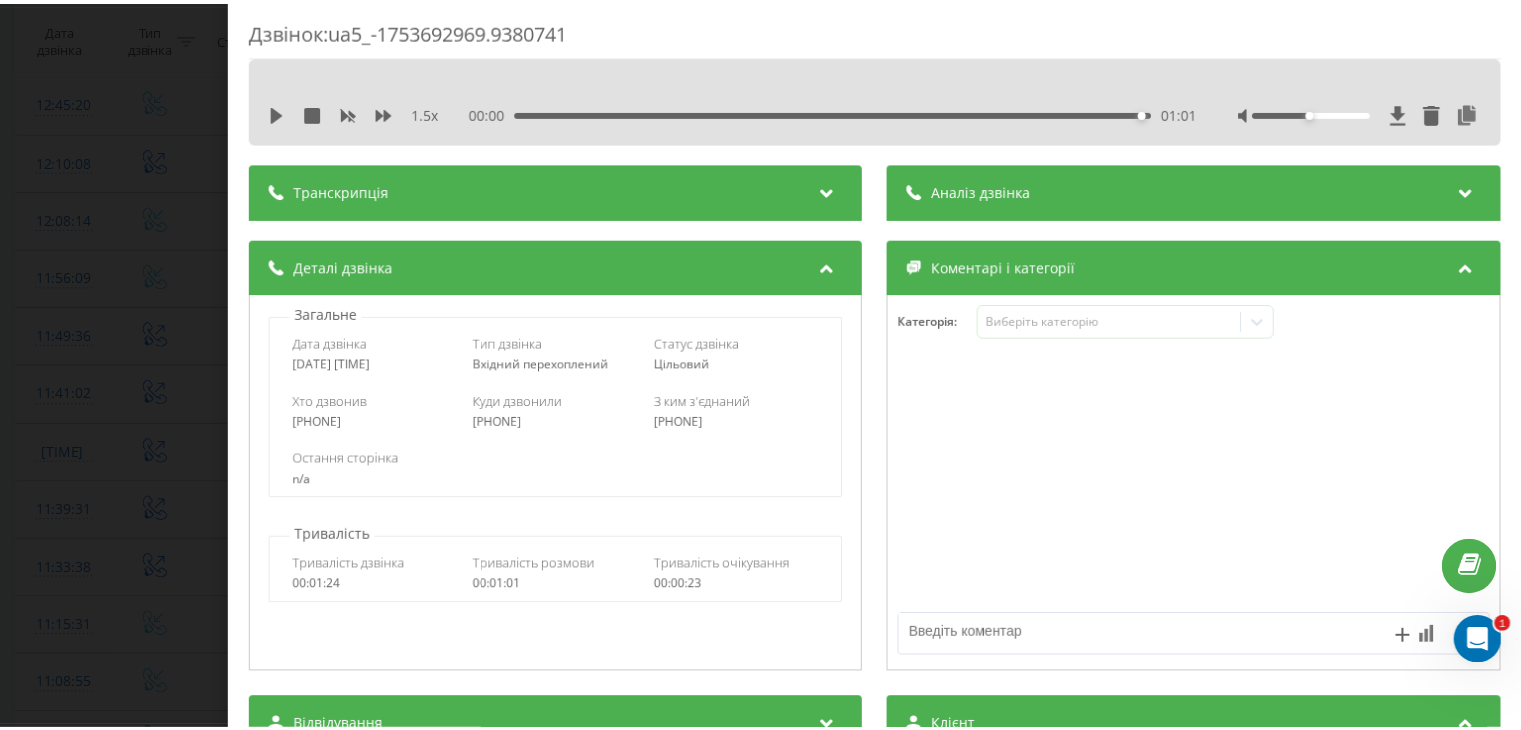 scroll, scrollTop: 0, scrollLeft: 0, axis: both 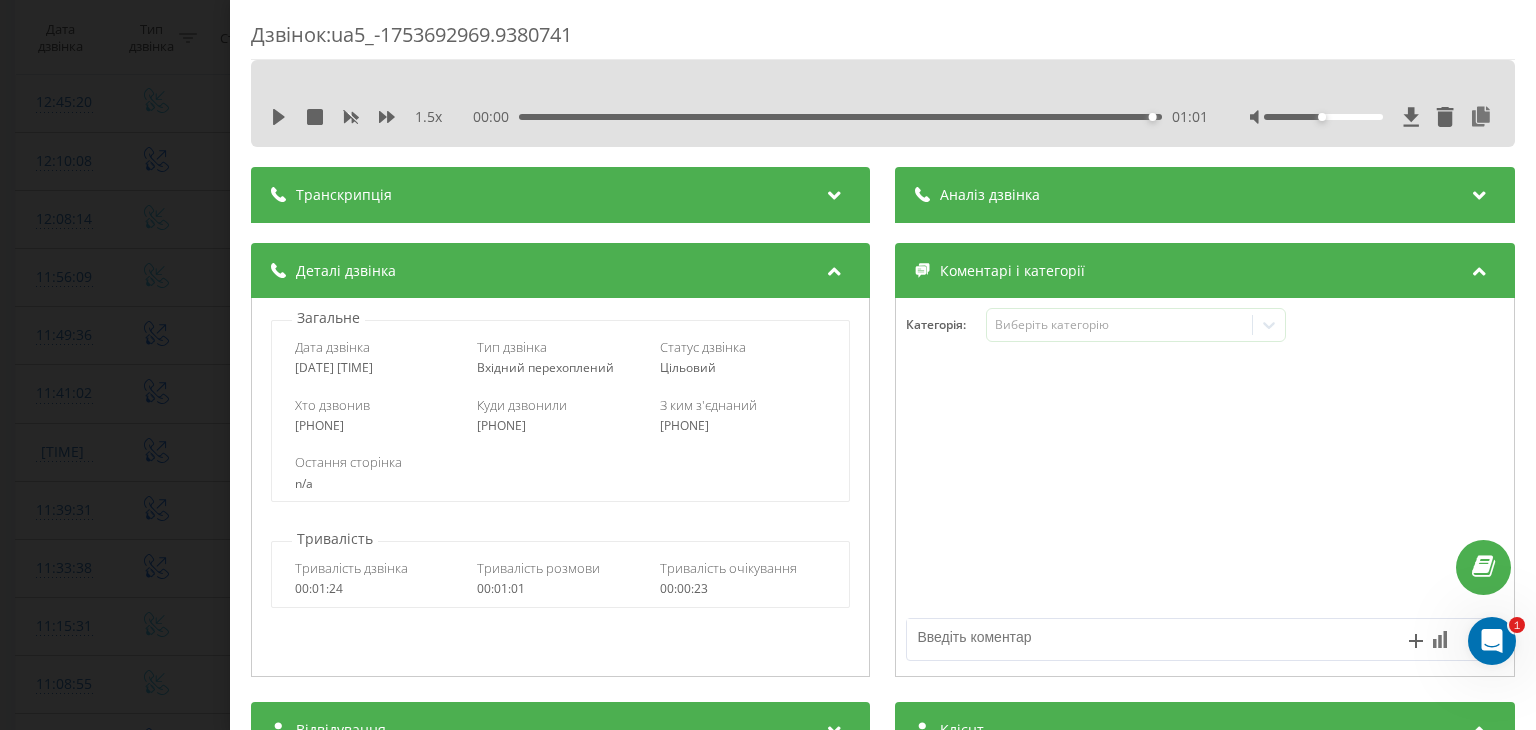 click on "Дзвінок :  ua5_-1753692969.9380741   1.5 x  00:00 01:01   01:01   Транскрипція Для AI-аналізу майбутніх дзвінків  налаштуйте та активуйте профіль на сторінці . Якщо профіль вже є і дзвінок відповідає його умовам, оновіть сторінку через 10 хвилин - AI аналізує поточний дзвінок. Аналіз дзвінка Для AI-аналізу майбутніх дзвінків  налаштуйте та активуйте профіль на сторінці . Якщо профіль вже є і дзвінок відповідає його умовам, оновіть сторінку через 10 хвилин - AI аналізує поточний дзвінок. Деталі дзвінка Загальне Дата дзвінка [DATE] [TIME] Тип дзвінка Вхідний перехоплений Статус дзвінка n/a : 6" at bounding box center [768, 365] 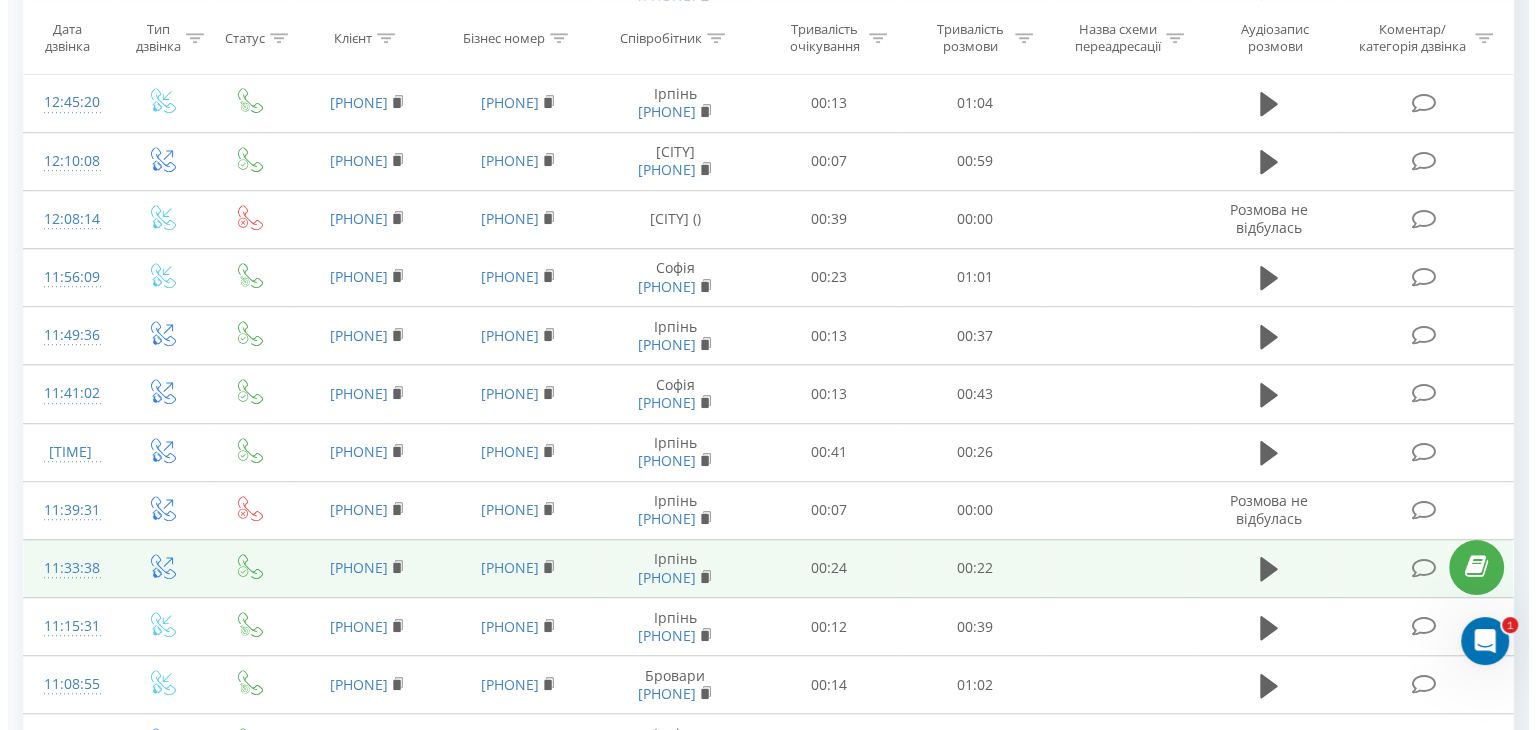 scroll, scrollTop: 1113, scrollLeft: 0, axis: vertical 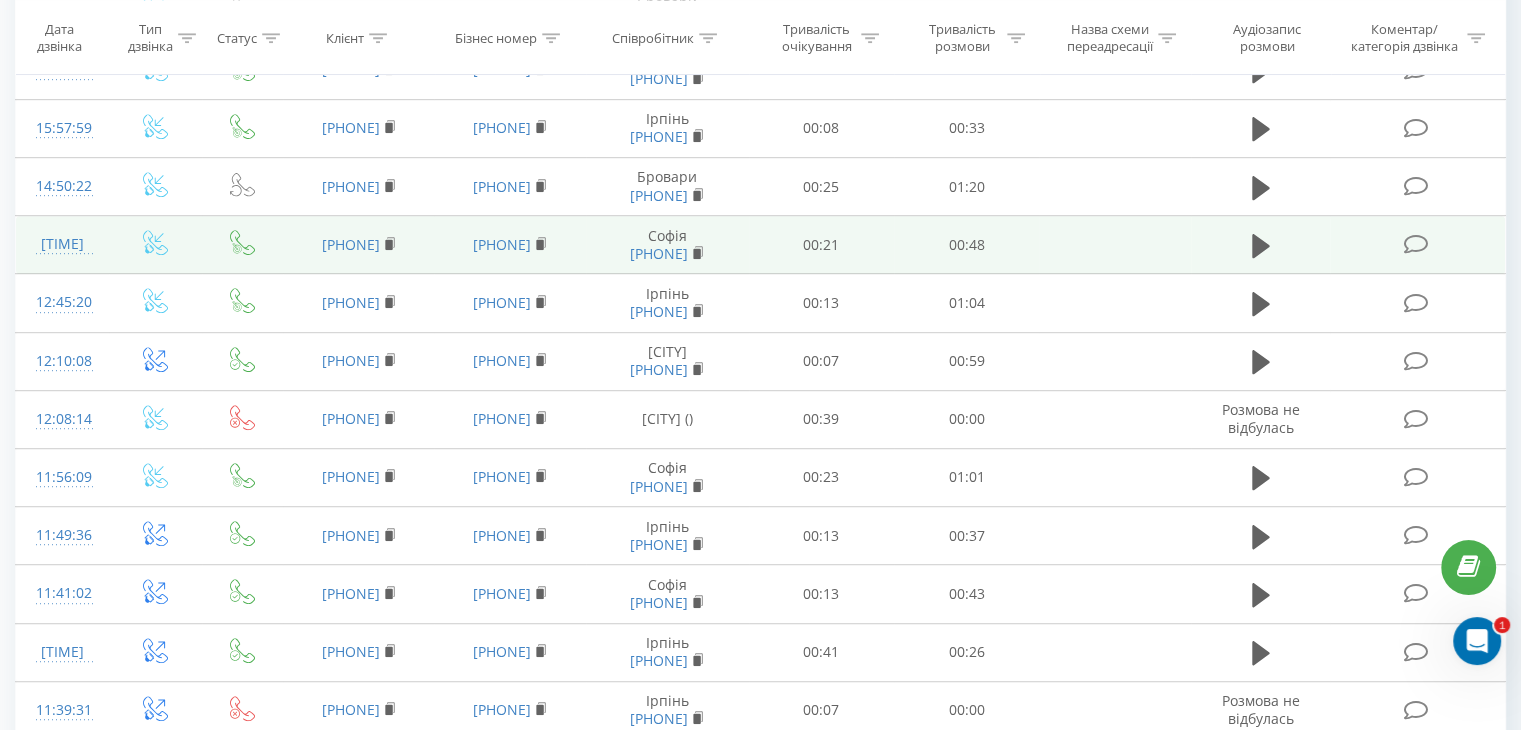 click at bounding box center [155, 245] 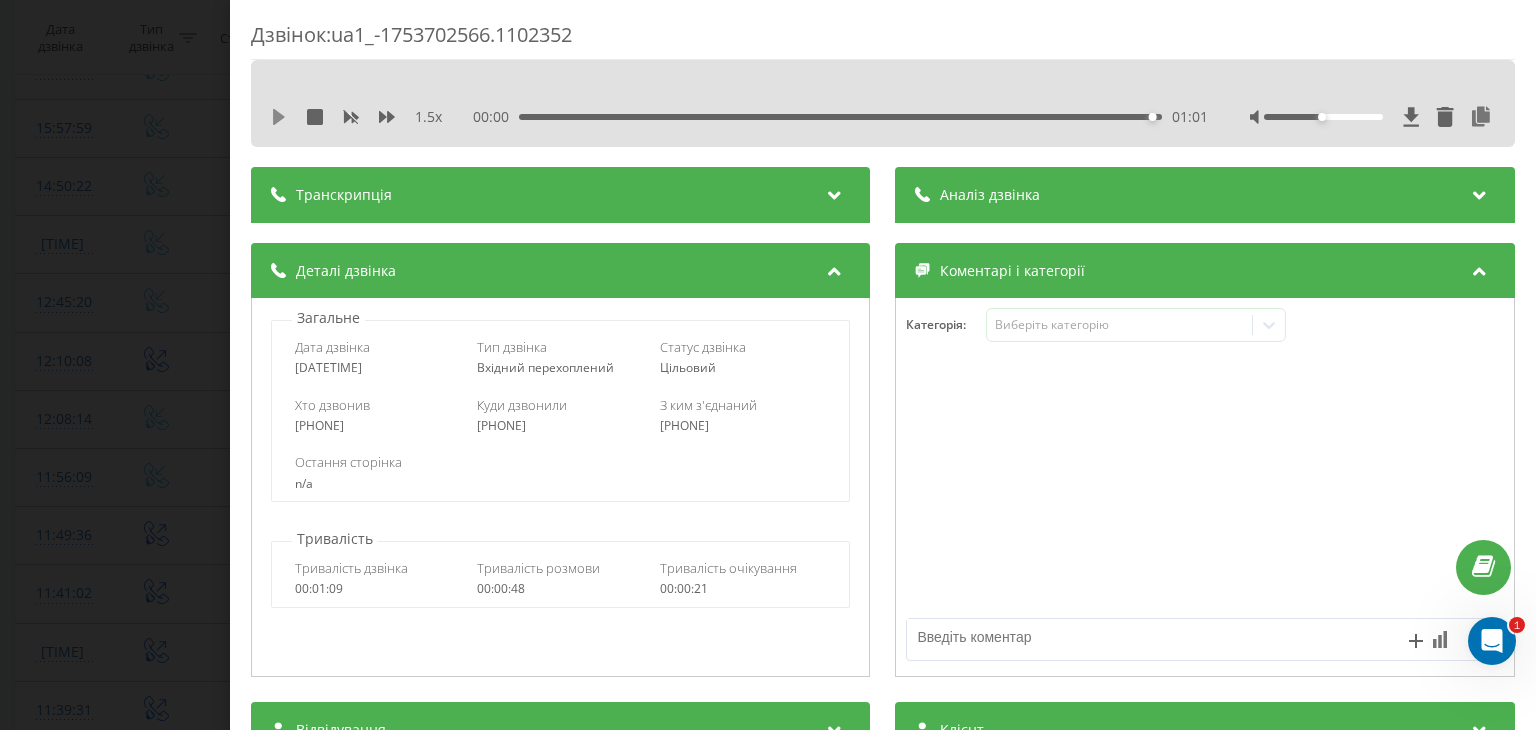 click 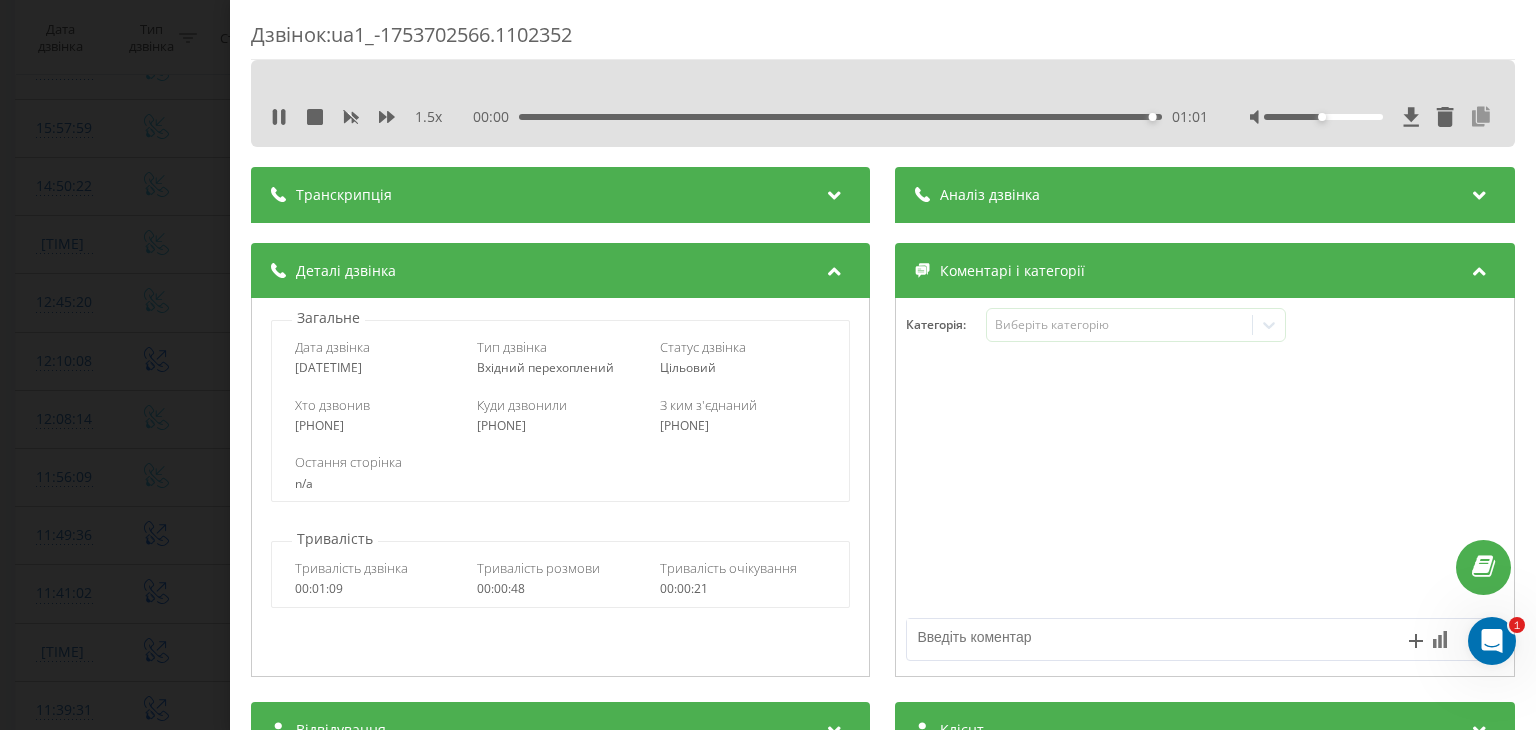 click at bounding box center (1482, 117) 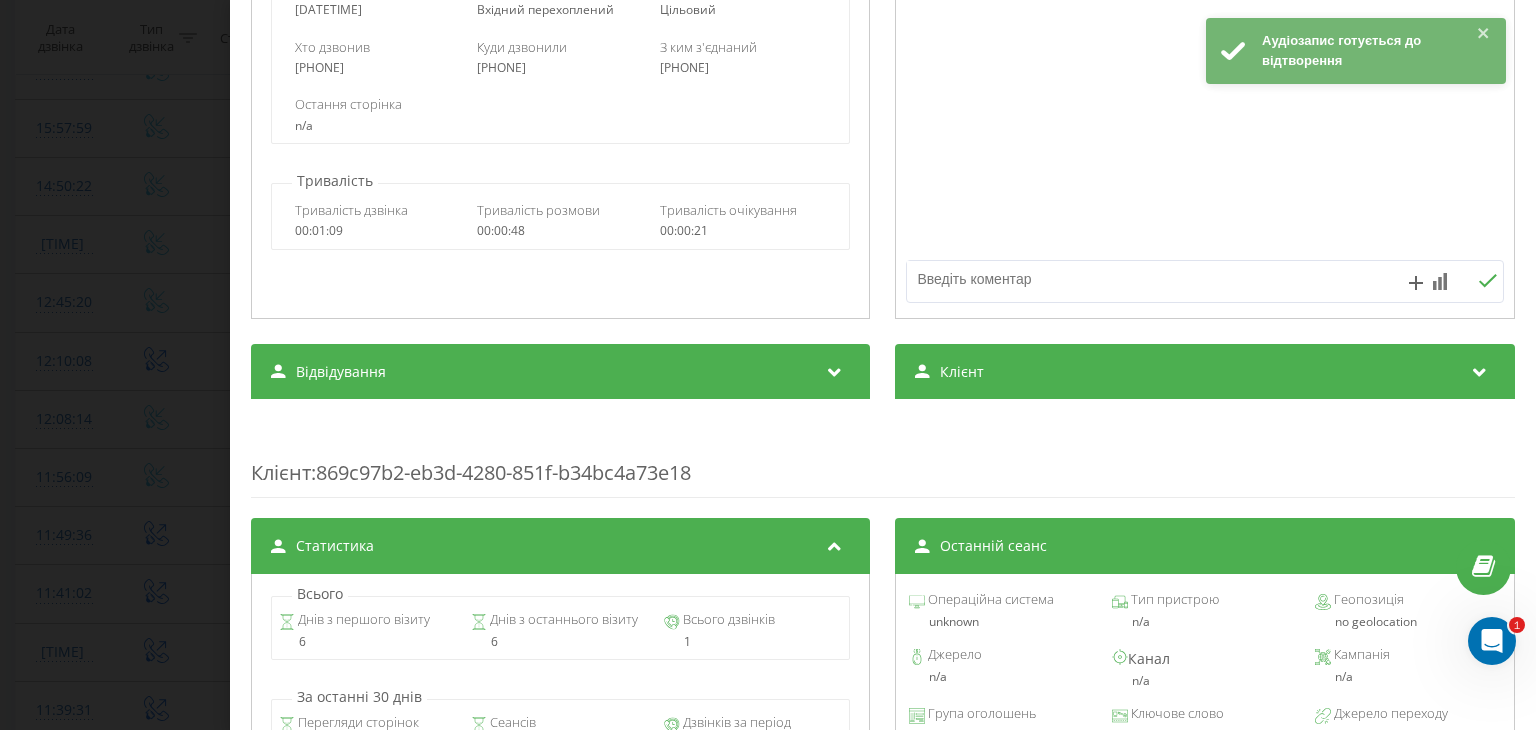 scroll, scrollTop: 400, scrollLeft: 0, axis: vertical 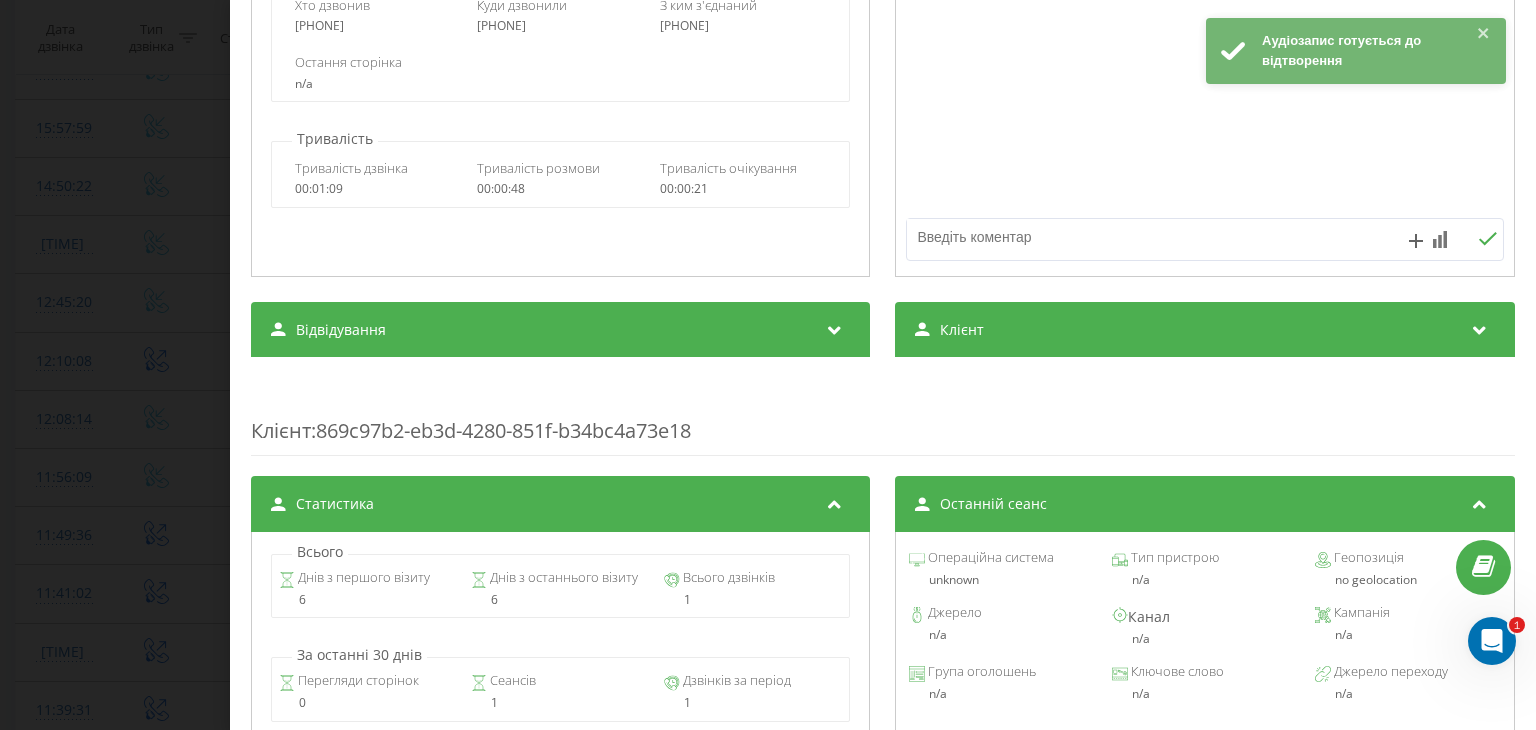 click on "Клієнт" at bounding box center [1205, 330] 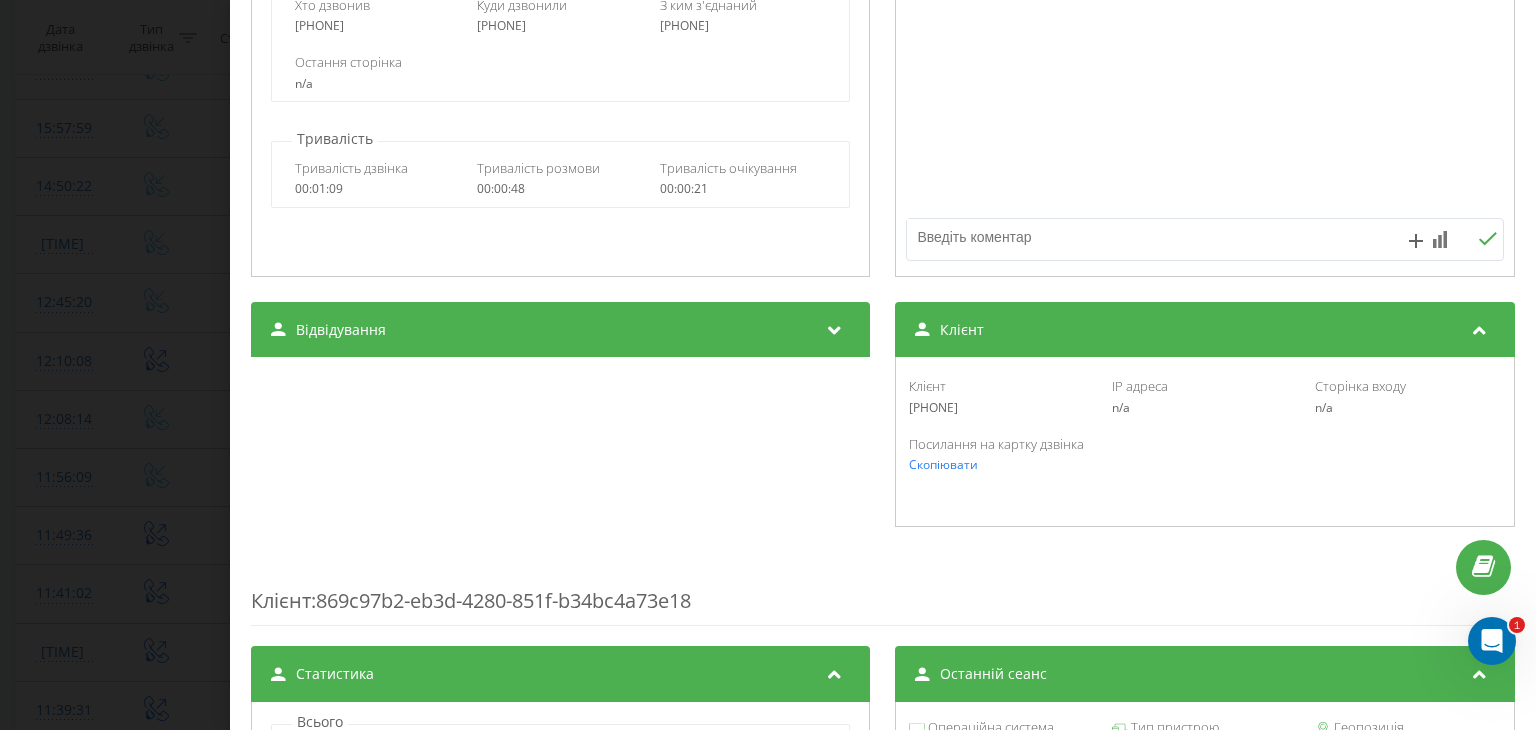 drag, startPoint x: 996, startPoint y: 406, endPoint x: 901, endPoint y: 407, distance: 95.005264 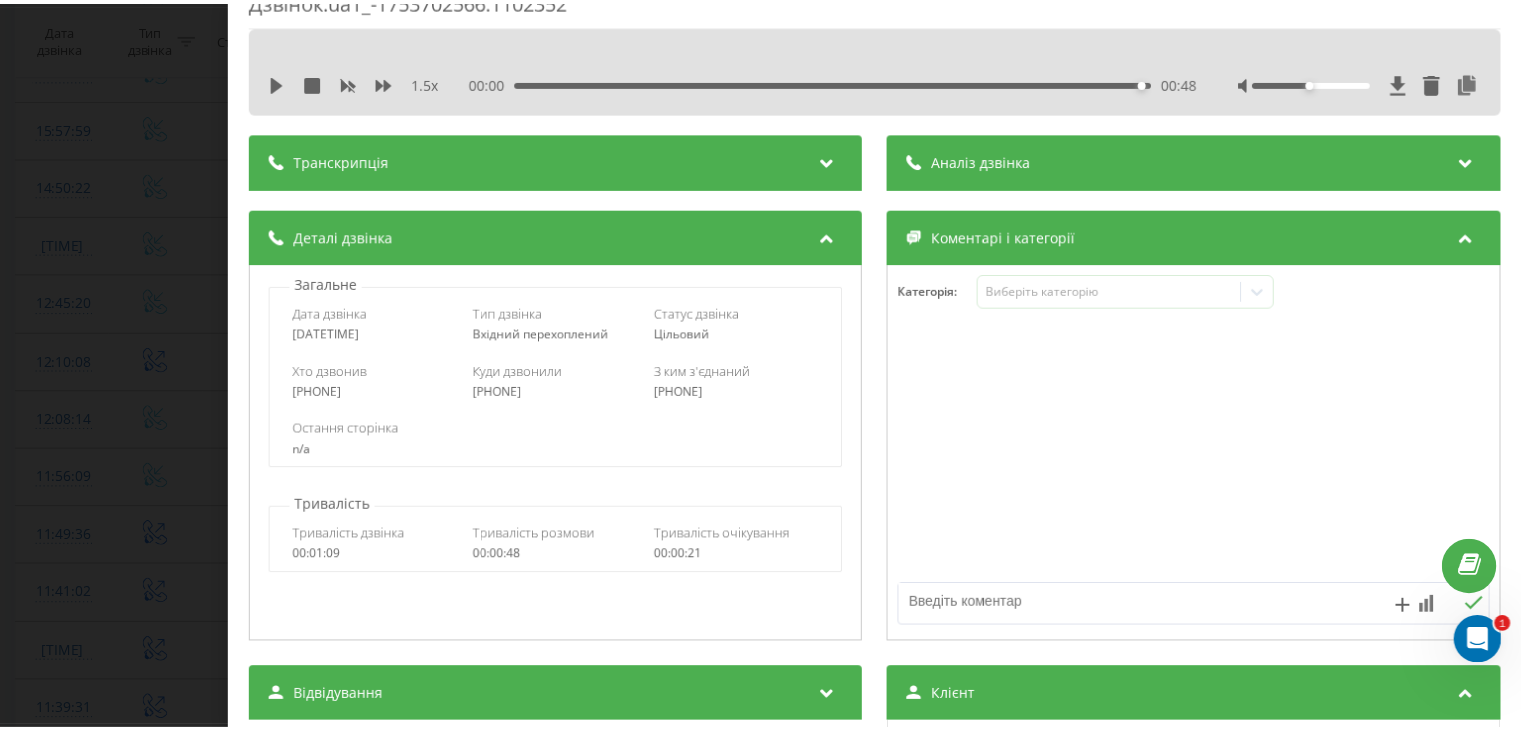 scroll, scrollTop: 0, scrollLeft: 0, axis: both 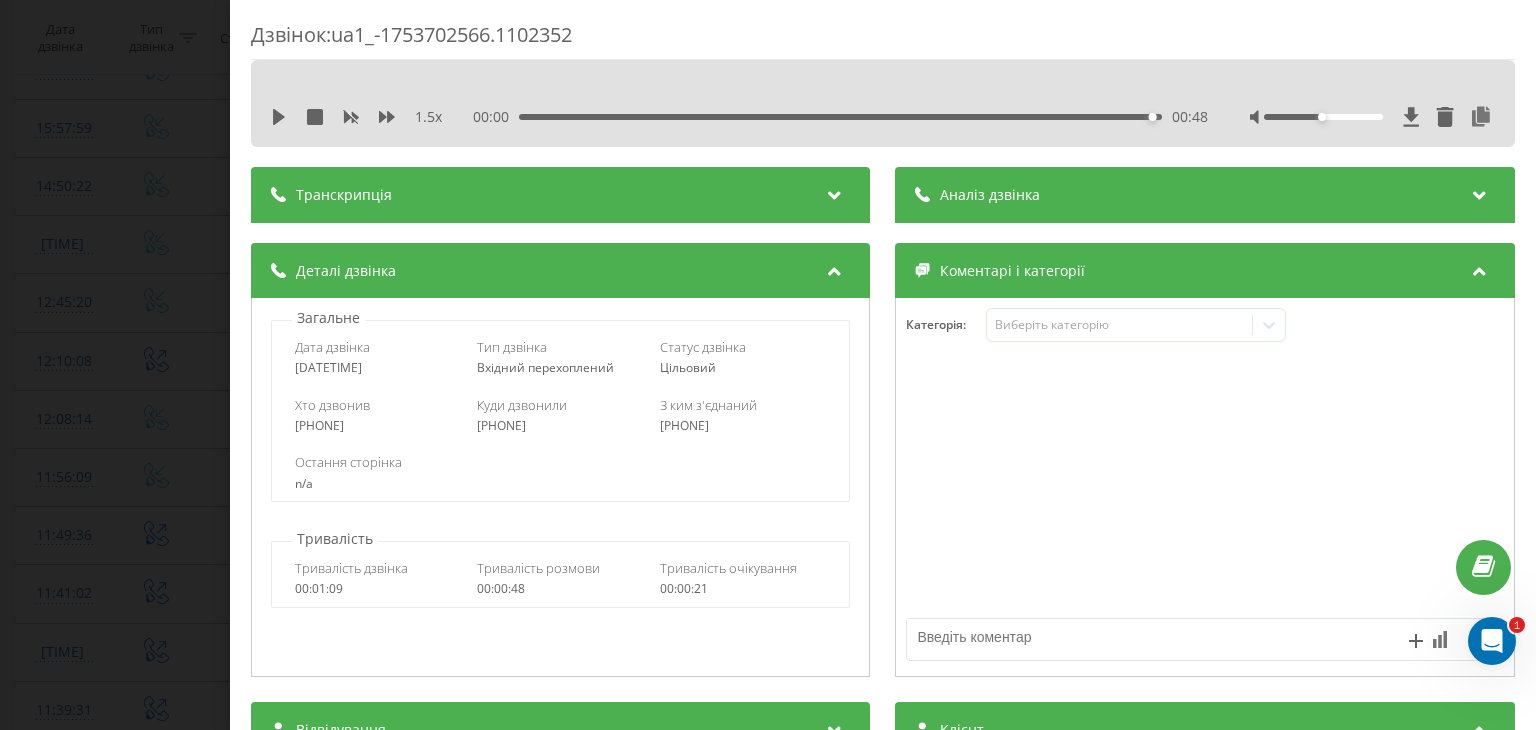 click on "Дзвінок :  ua1_-1753702566.1102352   1.5 x  00:00 00:48   00:48   Транскрипція Для AI-аналізу майбутніх дзвінків  налаштуйте та активуйте профіль на сторінці . Якщо профіль вже є і дзвінок відповідає його умовам, оновіть сторінку через 10 хвилин - AI аналізує поточний дзвінок. Аналіз дзвінка Для AI-аналізу майбутніх дзвінків  налаштуйте та активуйте профіль на сторінці . Якщо профіль вже є і дзвінок відповідає його умовам, оновіть сторінку через 10 хвилин - AI аналізує поточний дзвінок. Деталі дзвінка Загальне Дата дзвінка [DATE] [TIME] Тип дзвінка Вхідний перехоплений Статус дзвінка n/a : 6" at bounding box center (768, 365) 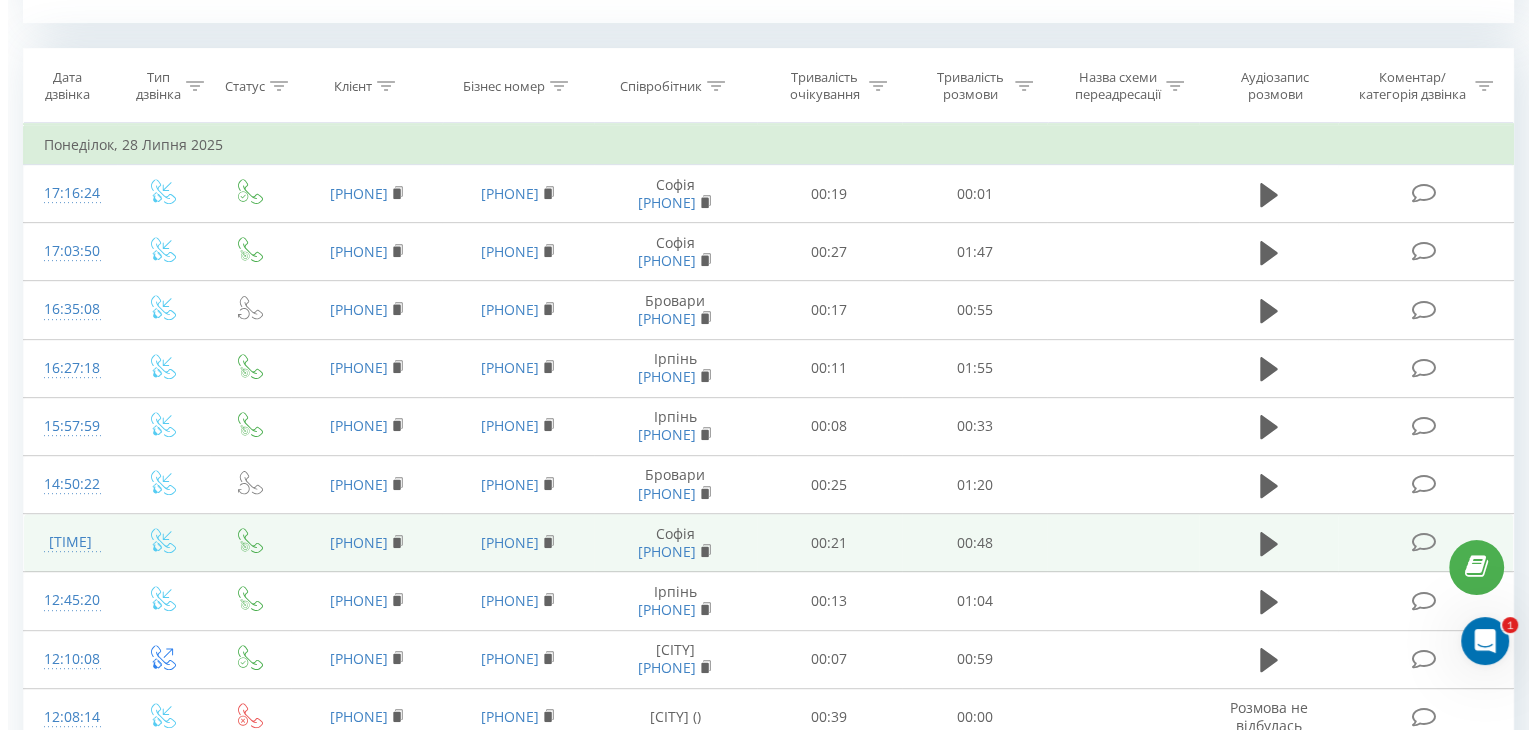 scroll, scrollTop: 813, scrollLeft: 0, axis: vertical 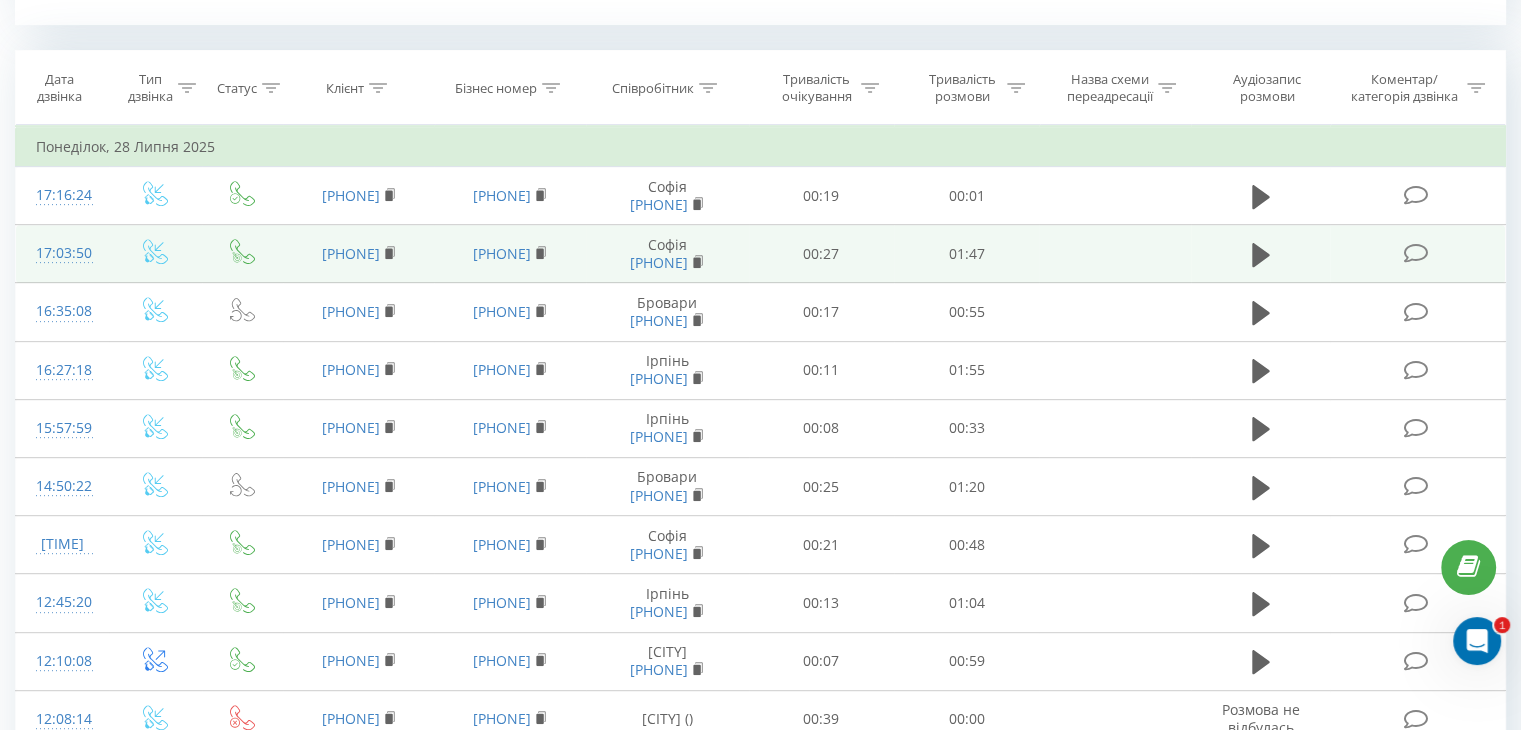 click on "17:03:50" at bounding box center (62, 254) 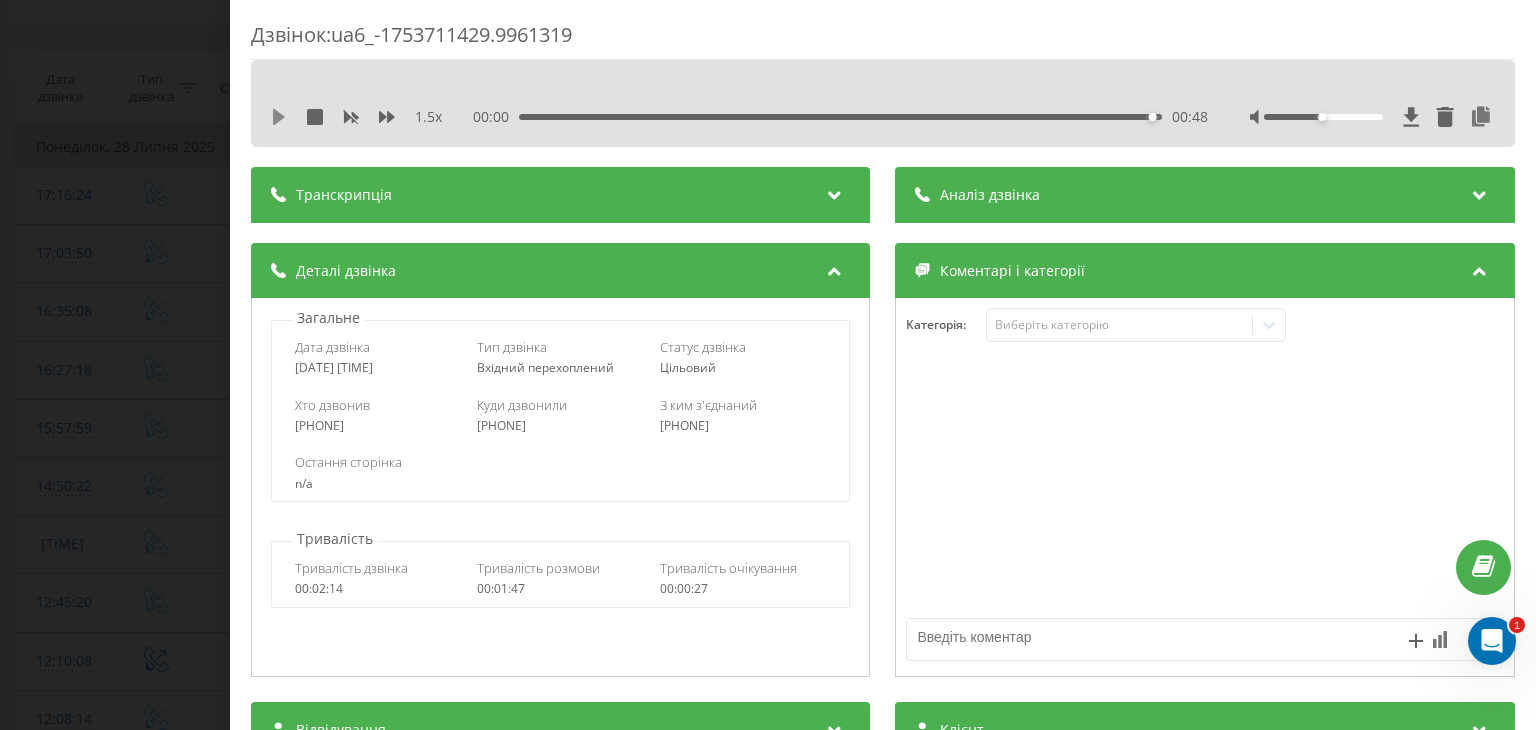 click 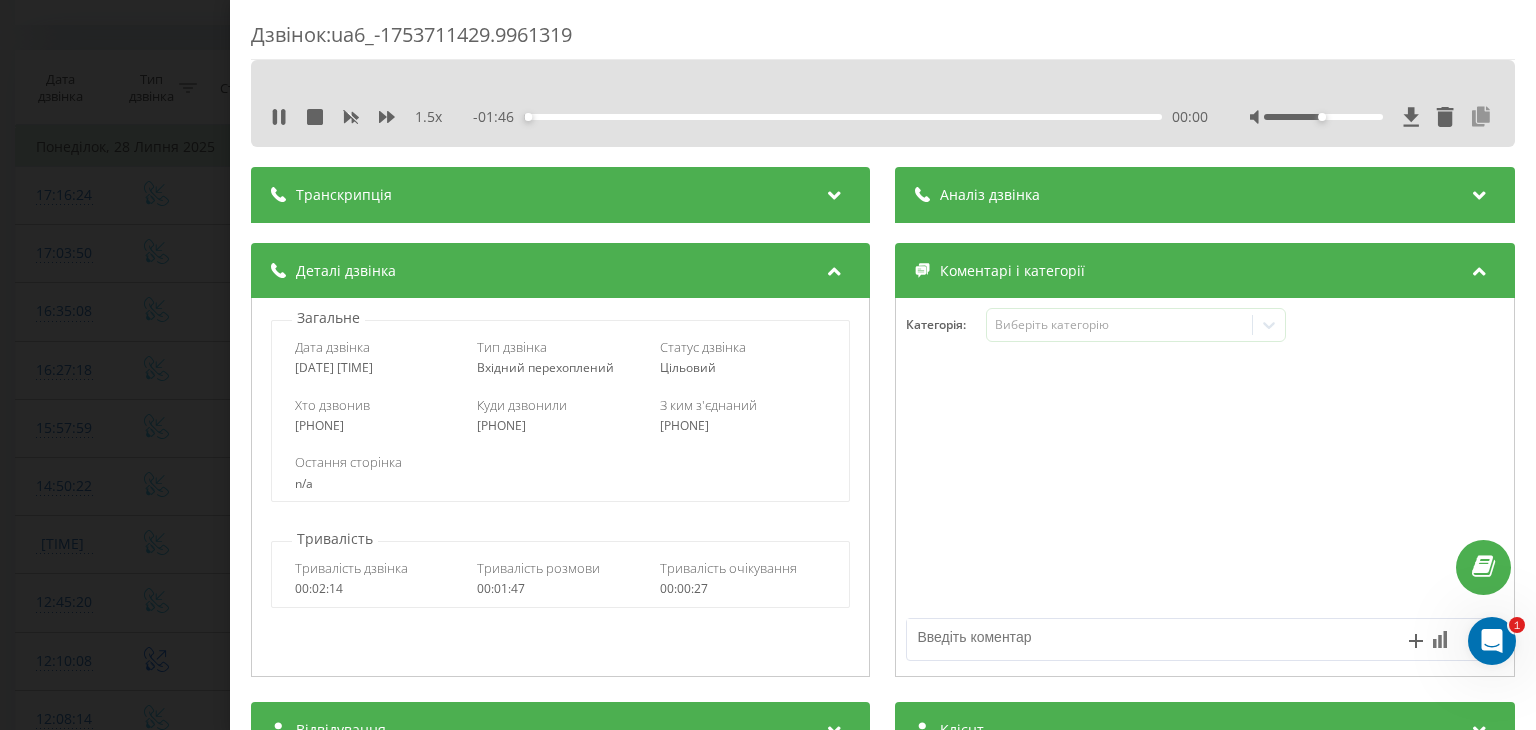 click at bounding box center (1482, 117) 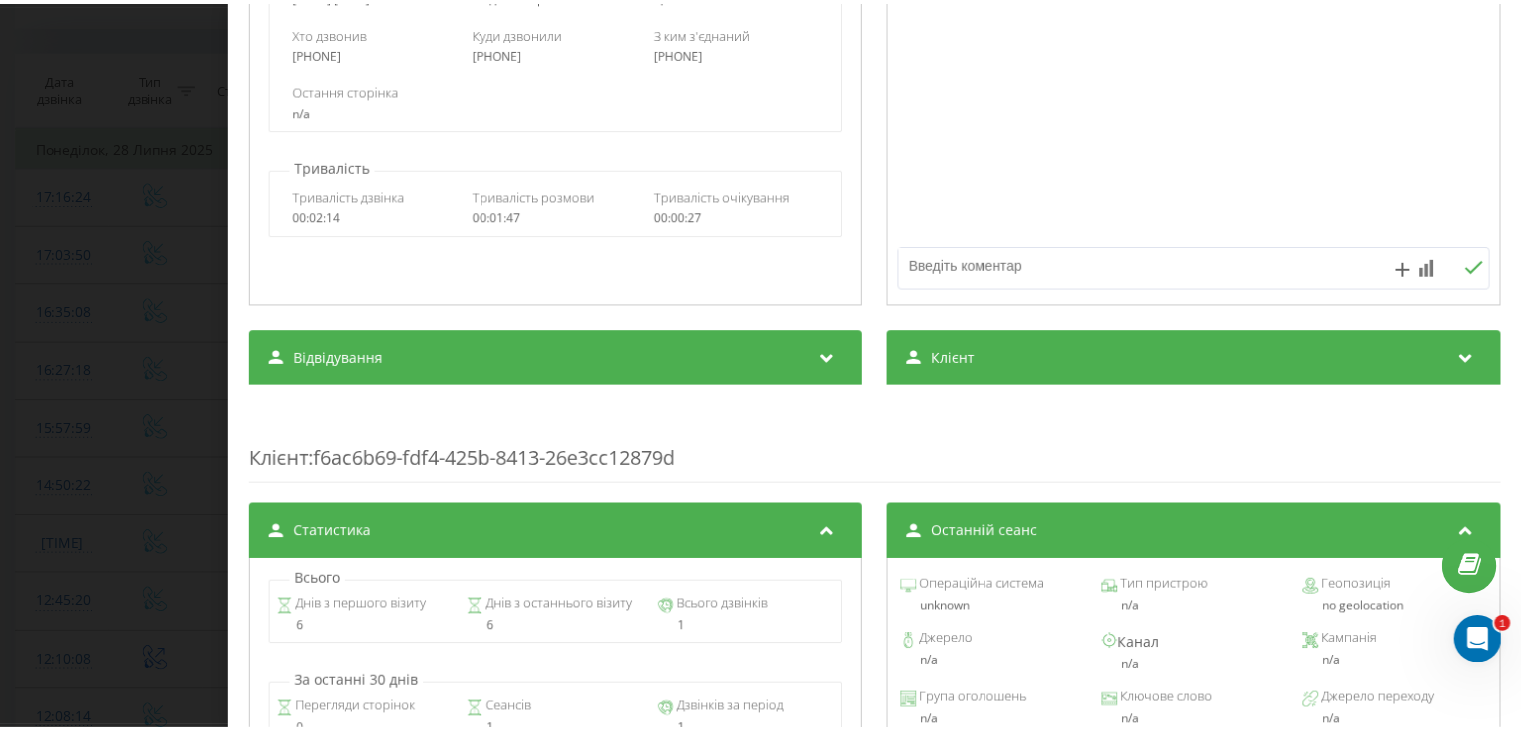 scroll, scrollTop: 400, scrollLeft: 0, axis: vertical 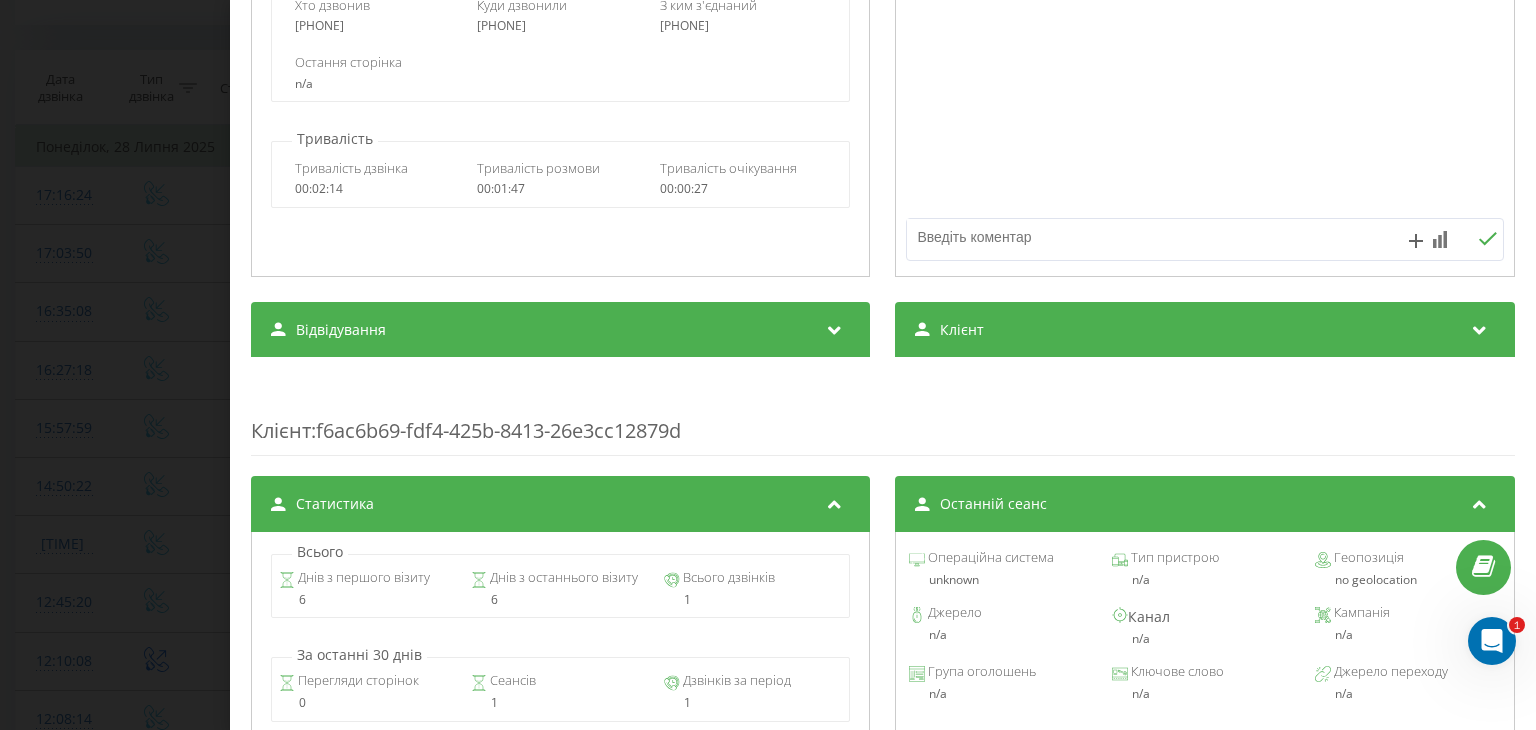 click on "Клієнт" at bounding box center [1205, 330] 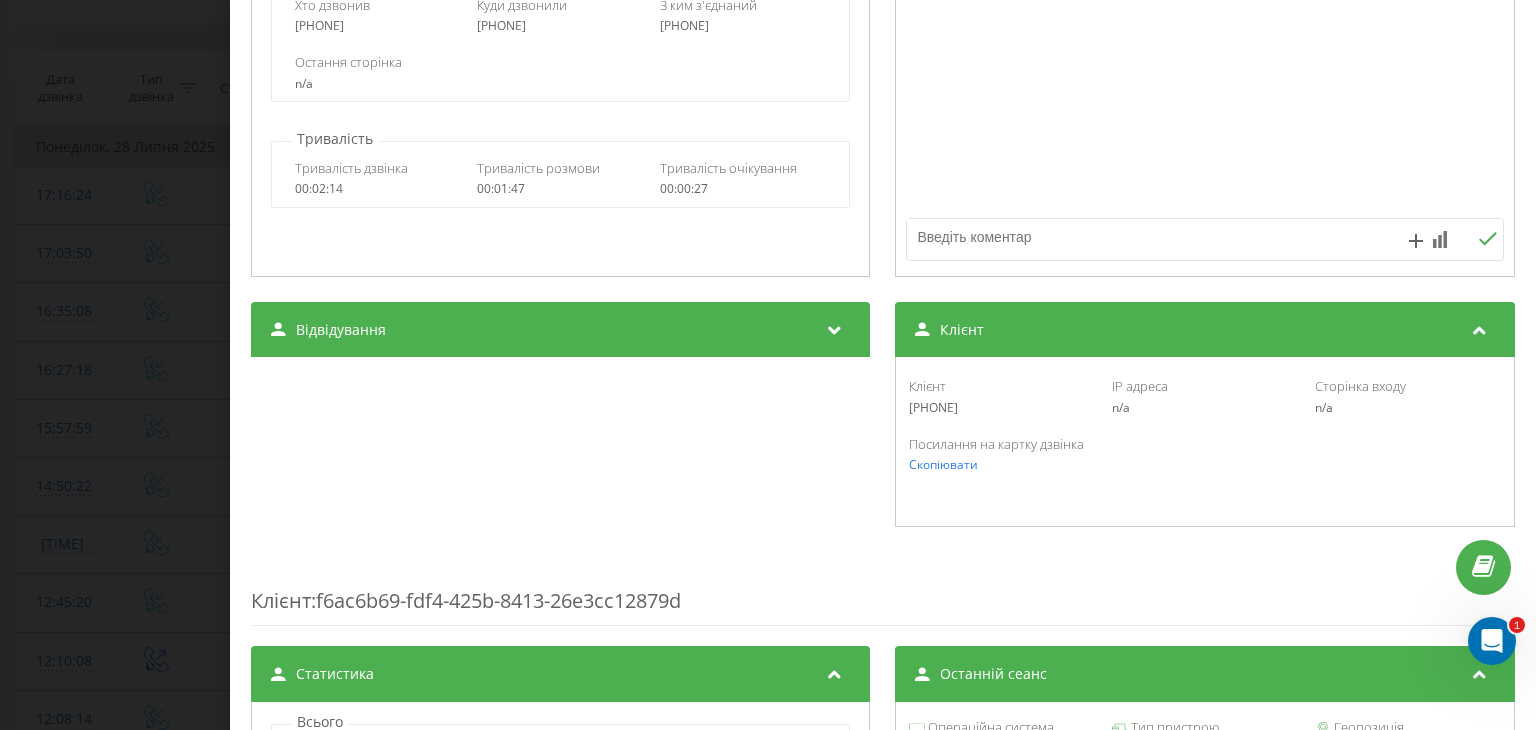 drag, startPoint x: 988, startPoint y: 409, endPoint x: 899, endPoint y: 412, distance: 89.050545 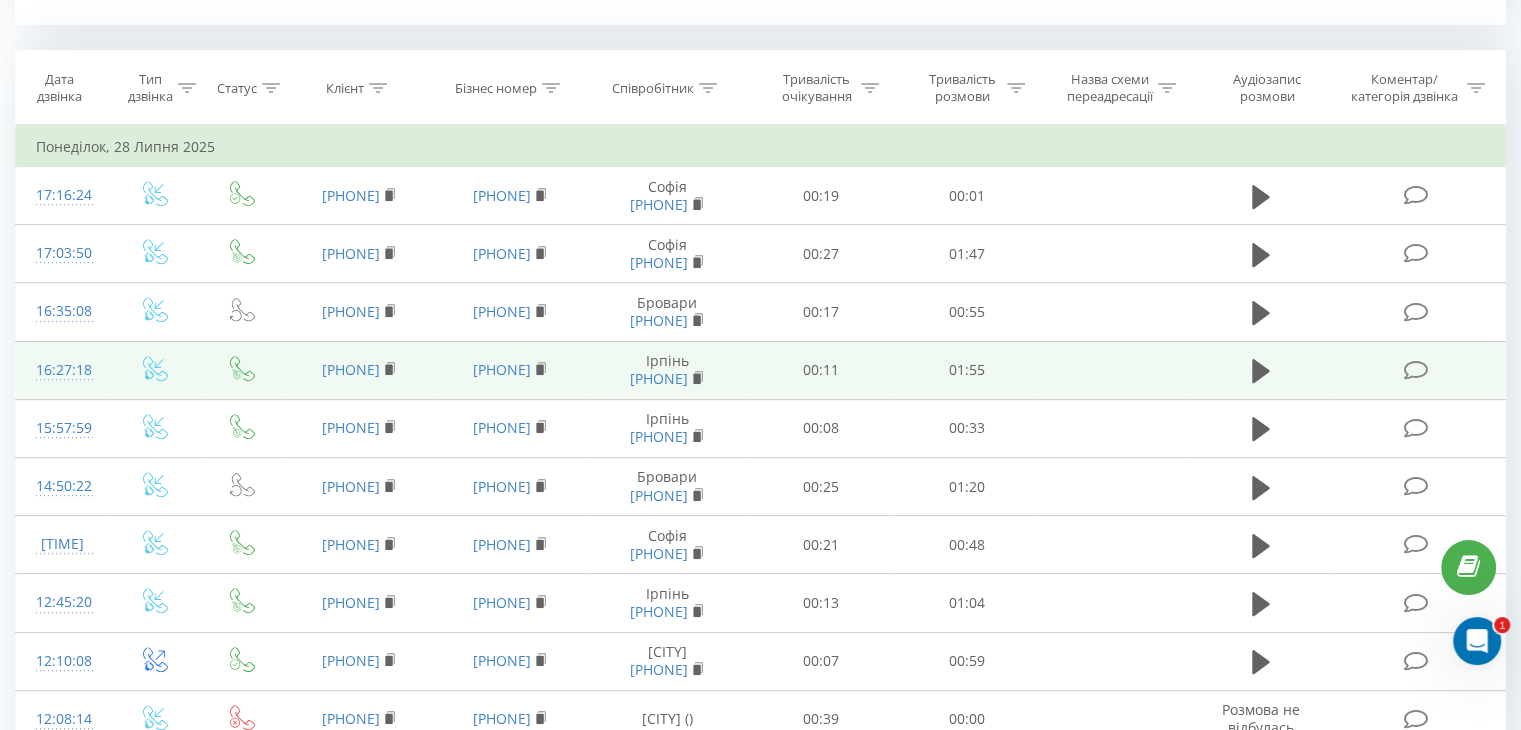 scroll, scrollTop: 713, scrollLeft: 0, axis: vertical 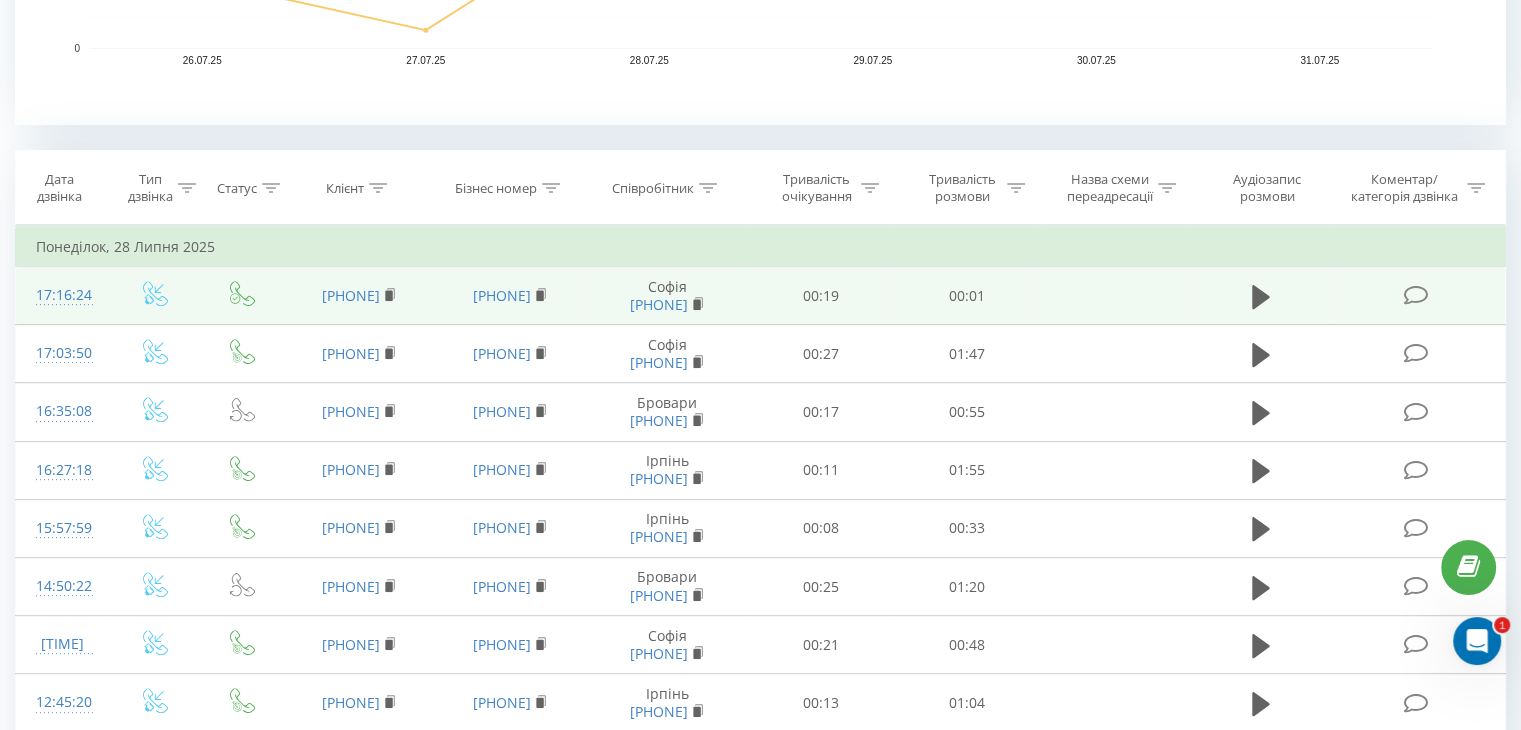 click on "17:16:24" at bounding box center [62, 296] 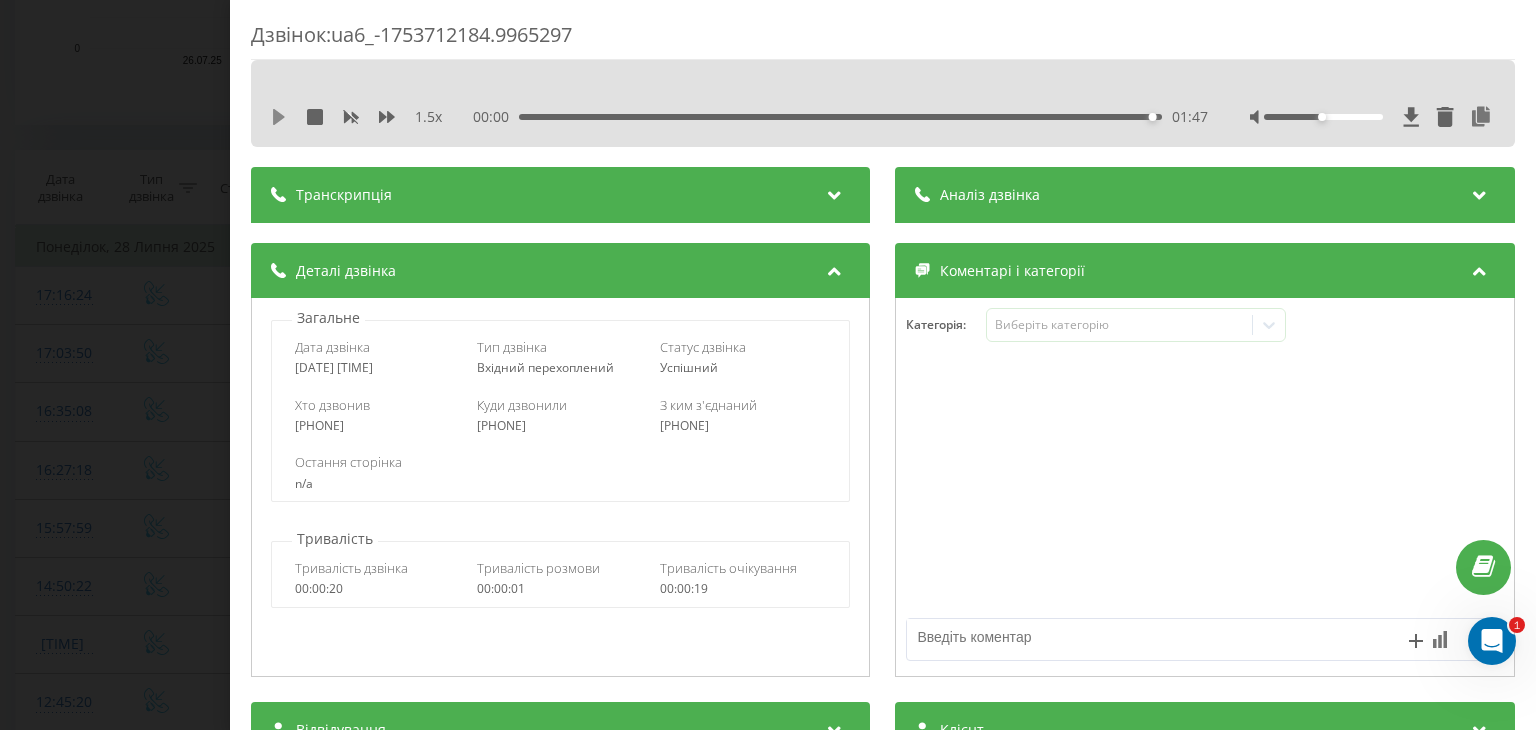 click 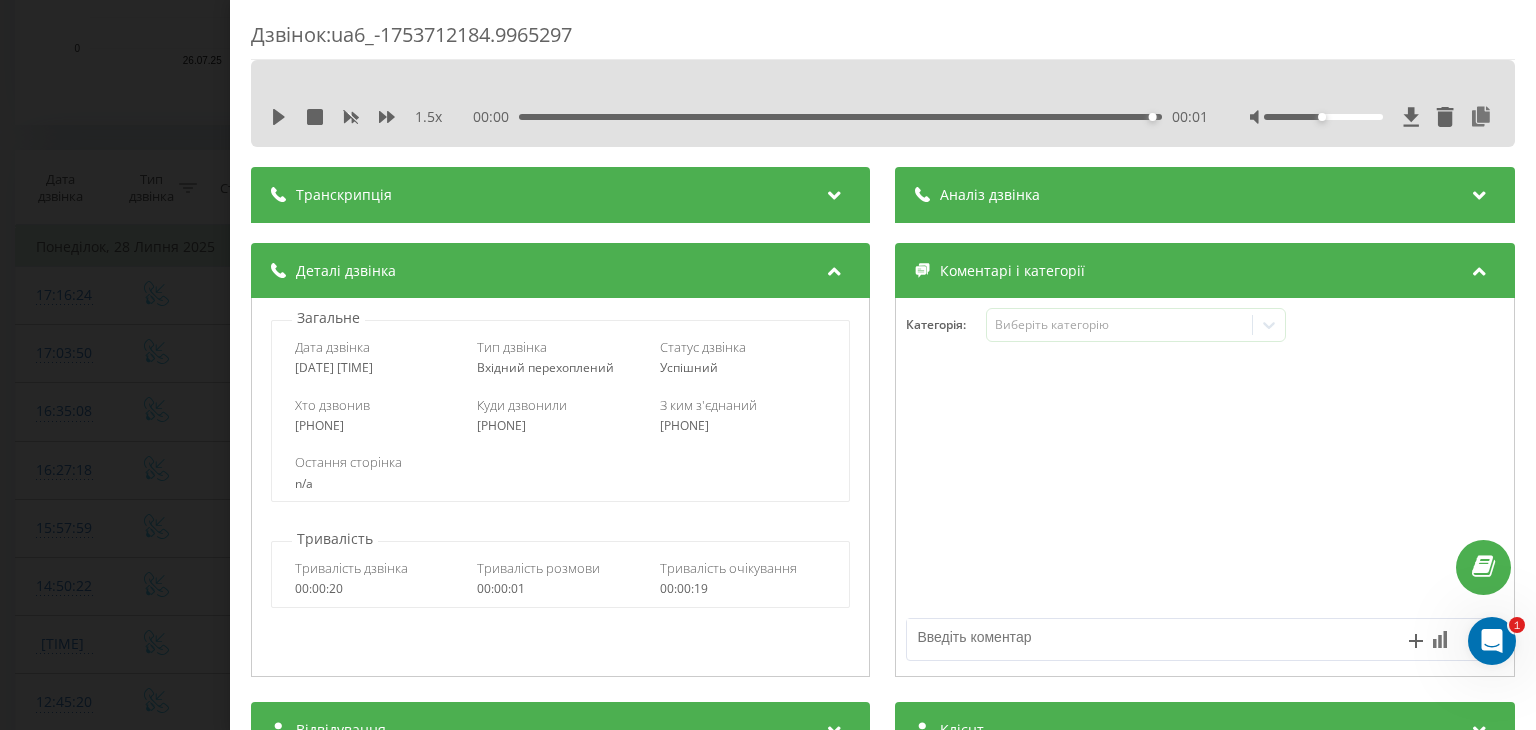 click on "Дзвінок :  ua6_-1753712184.9965297   1.5 x  00:00 00:01   00:01   Транскрипція Для AI-аналізу майбутніх дзвінків  налаштуйте та активуйте профіль на сторінці . Якщо профіль вже є і дзвінок відповідає його умовам, оновіть сторінку через 10 хвилин - AI аналізує поточний дзвінок. Аналіз дзвінка Для AI-аналізу майбутніх дзвінків  налаштуйте та активуйте профіль на сторінці . Якщо профіль вже є і дзвінок відповідає його умовам, оновіть сторінку через 10 хвилин - AI аналізує поточний дзвінок. Деталі дзвінка Загальне Дата дзвінка [DATE] [TIME] Тип дзвінка Вхідний перехоплений Статус дзвінка n/a : 6" at bounding box center (768, 365) 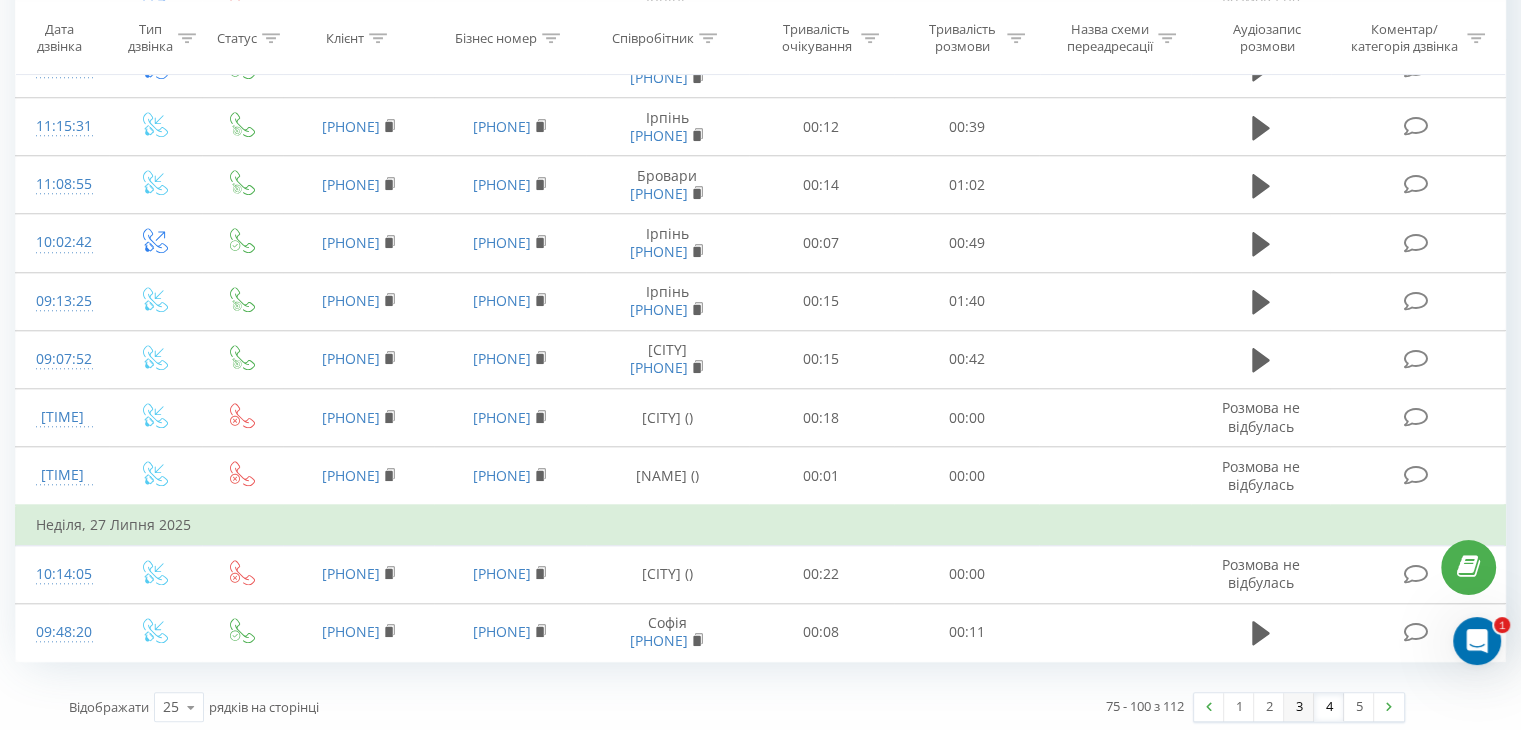 click on "3" at bounding box center (1299, 707) 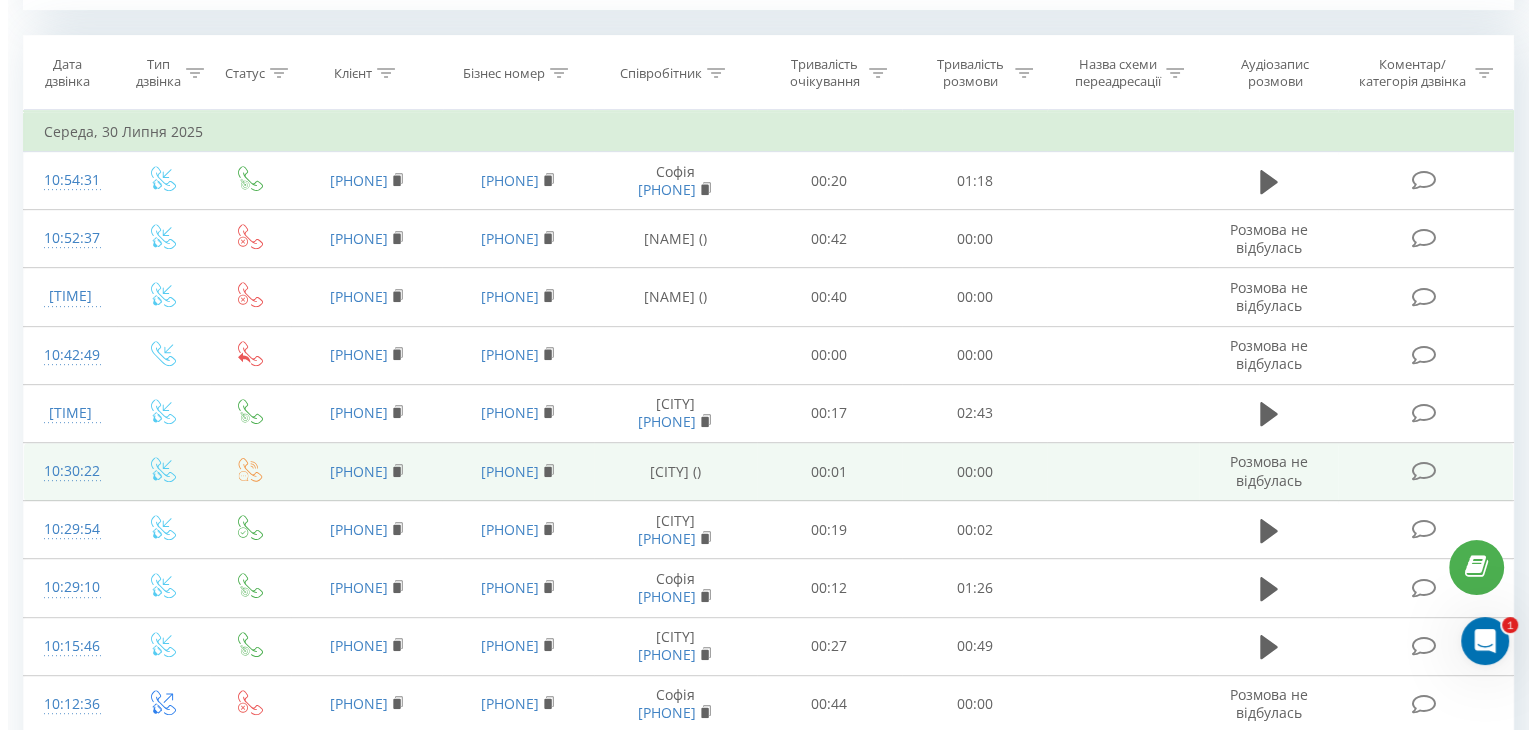 scroll, scrollTop: 1853, scrollLeft: 0, axis: vertical 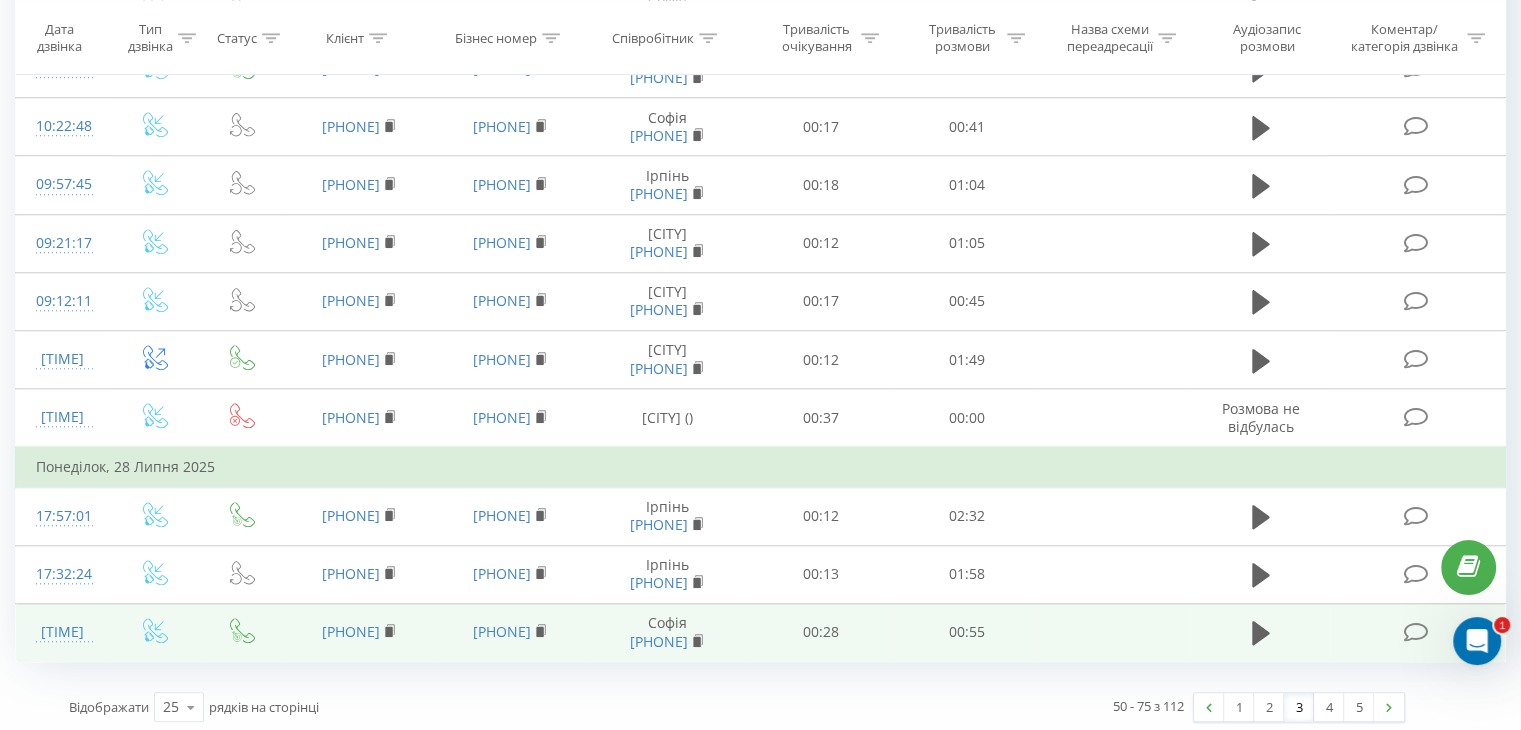 click on "[TIME]" at bounding box center [62, 632] 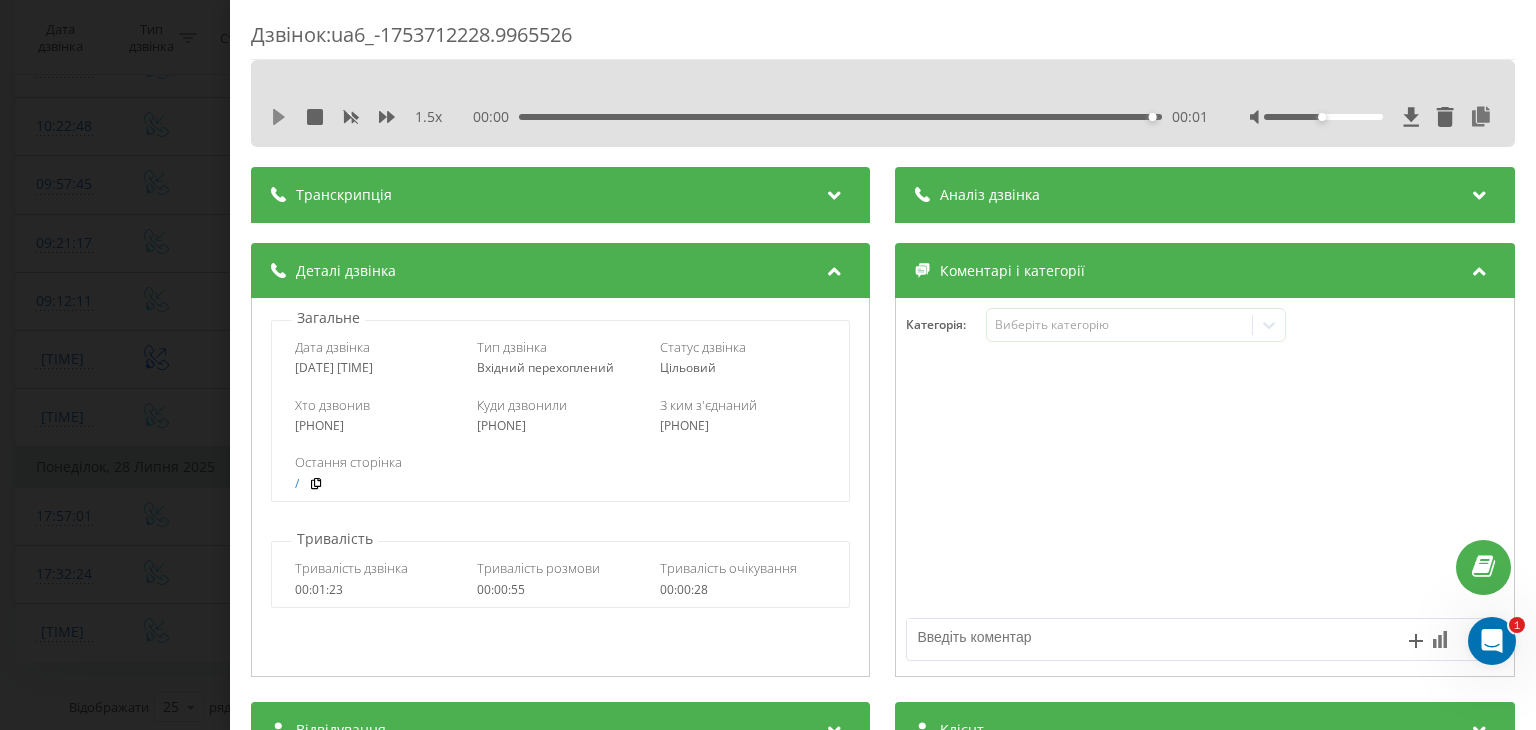 click 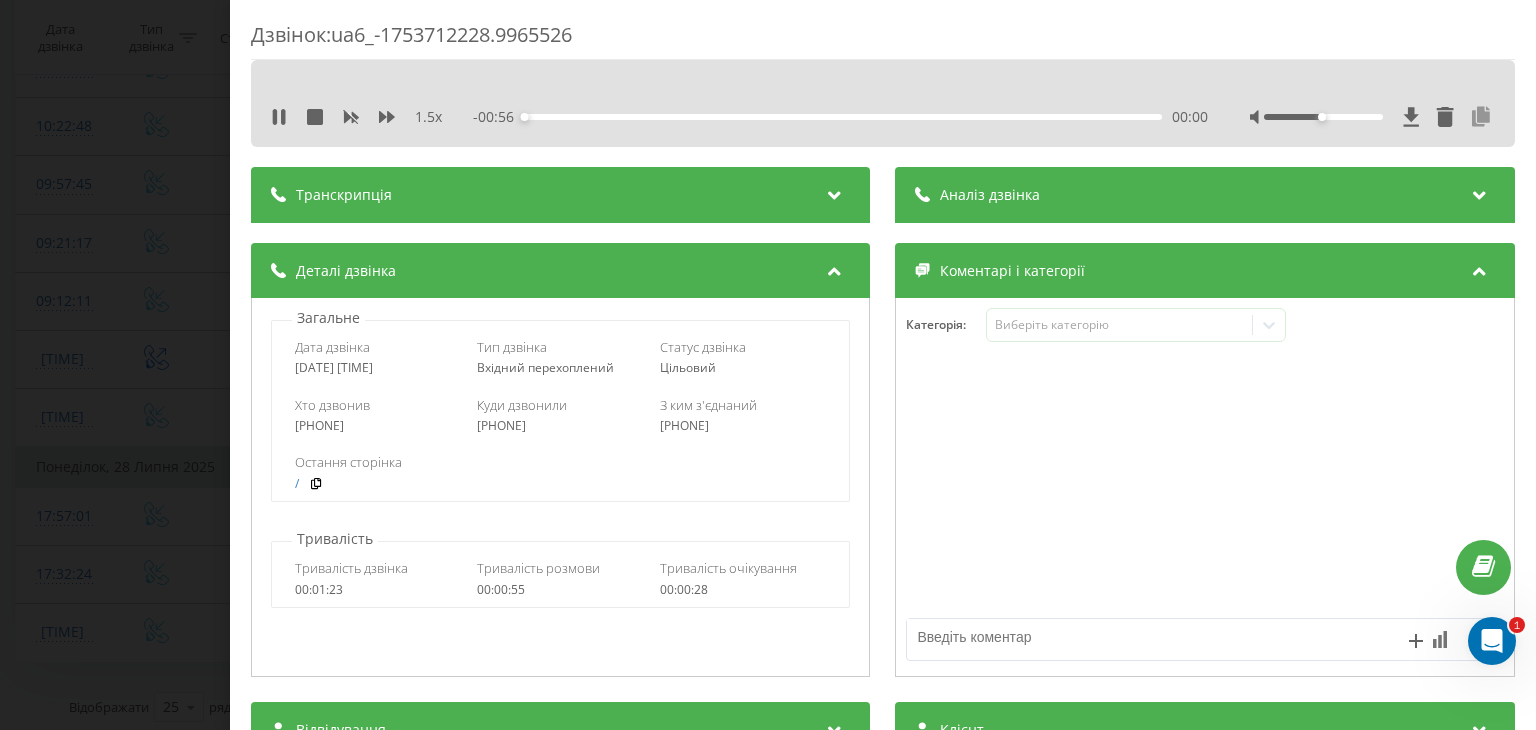 click at bounding box center (1482, 117) 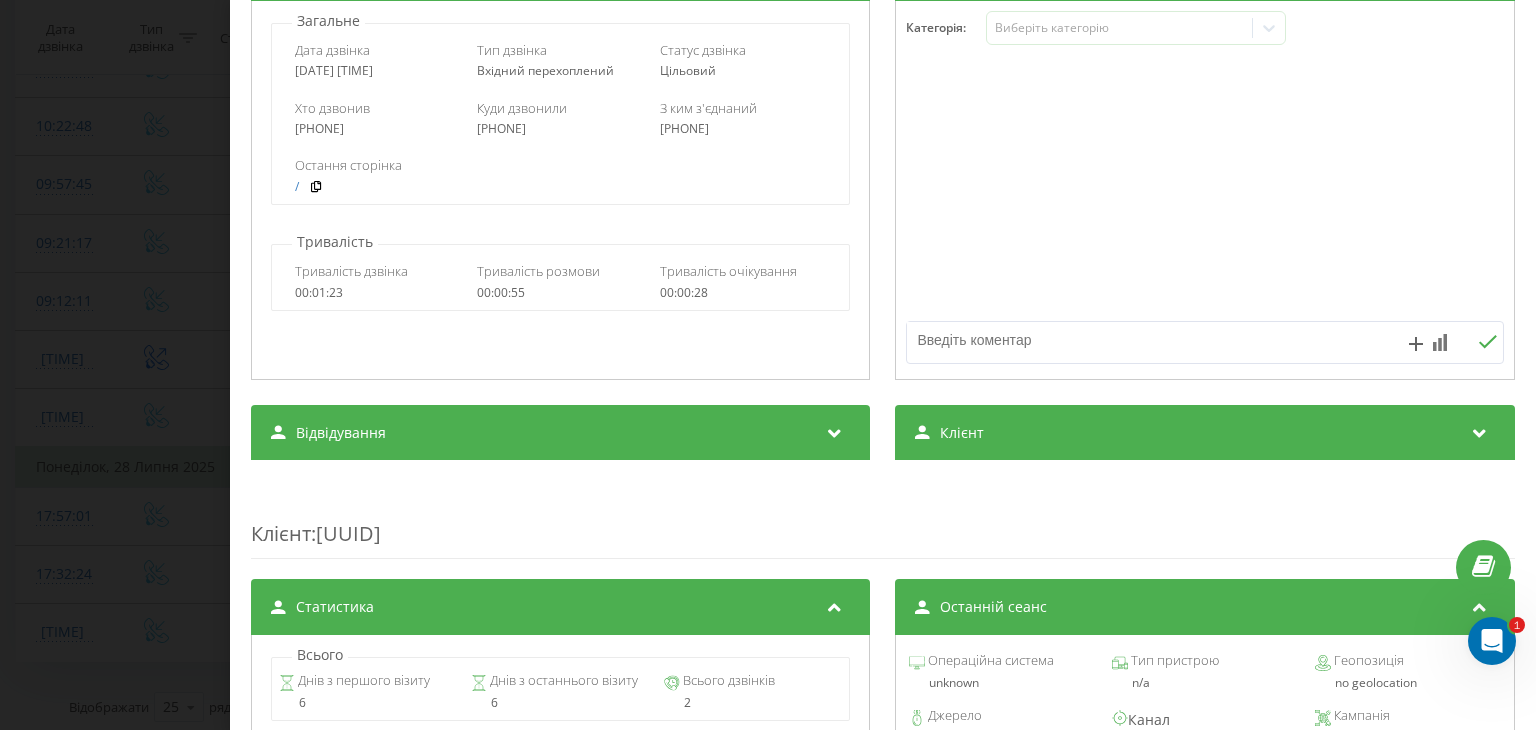 scroll, scrollTop: 300, scrollLeft: 0, axis: vertical 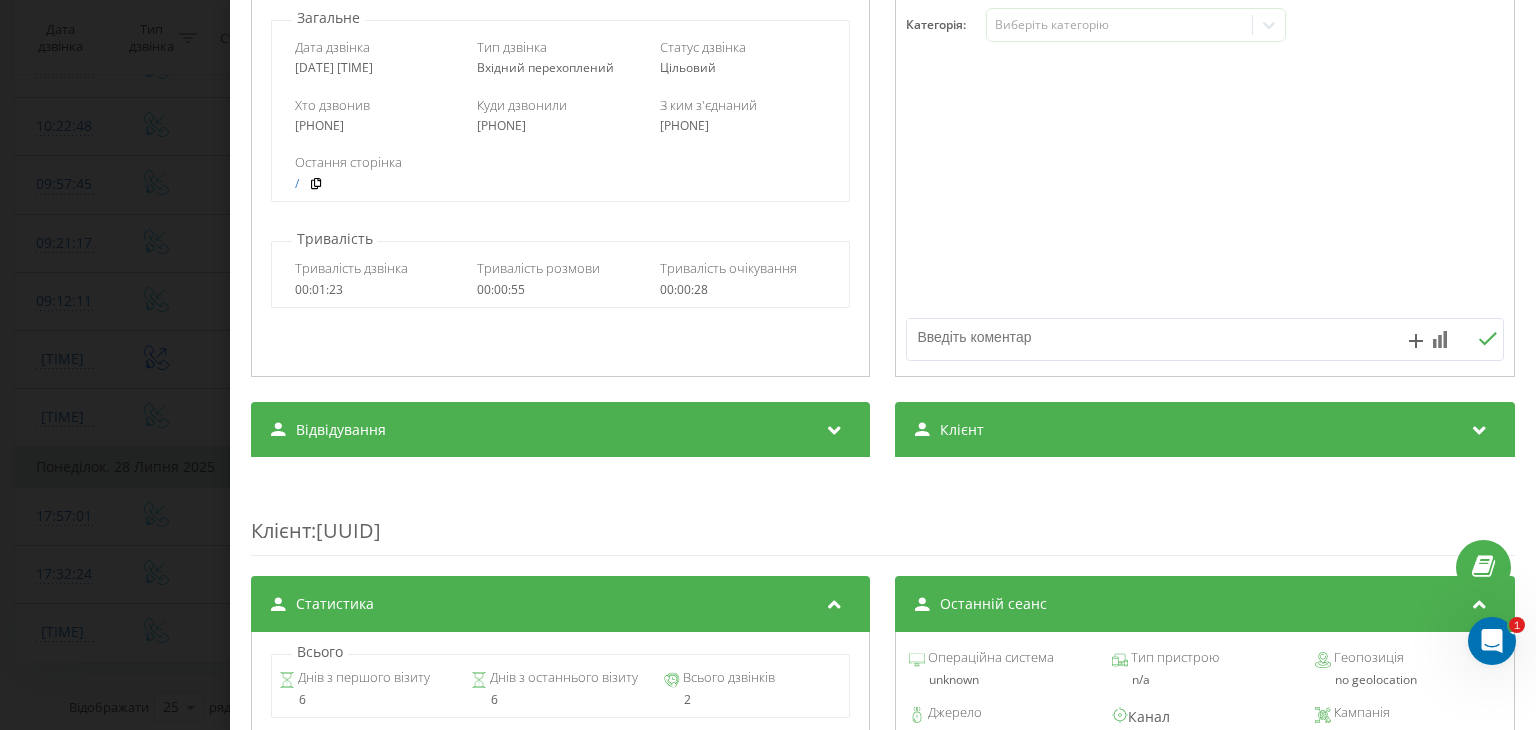 drag, startPoint x: 1018, startPoint y: 436, endPoint x: 1016, endPoint y: 449, distance: 13.152946 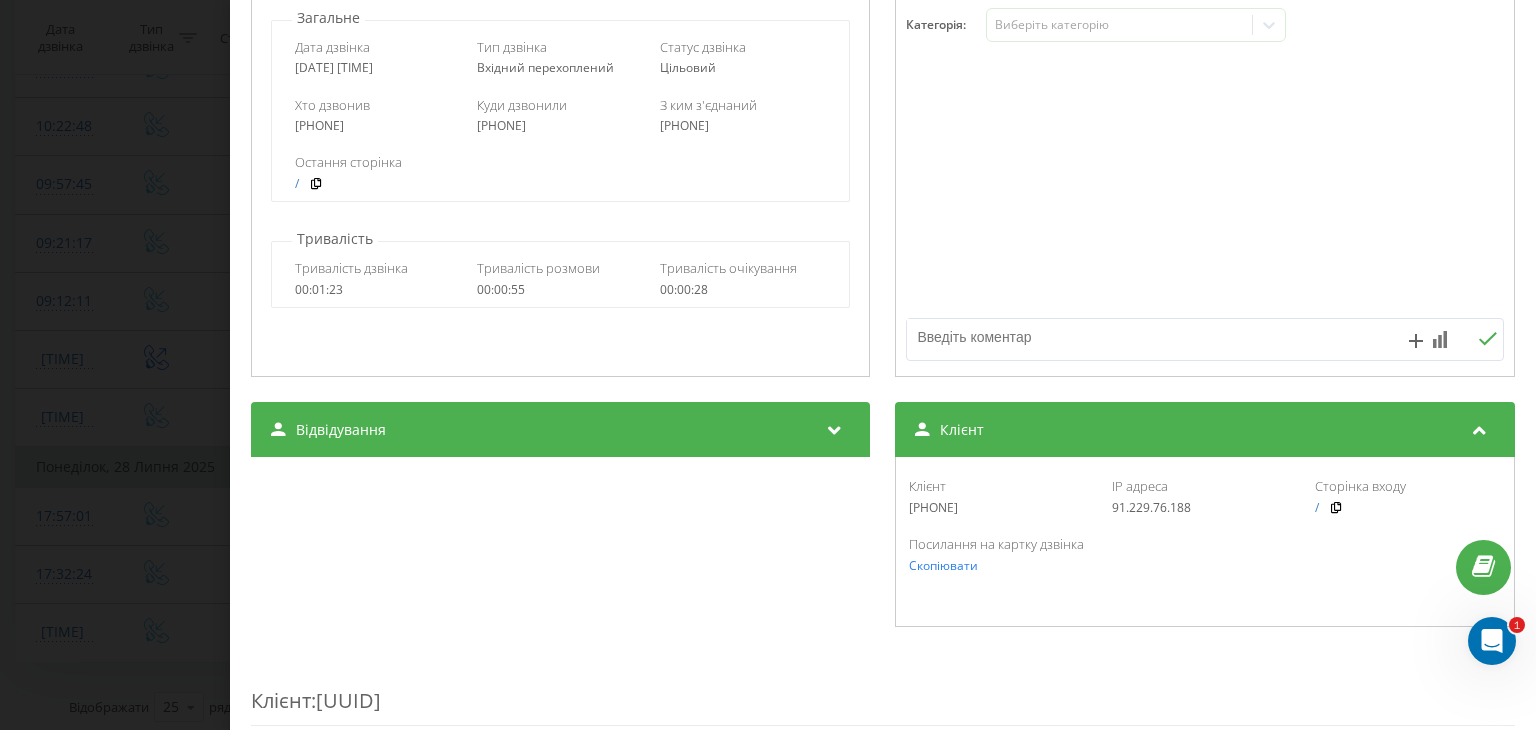 drag, startPoint x: 990, startPoint y: 507, endPoint x: 896, endPoint y: 513, distance: 94.19129 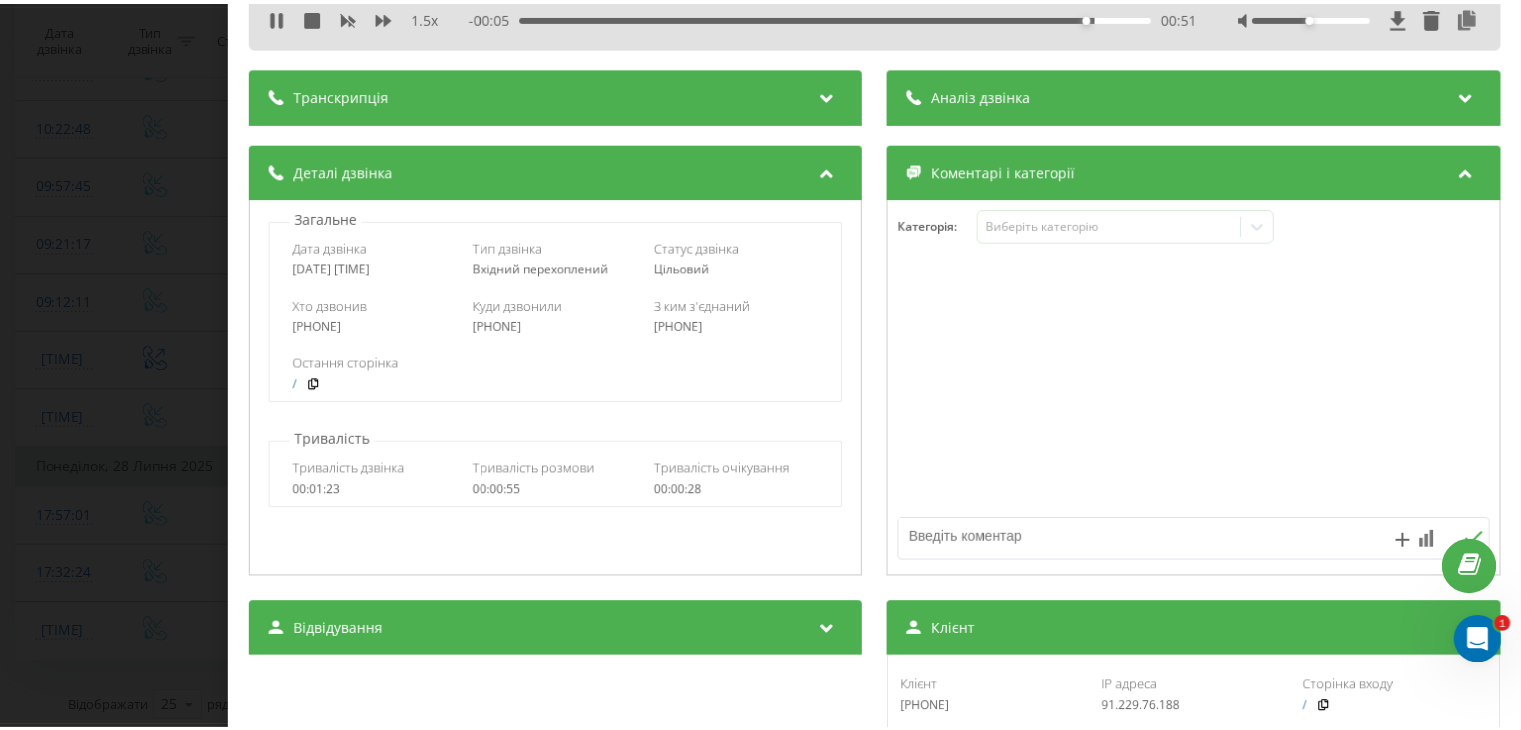 scroll, scrollTop: 0, scrollLeft: 0, axis: both 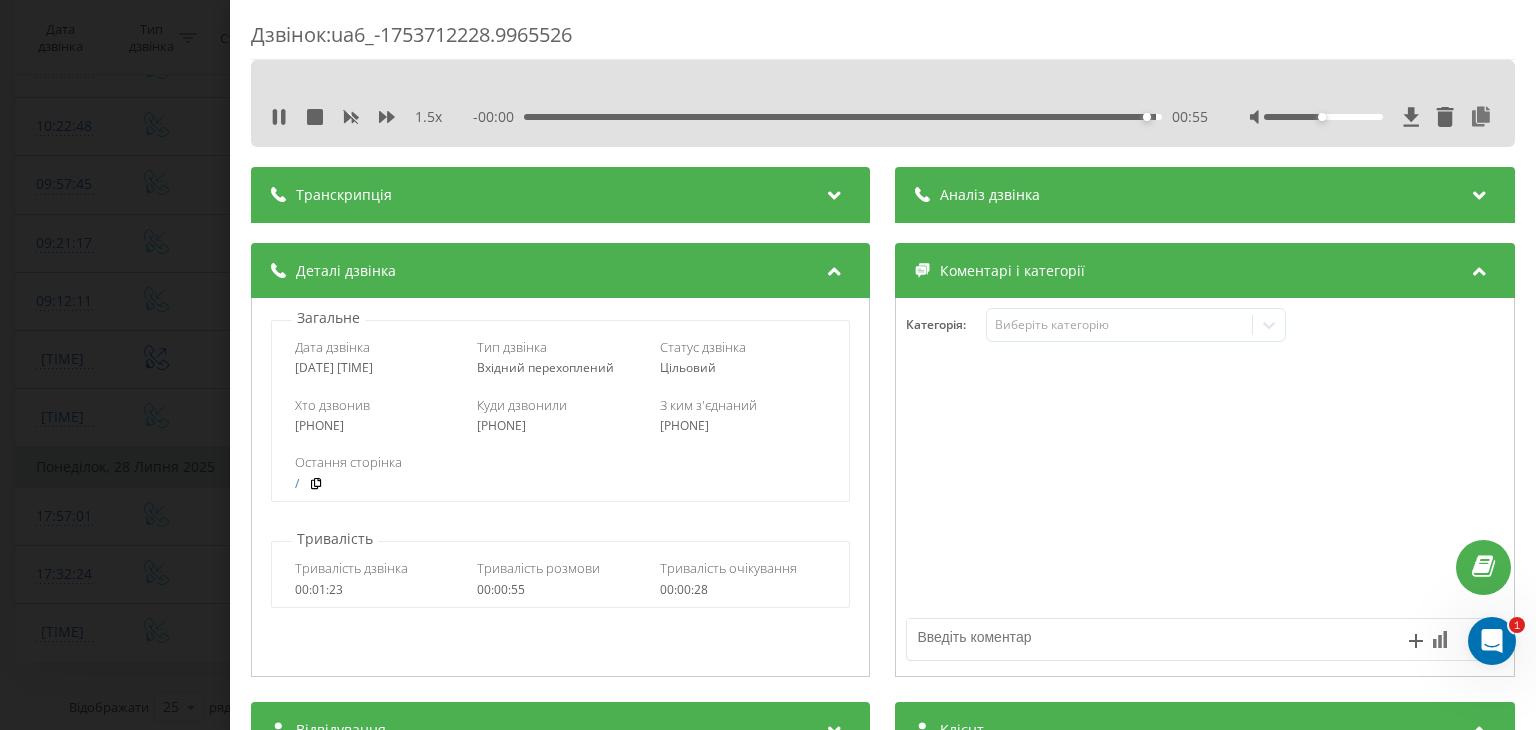 click on "Дзвінок :  ua6_-1753712228.9965526   1.5 x  - 00:00 00:55   00:55   Транскрипція Для AI-аналізу майбутніх дзвінків  налаштуйте та активуйте профіль на сторінці . Якщо профіль вже є і дзвінок відповідає його умовам, оновіть сторінку через 10 хвилин - AI аналізує поточний дзвінок. Аналіз дзвінка Для AI-аналізу майбутніх дзвінків  налаштуйте та активуйте профіль на сторінці . Якщо профіль вже є і дзвінок відповідає його умовам, оновіть сторінку через 10 хвилин - AI аналізує поточний дзвінок. Деталі дзвінка Загальне Дата дзвінка [DATE] [TIME] Тип дзвінка Вхідний перехоплений Статус дзвінка / : /" at bounding box center [768, 365] 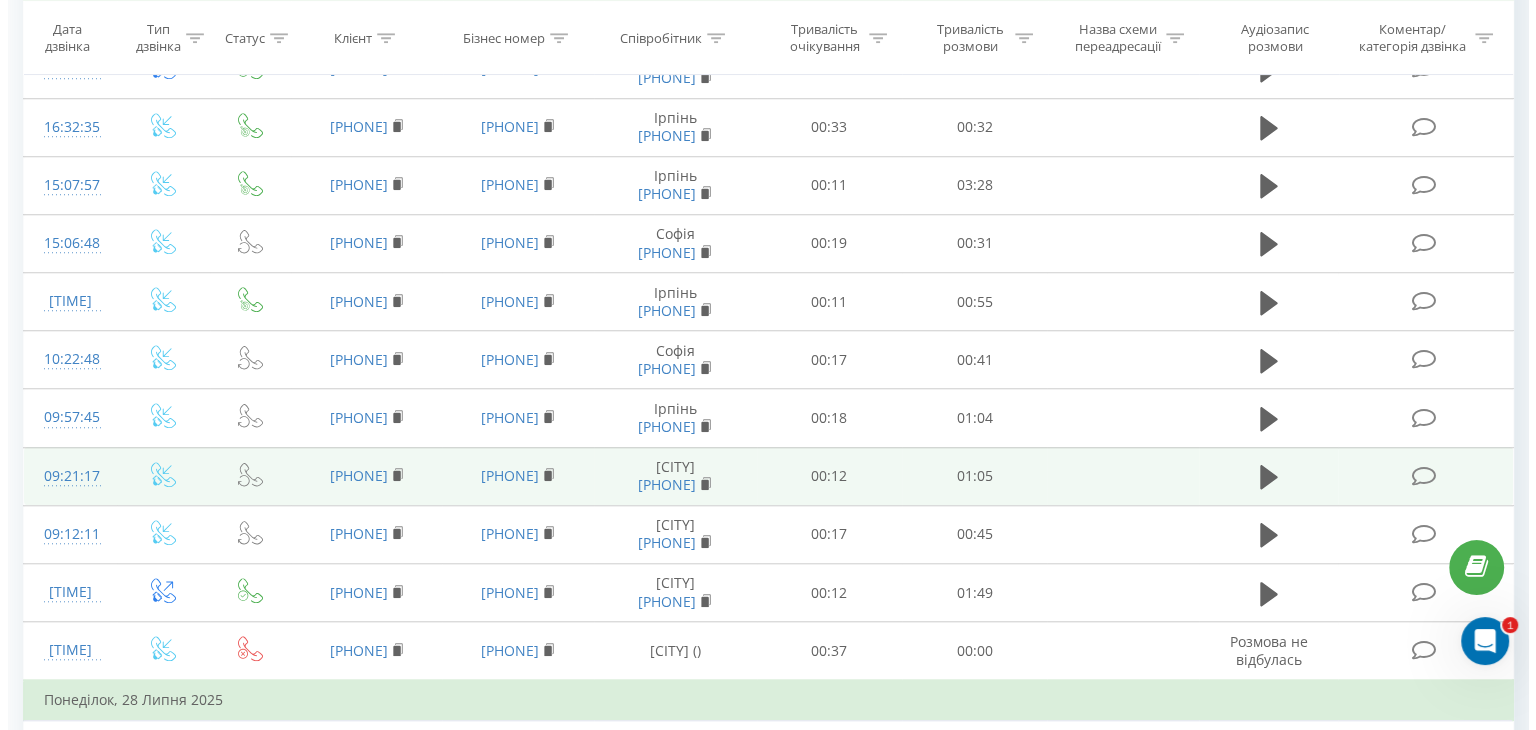 scroll, scrollTop: 1653, scrollLeft: 0, axis: vertical 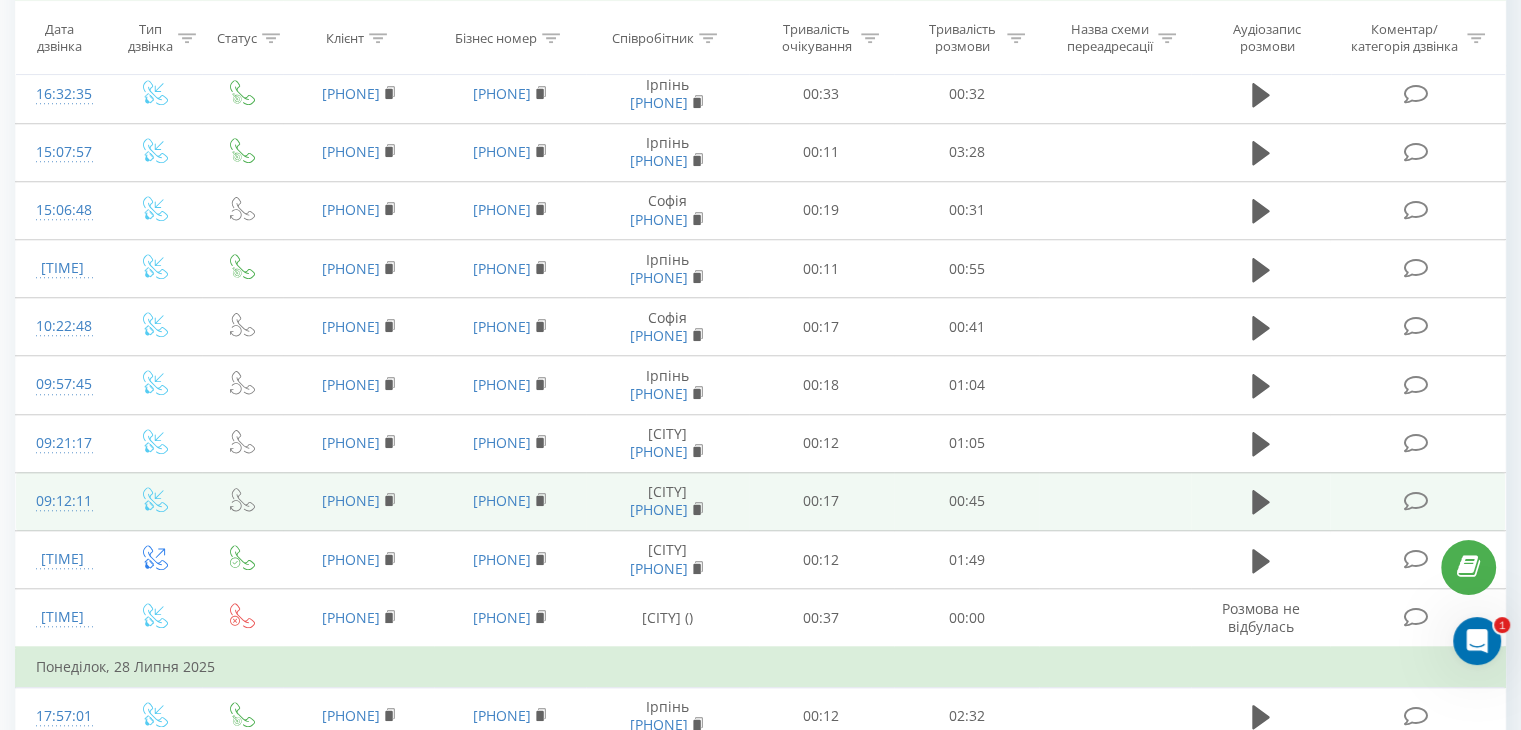 click on "09:12:11" at bounding box center [62, 501] 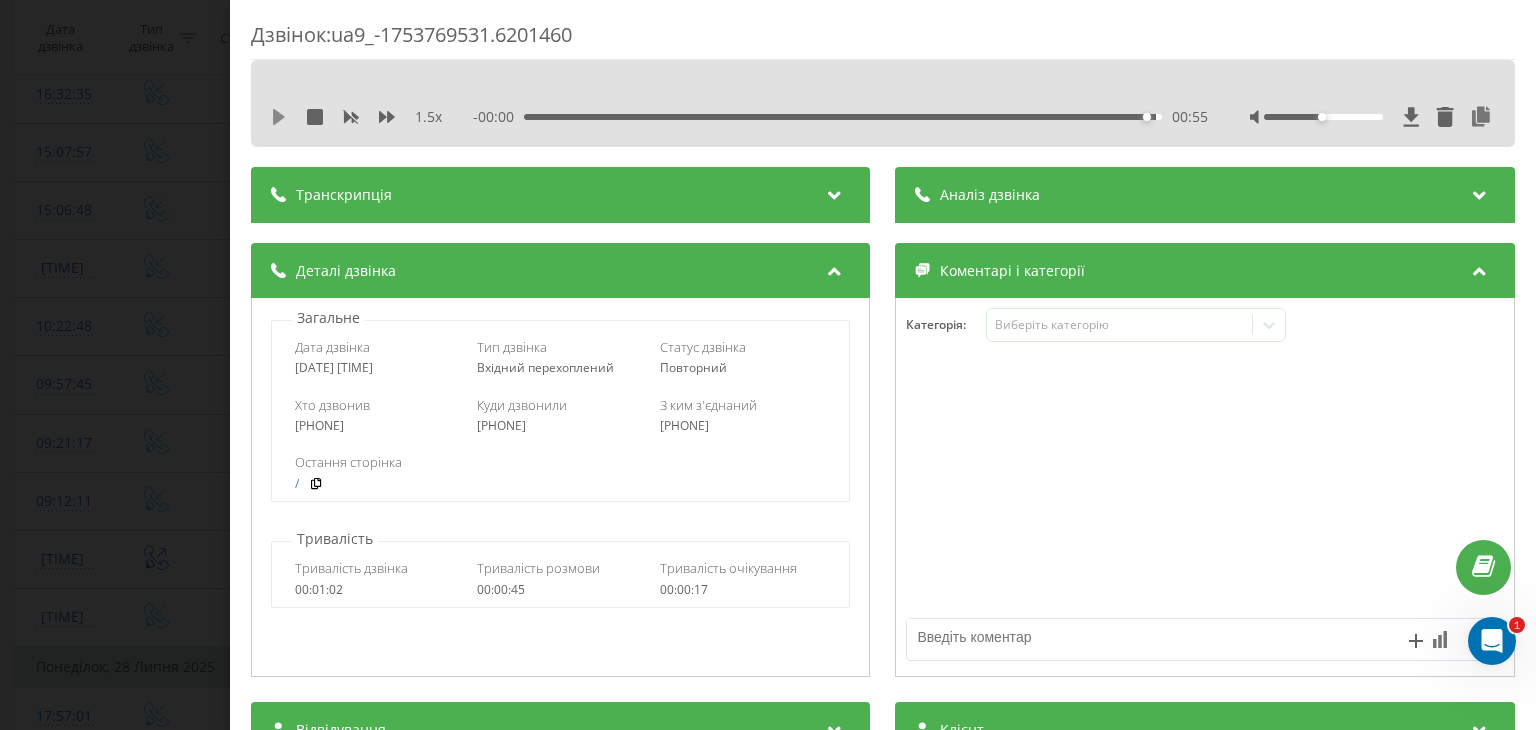 click 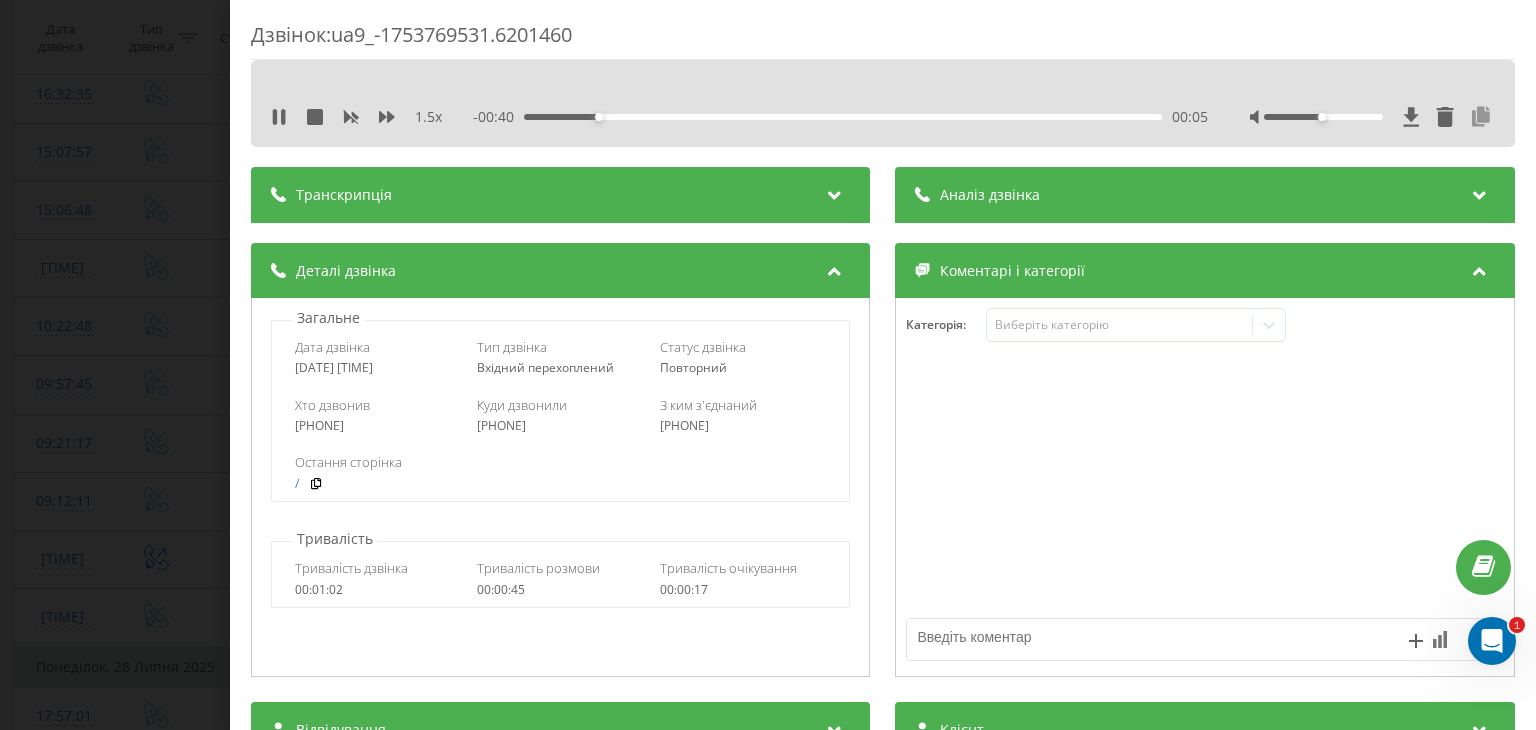click at bounding box center [1482, 117] 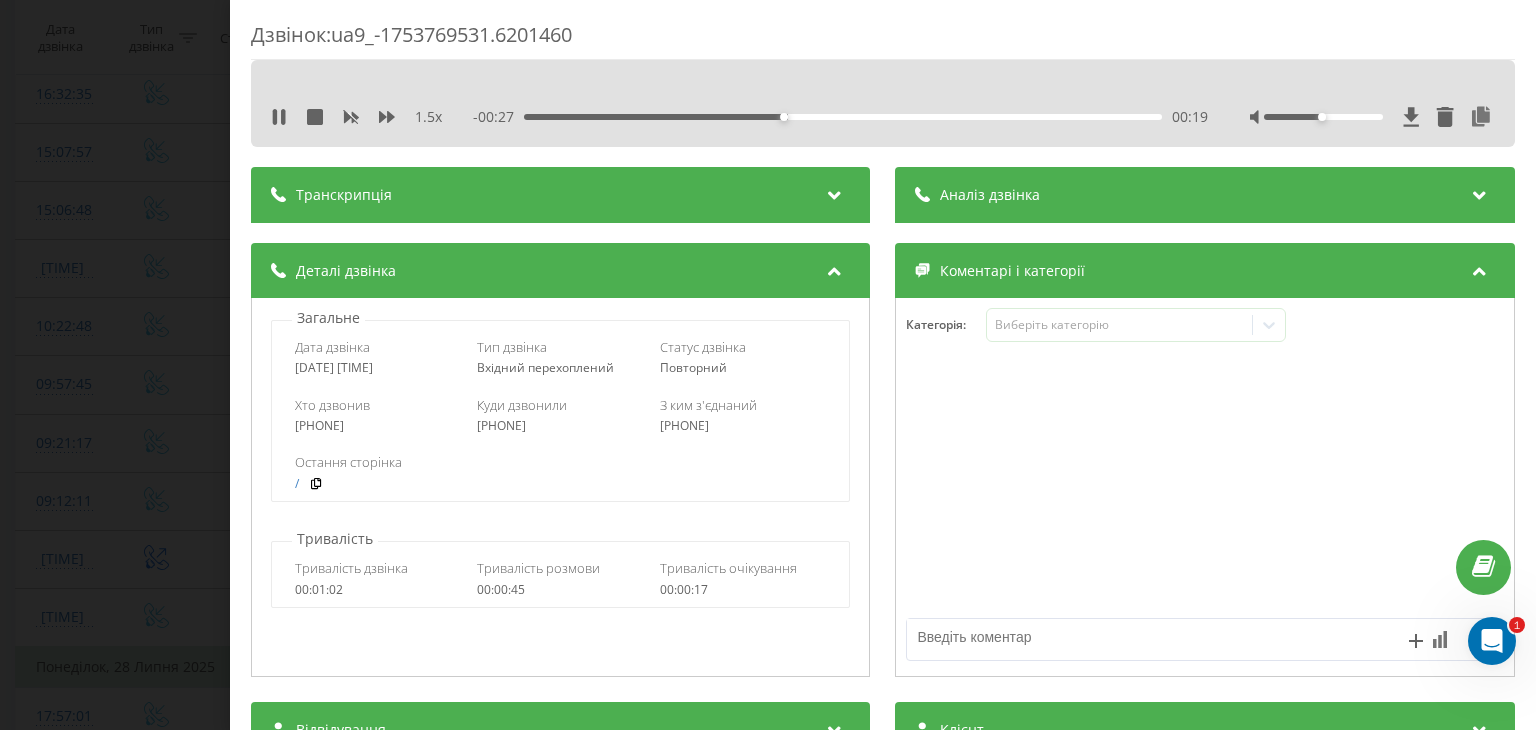 scroll, scrollTop: 300, scrollLeft: 0, axis: vertical 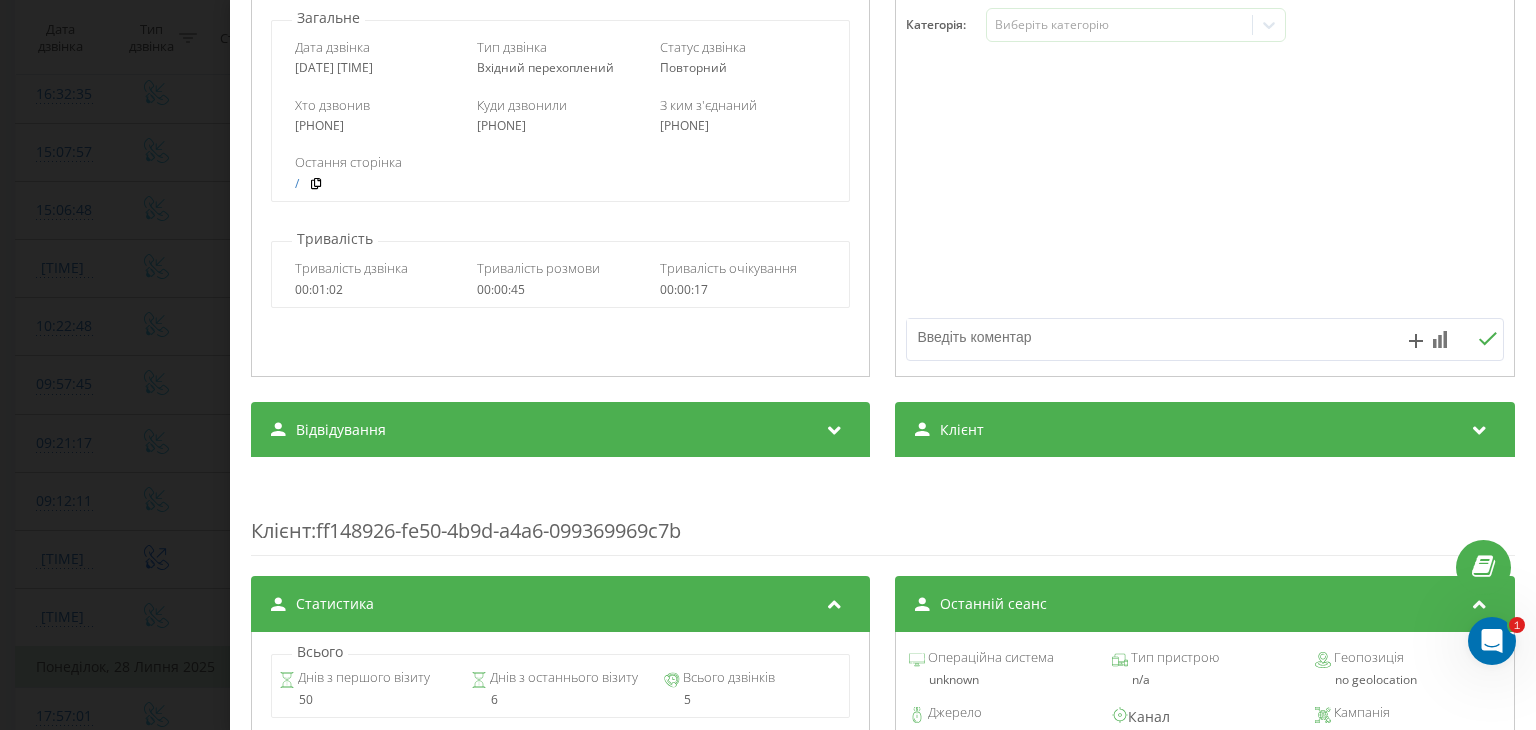 click on "Клієнт" at bounding box center [1205, 430] 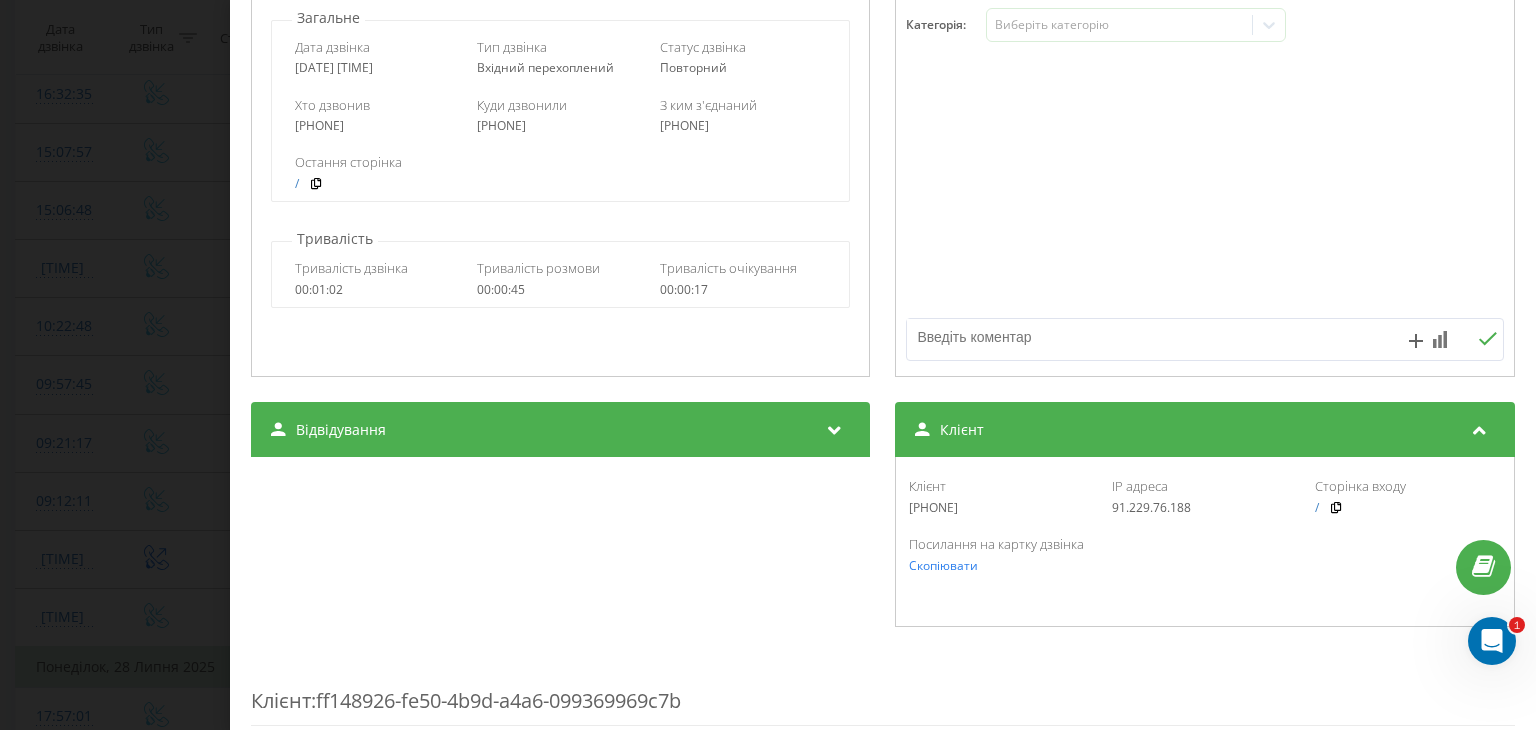drag, startPoint x: 965, startPoint y: 506, endPoint x: 903, endPoint y: 510, distance: 62.1289 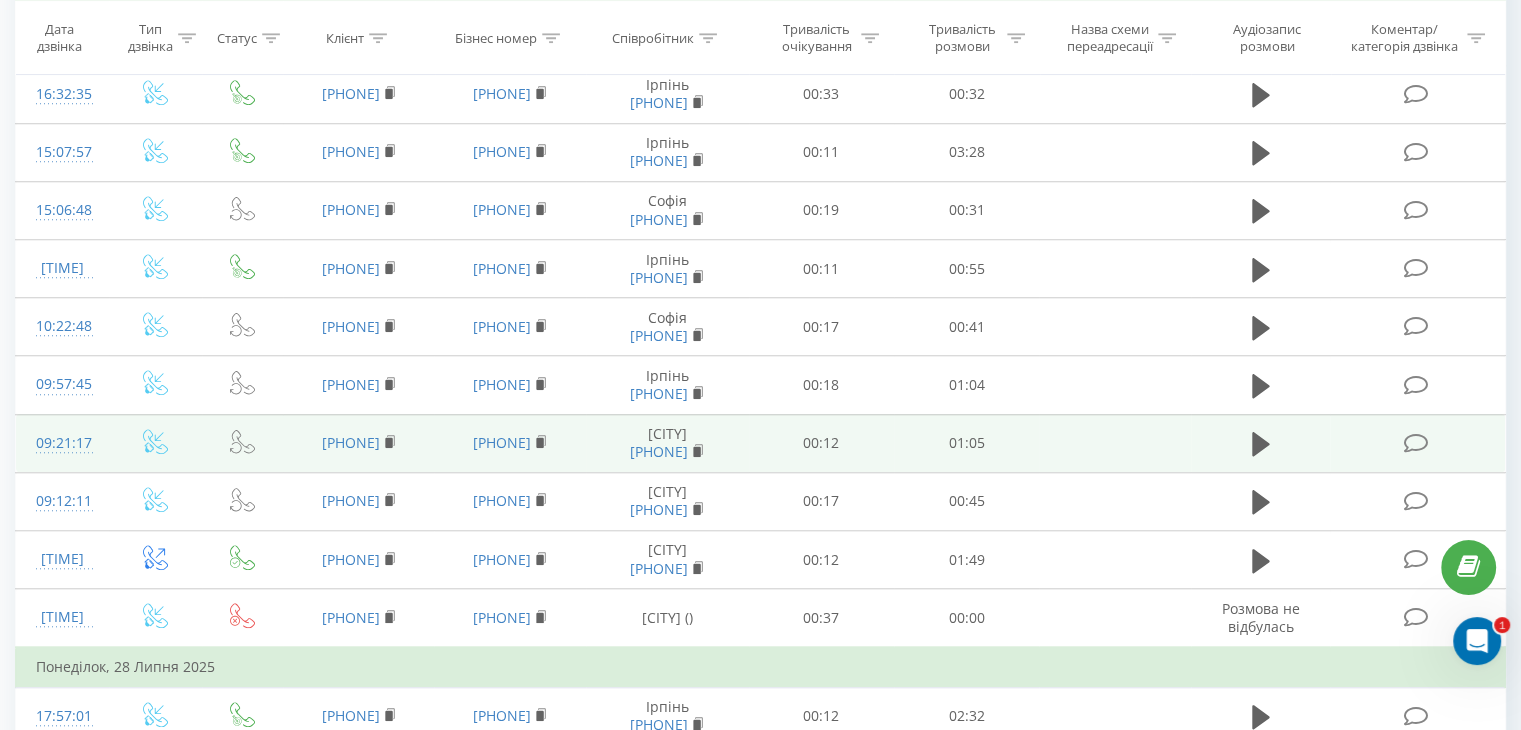 click on "09:21:17" at bounding box center (62, 443) 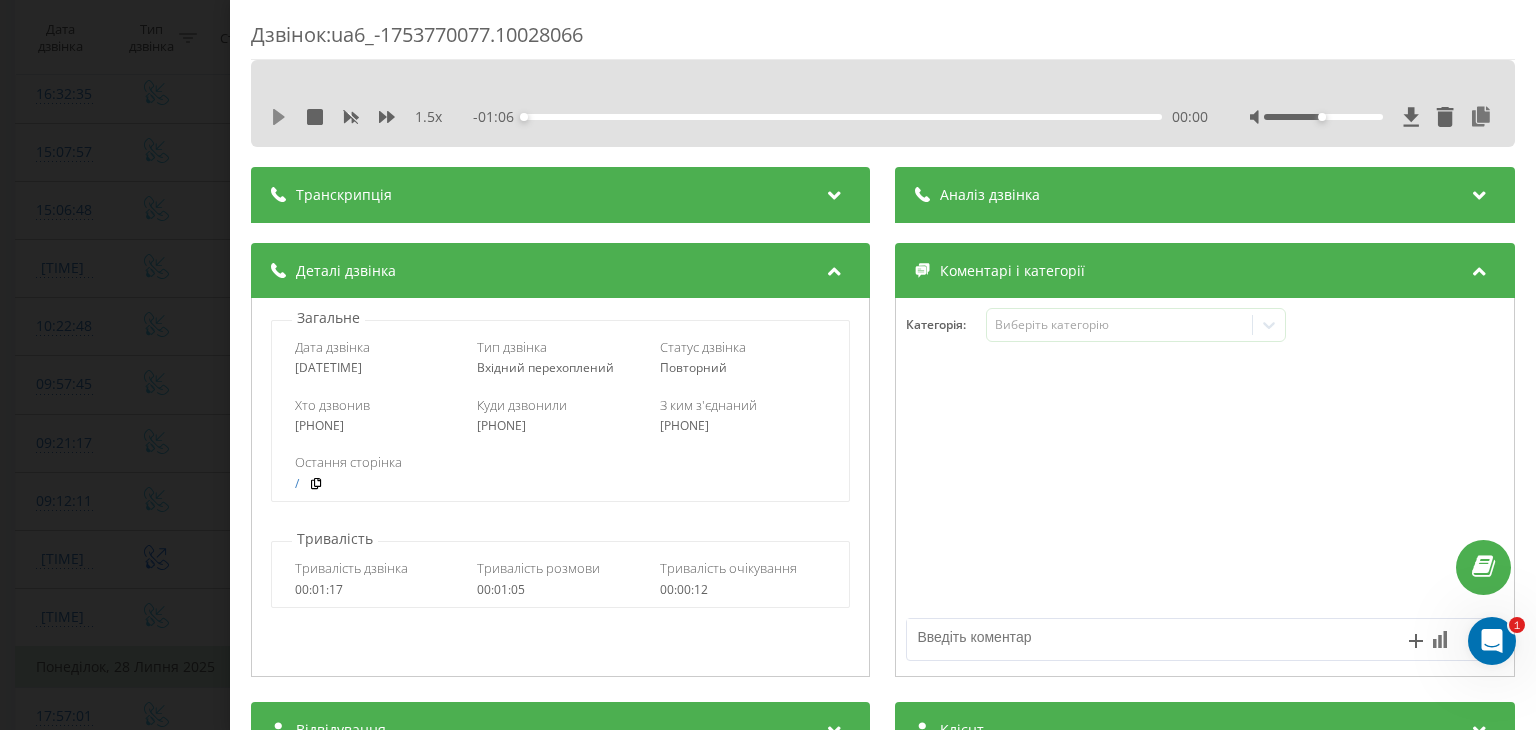 click 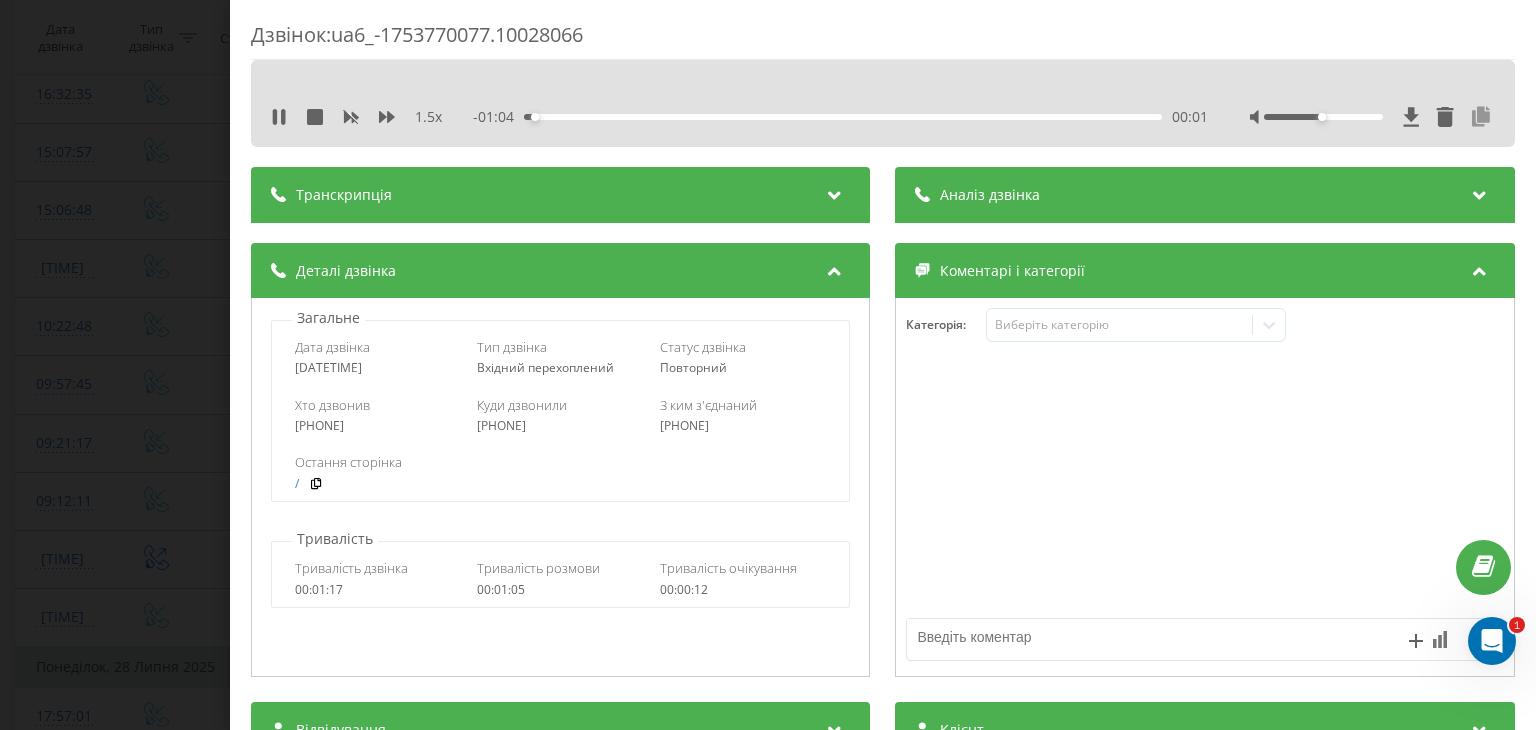 click at bounding box center (1482, 117) 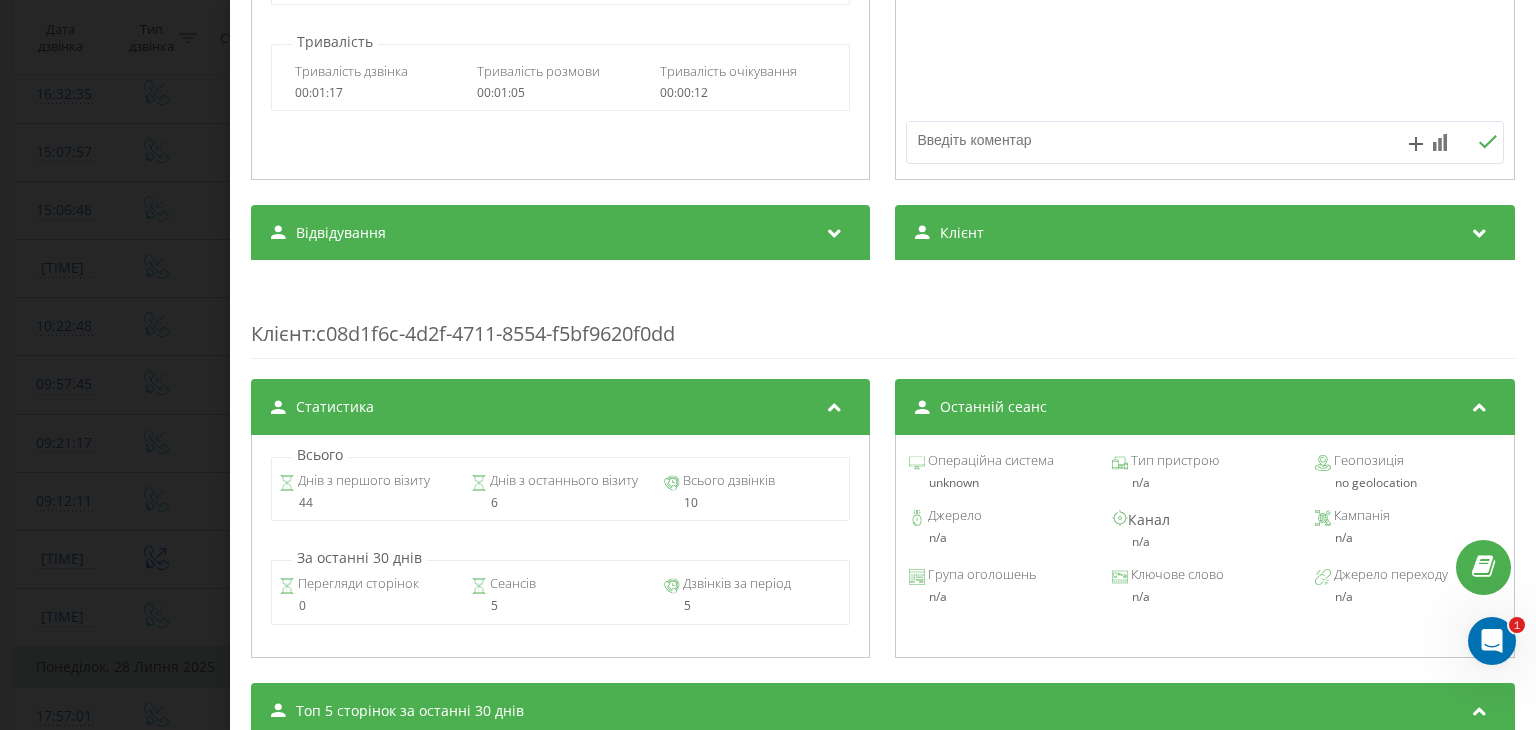 scroll, scrollTop: 500, scrollLeft: 0, axis: vertical 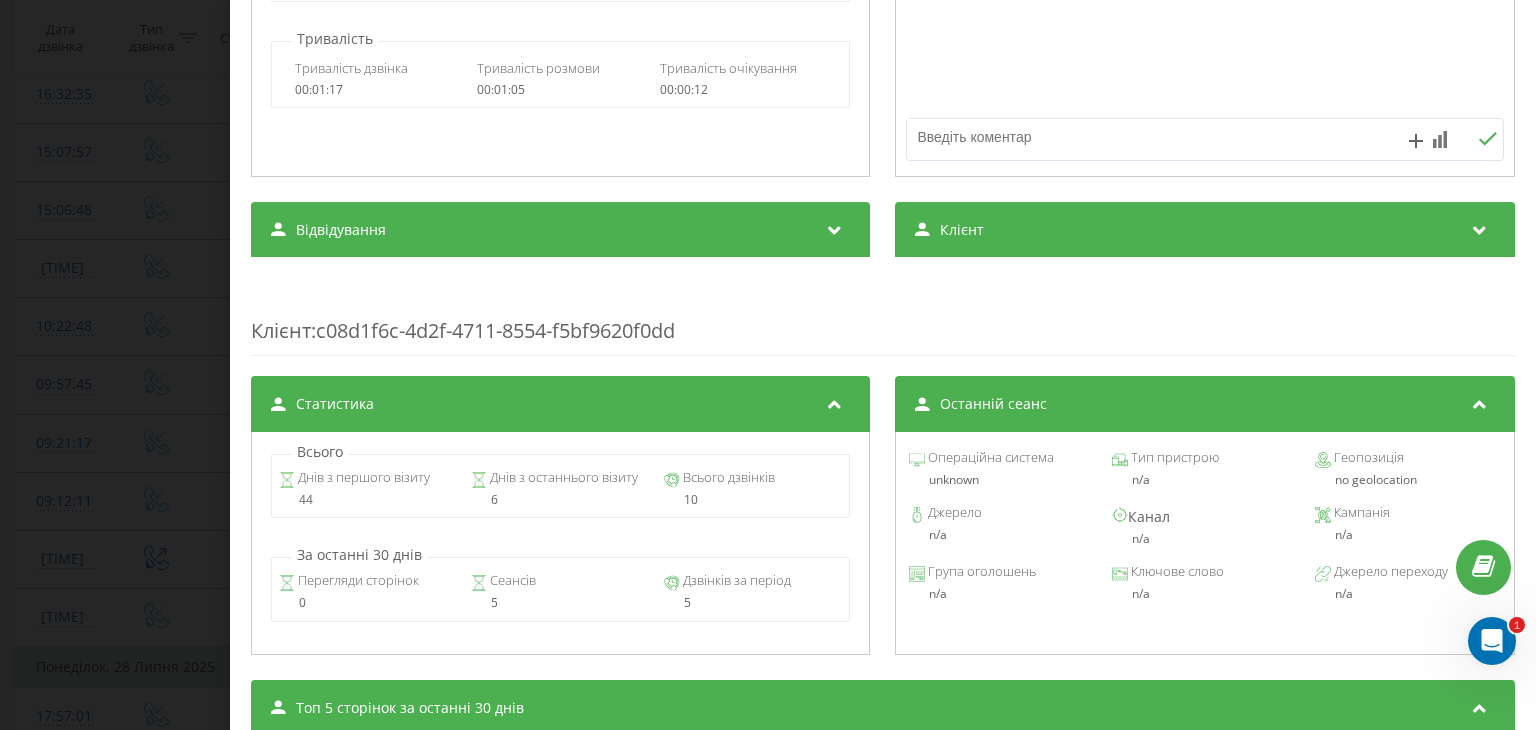 click on "Клієнт" at bounding box center [1205, 230] 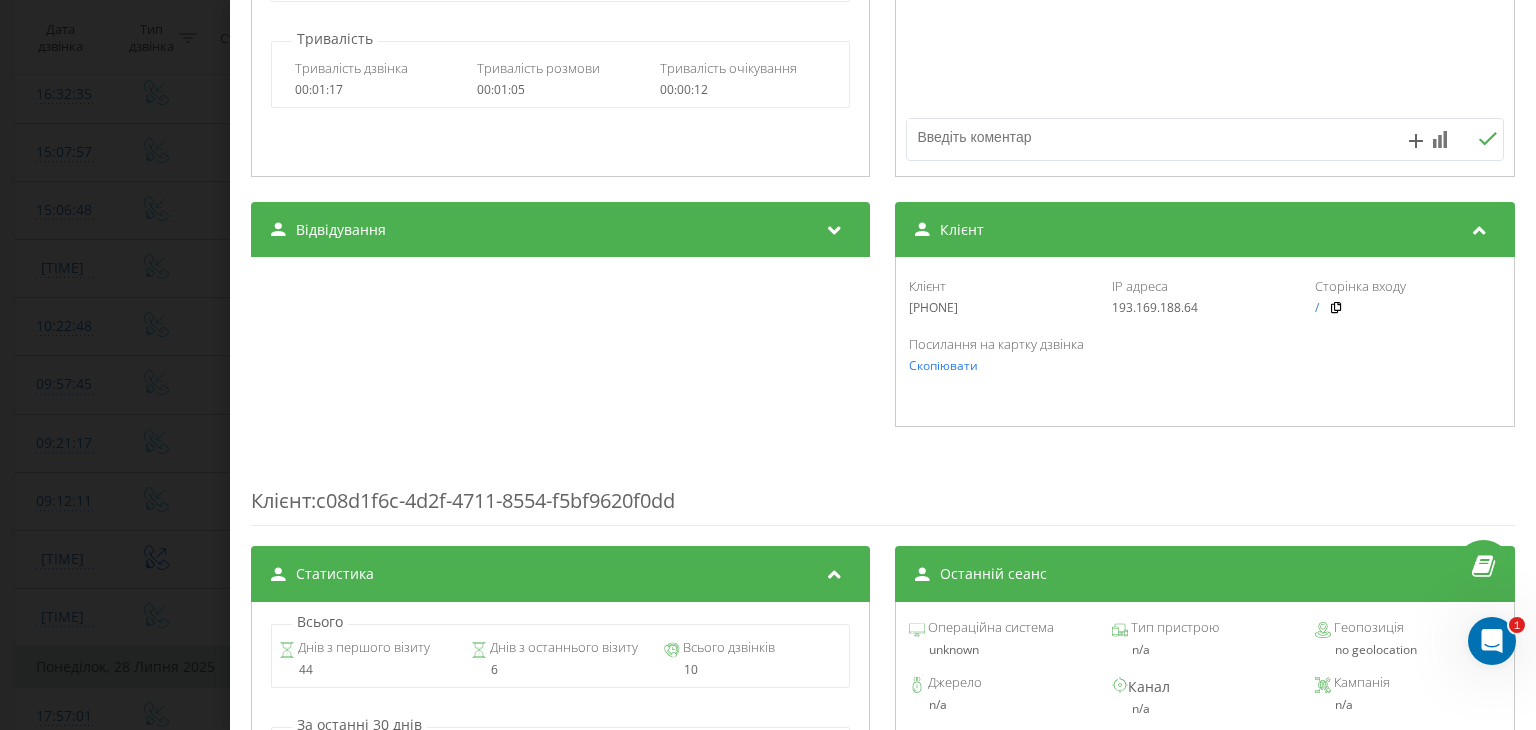 drag, startPoint x: 994, startPoint y: 314, endPoint x: 892, endPoint y: 311, distance: 102.044106 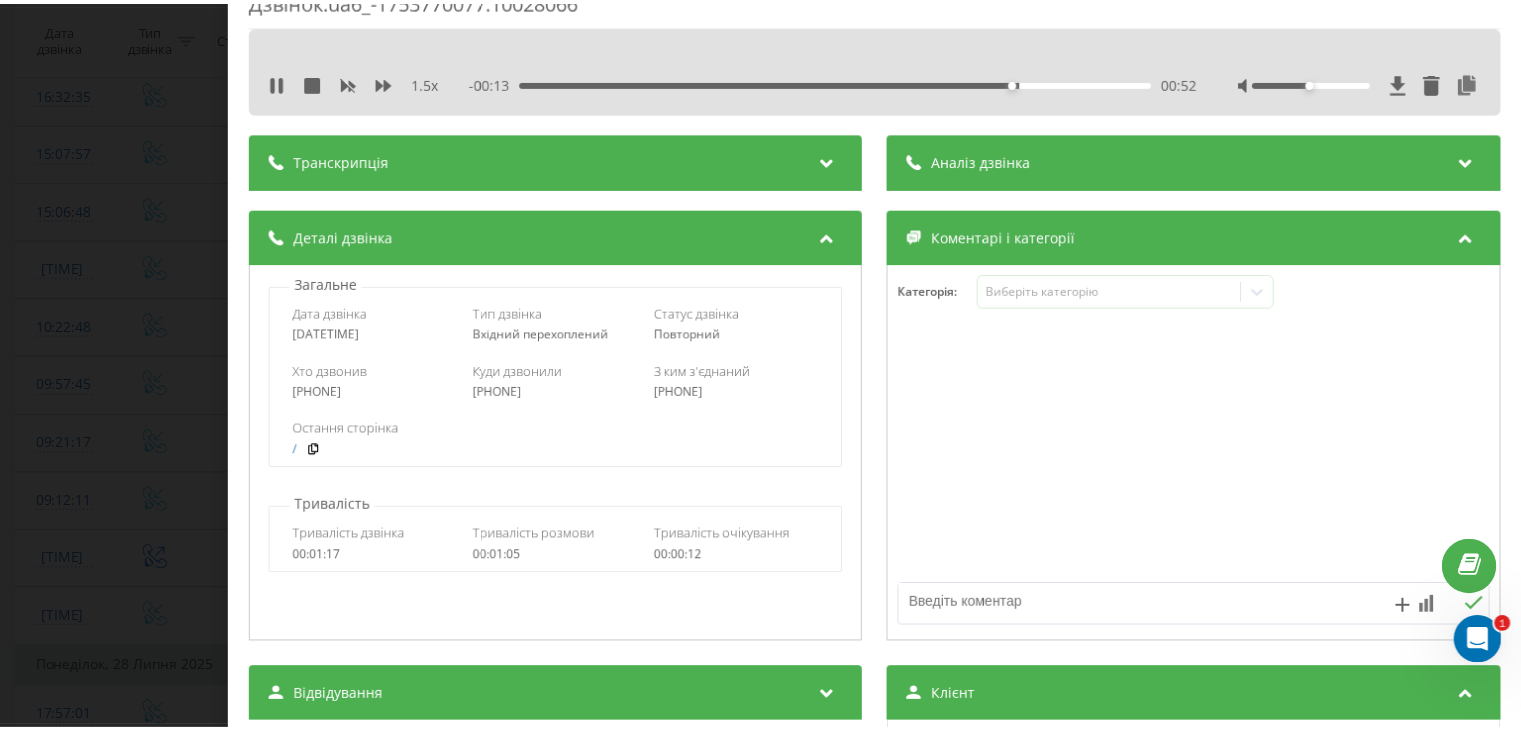 scroll, scrollTop: 0, scrollLeft: 0, axis: both 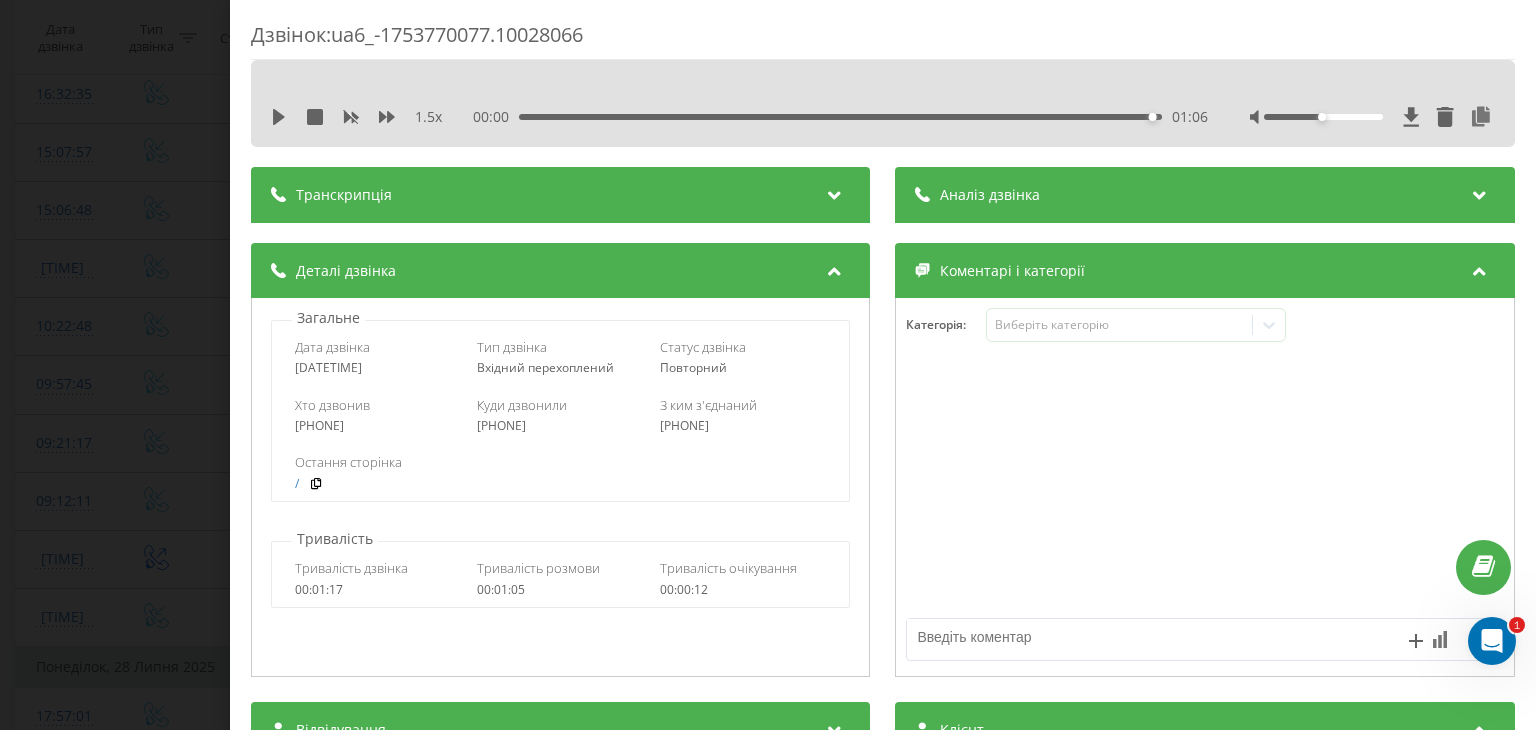 click on "Дзвінок :  ua6_-1753770077.10028066   1.5 x  00:00 01:06   01:06   Транскрипція Для AI-аналізу майбутніх дзвінків  налаштуйте та активуйте профіль на сторінці . Якщо профіль вже є і дзвінок відповідає його умовам, оновіть сторінку через 10 хвилин - AI аналізує поточний дзвінок. Аналіз дзвінка Для AI-аналізу майбутніх дзвінків  налаштуйте та активуйте профіль на сторінці . Якщо профіль вже є і дзвінок відповідає його умовам, оновіть сторінку через 10 хвилин - AI аналізує поточний дзвінок. Деталі дзвінка Загальне Дата дзвінка 2025-07-29 09:21:17 Тип дзвінка Вхідний перехоплений Статус дзвінка / : /" at bounding box center [768, 365] 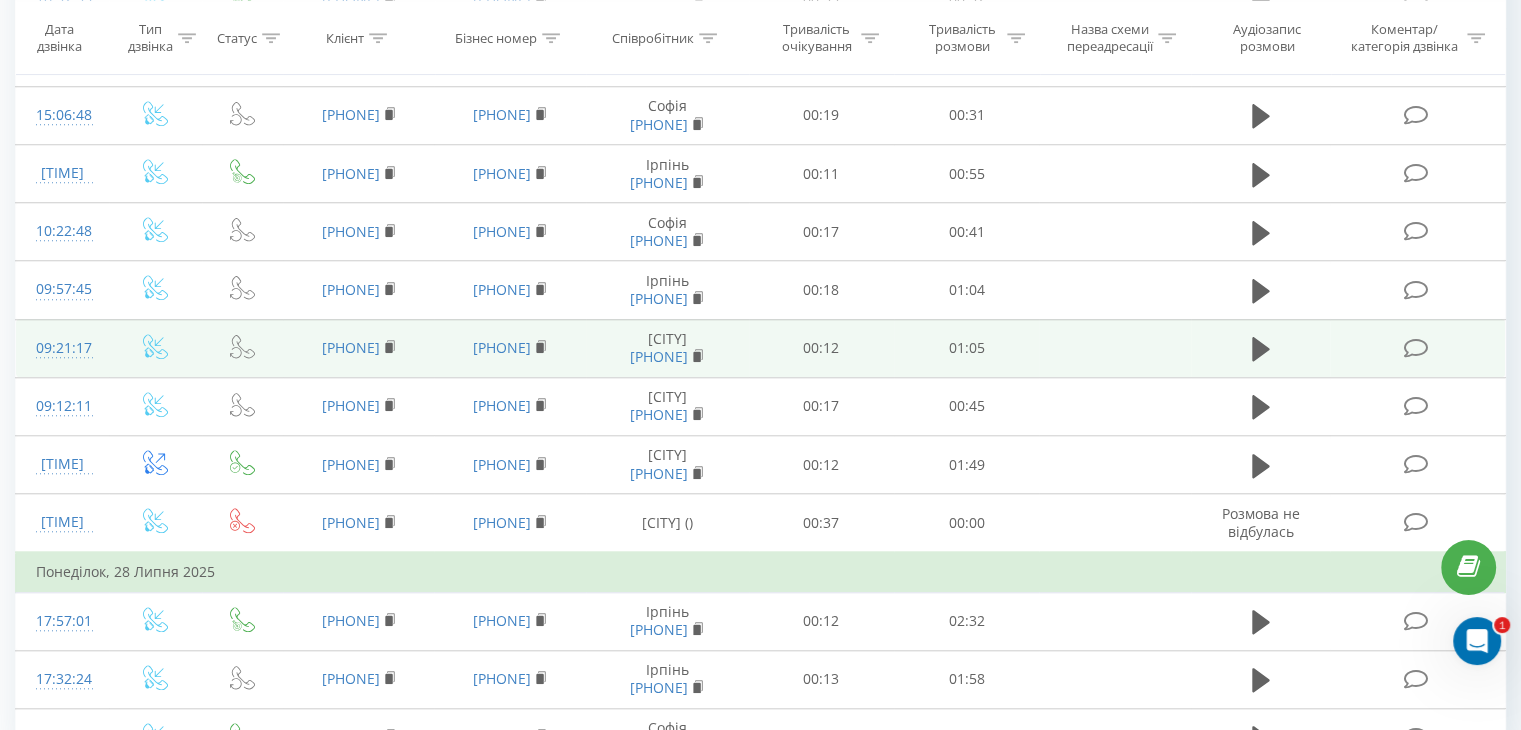scroll, scrollTop: 1853, scrollLeft: 0, axis: vertical 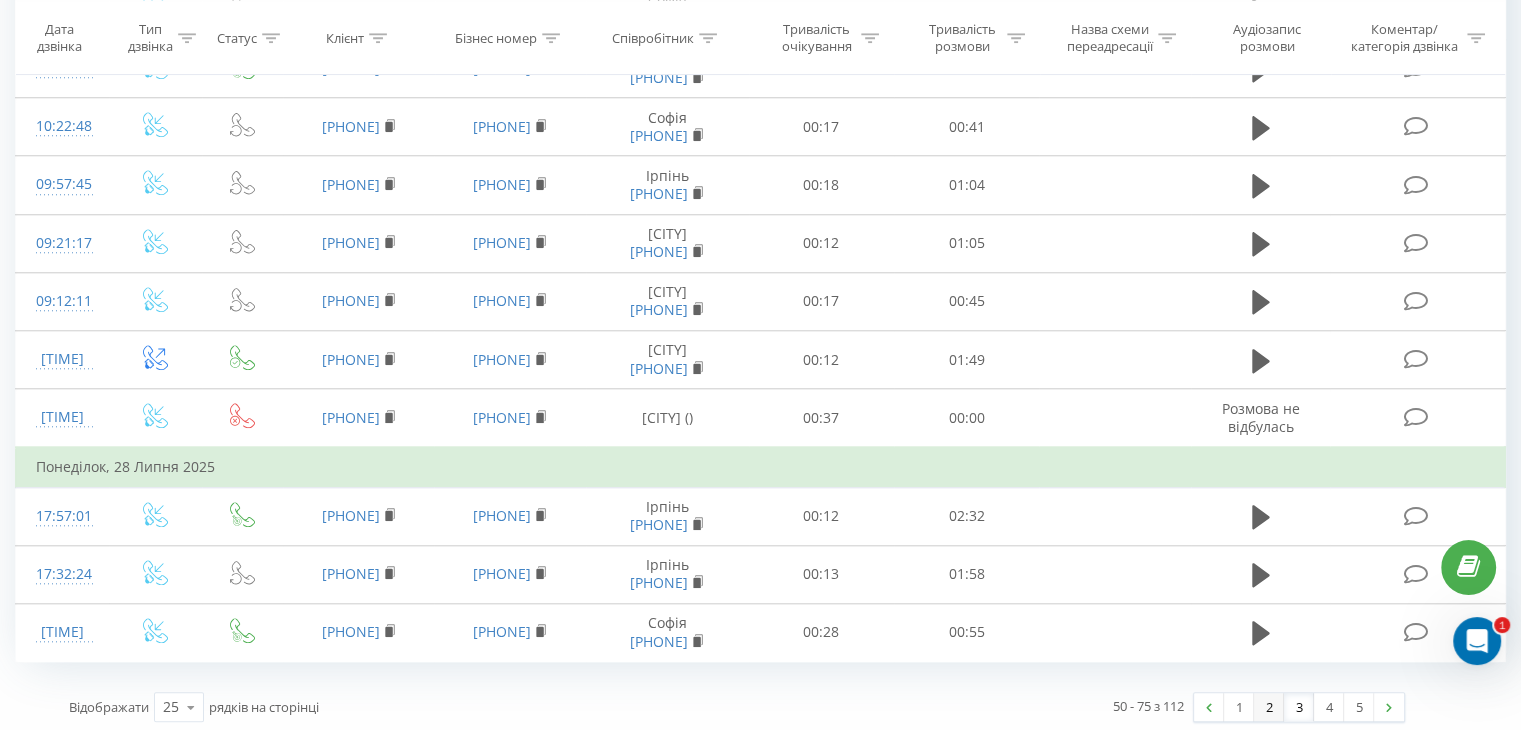 click on "2" at bounding box center (1269, 707) 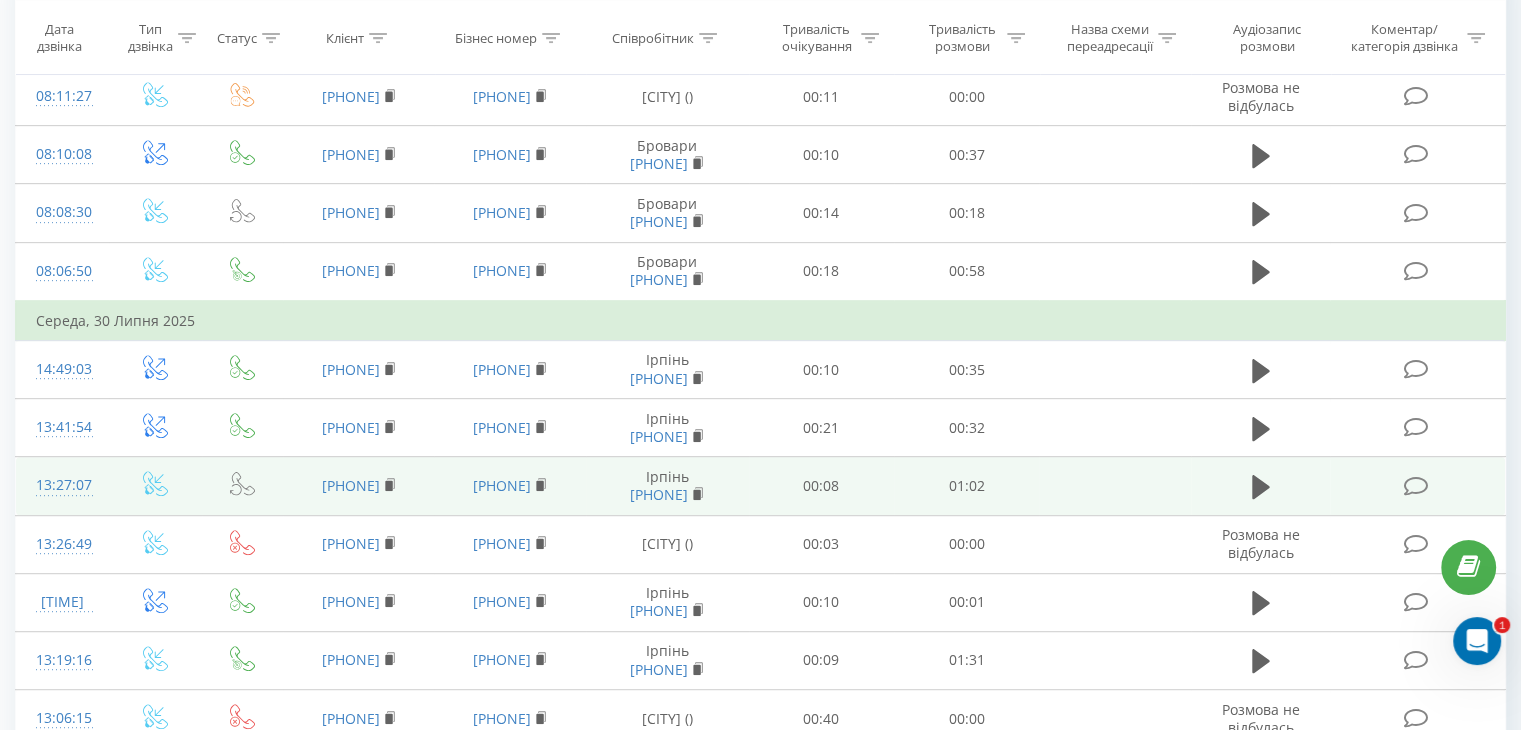 scroll, scrollTop: 1813, scrollLeft: 0, axis: vertical 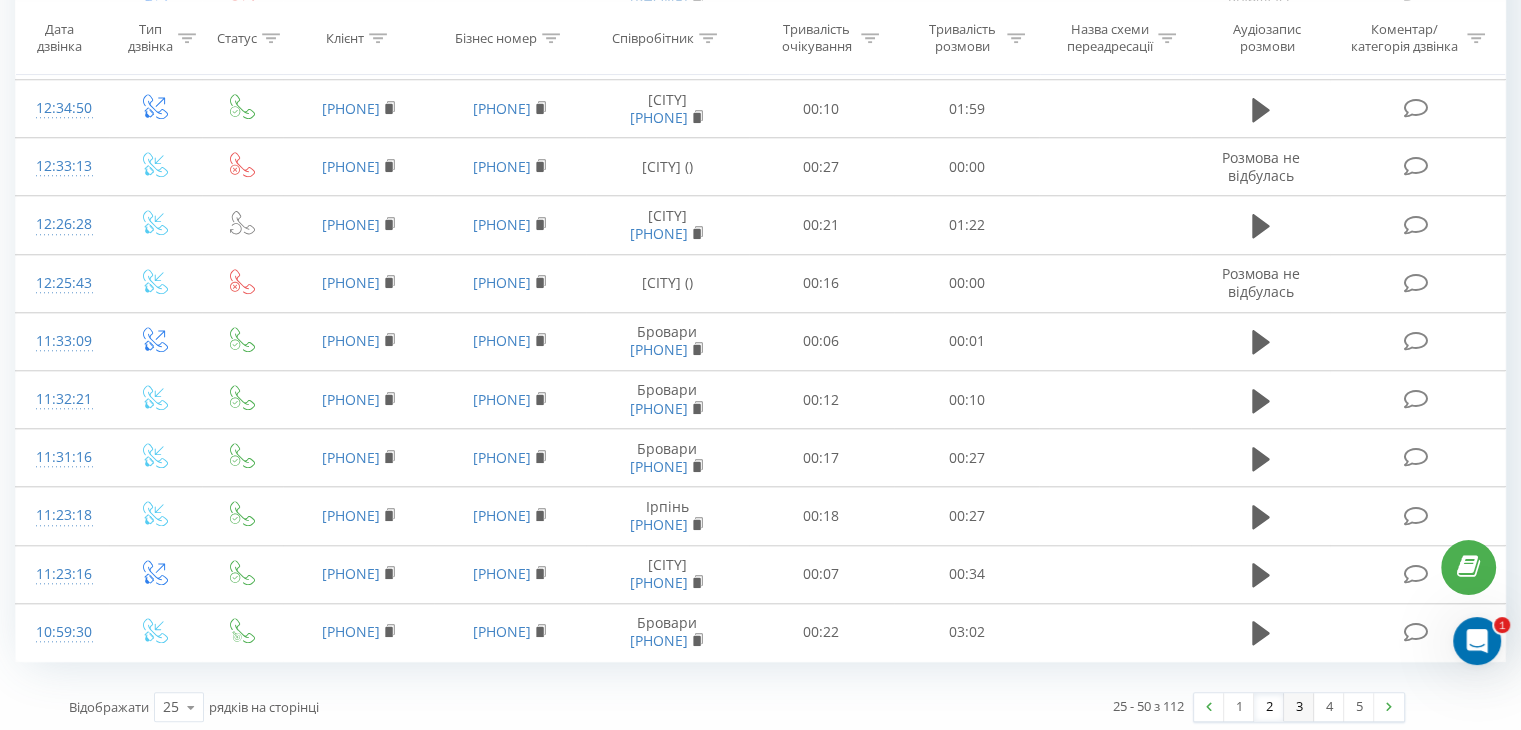 click on "3" at bounding box center [1299, 707] 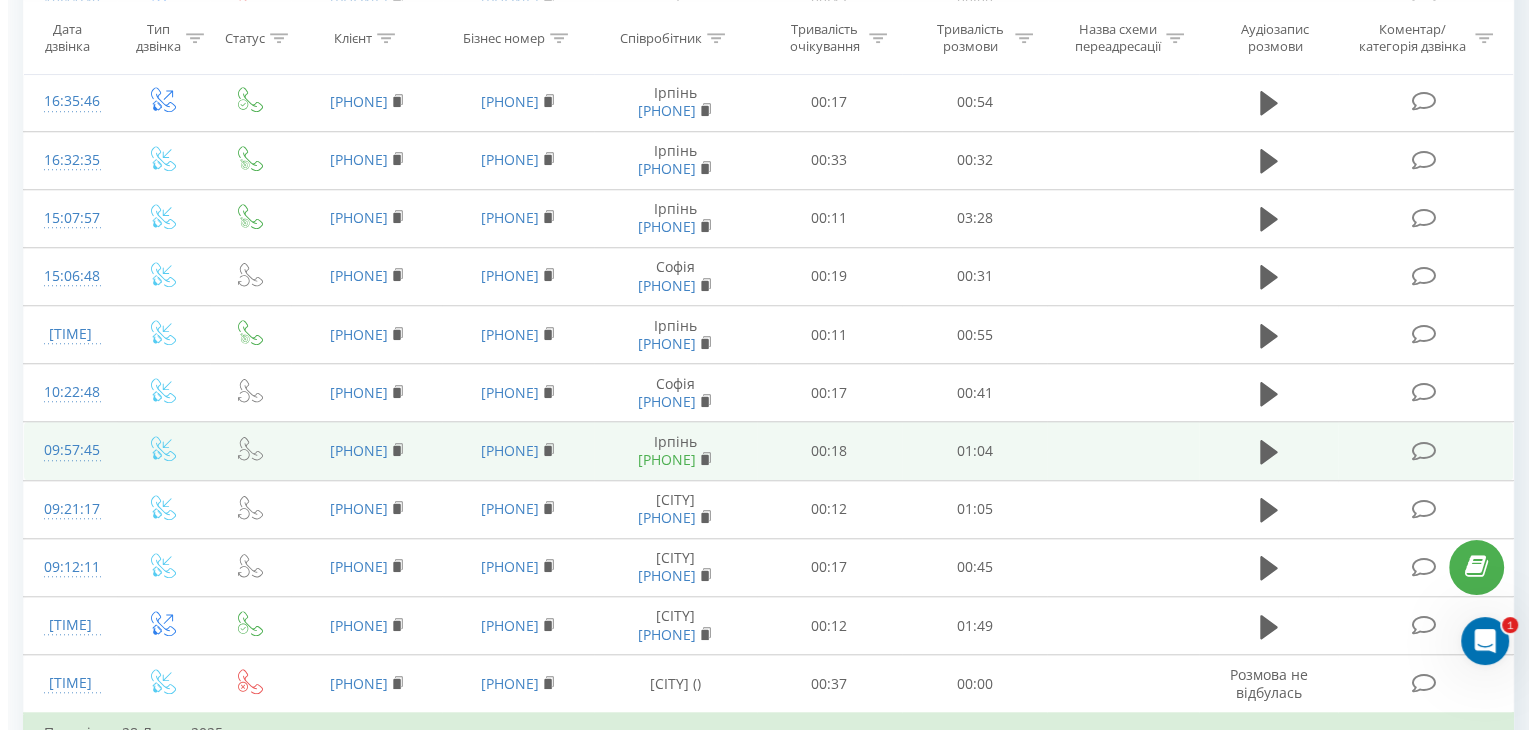scroll, scrollTop: 1612, scrollLeft: 0, axis: vertical 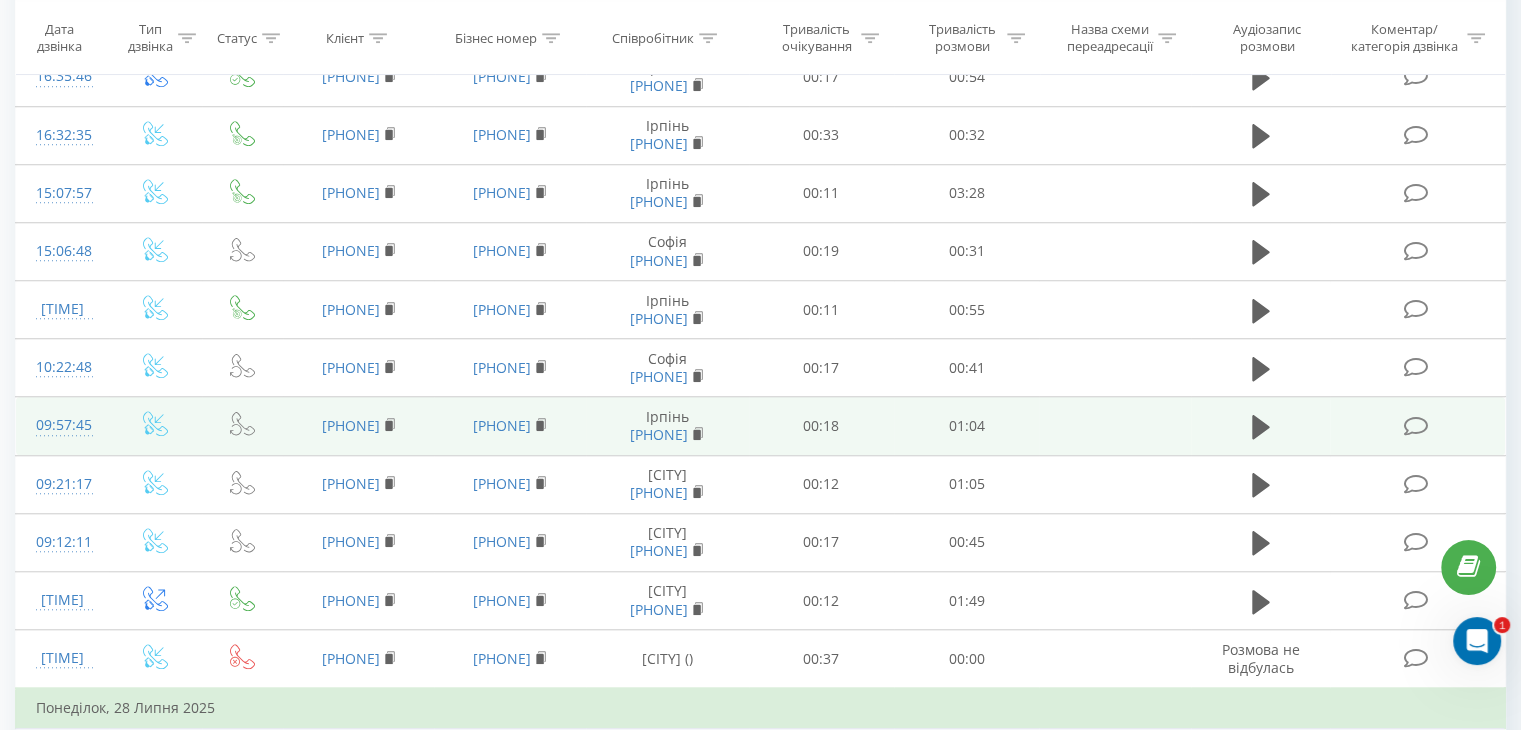 click on "09:57:45" at bounding box center (62, 426) 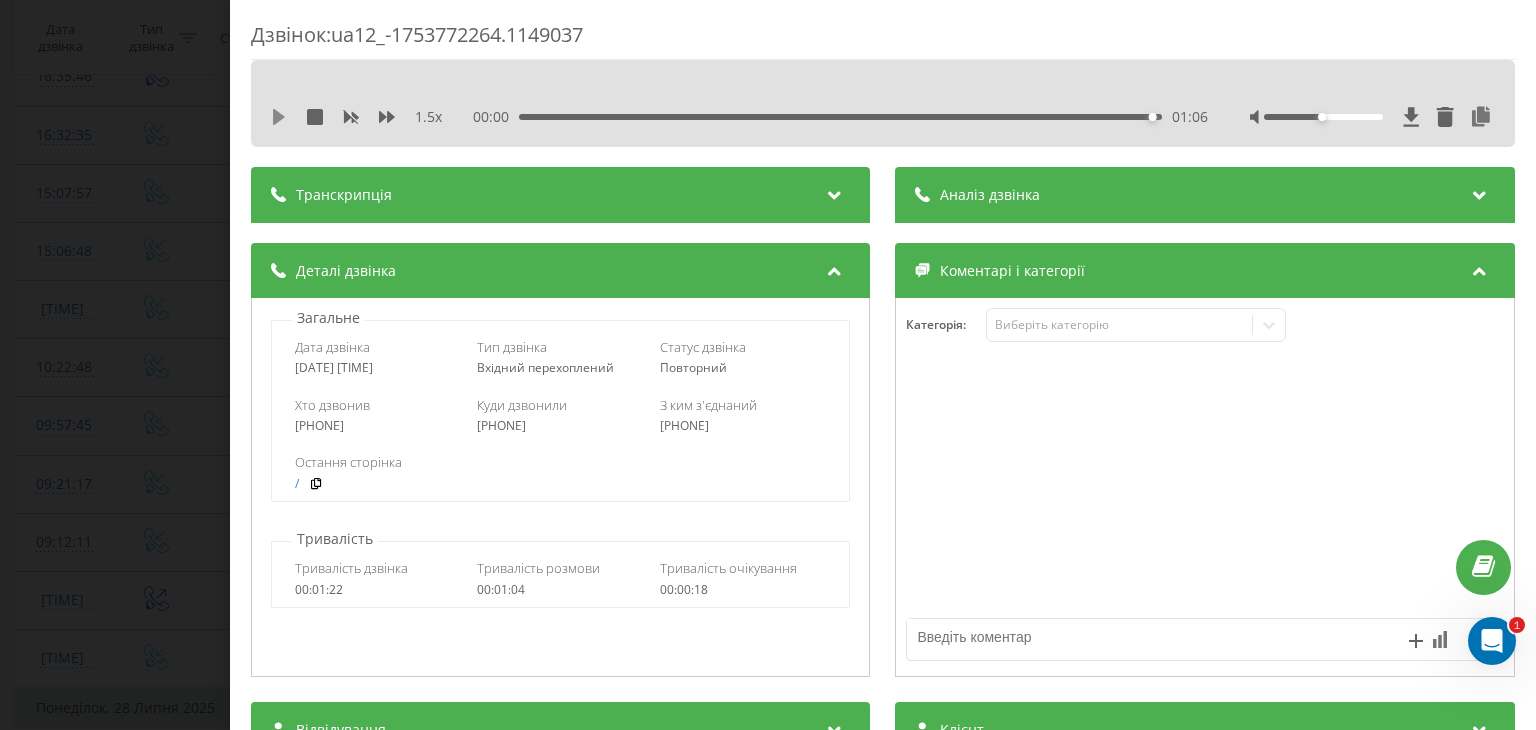 click 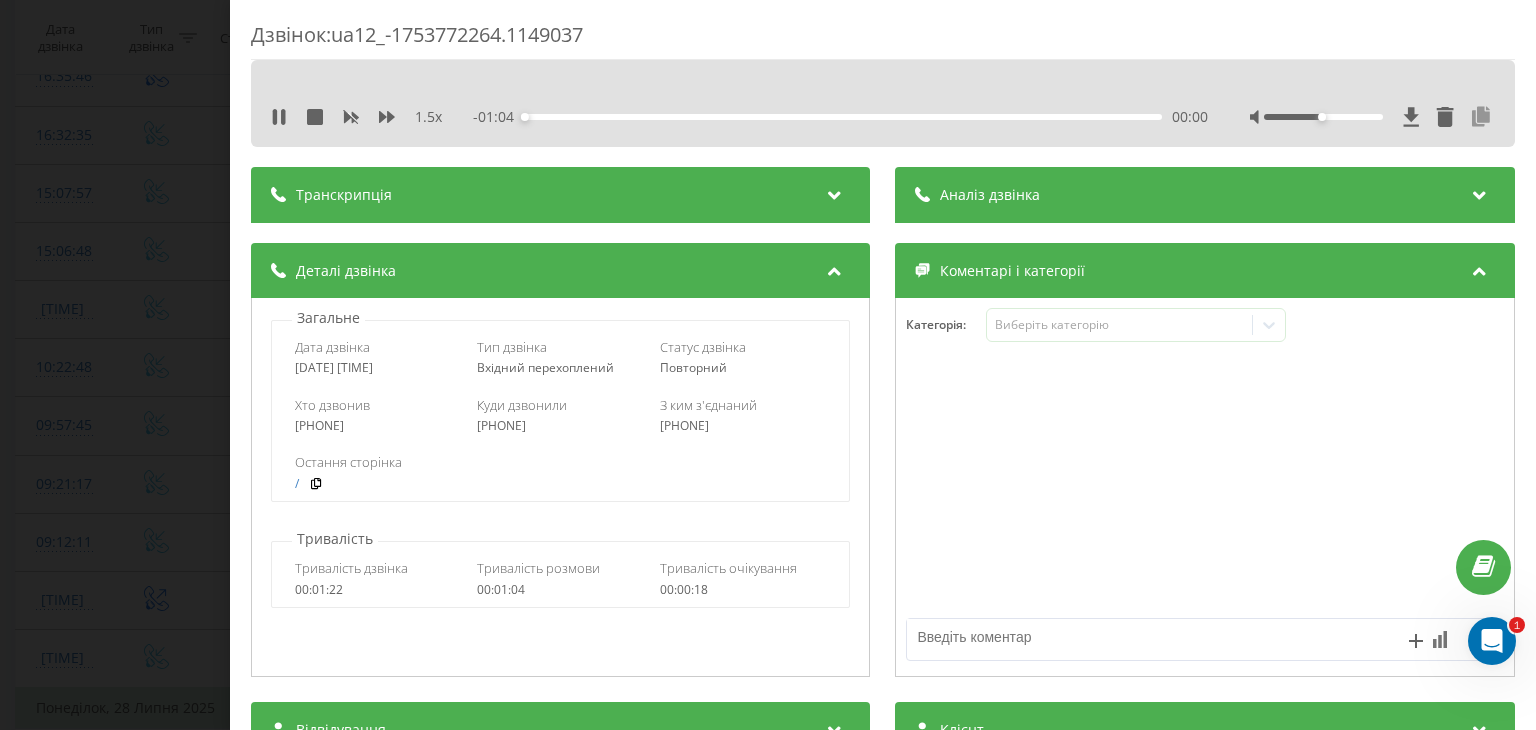 click at bounding box center (1482, 117) 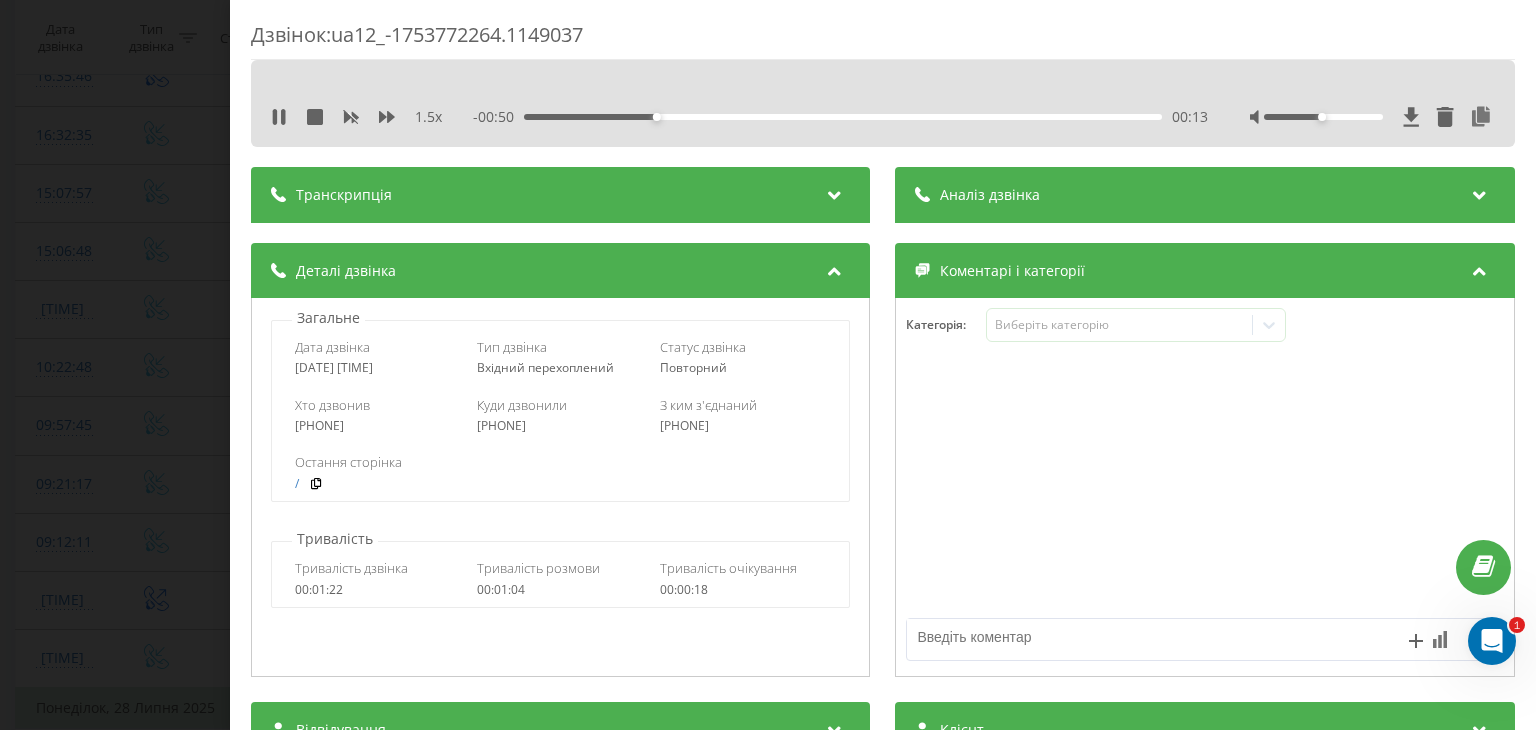scroll, scrollTop: 400, scrollLeft: 0, axis: vertical 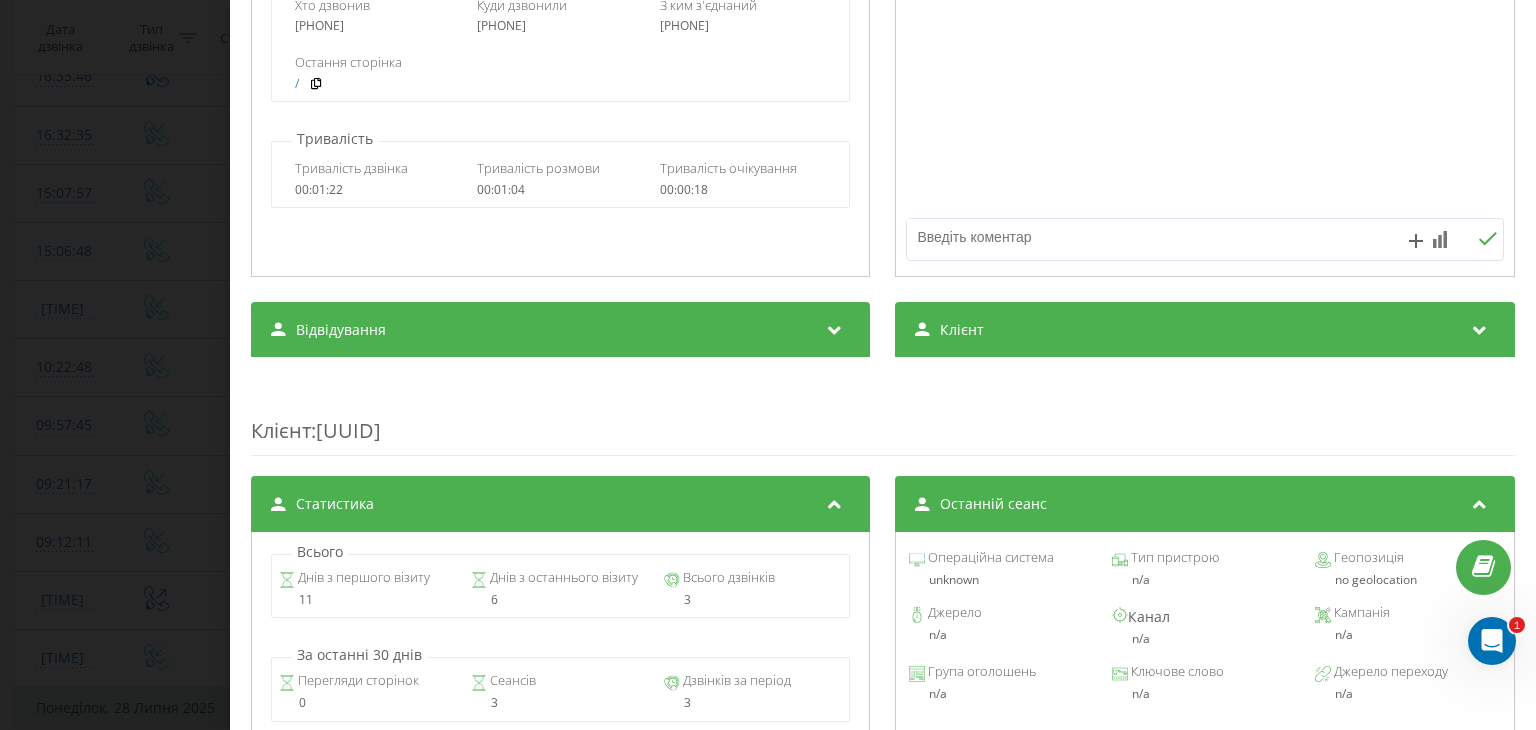 click on "Клієнт" at bounding box center [1205, 330] 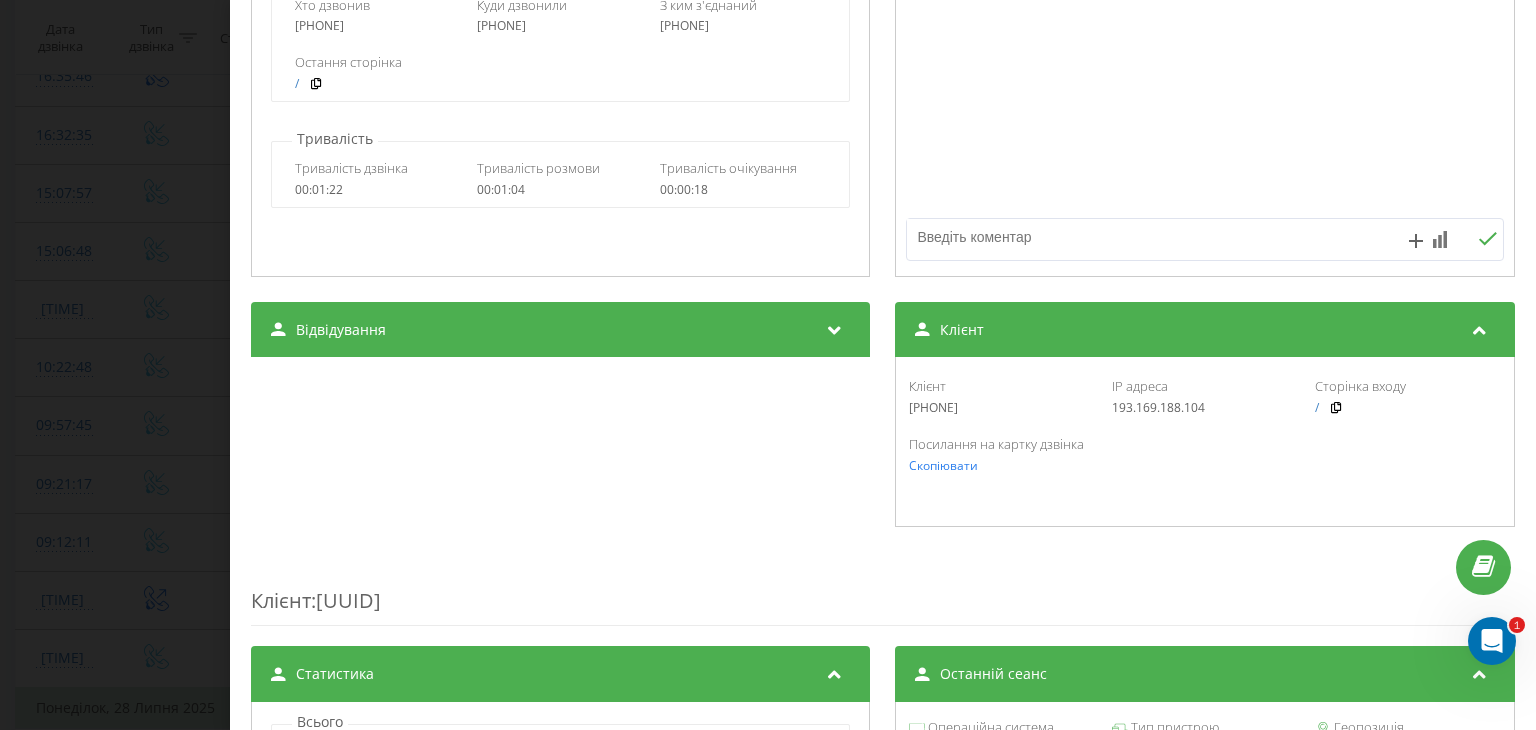 drag, startPoint x: 946, startPoint y: 409, endPoint x: 888, endPoint y: 410, distance: 58.00862 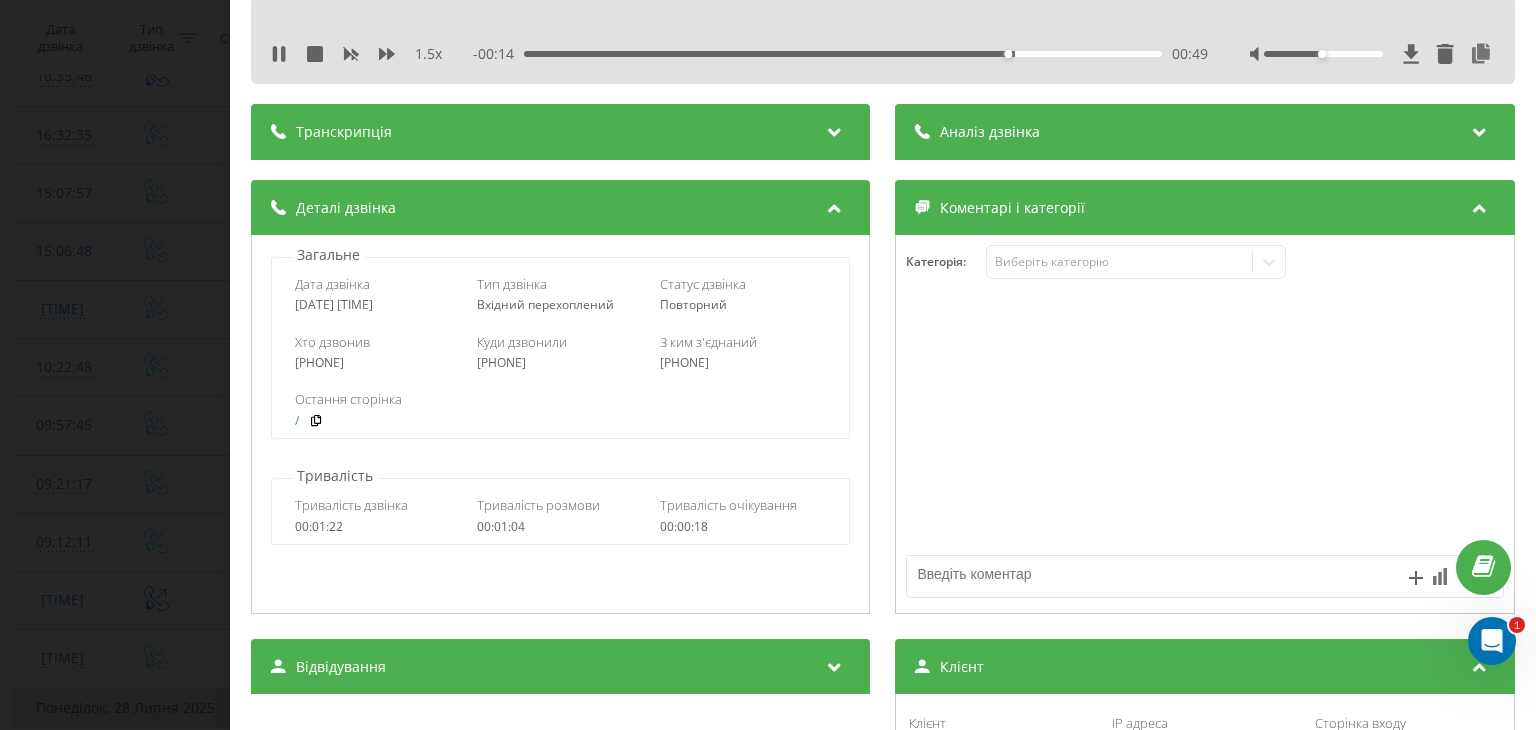 scroll, scrollTop: 0, scrollLeft: 0, axis: both 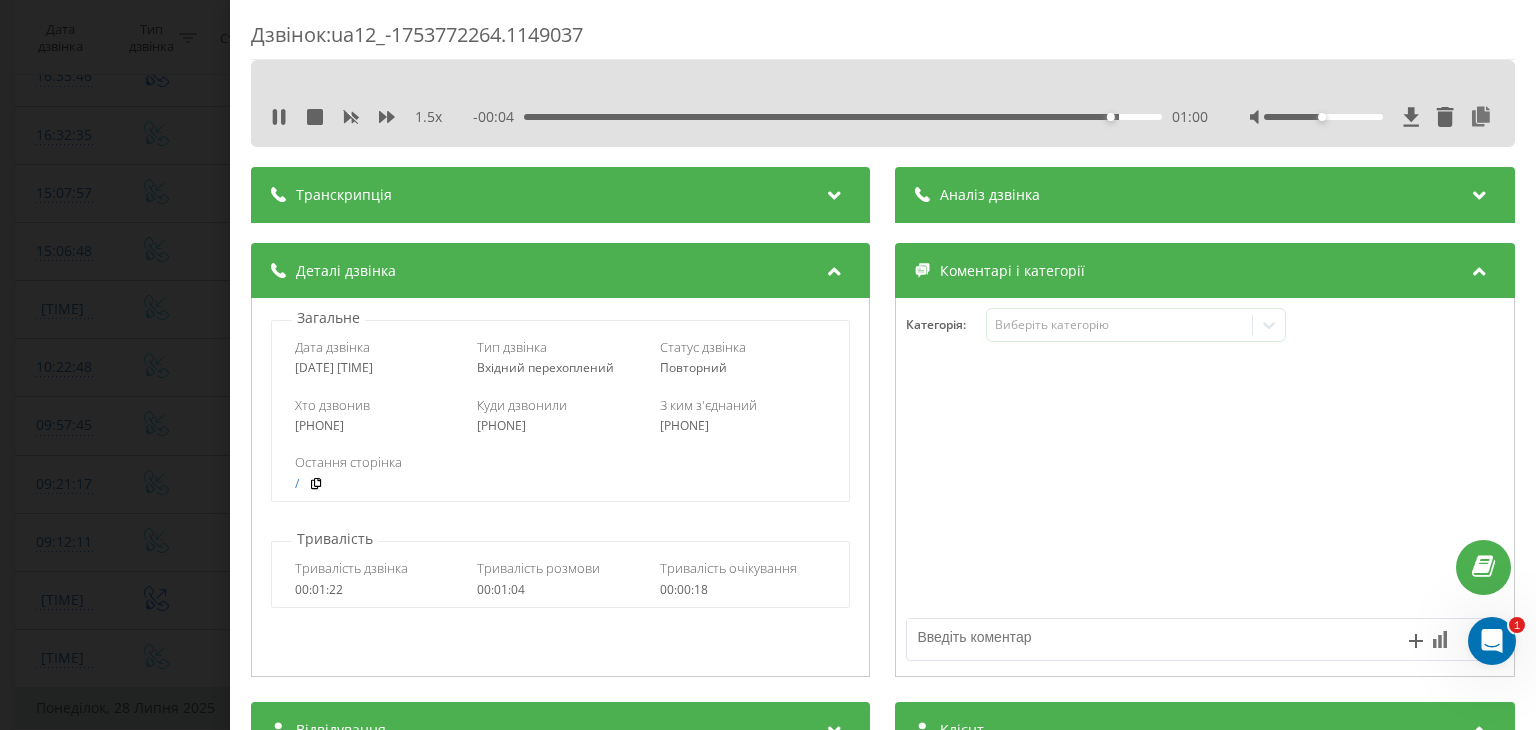 click on "Дзвінок :  ua12_-1753772264.1149037   1.5 x  - 00:04 01:00   01:00   Транскрипція Для AI-аналізу майбутніх дзвінків  налаштуйте та активуйте профіль на сторінці . Якщо профіль вже є і дзвінок відповідає його умовам, оновіть сторінку через 10 хвилин - AI аналізує поточний дзвінок. Аналіз дзвінка Для AI-аналізу майбутніх дзвінків  налаштуйте та активуйте профіль на сторінці . Якщо профіль вже є і дзвінок відповідає його умовам, оновіть сторінку через 10 хвилин - AI аналізує поточний дзвінок. Деталі дзвінка Загальне Дата дзвінка [DATE] [TIME] Тип дзвінка Вхідний перехоплений Статус дзвінка / :" at bounding box center [768, 365] 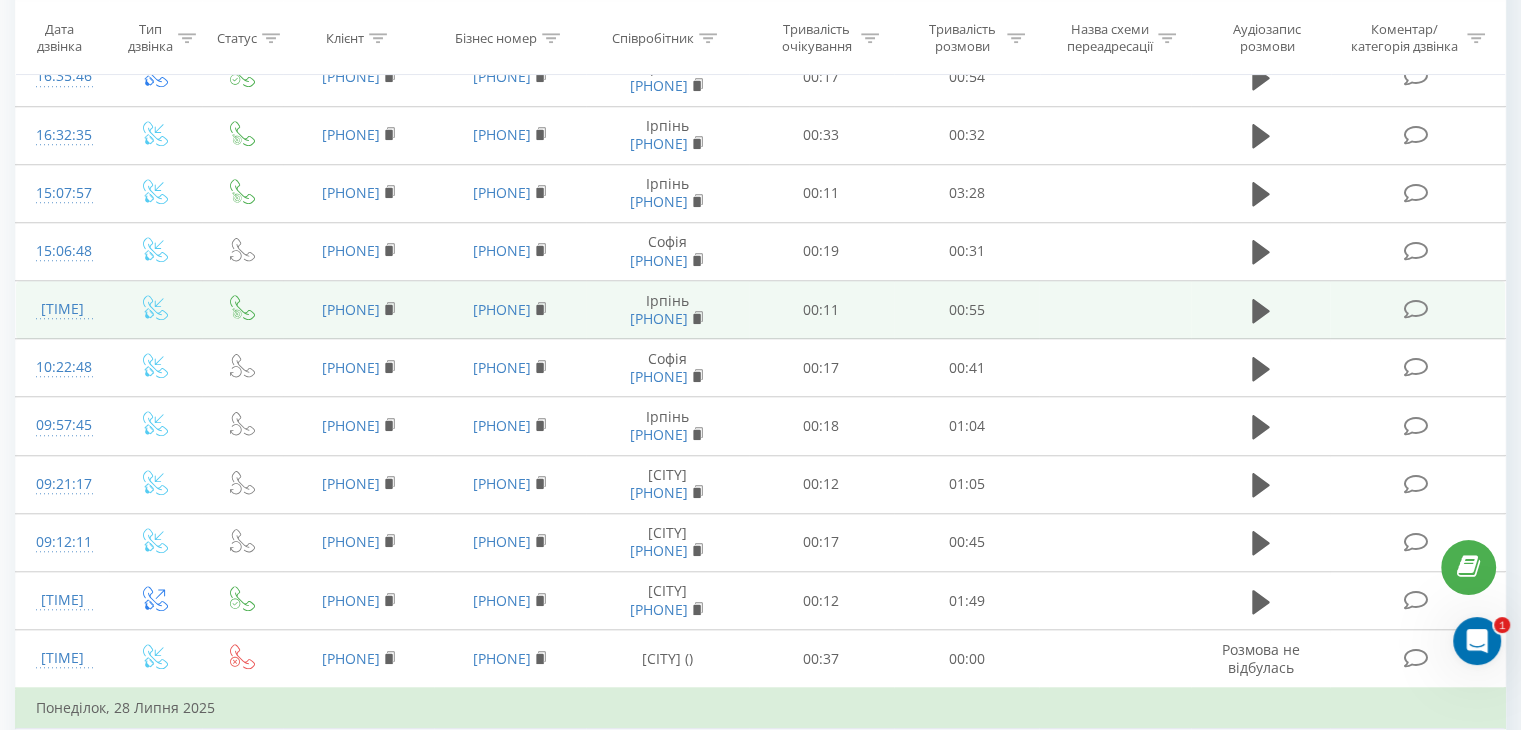 click on "[TIME]" at bounding box center [62, 310] 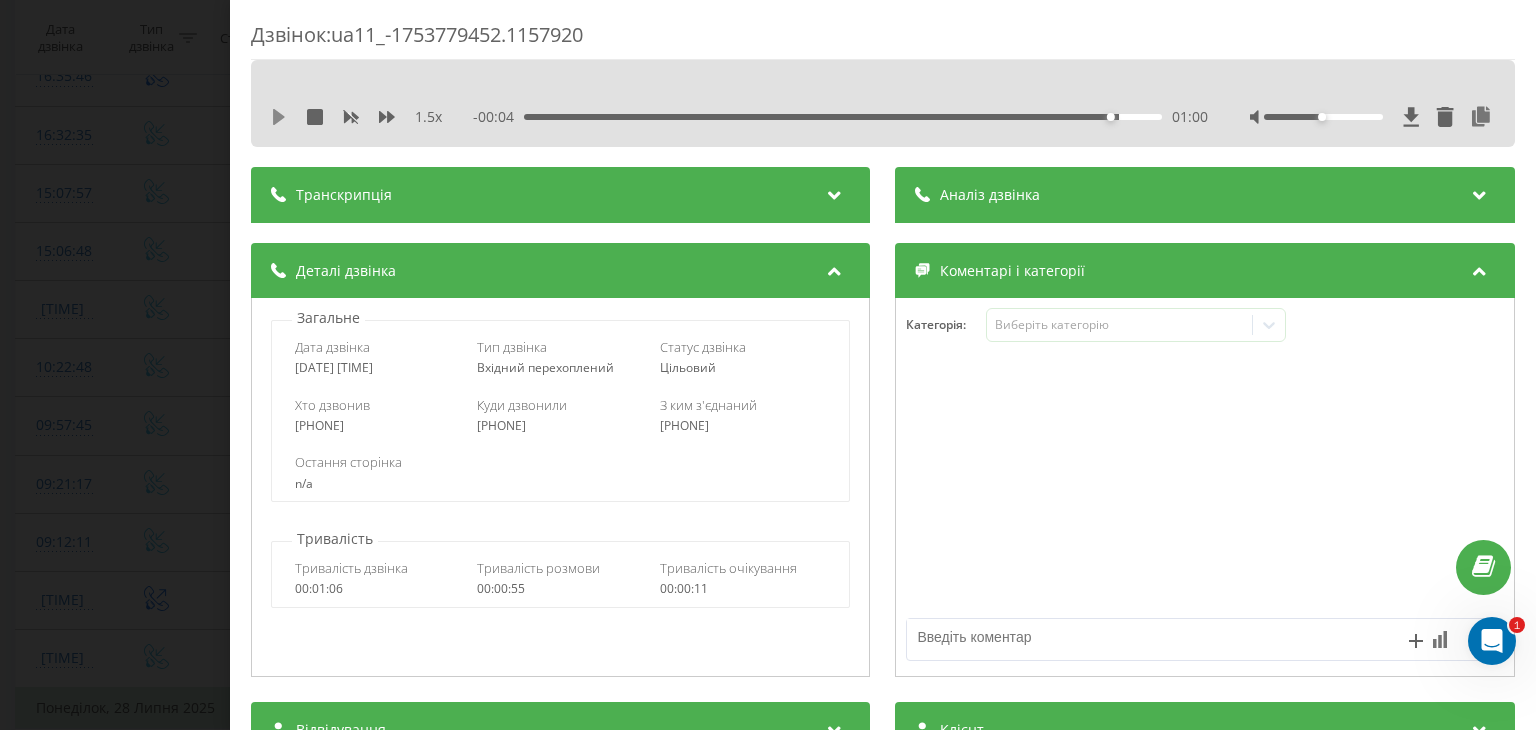 click 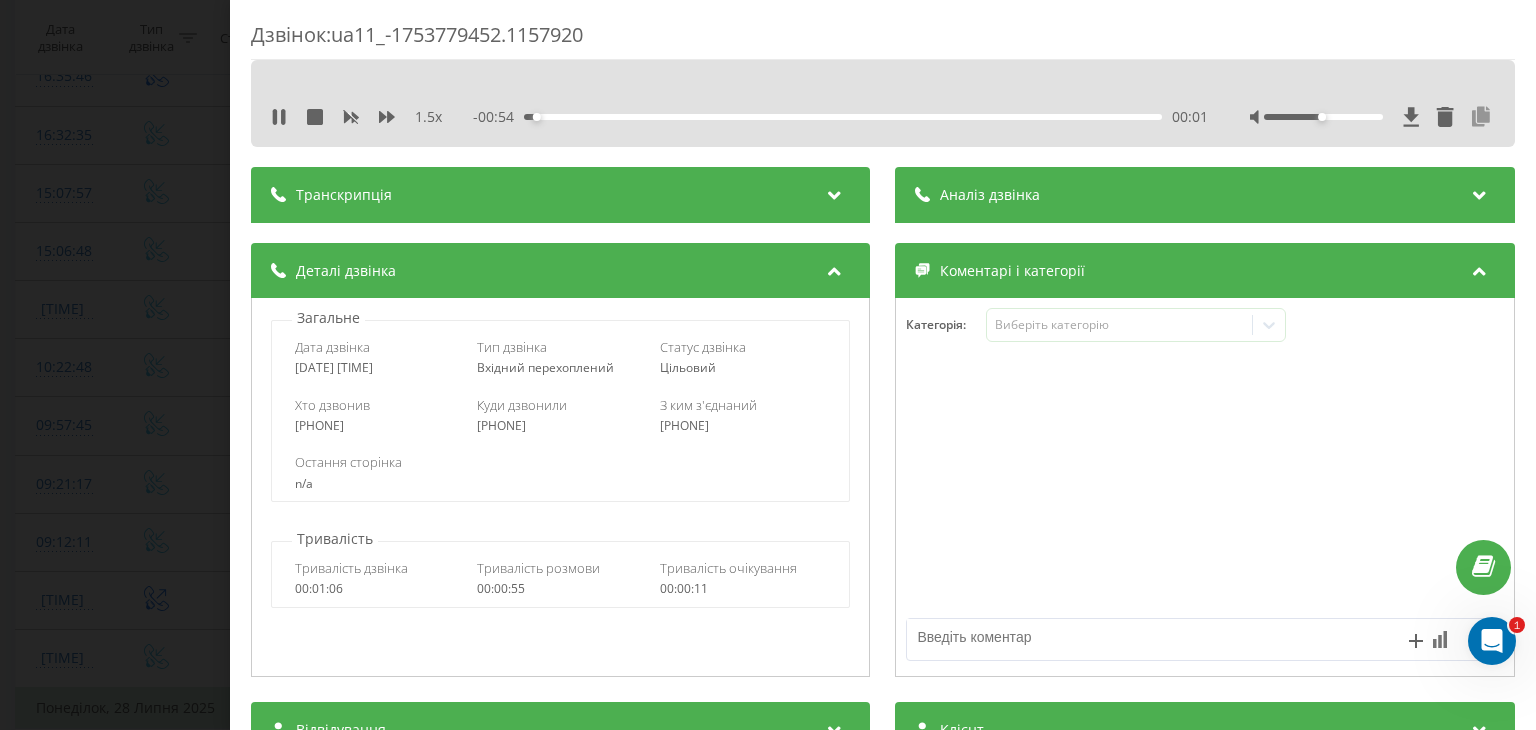 click at bounding box center [1482, 117] 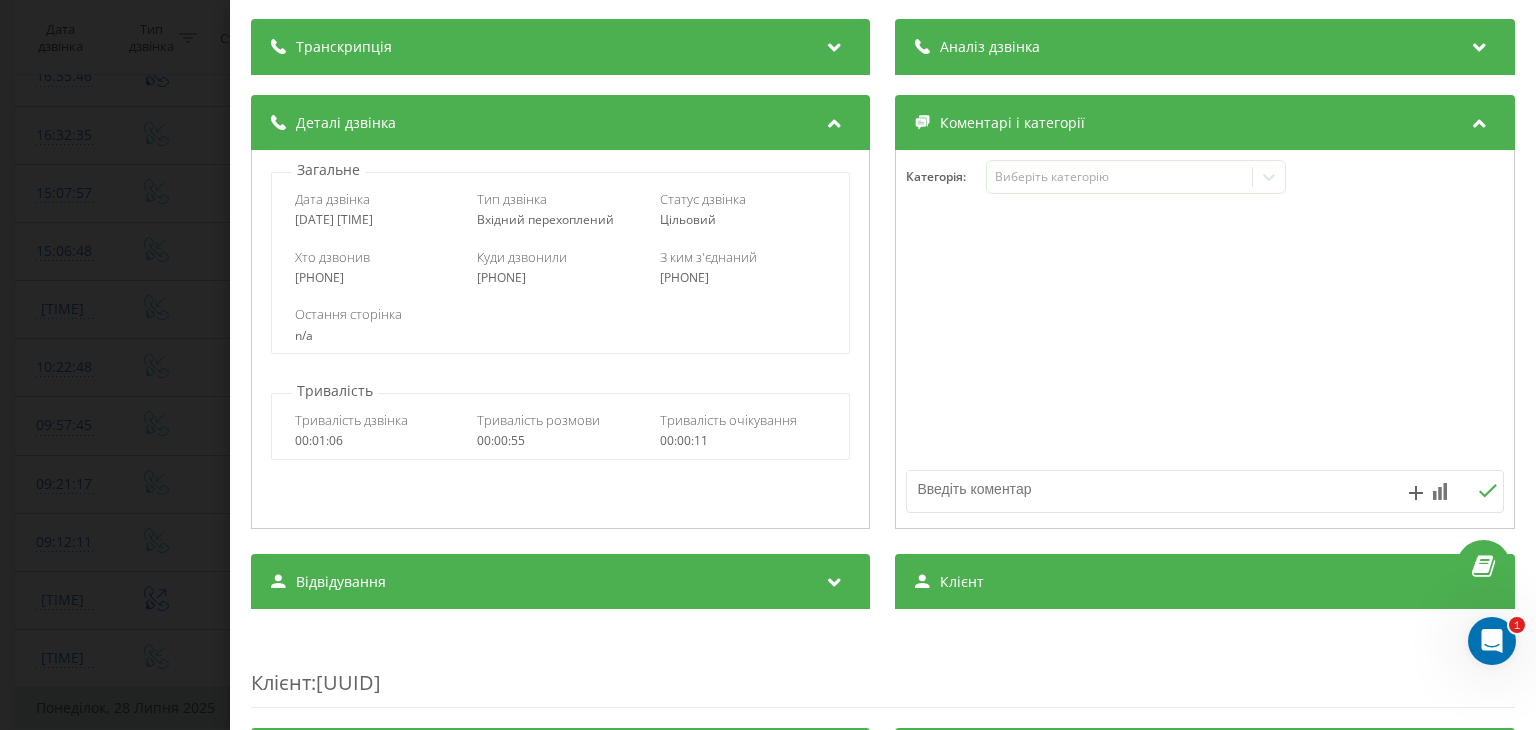 scroll, scrollTop: 300, scrollLeft: 0, axis: vertical 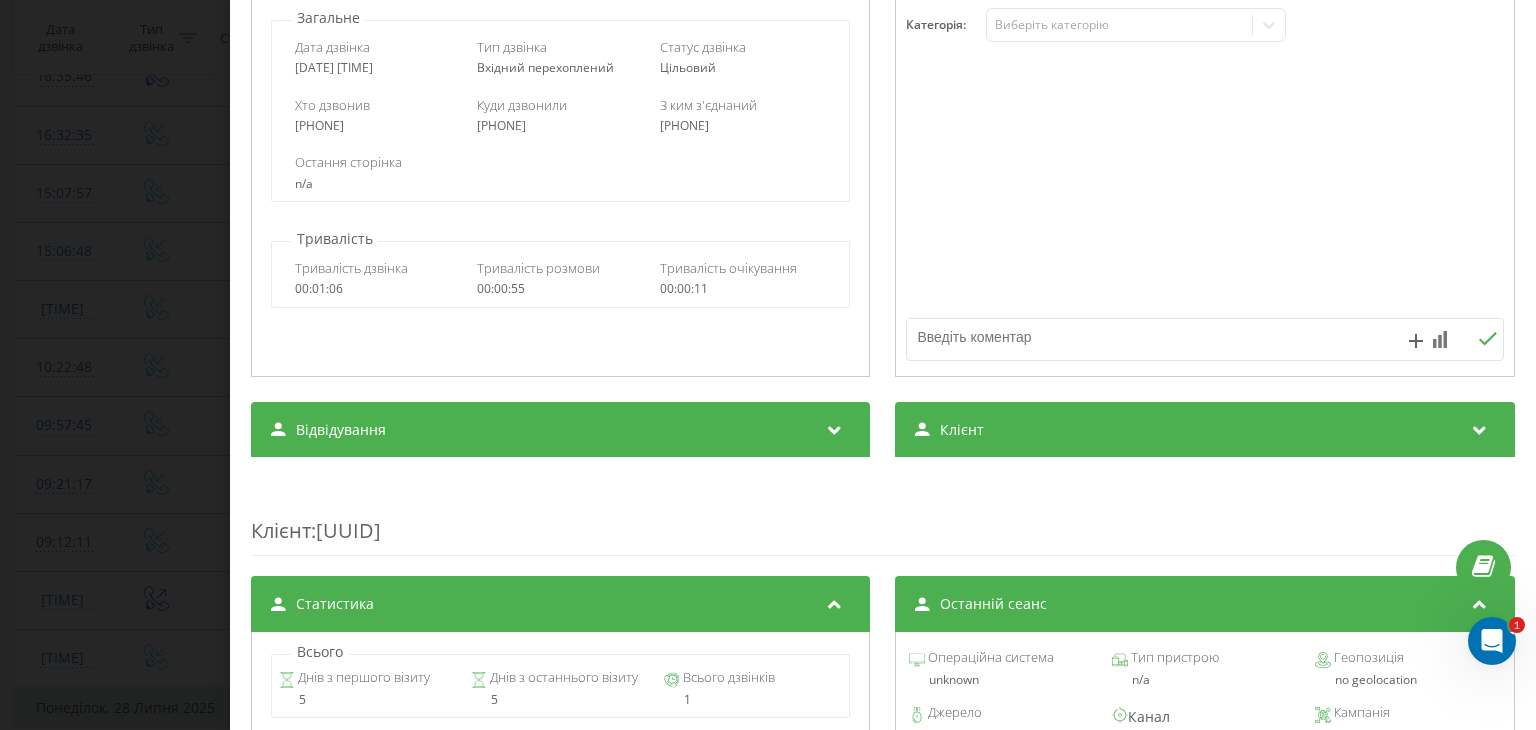 click on "Клієнт" at bounding box center [1205, 430] 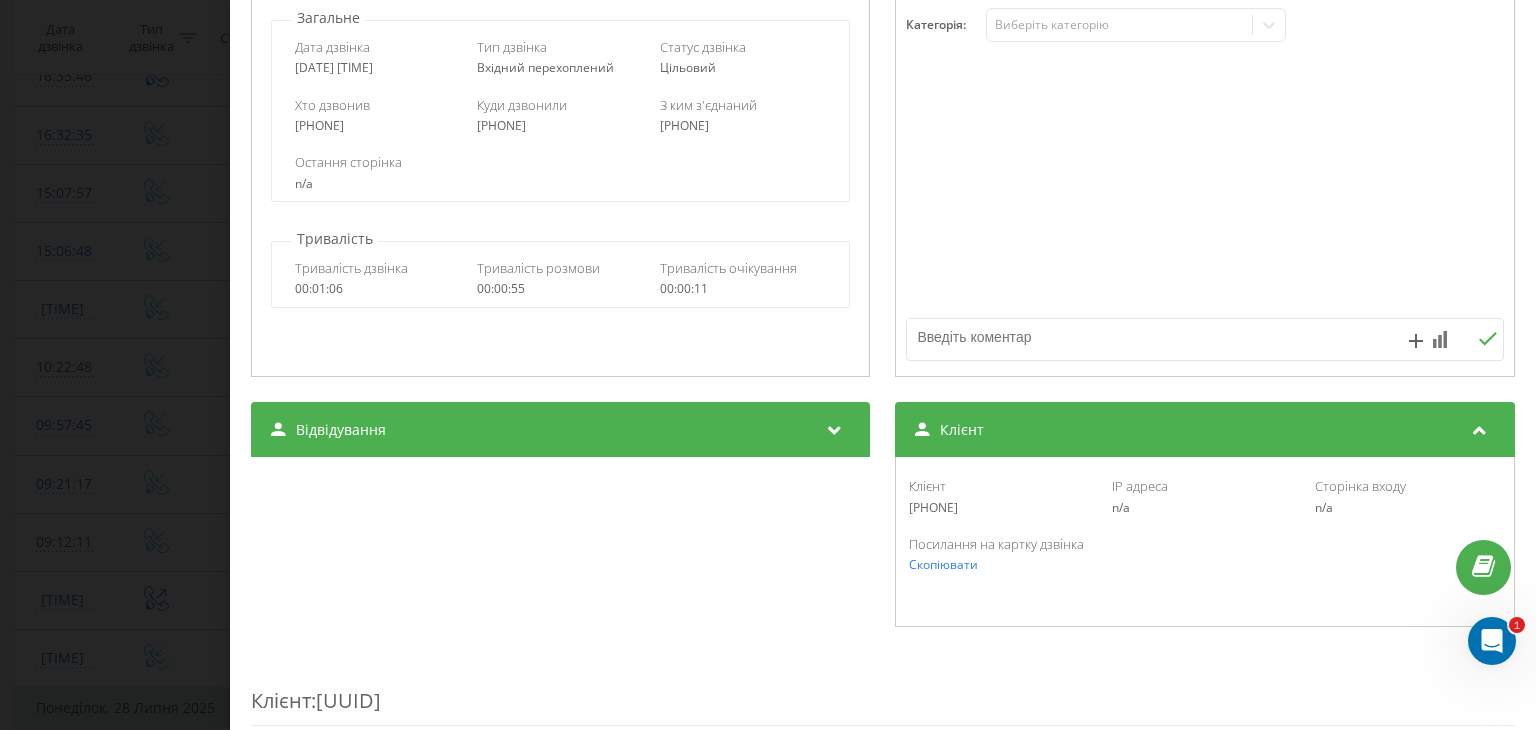 drag, startPoint x: 990, startPoint y: 505, endPoint x: 900, endPoint y: 512, distance: 90.27181 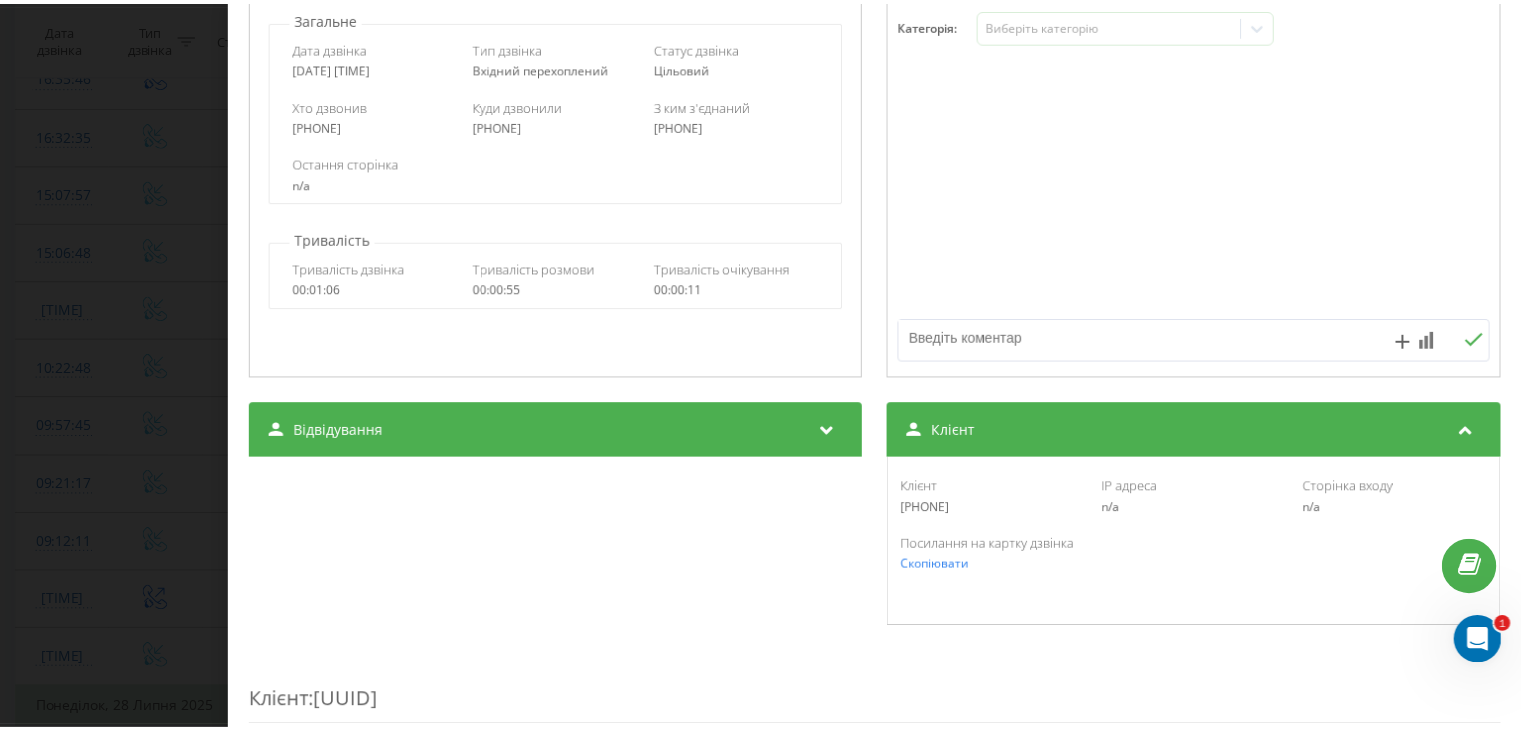 scroll, scrollTop: 0, scrollLeft: 0, axis: both 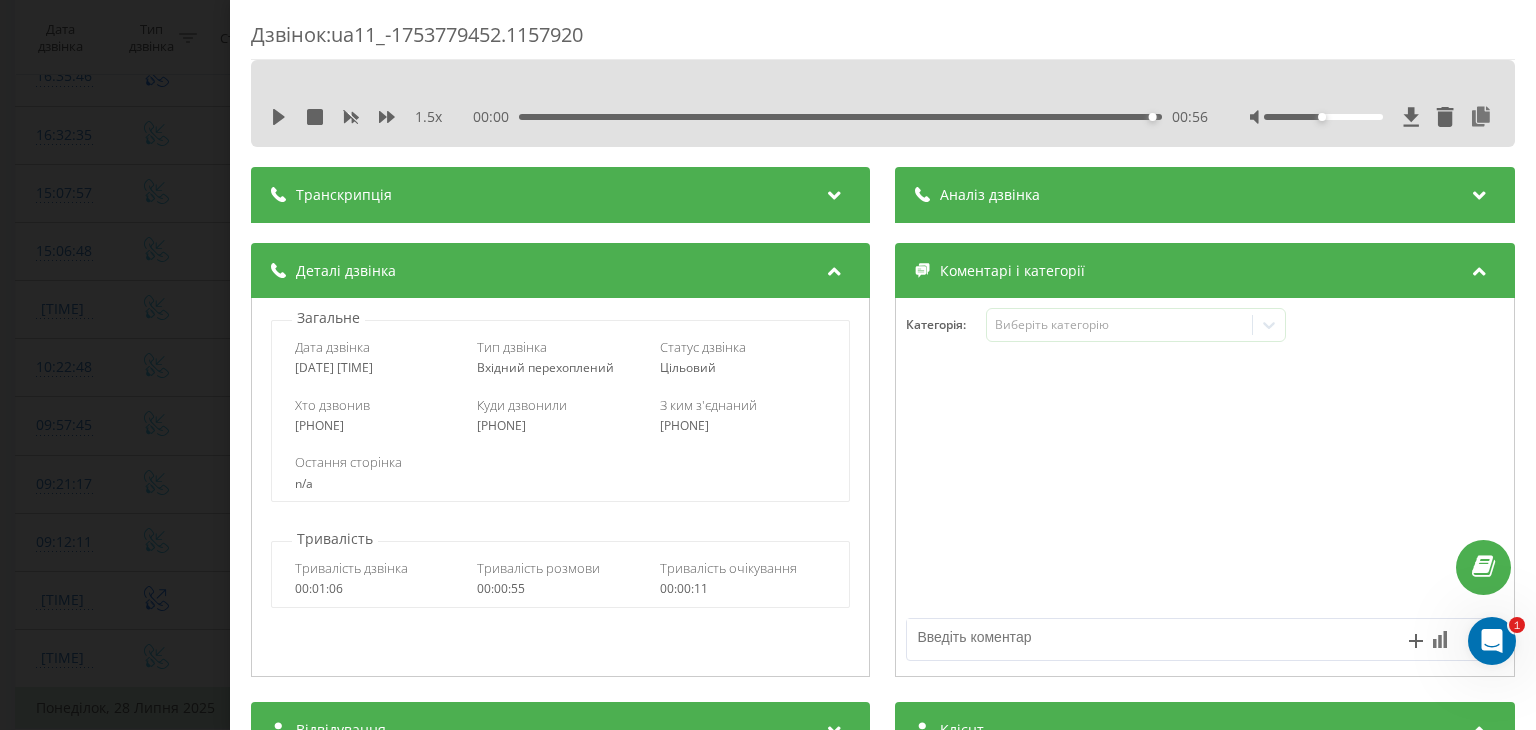 click on "Дзвінок :  ua11_-1753779452.1157920   1.5 x  00:00 00:56   00:56   Транскрипція Для AI-аналізу майбутніх дзвінків  налаштуйте та активуйте профіль на сторінці . Якщо профіль вже є і дзвінок відповідає його умовам, оновіть сторінку через 10 хвилин - AI аналізує поточний дзвінок. Аналіз дзвінка Для AI-аналізу майбутніх дзвінків  налаштуйте та активуйте профіль на сторінці . Якщо профіль вже є і дзвінок відповідає його умовам, оновіть сторінку через 10 хвилин - AI аналізує поточний дзвінок. Деталі дзвінка Загальне Дата дзвінка [DATE] [TIME] Тип дзвінка Вхідний перехоплений Статус дзвінка n/a :" at bounding box center (768, 365) 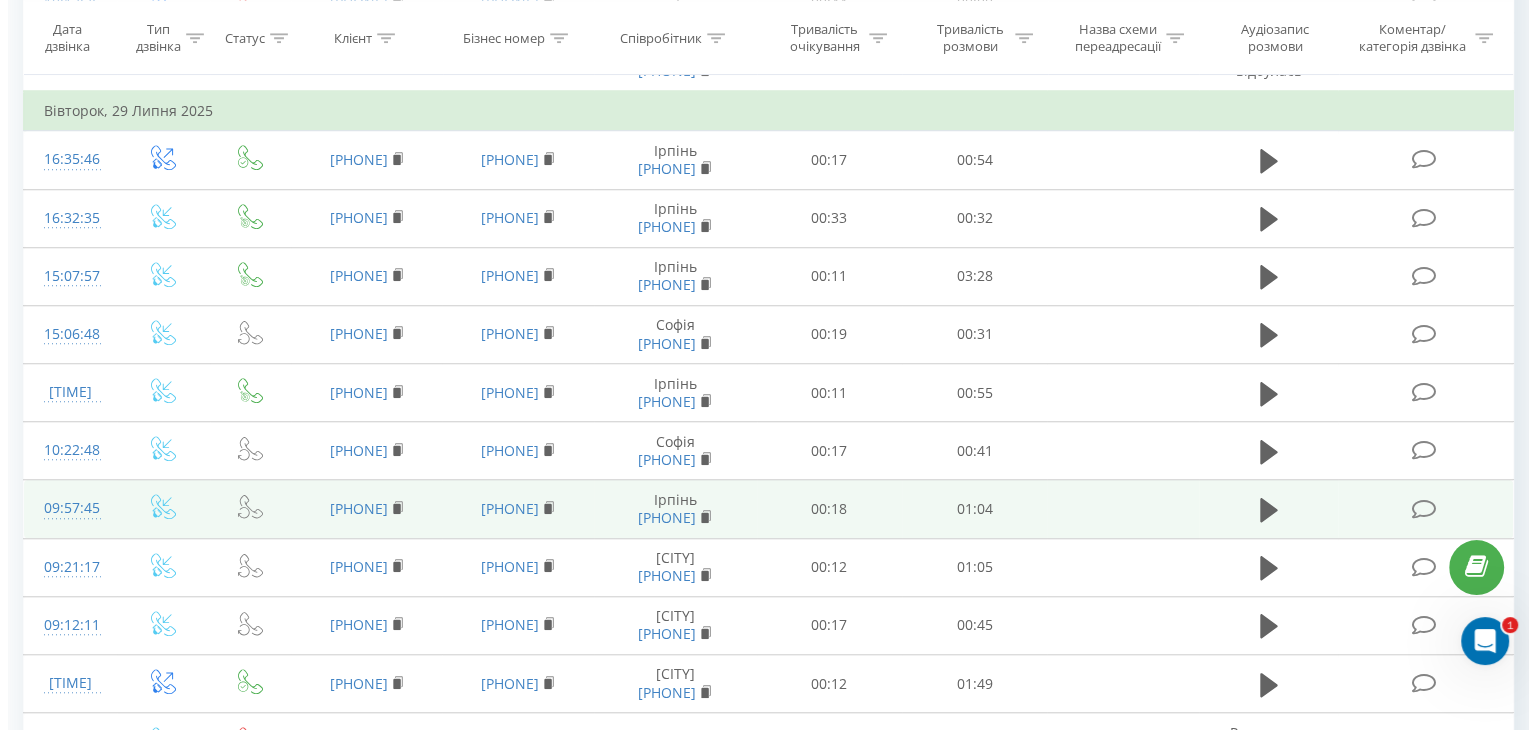 scroll, scrollTop: 1512, scrollLeft: 0, axis: vertical 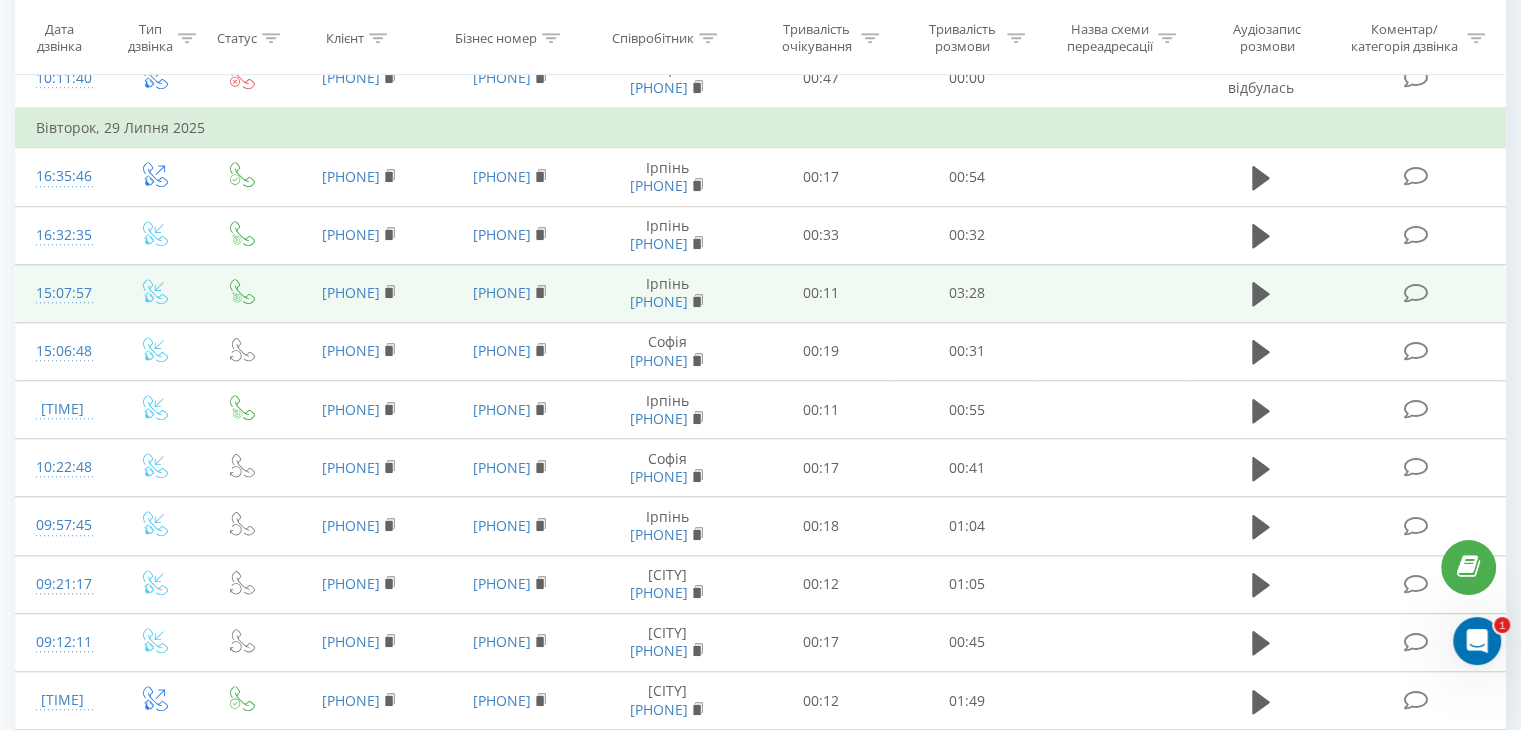 click on "15:07:57" at bounding box center (62, 293) 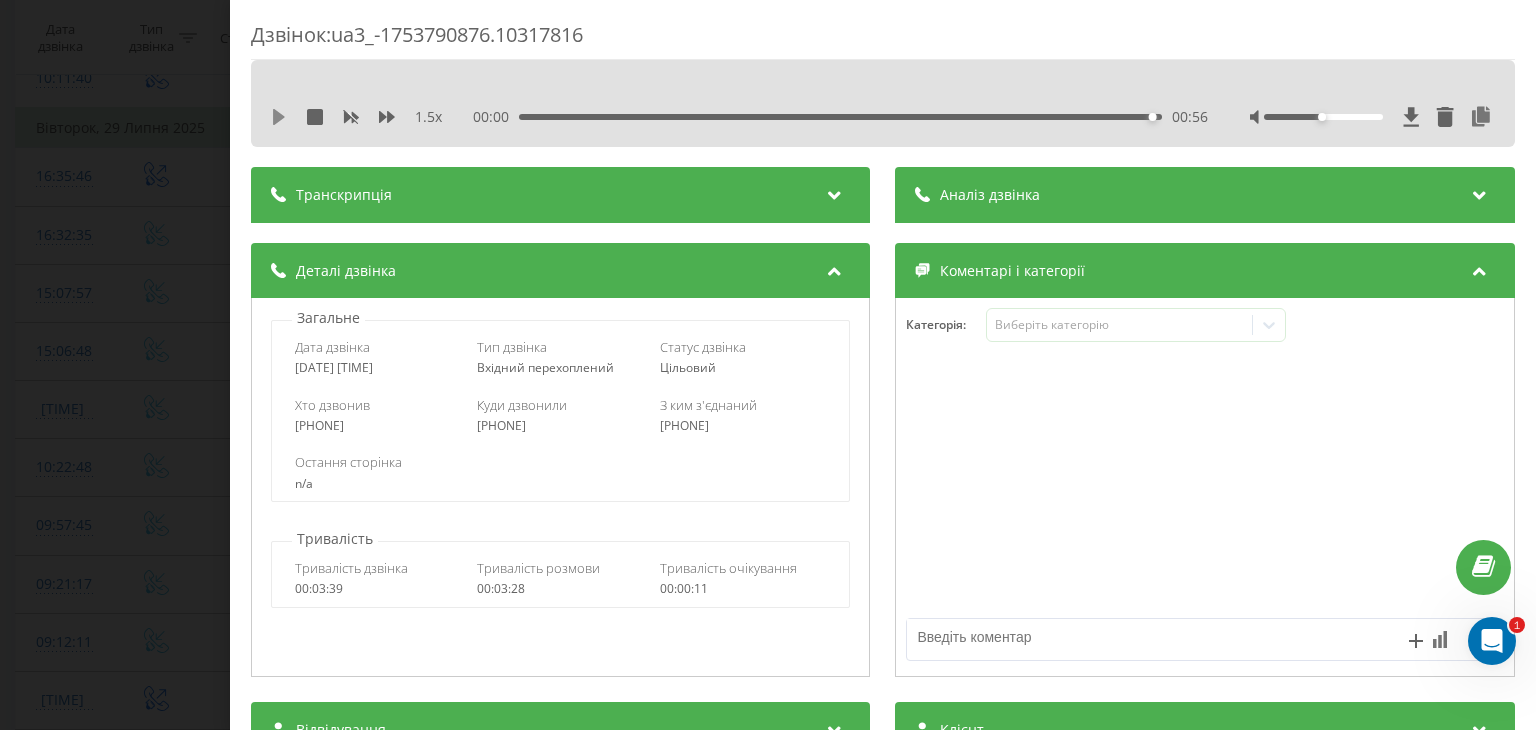 click 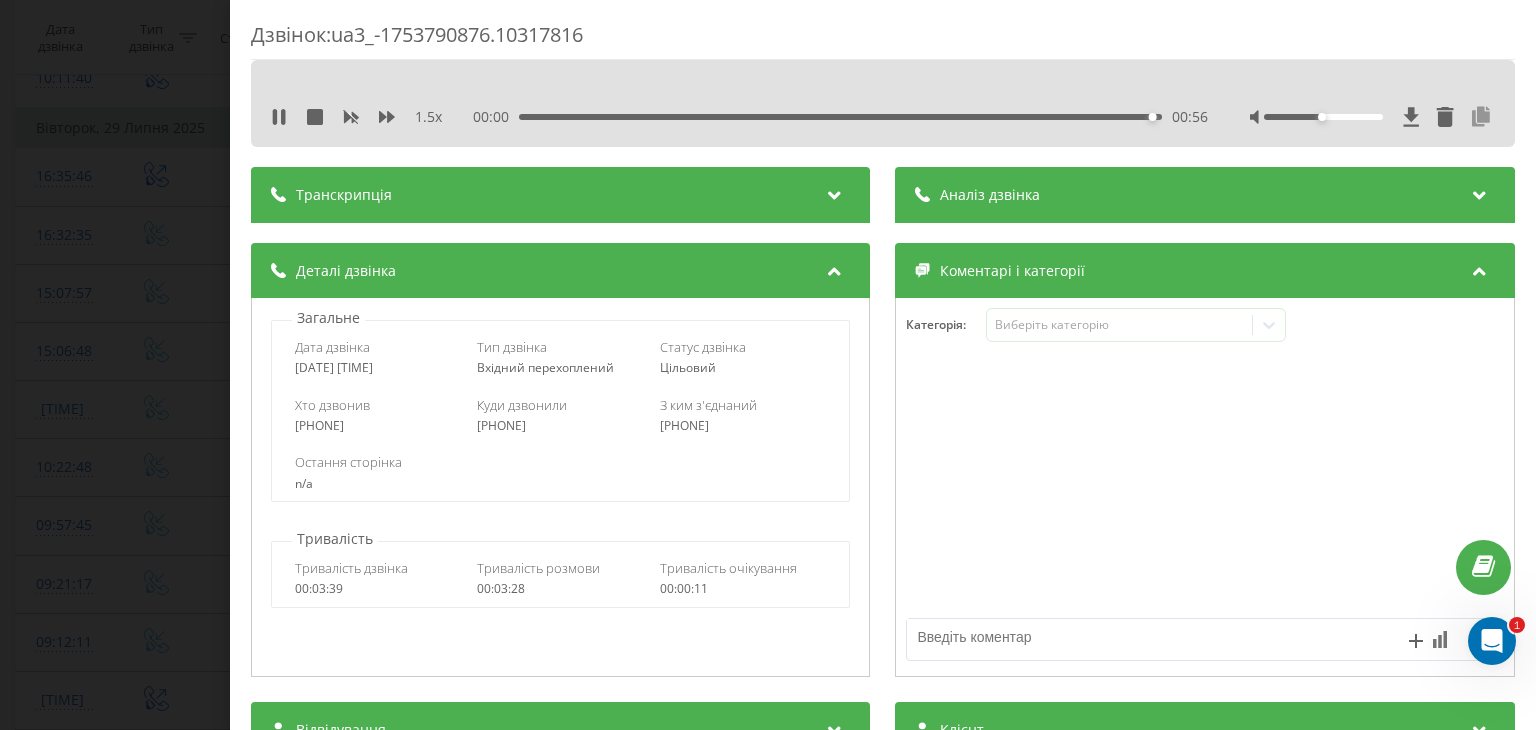 click at bounding box center (1482, 117) 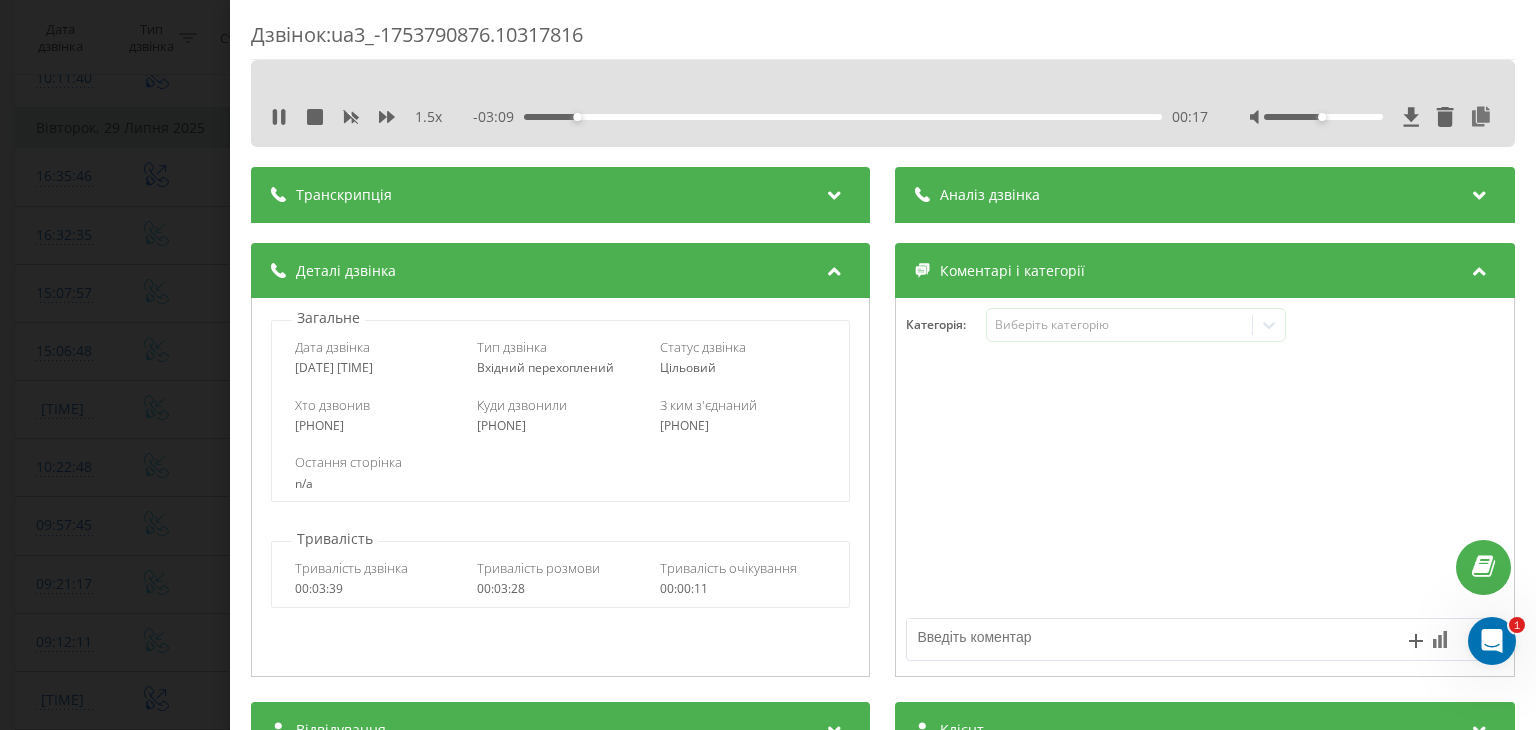 scroll, scrollTop: 400, scrollLeft: 0, axis: vertical 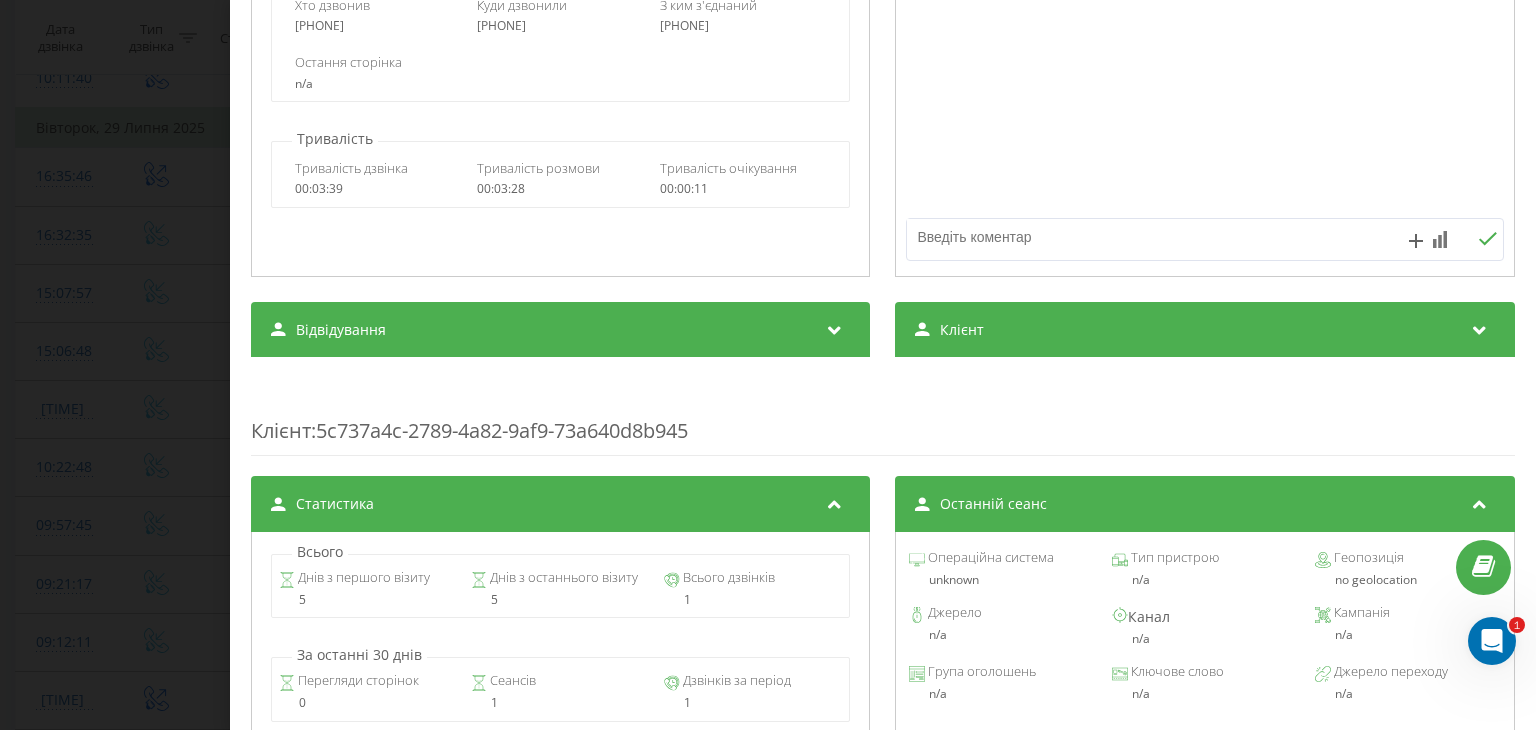 click on "Клієнт" at bounding box center [1205, 330] 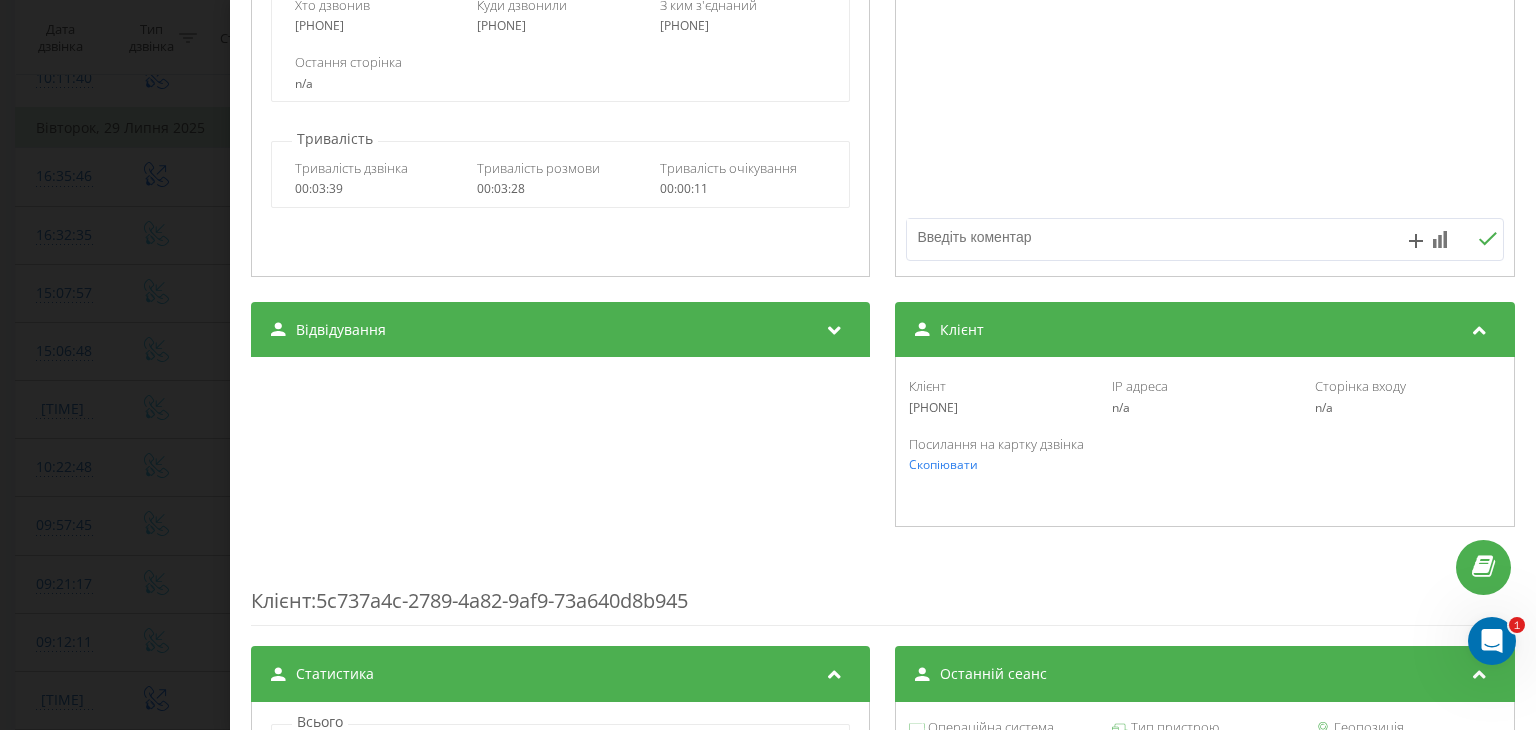 drag, startPoint x: 993, startPoint y: 405, endPoint x: 894, endPoint y: 425, distance: 101 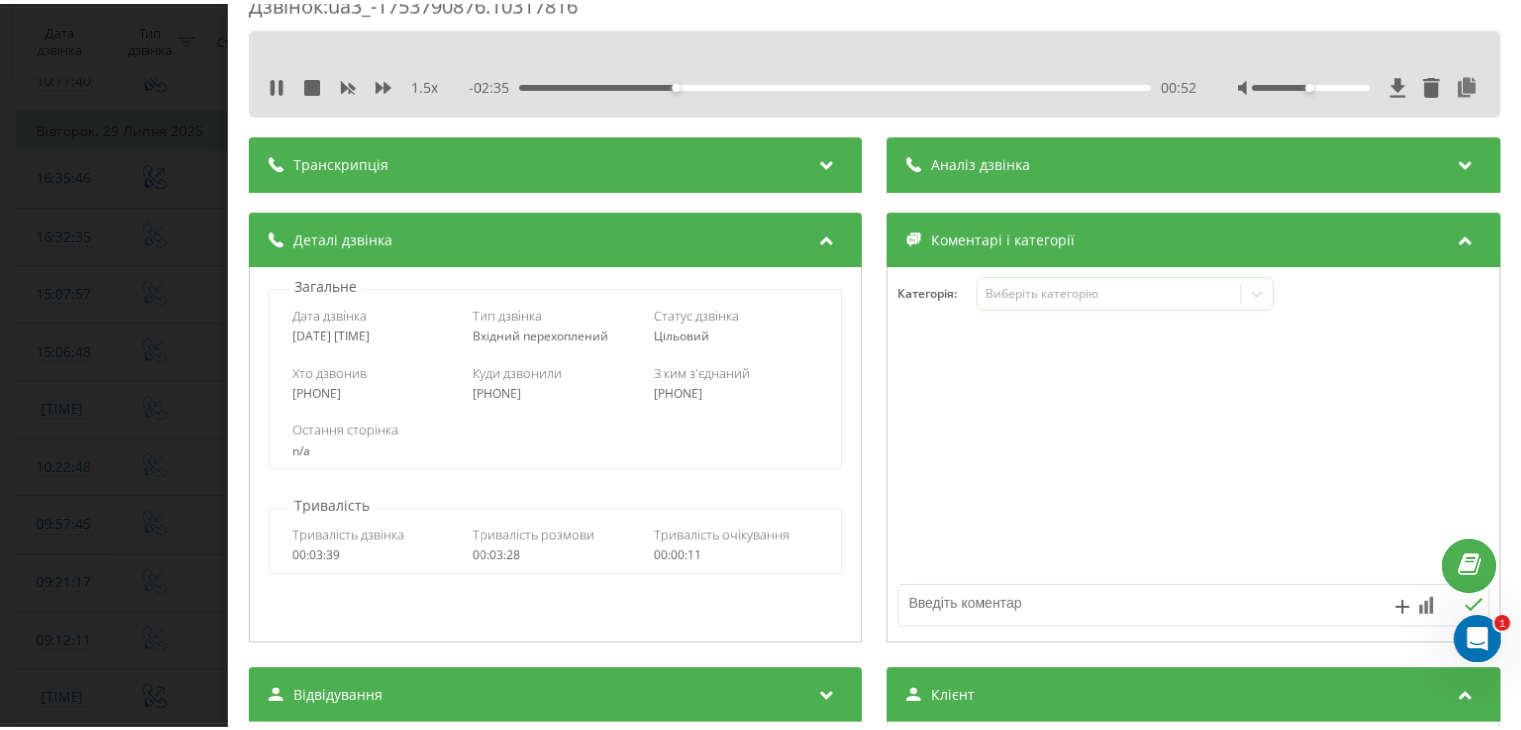 scroll, scrollTop: 0, scrollLeft: 0, axis: both 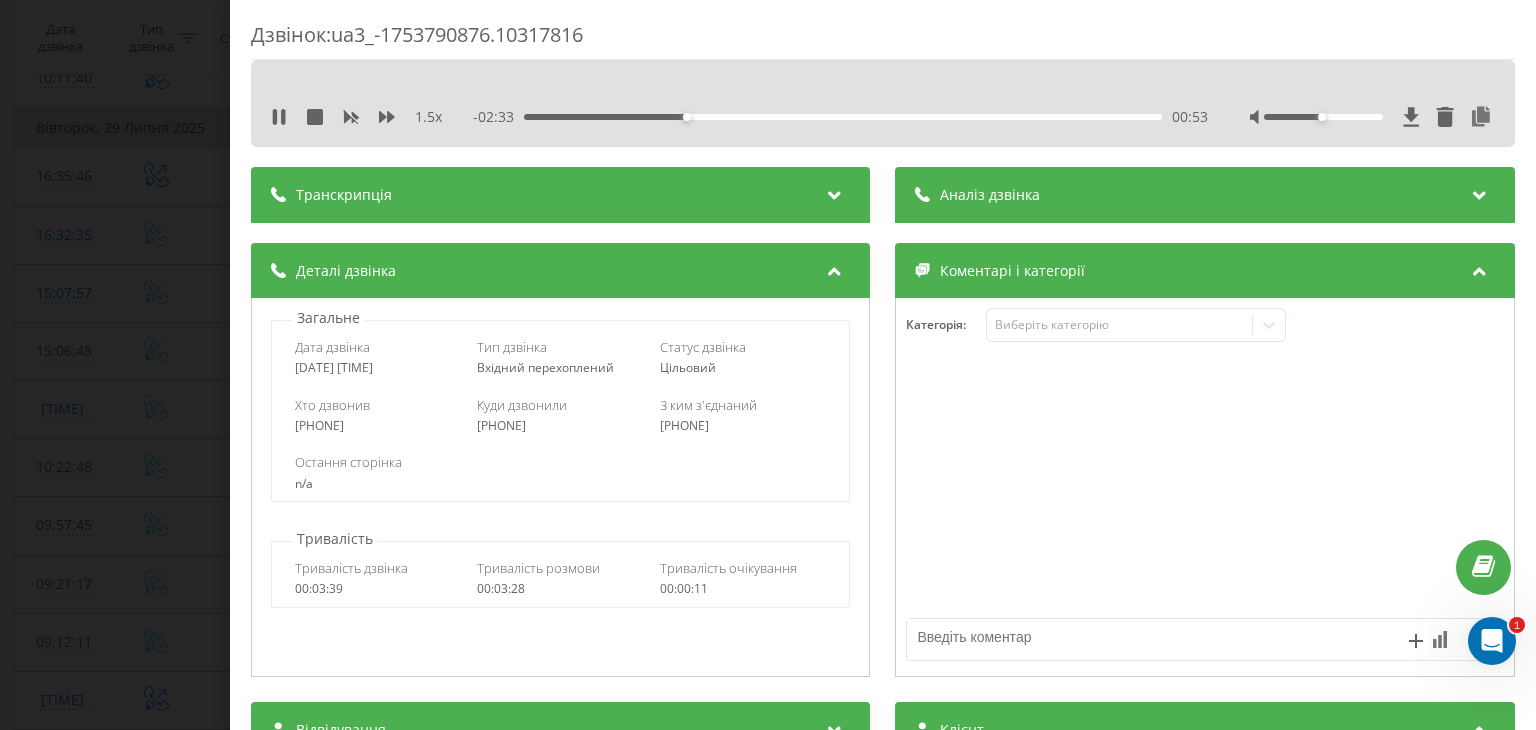 click on "- 02:33 00:53   00:53" at bounding box center (841, 117) 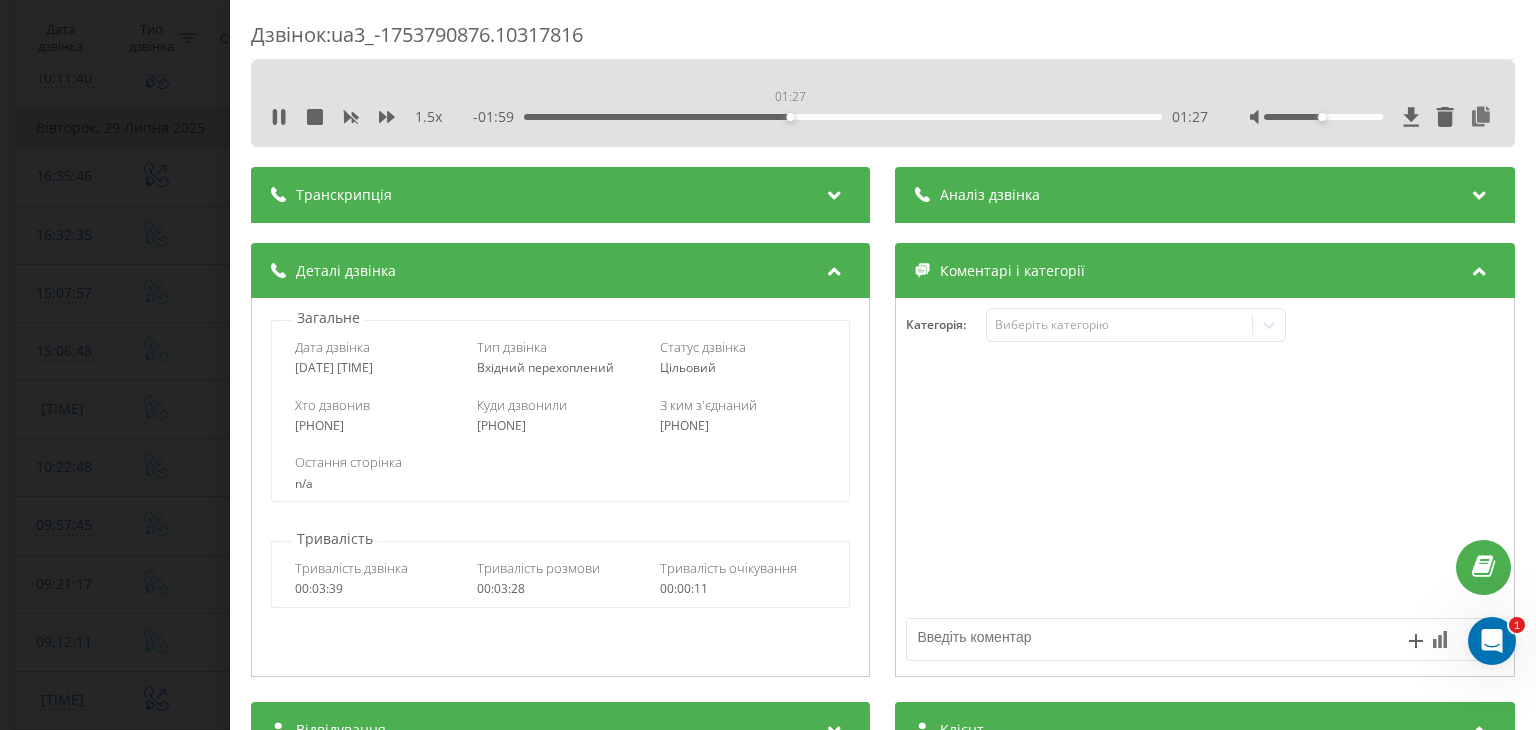 click on "01:27" at bounding box center [843, 117] 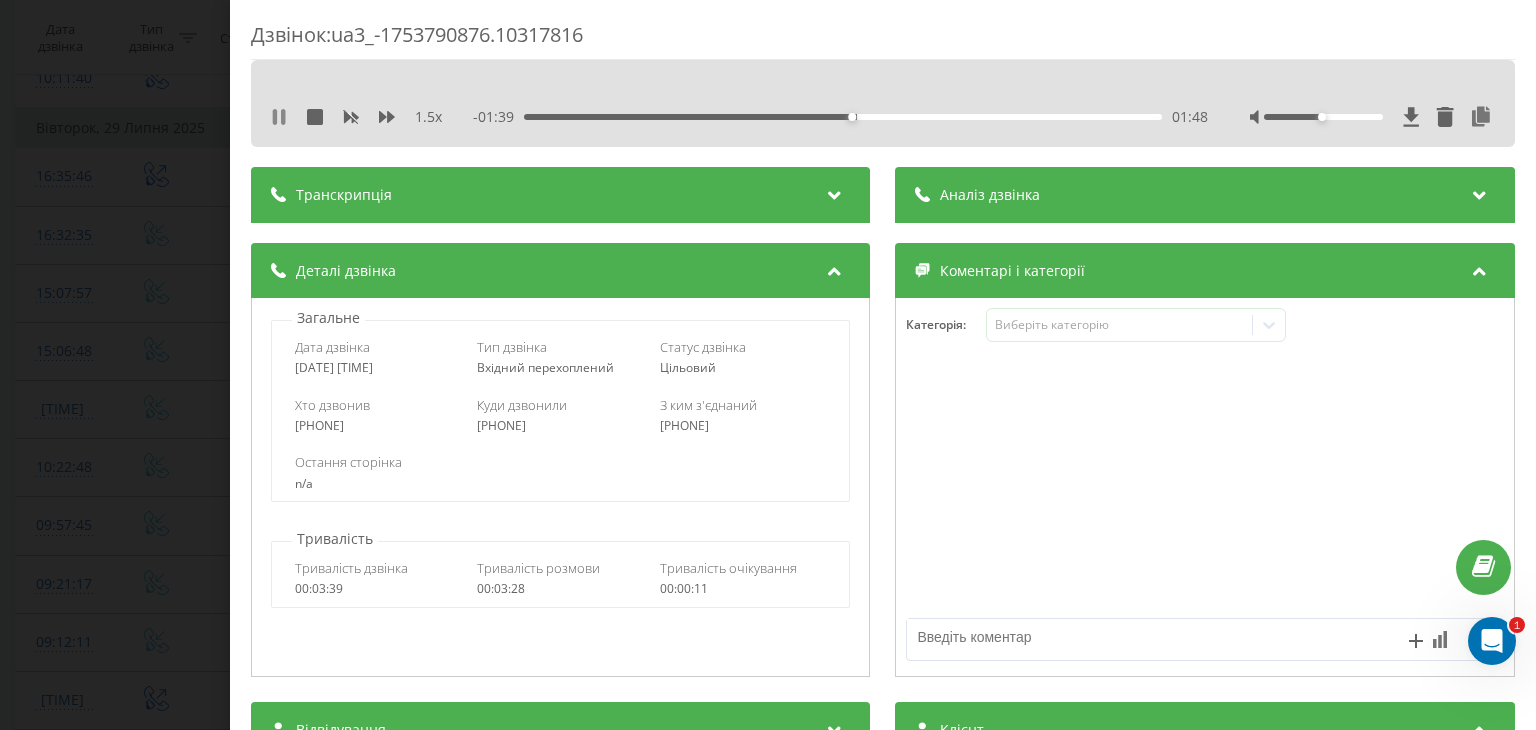 click 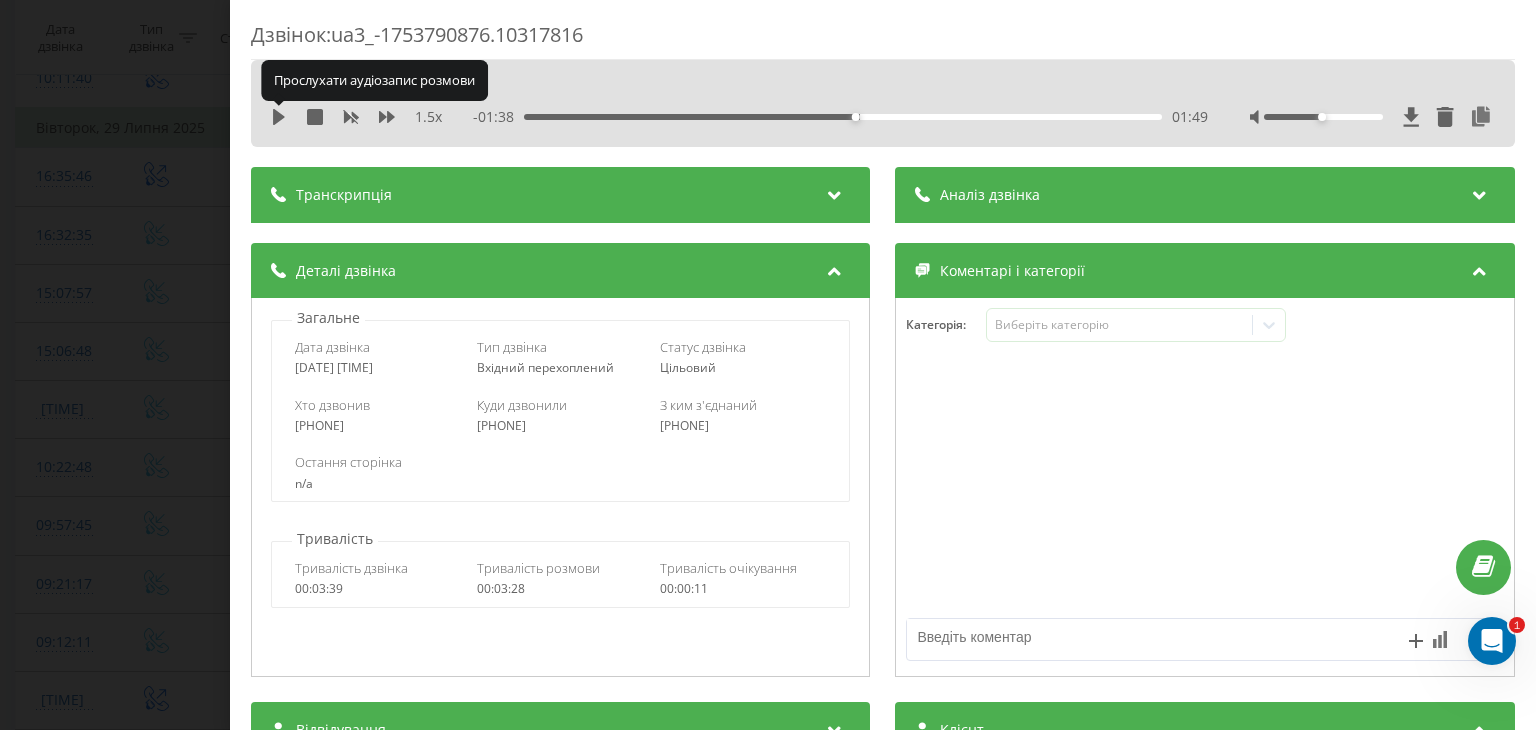 click 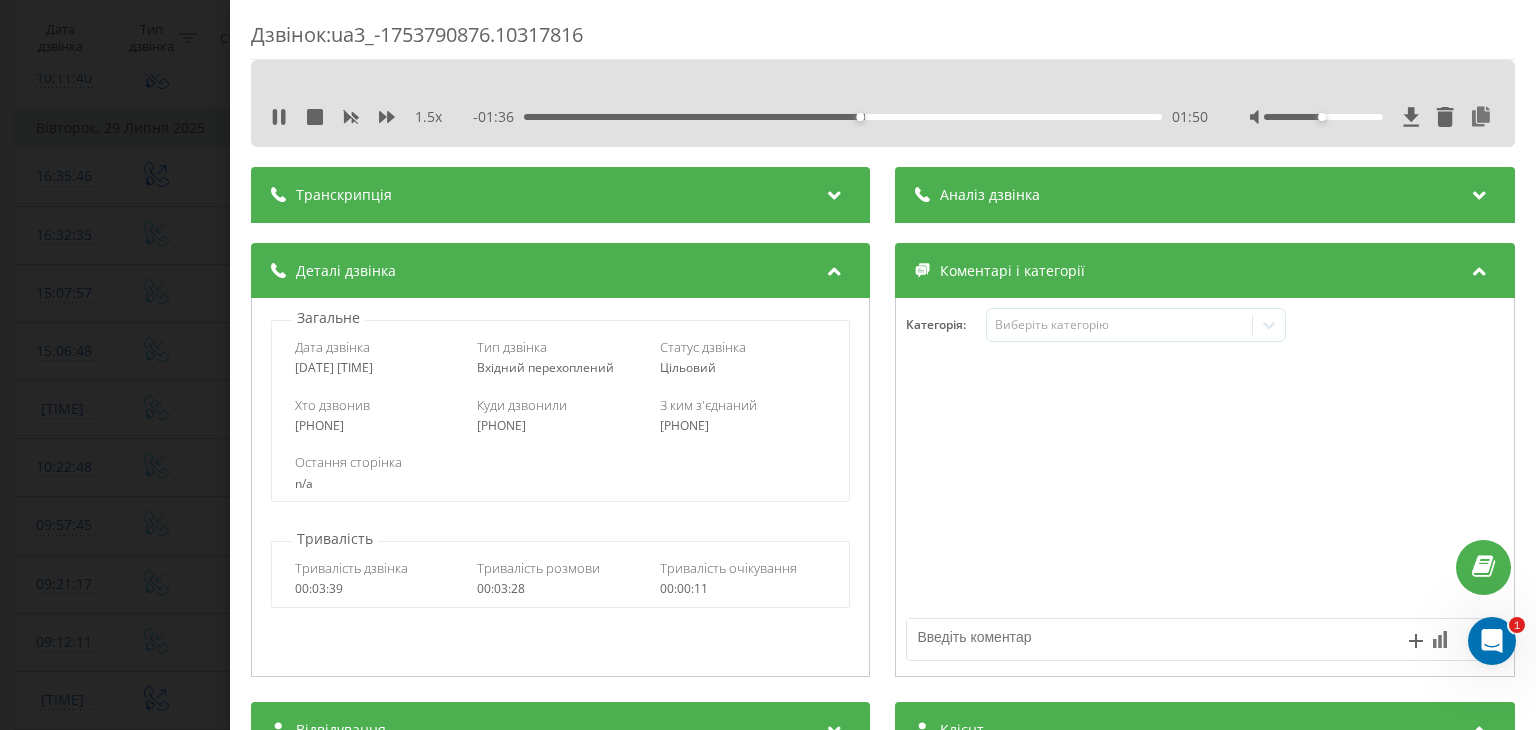 click on "01:50" at bounding box center (843, 117) 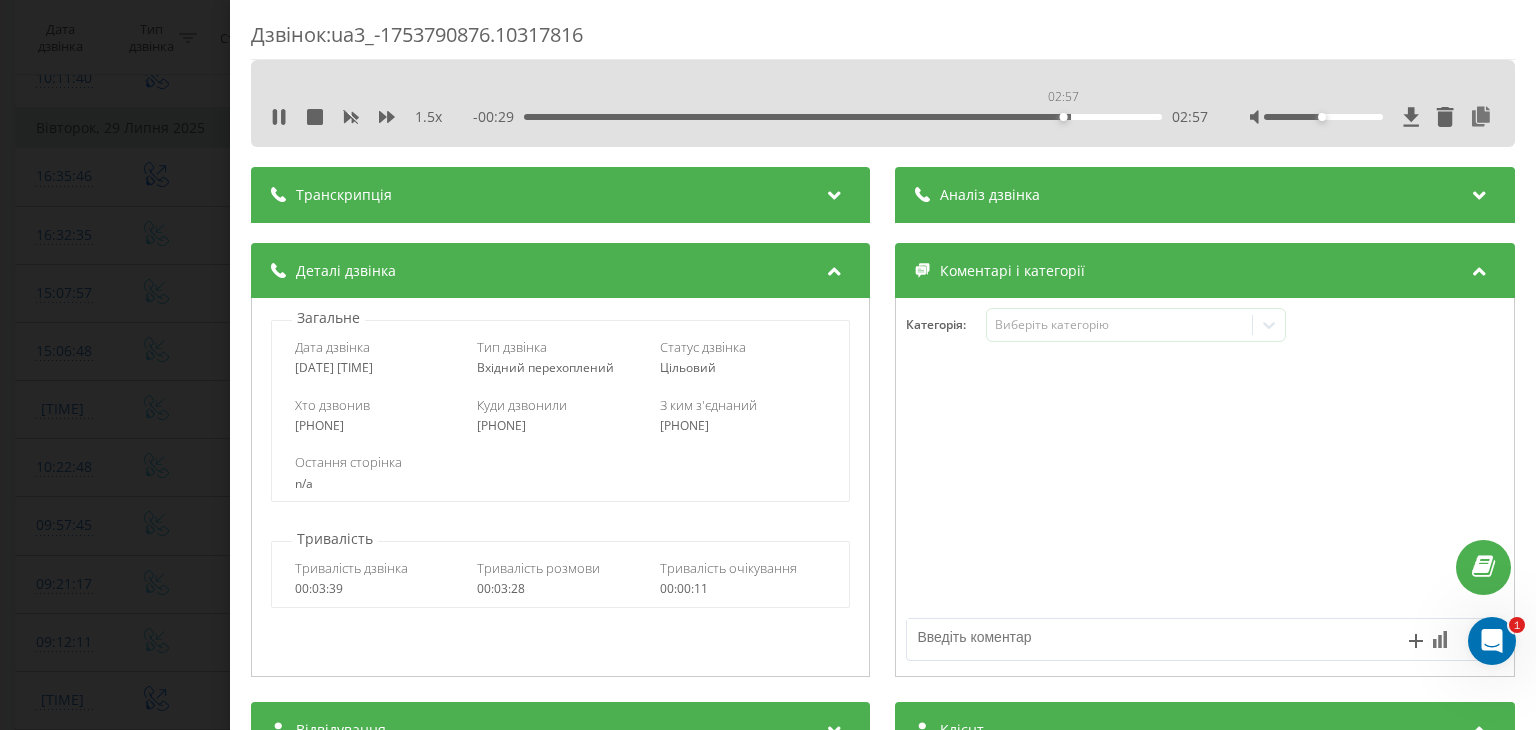 click on "02:57" at bounding box center [843, 117] 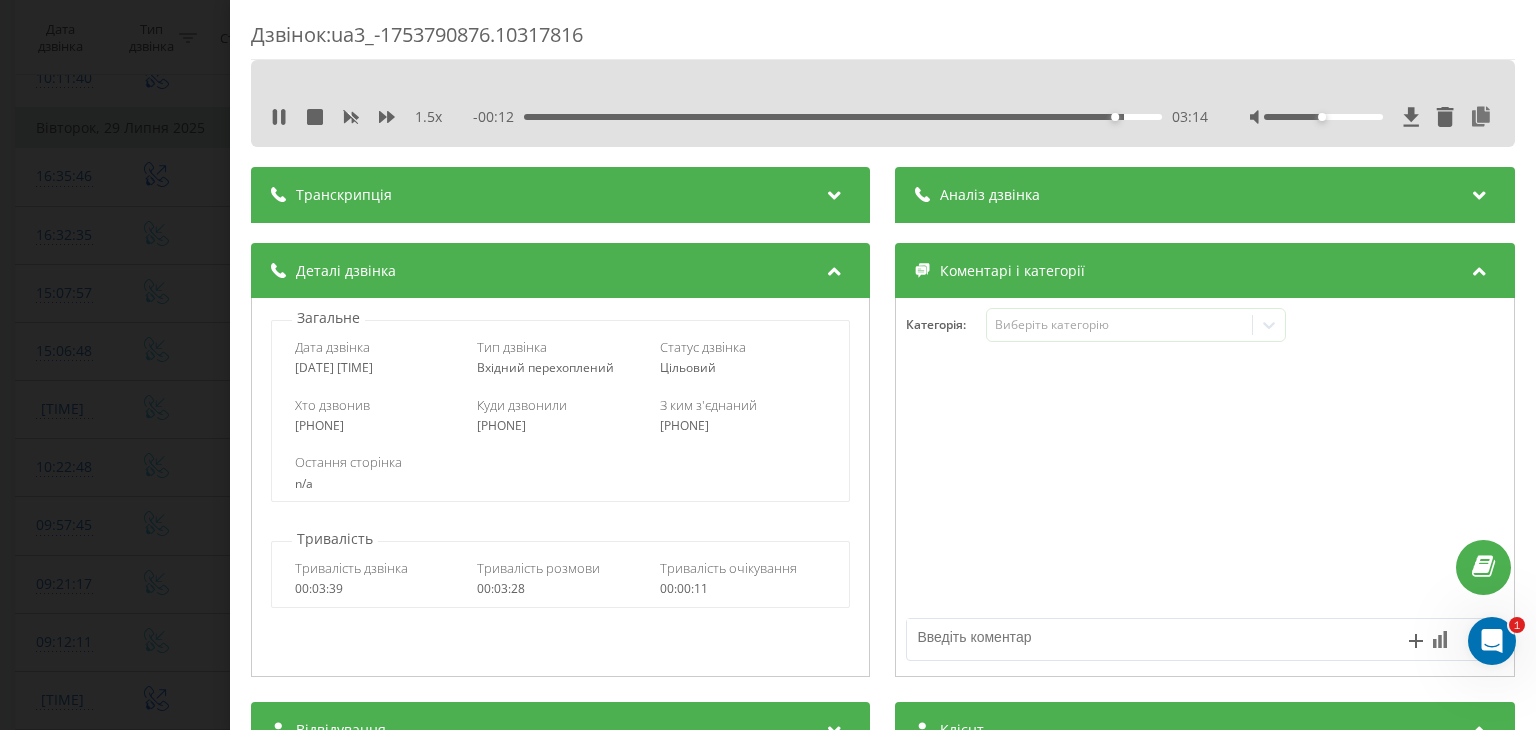 click on "Дзвінок :  ua3_-1753790876.10317816   1.5 x  - 00:12 03:14   03:14   Транскрипція Для AI-аналізу майбутніх дзвінків  налаштуйте та активуйте профіль на сторінці . Якщо профіль вже є і дзвінок відповідає його умовам, оновіть сторінку через 10 хвилин - AI аналізує поточний дзвінок. Аналіз дзвінка Для AI-аналізу майбутніх дзвінків  налаштуйте та активуйте профіль на сторінці . Якщо профіль вже є і дзвінок відповідає його умовам, оновіть сторінку через 10 хвилин - AI аналізує поточний дзвінок. Деталі дзвінка Загальне Дата дзвінка [DATE] [TIME] Тип дзвінка Вхідний перехоплений Статус дзвінка n/a" at bounding box center (768, 365) 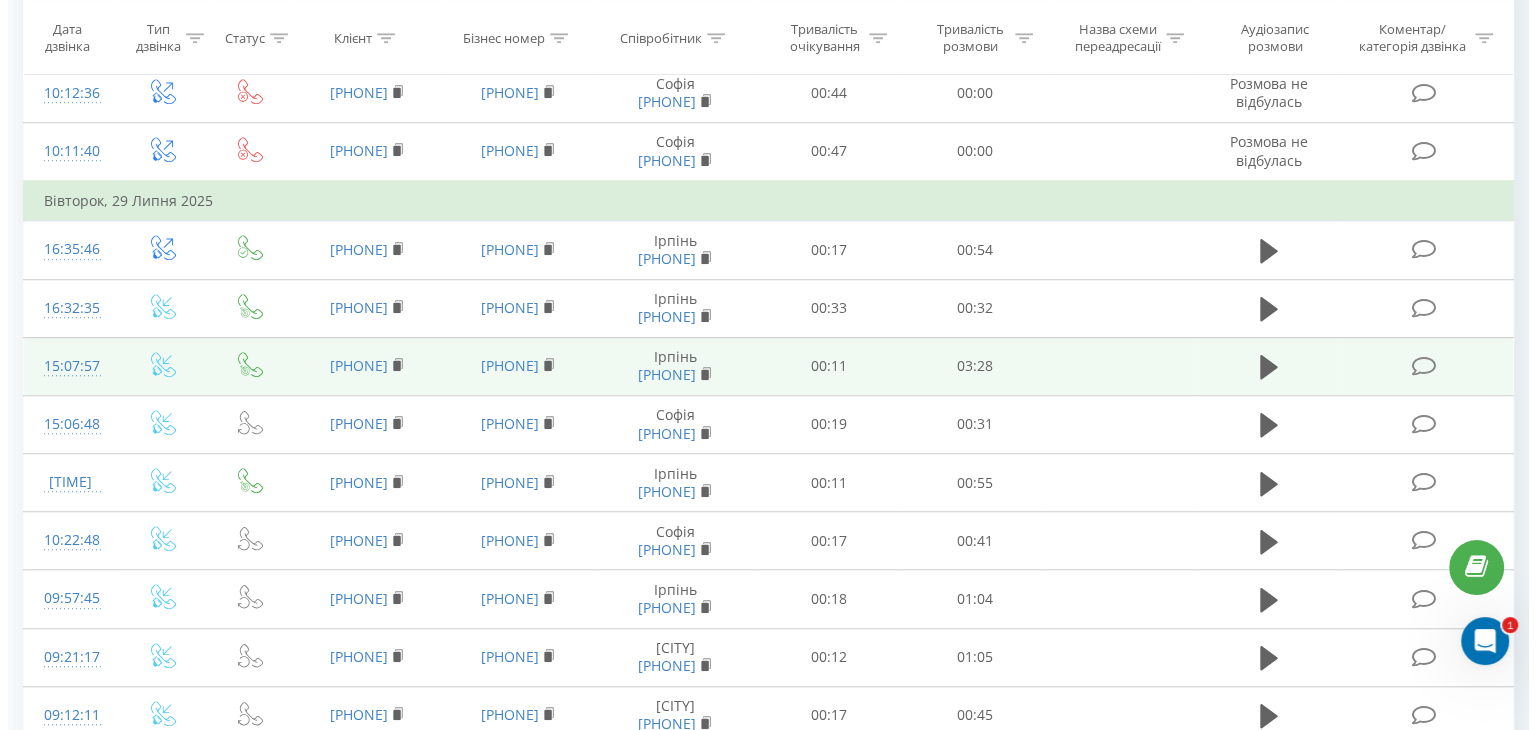 scroll, scrollTop: 1412, scrollLeft: 0, axis: vertical 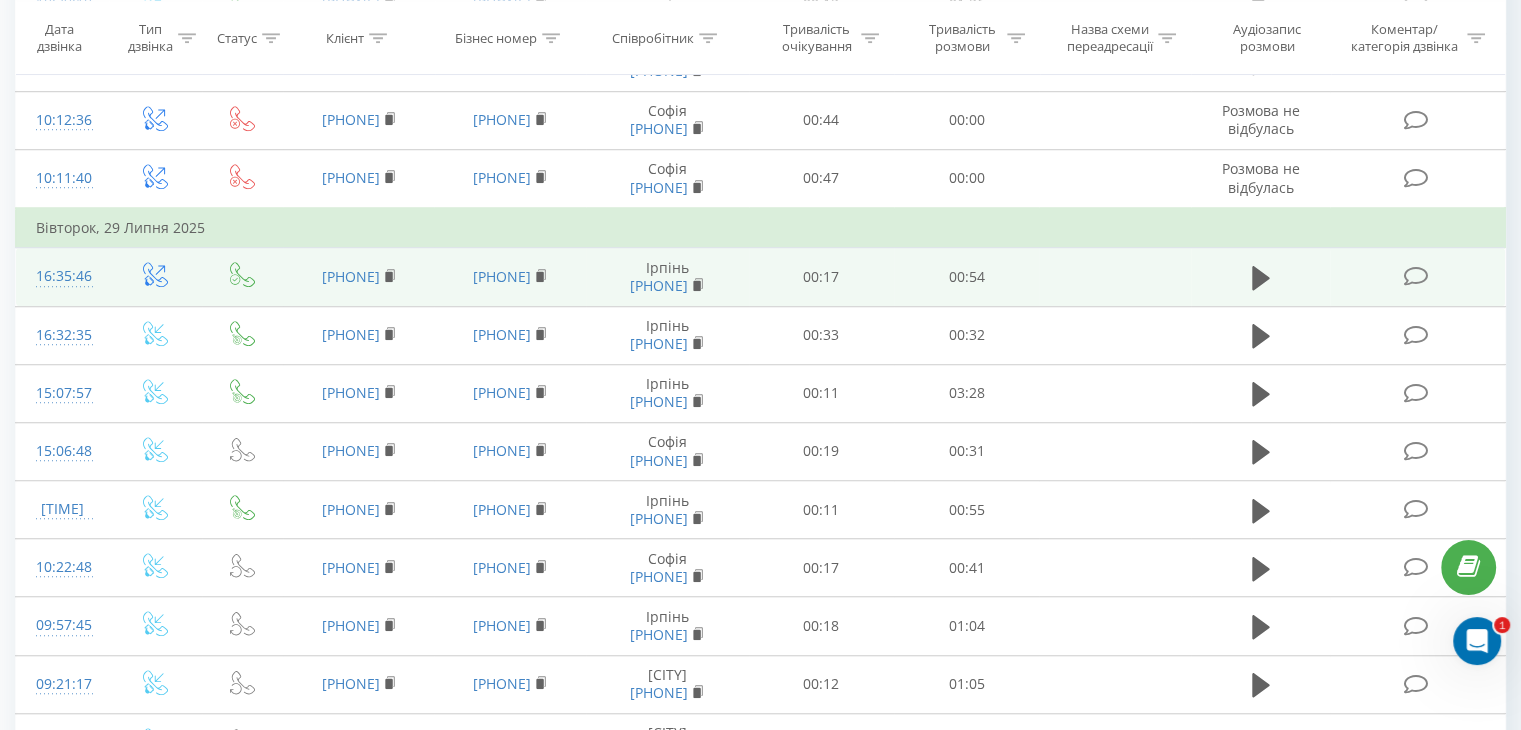 click on "16:35:46" at bounding box center [62, 277] 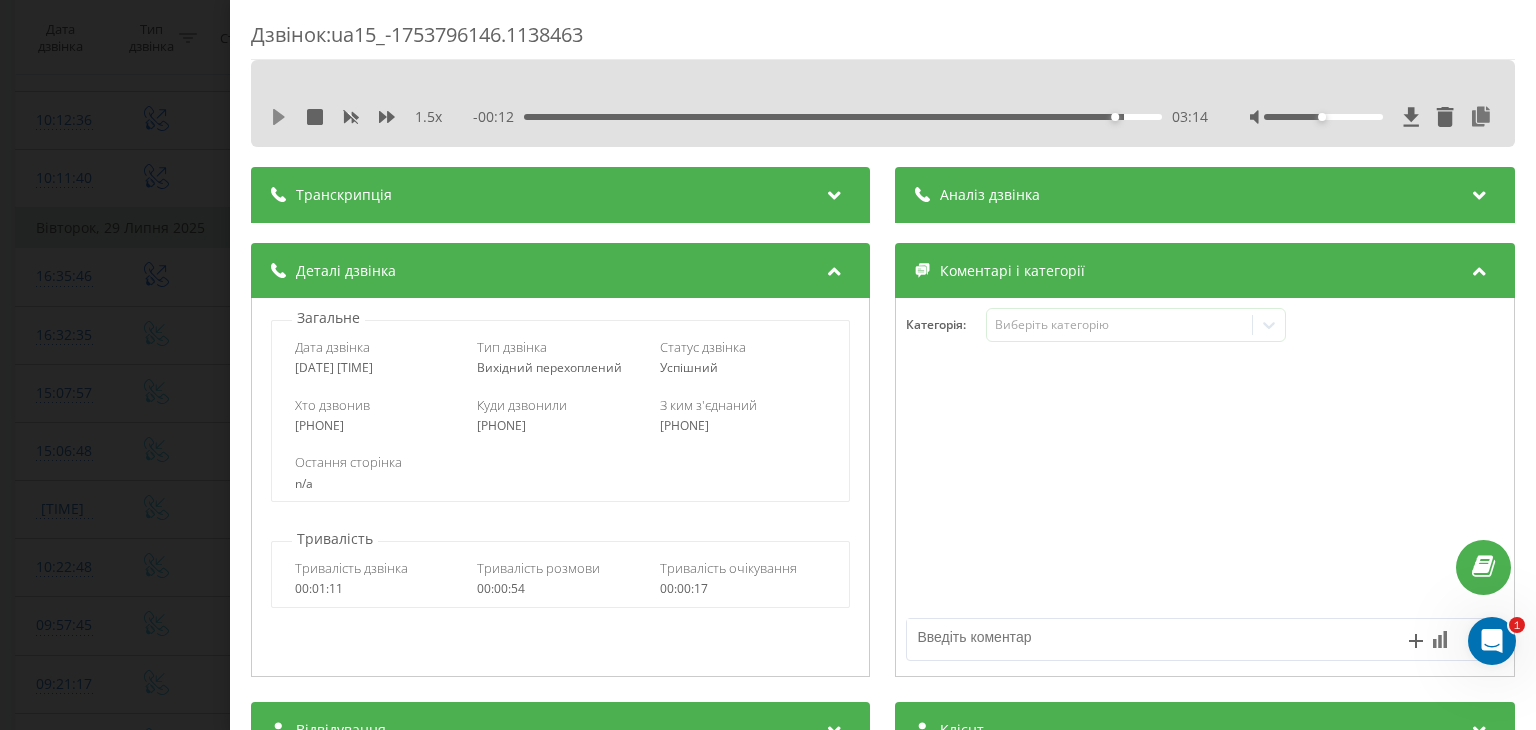 click 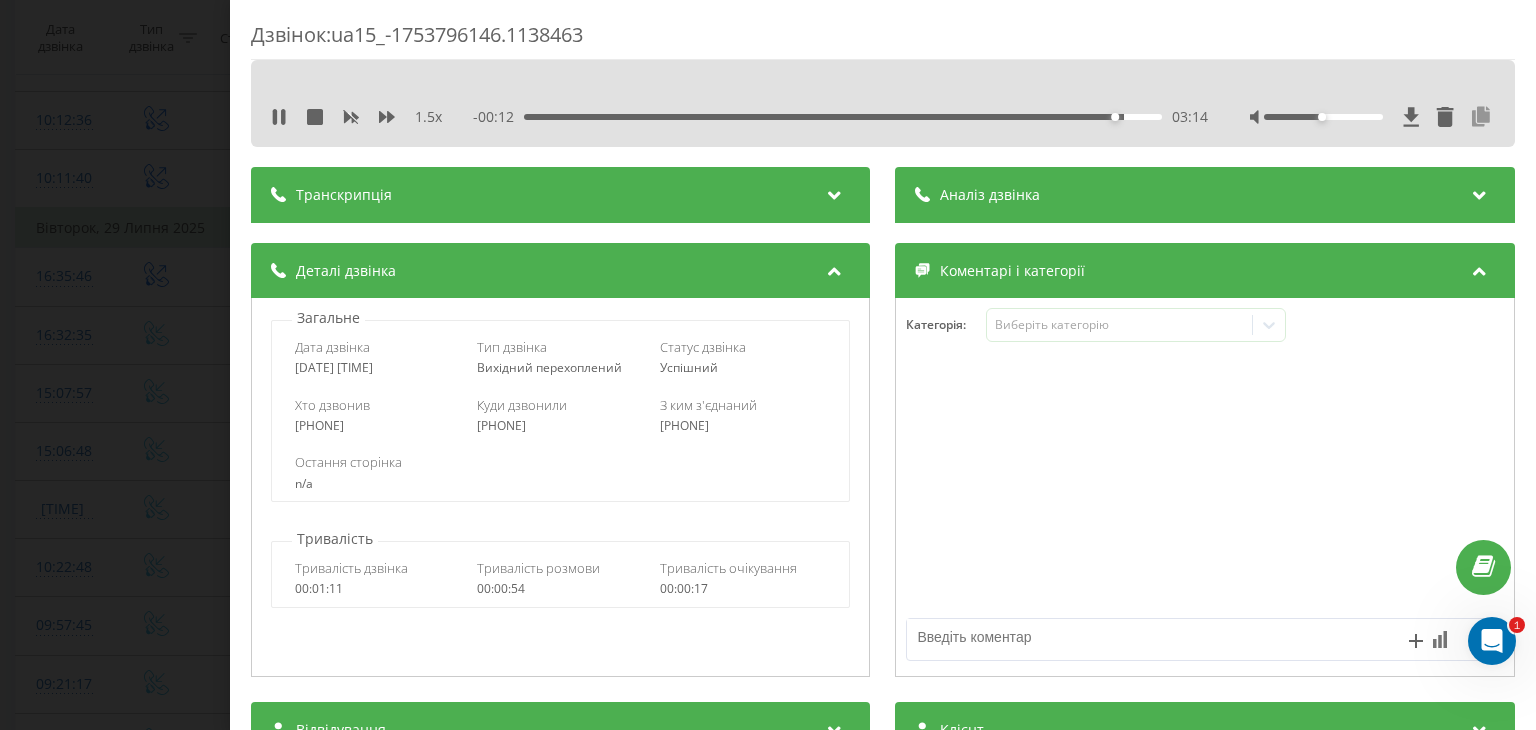 click at bounding box center [1482, 117] 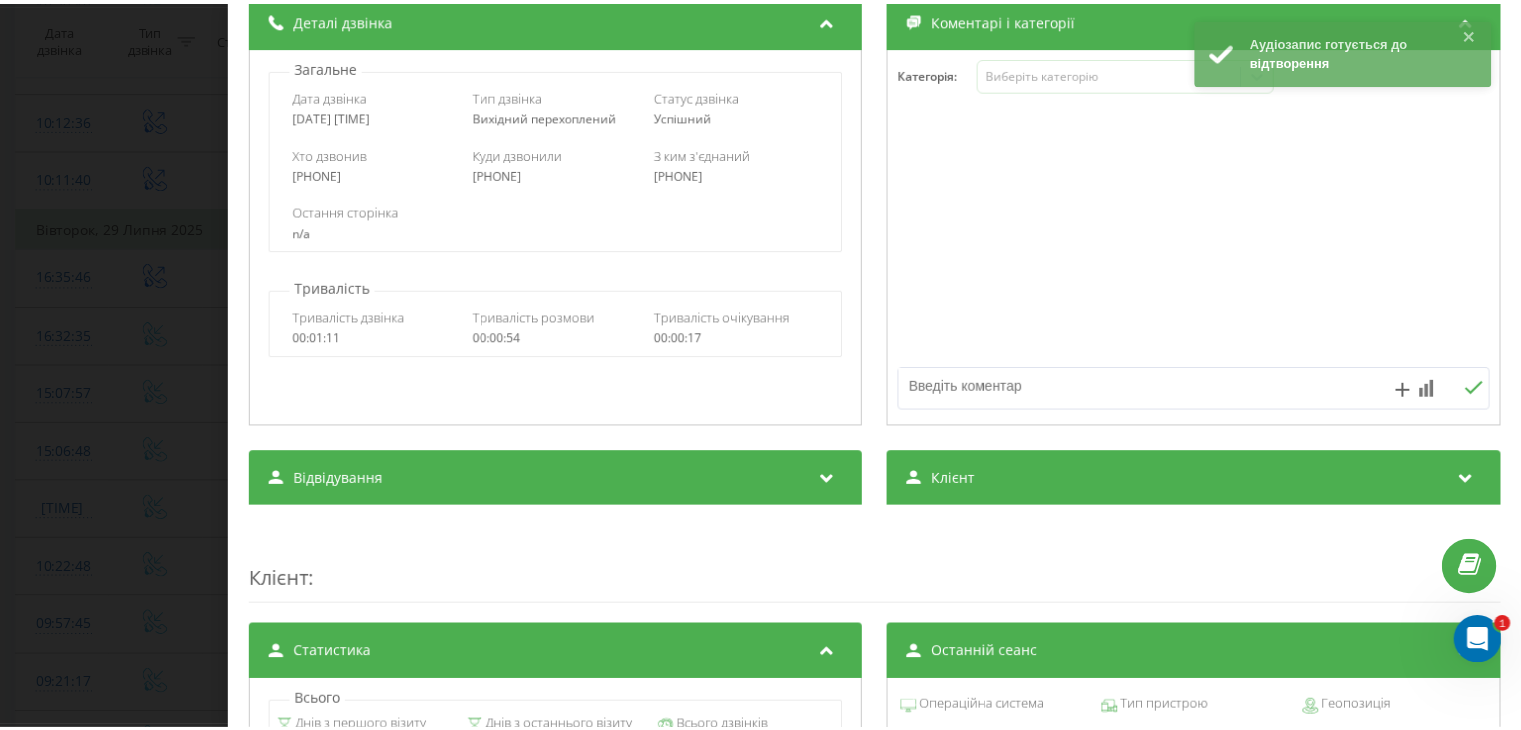 scroll, scrollTop: 300, scrollLeft: 0, axis: vertical 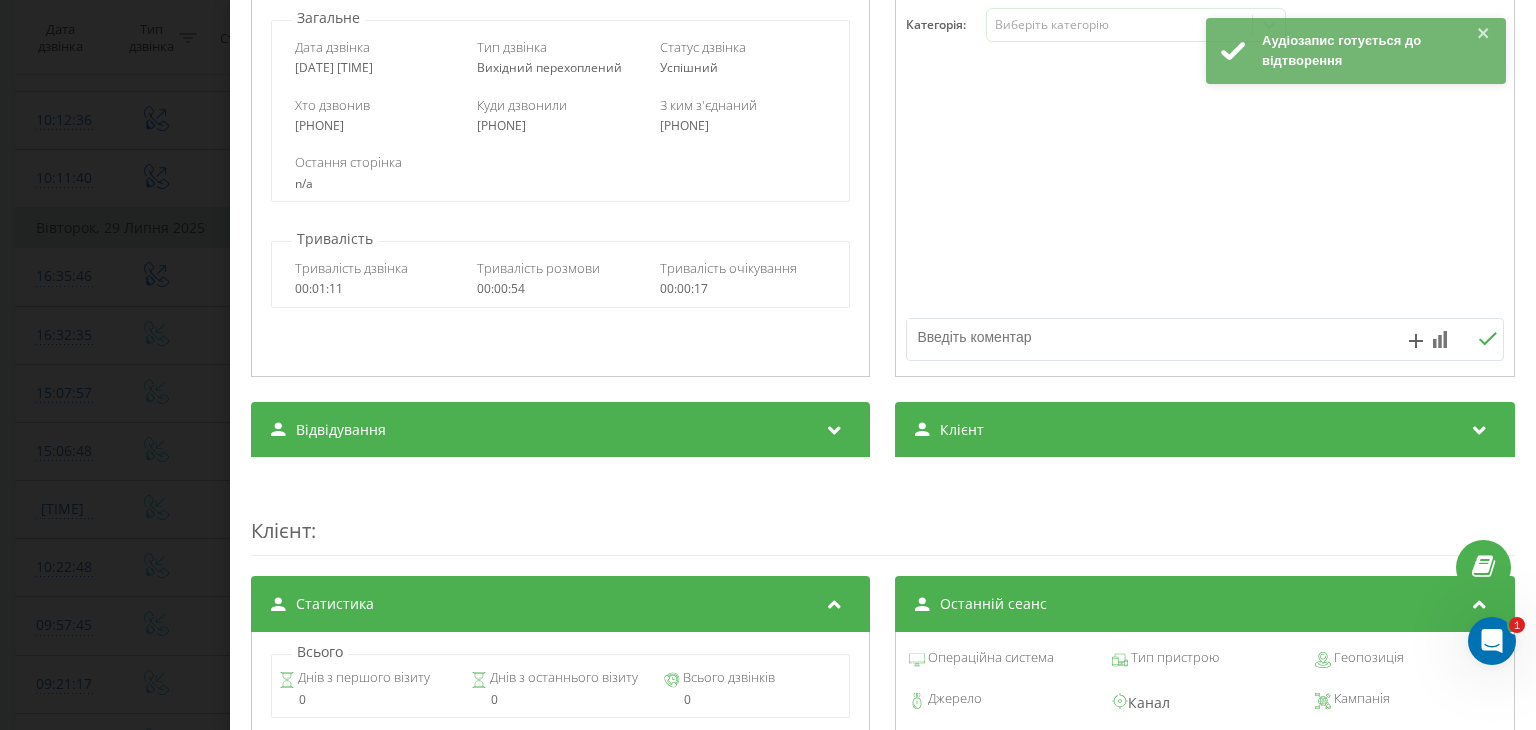 click on "Клієнт" at bounding box center (963, 430) 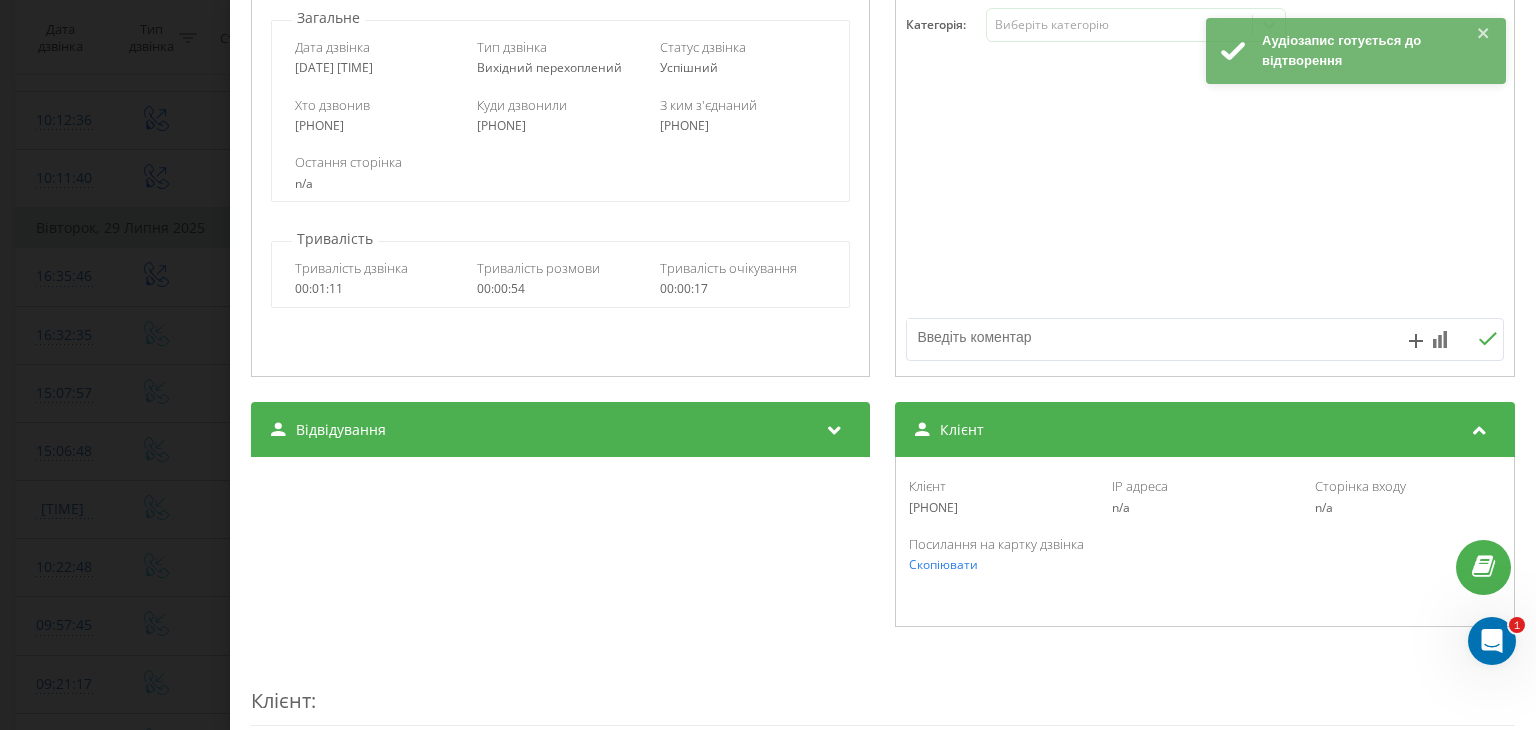 drag, startPoint x: 990, startPoint y: 507, endPoint x: 904, endPoint y: 515, distance: 86.37129 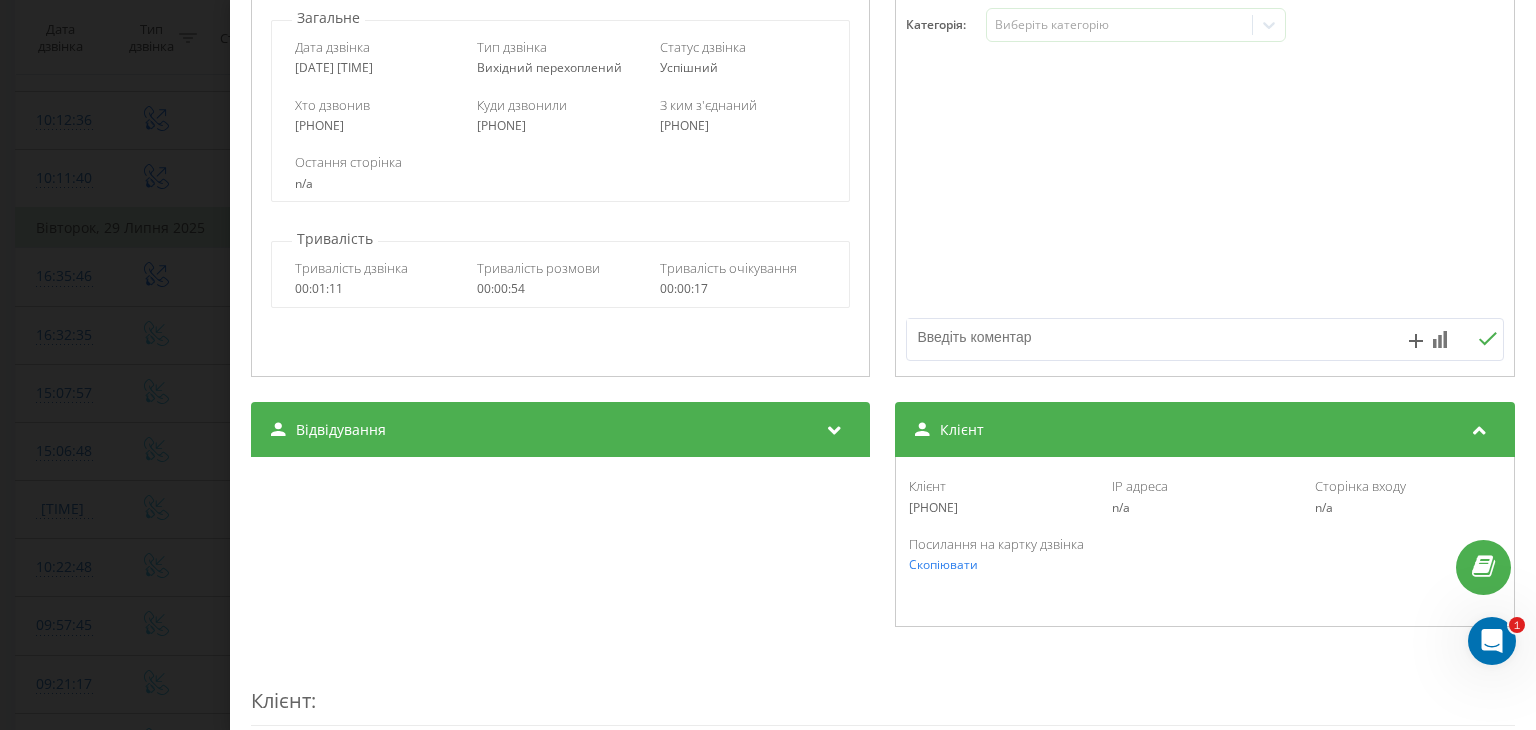 click on "Дзвінок :  ua15_-1753796146.1138463   1.5 x  00:00 00:55   00:55   Транскрипція Для AI-аналізу майбутніх дзвінків  налаштуйте та активуйте профіль на сторінці . Якщо профіль вже є і дзвінок відповідає його умовам, оновіть сторінку через 10 хвилин - AI аналізує поточний дзвінок. Аналіз дзвінка Для AI-аналізу майбутніх дзвінків  налаштуйте та активуйте профіль на сторінці . Якщо профіль вже є і дзвінок відповідає його умовам, оновіть сторінку через 10 хвилин - AI аналізує поточний дзвінок. Деталі дзвінка Загальне Дата дзвінка 2025-07-29 16:35:46 Тип дзвінка Вихідний перехоплений Статус дзвінка n/a" at bounding box center [768, 365] 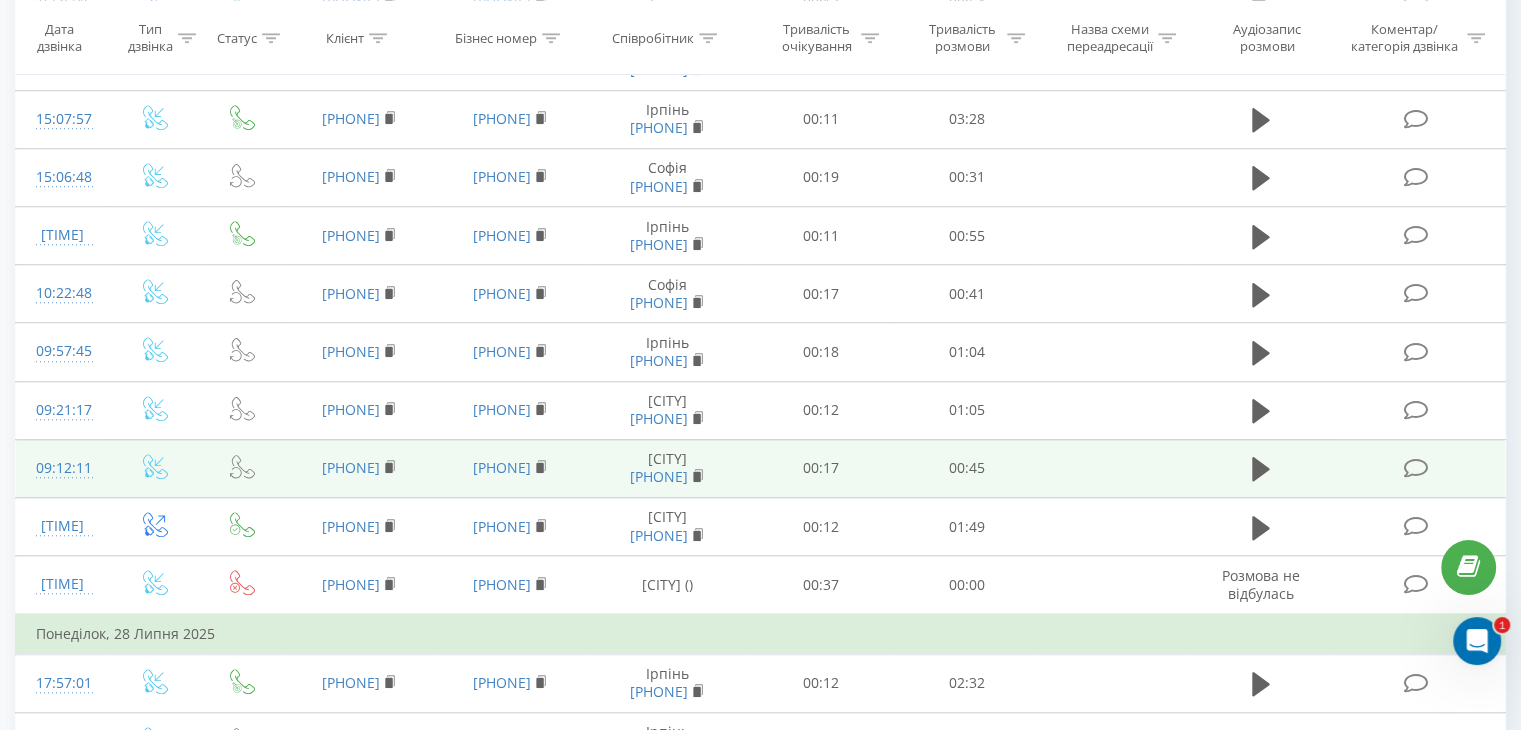 scroll, scrollTop: 1653, scrollLeft: 0, axis: vertical 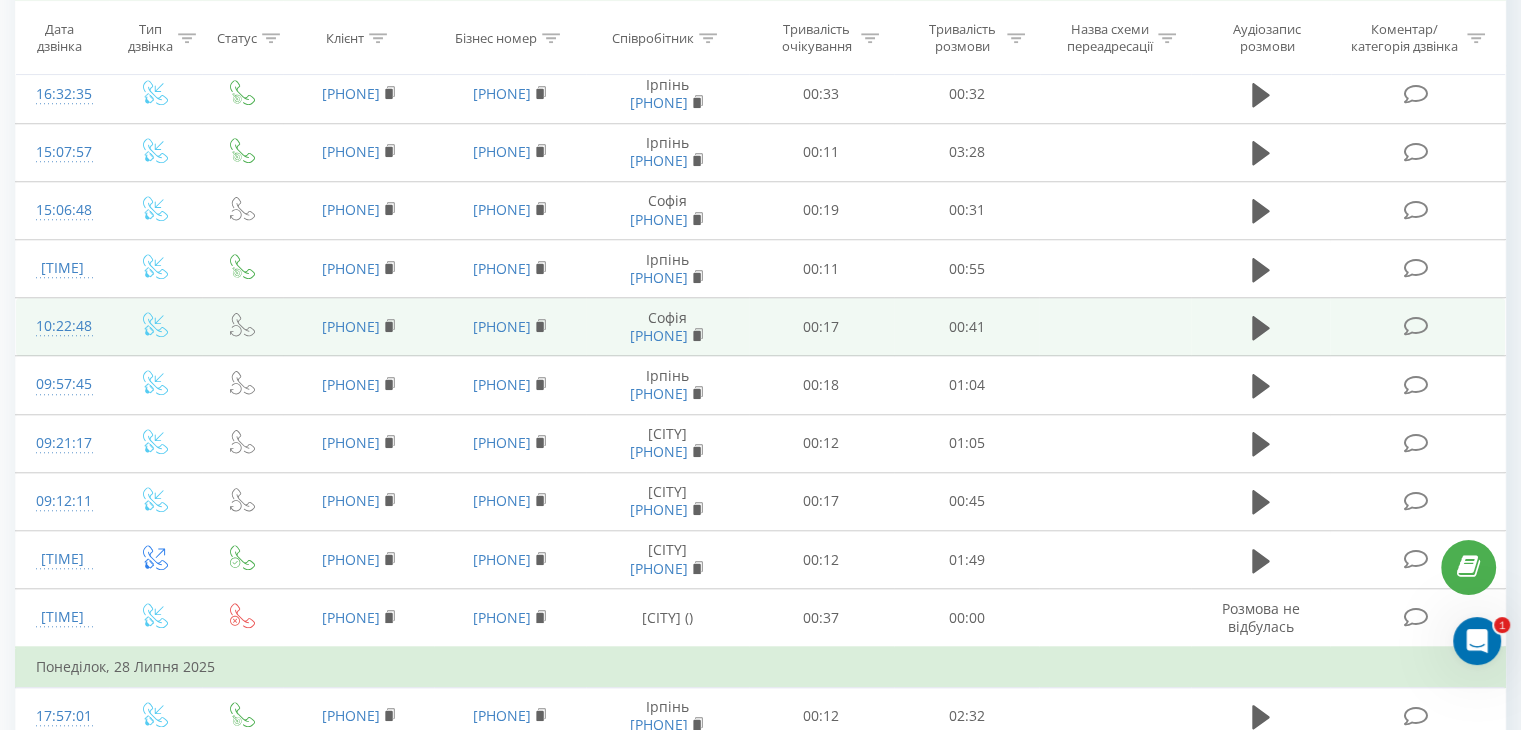 click at bounding box center (155, 327) 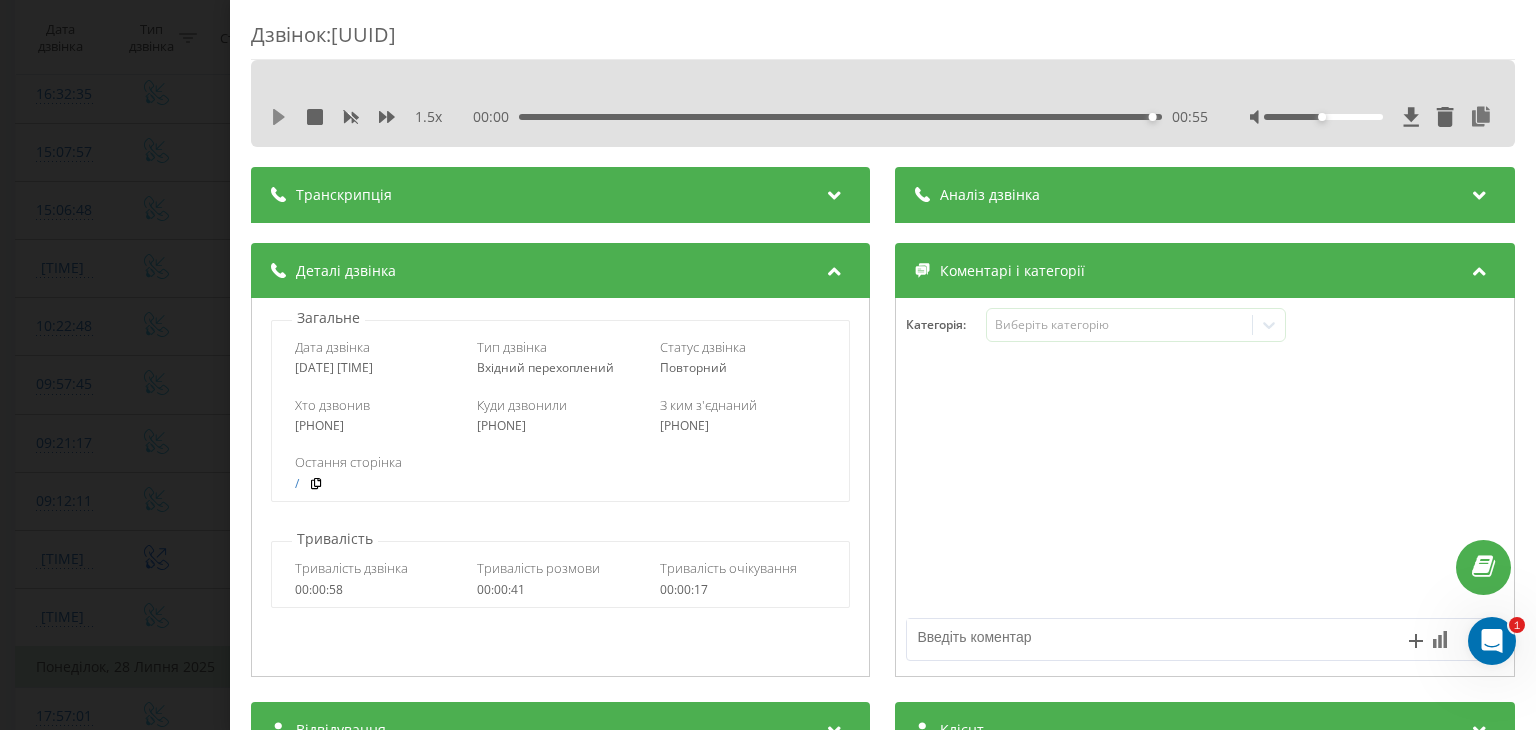 click 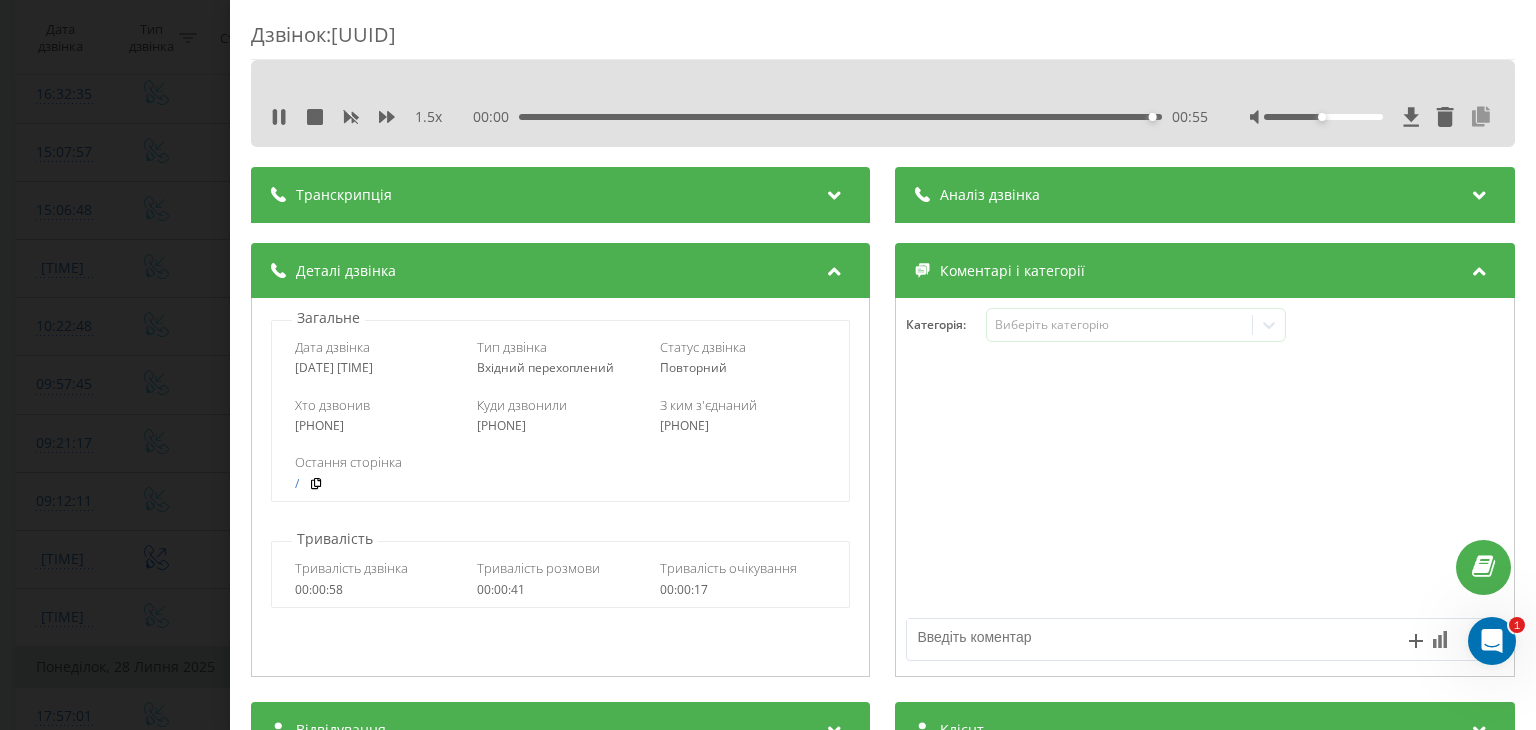 click at bounding box center (1482, 117) 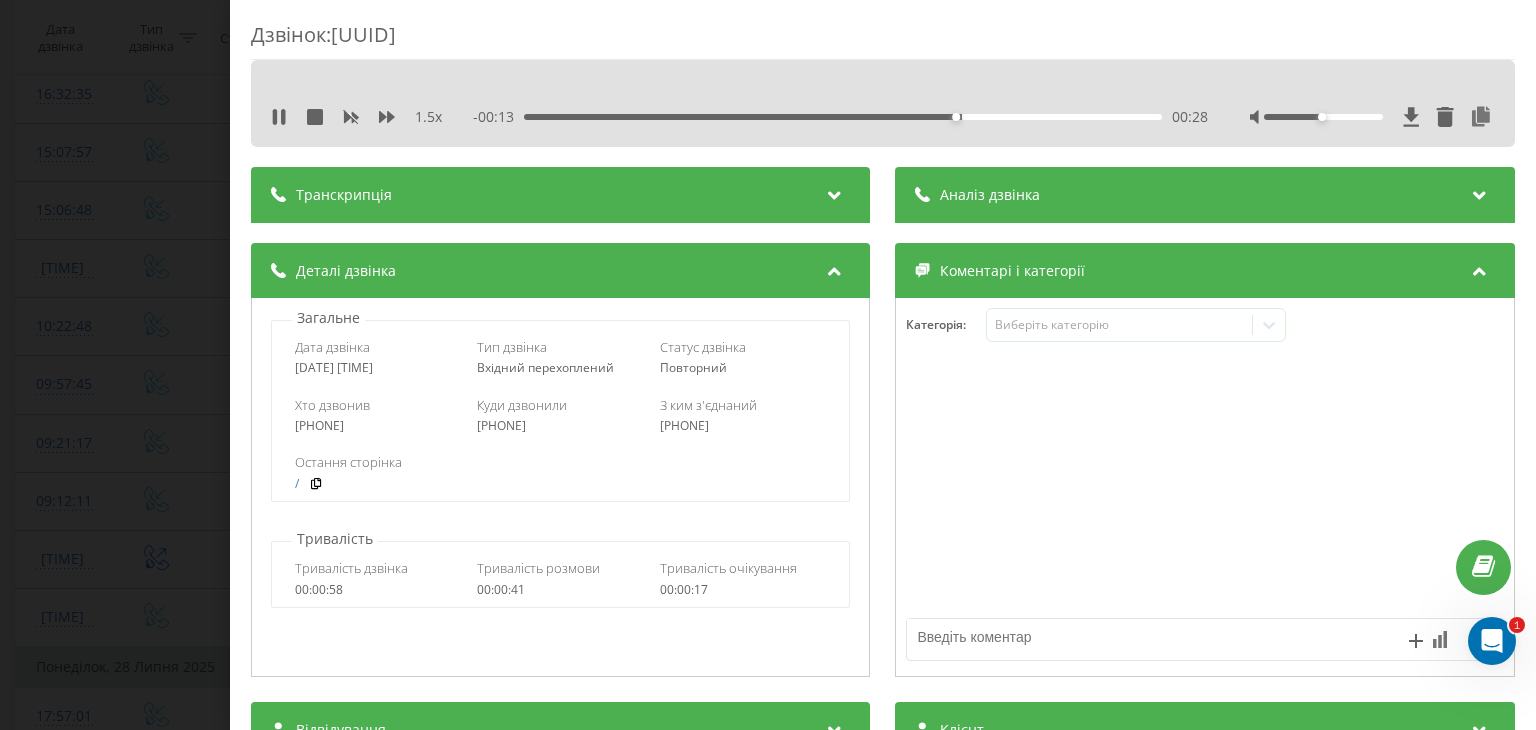 click on "Дзвінок :  ua12_-1753773768.1156460   1.5 x  - 00:13 00:28   00:28   Транскрипція Для AI-аналізу майбутніх дзвінків  налаштуйте та активуйте профіль на сторінці . Якщо профіль вже є і дзвінок відповідає його умовам, оновіть сторінку через 10 хвилин - AI аналізує поточний дзвінок. Аналіз дзвінка Для AI-аналізу майбутніх дзвінків  налаштуйте та активуйте профіль на сторінці . Якщо профіль вже є і дзвінок відповідає його умовам, оновіть сторінку через 10 хвилин - AI аналізує поточний дзвінок. Деталі дзвінка Загальне Дата дзвінка [DATE] [TIME] Тип дзвінка Вхідний перехоплений Статус дзвінка / :" at bounding box center [768, 365] 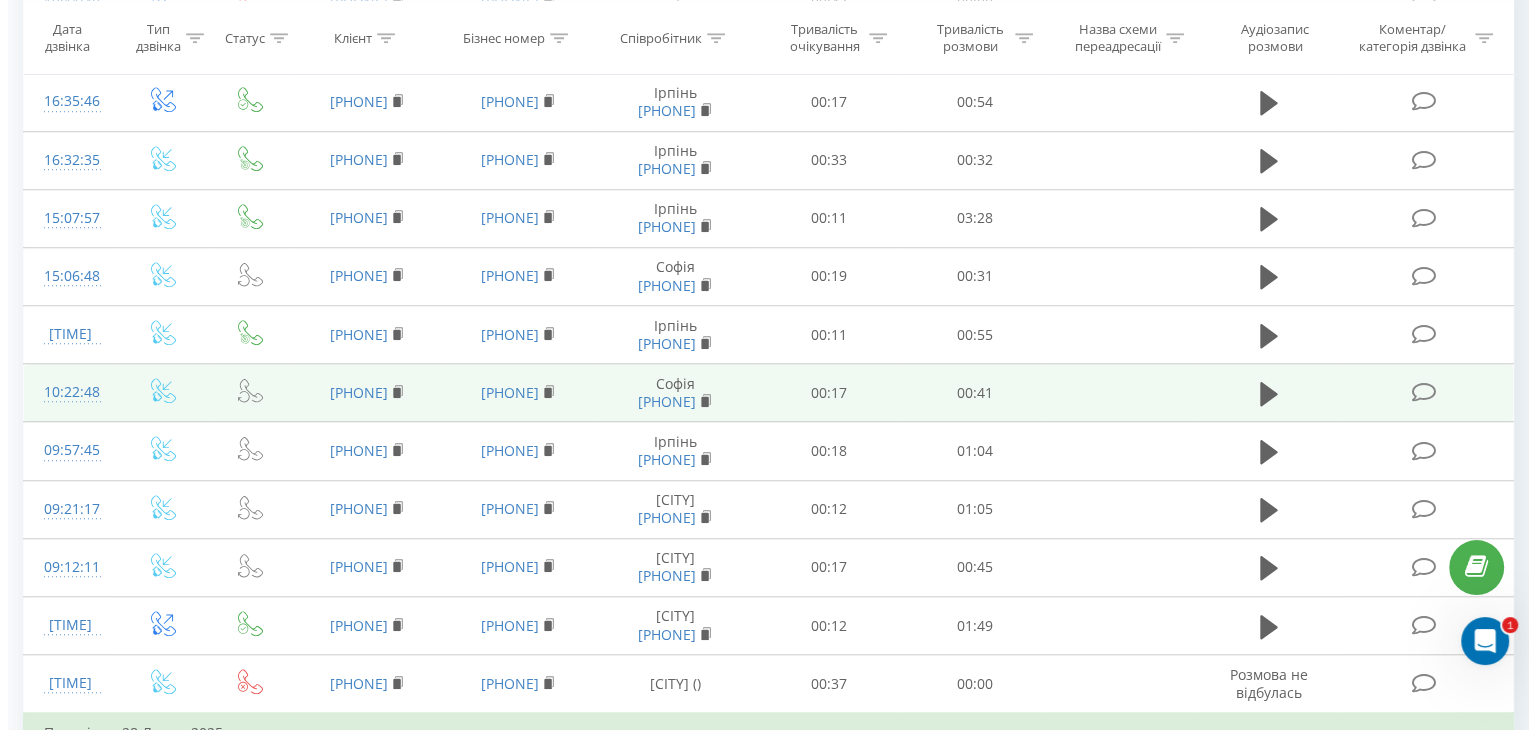 scroll, scrollTop: 1553, scrollLeft: 0, axis: vertical 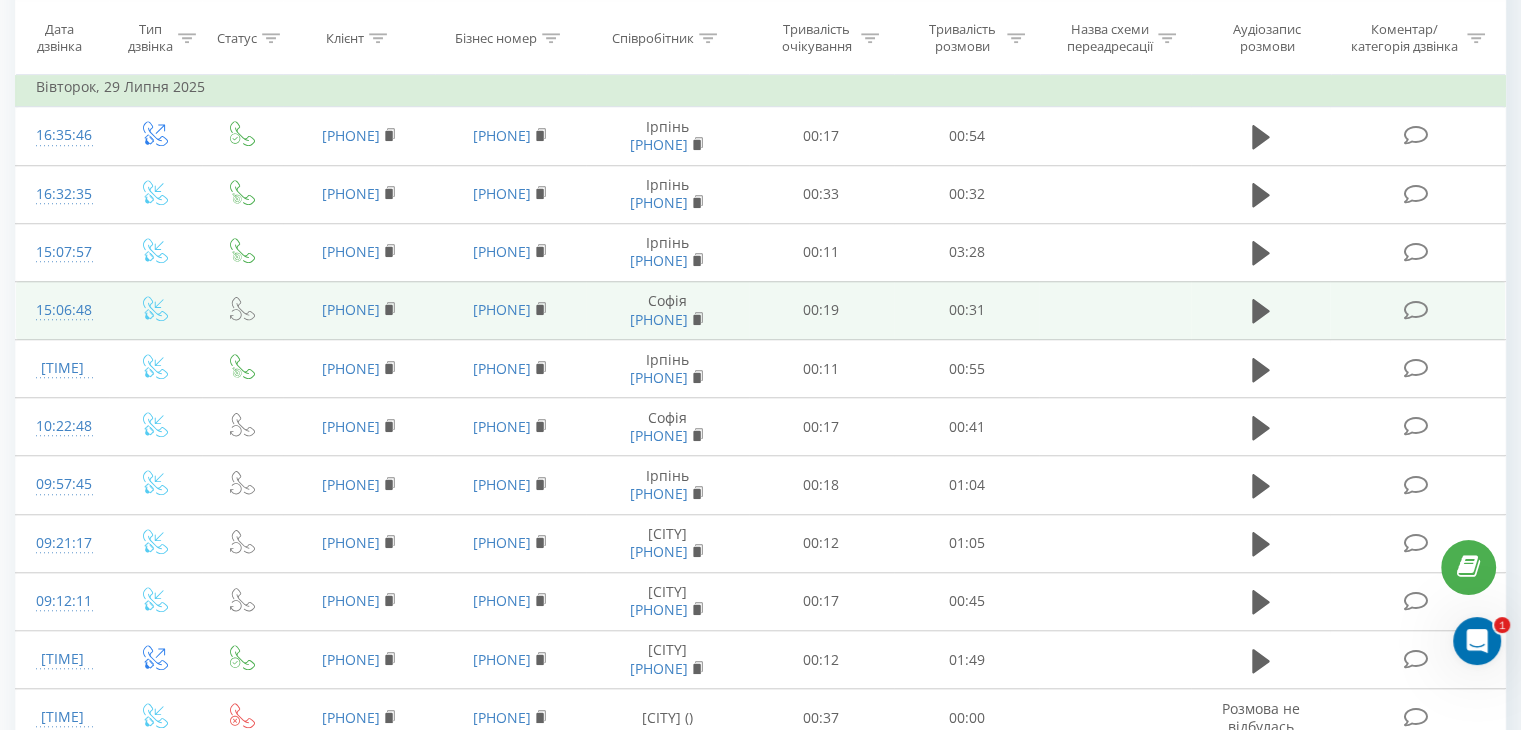 click on "15:06:48" at bounding box center [62, 310] 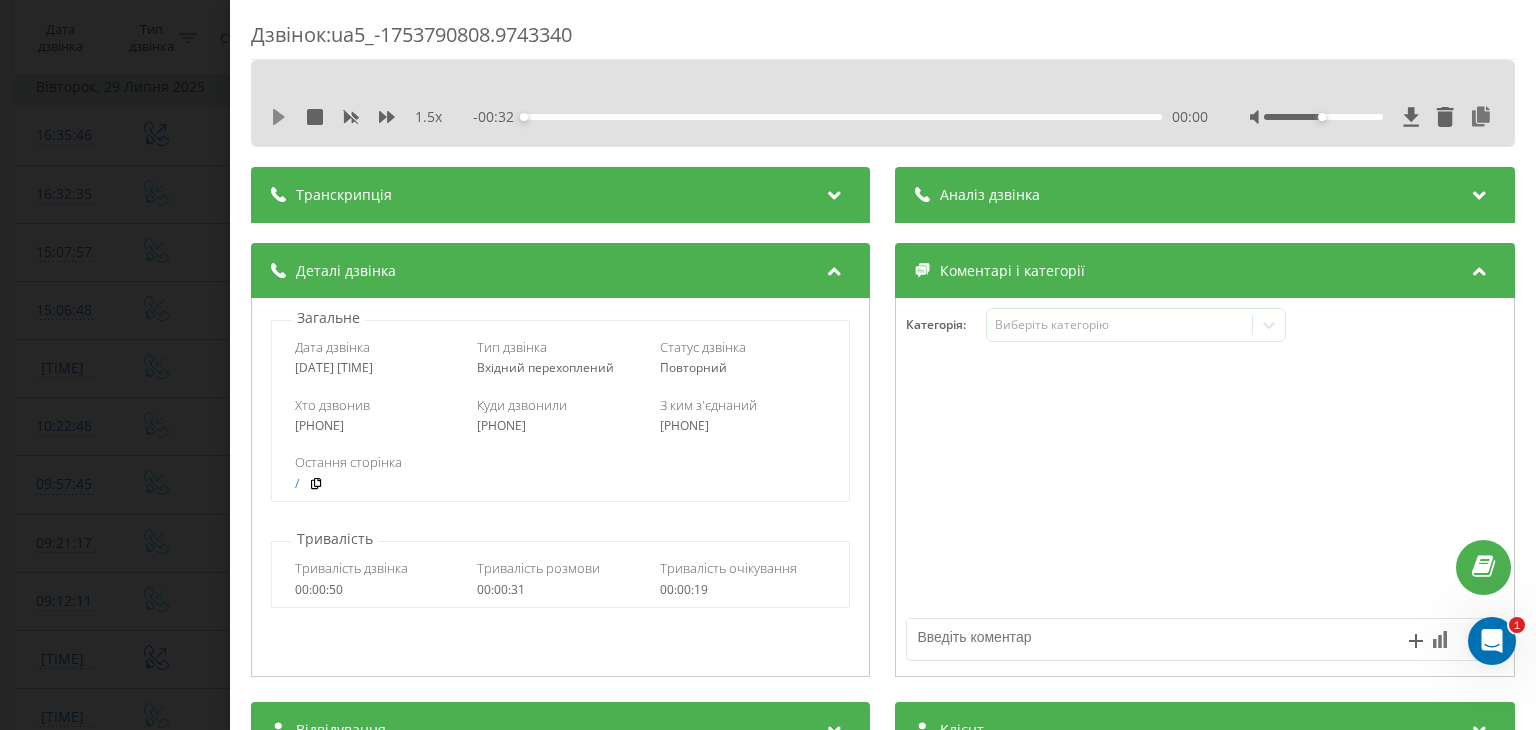 click 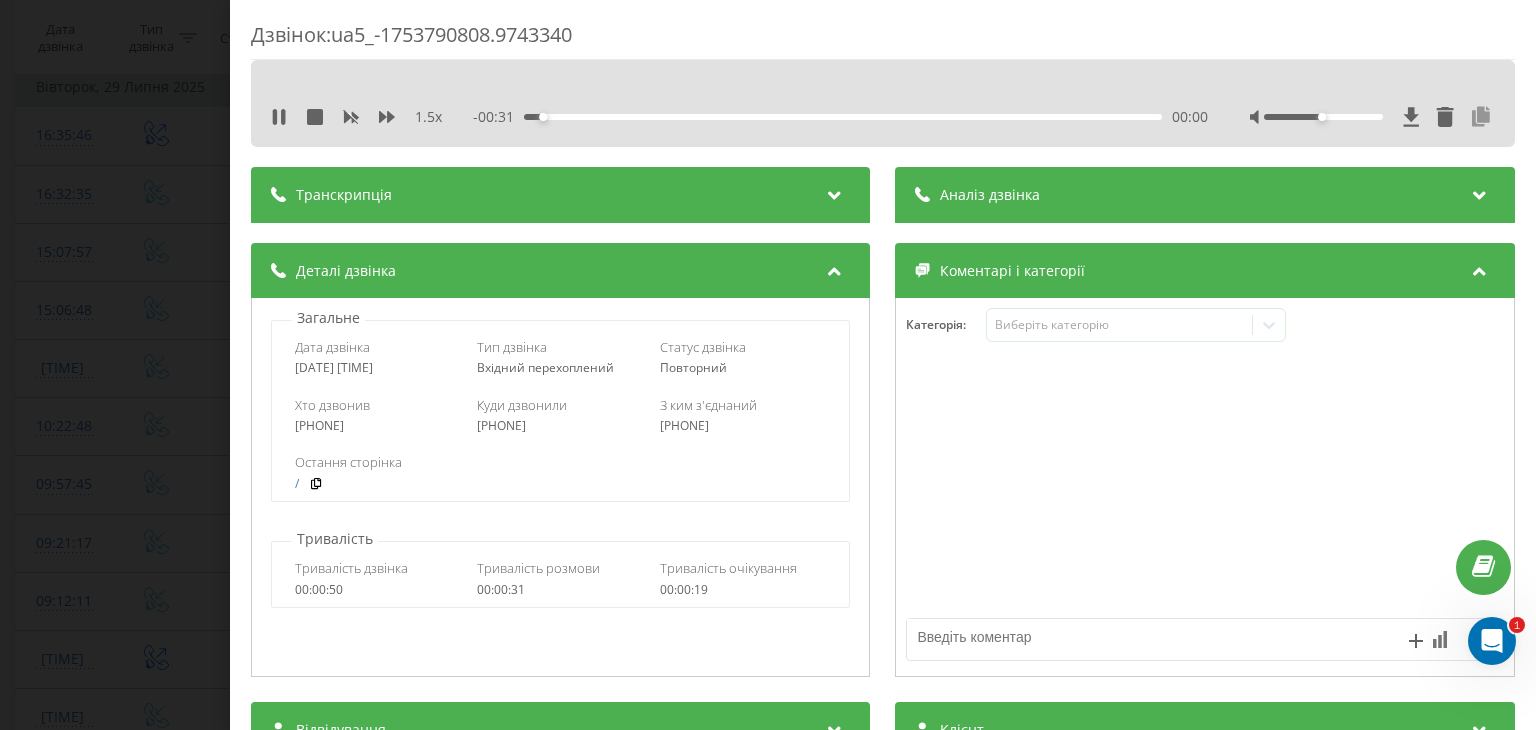 click at bounding box center (1482, 117) 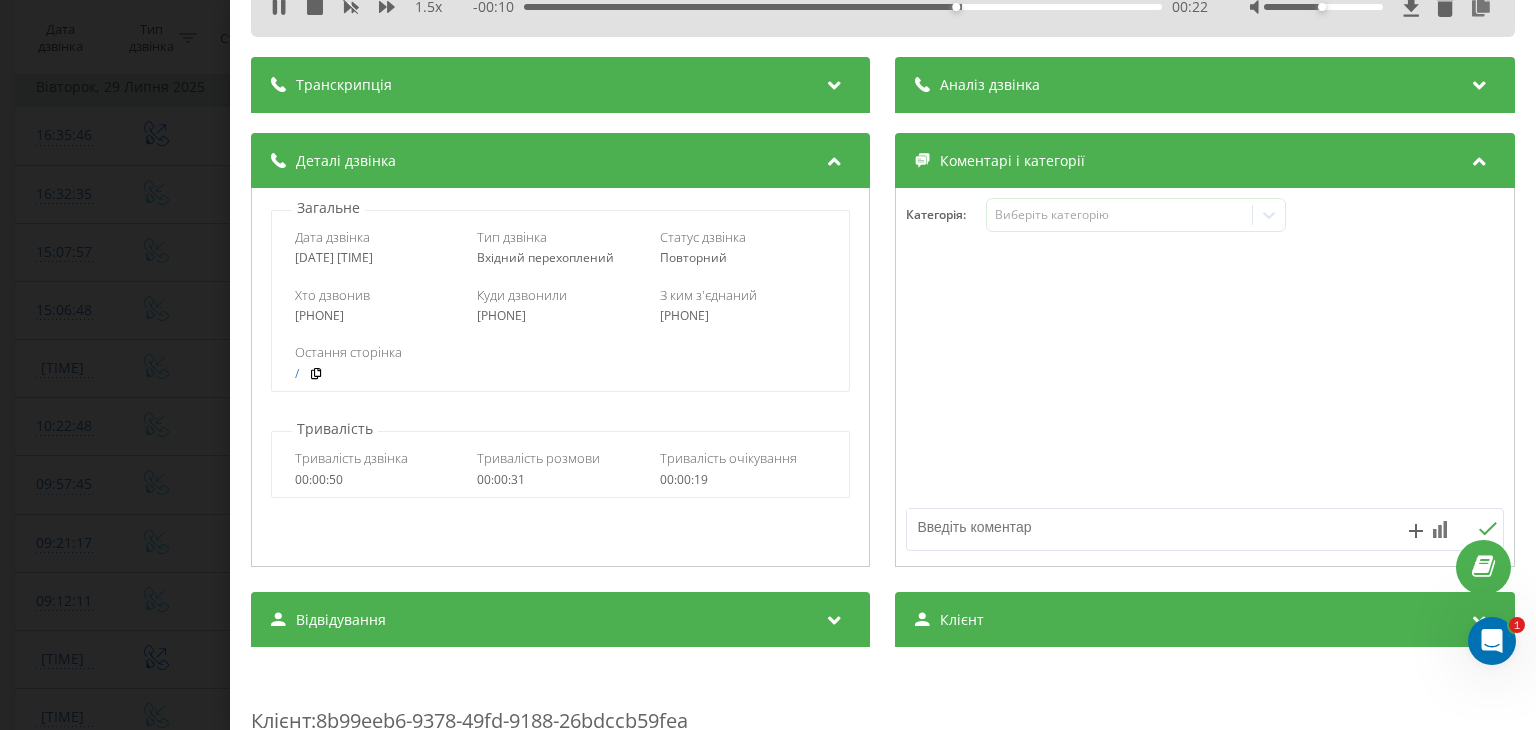 scroll, scrollTop: 300, scrollLeft: 0, axis: vertical 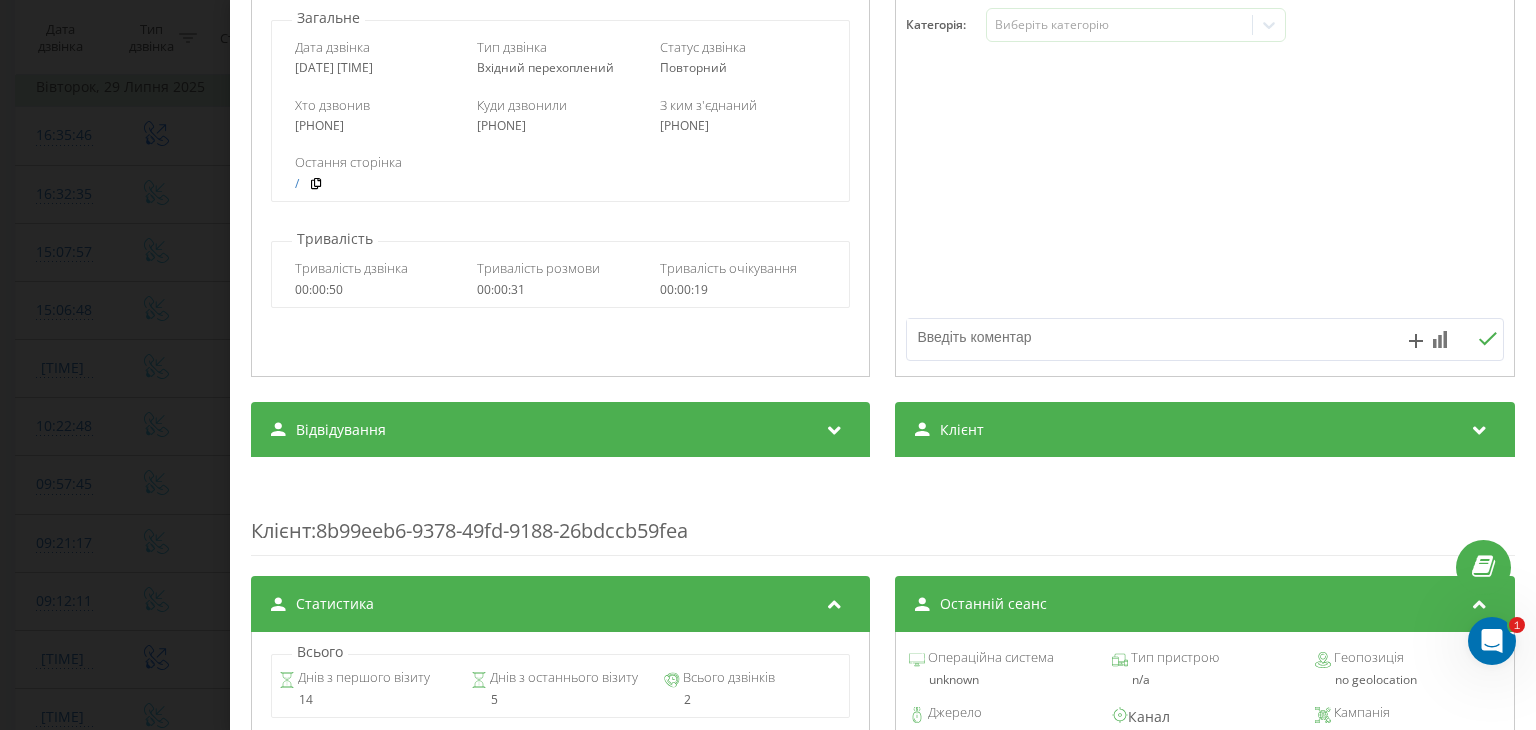 click on "Клієнт" at bounding box center (1205, 430) 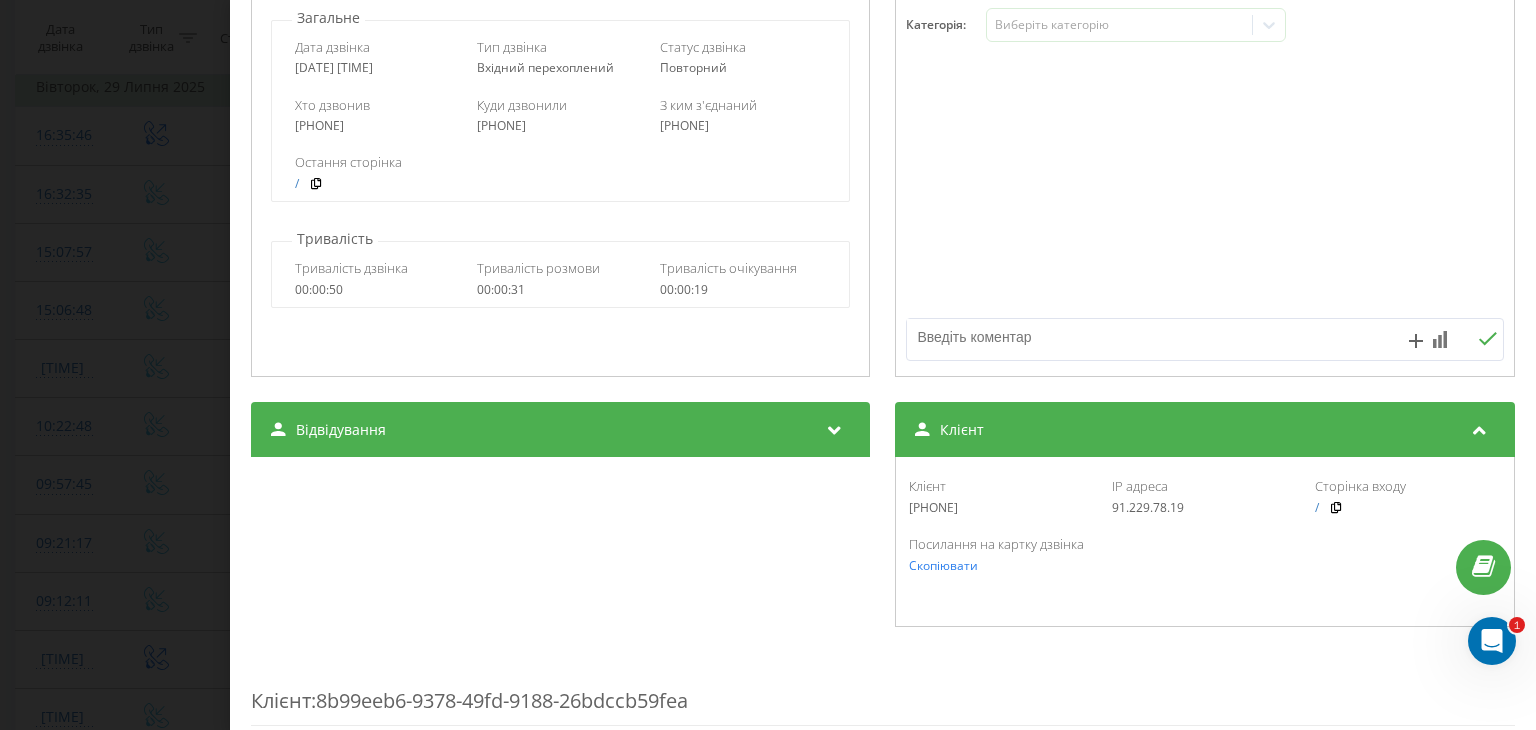 drag, startPoint x: 972, startPoint y: 509, endPoint x: 903, endPoint y: 511, distance: 69.02898 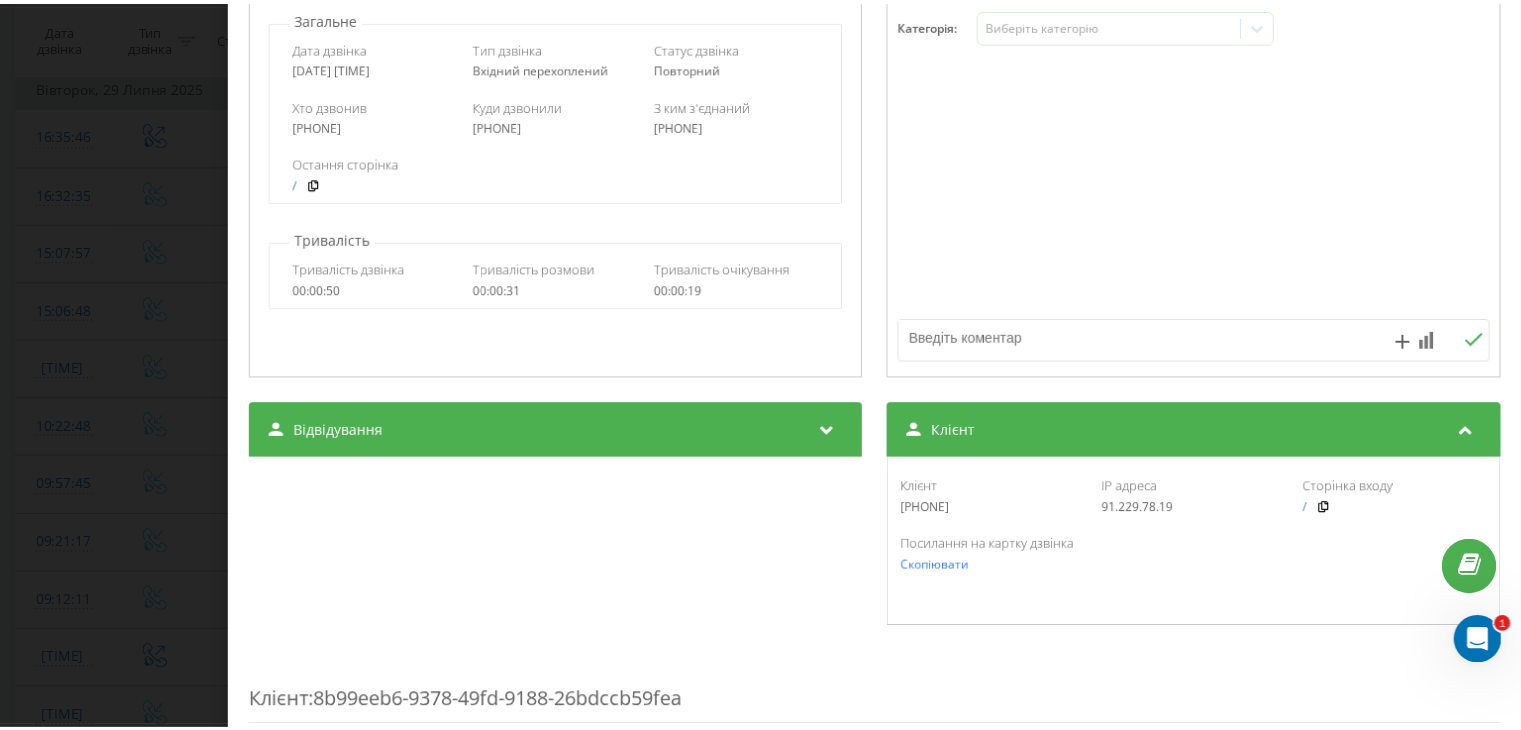 scroll, scrollTop: 0, scrollLeft: 0, axis: both 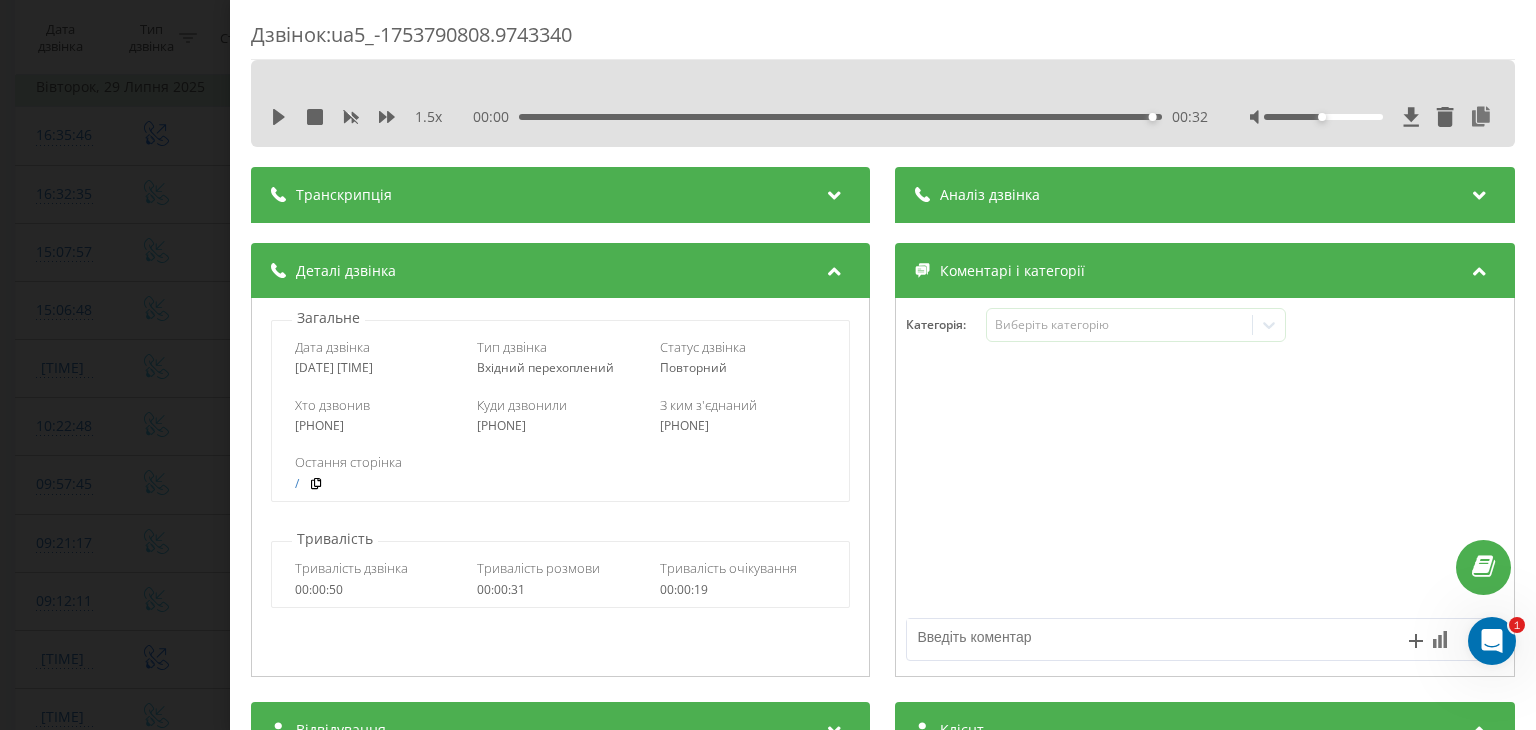 click on "Дзвінок :  ua5_-1753790808.9743340   1.5 x  00:00 00:32   00:32   Транскрипція Для AI-аналізу майбутніх дзвінків  налаштуйте та активуйте профіль на сторінці . Якщо профіль вже є і дзвінок відповідає його умовам, оновіть сторінку через 10 хвилин - AI аналізує поточний дзвінок. Аналіз дзвінка Для AI-аналізу майбутніх дзвінків  налаштуйте та активуйте профіль на сторінці . Якщо профіль вже є і дзвінок відповідає його умовам, оновіть сторінку через 10 хвилин - AI аналізує поточний дзвінок. Деталі дзвінка Загальне Дата дзвінка [DATE] [TIME] Тип дзвінка Вхідний перехоплений Статус дзвінка / : n/a" at bounding box center (768, 365) 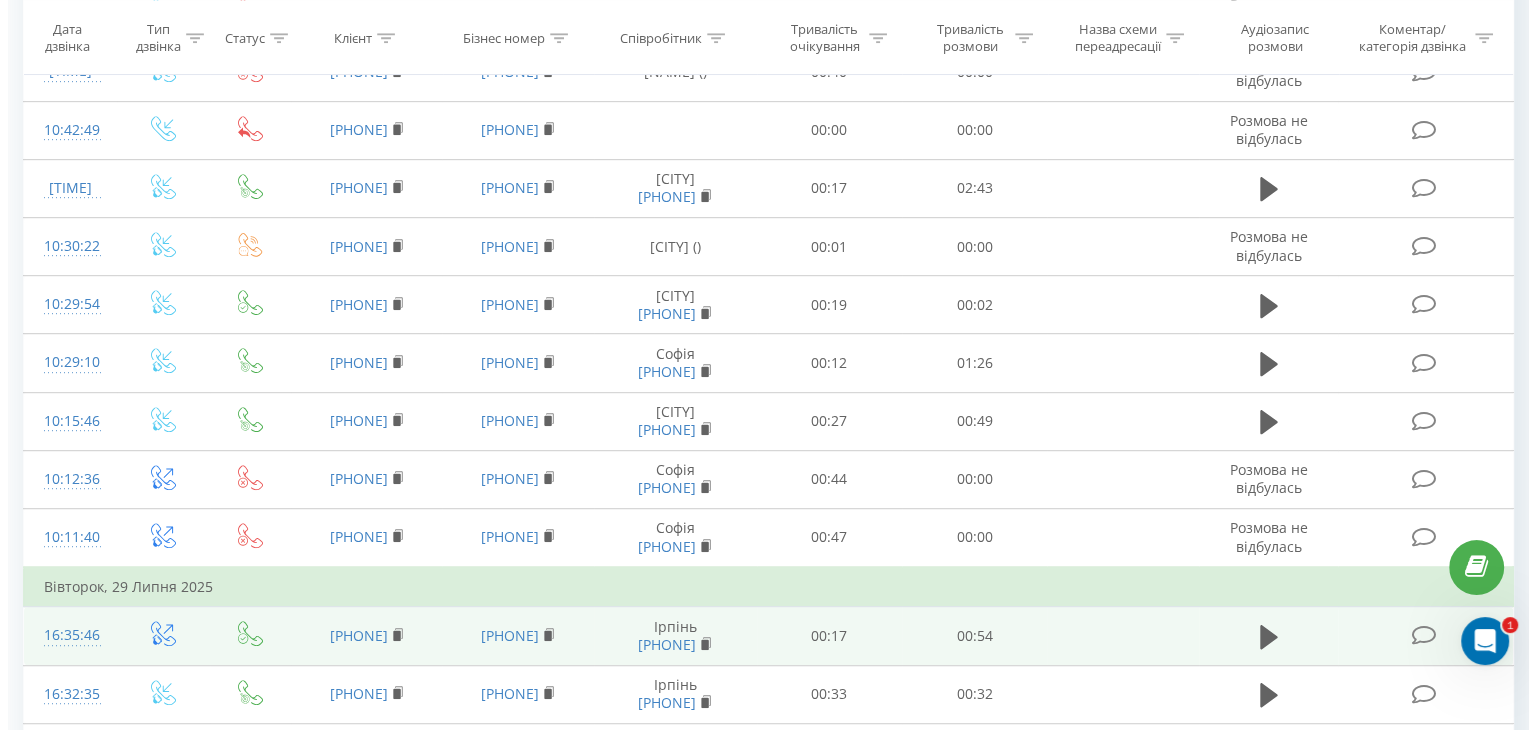 scroll, scrollTop: 953, scrollLeft: 0, axis: vertical 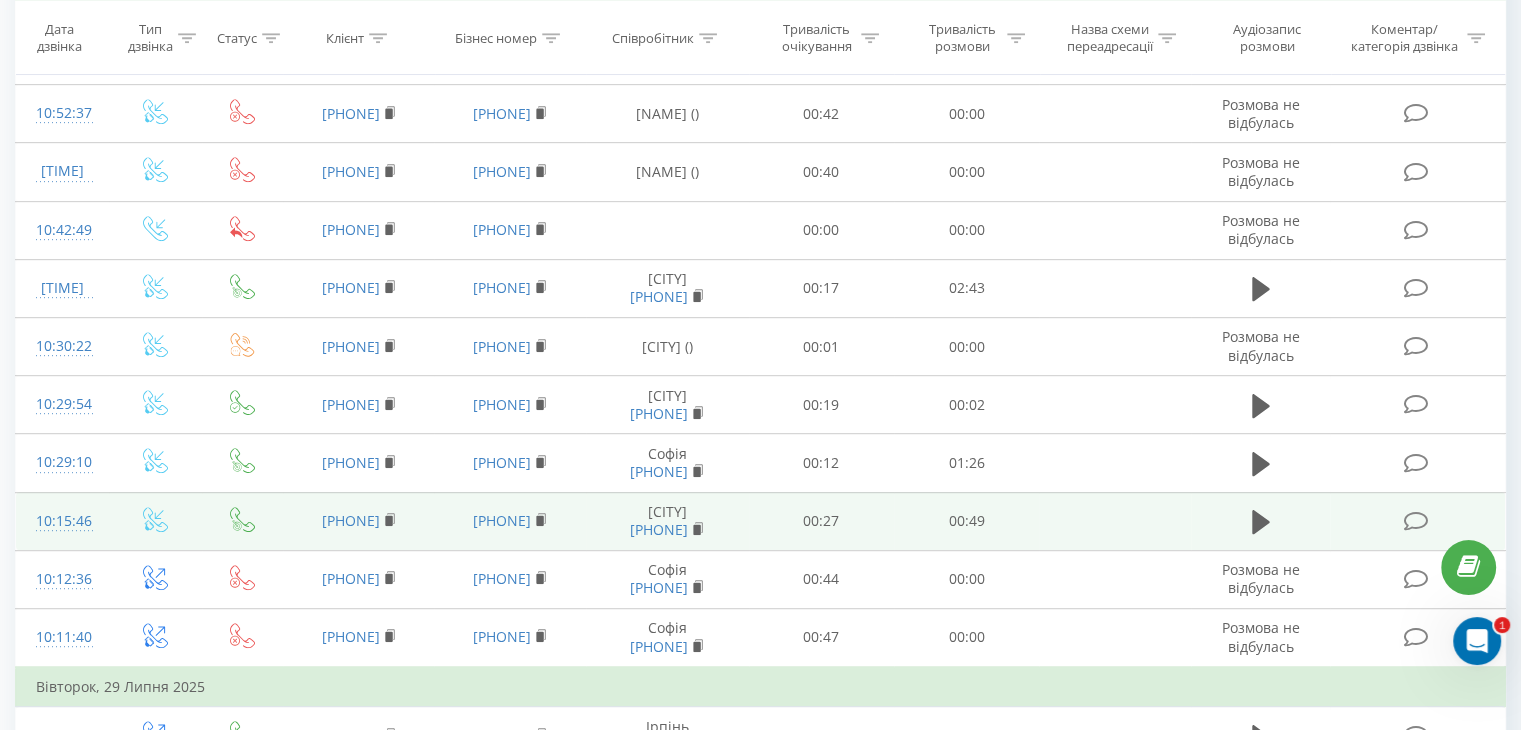 click on "10:15:46" at bounding box center (62, 521) 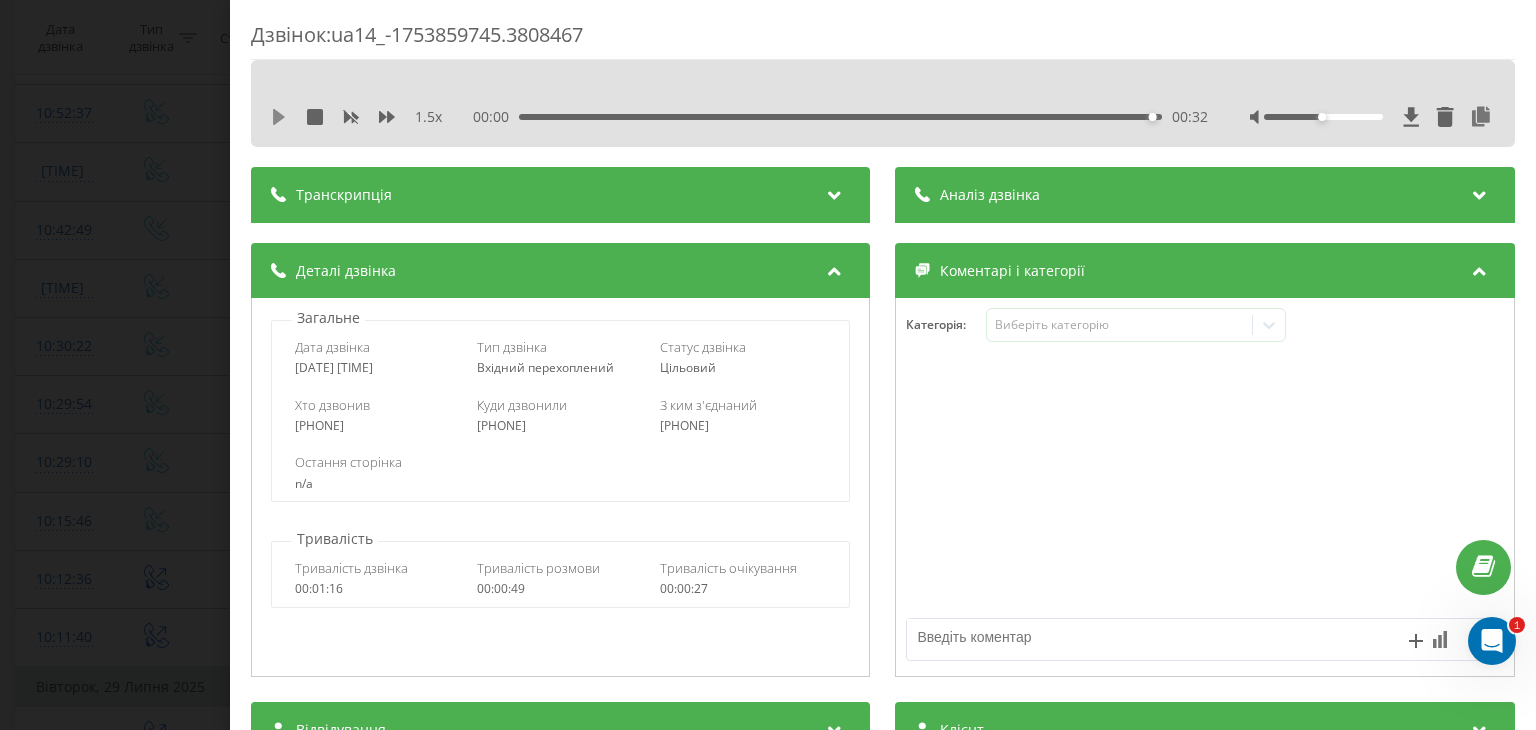 click 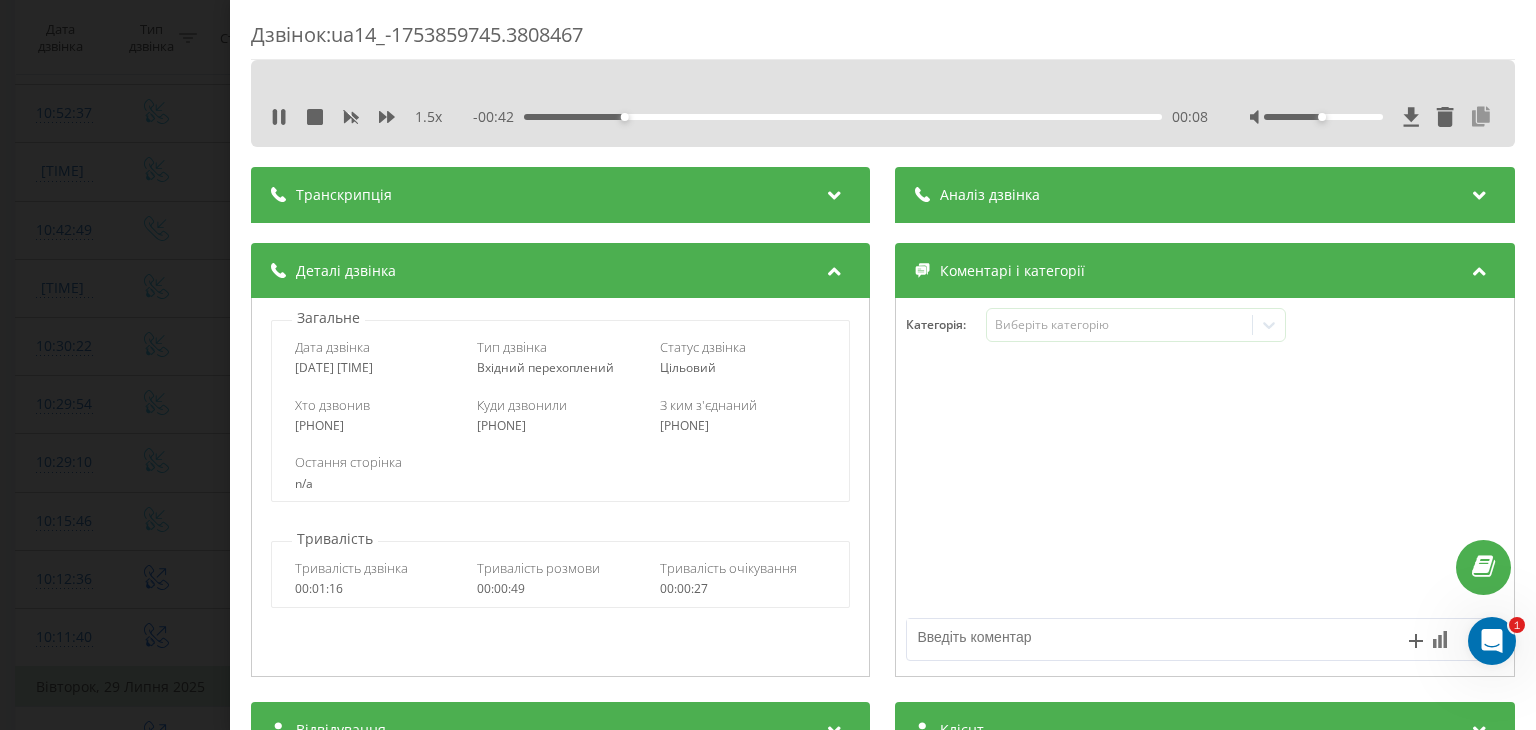 click at bounding box center (1482, 117) 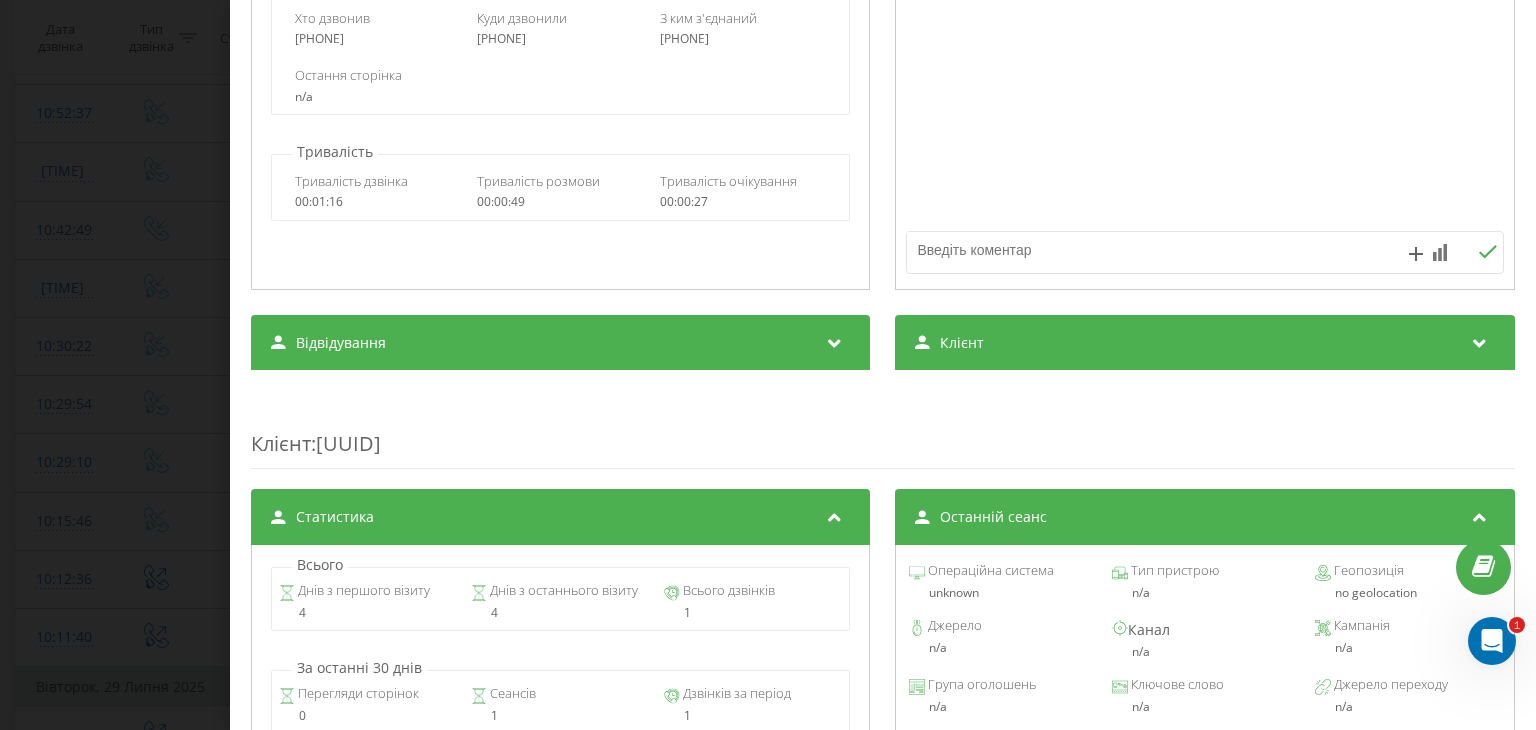 scroll, scrollTop: 400, scrollLeft: 0, axis: vertical 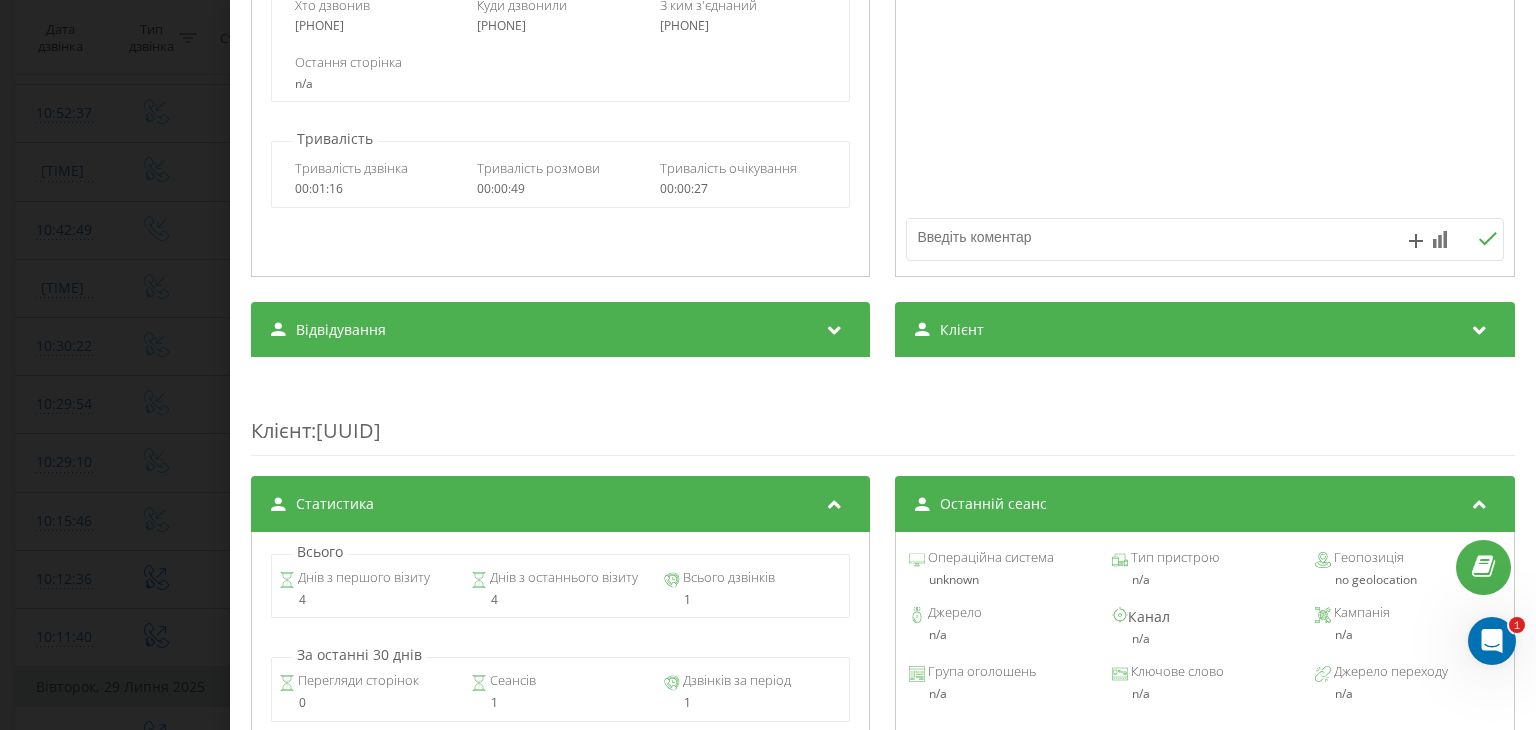 click on "Клієнт" at bounding box center [1205, 330] 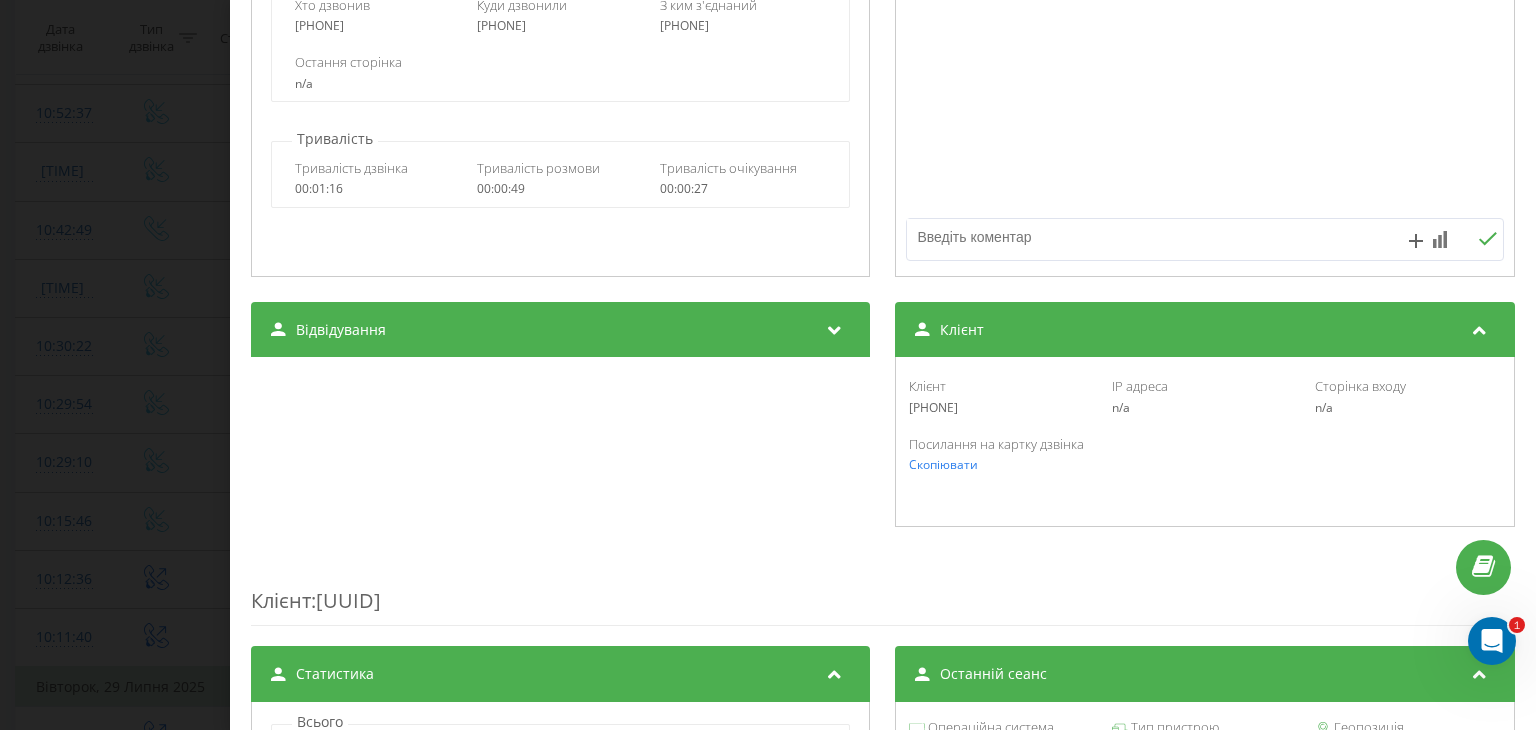 drag, startPoint x: 956, startPoint y: 410, endPoint x: 894, endPoint y: 413, distance: 62.072536 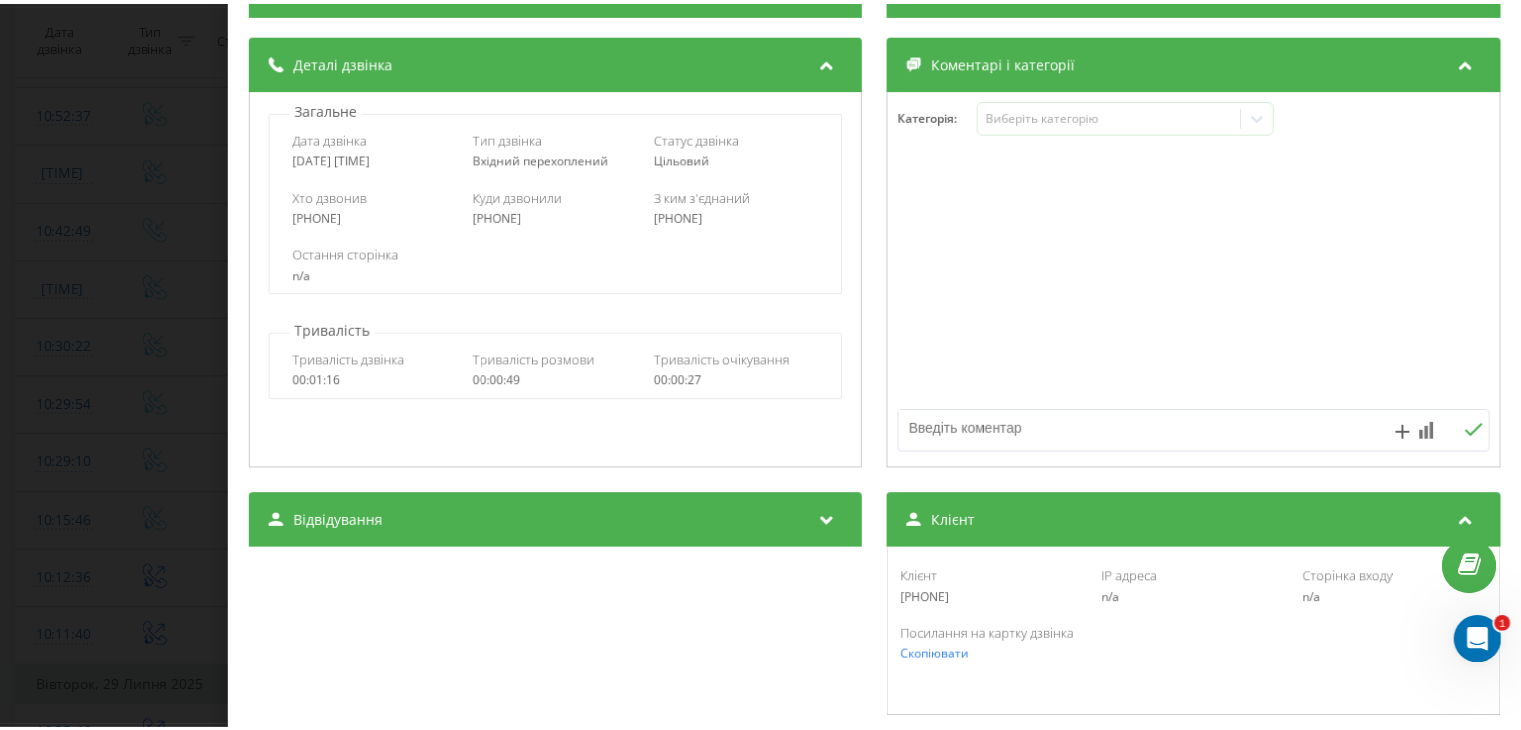 scroll, scrollTop: 100, scrollLeft: 0, axis: vertical 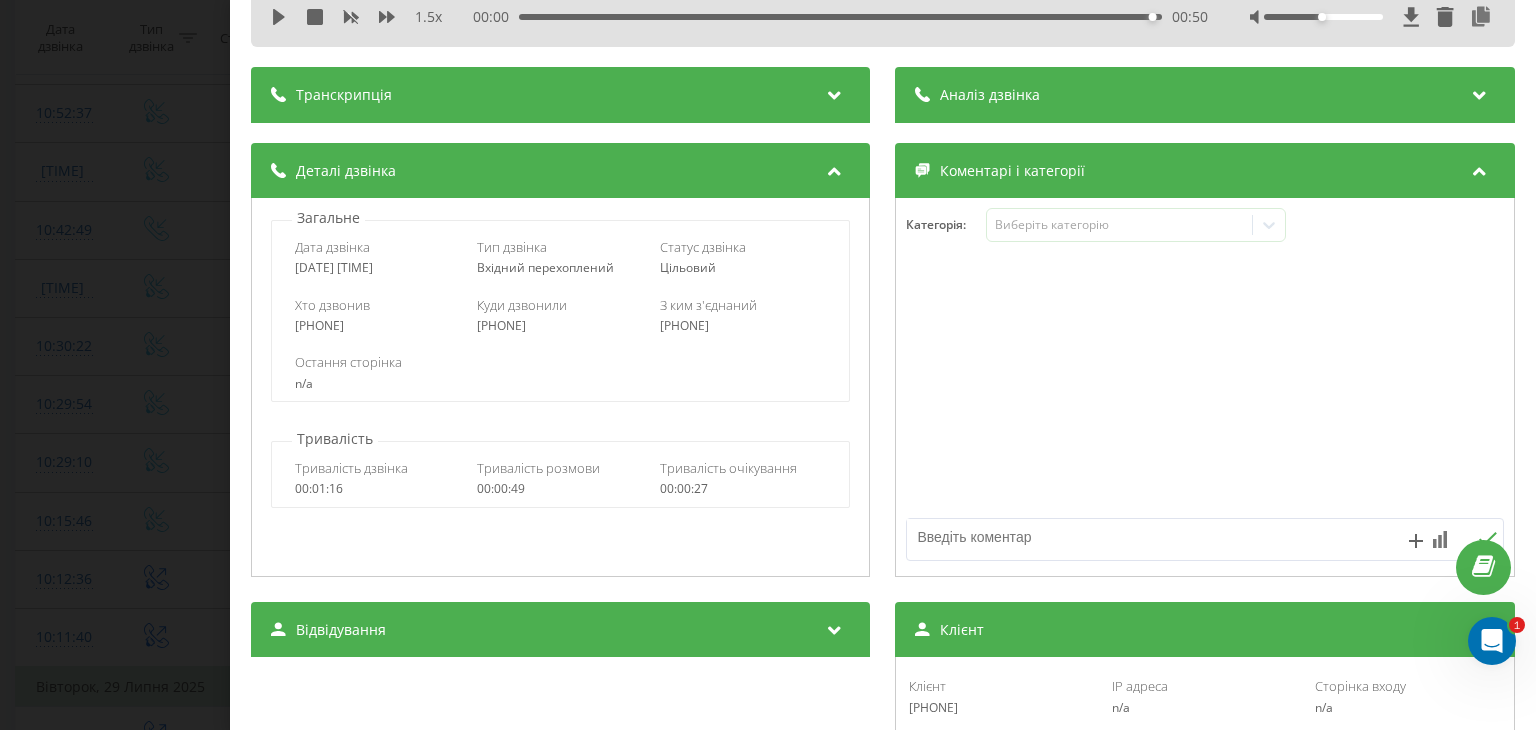 click on "Дзвінок :  ua14_-1753859745.3808467   1.5 x  00:00 00:50   00:50   Транскрипція Для AI-аналізу майбутніх дзвінків  налаштуйте та активуйте профіль на сторінці . Якщо профіль вже є і дзвінок відповідає його умовам, оновіть сторінку через 10 хвилин - AI аналізує поточний дзвінок. Аналіз дзвінка Для AI-аналізу майбутніх дзвінків  налаштуйте та активуйте профіль на сторінці . Якщо профіль вже є і дзвінок відповідає його умовам, оновіть сторінку через 10 хвилин - AI аналізує поточний дзвінок. Деталі дзвінка Загальне Дата дзвінка 2025-07-30 10:15:46 Тип дзвінка Вхідний перехоплений Статус дзвінка n/a :" at bounding box center [768, 365] 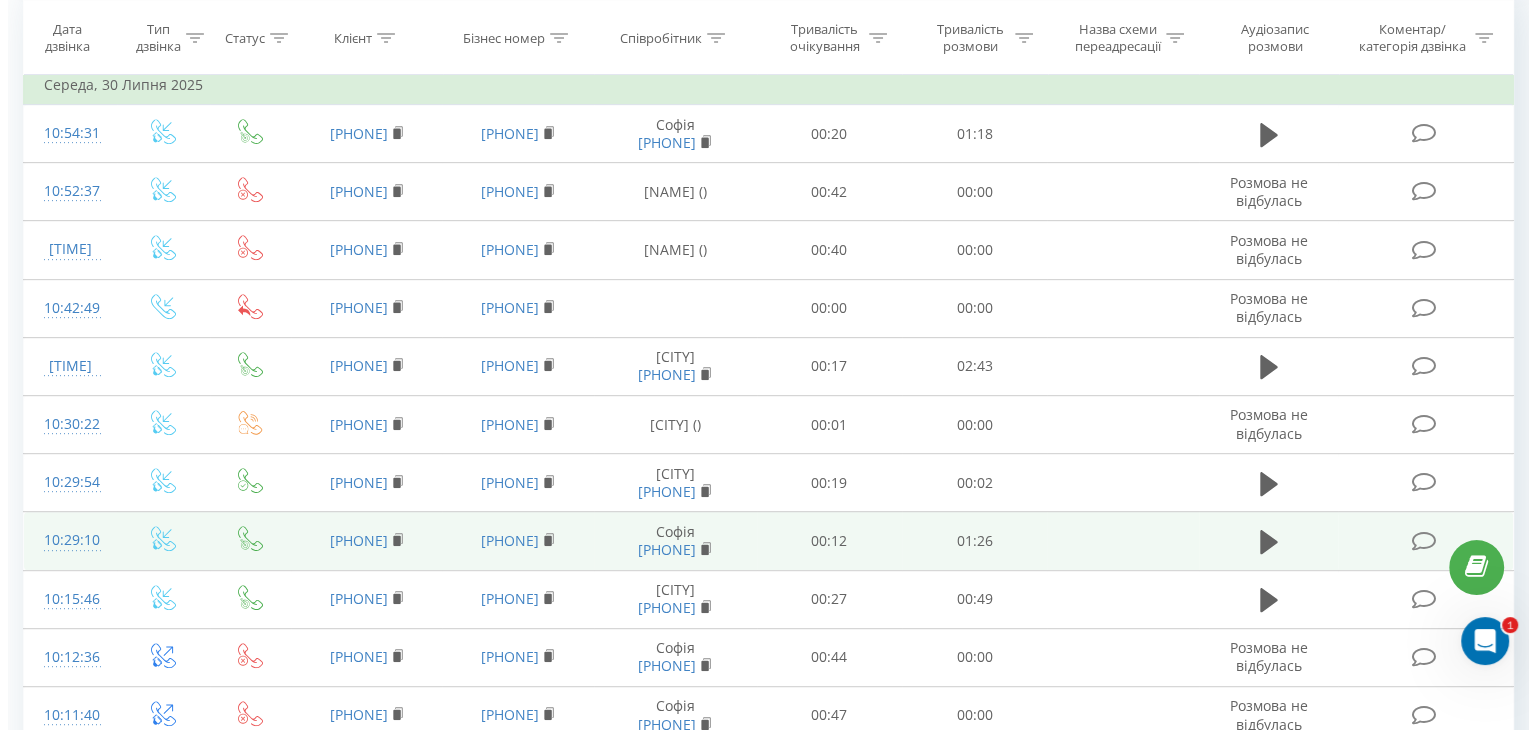 scroll, scrollTop: 853, scrollLeft: 0, axis: vertical 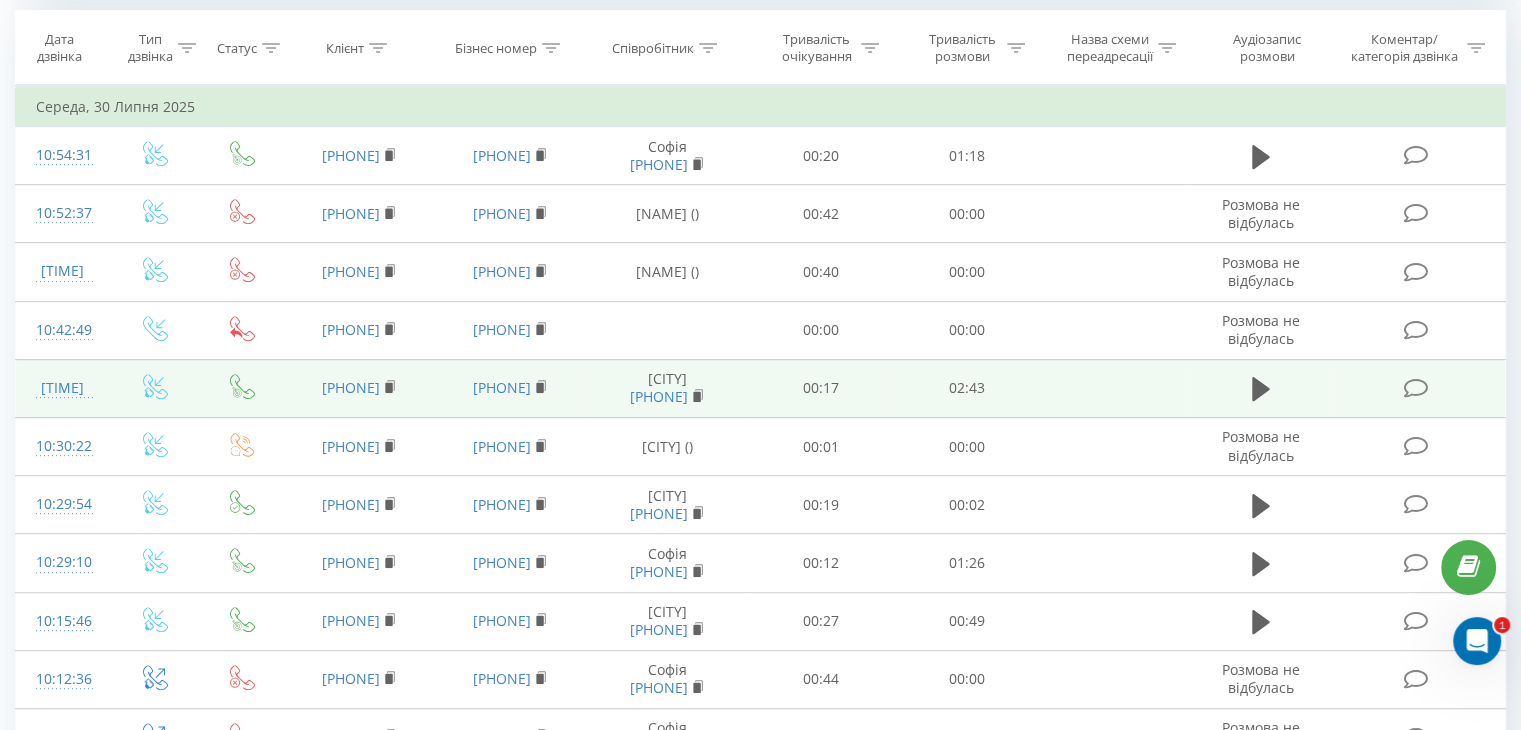 click on "[TIME]" at bounding box center [62, 388] 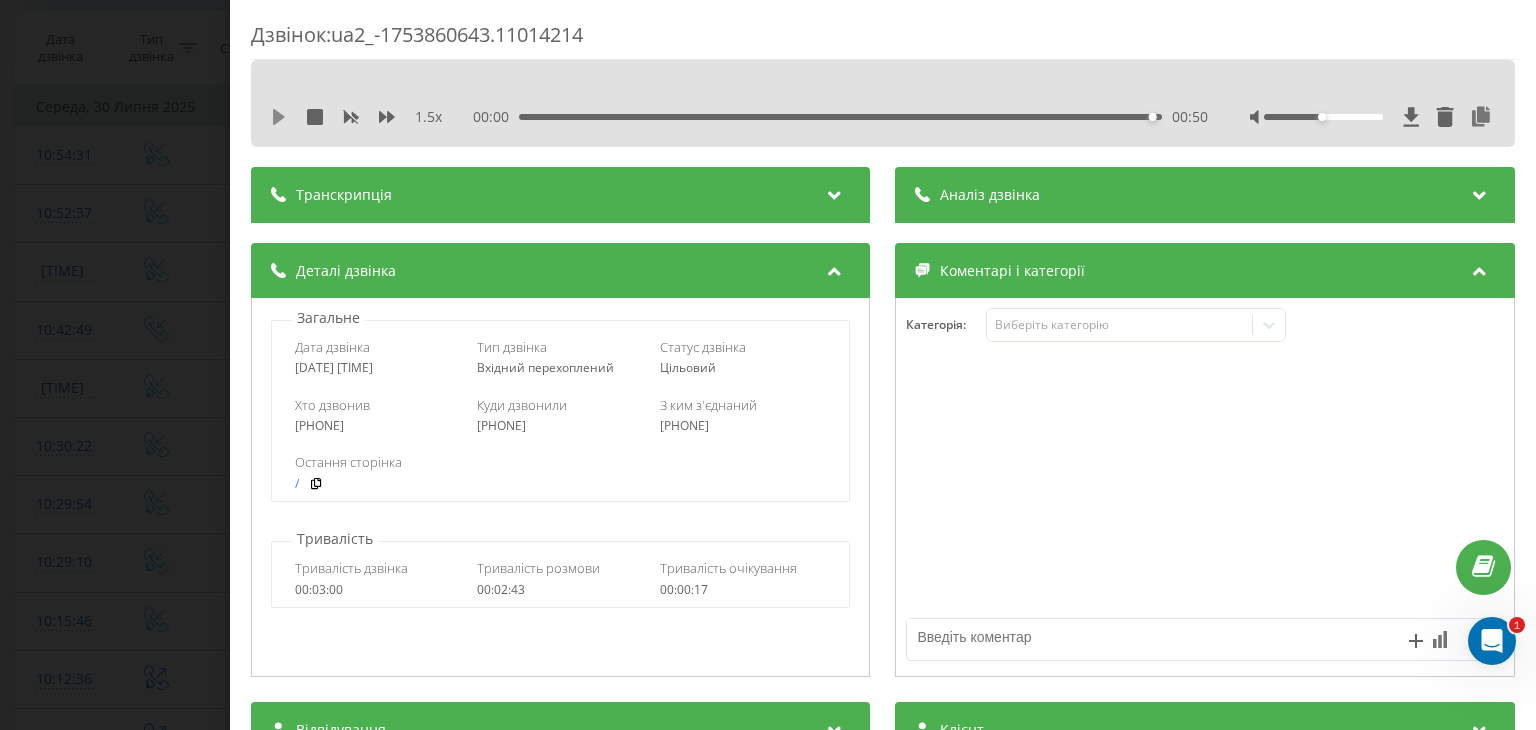 click 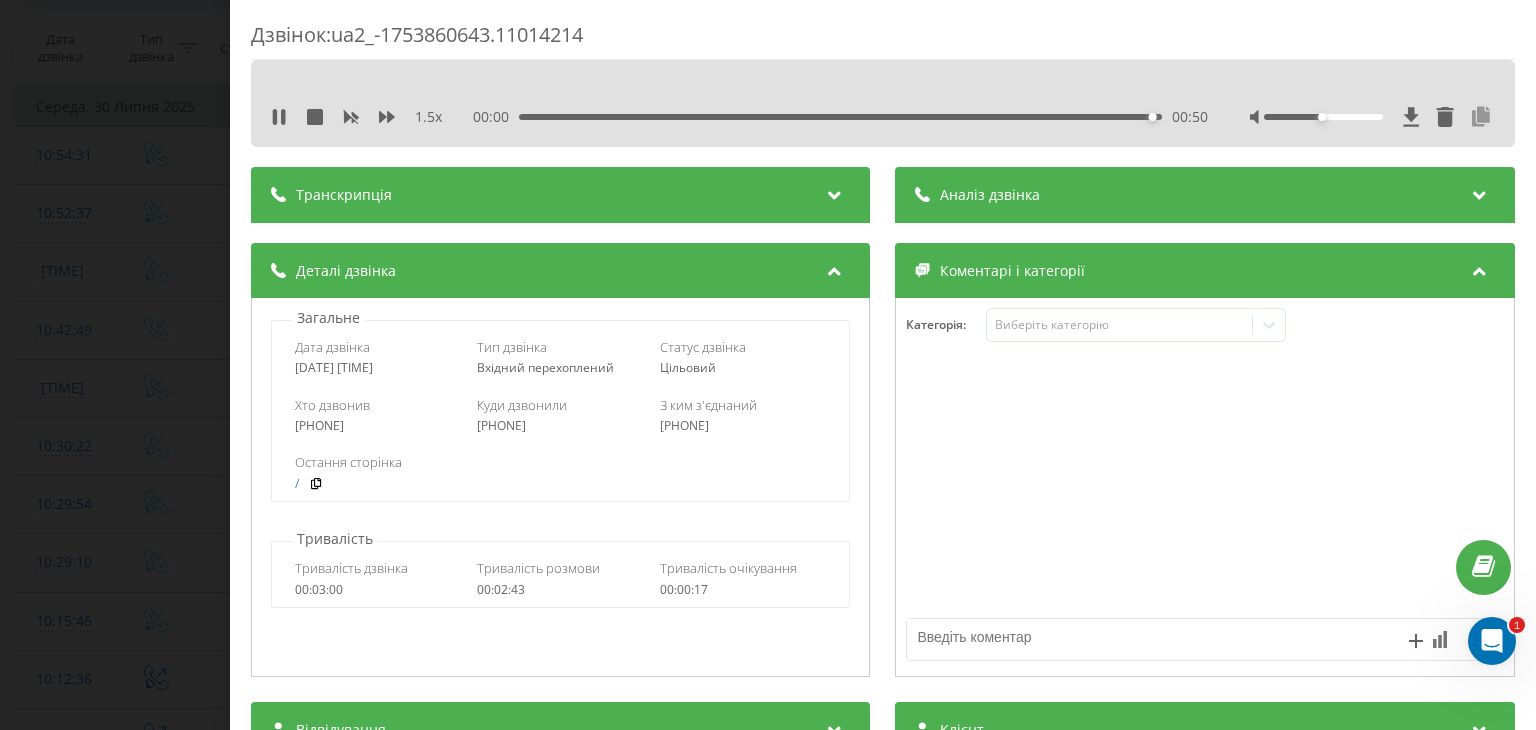 click at bounding box center (1482, 117) 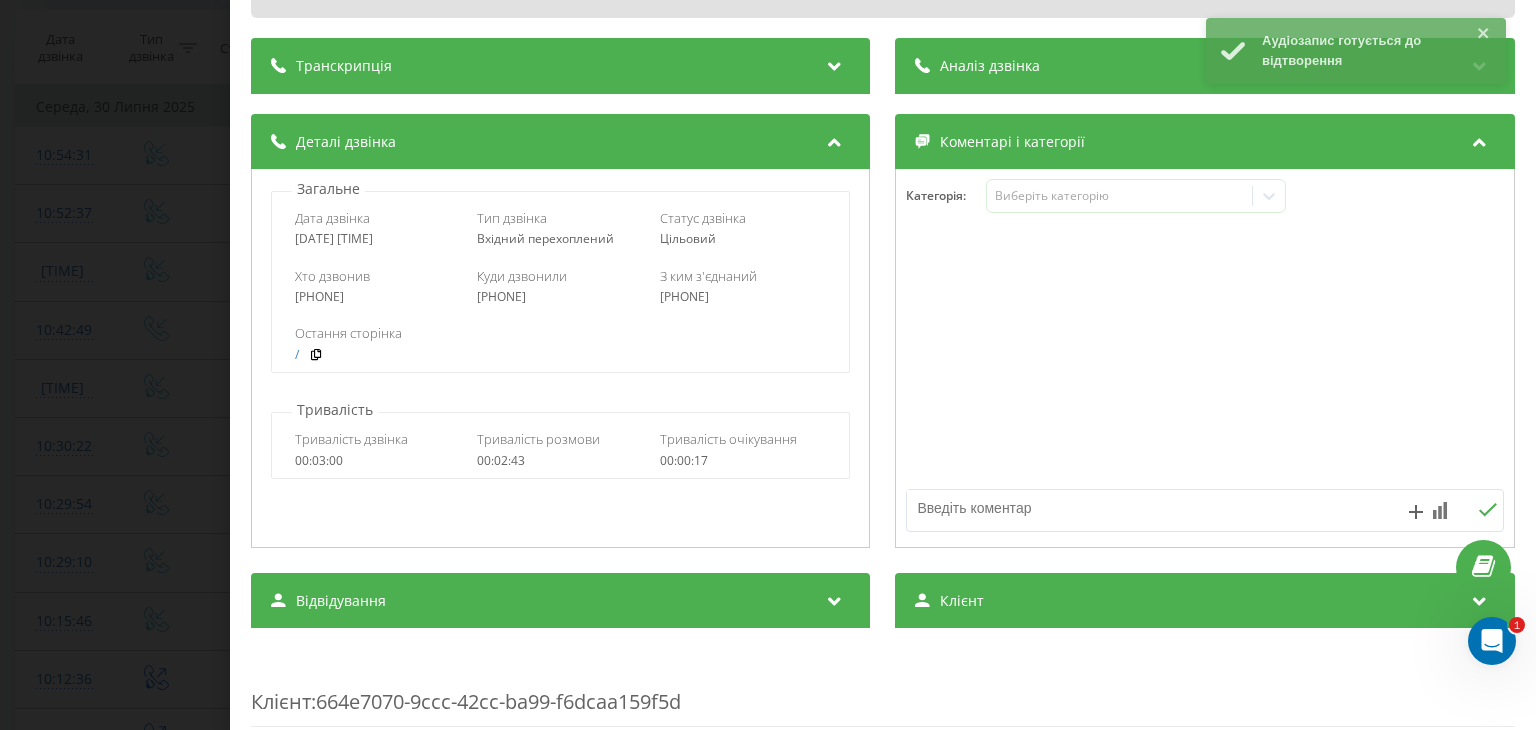 scroll, scrollTop: 300, scrollLeft: 0, axis: vertical 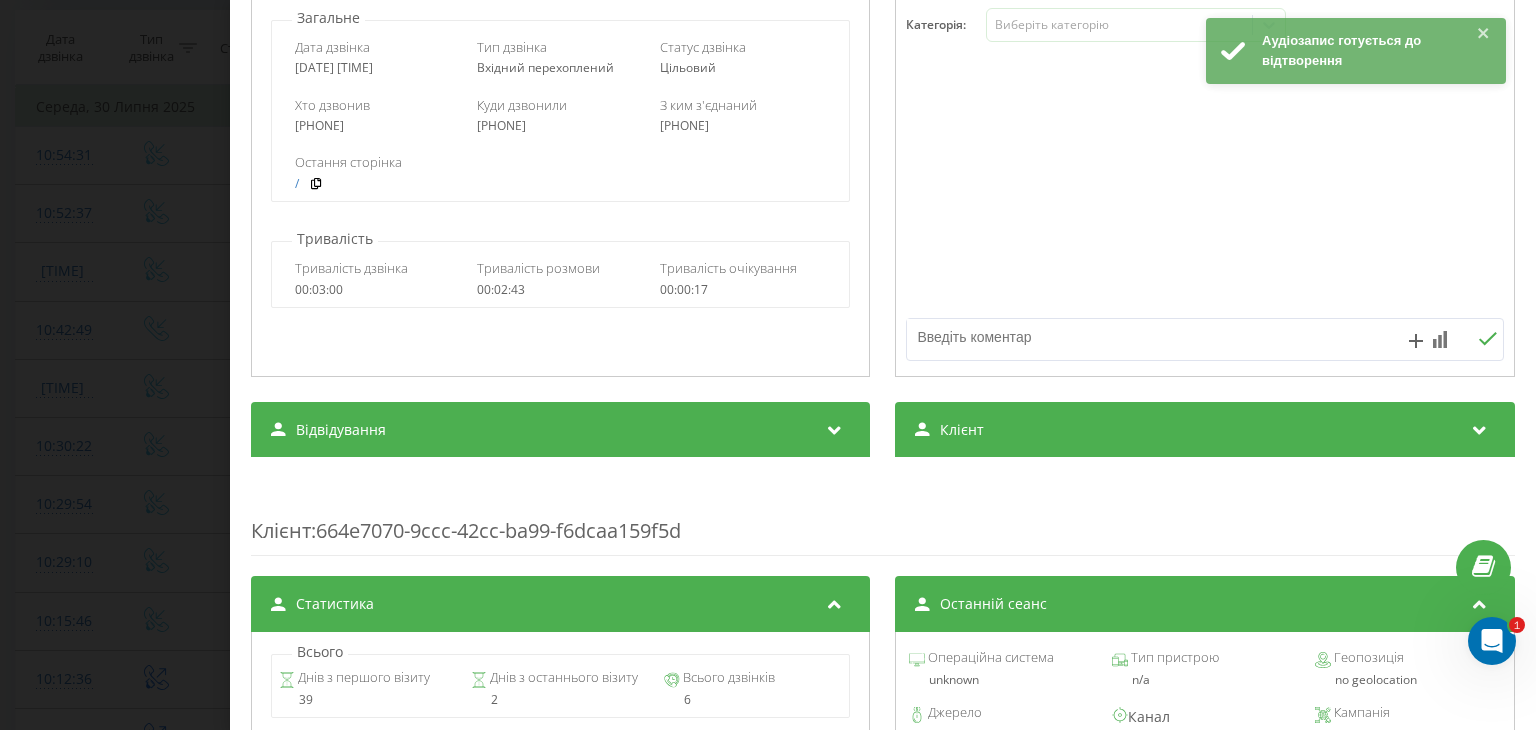 click on "Клієнт" at bounding box center [1205, 430] 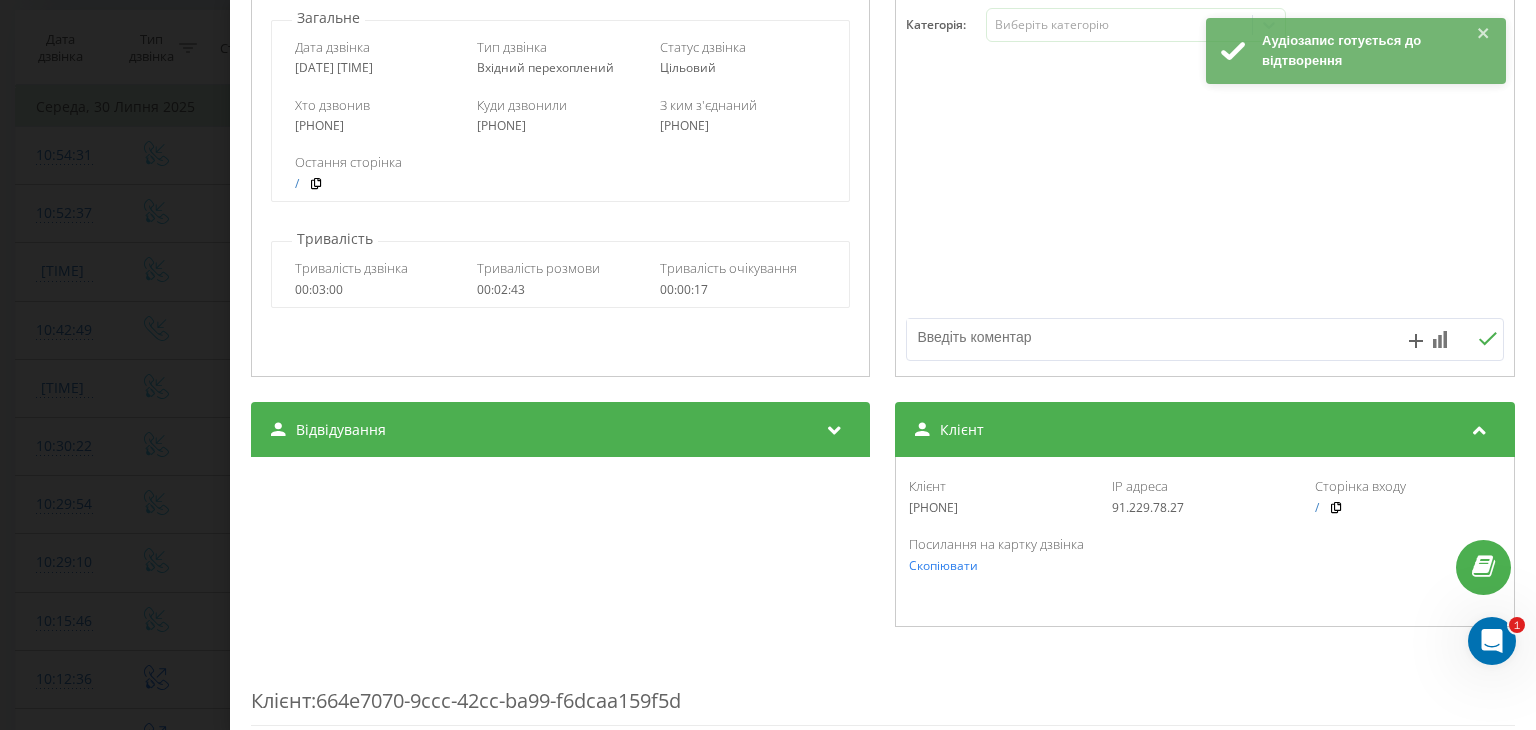 drag, startPoint x: 966, startPoint y: 509, endPoint x: 903, endPoint y: 509, distance: 63 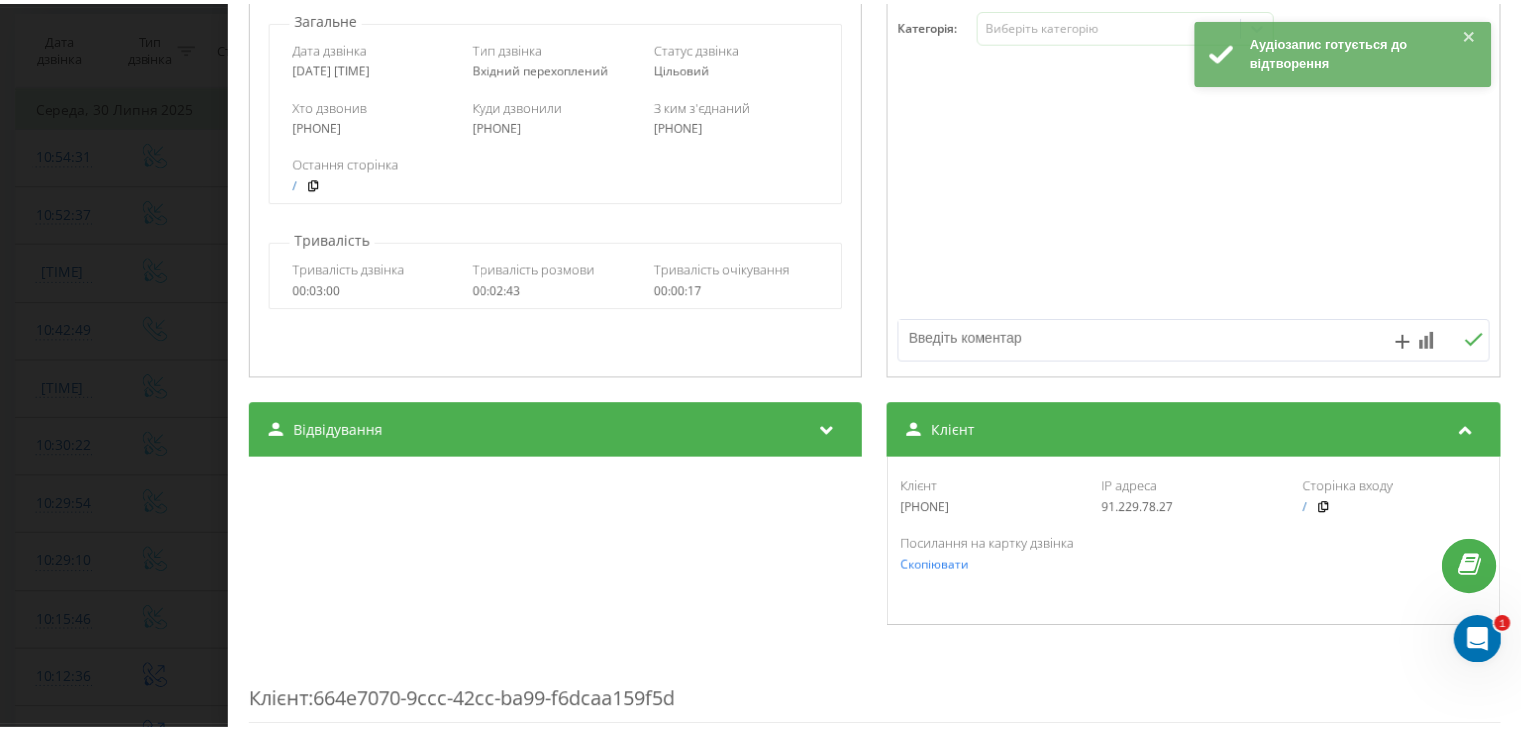 scroll, scrollTop: 0, scrollLeft: 0, axis: both 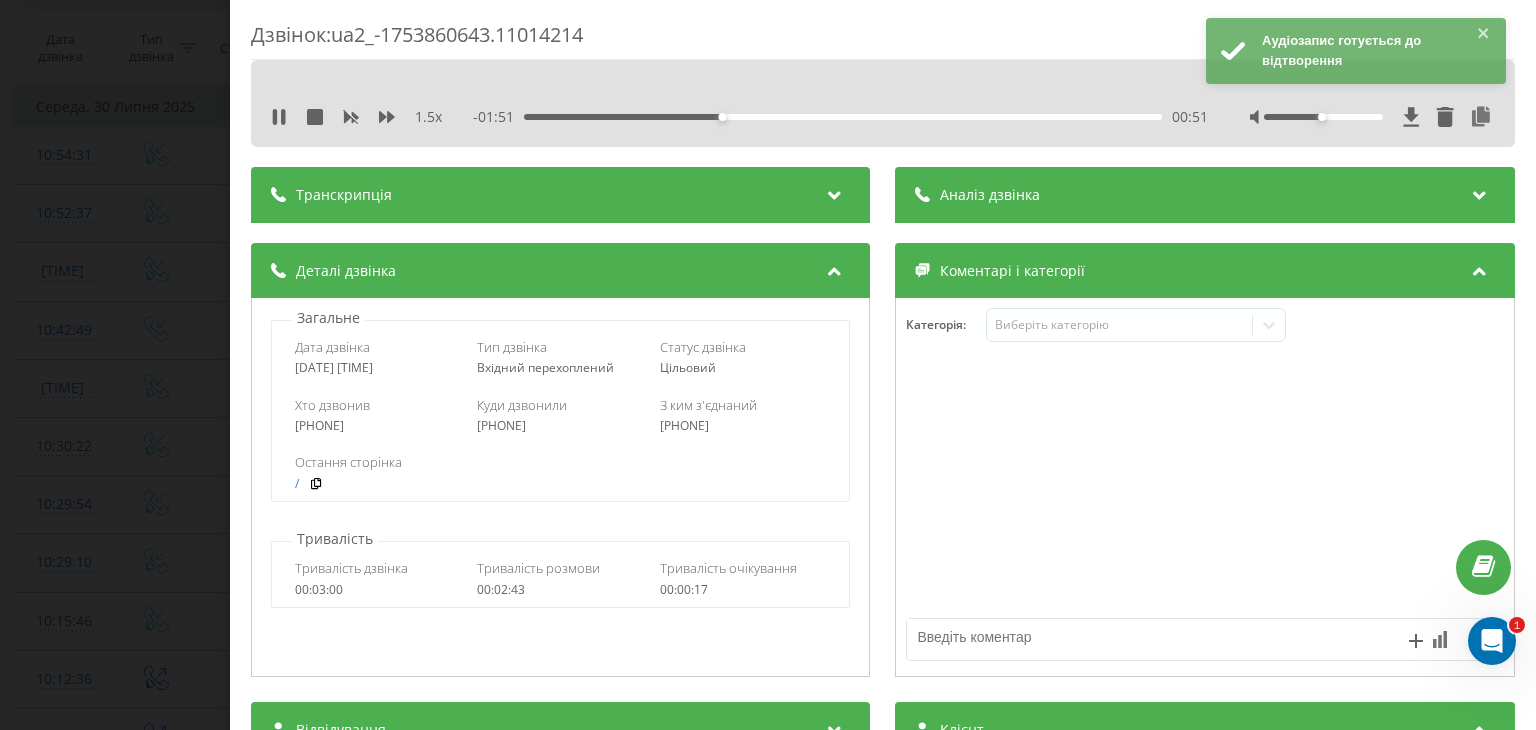 click on "00:51" at bounding box center [843, 117] 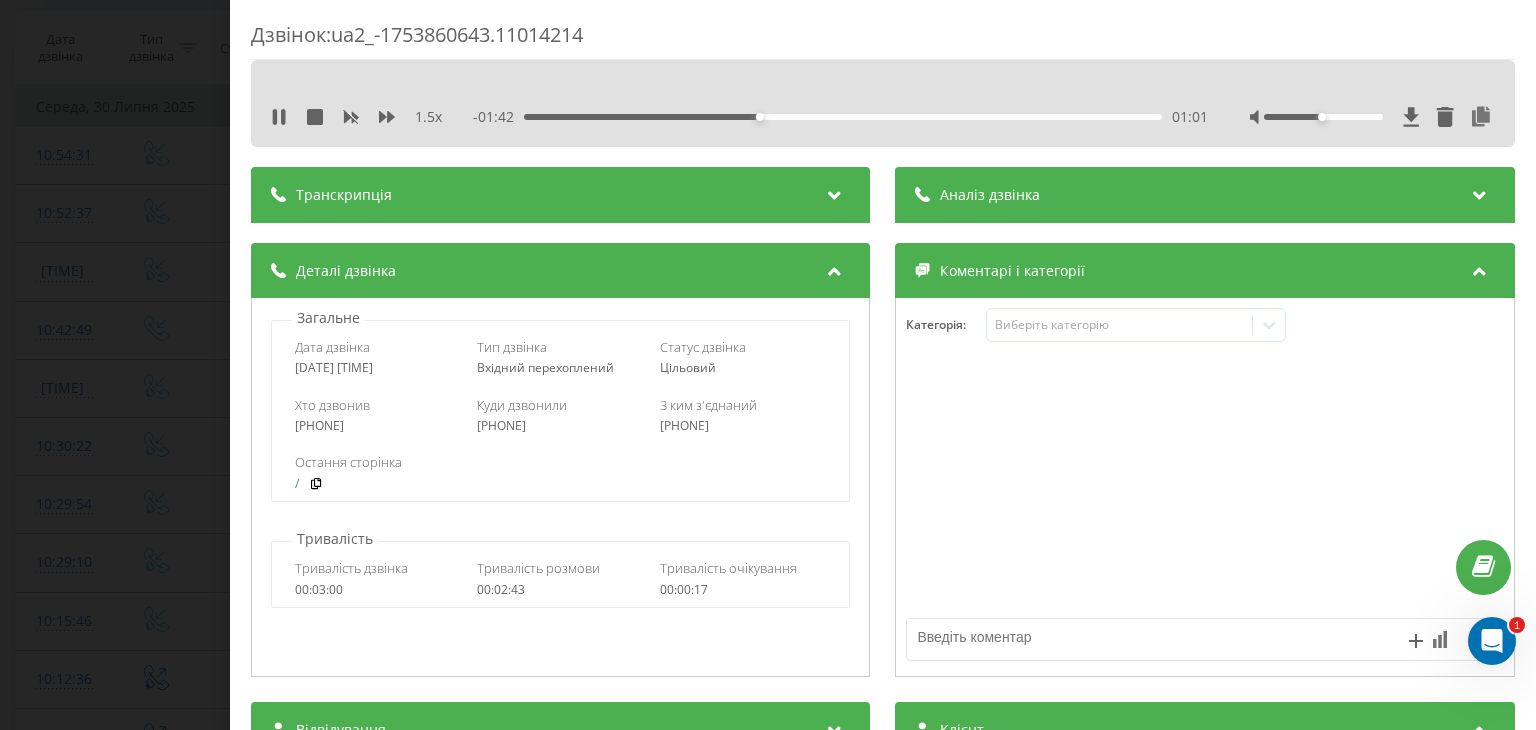 click on "01:01" at bounding box center (843, 117) 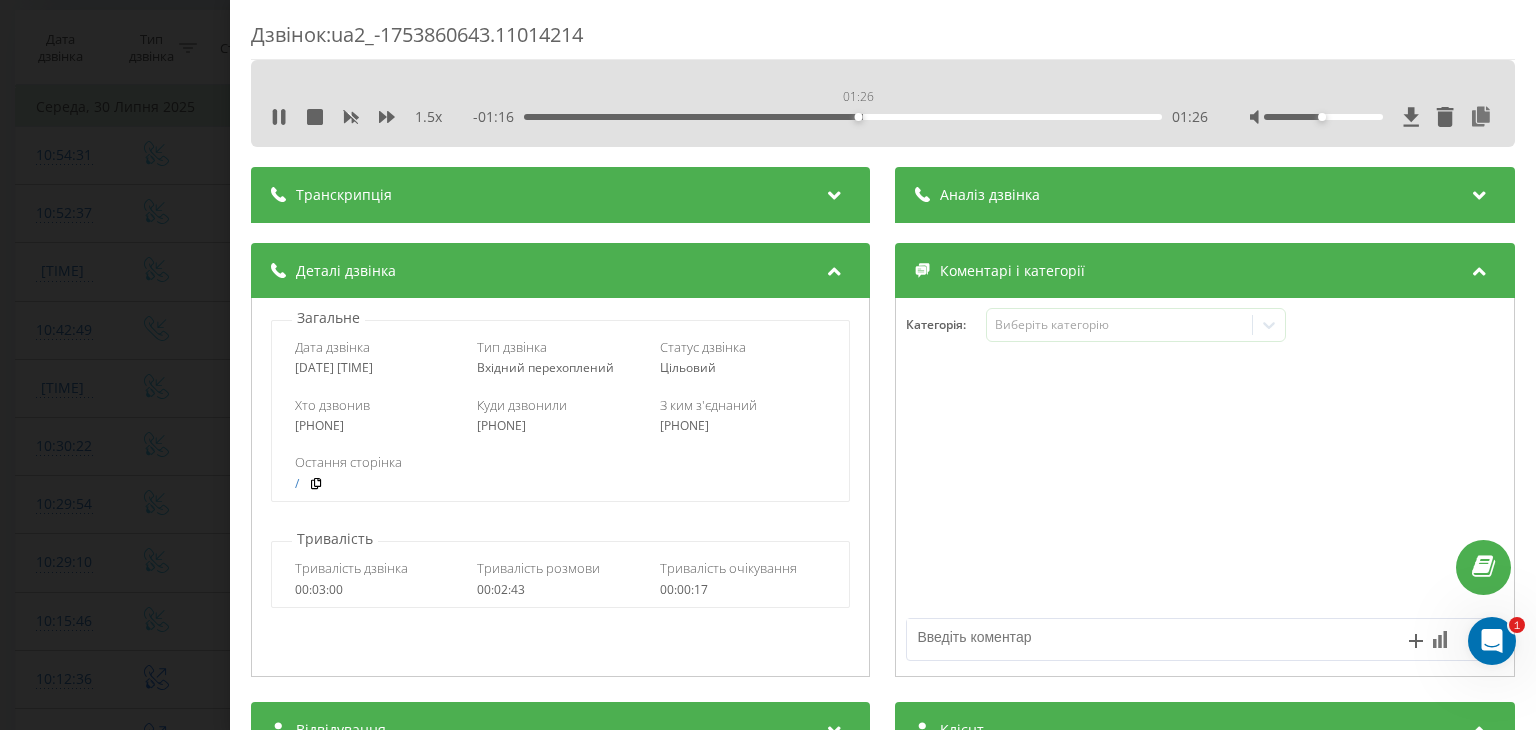 click on "01:26" at bounding box center [843, 117] 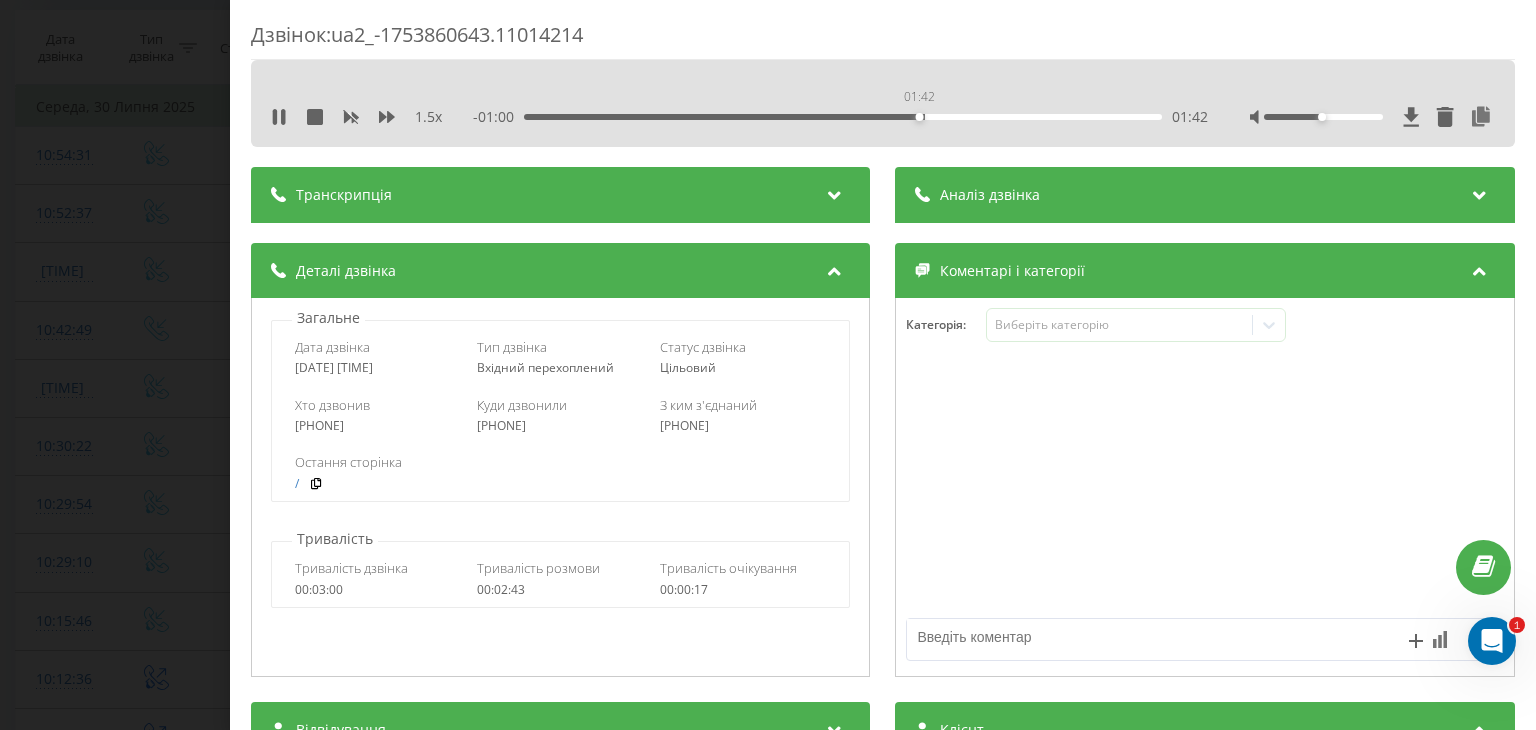 click on "01:42" at bounding box center (843, 117) 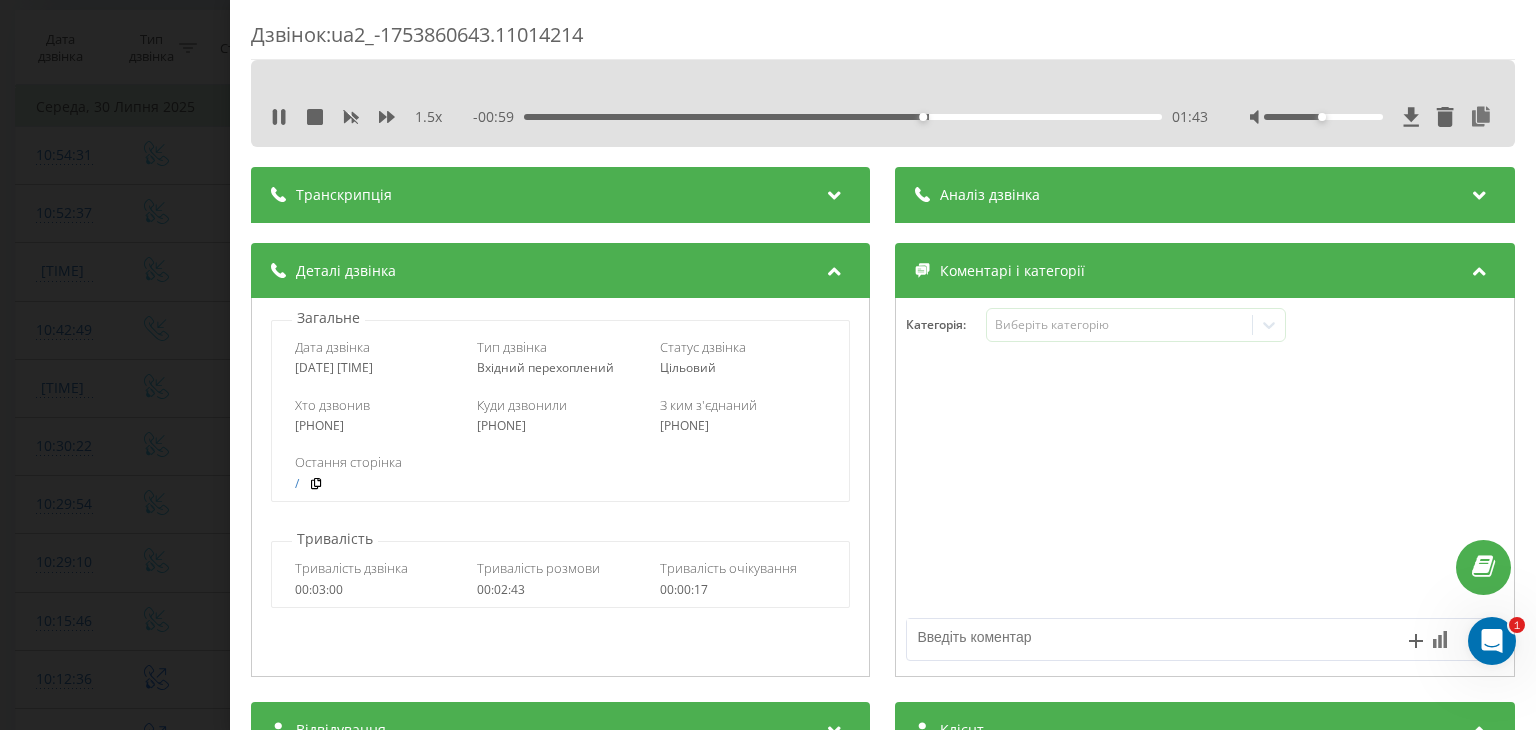 click on "01:43" at bounding box center (843, 117) 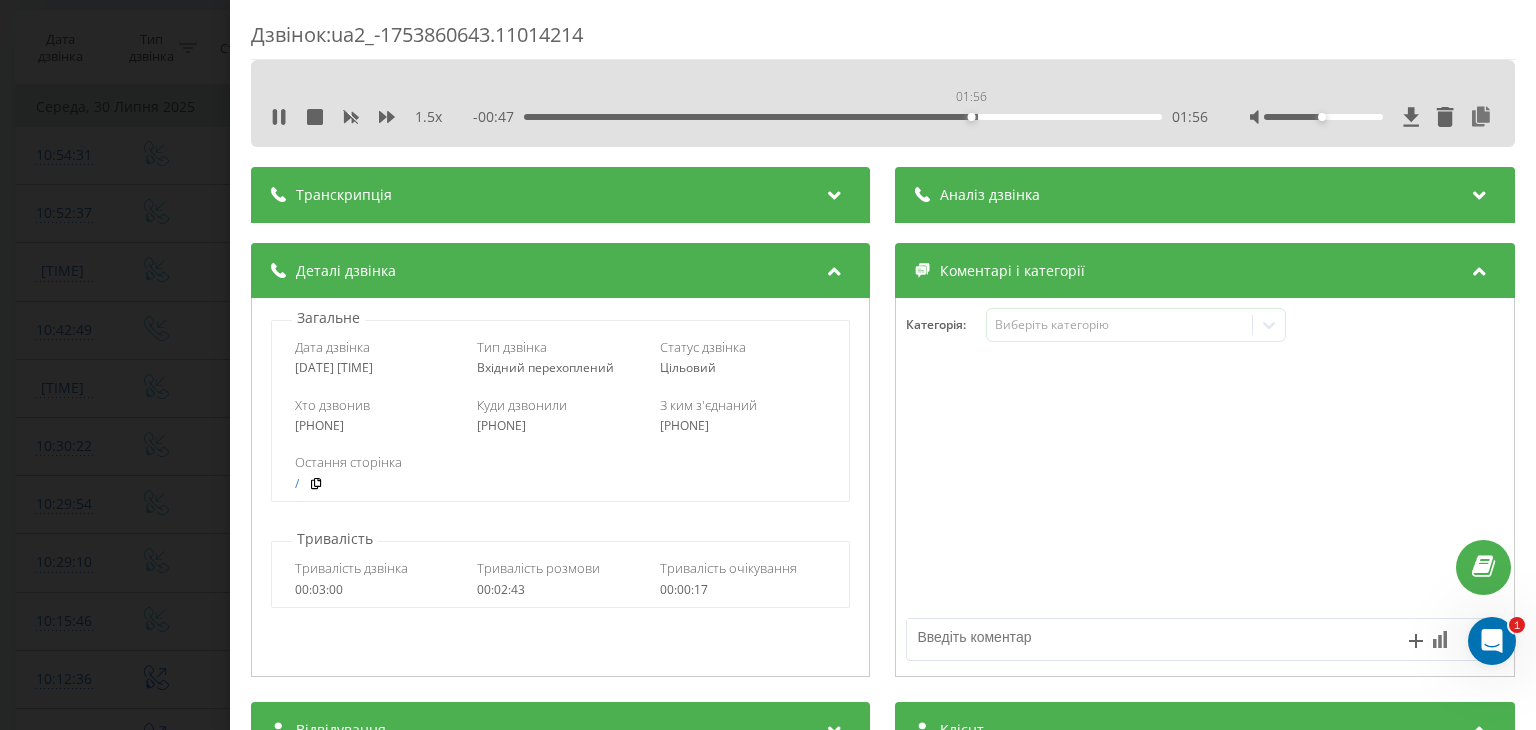 click on "01:56" at bounding box center (843, 117) 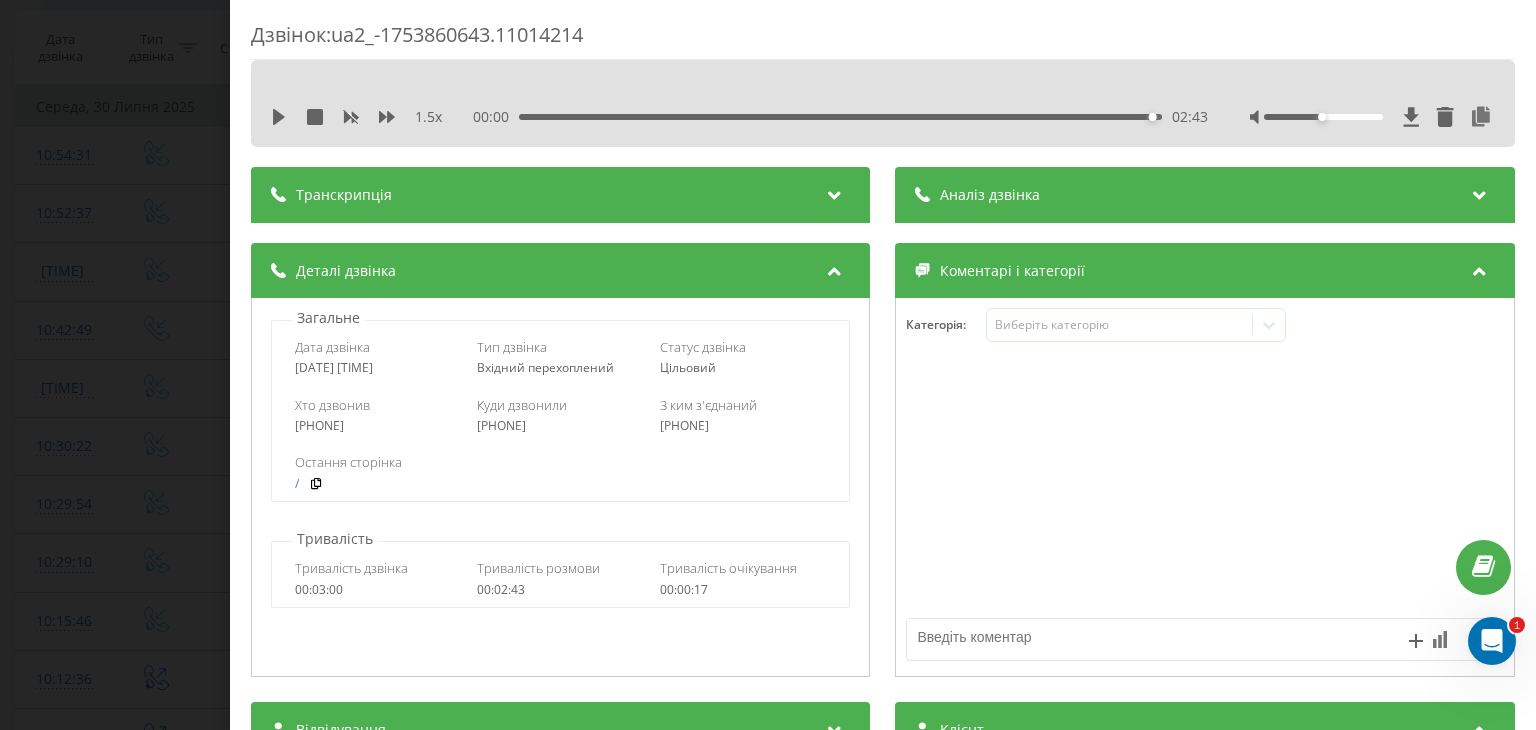 click on "Дзвінок :  ua2_-1753860643.11014214   1.5 x  00:00 02:43   02:43   Транскрипція Для AI-аналізу майбутніх дзвінків  налаштуйте та активуйте профіль на сторінці . Якщо профіль вже є і дзвінок відповідає його умовам, оновіть сторінку через 10 хвилин - AI аналізує поточний дзвінок. Аналіз дзвінка Для AI-аналізу майбутніх дзвінків  налаштуйте та активуйте профіль на сторінці . Якщо профіль вже є і дзвінок відповідає його умовам, оновіть сторінку через 10 хвилин - AI аналізує поточний дзвінок. Деталі дзвінка Загальне Дата дзвінка [DATE] [TIME] Тип дзвінка Вхідний перехоплений Статус дзвінка / : /" at bounding box center (768, 365) 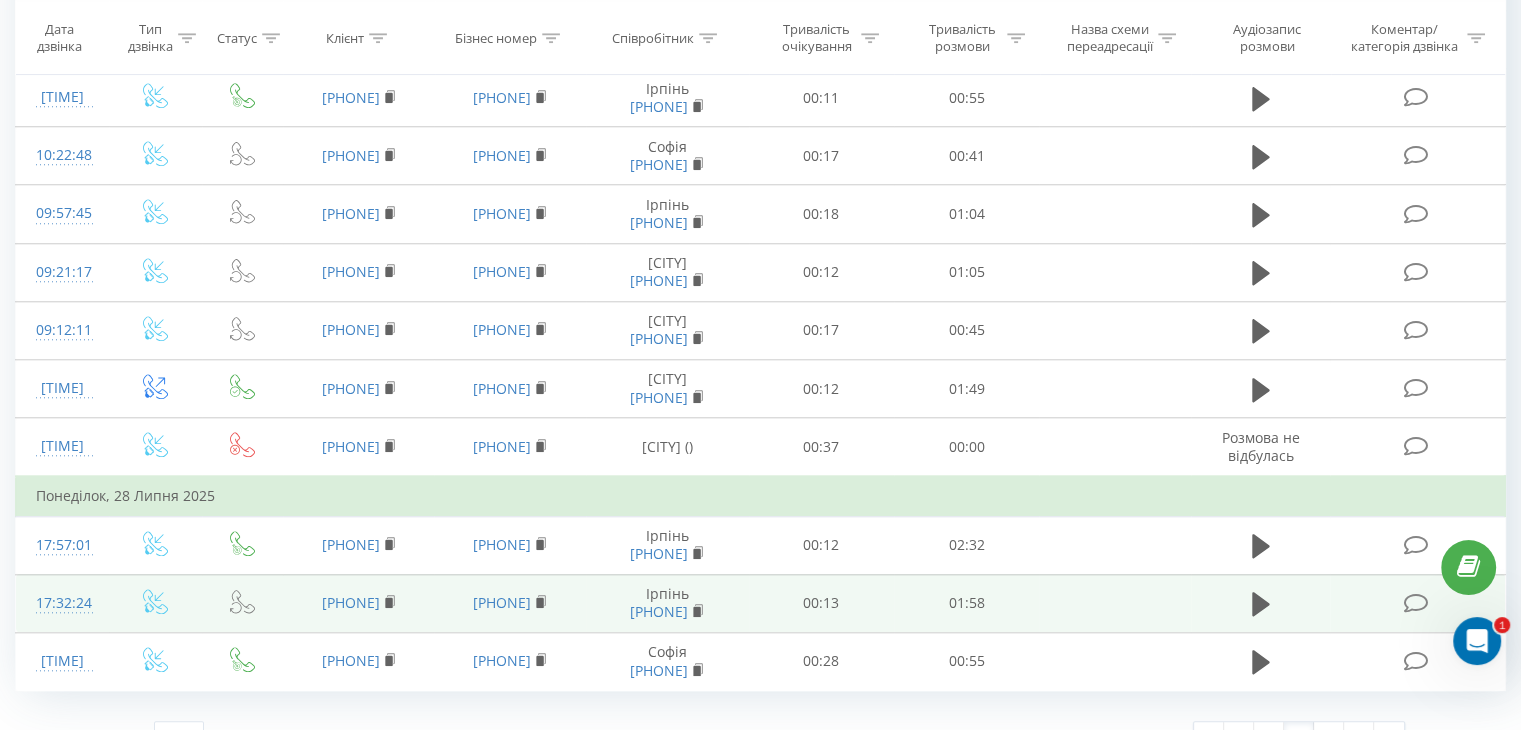 scroll, scrollTop: 1853, scrollLeft: 0, axis: vertical 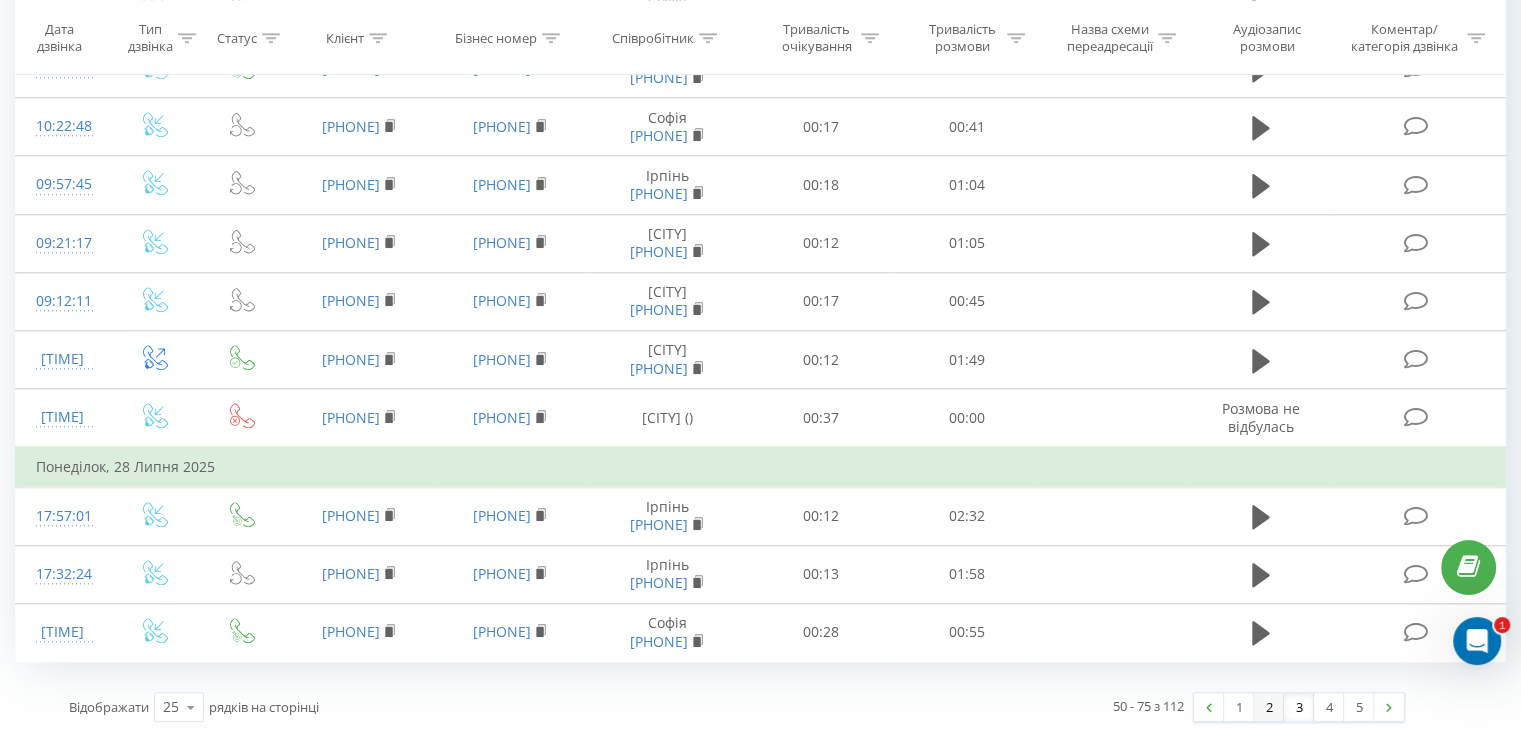 click on "2" at bounding box center [1269, 707] 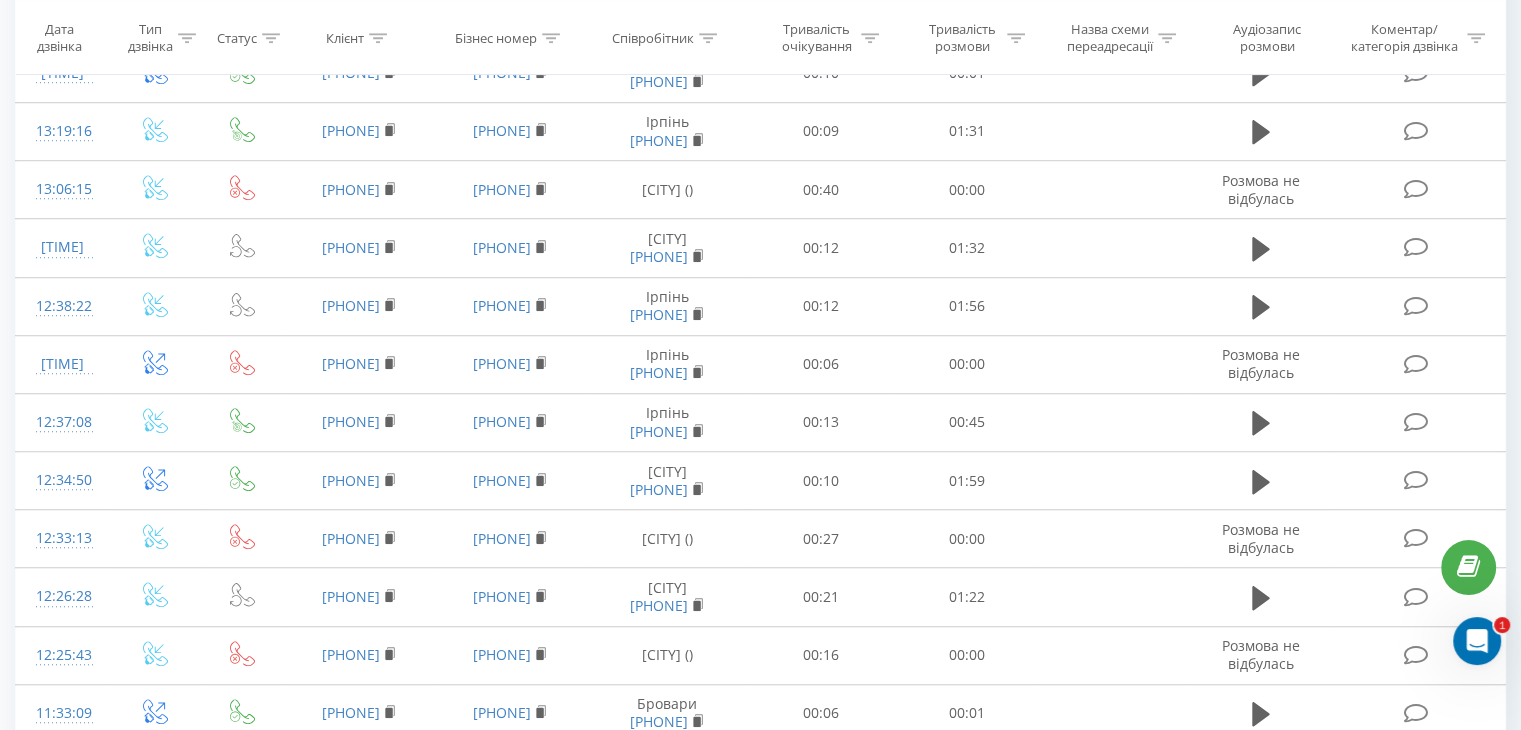 scroll, scrollTop: 1413, scrollLeft: 0, axis: vertical 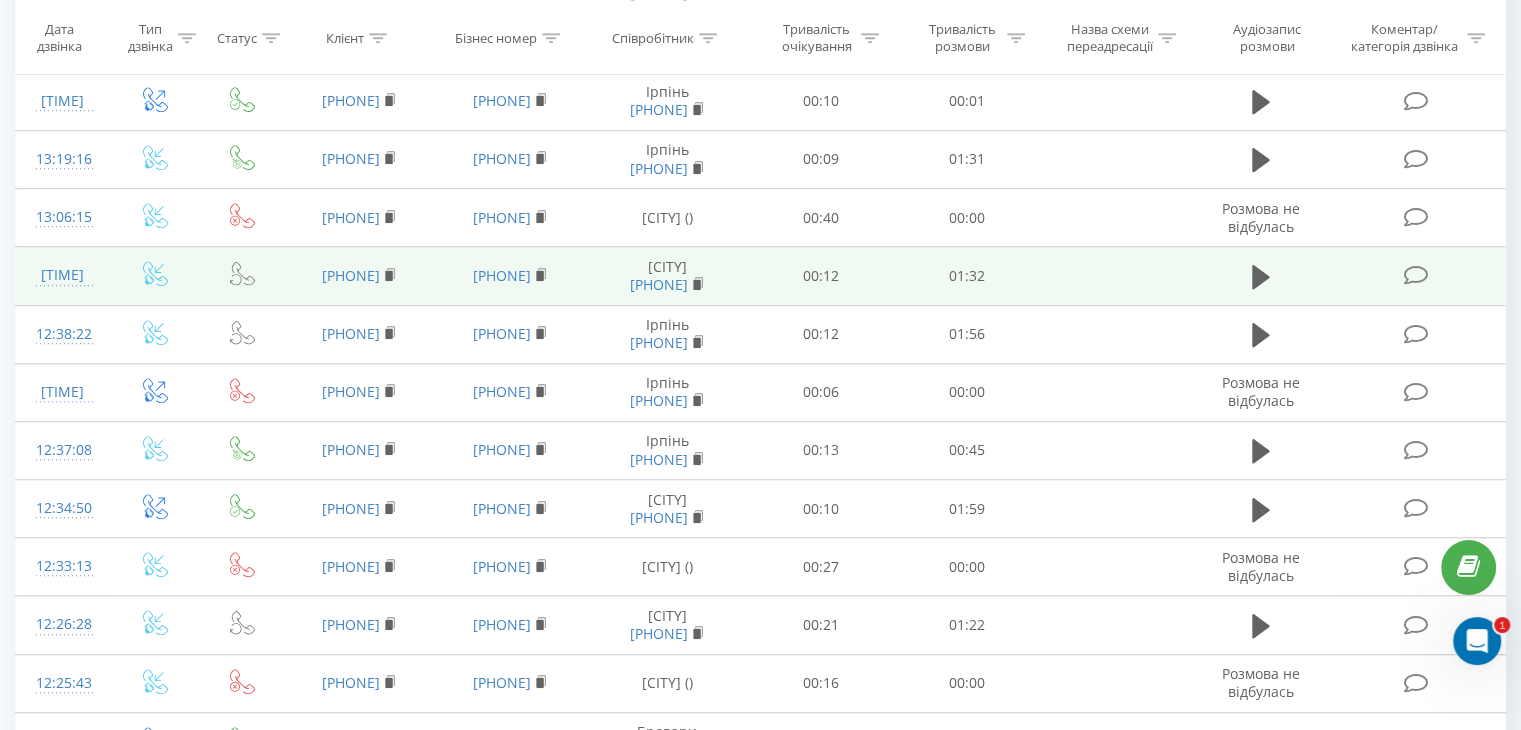 click at bounding box center [155, 276] 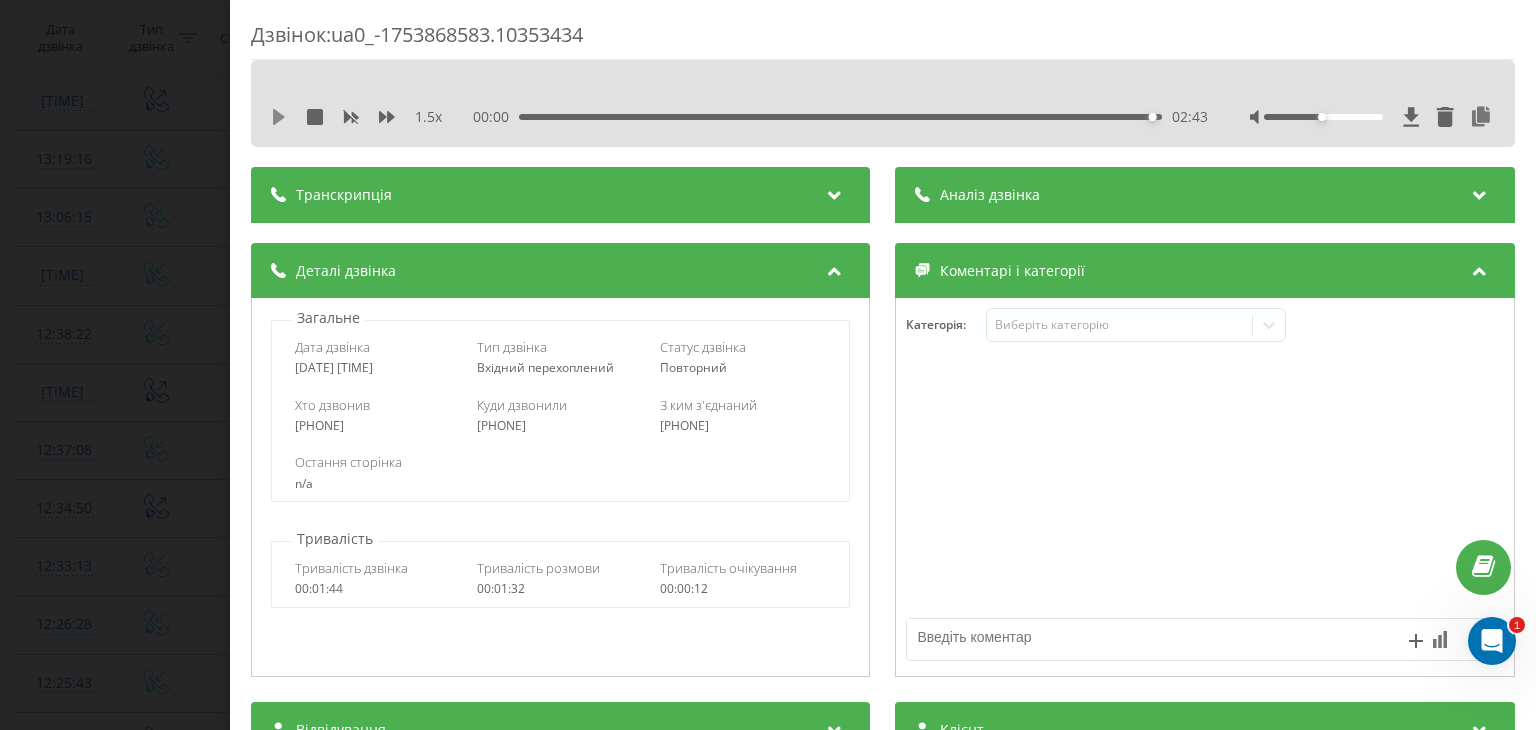 click 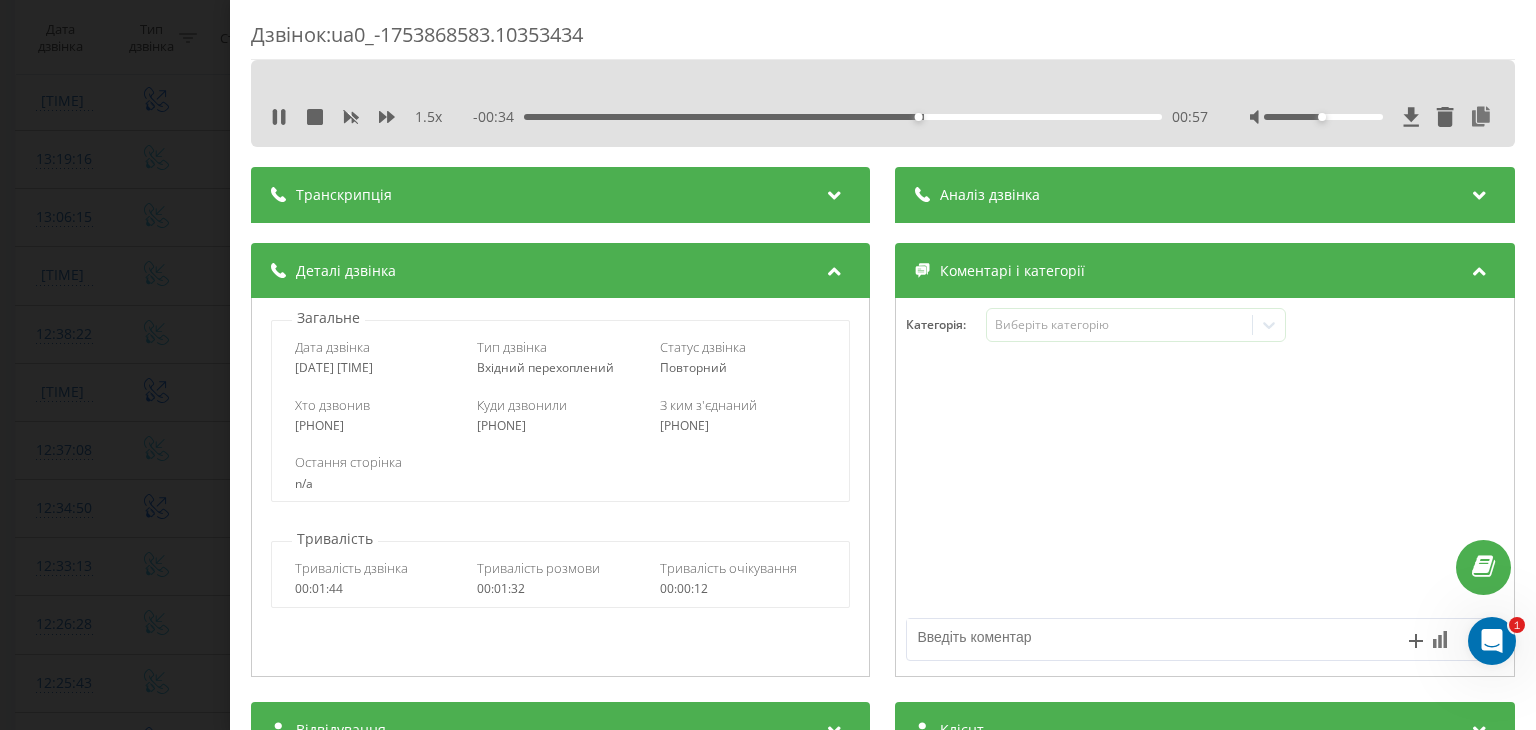 click on "Дзвінок :  ua0_-1753868583.10353434   1.5 x  - 00:34 00:57   00:57   Транскрипція Для AI-аналізу майбутніх дзвінків  налаштуйте та активуйте профіль на сторінці . Якщо профіль вже є і дзвінок відповідає його умовам, оновіть сторінку через 10 хвилин - AI аналізує поточний дзвінок. Аналіз дзвінка Для AI-аналізу майбутніх дзвінків  налаштуйте та активуйте профіль на сторінці . Якщо профіль вже є і дзвінок відповідає його умовам, оновіть сторінку через 10 хвилин - AI аналізує поточний дзвінок. Деталі дзвінка Загальне Дата дзвінка [DATE] [TIME] Тип дзвінка Вхідний перехоплений Статус дзвінка n/a" at bounding box center [768, 365] 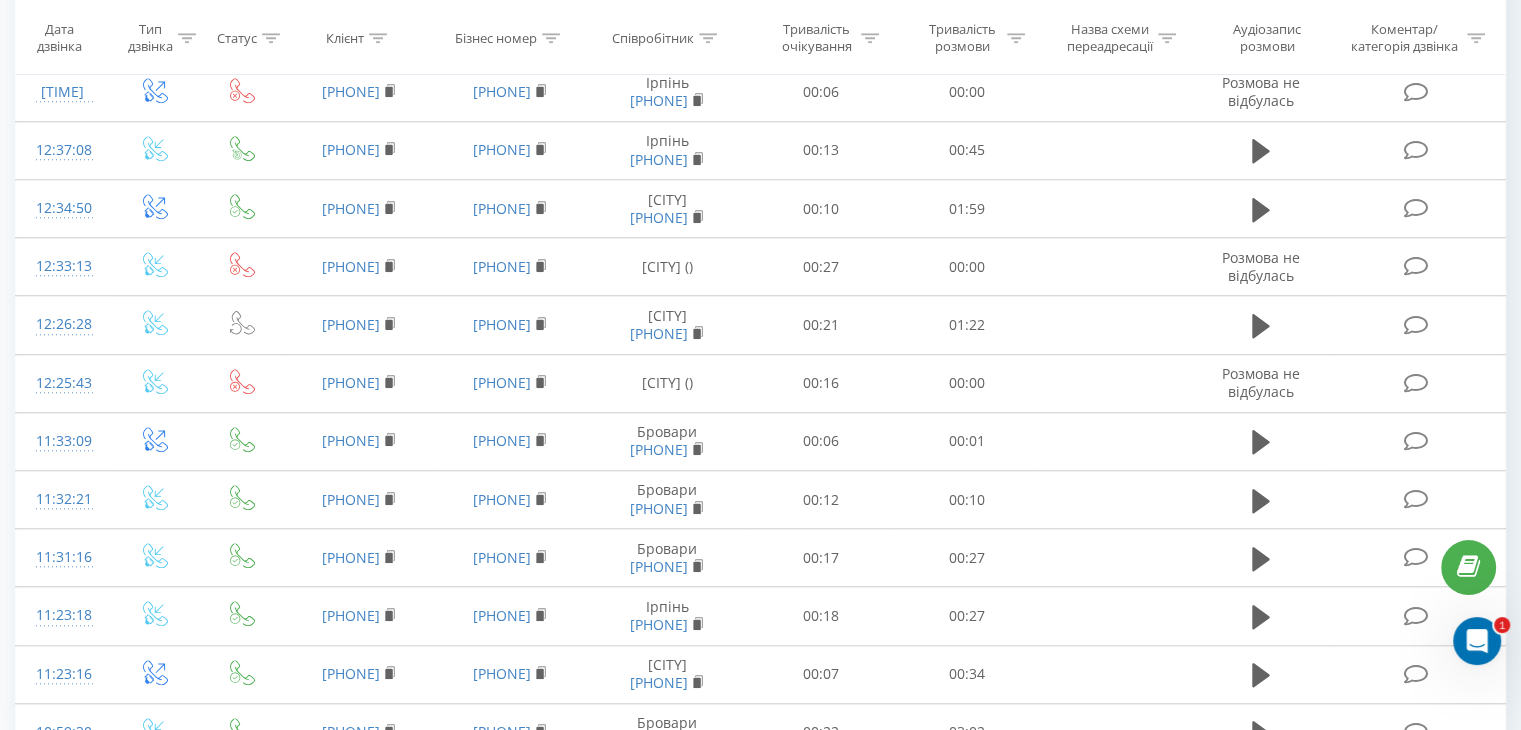 scroll, scrollTop: 1813, scrollLeft: 0, axis: vertical 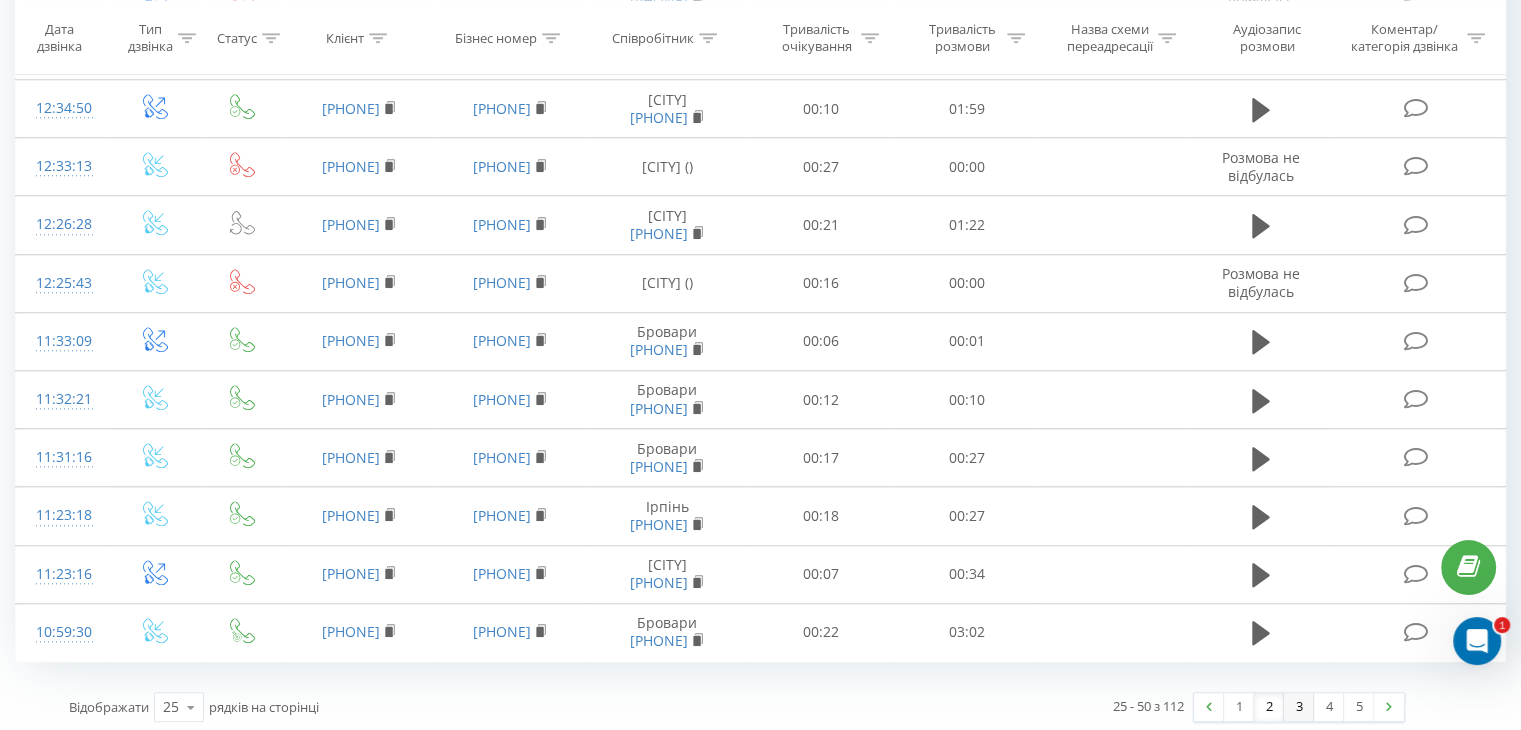 click on "3" at bounding box center [1299, 707] 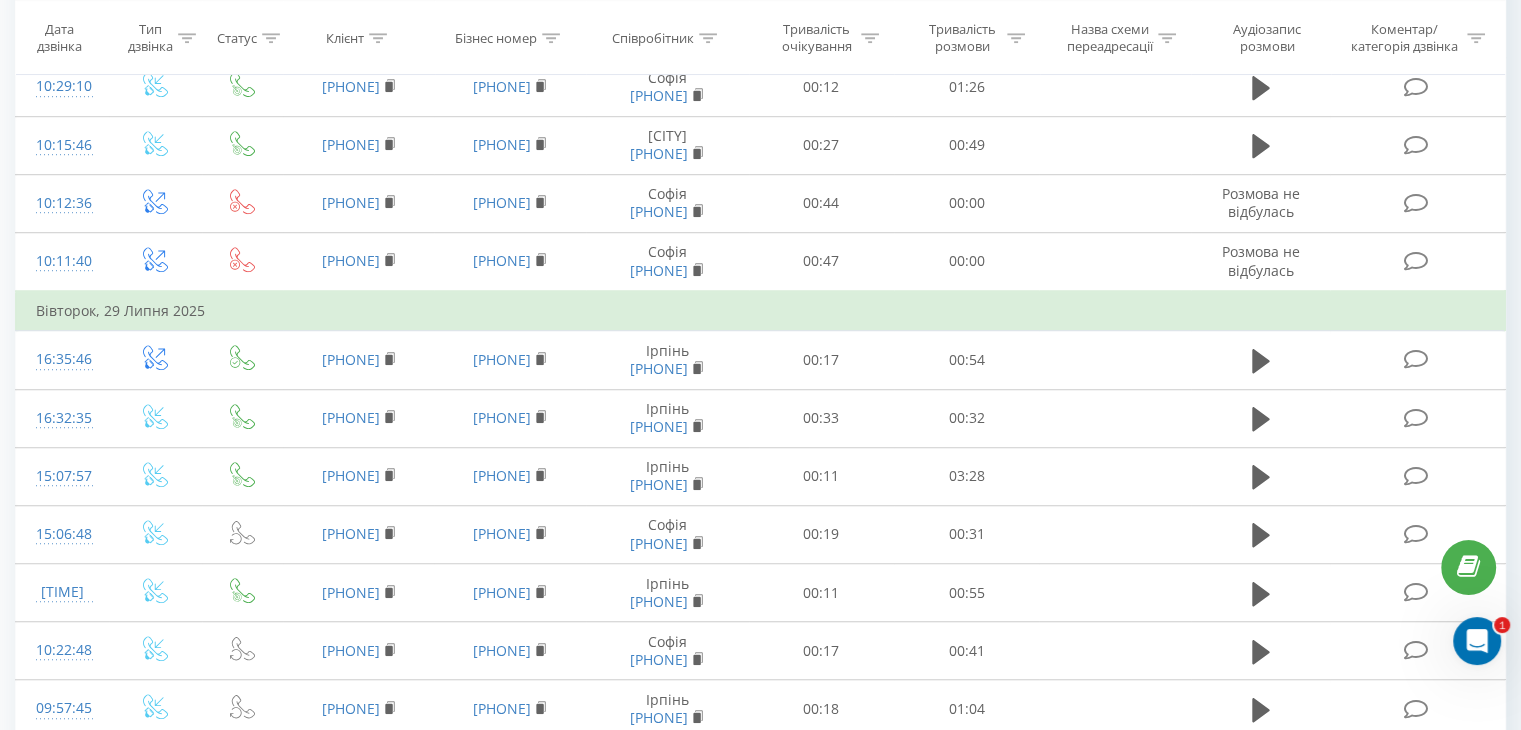 scroll, scrollTop: 1512, scrollLeft: 0, axis: vertical 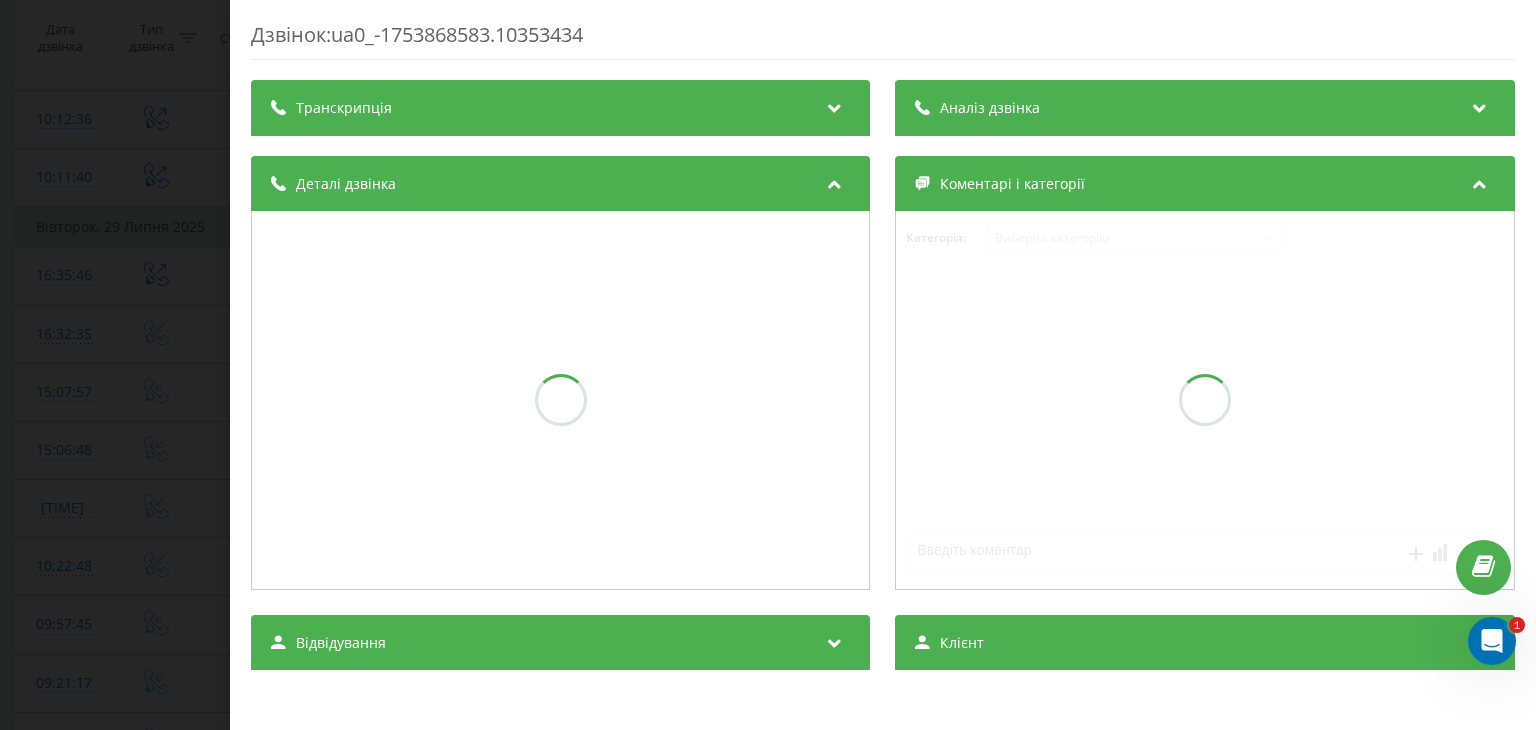 click on "Дзвінок :  ua0_-1753868583.10353434 Транскрипція Аналіз дзвінка Деталі дзвінка Коментарі і категорії Категорія : Виберіть категорію Відвідування Клієнт Клієнт :  [UUID] Статистика Всього Днів з першого візиту 4 Днів з останнього візиту 4 Всього дзвінків 1 За останні 30 днів Перегляди сторінок 0 Сеансів 1 Дзвінків за період 1 Останній сеанс Операційна система unknown Тип пристрою n/a Геопозиція no geolocation Джерело n/a Канал n/a Кампанія n/a Група оголошень n/a Ключове слово n/a Джерело переходу n/a Топ 5 сторінок за останні 30 днів Title Views Total interaction time Last session n/a 1 15 секунд n/a n/a n/a" at bounding box center [768, 365] 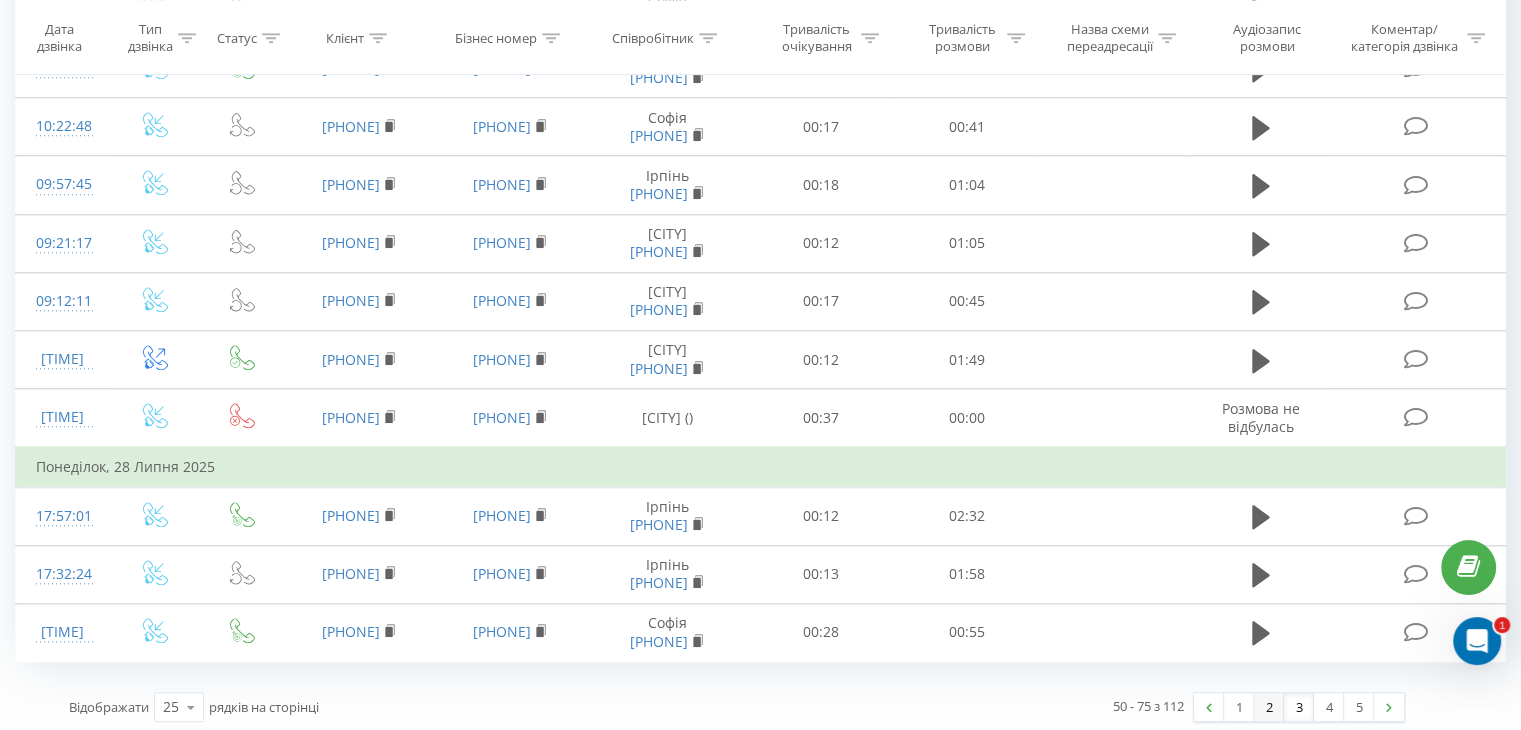 click on "2" at bounding box center (1269, 707) 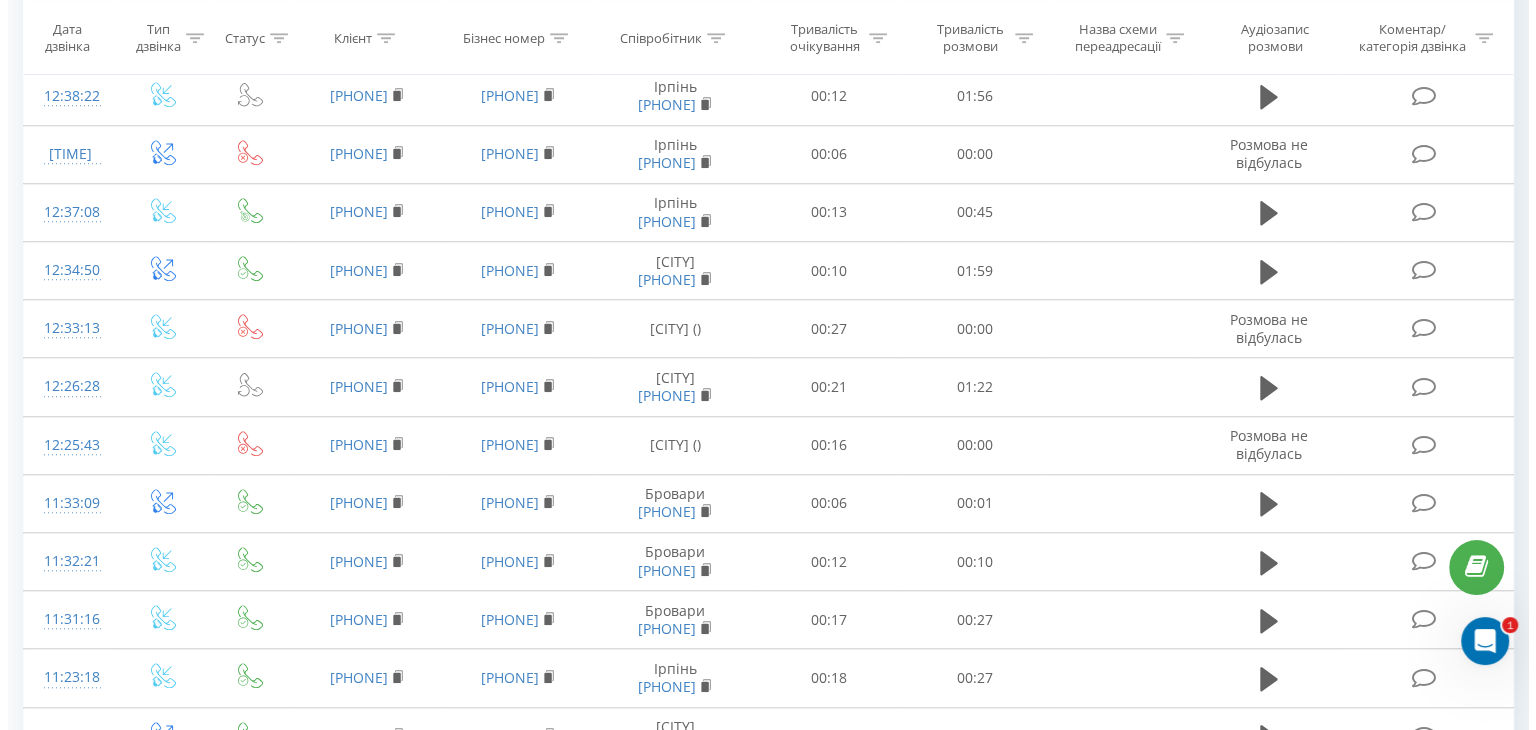 scroll, scrollTop: 1813, scrollLeft: 0, axis: vertical 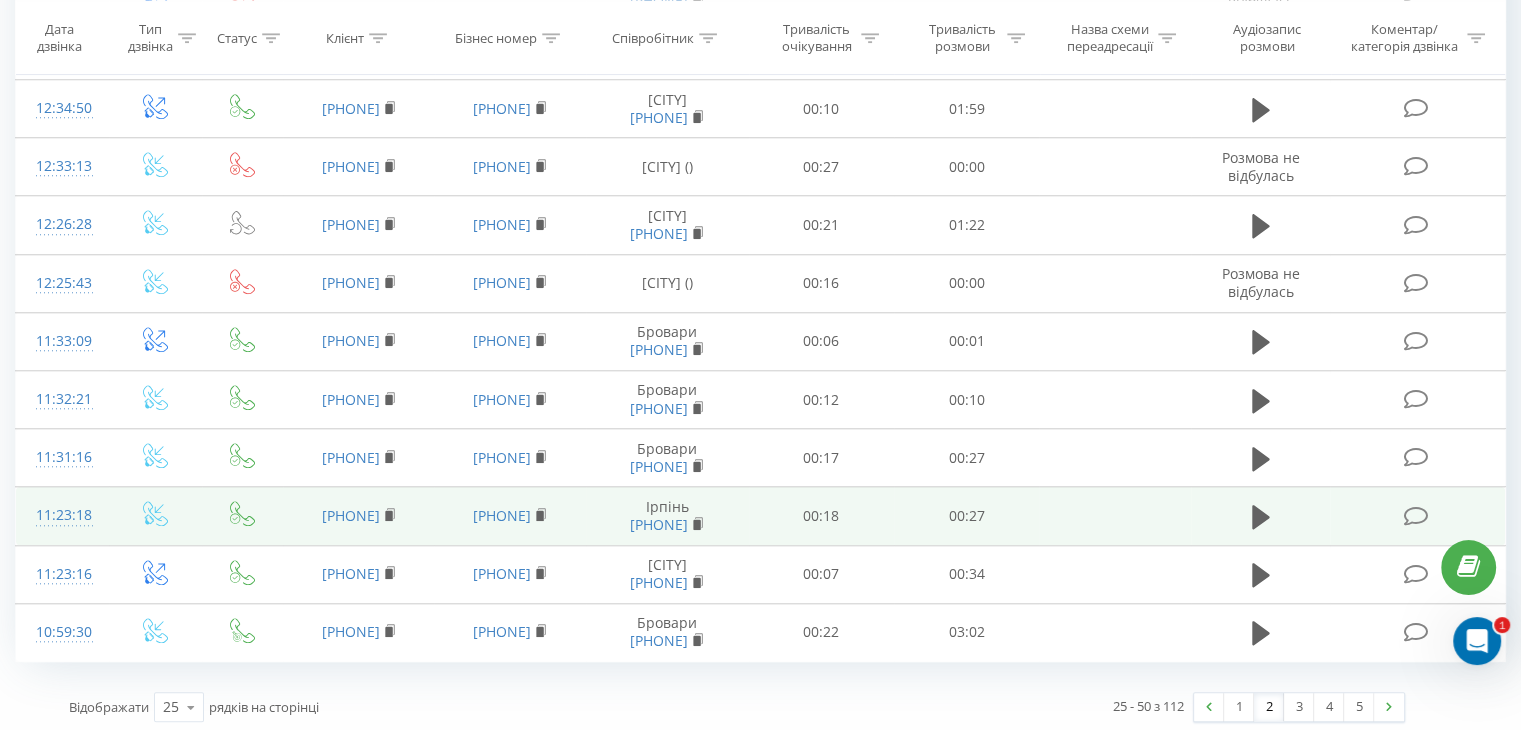click on "11:23:18" at bounding box center [62, 516] 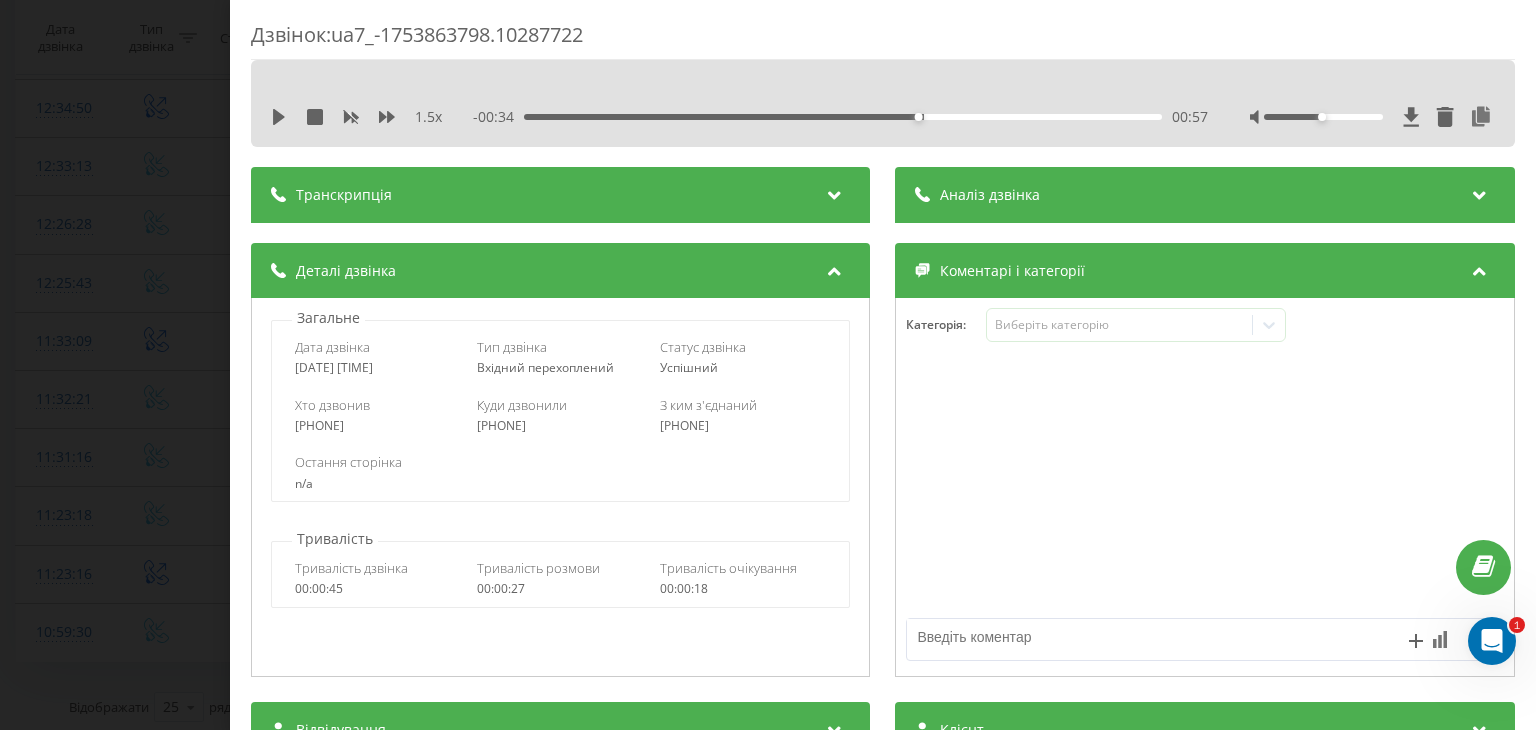 click 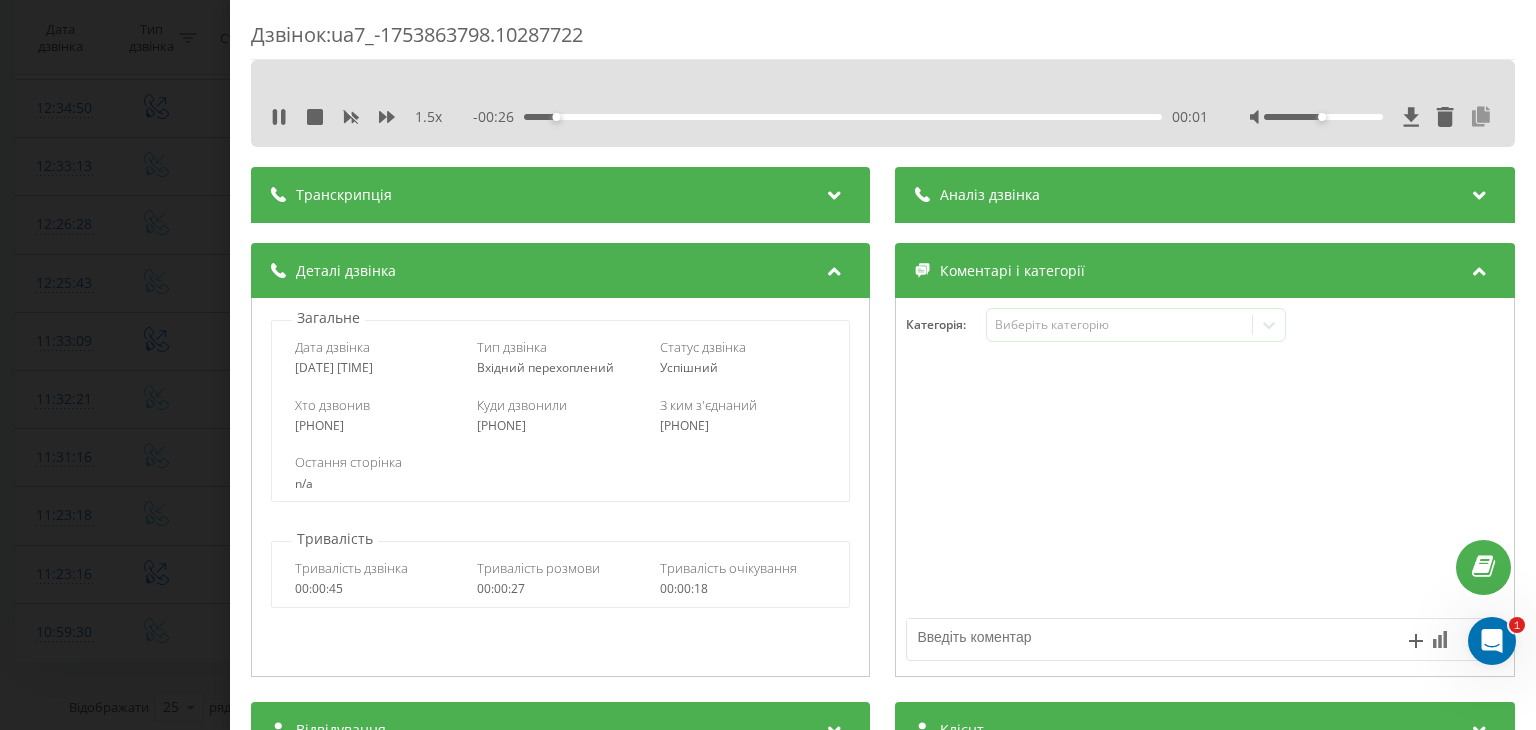 click at bounding box center (1482, 117) 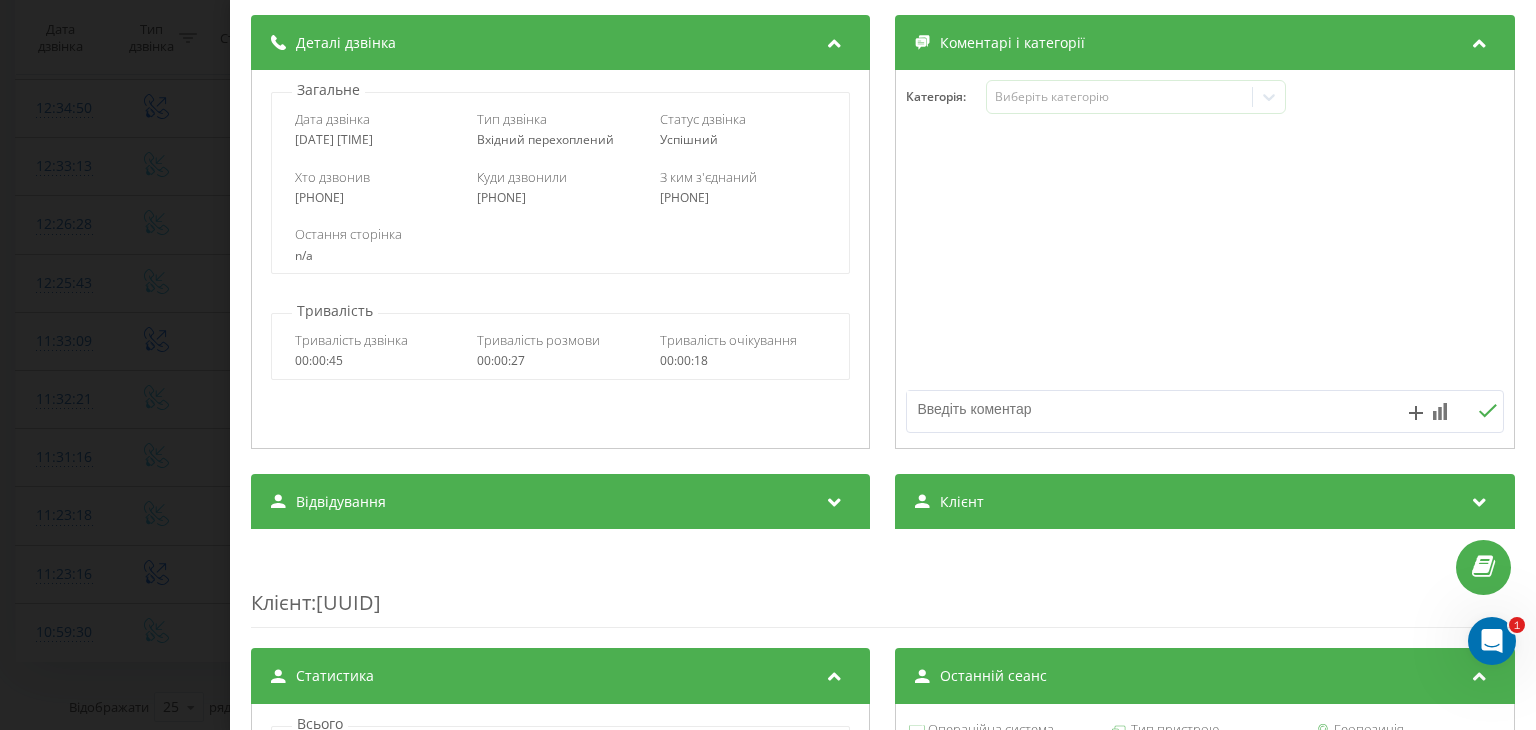 scroll, scrollTop: 500, scrollLeft: 0, axis: vertical 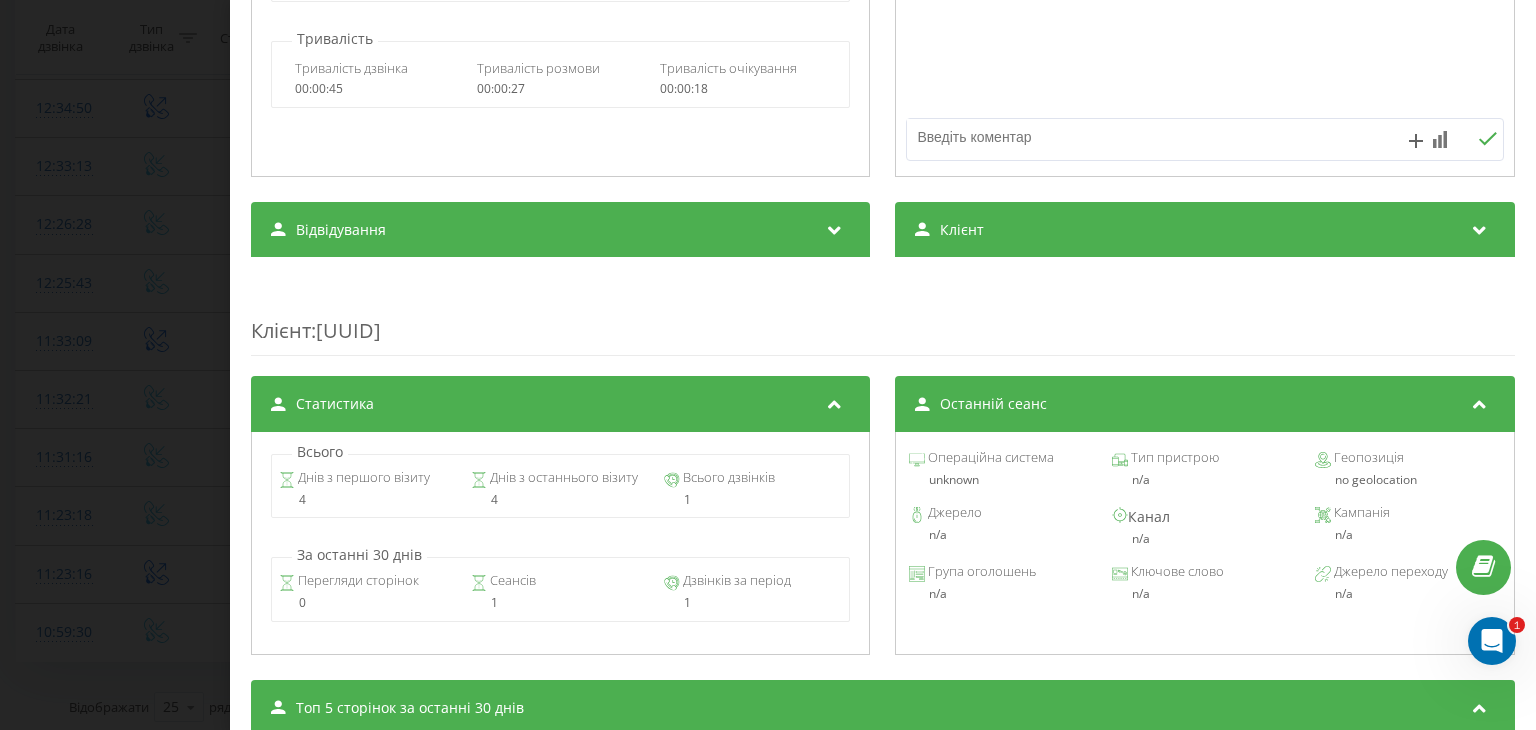 click on "Клієнт" at bounding box center (1205, 230) 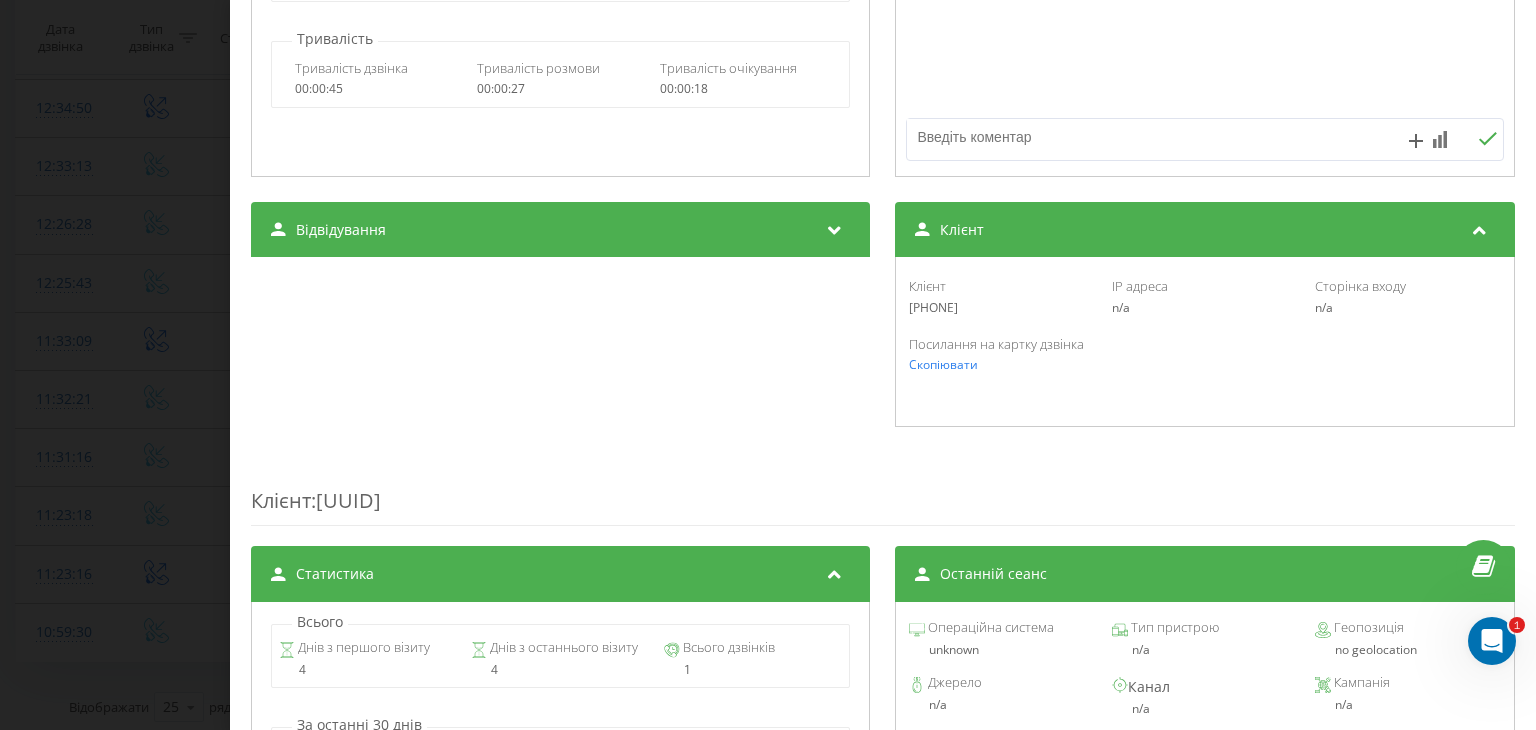 drag, startPoint x: 1000, startPoint y: 309, endPoint x: 876, endPoint y: 315, distance: 124.14507 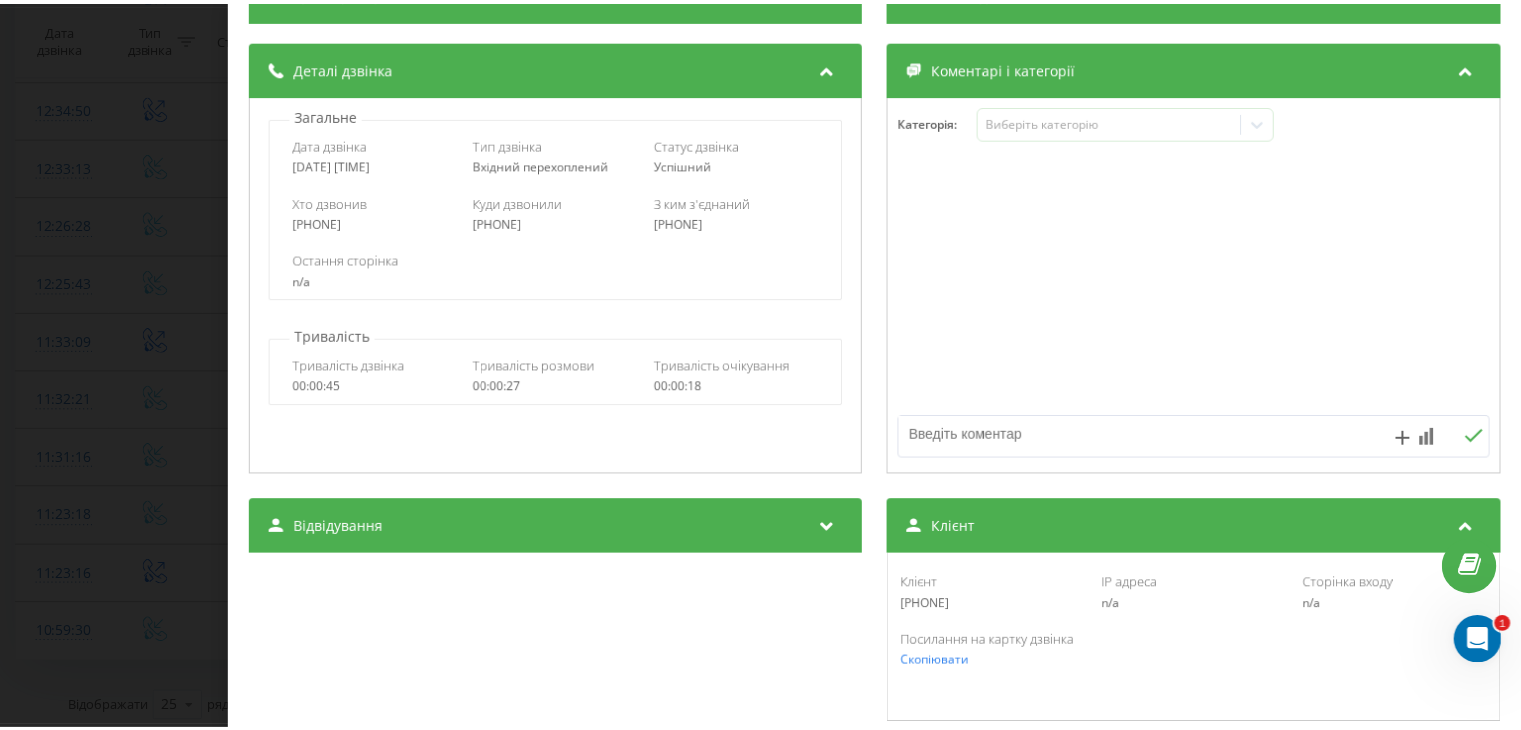 scroll, scrollTop: 200, scrollLeft: 0, axis: vertical 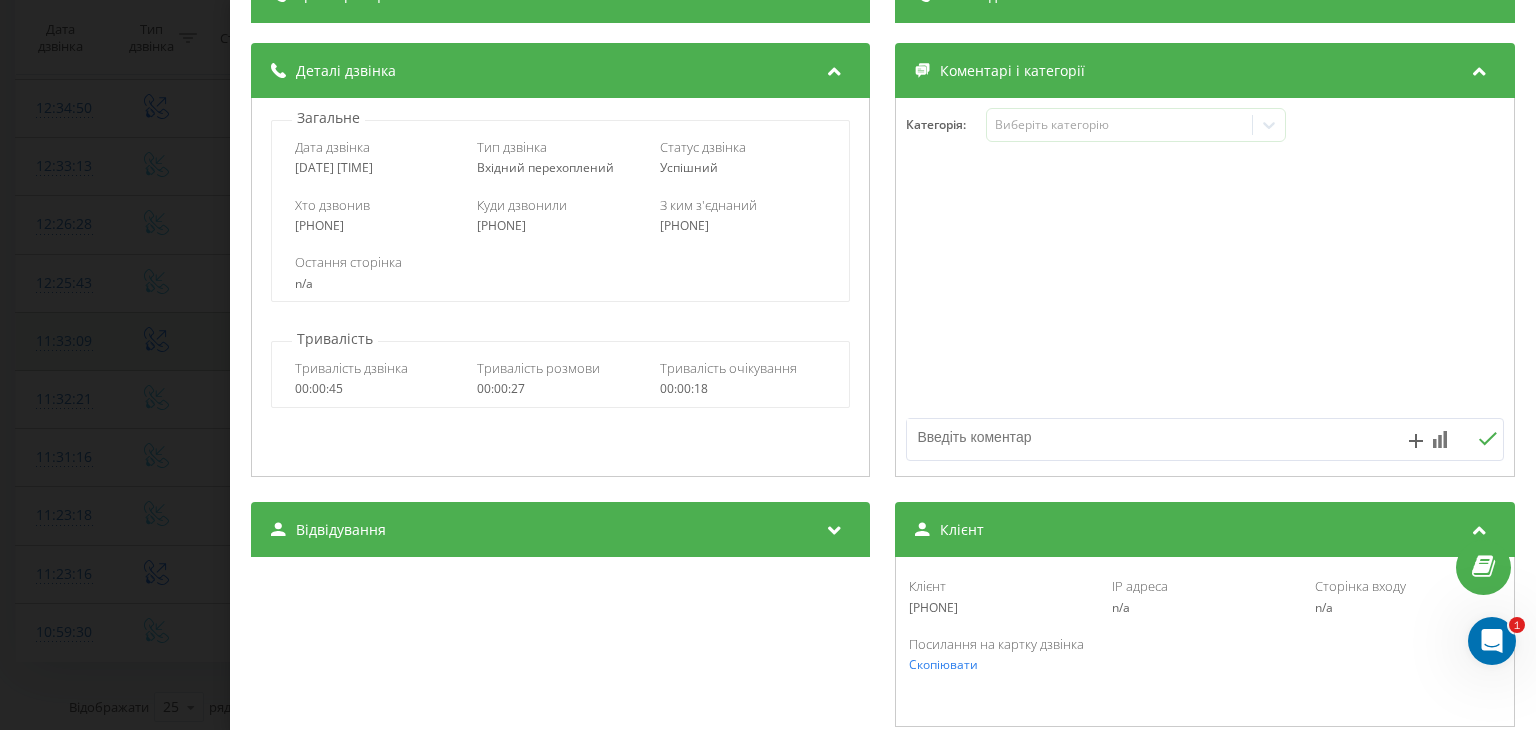 click on "Дзвінок :  ua7_-1753863798.10287722   1.5 x 00:00 00:28   00:28   Транскрипція Для AI-аналізу майбутніх дзвінків  налаштуйте та активуйте профіль на сторінці . Якщо профіль вже є і дзвінок відповідає його умовам, оновіть сторінку через 10 хвилин - AI аналізує поточний дзвінок. Аналіз дзвінка Для AI-аналізу майбутніх дзвінків  налаштуйте та активуйте профіль на сторінці . Якщо профіль вже є і дзвінок відповідає його умовам, оновіть сторінку через 10 хвилин - AI аналізує поточний дзвінок. Деталі дзвінка Загальне Дата дзвінка [DATE] [TIME] Тип дзвінка Вхідний перехоплений Статус дзвінка n/a :" at bounding box center (768, 365) 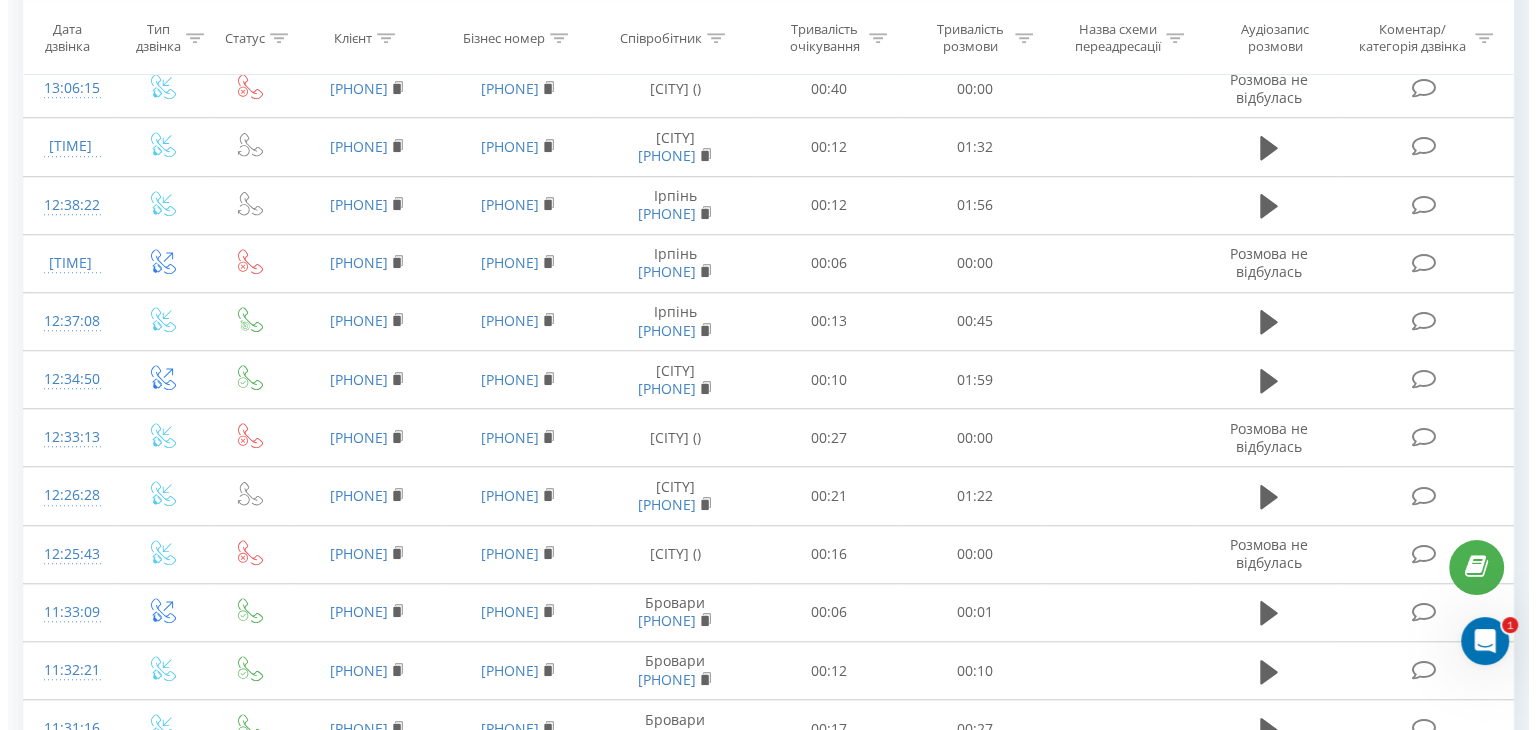 scroll, scrollTop: 1513, scrollLeft: 0, axis: vertical 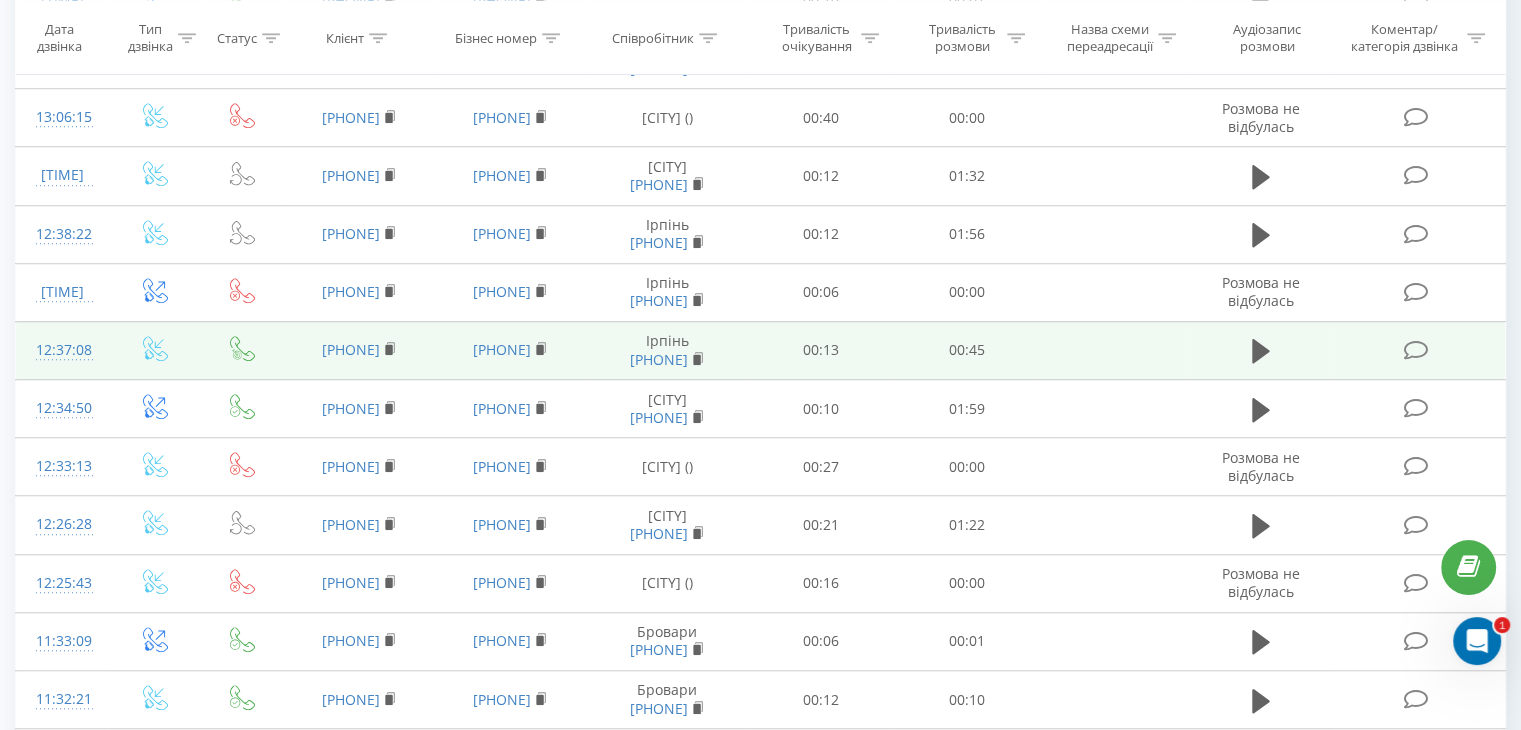 click on "12:37:08" at bounding box center (62, 350) 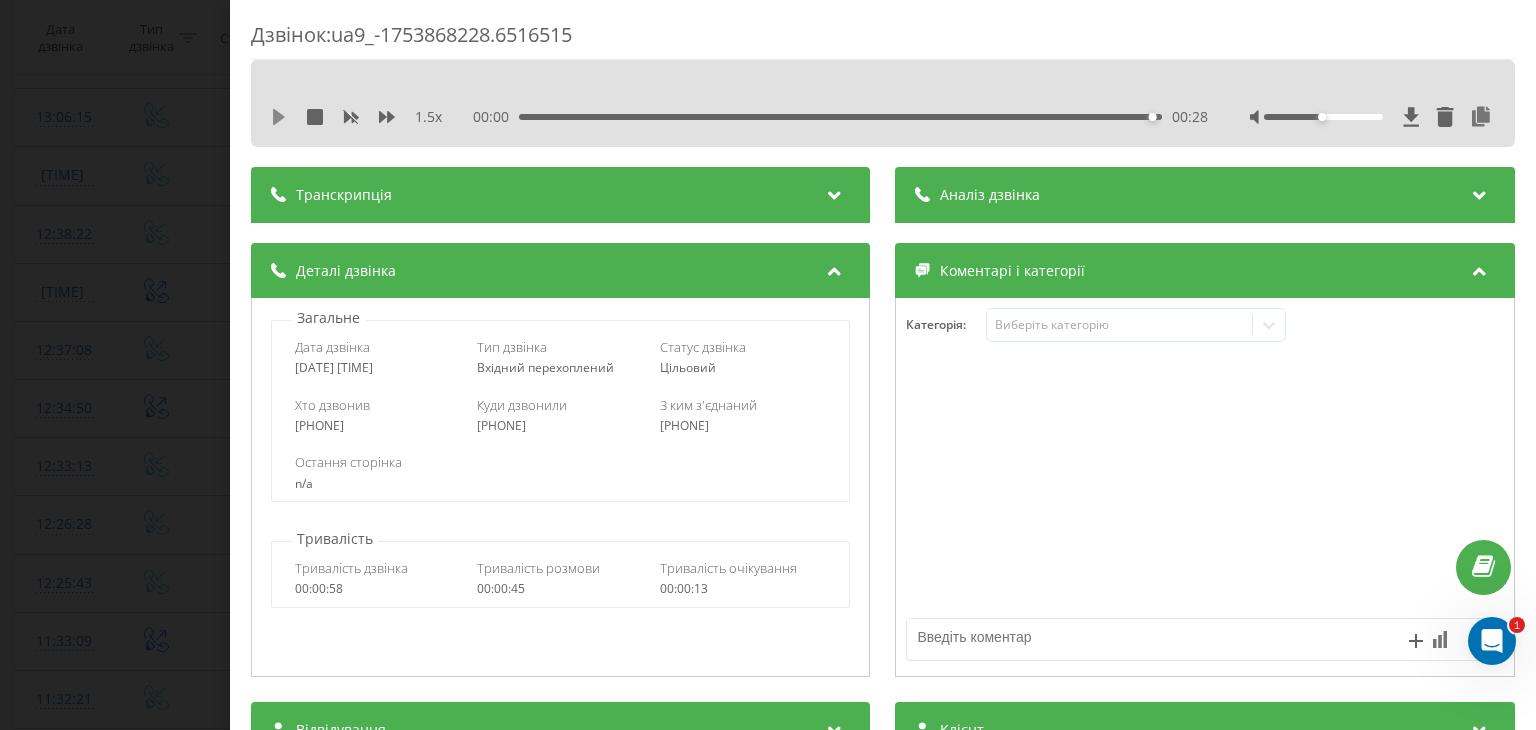 click 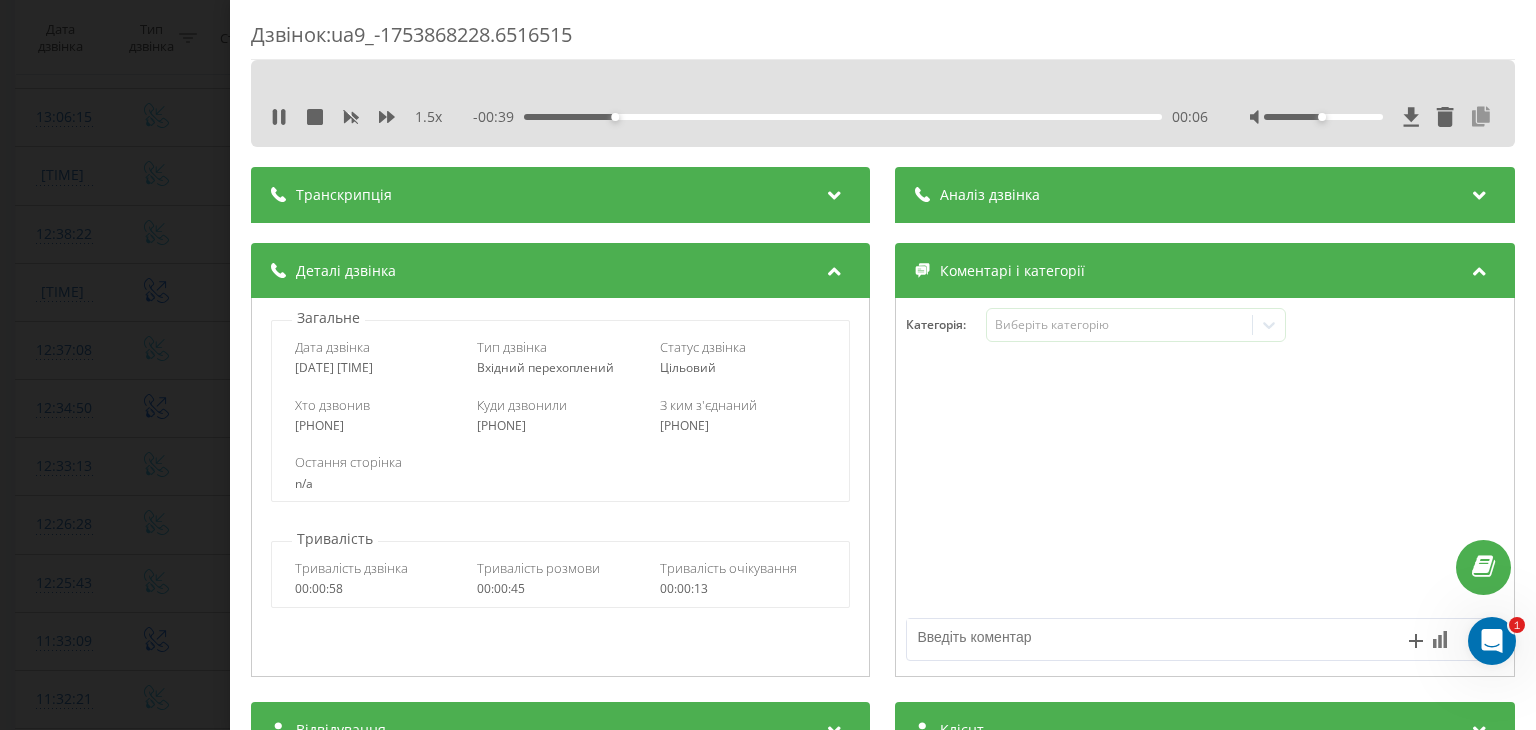 click at bounding box center (1482, 117) 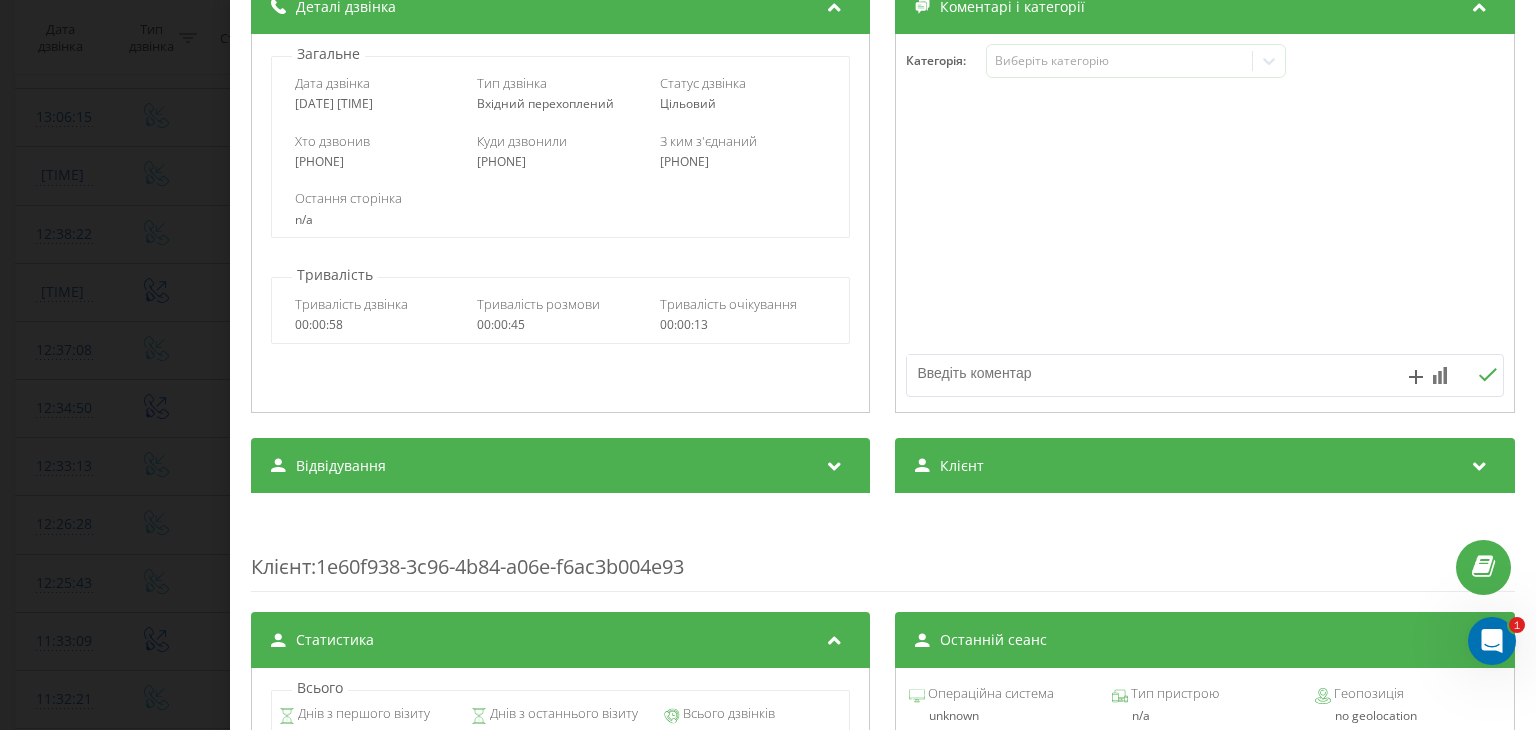 scroll, scrollTop: 300, scrollLeft: 0, axis: vertical 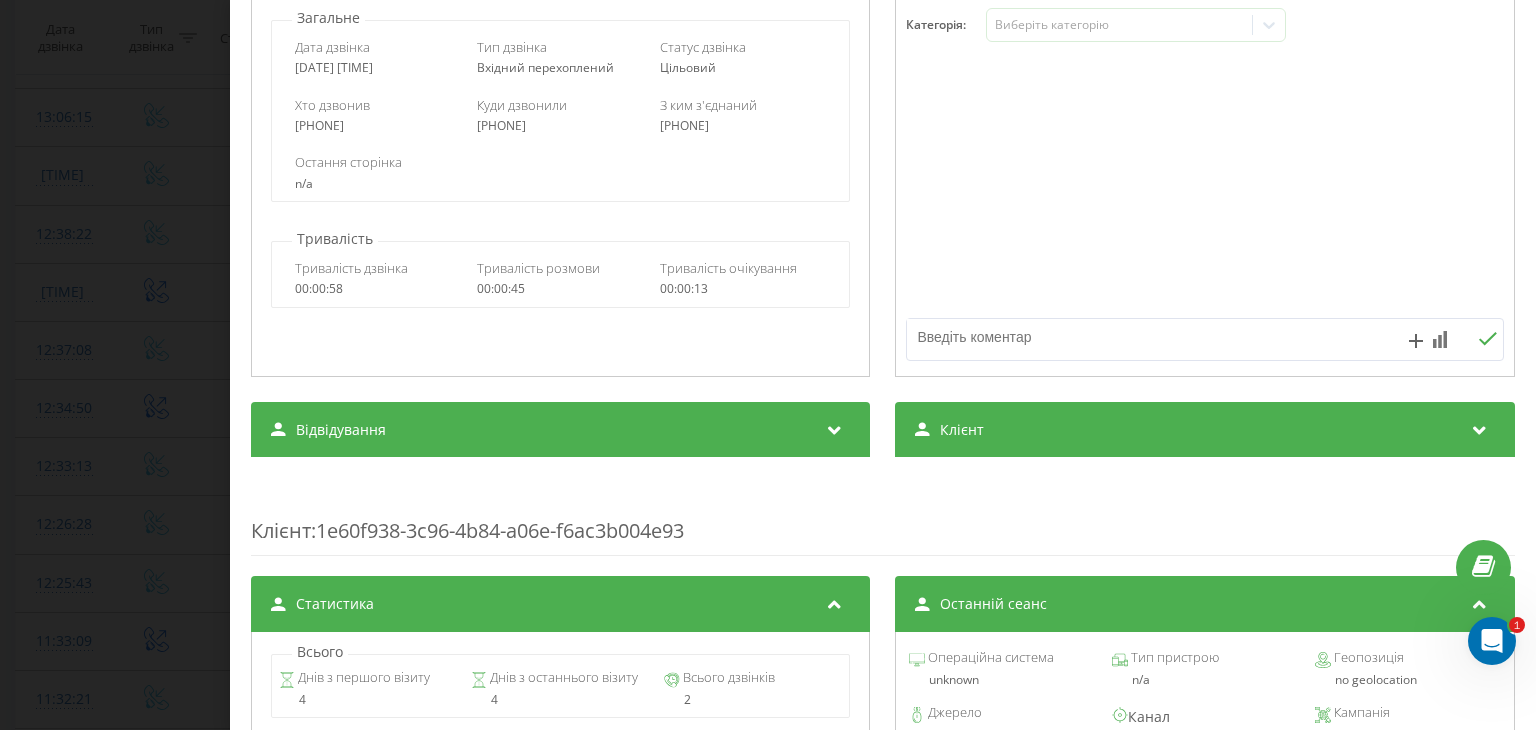 click on "Клієнт" at bounding box center [963, 430] 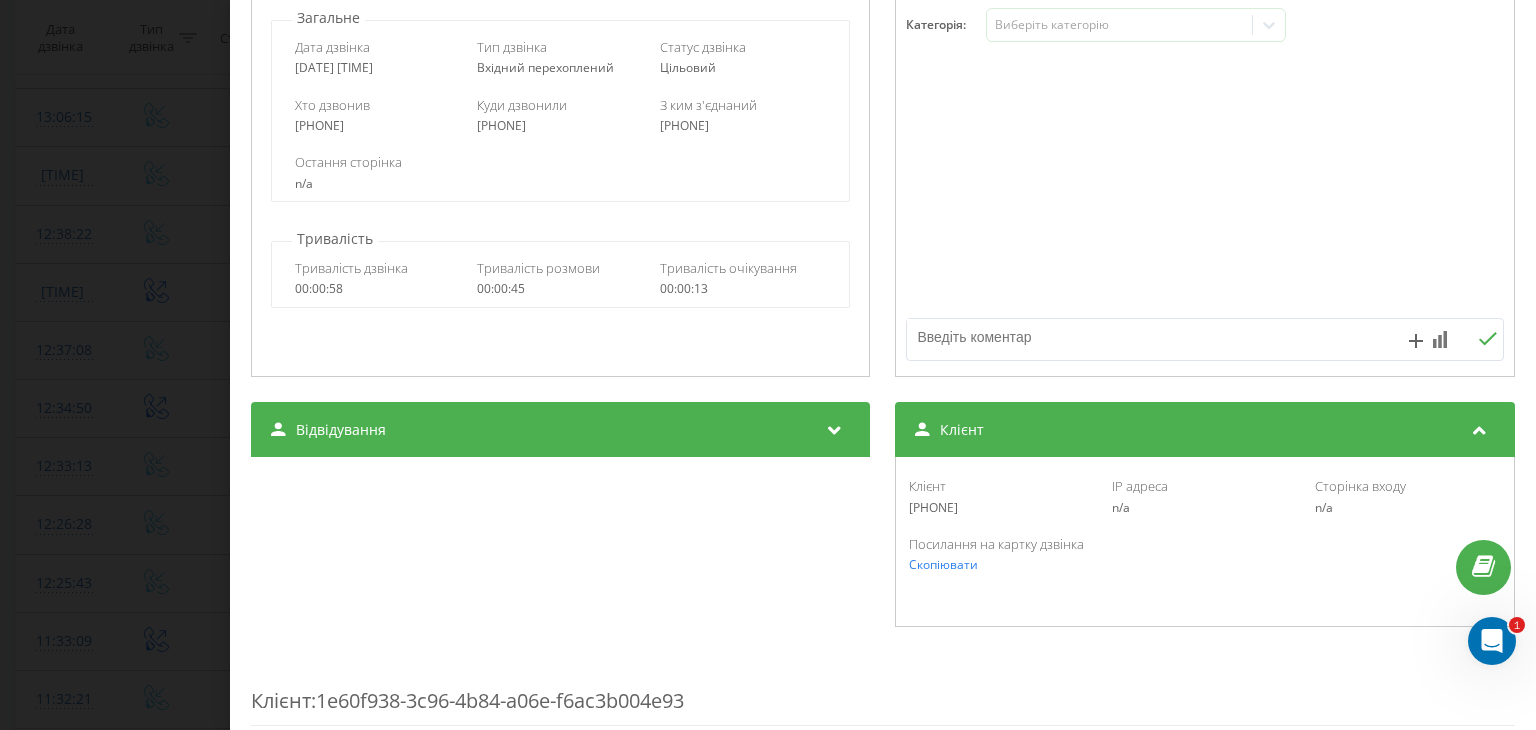 drag, startPoint x: 987, startPoint y: 503, endPoint x: 897, endPoint y: 516, distance: 90.934044 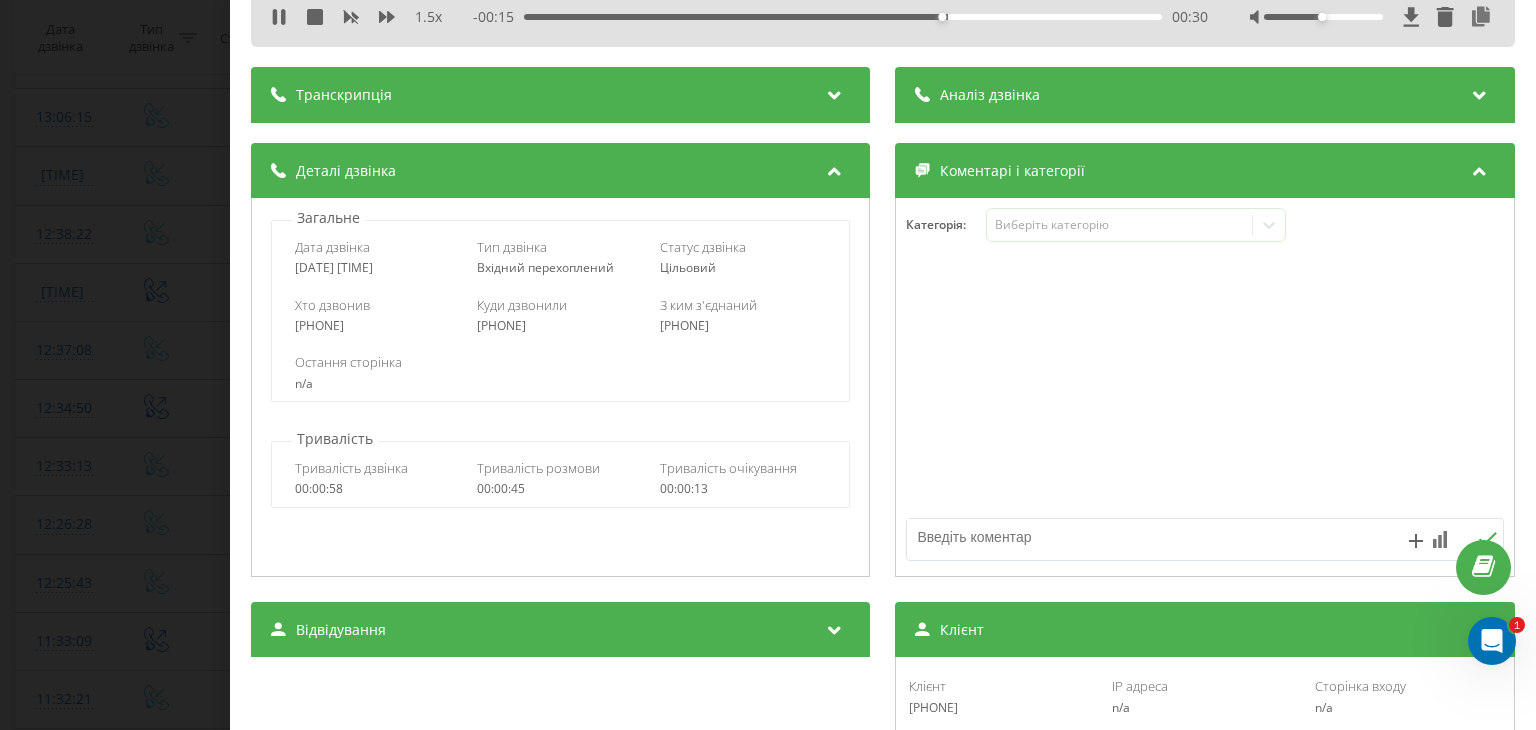 scroll, scrollTop: 0, scrollLeft: 0, axis: both 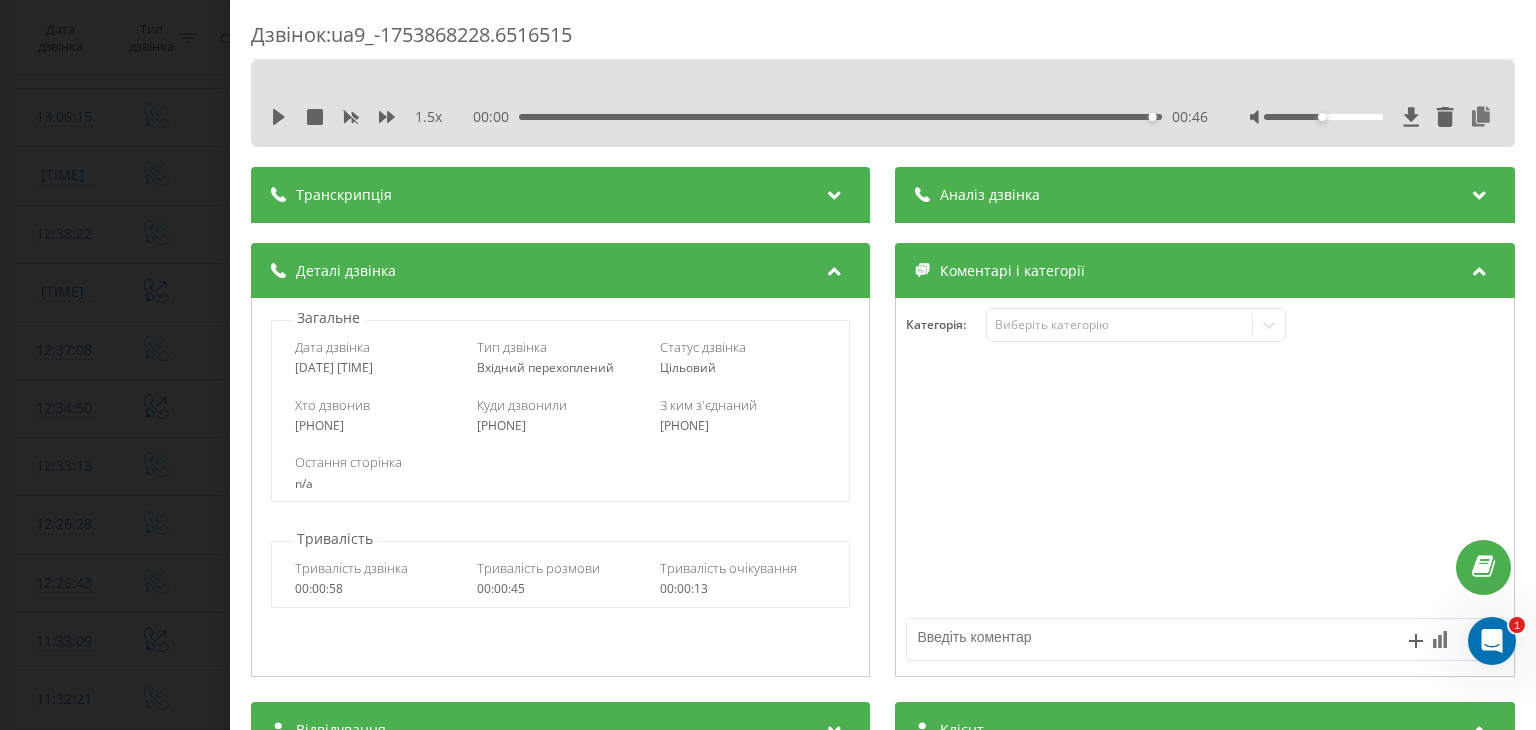 click on "Дзвінок :  ua9_-1753868228.6516515   1.5 x  00:00 00:46   00:46   Транскрипція Для AI-аналізу майбутніх дзвінків  налаштуйте та активуйте профіль на сторінці . Якщо профіль вже є і дзвінок відповідає його умовам, оновіть сторінку через 10 хвилин - AI аналізує поточний дзвінок. Аналіз дзвінка Для AI-аналізу майбутніх дзвінків  налаштуйте та активуйте профіль на сторінці . Якщо профіль вже є і дзвінок відповідає його умовам, оновіть сторінку через 10 хвилин - AI аналізує поточний дзвінок. Деталі дзвінка Загальне Дата дзвінка 2025-07-30 12:37:08 Тип дзвінка Вхідний перехоплений Статус дзвінка n/a : 4" at bounding box center (768, 365) 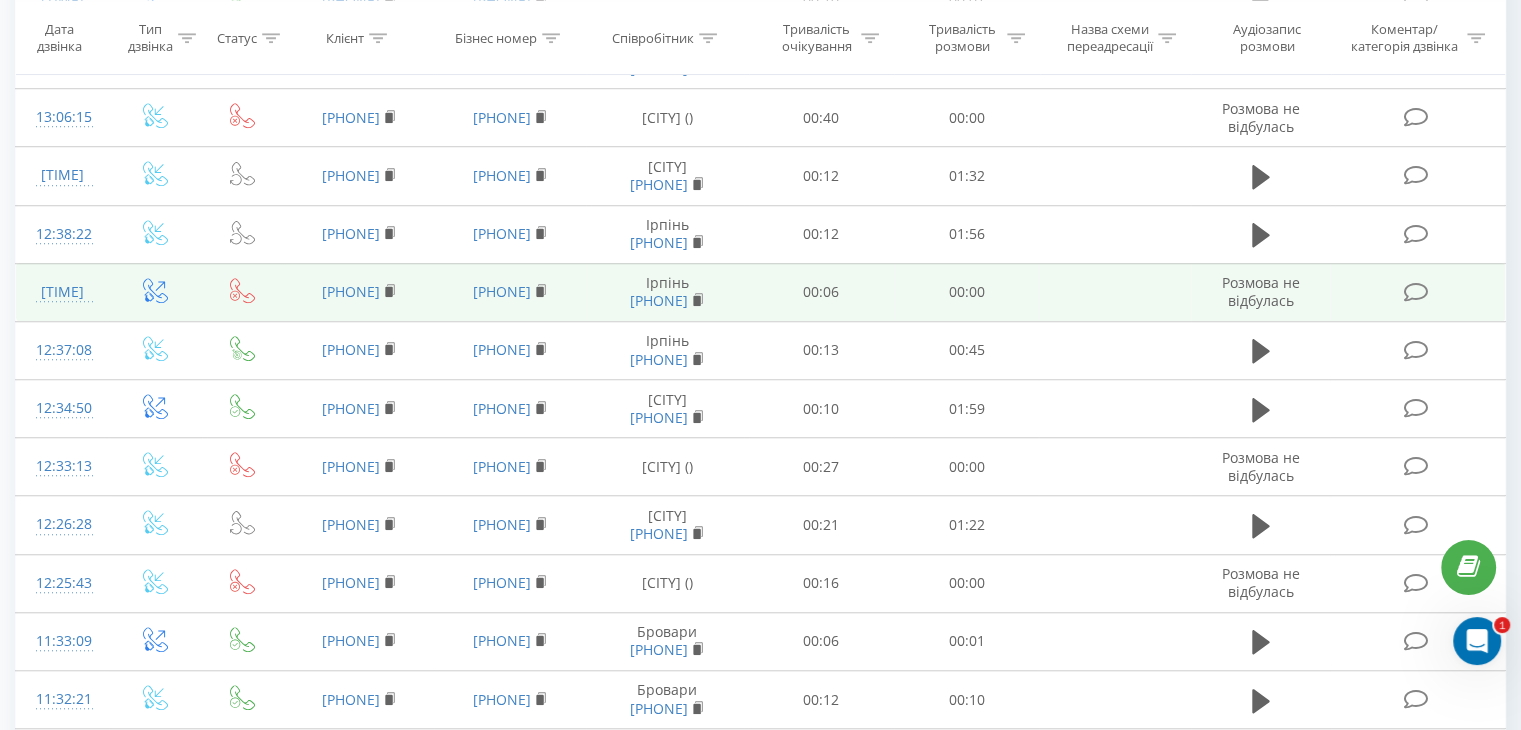 click on "[TIME]" at bounding box center [62, 292] 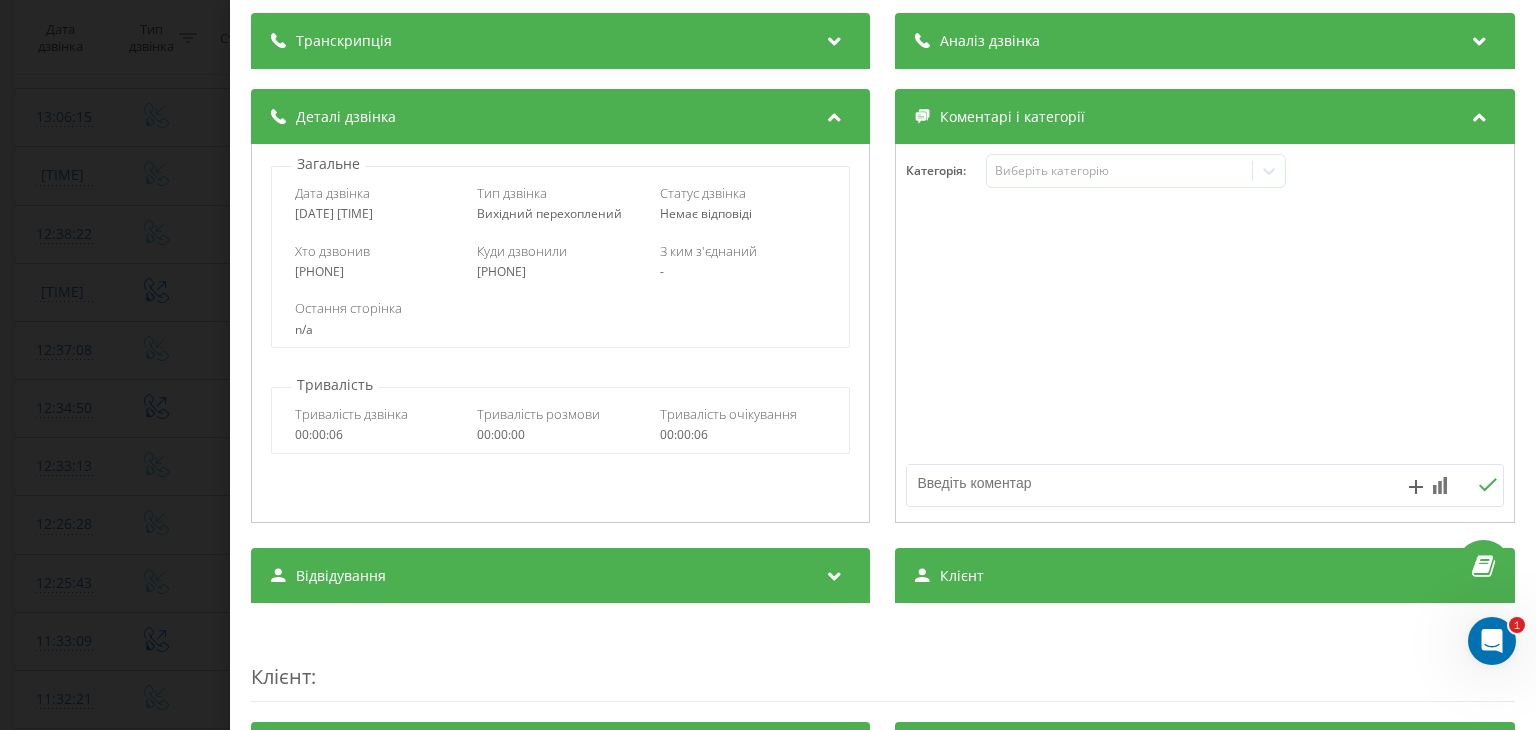 scroll, scrollTop: 0, scrollLeft: 0, axis: both 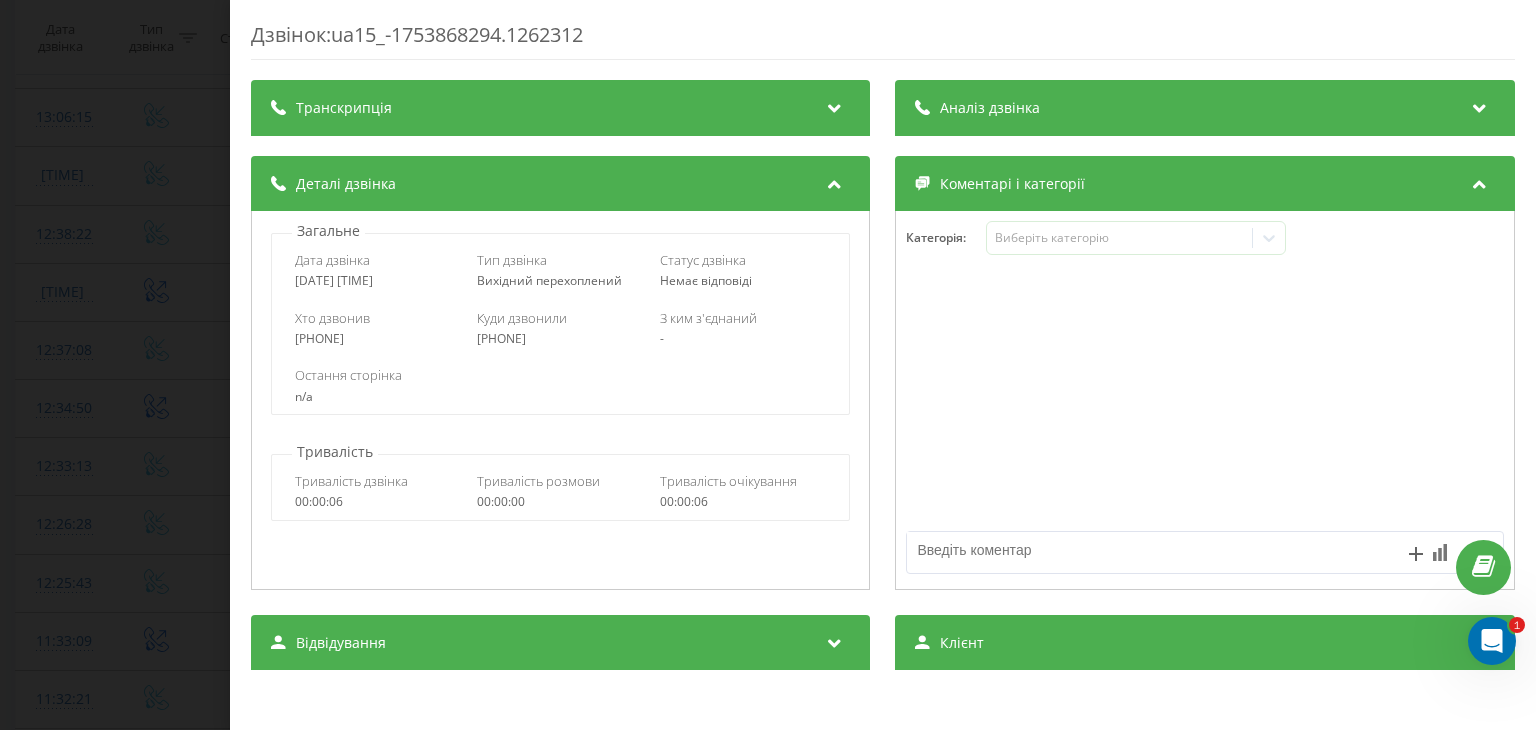 click on "Транскрипція" at bounding box center (560, 108) 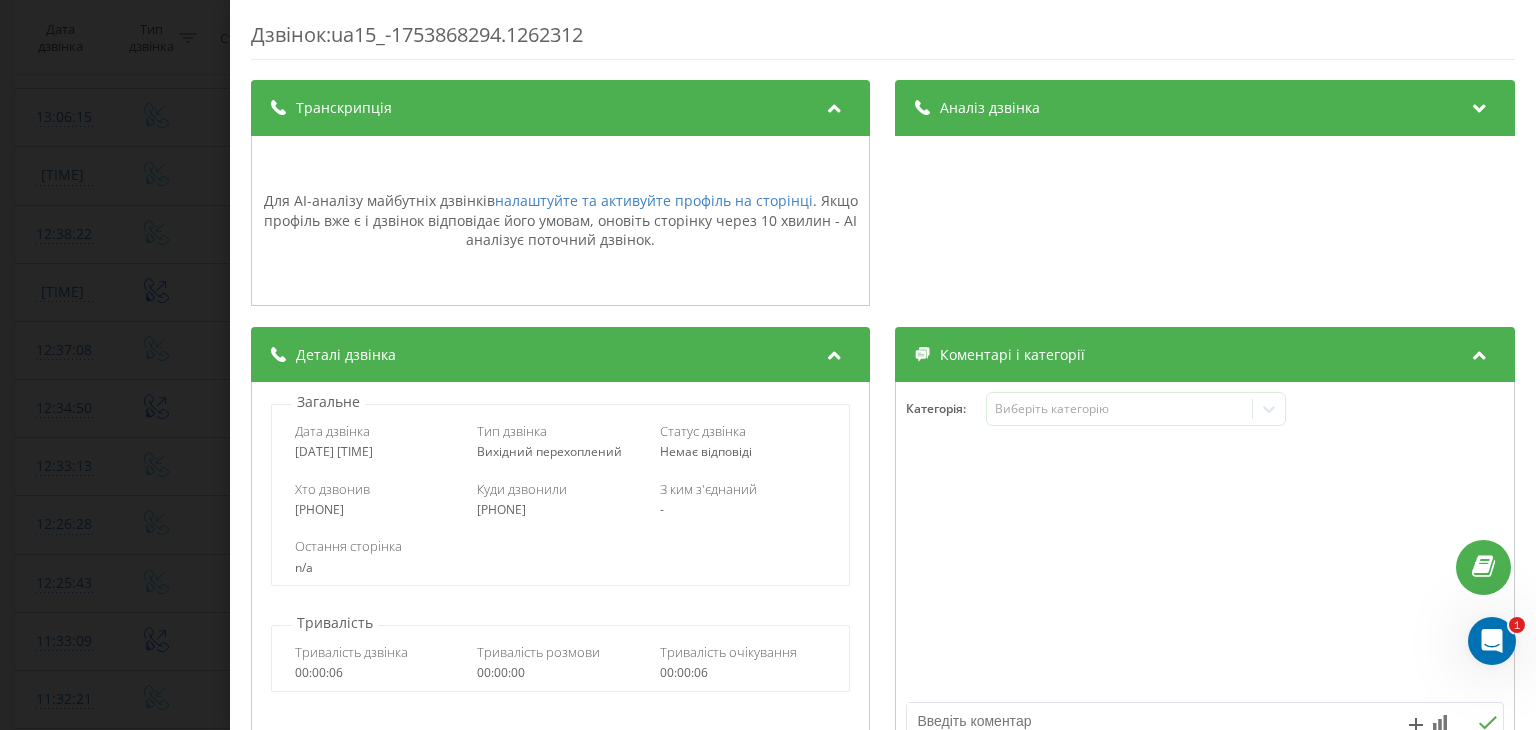 click on "Транскрипція" at bounding box center (560, 108) 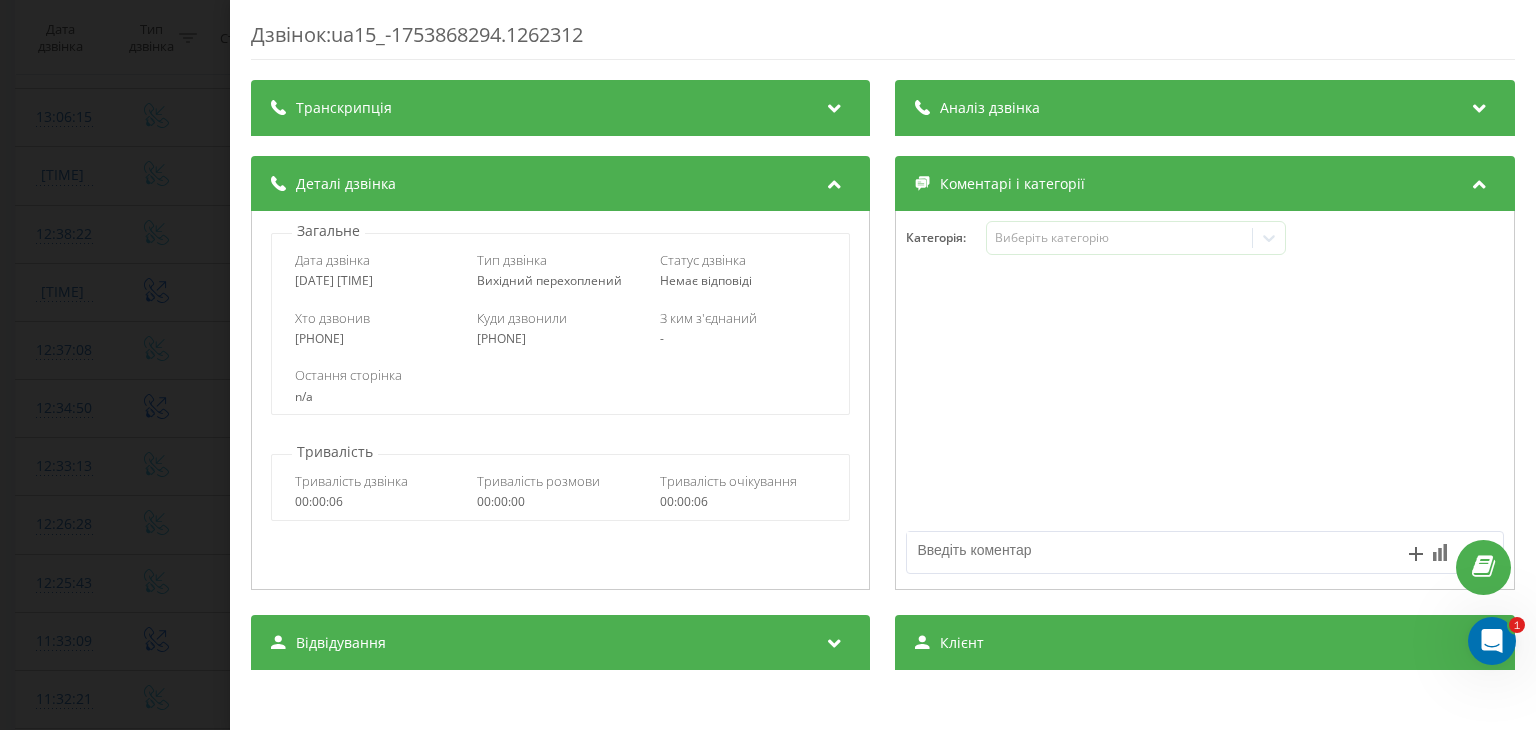 click on "Дзвінок :  ua15_-1753868294.1262312 Транскрипція Для AI-аналізу майбутніх дзвінків  налаштуйте та активуйте профіль на сторінці . Якщо профіль вже є і дзвінок відповідає його умовам, оновіть сторінку через 10 хвилин - AI аналізує поточний дзвінок. Аналіз дзвінка Для AI-аналізу майбутніх дзвінків  налаштуйте та активуйте профіль на сторінці . Якщо профіль вже є і дзвінок відповідає його умовам, оновіть сторінку через 10 хвилин - AI аналізує поточний дзвінок. Деталі дзвінка Загальне Дата дзвінка [DATE] [TIME] Тип дзвінка Вихідний перехоплений Статус дзвінка Немає відповіді - n/a" at bounding box center (768, 365) 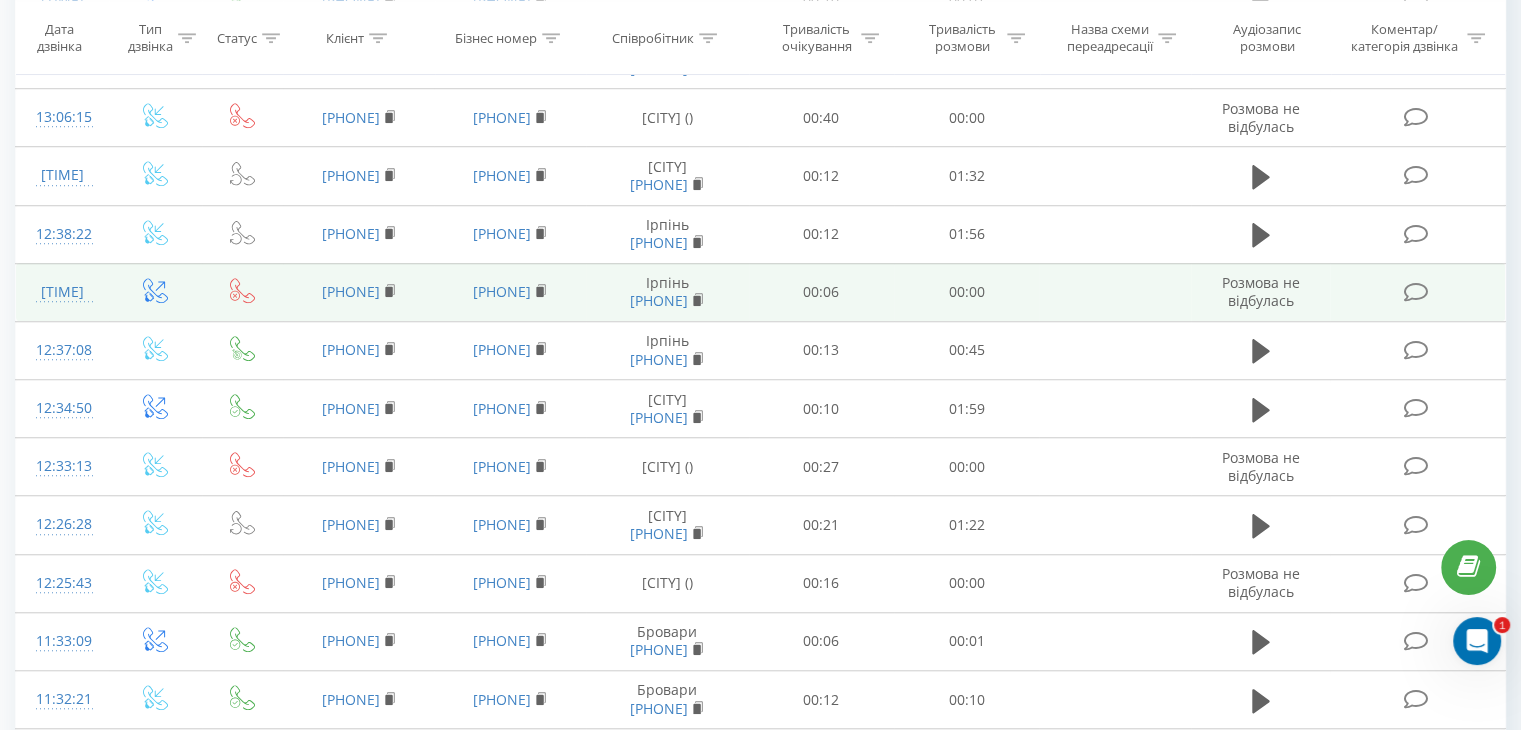 click on "[TIME]" at bounding box center (62, 292) 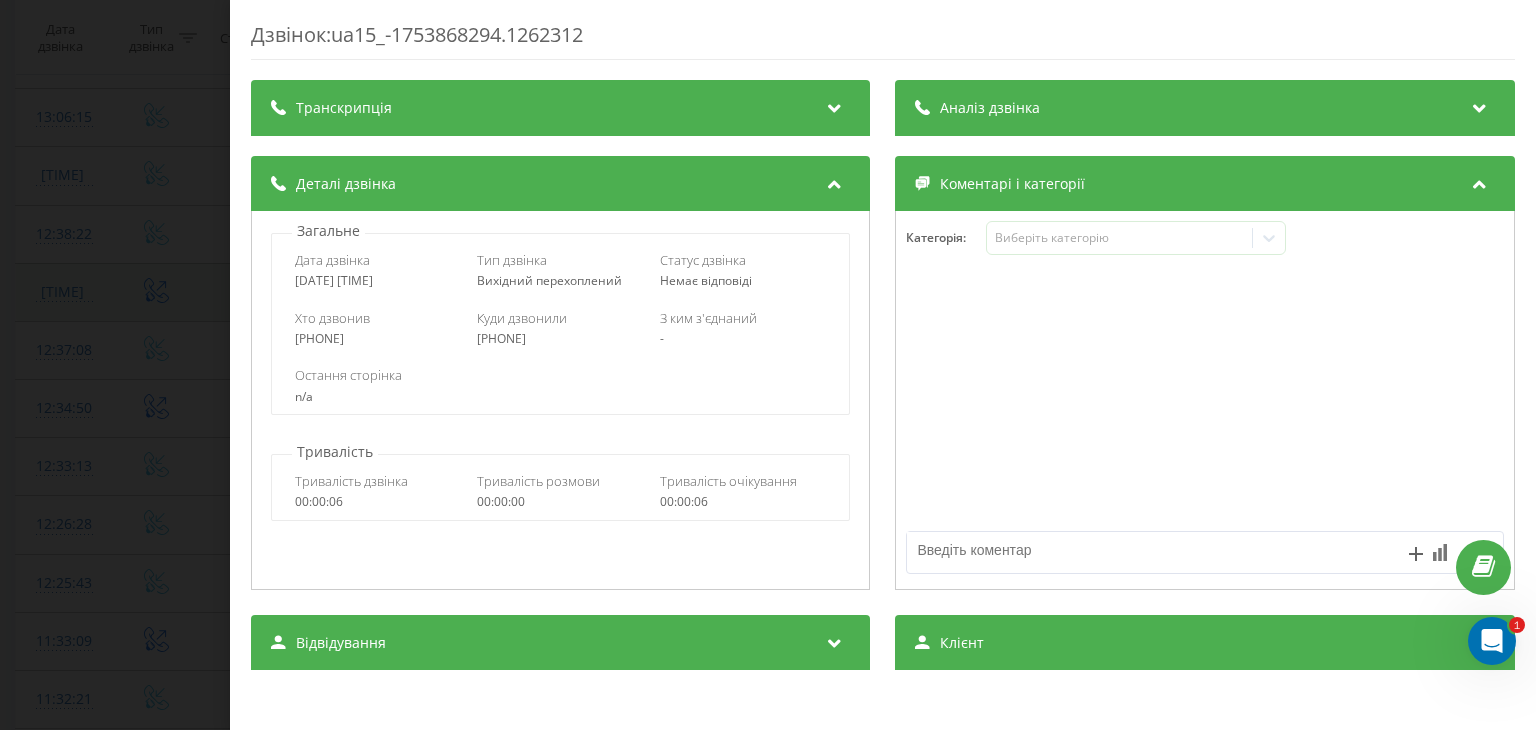 click on "Дзвінок :  ua15_-1753868294.1262312 Транскрипція Для AI-аналізу майбутніх дзвінків  налаштуйте та активуйте профіль на сторінці . Якщо профіль вже є і дзвінок відповідає його умовам, оновіть сторінку через 10 хвилин - AI аналізує поточний дзвінок. Аналіз дзвінка Для AI-аналізу майбутніх дзвінків  налаштуйте та активуйте профіль на сторінці . Якщо профіль вже є і дзвінок відповідає його умовам, оновіть сторінку через 10 хвилин - AI аналізує поточний дзвінок. Деталі дзвінка Загальне Дата дзвінка [DATE] [TIME] Тип дзвінка Вихідний перехоплений Статус дзвінка Немає відповіді - n/a" at bounding box center (768, 365) 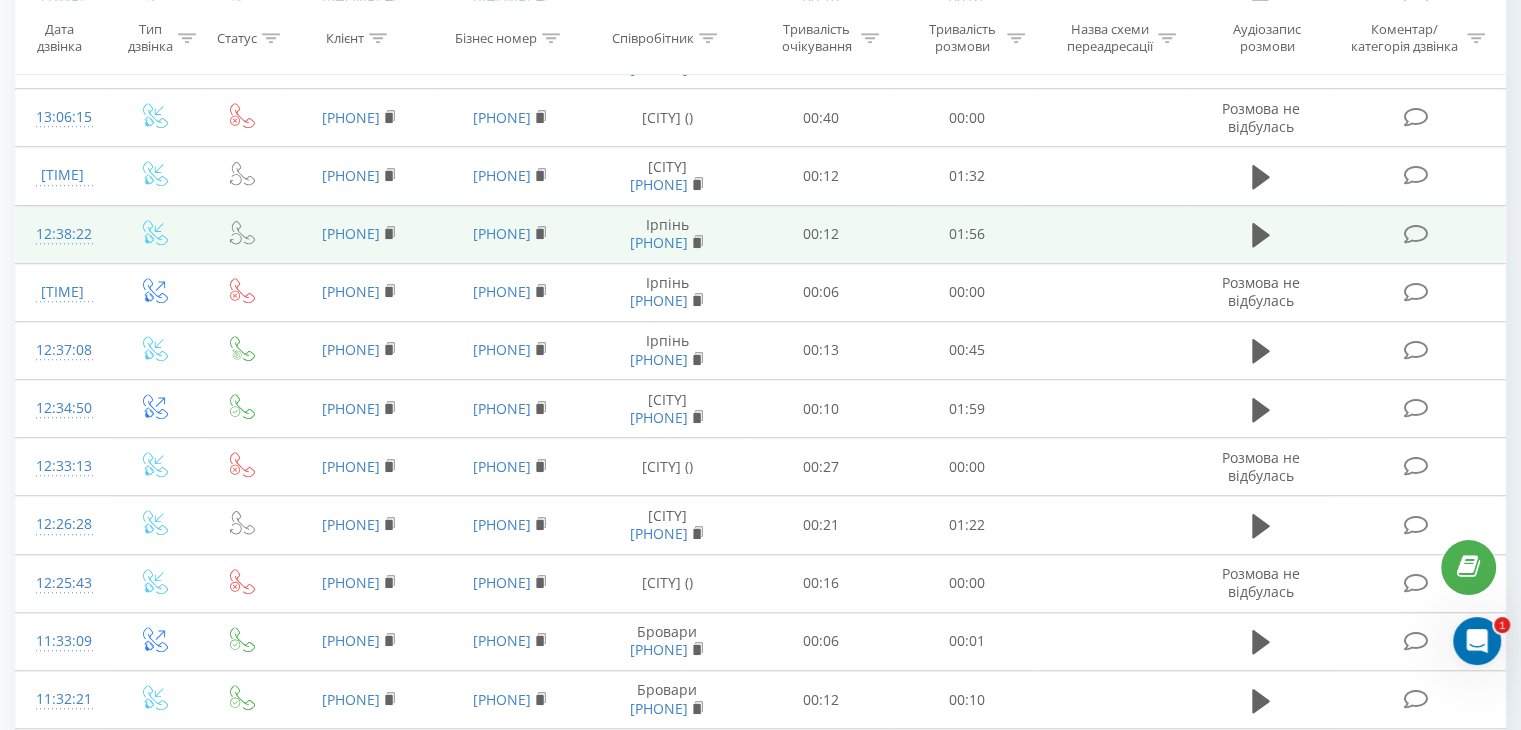 click on "12:38:22" at bounding box center (62, 234) 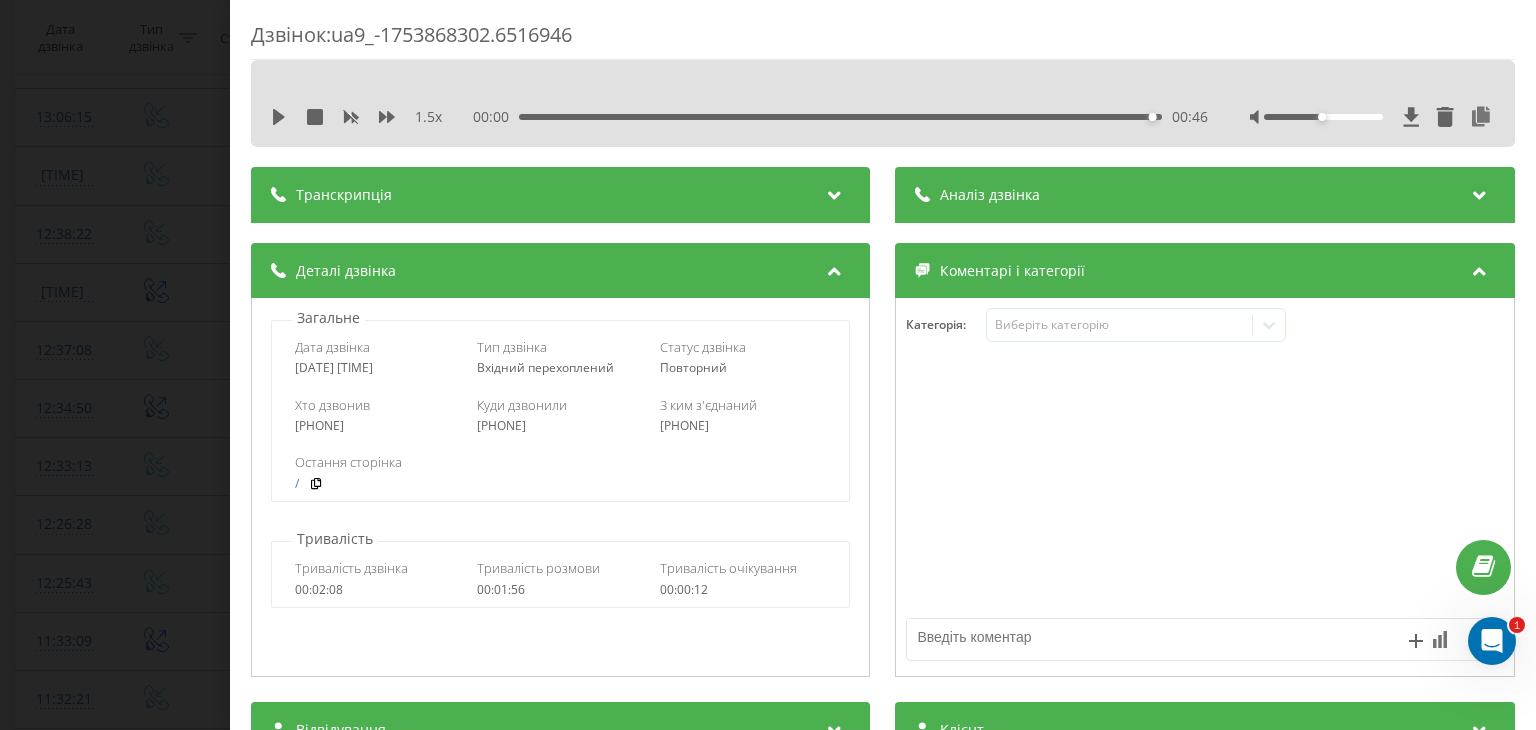 click on "1.5 x  00:00 00:46   00:46" at bounding box center (883, 117) 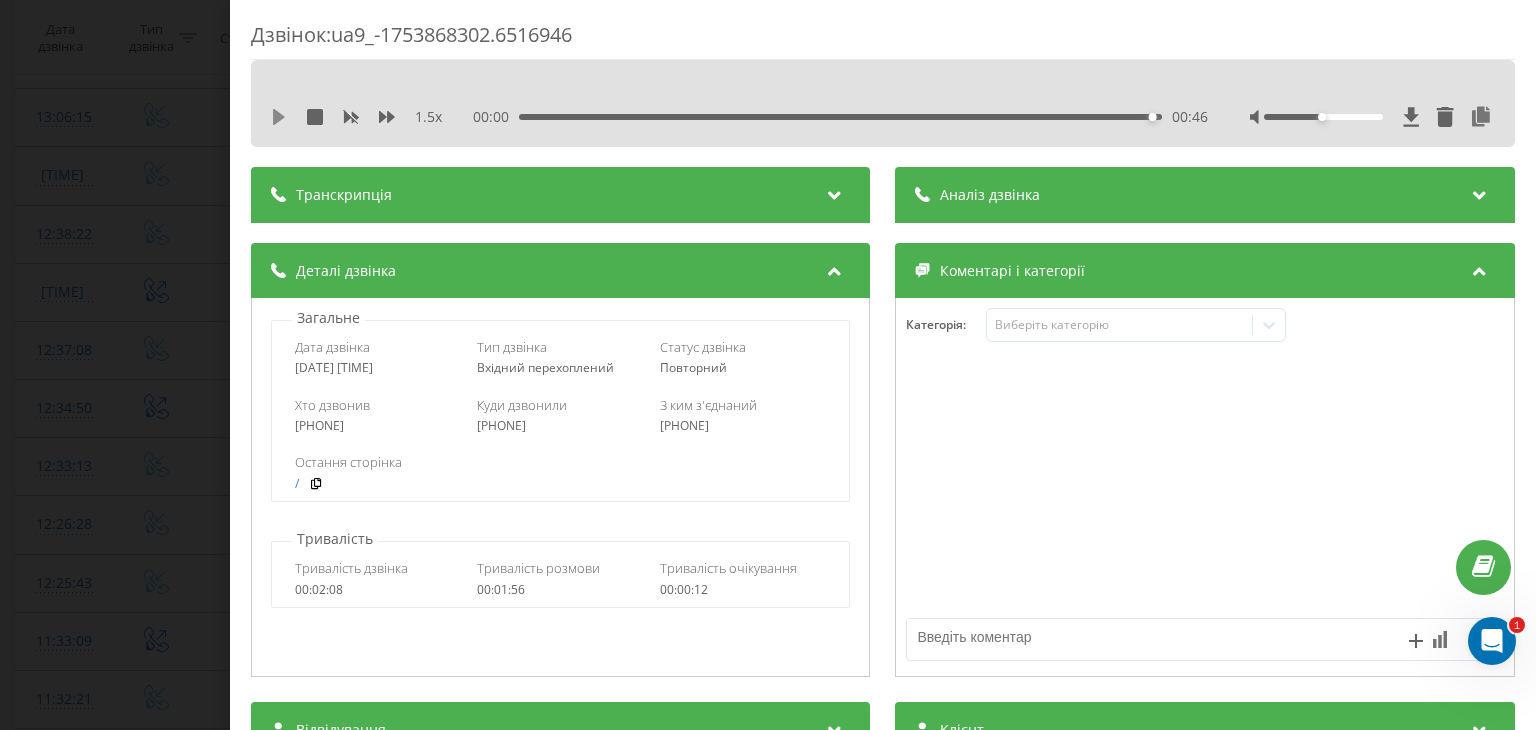click 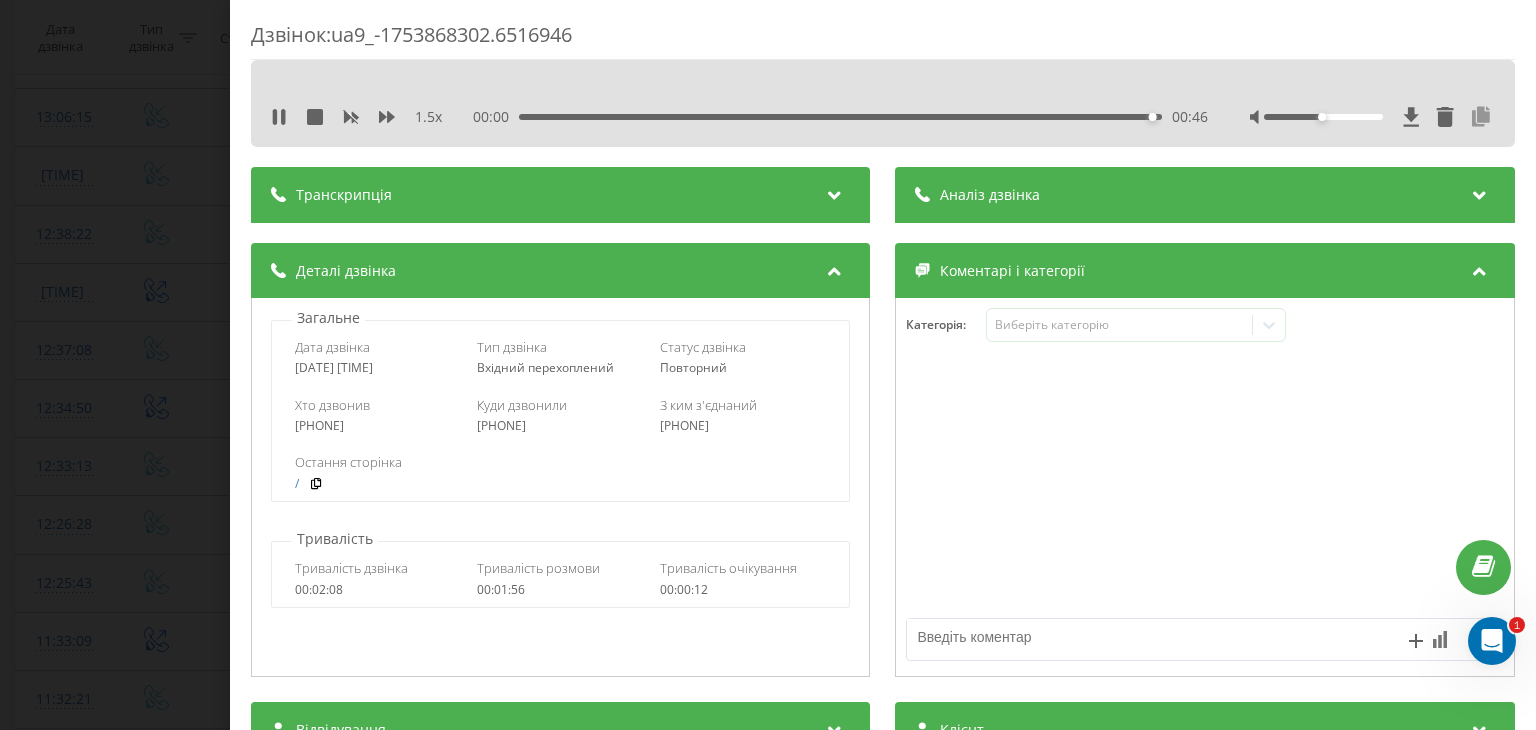 click at bounding box center (1482, 117) 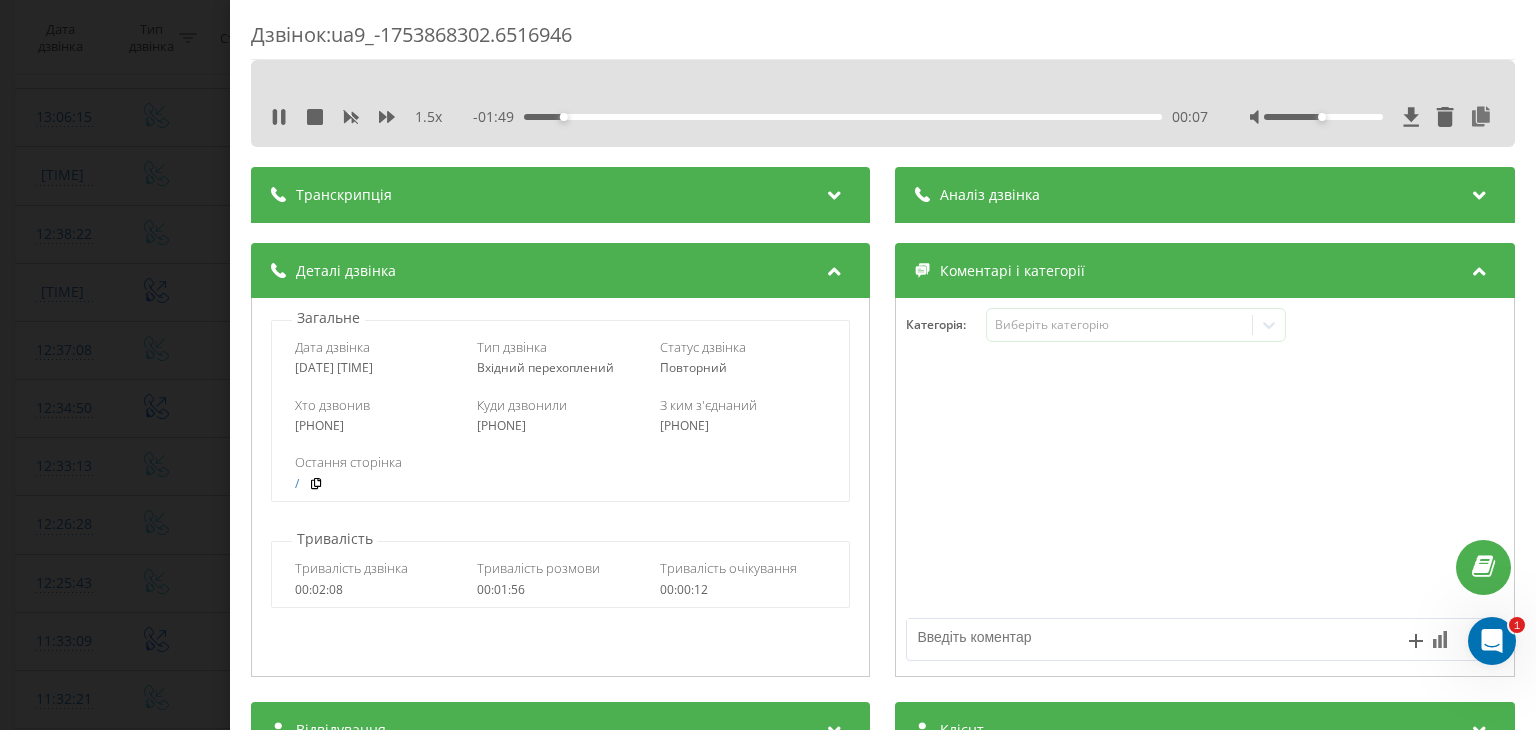 scroll, scrollTop: 200, scrollLeft: 0, axis: vertical 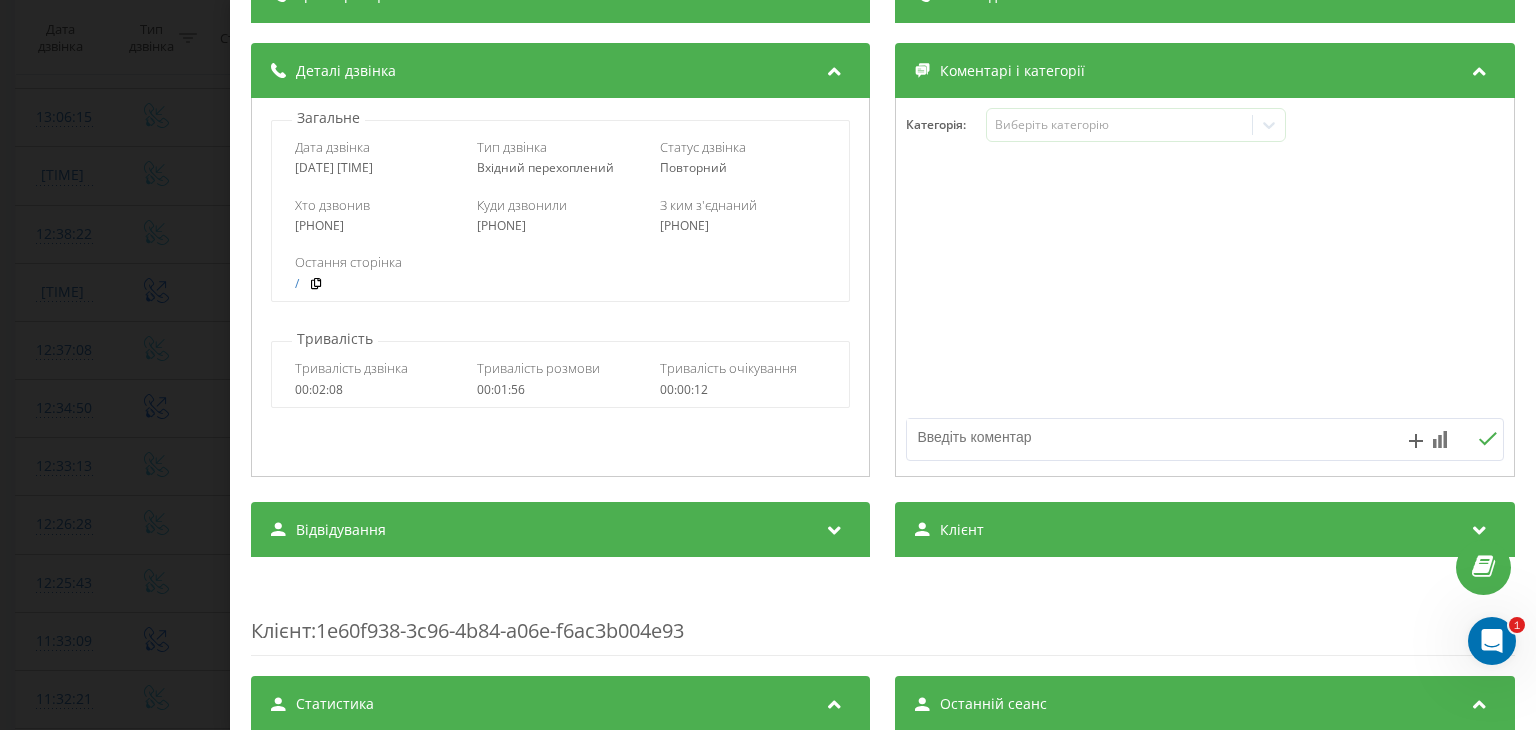 click on "Клієнт" at bounding box center [1205, 530] 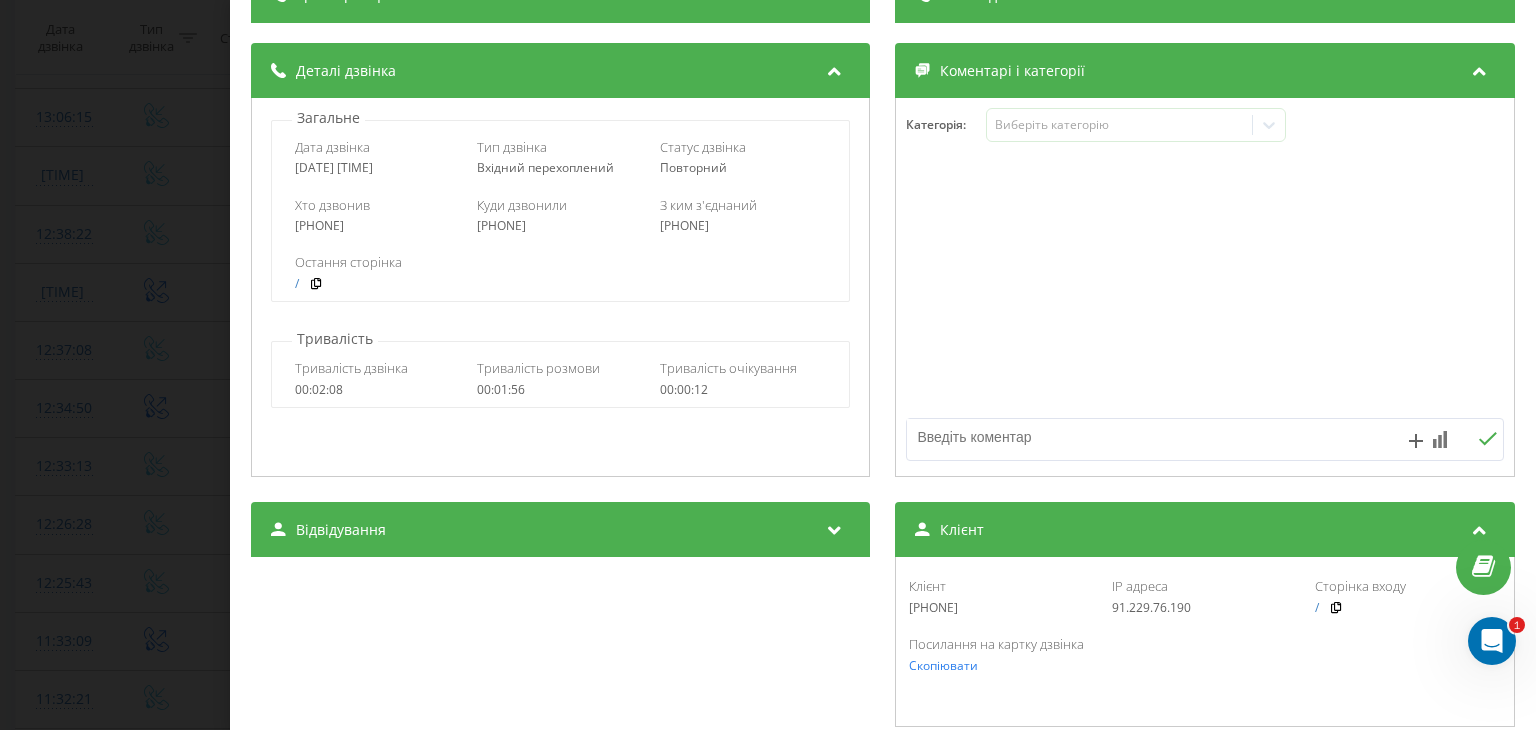 drag, startPoint x: 986, startPoint y: 609, endPoint x: 880, endPoint y: 622, distance: 106.7942 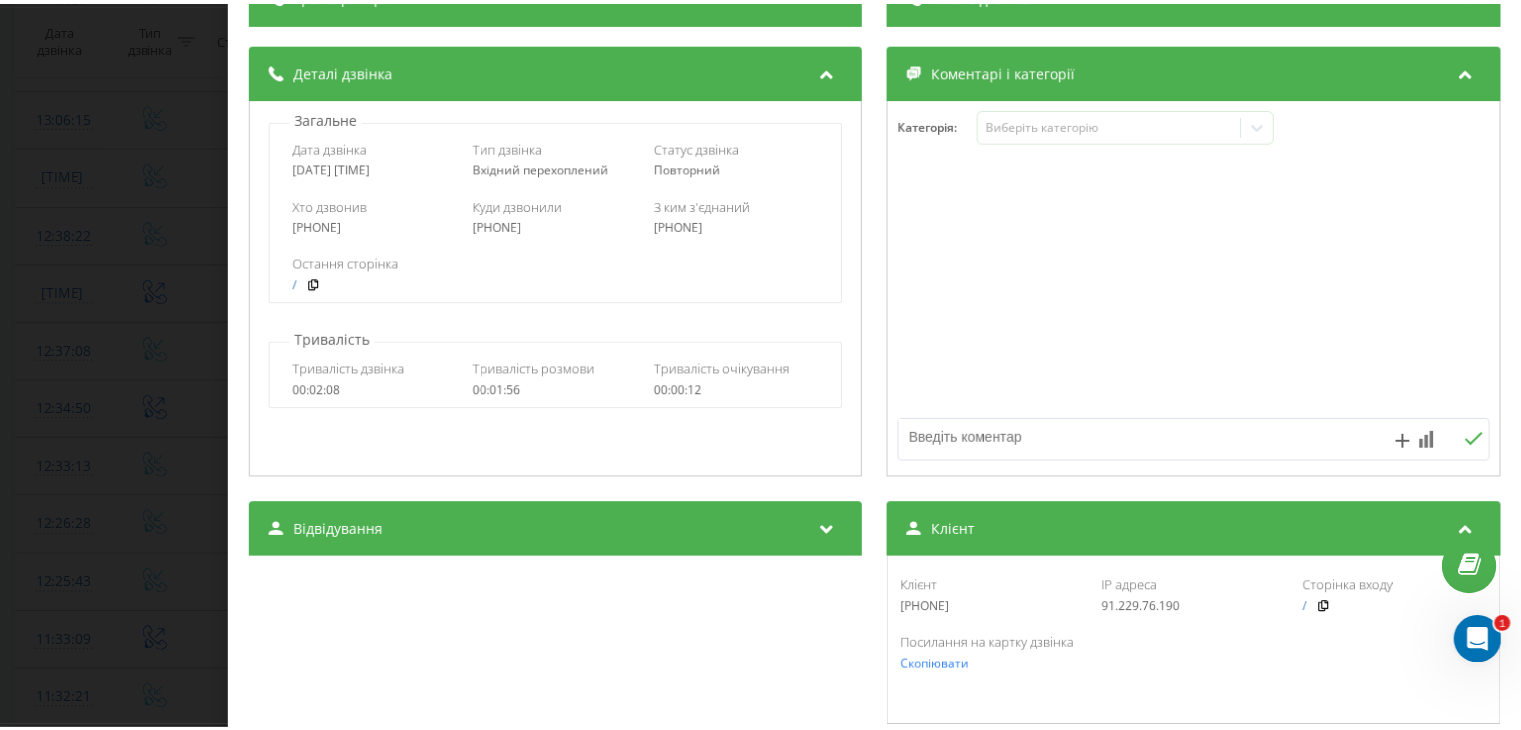 scroll, scrollTop: 0, scrollLeft: 0, axis: both 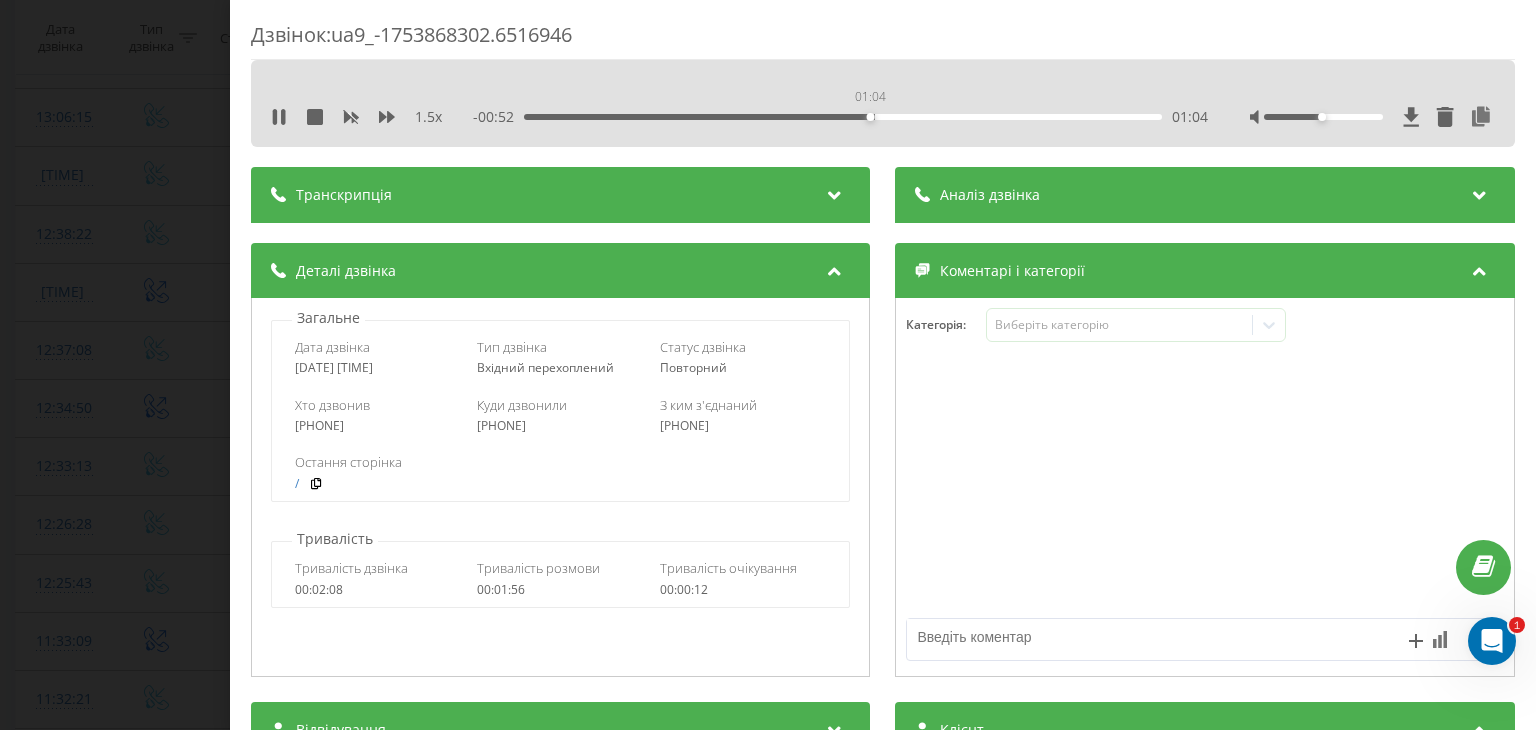 drag, startPoint x: 1104, startPoint y: 116, endPoint x: 858, endPoint y: 125, distance: 246.16458 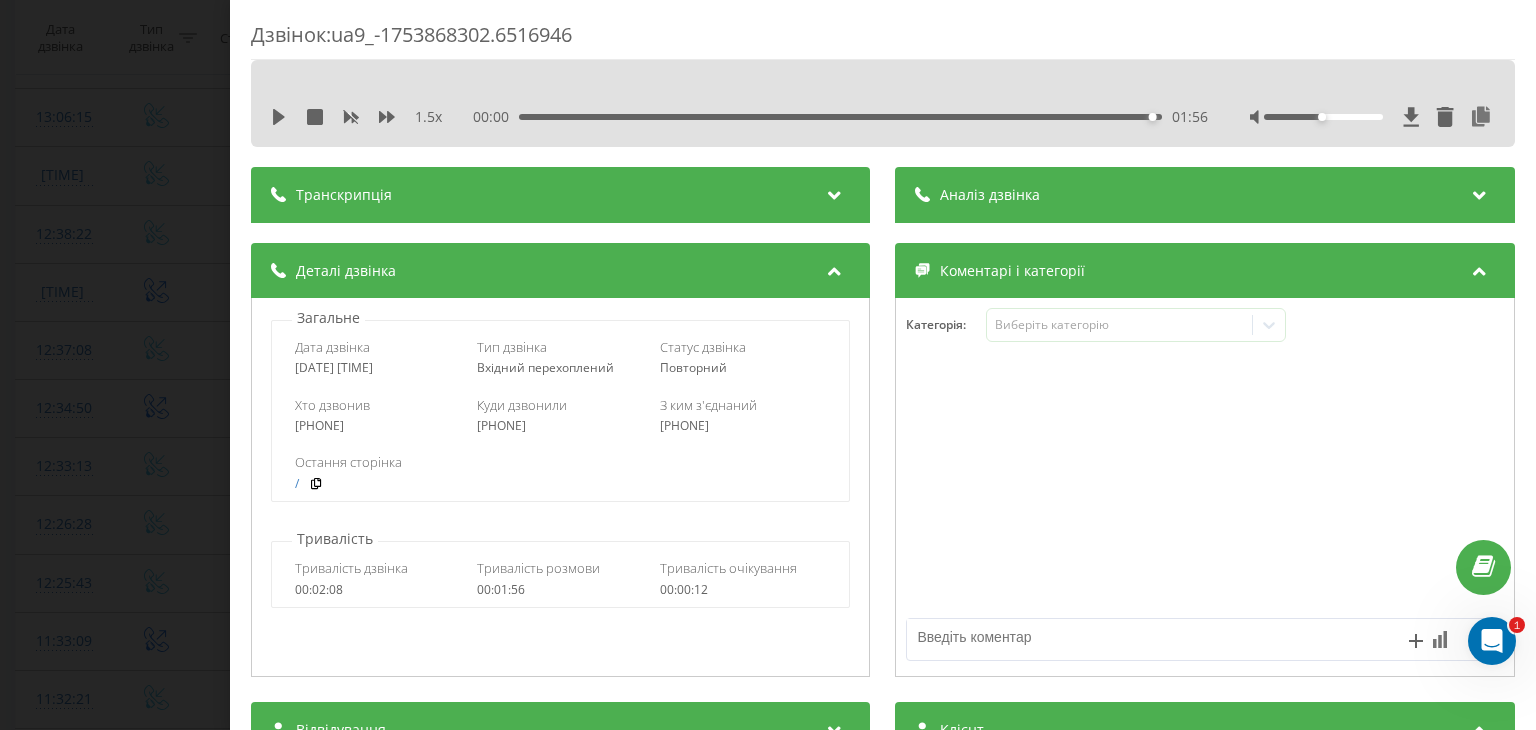 click on "Дзвінок :  ua9_-1753868302.6516946   1.5 x  00:00 01:56   01:56   Транскрипція Для AI-аналізу майбутніх дзвінків  налаштуйте та активуйте профіль на сторінці . Якщо профіль вже є і дзвінок відповідає його умовам, оновіть сторінку через 10 хвилин - AI аналізує поточний дзвінок. Аналіз дзвінка Для AI-аналізу майбутніх дзвінків  налаштуйте та активуйте профіль на сторінці . Якщо профіль вже є і дзвінок відповідає його умовам, оновіть сторінку через 10 хвилин - AI аналізує поточний дзвінок. Деталі дзвінка Загальне Дата дзвінка [DATE] [TIME] Тип дзвінка Вхідний перехоплений Статус дзвінка / : n/a" at bounding box center [768, 365] 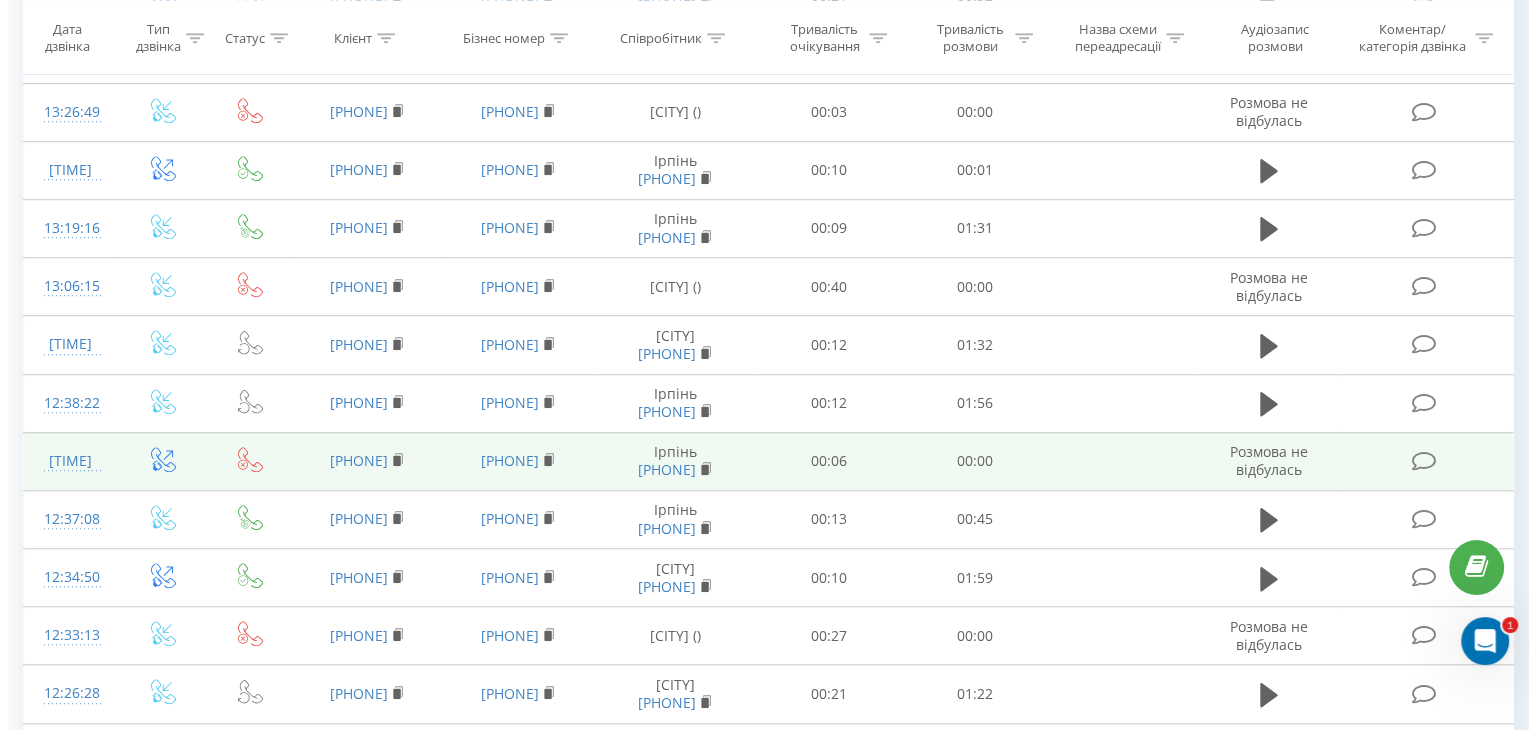 scroll, scrollTop: 1313, scrollLeft: 0, axis: vertical 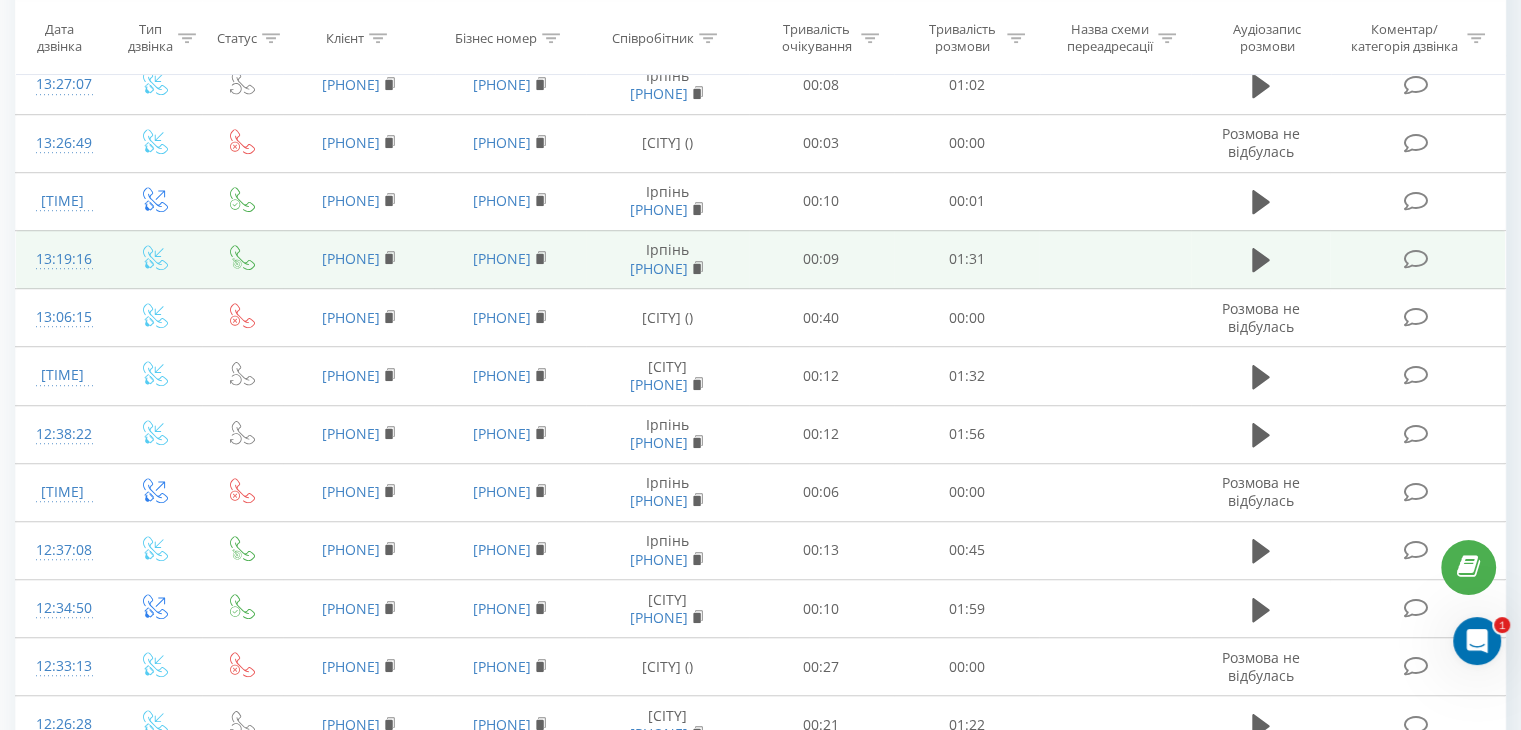 click on "13:19:16" at bounding box center (62, 259) 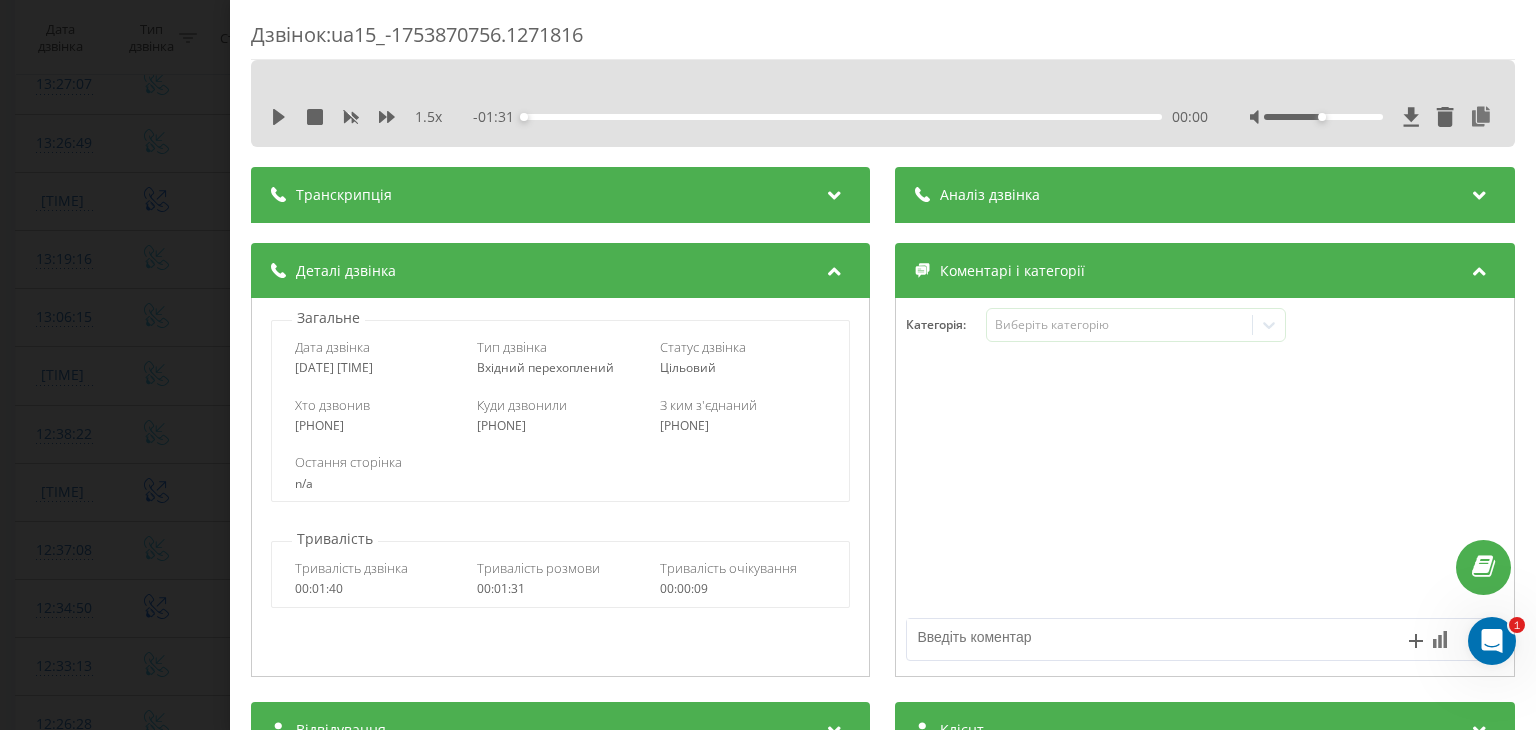 click on "1.5 x" at bounding box center (361, 117) 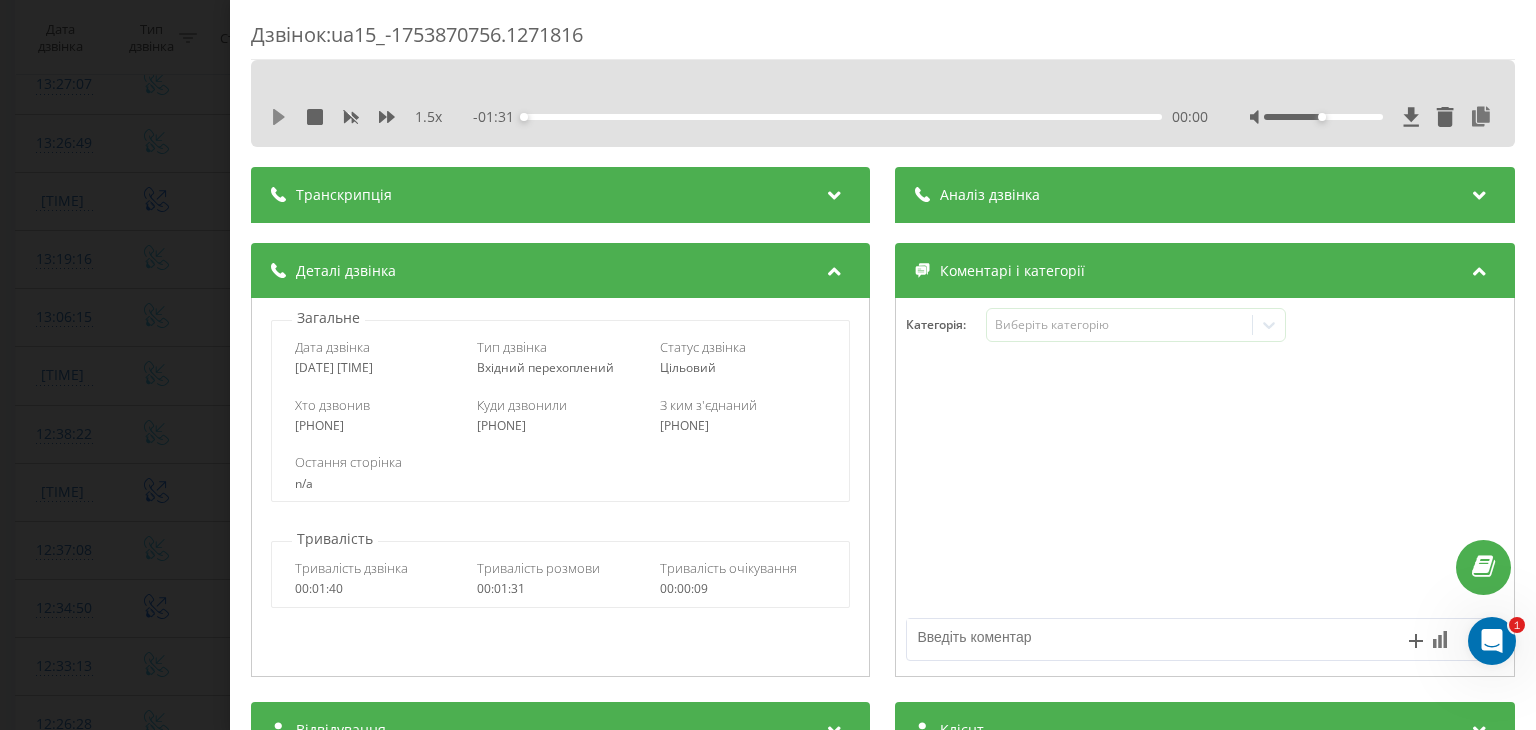 click 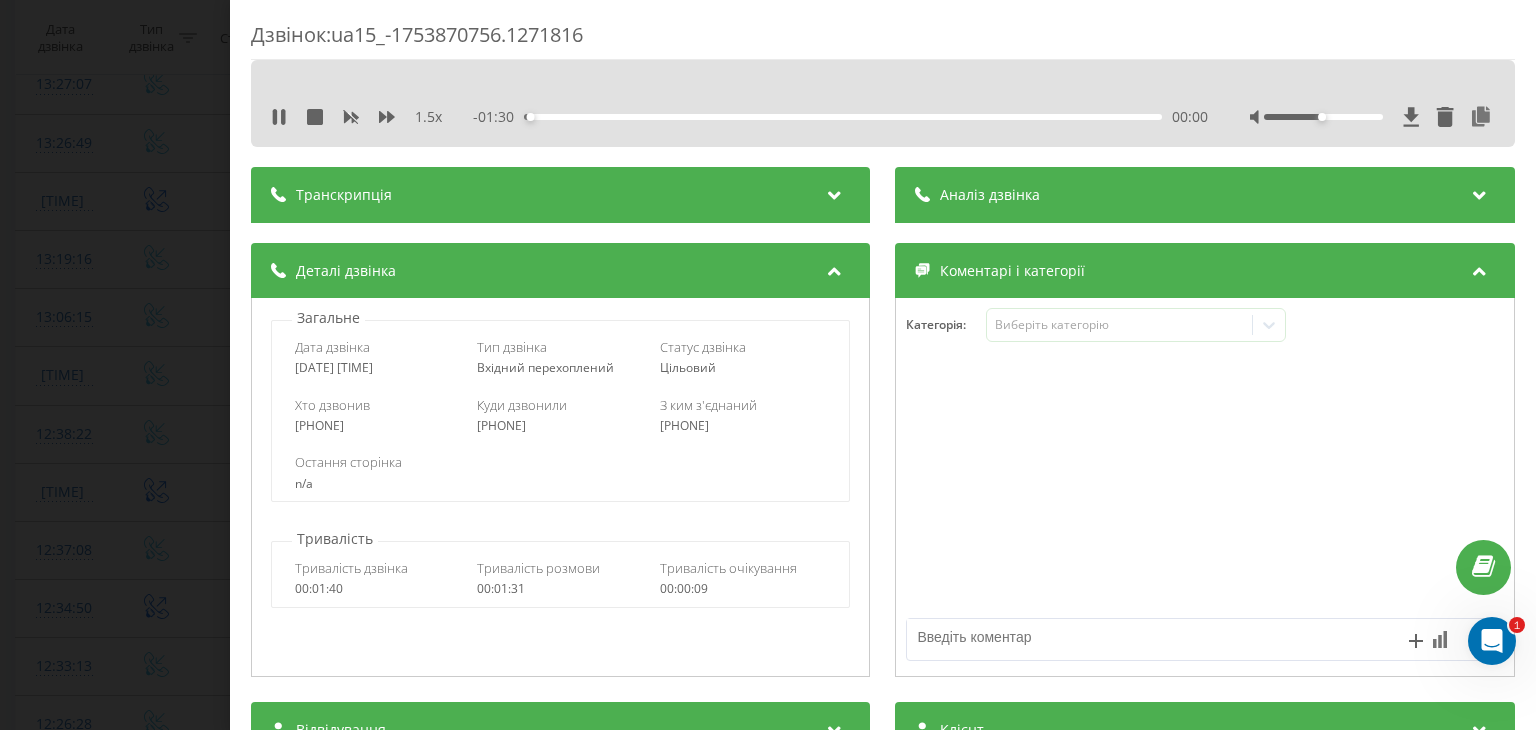 click on "1.5 x  - 01:30 00:00   00:00" at bounding box center [883, 117] 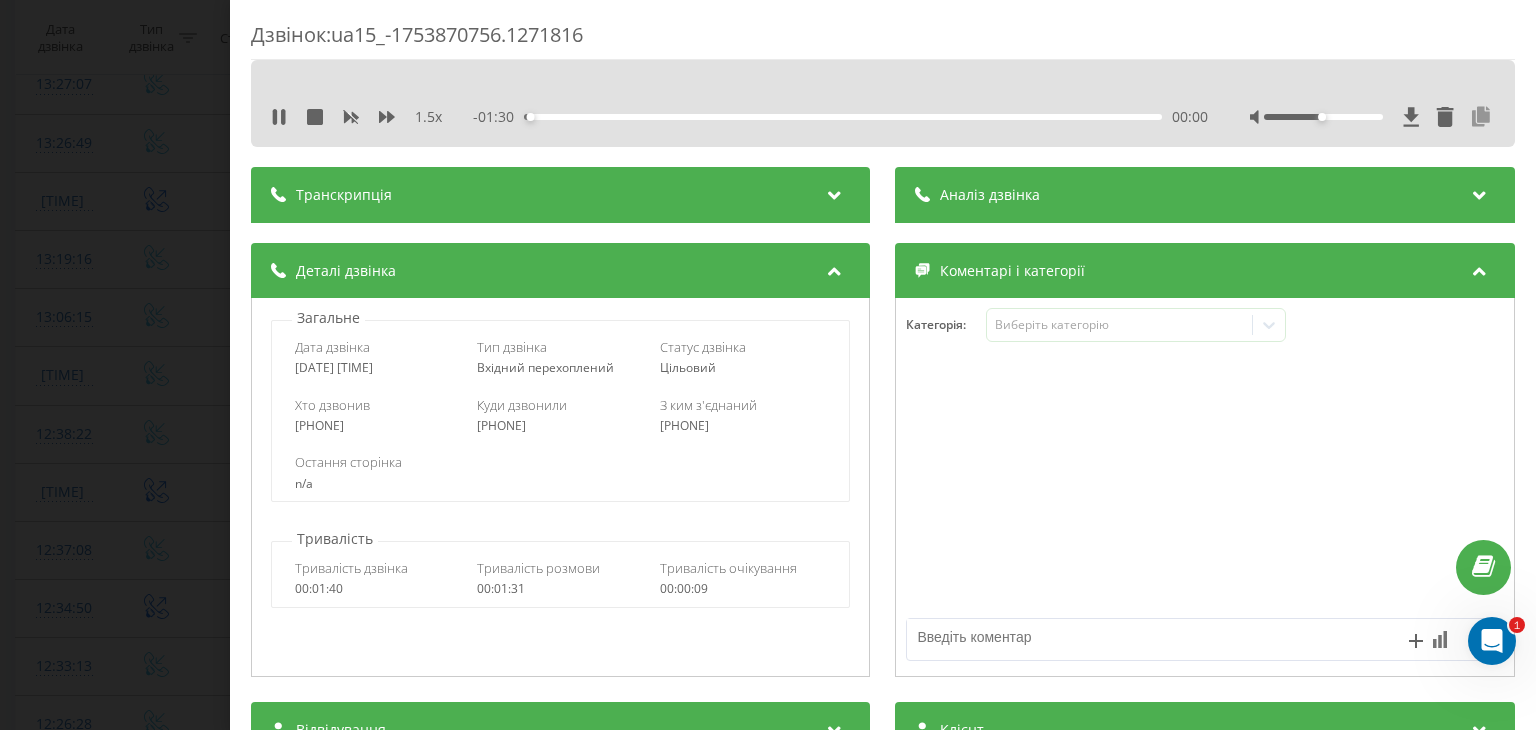 click at bounding box center [1482, 117] 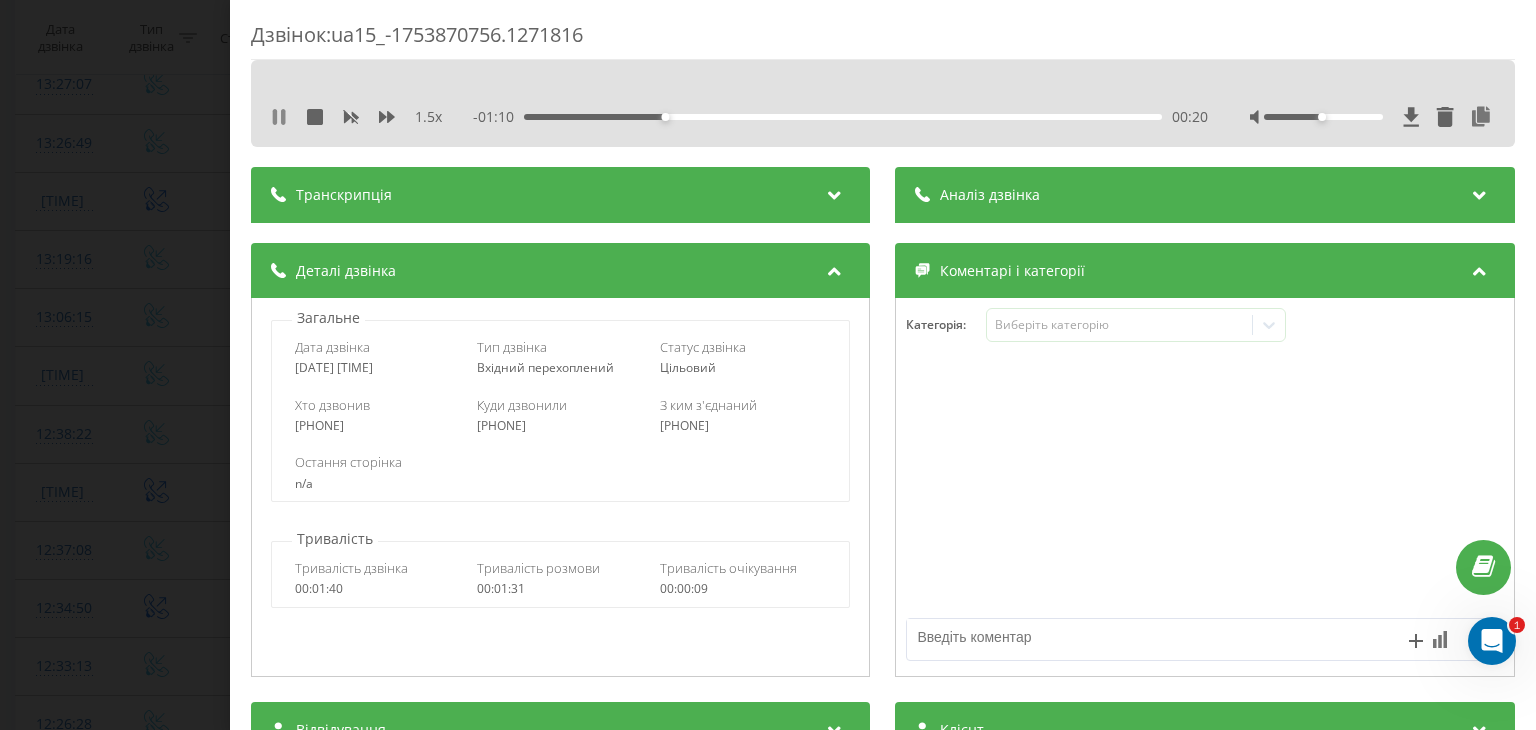 click 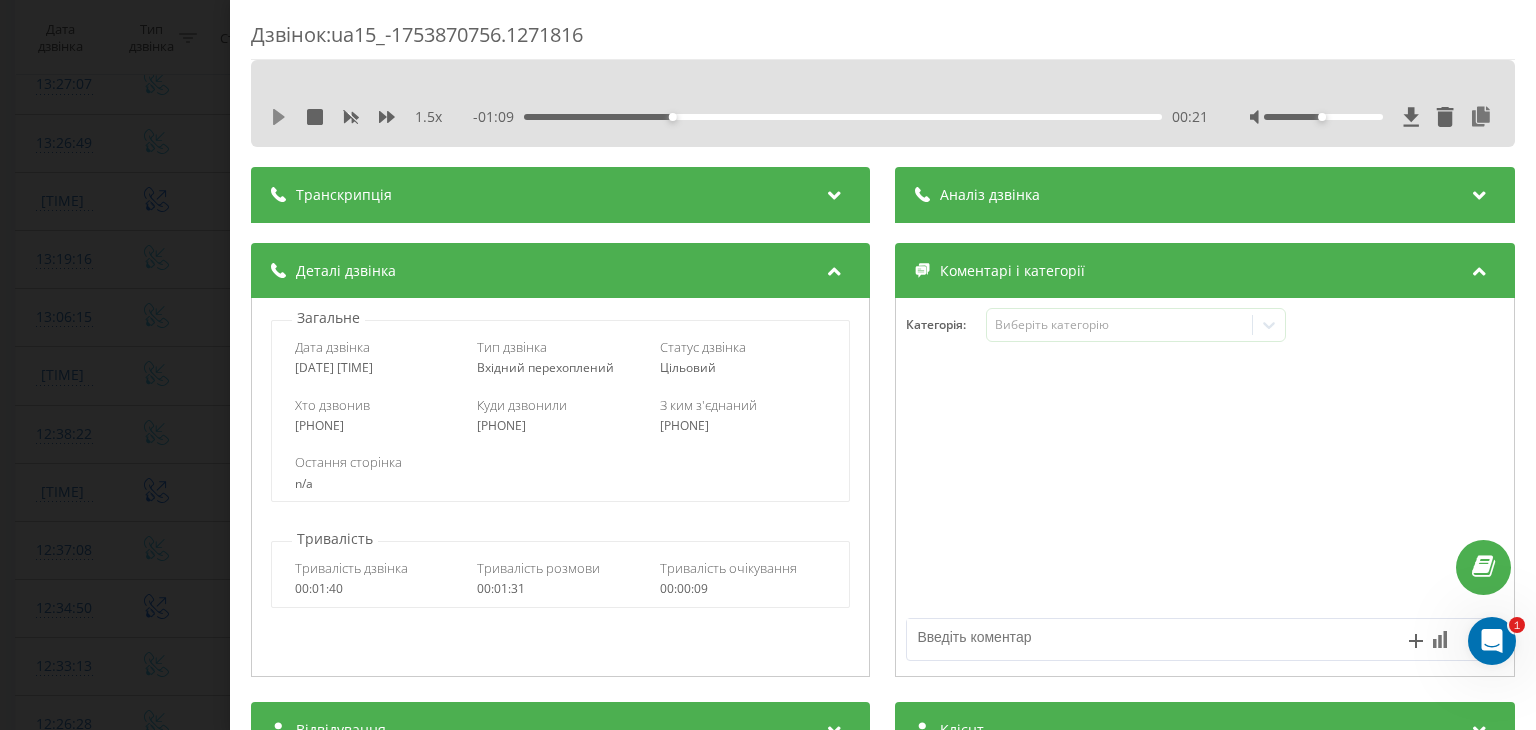 click 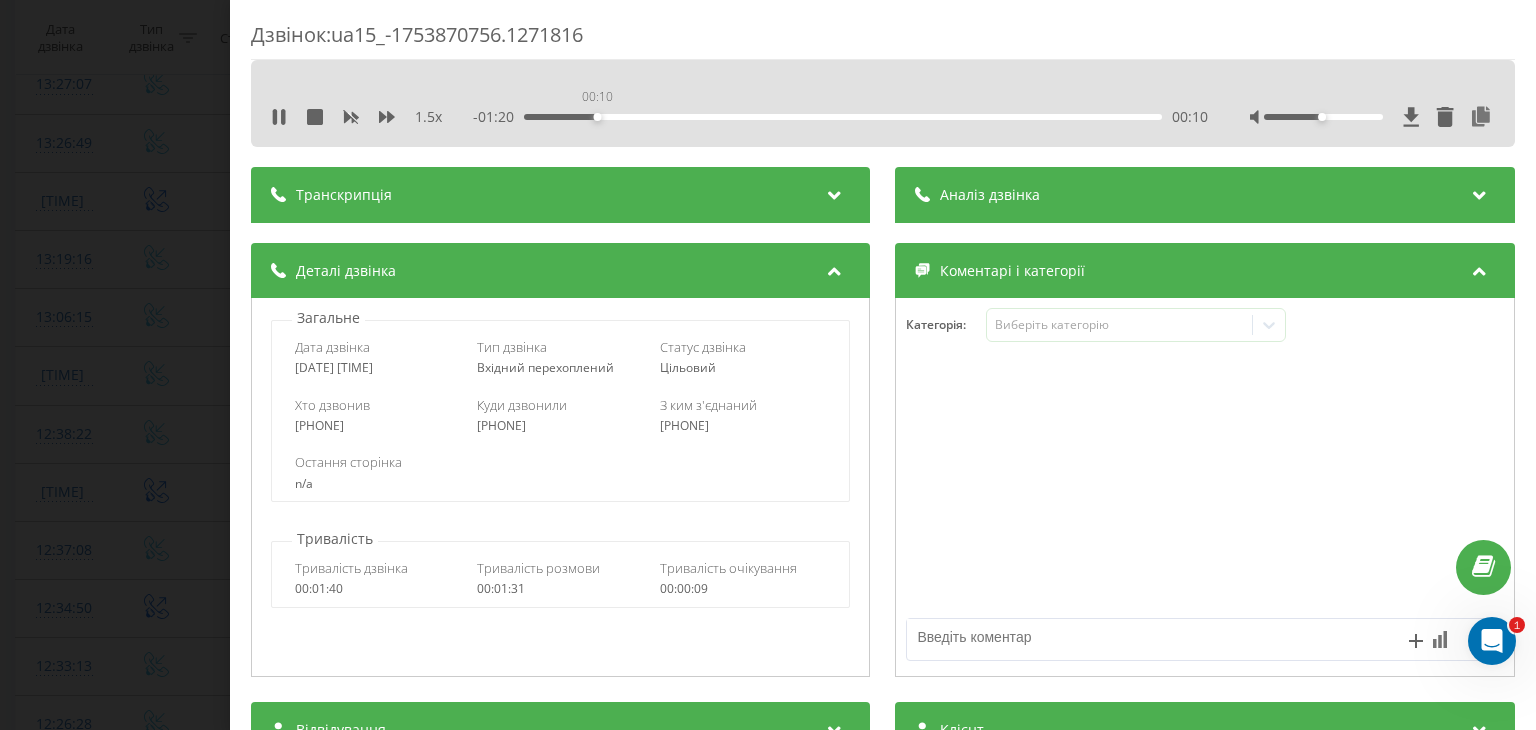 drag, startPoint x: 668, startPoint y: 116, endPoint x: 464, endPoint y: 133, distance: 204.7071 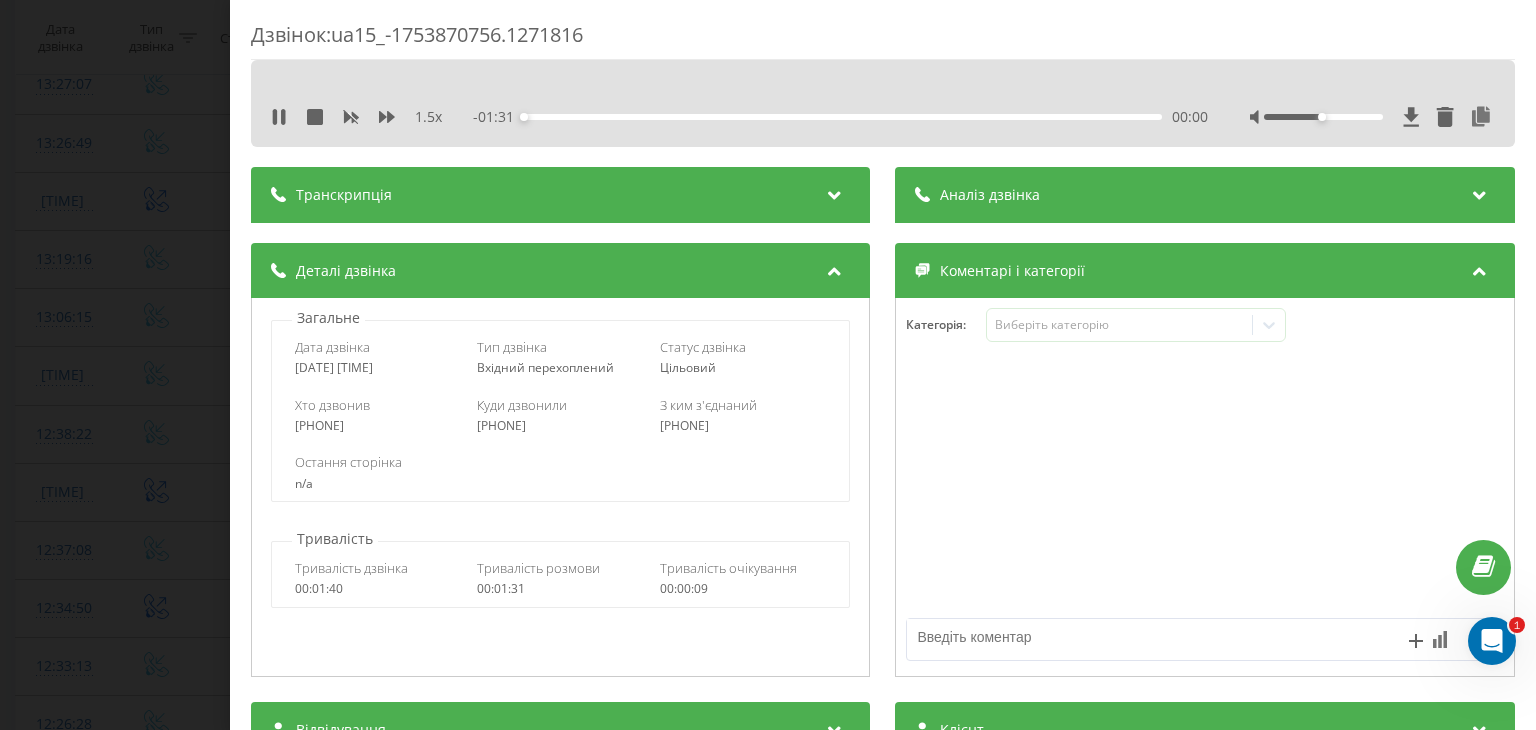 scroll, scrollTop: 300, scrollLeft: 0, axis: vertical 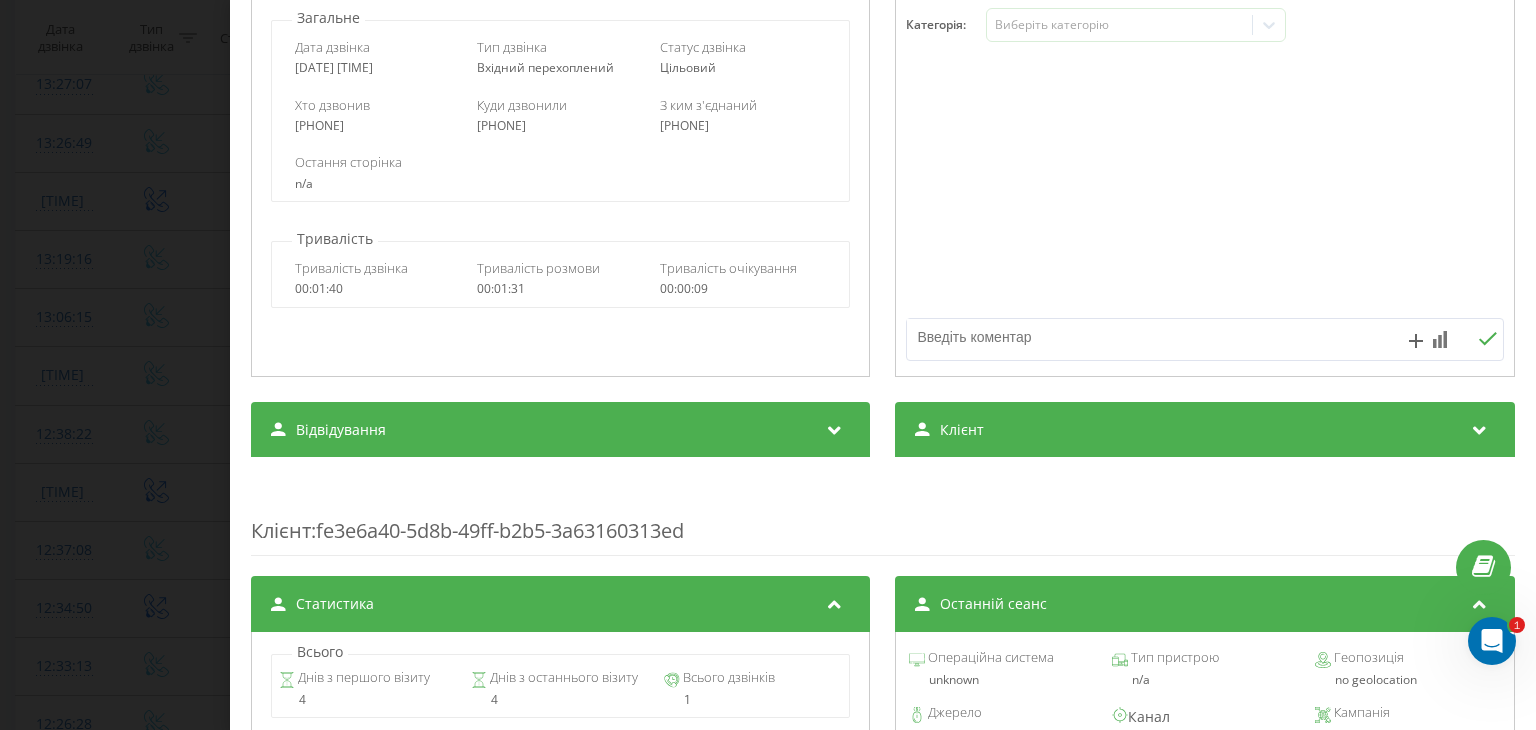 click on "Клієнт" at bounding box center [1205, 430] 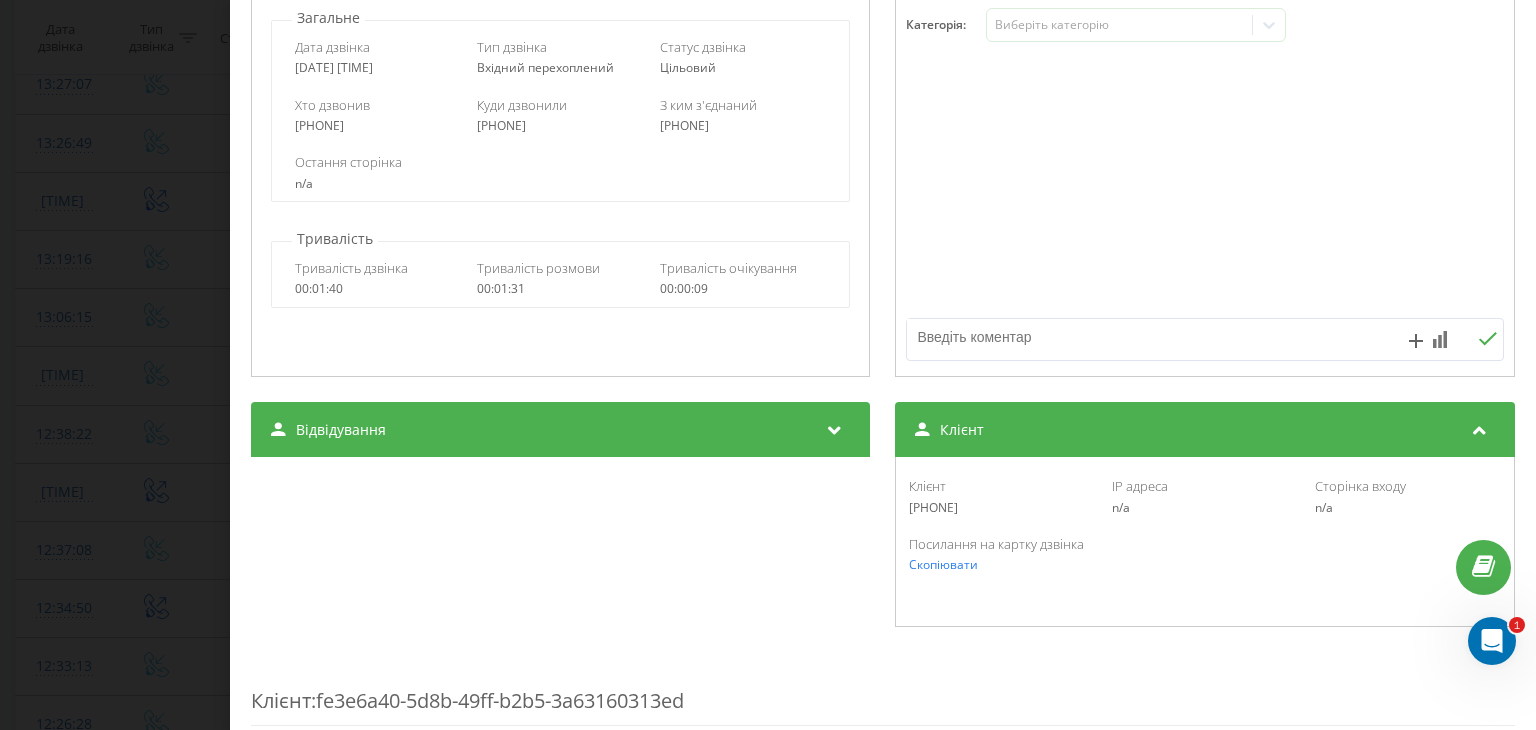 drag, startPoint x: 985, startPoint y: 509, endPoint x: 876, endPoint y: 515, distance: 109.165016 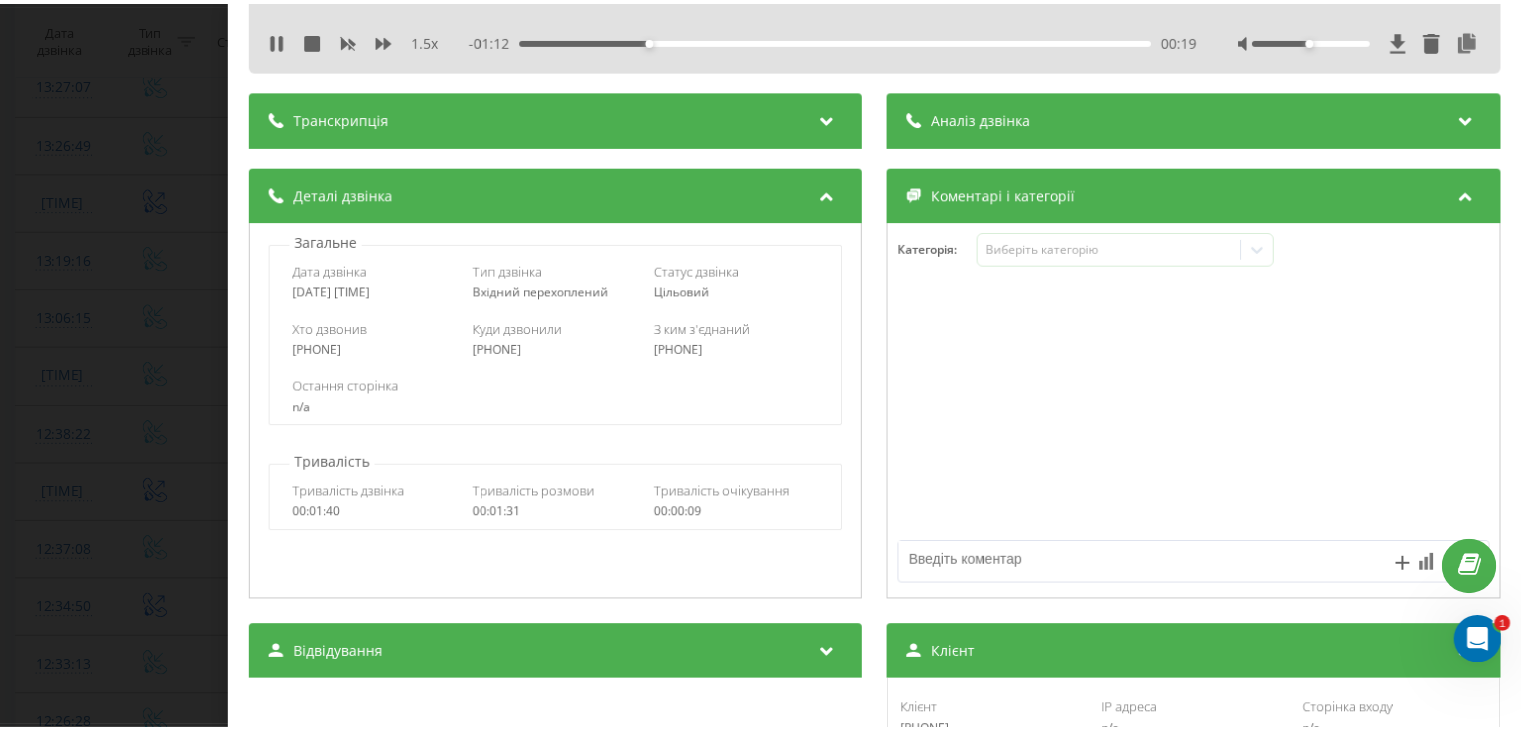 scroll, scrollTop: 0, scrollLeft: 0, axis: both 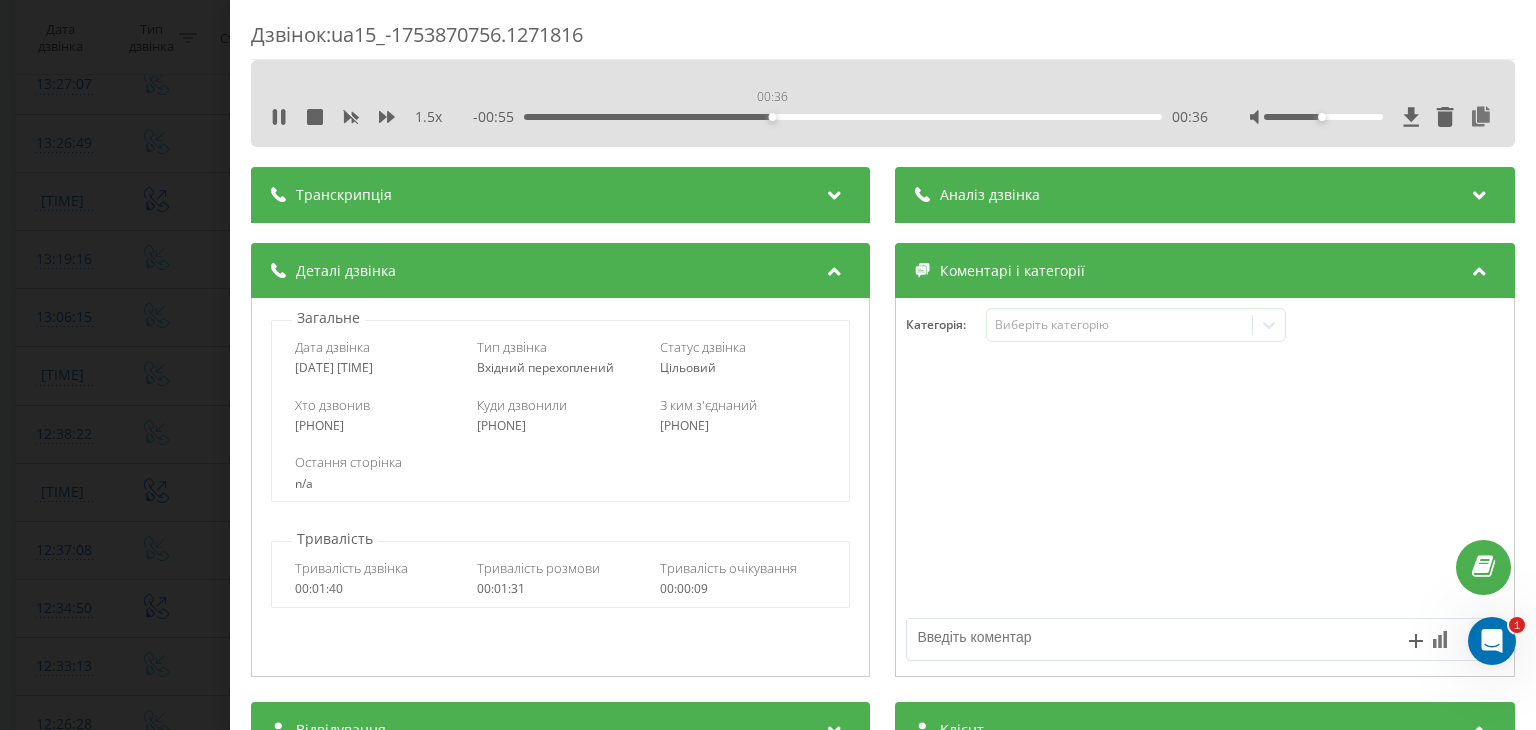 click on "00:36" at bounding box center (843, 117) 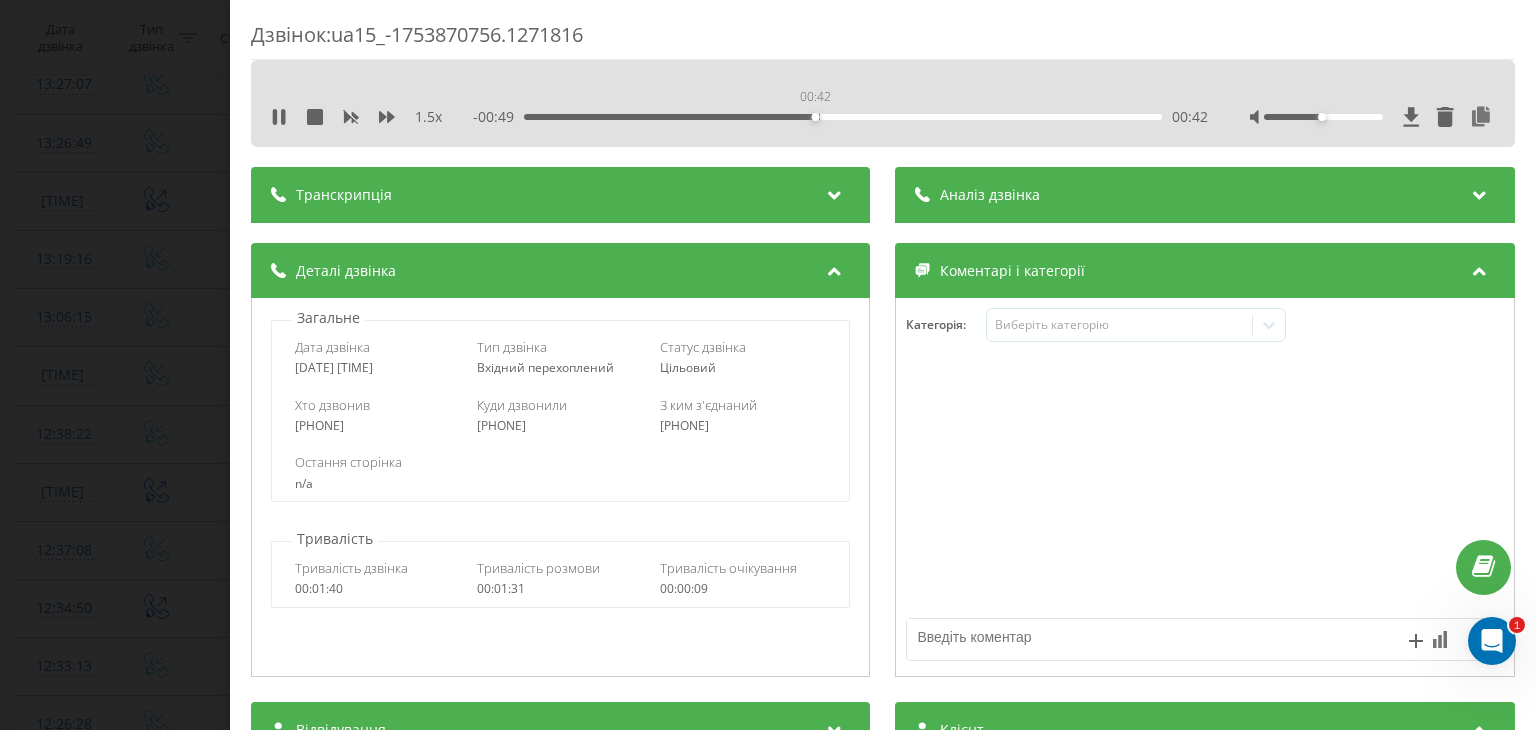 click on "00:42" at bounding box center (843, 117) 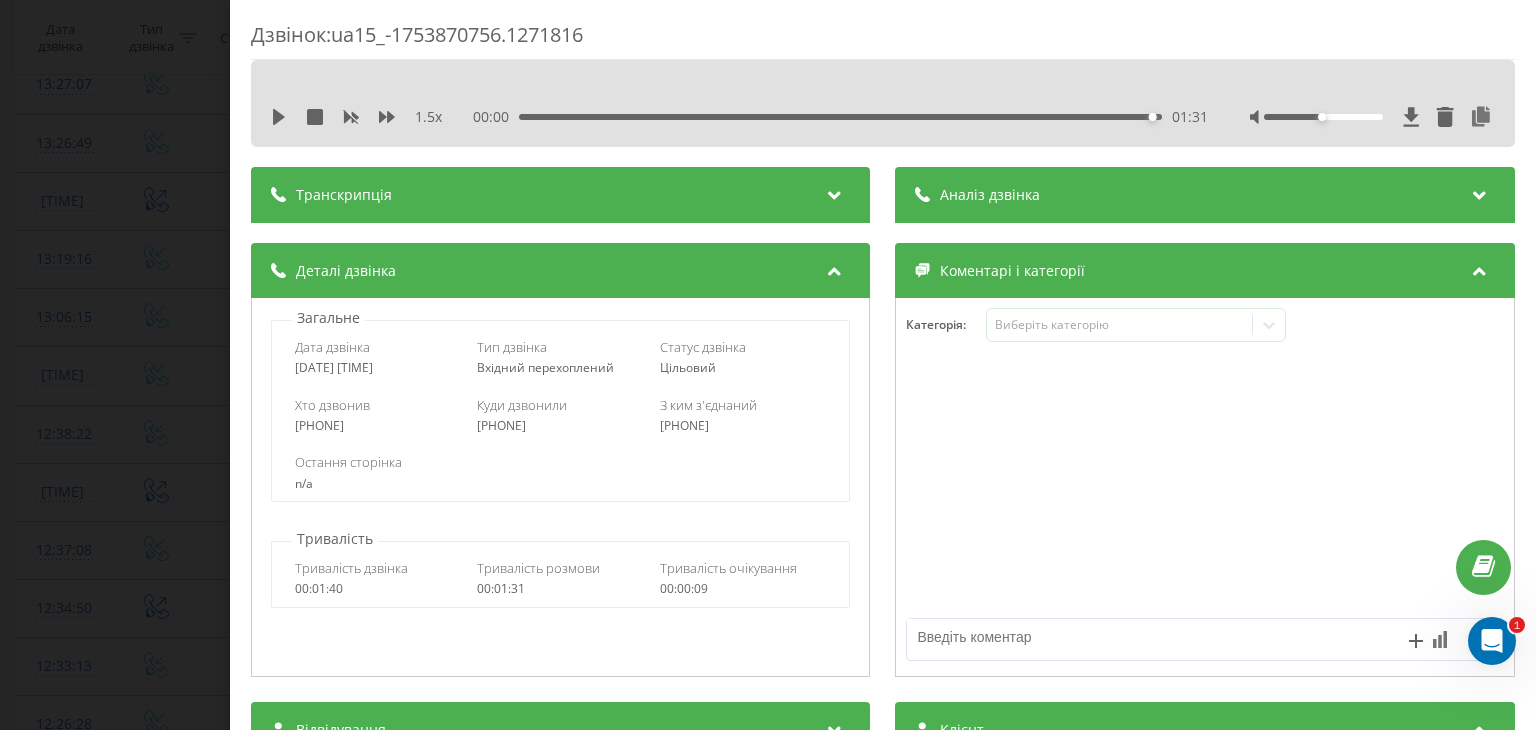 click on "Дзвінок :  ua15_-1753870756.1271816   1.5 x  00:00 01:31   01:31   Транскрипція Для AI-аналізу майбутніх дзвінків  налаштуйте та активуйте профіль на сторінці . Якщо профіль вже є і дзвінок відповідає його умовам, оновіть сторінку через 10 хвилин - AI аналізує поточний дзвінок. Аналіз дзвінка Для AI-аналізу майбутніх дзвінків  налаштуйте та активуйте профіль на сторінці . Якщо профіль вже є і дзвінок відповідає його умовам, оновіть сторінку через 10 хвилин - AI аналізує поточний дзвінок. Деталі дзвінка Загальне Дата дзвінка 2025-07-30 13:19:16 Тип дзвінка Вхідний перехоплений Статус дзвінка n/a :" at bounding box center [768, 365] 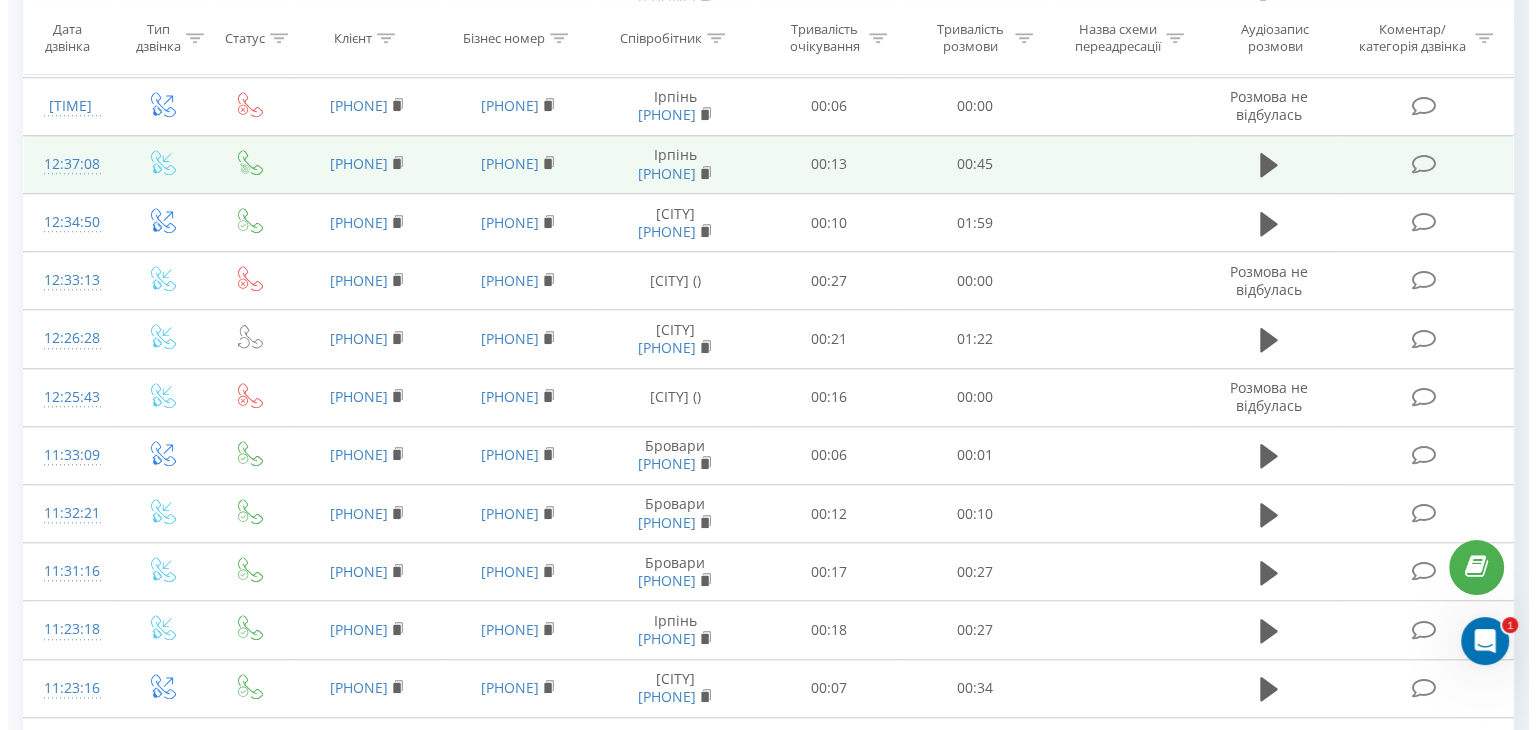 scroll, scrollTop: 1813, scrollLeft: 0, axis: vertical 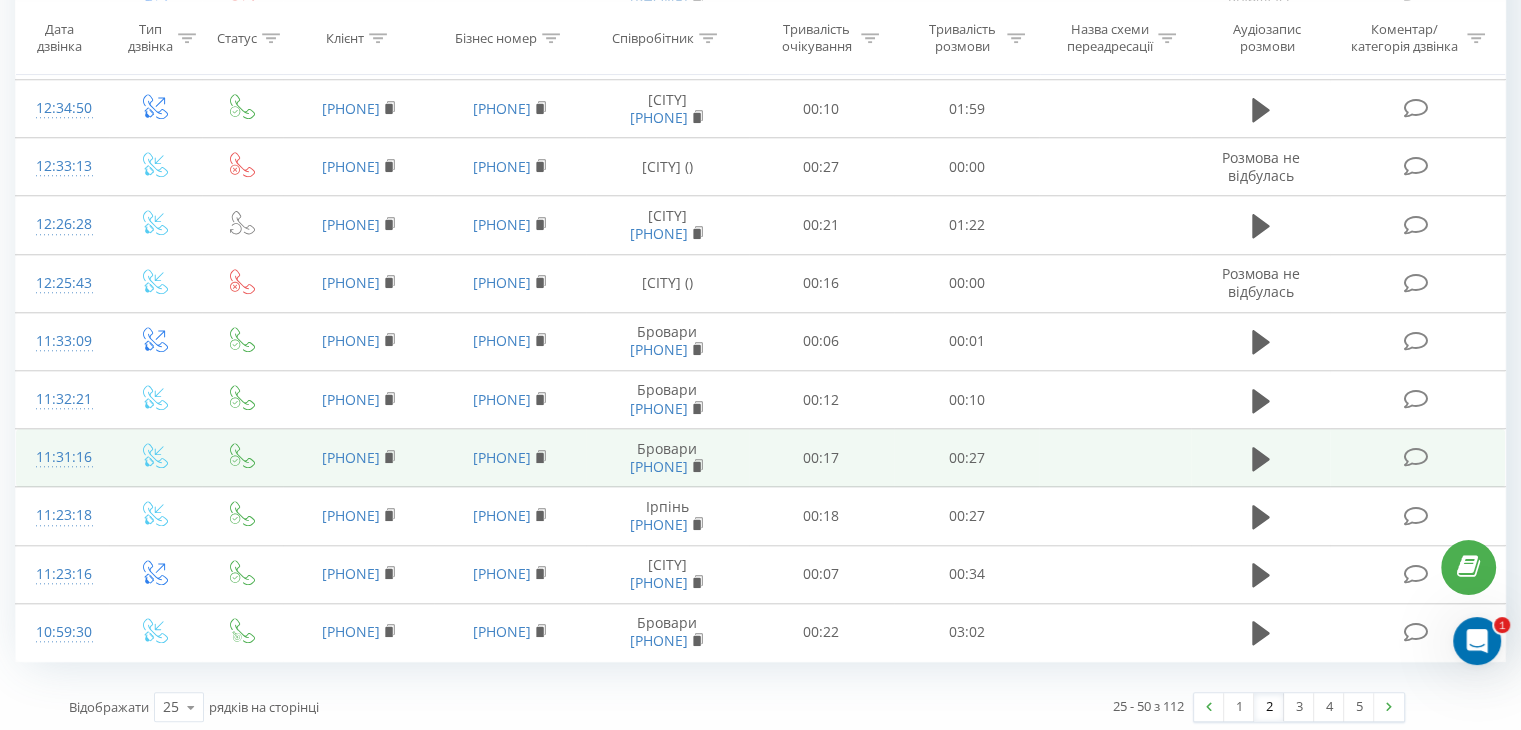 click on "11:31:16" at bounding box center (62, 458) 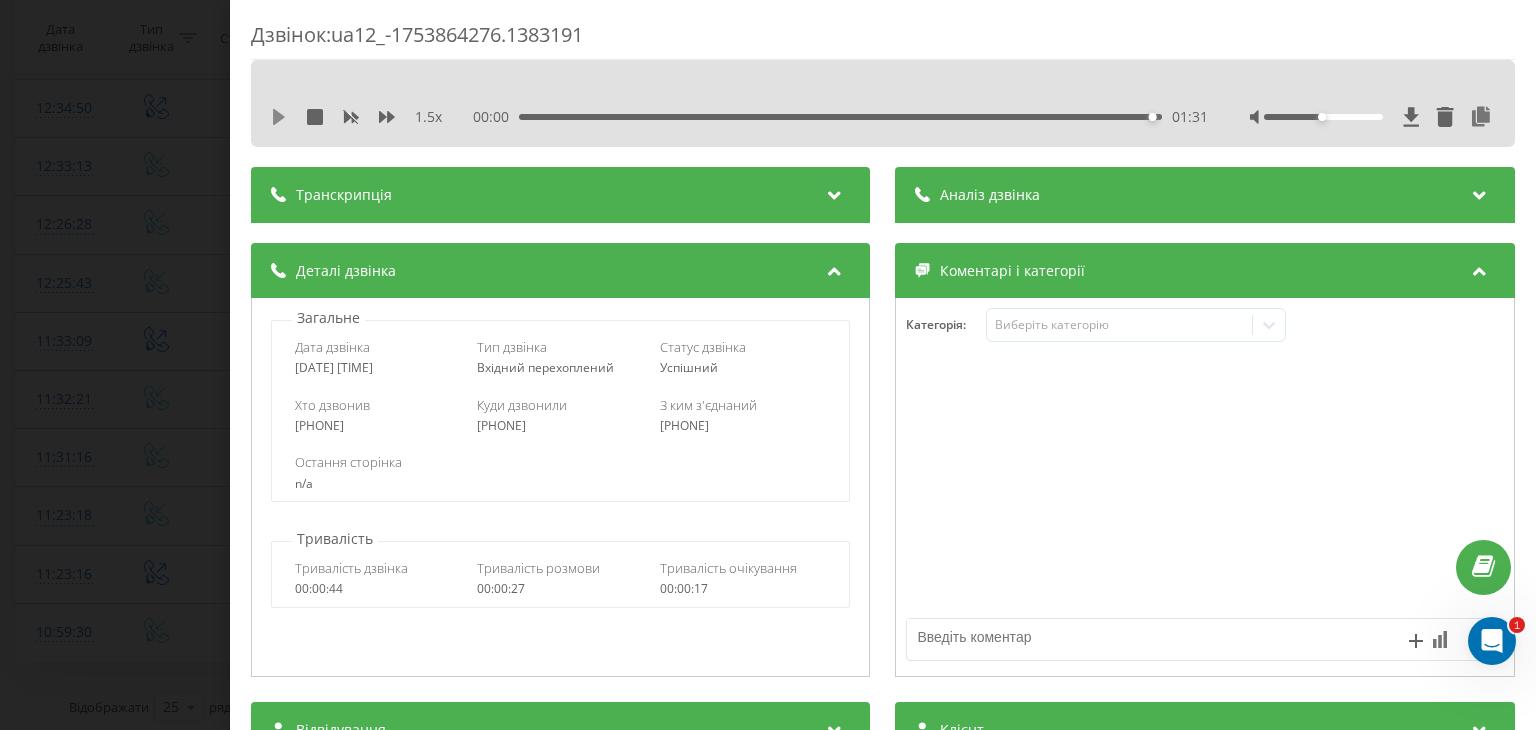 click 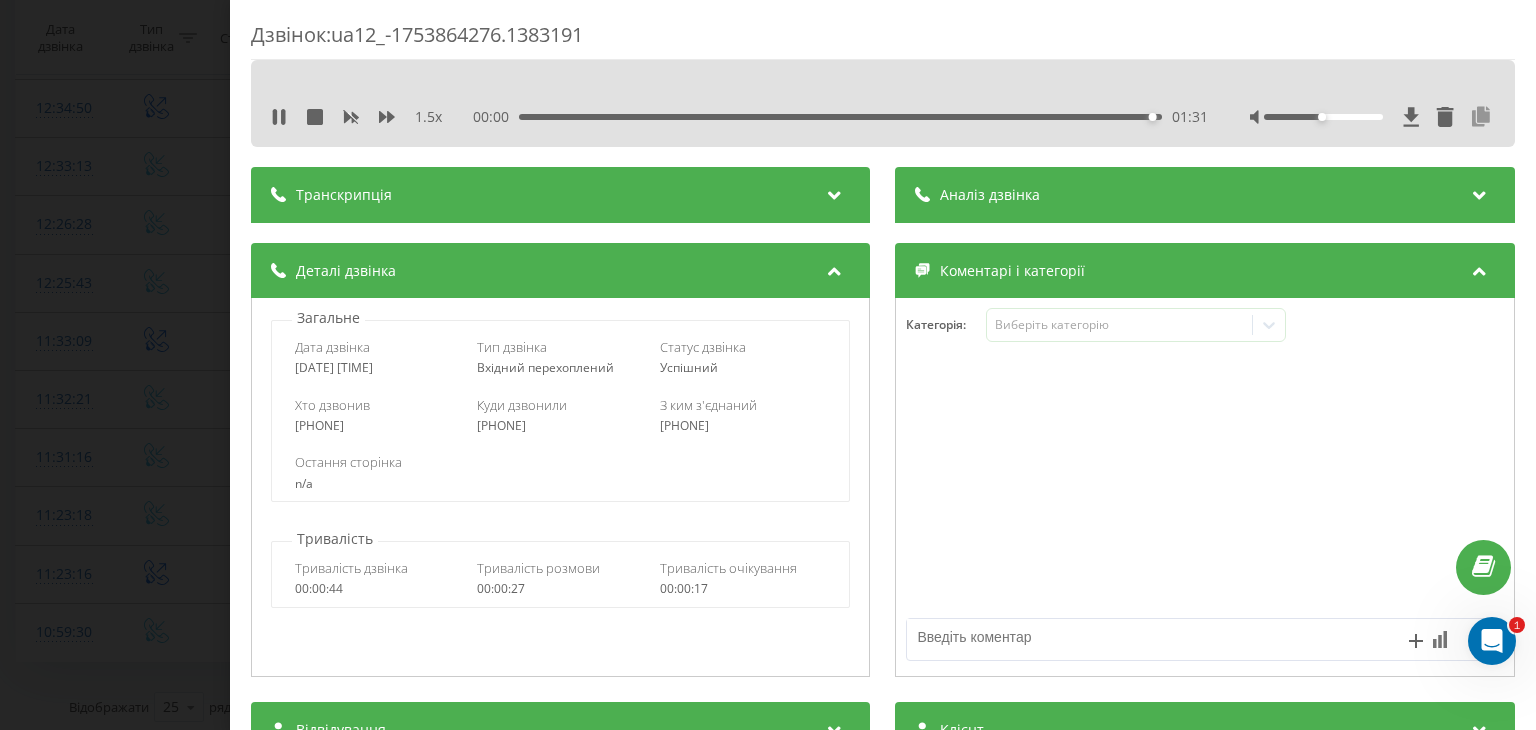 click at bounding box center (1482, 117) 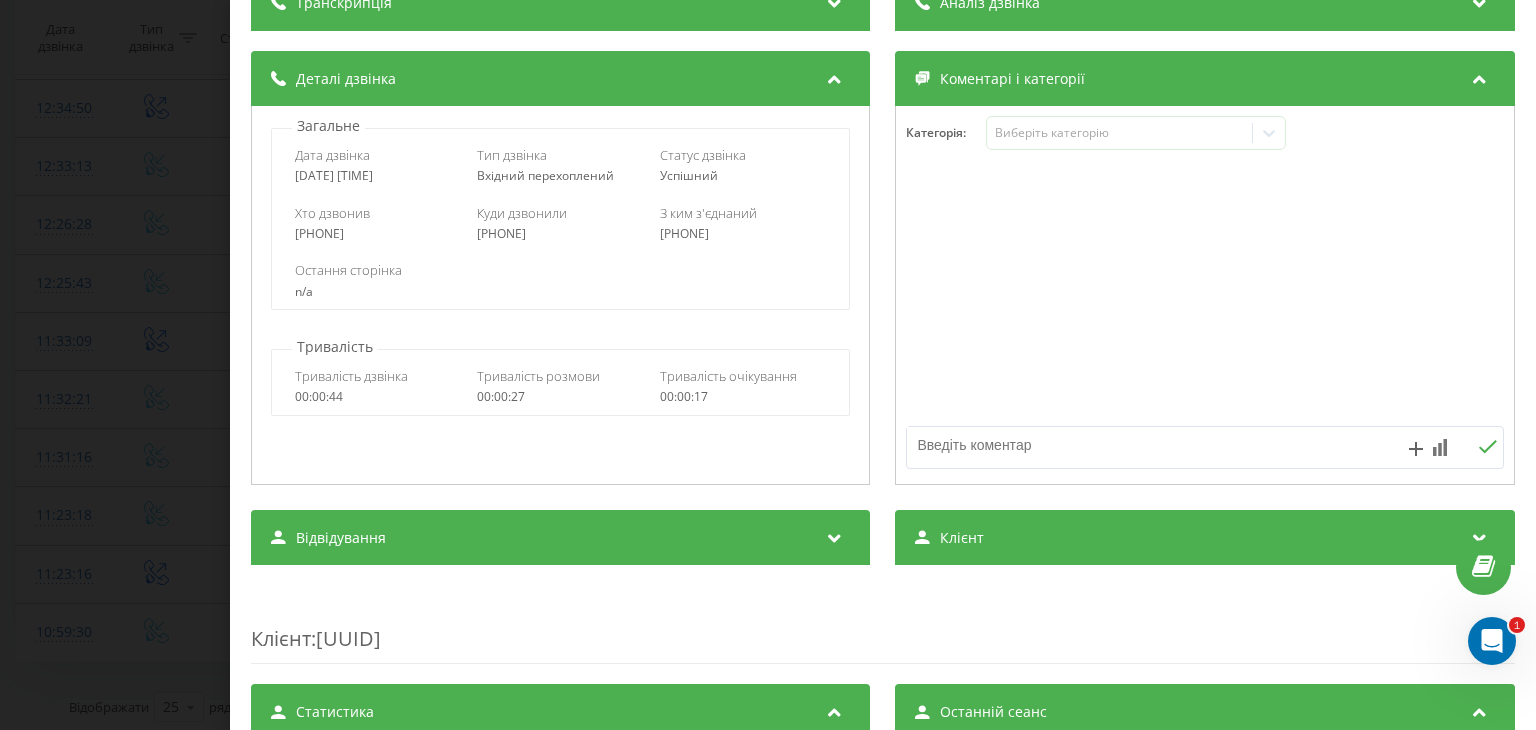 scroll, scrollTop: 300, scrollLeft: 0, axis: vertical 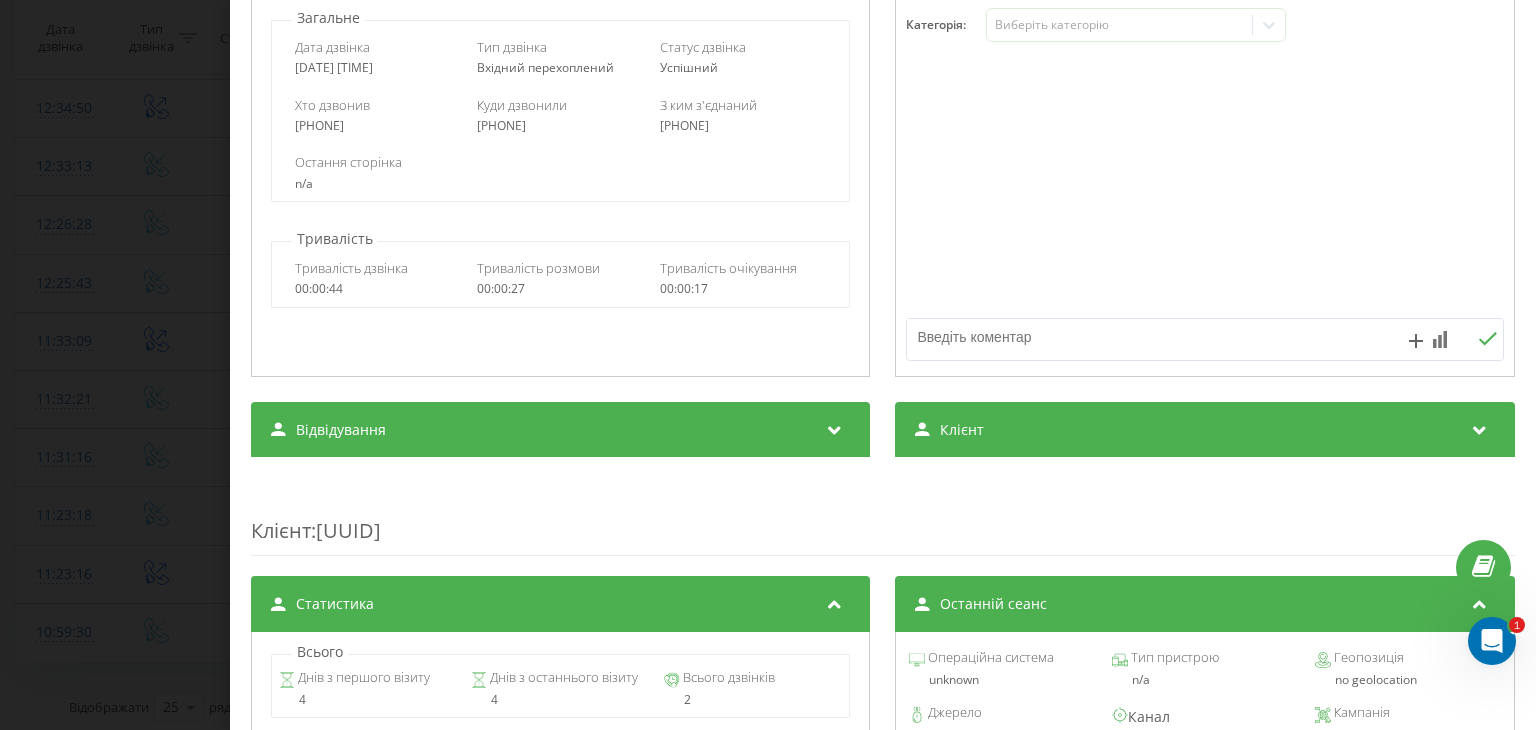 click on "Клієнт" at bounding box center [1205, 430] 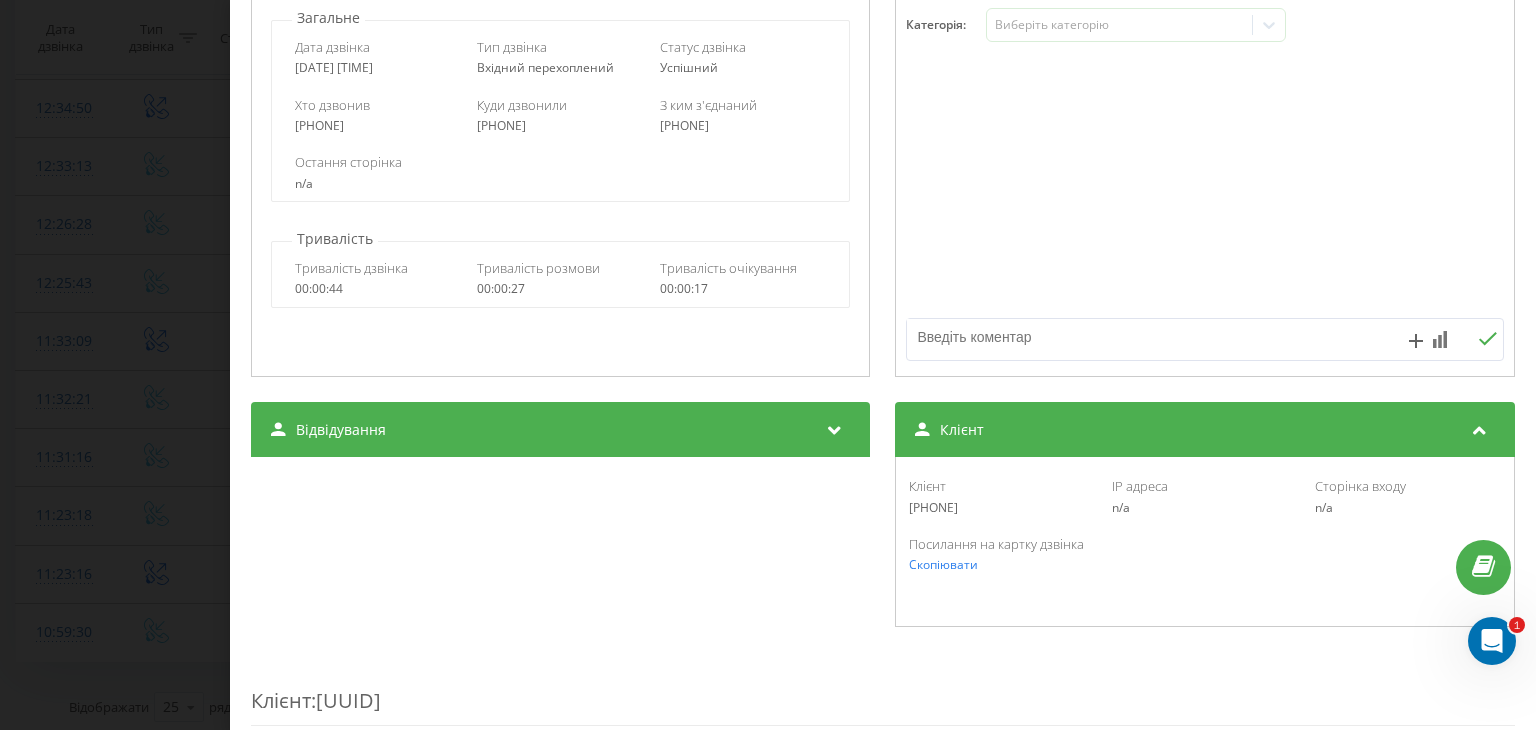 drag, startPoint x: 911, startPoint y: 512, endPoint x: 898, endPoint y: 512, distance: 13 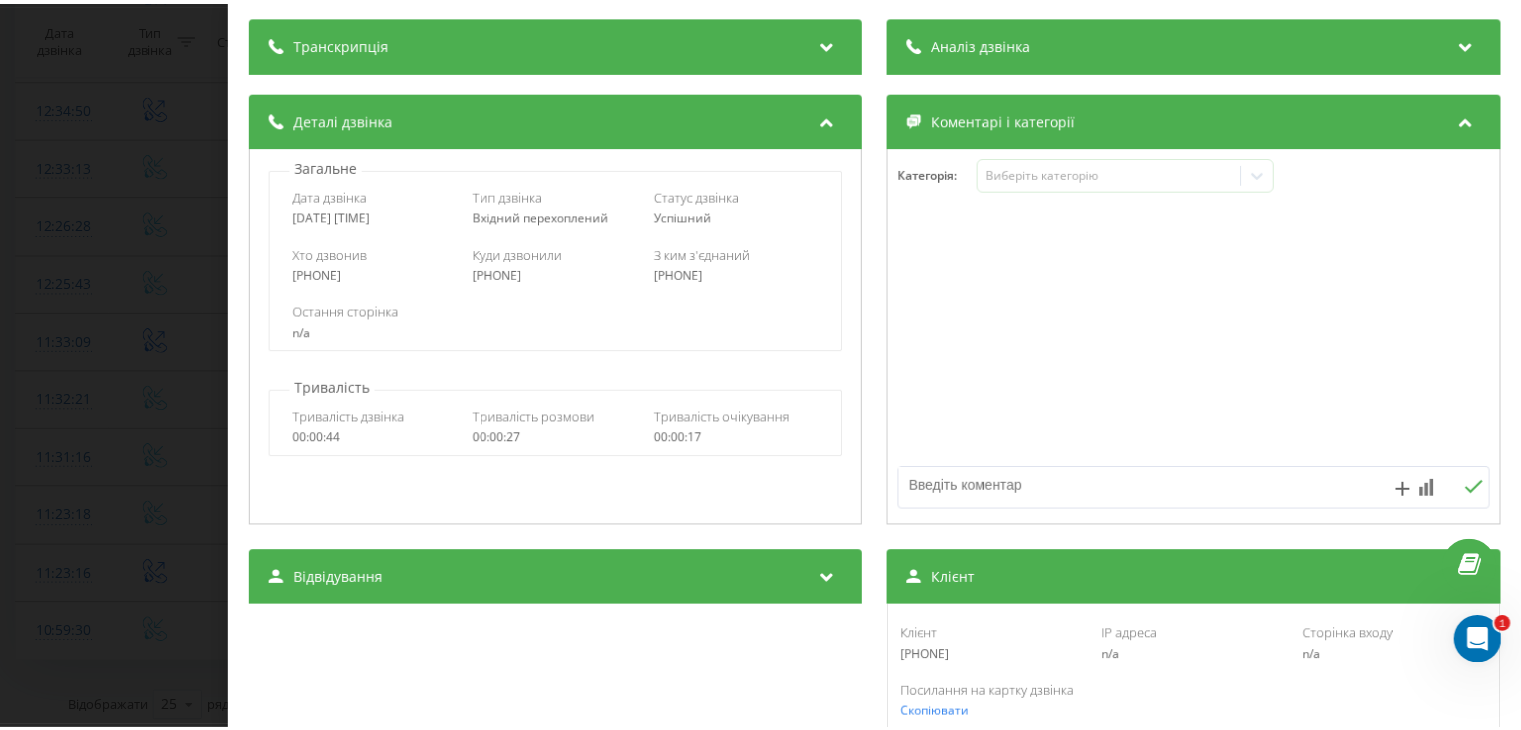 scroll, scrollTop: 0, scrollLeft: 0, axis: both 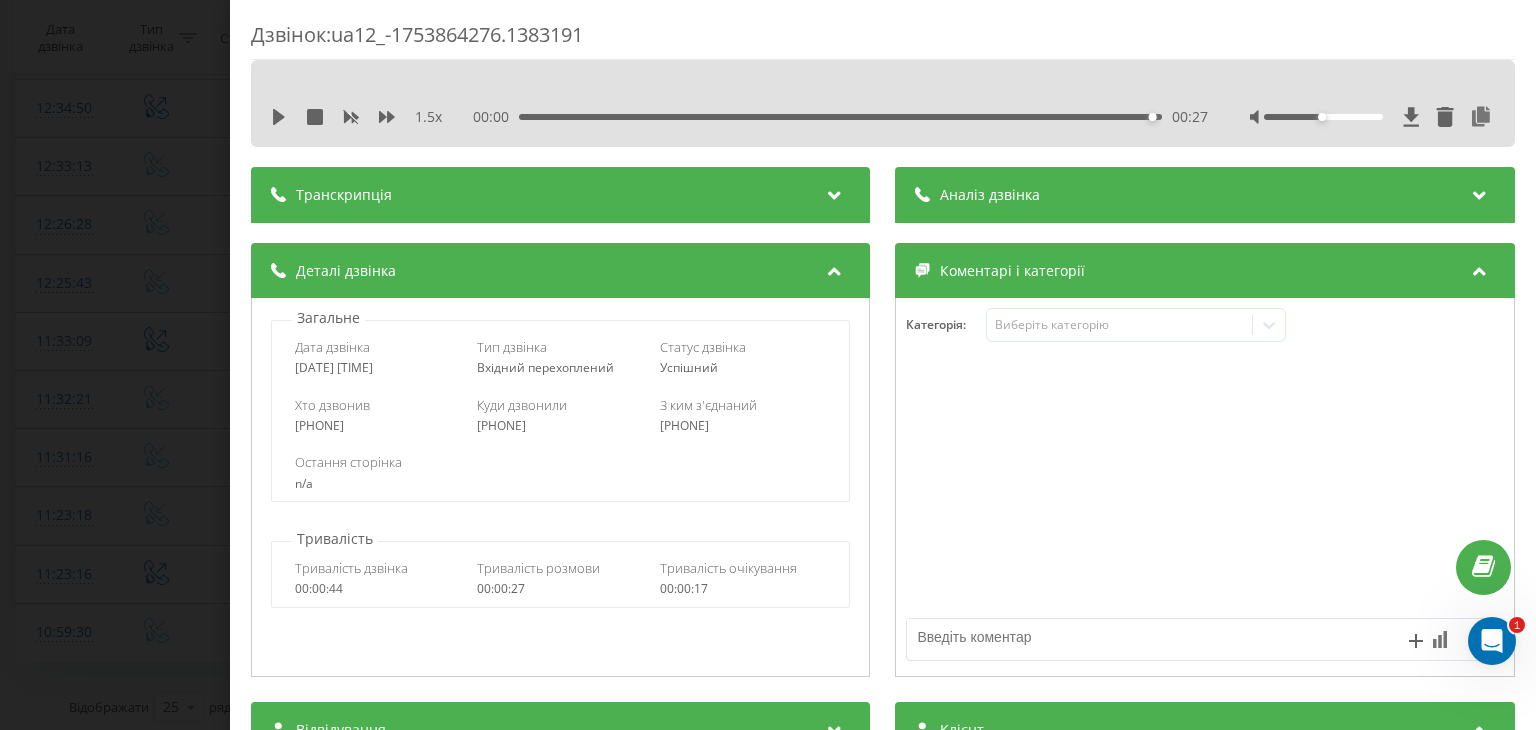 click on "Дзвінок :  ua12_-1753864276.1383191   1.5 x  00:00 00:27   00:27   Транскрипція Для AI-аналізу майбутніх дзвінків  налаштуйте та активуйте профіль на сторінці . Якщо профіль вже є і дзвінок відповідає його умовам, оновіть сторінку через 10 хвилин - AI аналізує поточний дзвінок. Аналіз дзвінка Для AI-аналізу майбутніх дзвінків  налаштуйте та активуйте профіль на сторінці . Якщо профіль вже є і дзвінок відповідає його умовам, оновіть сторінку через 10 хвилин - AI аналізує поточний дзвінок. Деталі дзвінка Загальне Дата дзвінка 2025-07-30 11:31:16 Тип дзвінка Вхідний перехоплений Статус дзвінка n/a :" at bounding box center [768, 365] 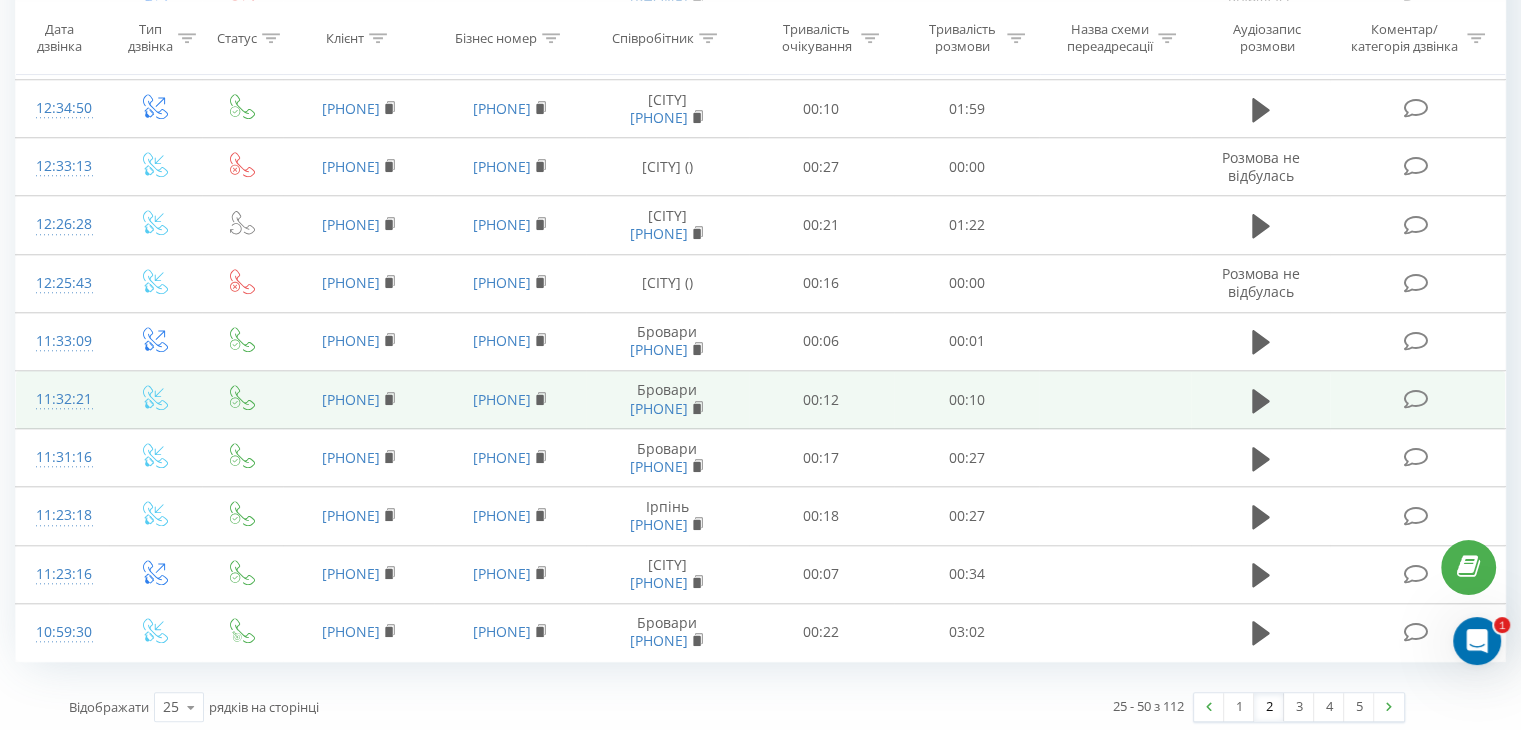 click on "11:32:21" at bounding box center [62, 400] 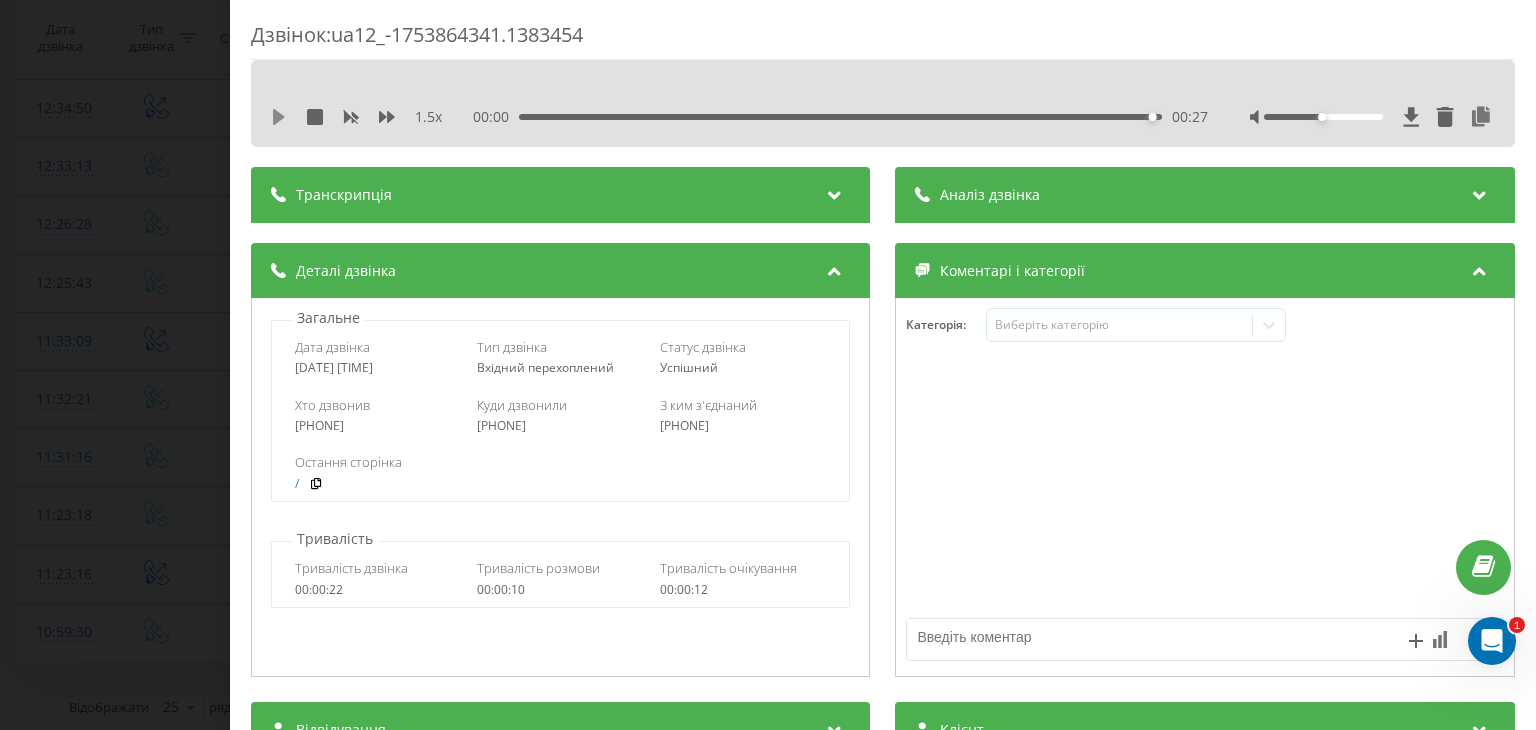 click 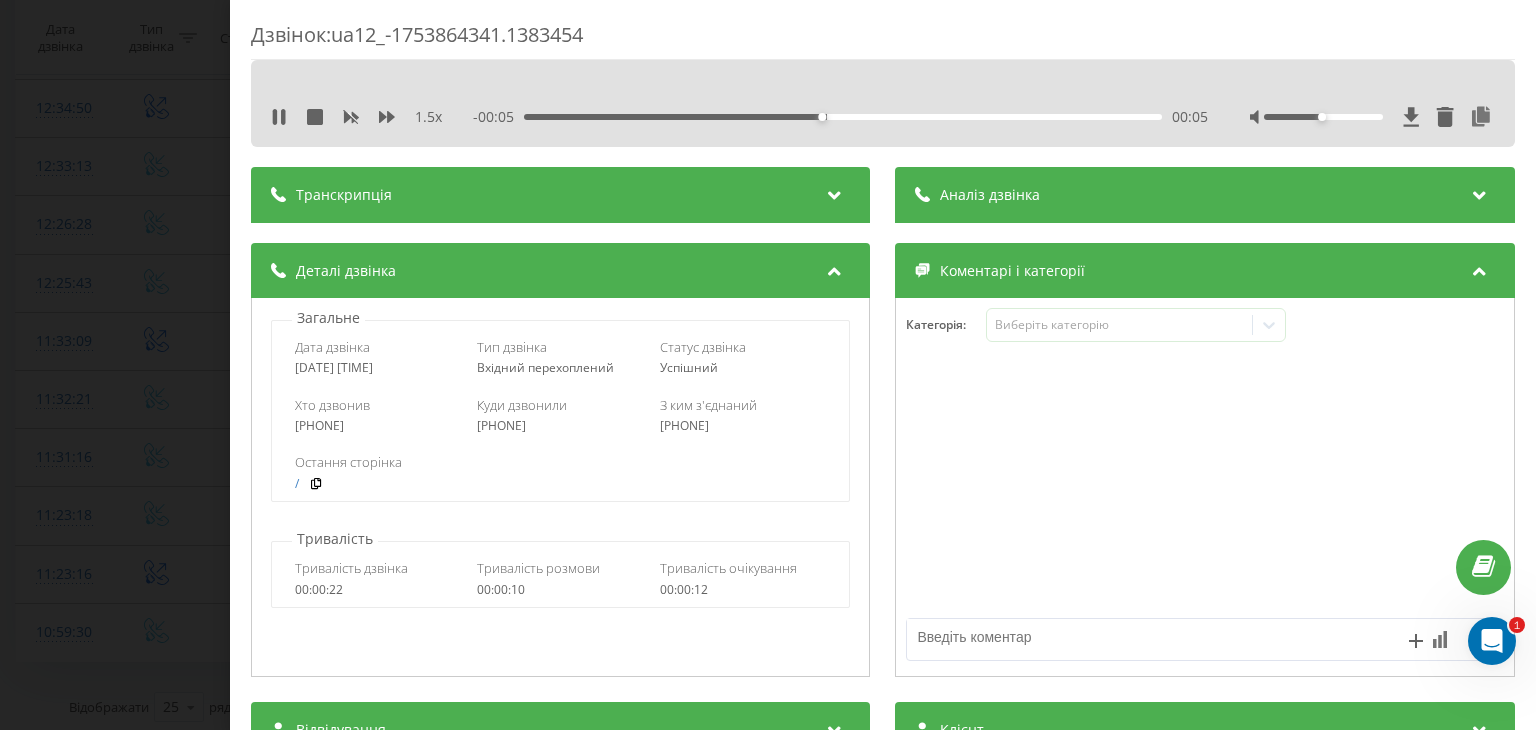 click on "Дзвінок :  ua12_-1753864341.1383454   1.5 x  - 00:05 00:05   00:05   Транскрипція Для AI-аналізу майбутніх дзвінків  налаштуйте та активуйте профіль на сторінці . Якщо профіль вже є і дзвінок відповідає його умовам, оновіть сторінку через 10 хвилин - AI аналізує поточний дзвінок. Аналіз дзвінка Для AI-аналізу майбутніх дзвінків  налаштуйте та активуйте профіль на сторінці . Якщо профіль вже є і дзвінок відповідає його умовам, оновіть сторінку через 10 хвилин - AI аналізує поточний дзвінок. Деталі дзвінка Загальне Дата дзвінка [DATE] [TIME] Тип дзвінка Вхідний перехоплений Статус дзвінка / :" at bounding box center [768, 365] 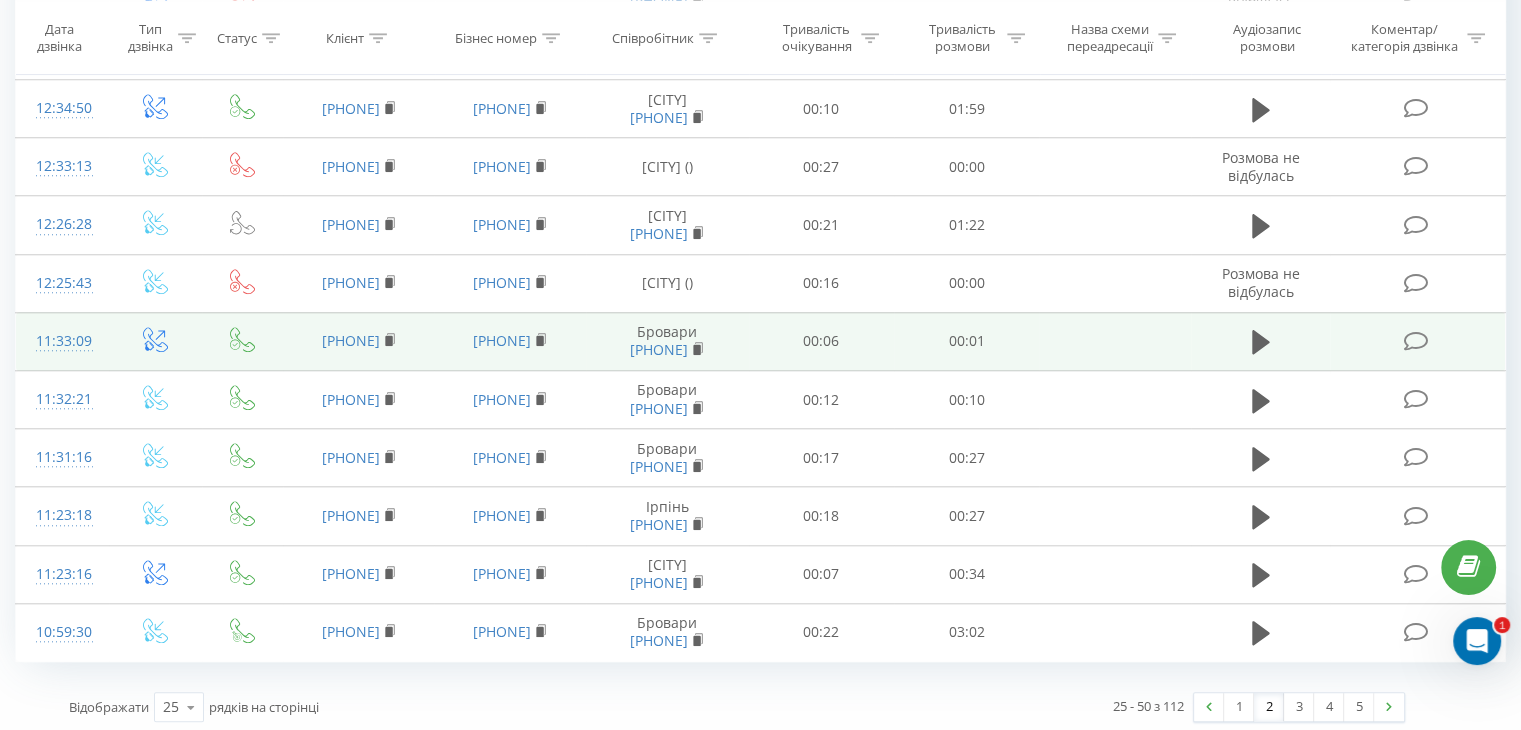 click on "11:33:09" at bounding box center [62, 341] 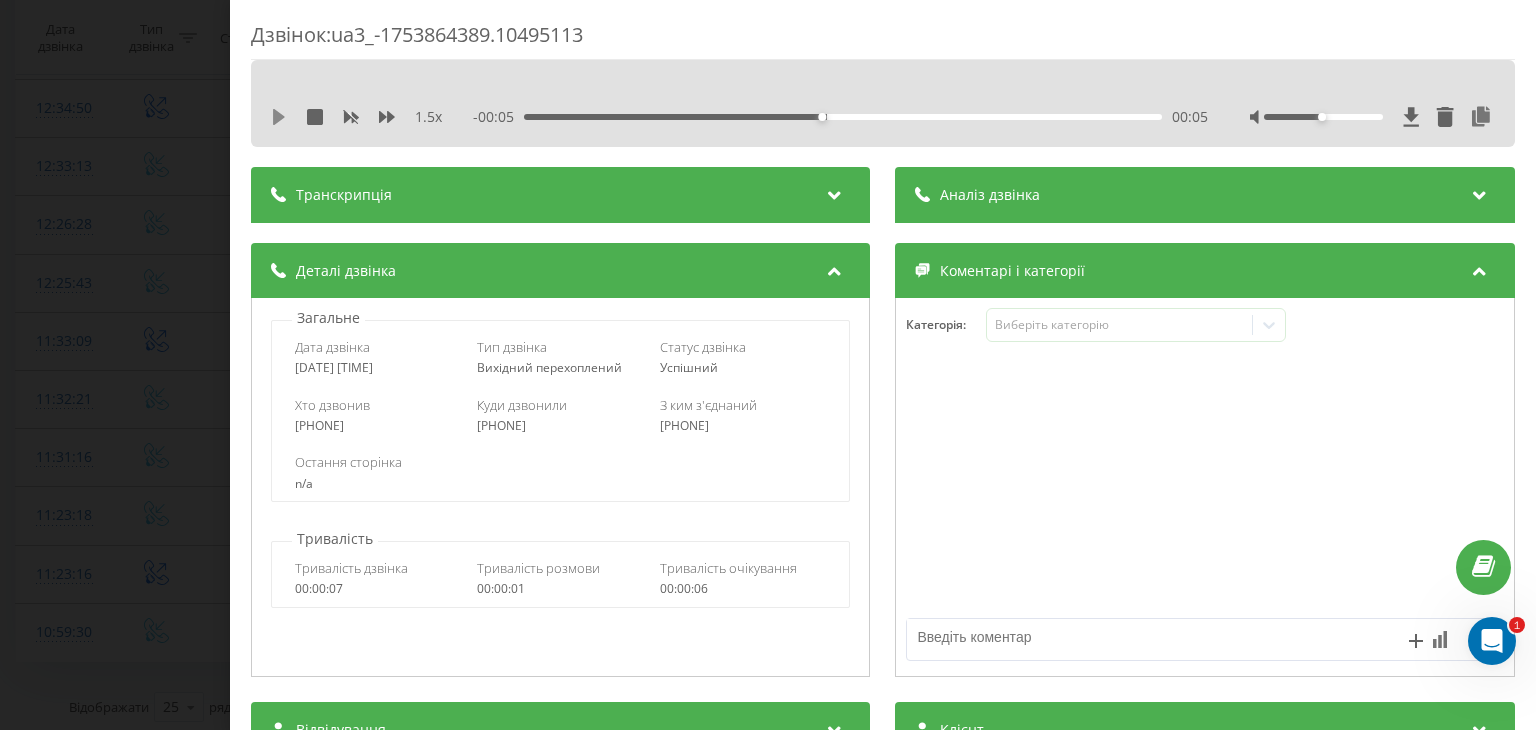 click 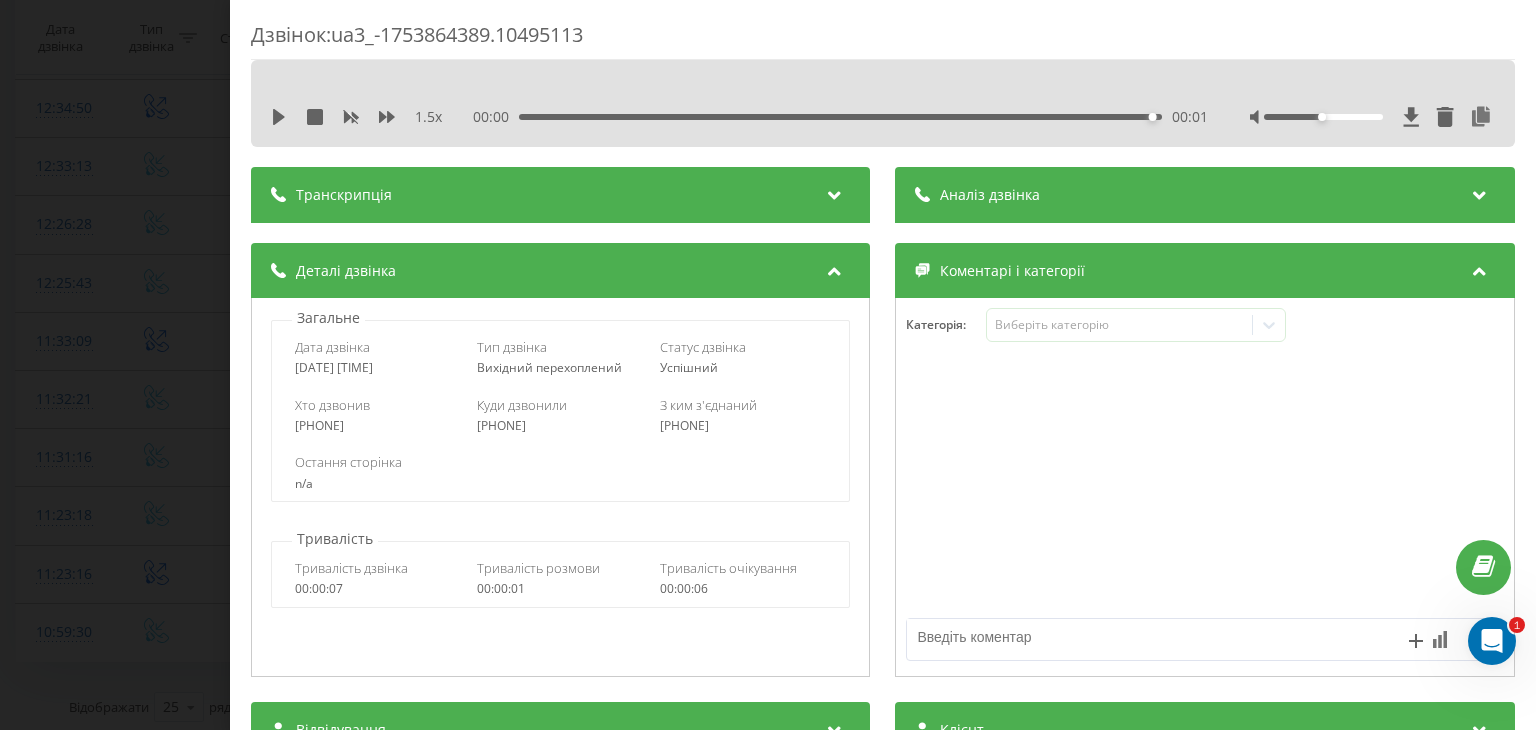 click on "Дзвінок :  ua3_-1753864389.10495113   1.5 x  00:00 00:01   00:01   Транскрипція Для AI-аналізу майбутніх дзвінків  налаштуйте та активуйте профіль на сторінці . Якщо профіль вже є і дзвінок відповідає його умовам, оновіть сторінку через 10 хвилин - AI аналізує поточний дзвінок. Аналіз дзвінка Для AI-аналізу майбутніх дзвінків  налаштуйте та активуйте профіль на сторінці . Якщо профіль вже є і дзвінок відповідає його умовам, оновіть сторінку через 10 хвилин - AI аналізує поточний дзвінок. Деталі дзвінка Загальне Дата дзвінка [DATE] [TIME] Тип дзвінка Вихідний перехоплений Статус дзвінка n/a" at bounding box center (768, 365) 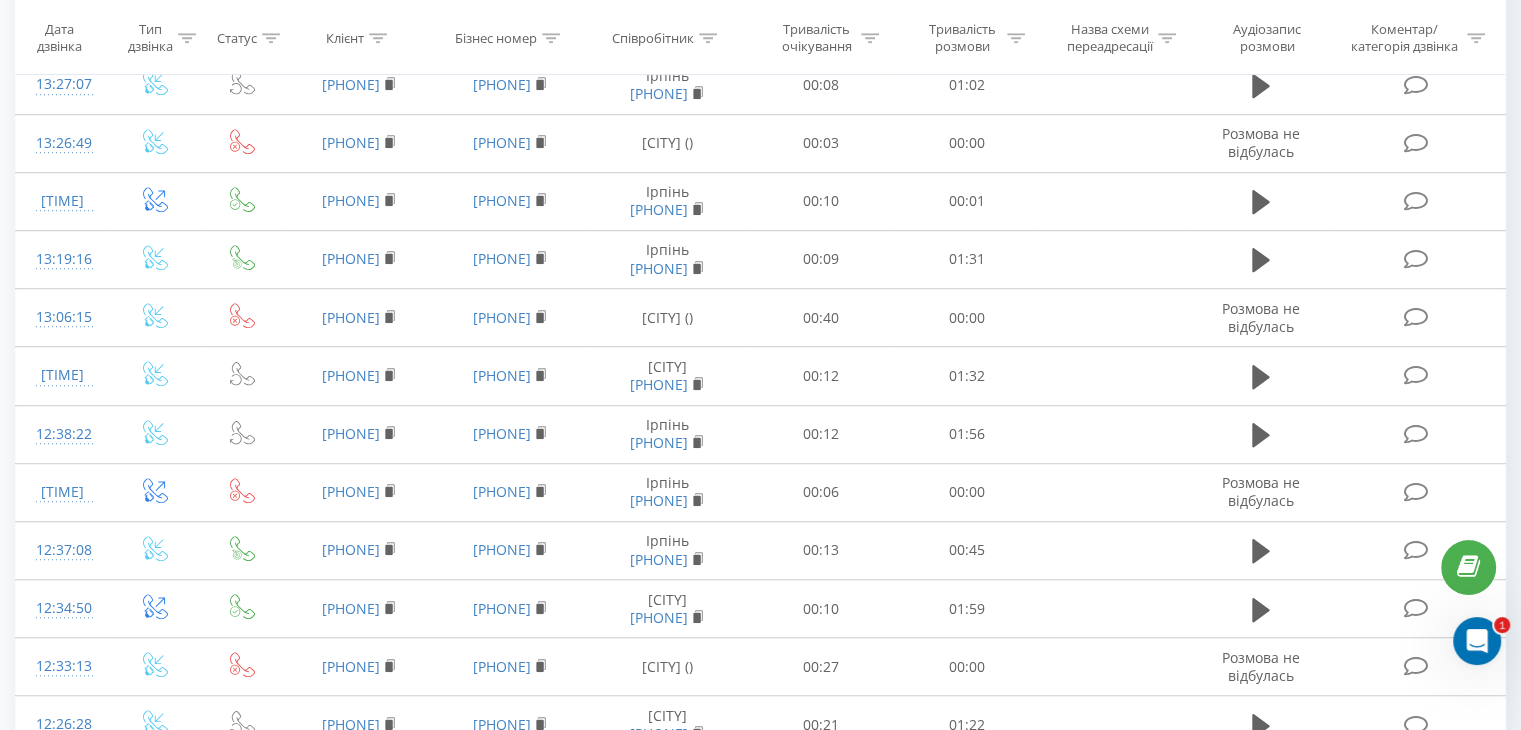scroll, scrollTop: 1113, scrollLeft: 0, axis: vertical 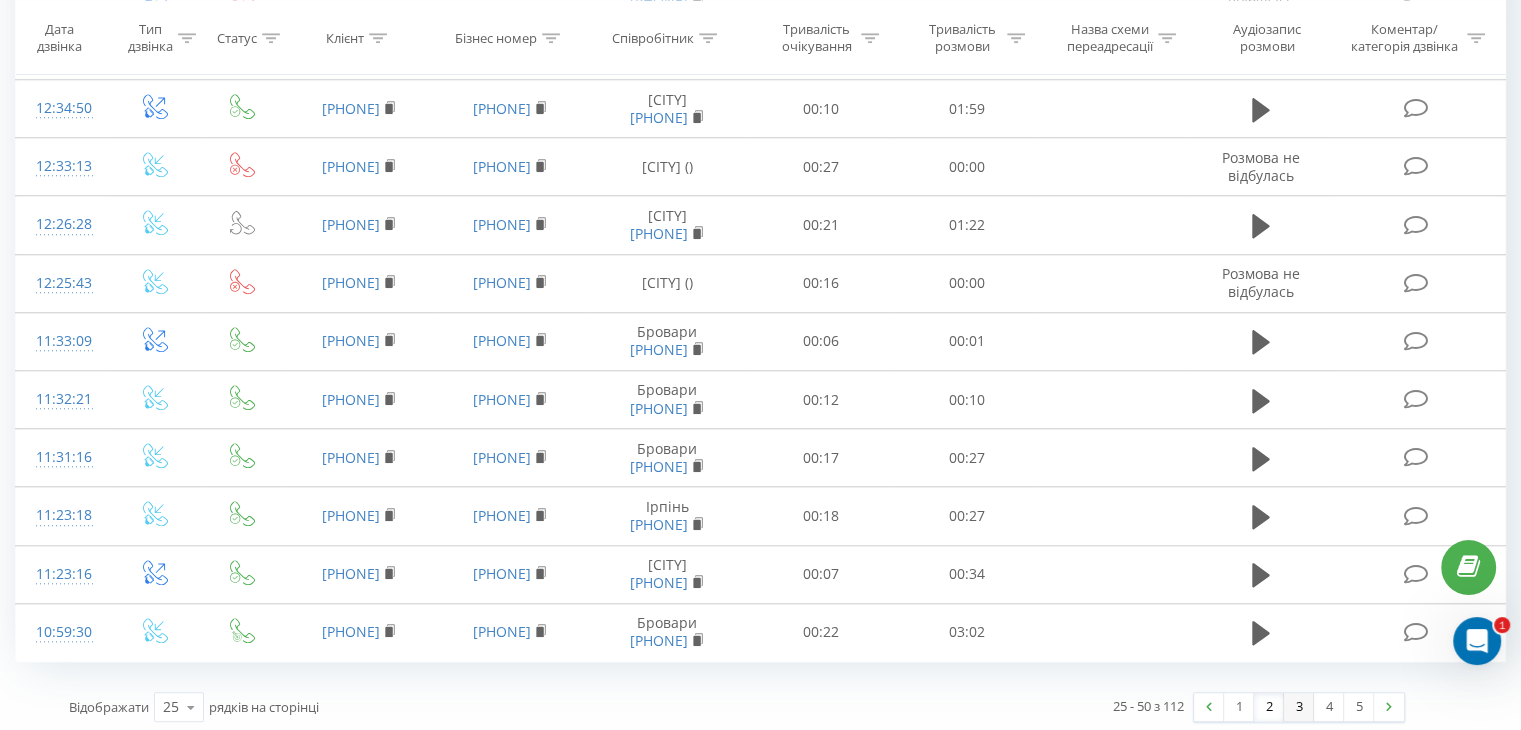 click on "3" at bounding box center [1299, 707] 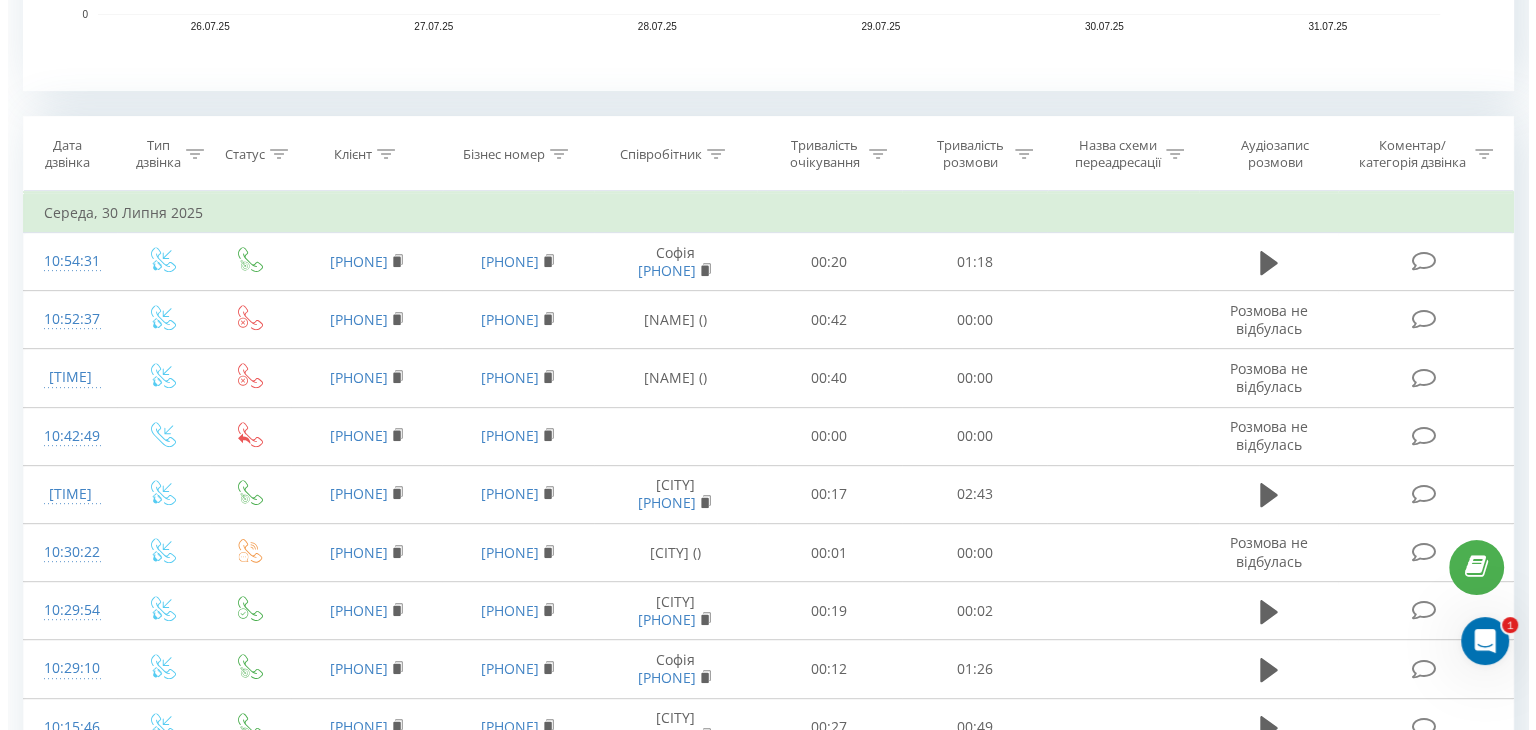 scroll, scrollTop: 712, scrollLeft: 0, axis: vertical 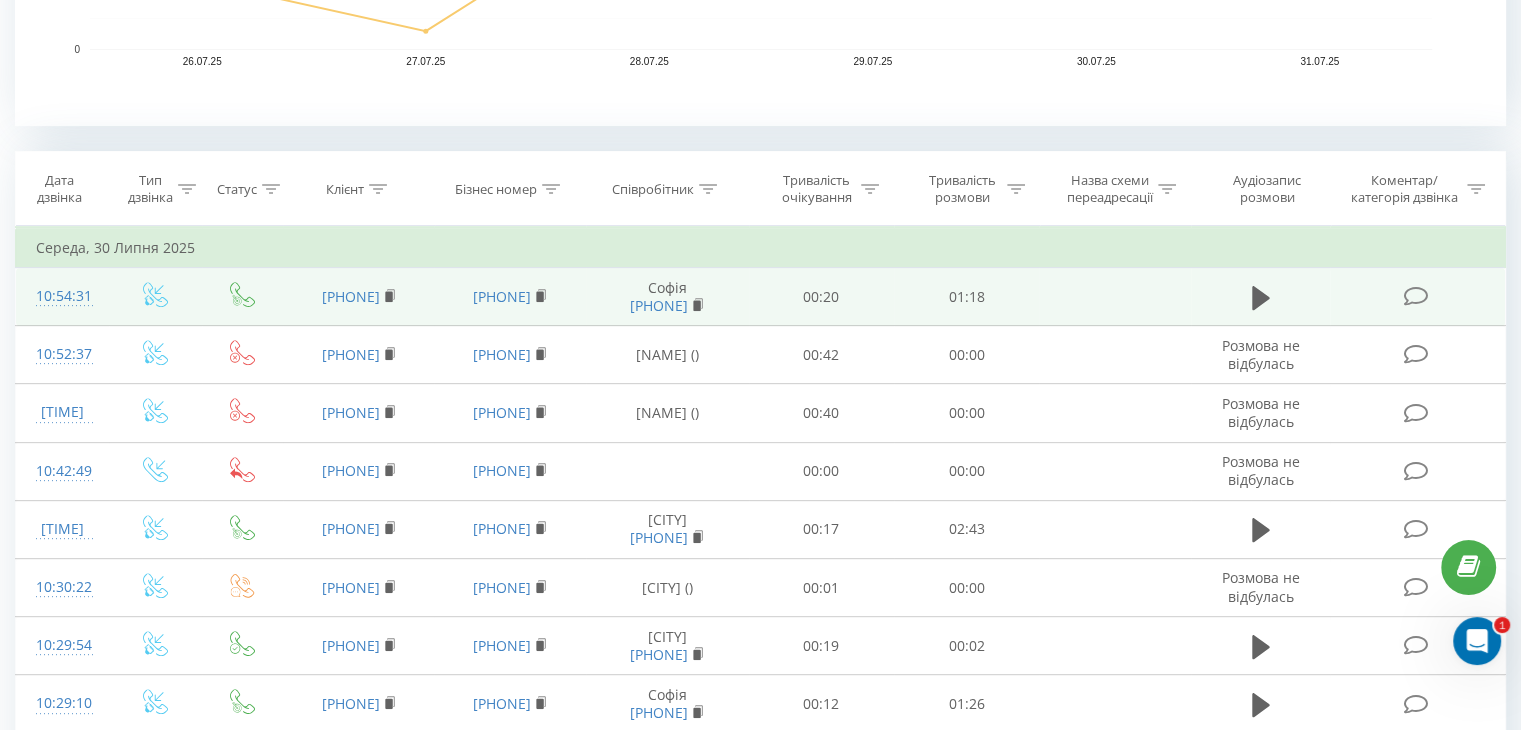click on "10:54:31" at bounding box center (62, 297) 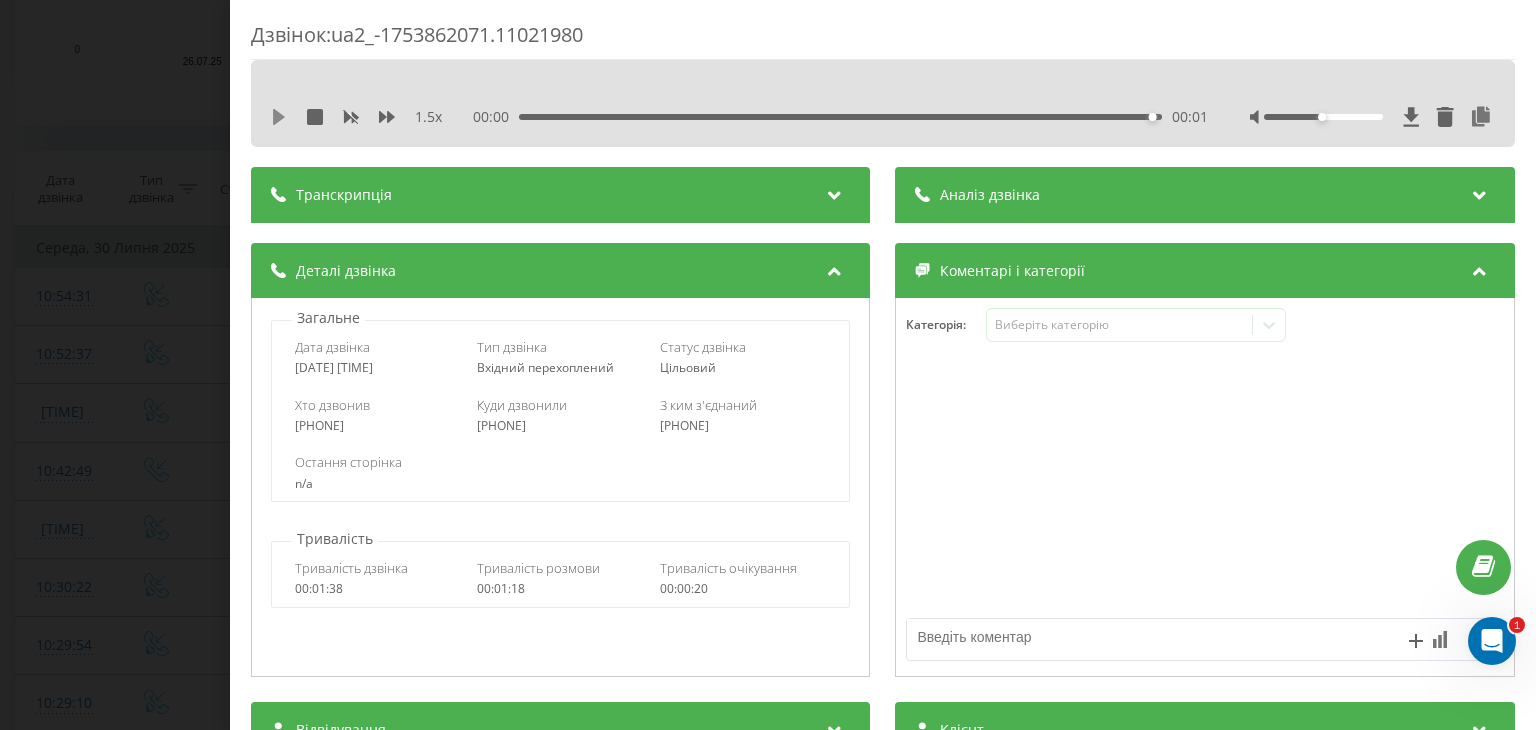 click 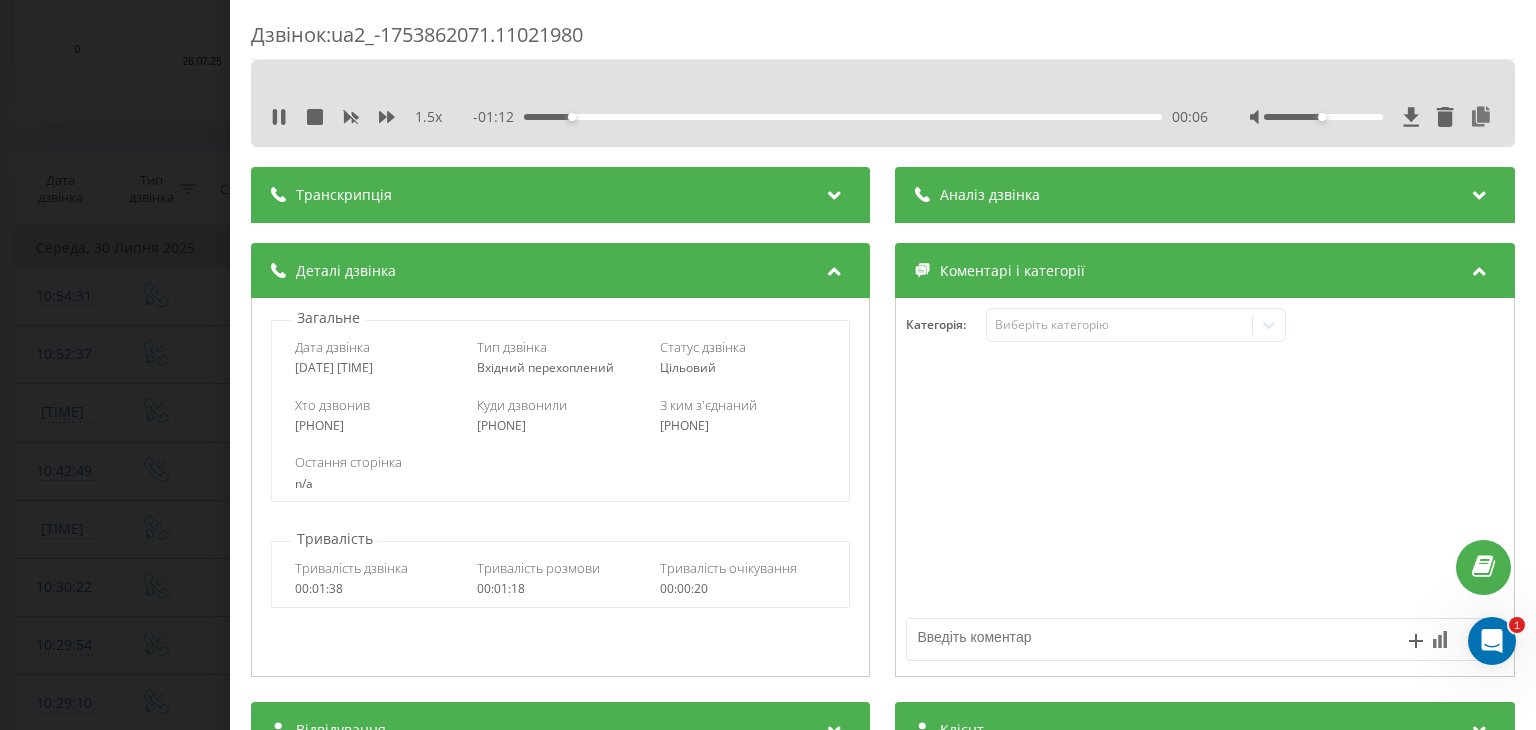 drag, startPoint x: 1471, startPoint y: 117, endPoint x: 1482, endPoint y: 117, distance: 11 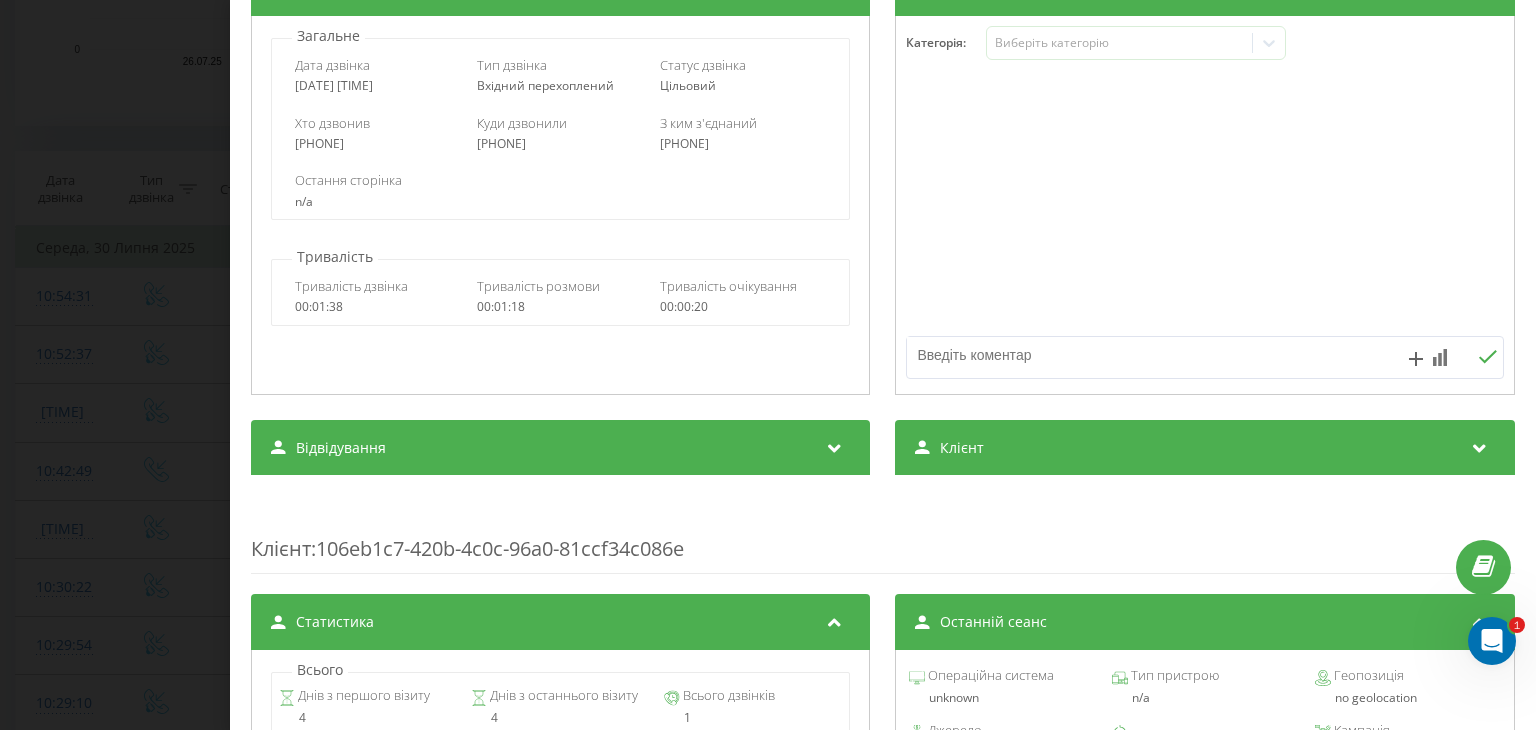 scroll, scrollTop: 300, scrollLeft: 0, axis: vertical 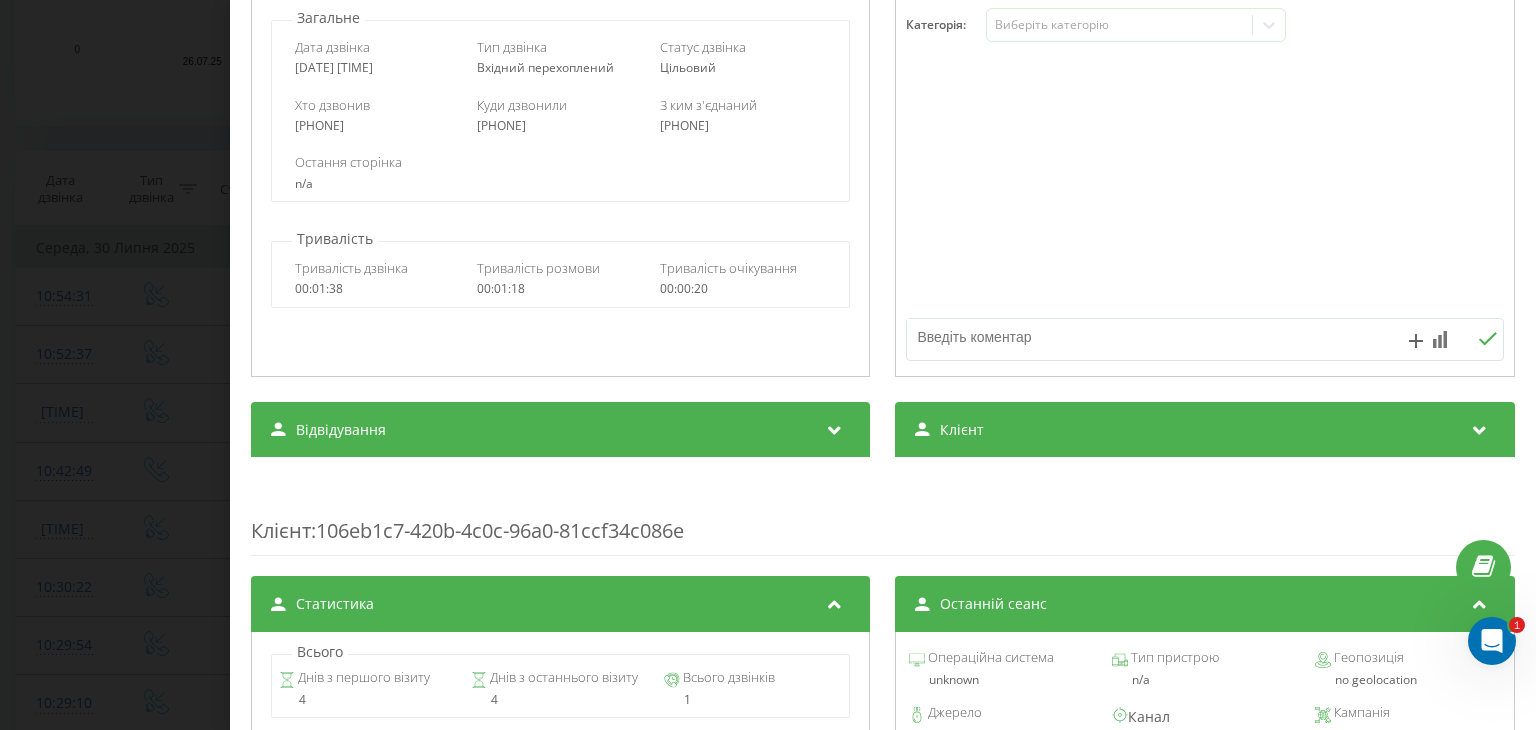 click on "Клієнт" at bounding box center (963, 430) 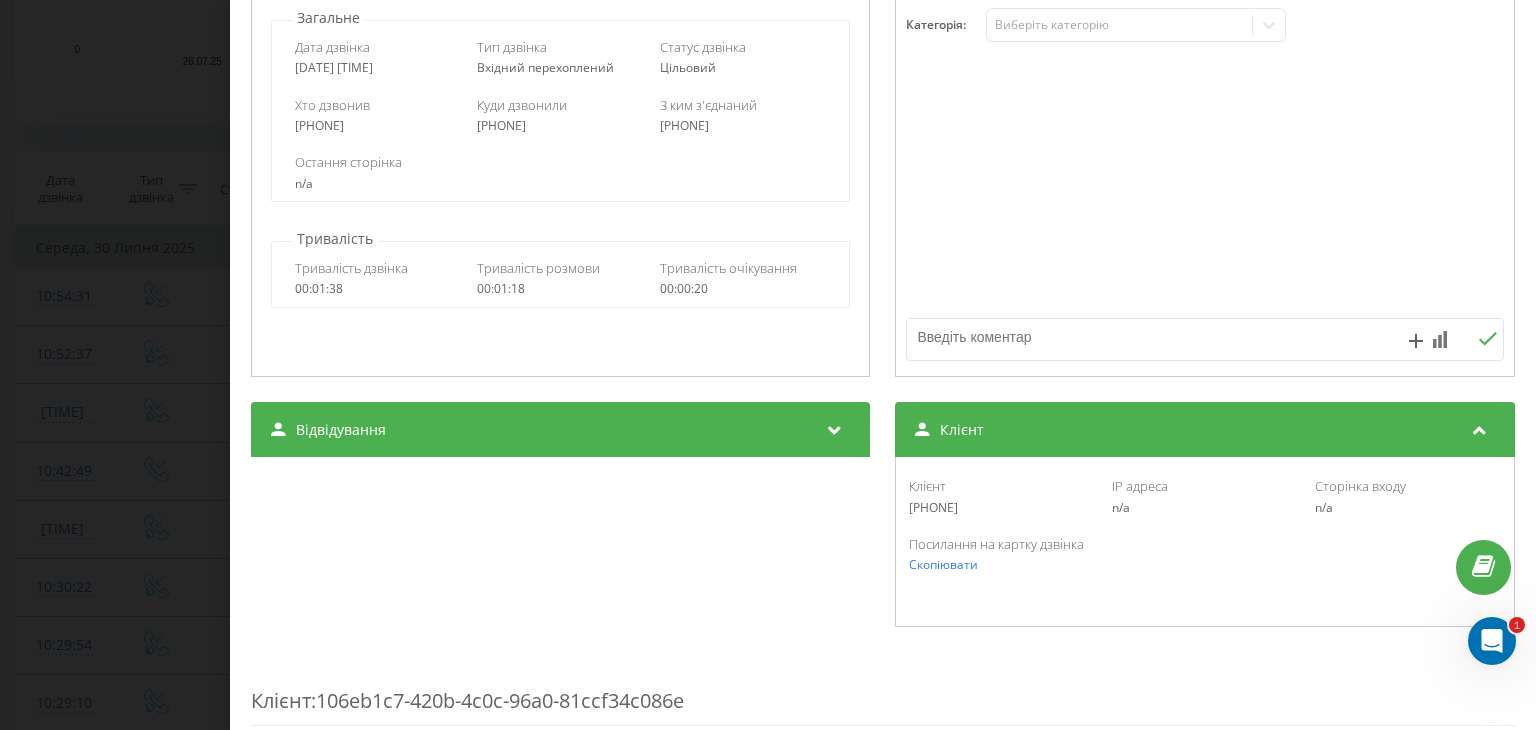 drag, startPoint x: 987, startPoint y: 514, endPoint x: 893, endPoint y: 513, distance: 94.00532 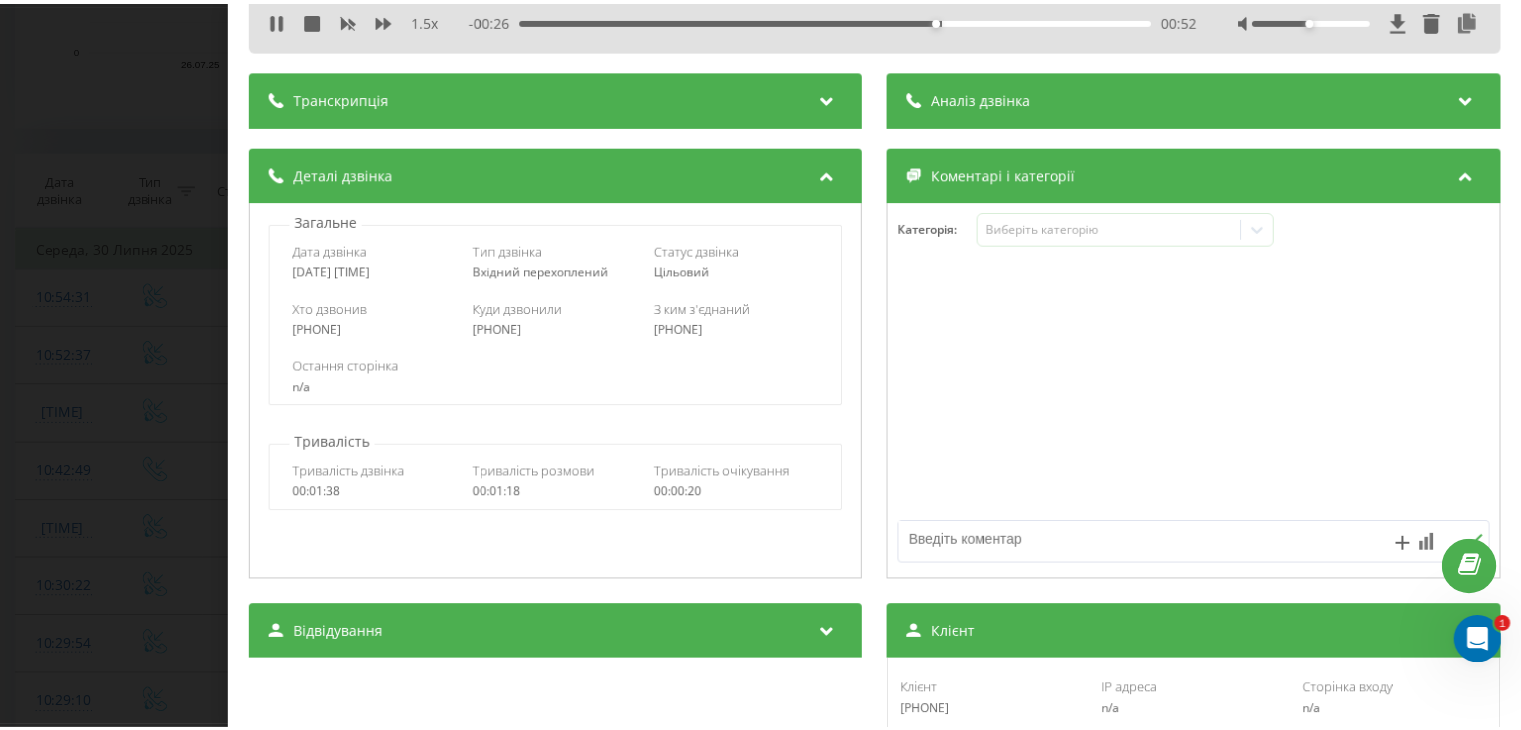 scroll, scrollTop: 0, scrollLeft: 0, axis: both 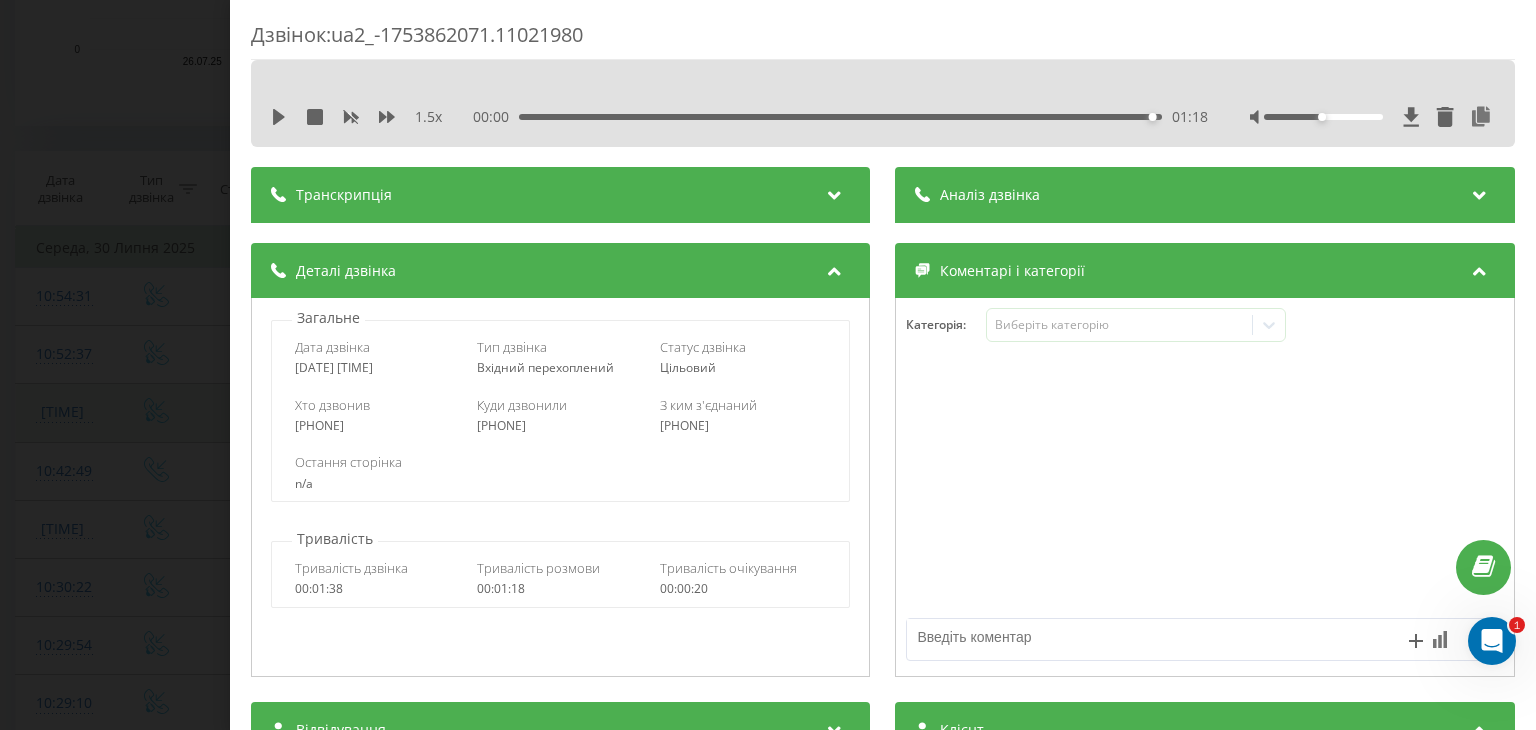 click on "Дзвінок :  ua2_-1753862071.11021980   1.5 x  00:00 01:18   01:18   Транскрипція Для AI-аналізу майбутніх дзвінків  налаштуйте та активуйте профіль на сторінці . Якщо профіль вже є і дзвінок відповідає його умовам, оновіть сторінку через 10 хвилин - AI аналізує поточний дзвінок. Аналіз дзвінка Для AI-аналізу майбутніх дзвінків  налаштуйте та активуйте профіль на сторінці . Якщо профіль вже є і дзвінок відповідає його умовам, оновіть сторінку через 10 хвилин - AI аналізує поточний дзвінок. Деталі дзвінка Загальне Дата дзвінка [DATE] [TIME] Тип дзвінка Вхідний перехоплений Статус дзвінка n/a :" at bounding box center (768, 365) 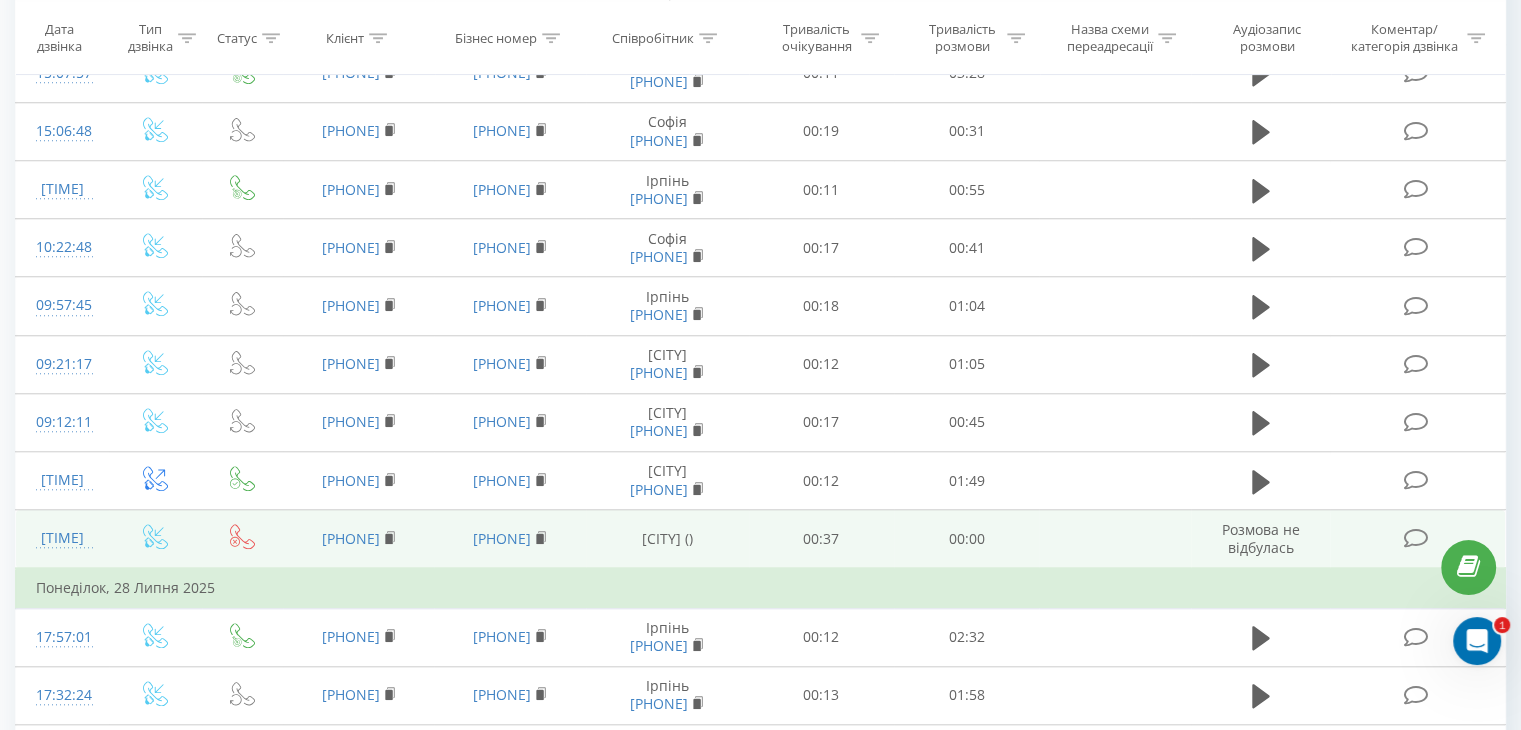 scroll, scrollTop: 1853, scrollLeft: 0, axis: vertical 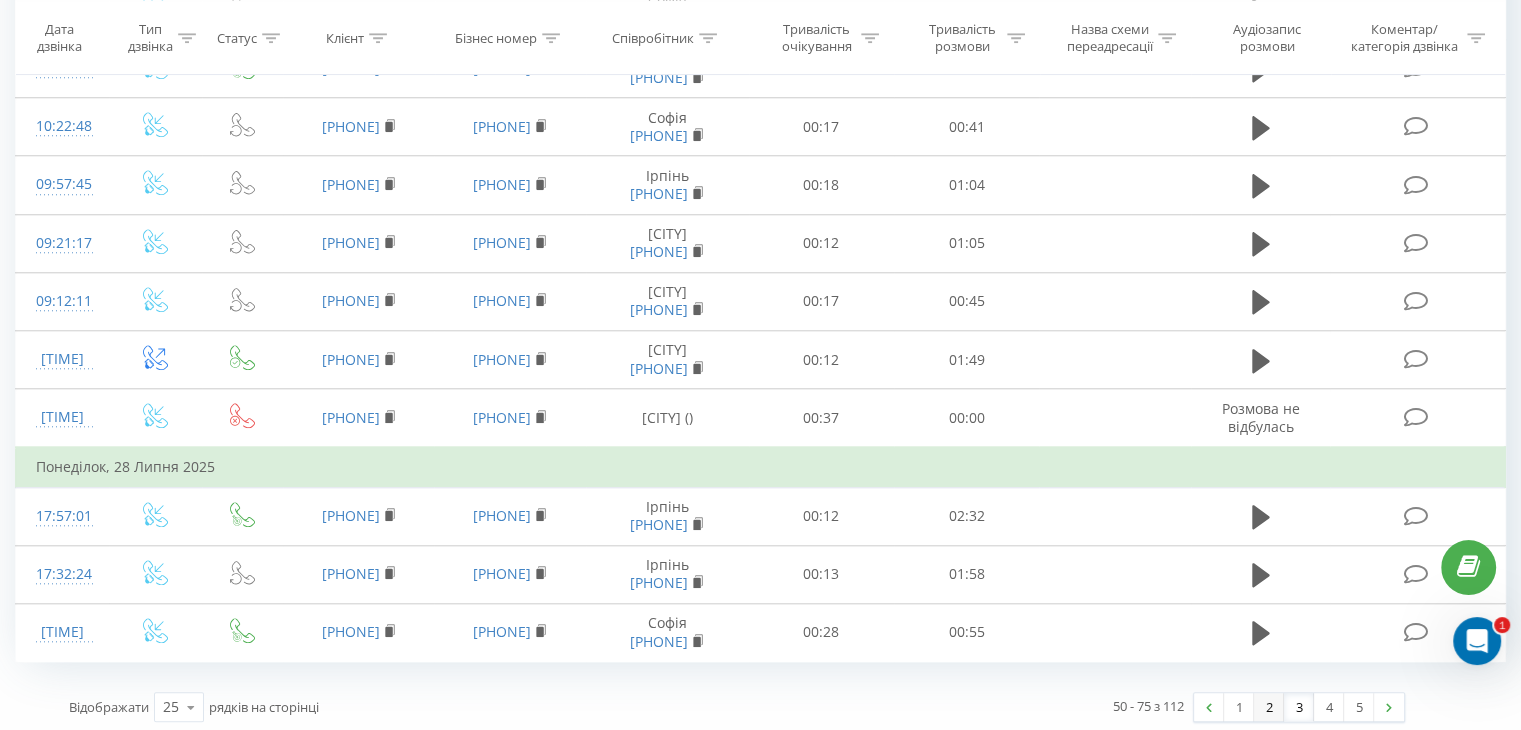 click on "2" at bounding box center (1269, 707) 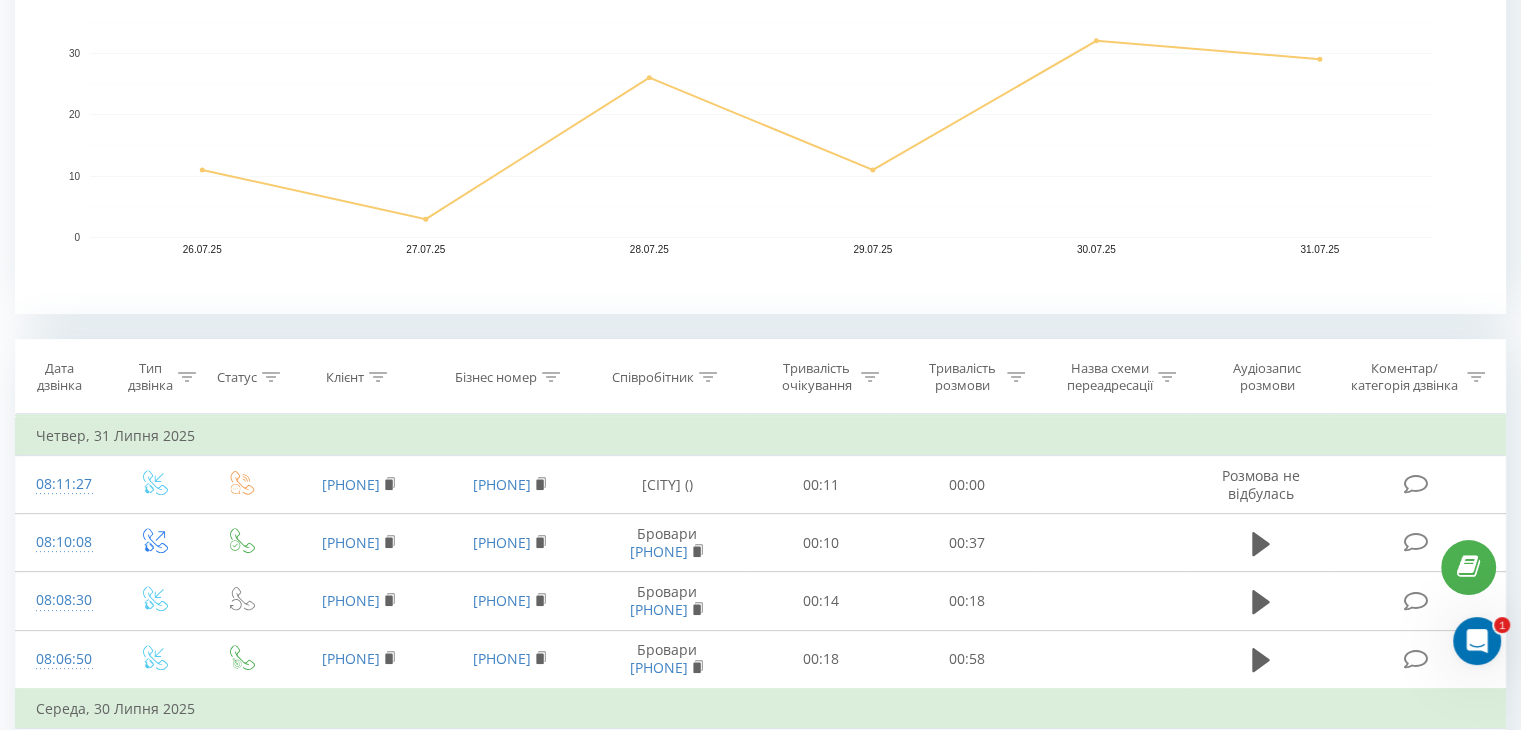 scroll, scrollTop: 513, scrollLeft: 0, axis: vertical 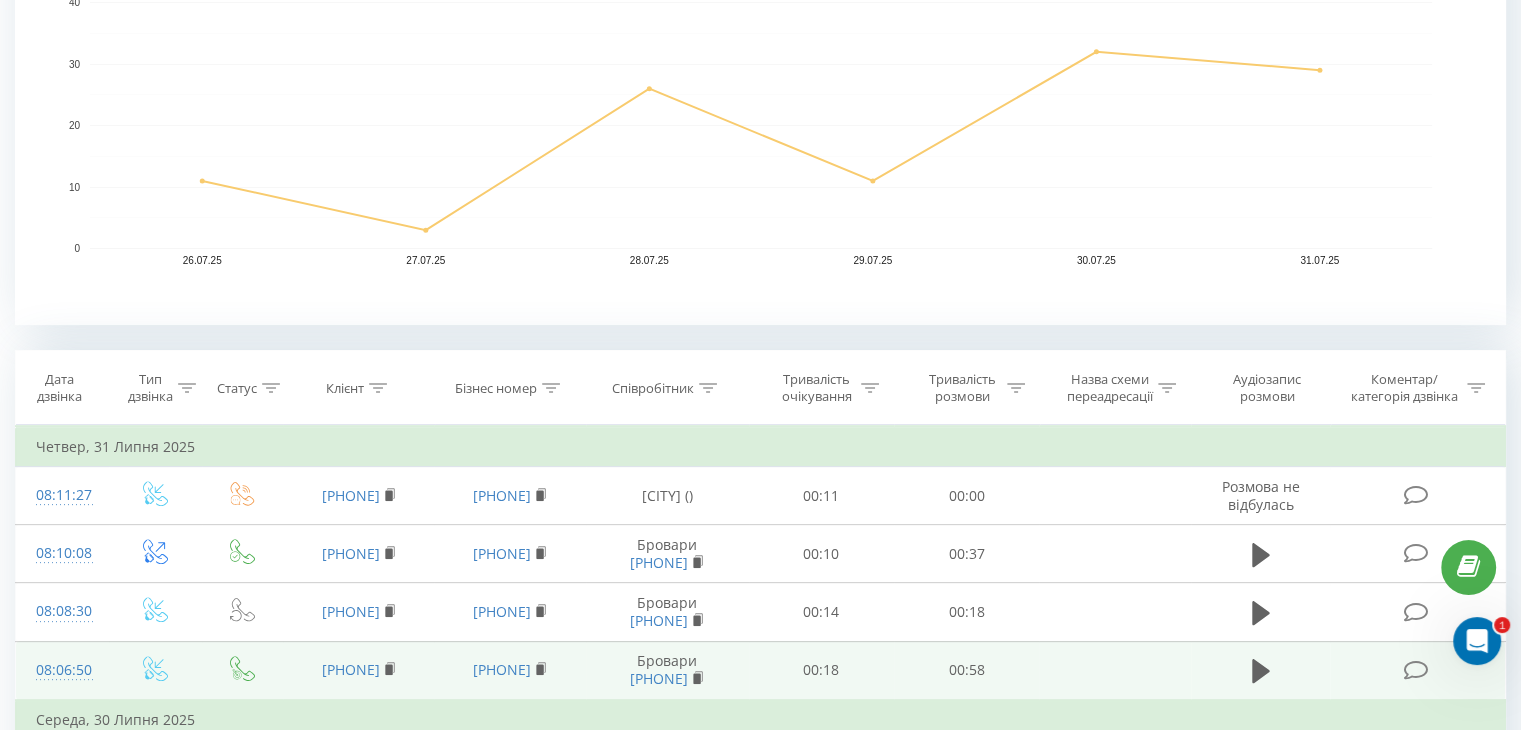 click at bounding box center [155, 670] 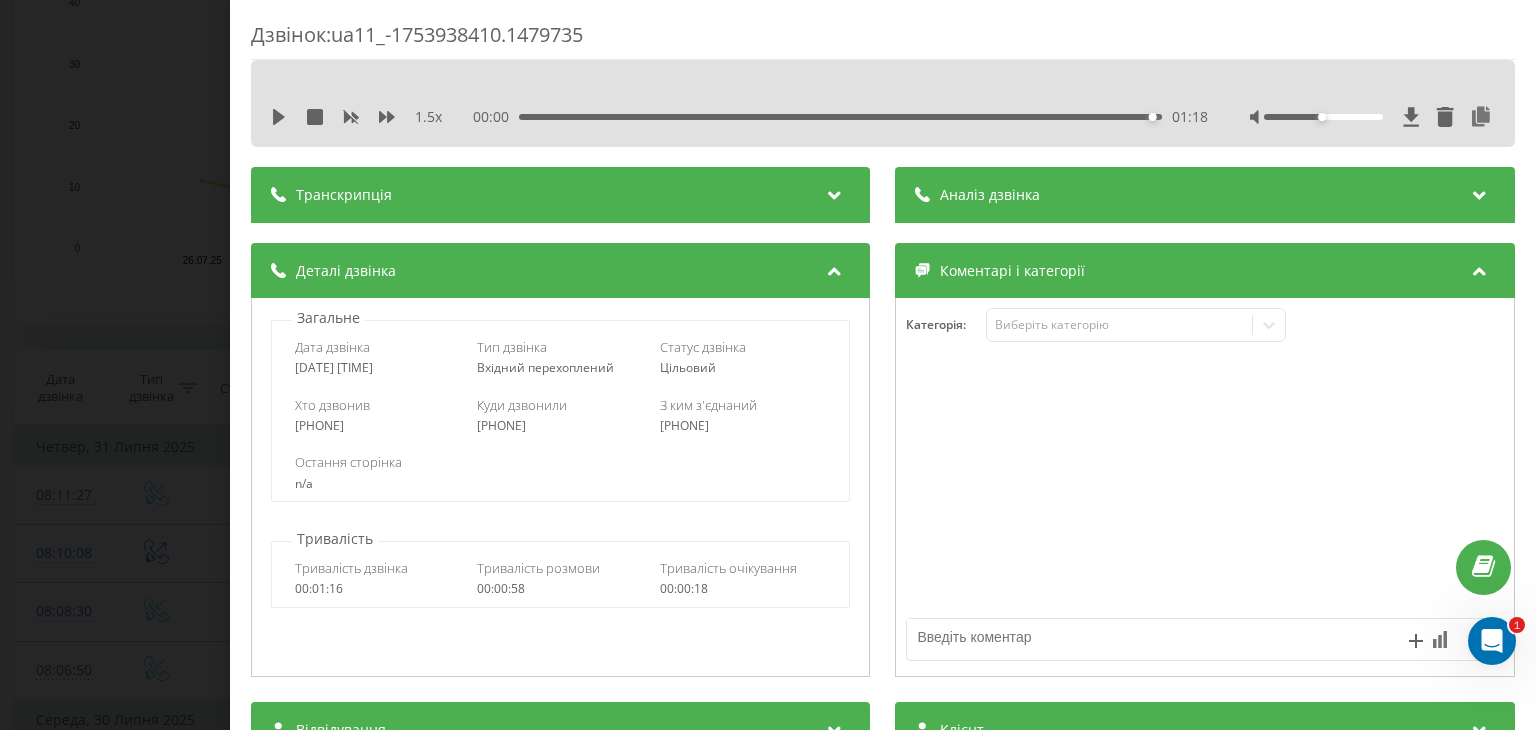 click on "1.5 x  00:00 01:18   01:18" at bounding box center (883, 117) 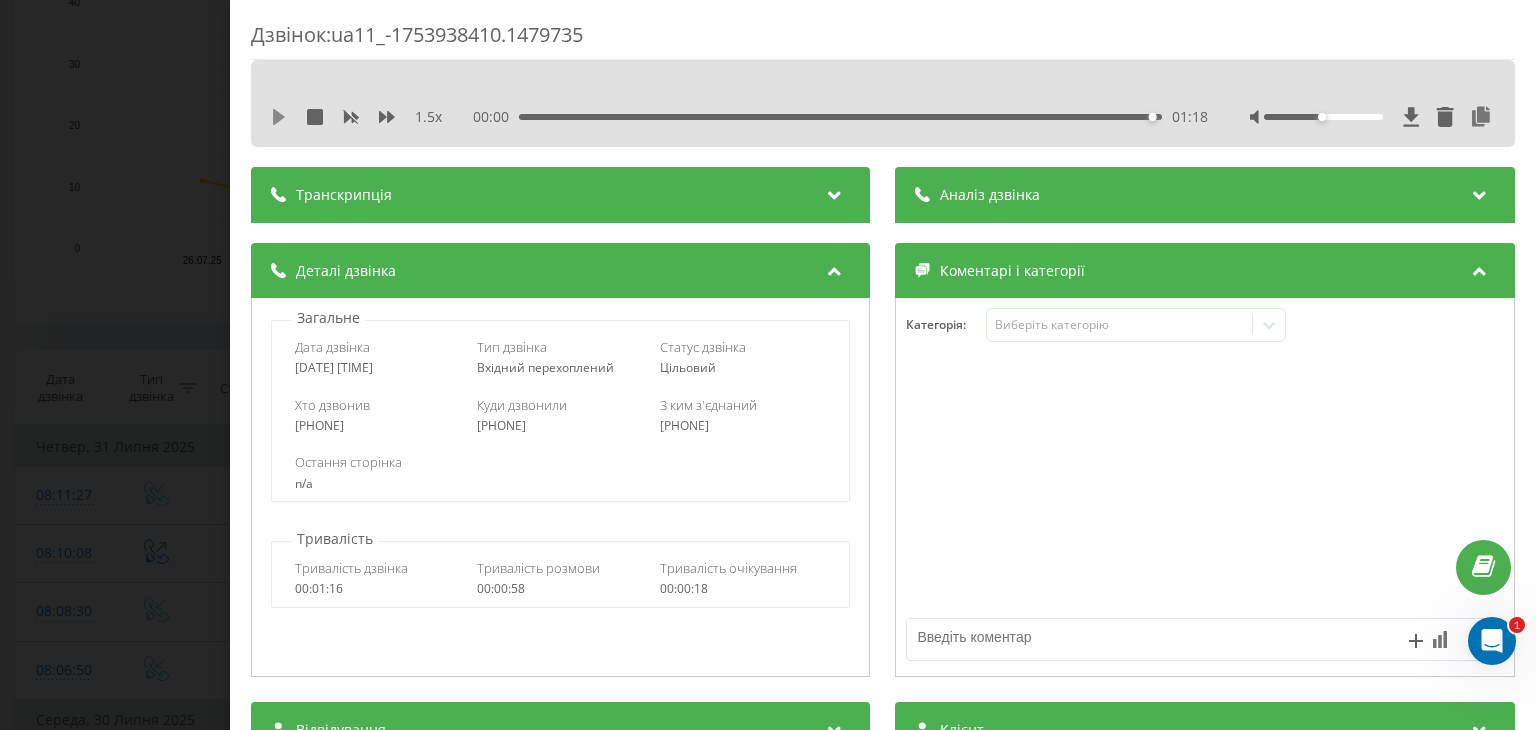 click 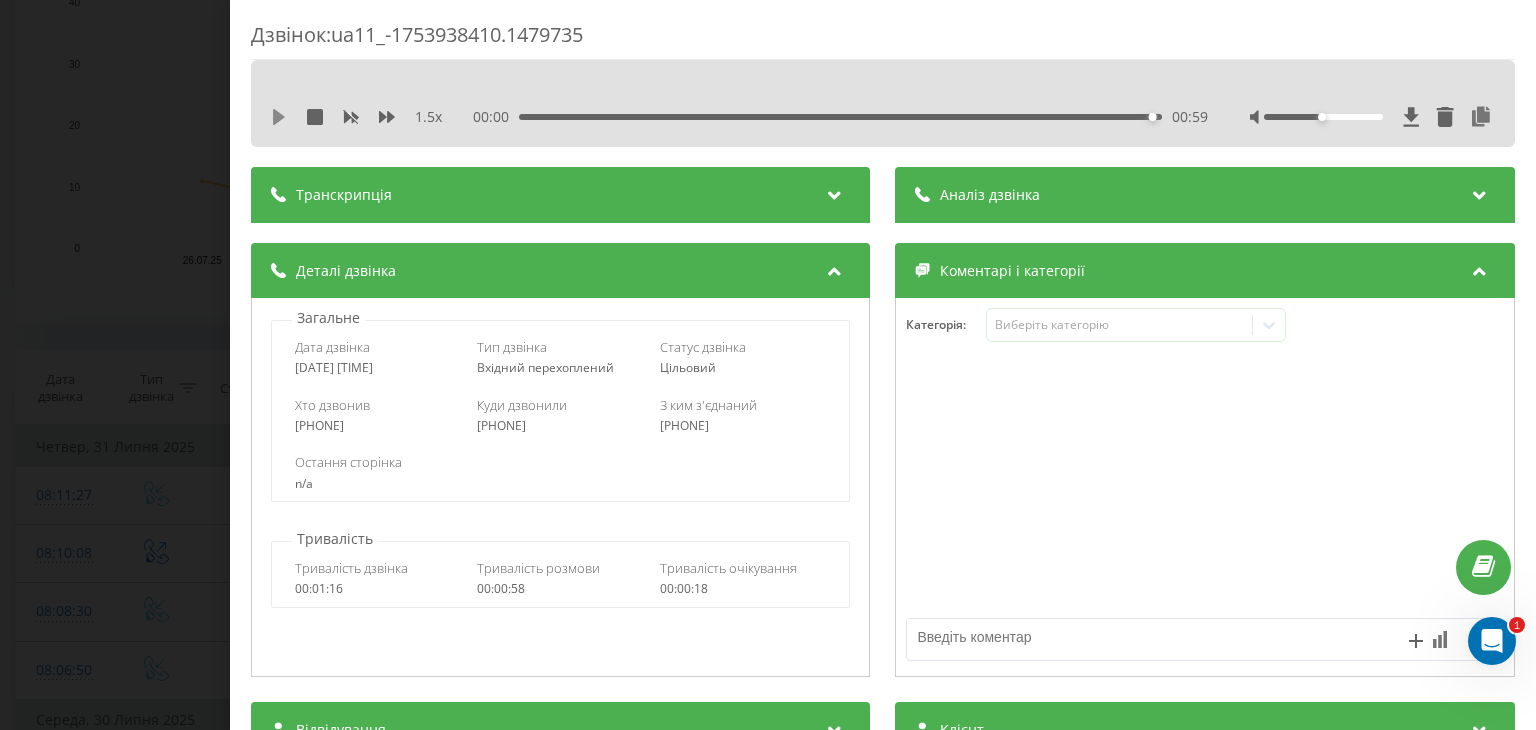 click 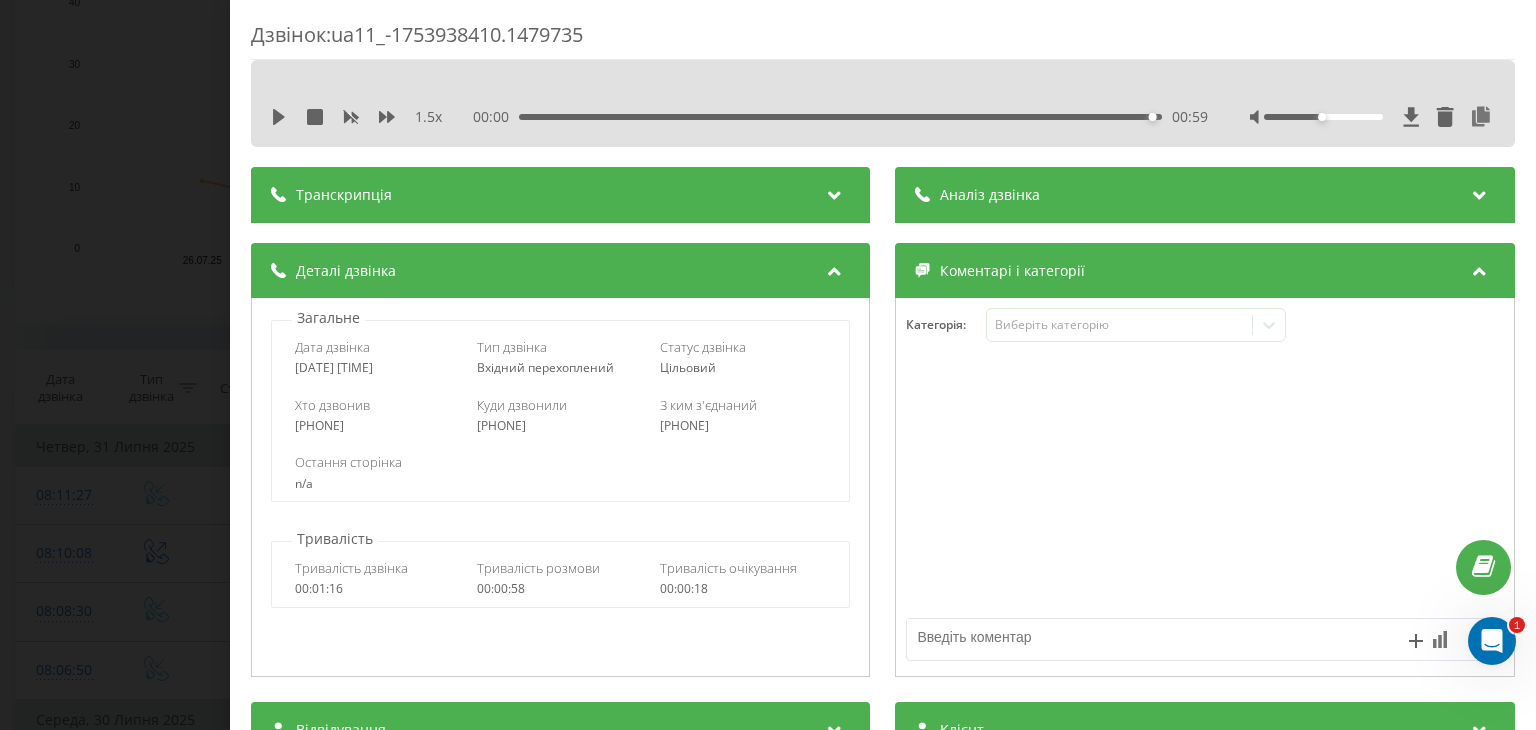 click on "Дзвінок :  ua11_-1753938410.1479735   1.5 x  00:00 00:59   00:59   Транскрипція Для AI-аналізу майбутніх дзвінків  налаштуйте та активуйте профіль на сторінці . Якщо профіль вже є і дзвінок відповідає його умовам, оновіть сторінку через 10 хвилин - AI аналізує поточний дзвінок. Аналіз дзвінка Для AI-аналізу майбутніх дзвінків  налаштуйте та активуйте профіль на сторінці . Якщо профіль вже є і дзвінок відповідає його умовам, оновіть сторінку через 10 хвилин - AI аналізує поточний дзвінок. Деталі дзвінка Загальне Дата дзвінка [DATE] [TIME] Тип дзвінка Вхідний перехоплений Статус дзвінка n/a :" at bounding box center (768, 365) 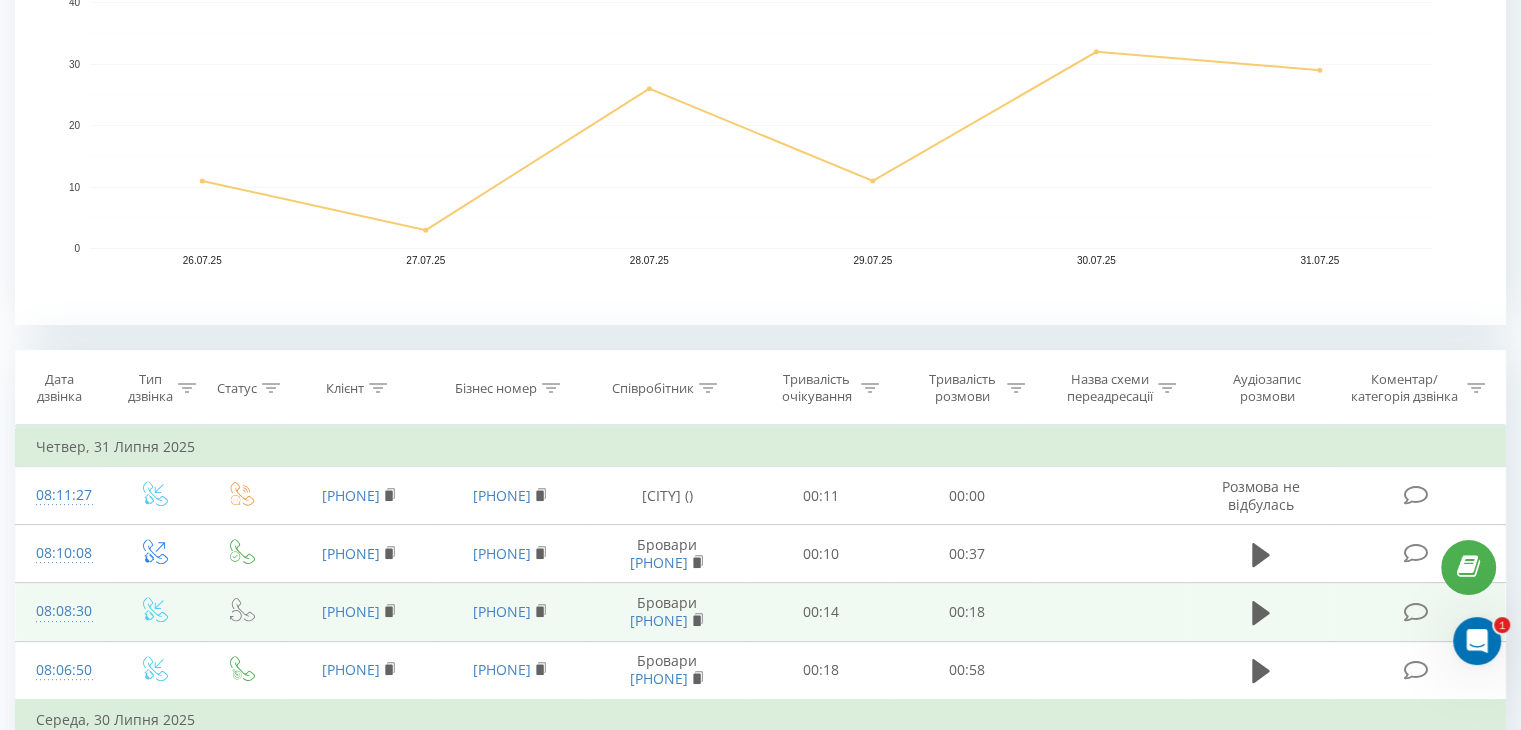 click on "08:08:30" at bounding box center (62, 612) 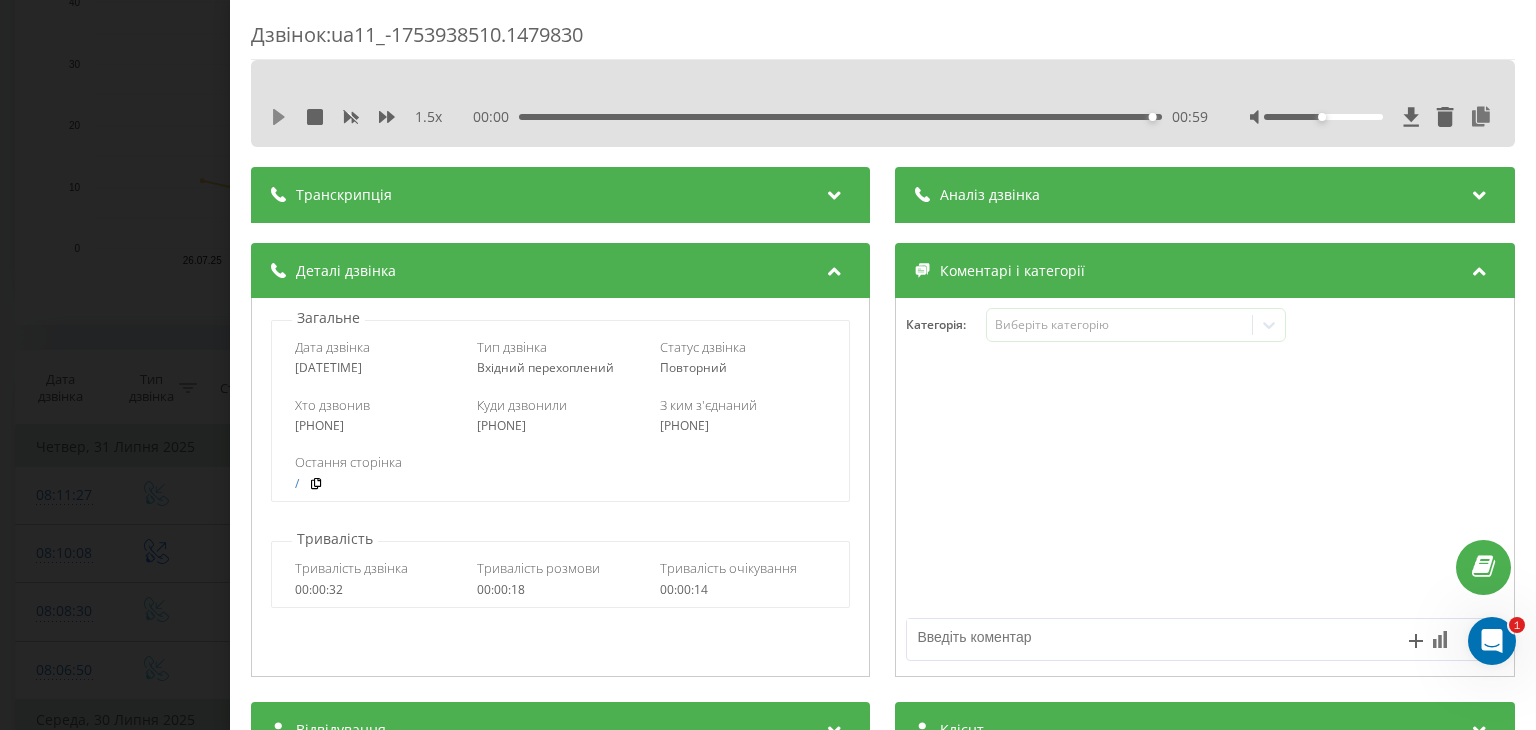 click 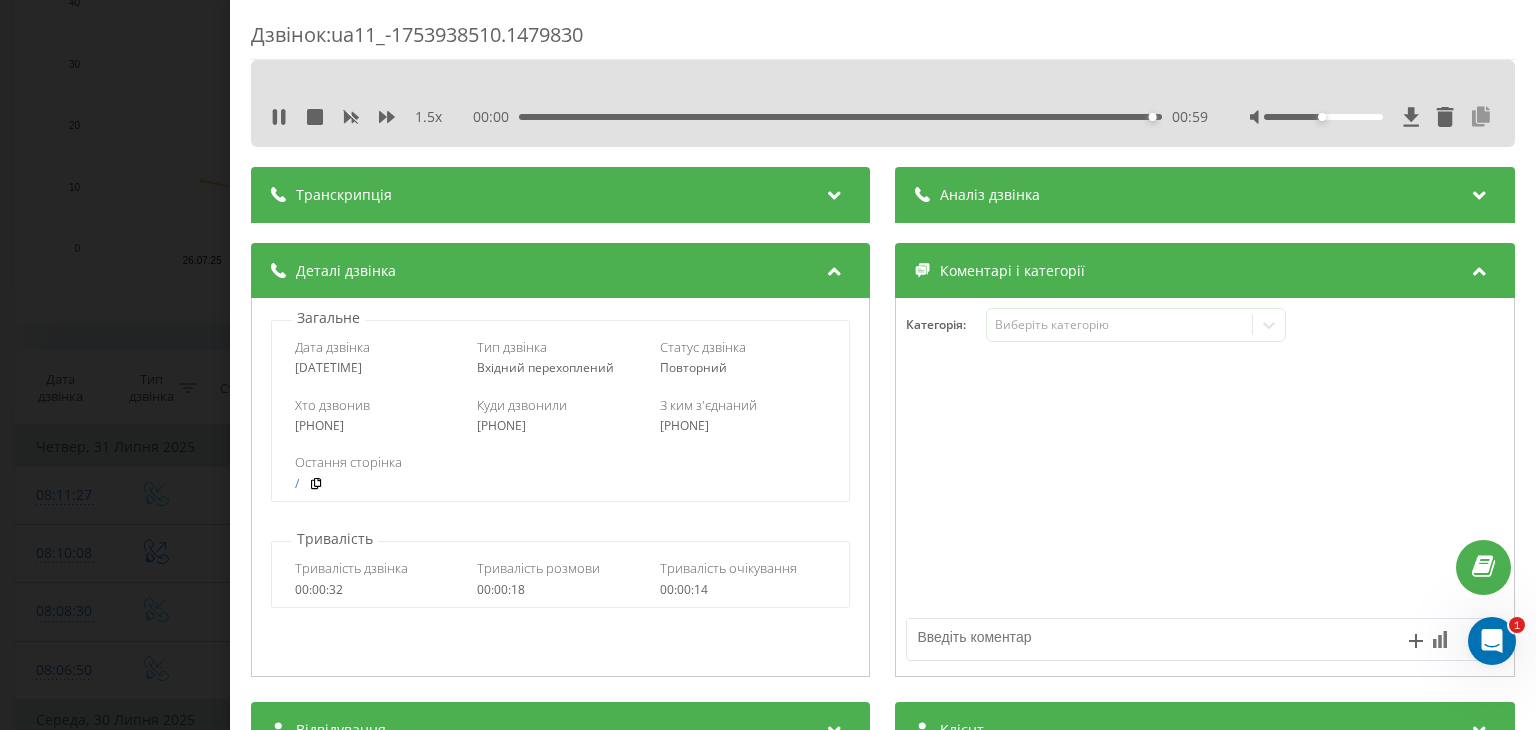 click at bounding box center (1482, 117) 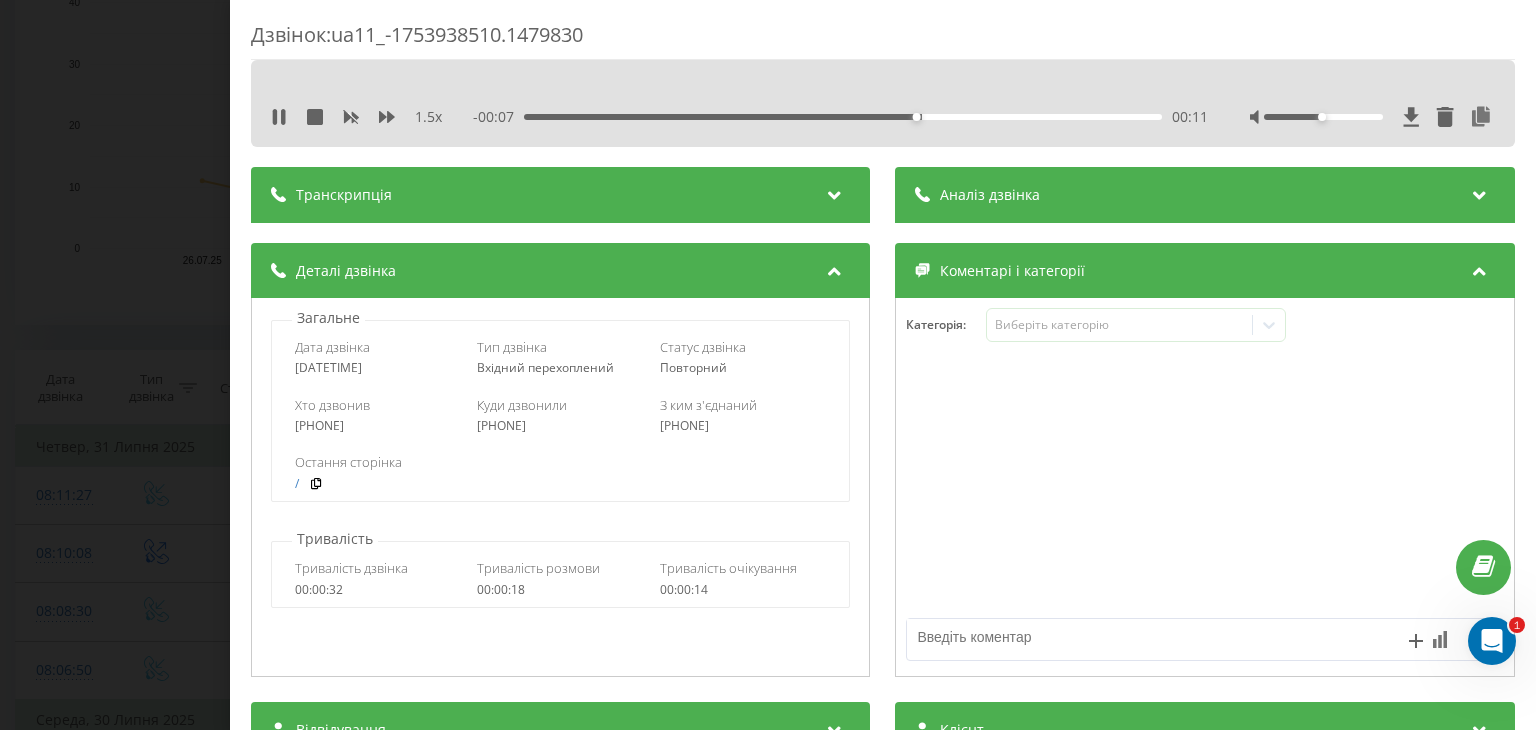 click on "Дзвінок :  ua11_-1753938510.1479830   1.5 x  - 00:07 00:11   00:11   Транскрипція Для AI-аналізу майбутніх дзвінків  налаштуйте та активуйте профіль на сторінці . Якщо профіль вже є і дзвінок відповідає його умовам, оновіть сторінку через 10 хвилин - AI аналізує поточний дзвінок. Аналіз дзвінка Для AI-аналізу майбутніх дзвінків  налаштуйте та активуйте профіль на сторінці . Якщо профіль вже є і дзвінок відповідає його умовам, оновіть сторінку через 10 хвилин - AI аналізує поточний дзвінок. Деталі дзвінка Загальне Дата дзвінка 2025-07-31 08:08:30 Тип дзвінка Вхідний перехоплений Статус дзвінка / :" at bounding box center (768, 365) 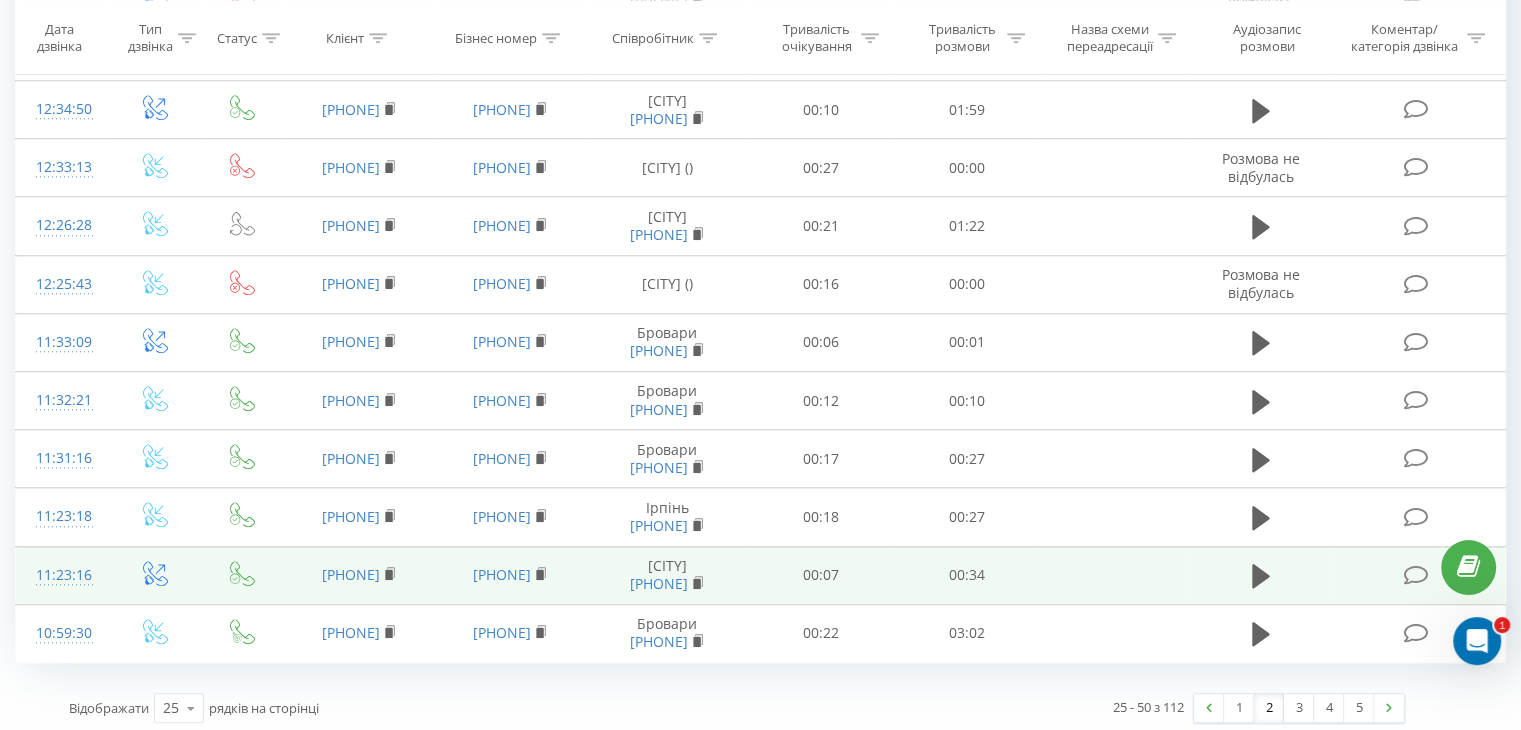 scroll, scrollTop: 1813, scrollLeft: 0, axis: vertical 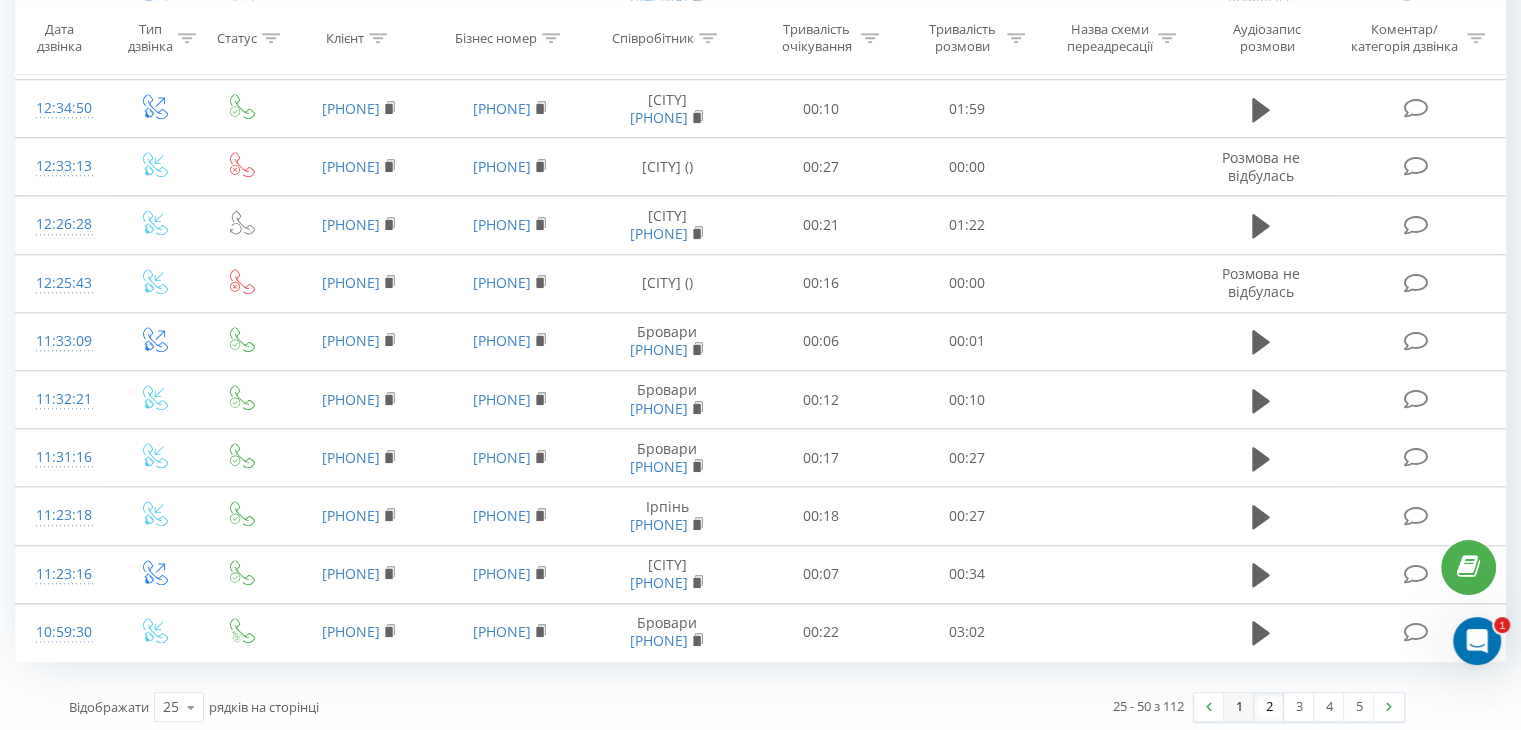 click on "1" at bounding box center [1239, 707] 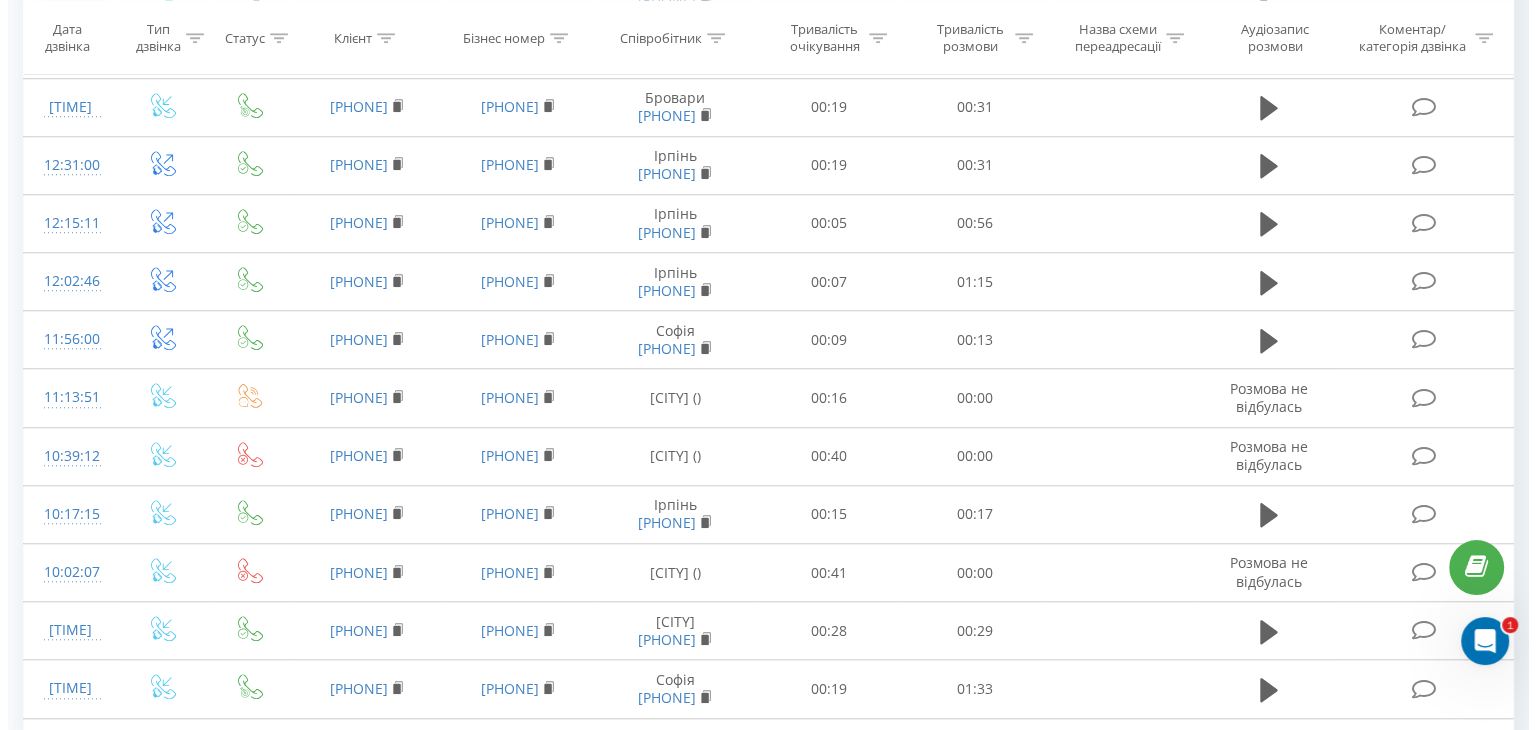 scroll, scrollTop: 1774, scrollLeft: 0, axis: vertical 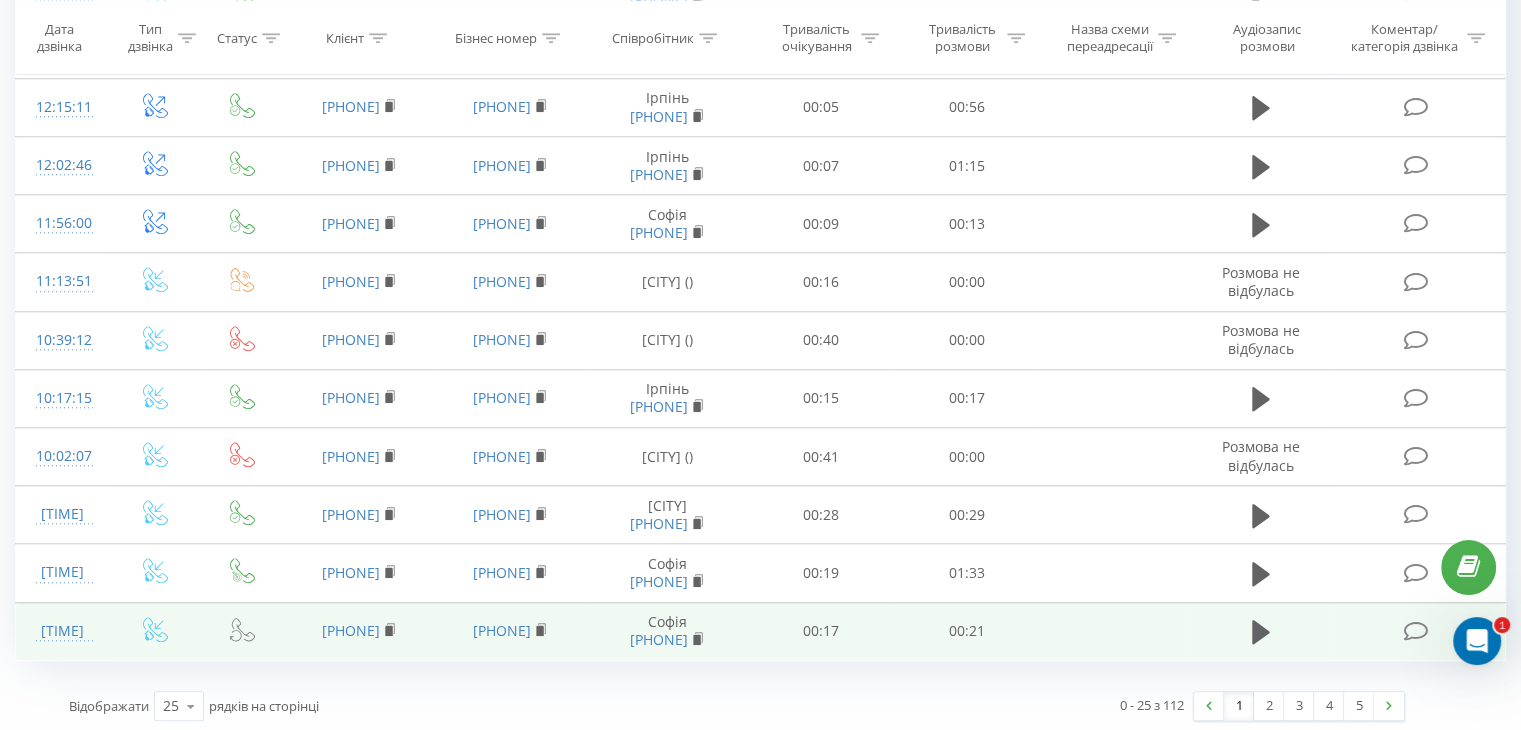 click at bounding box center (155, 631) 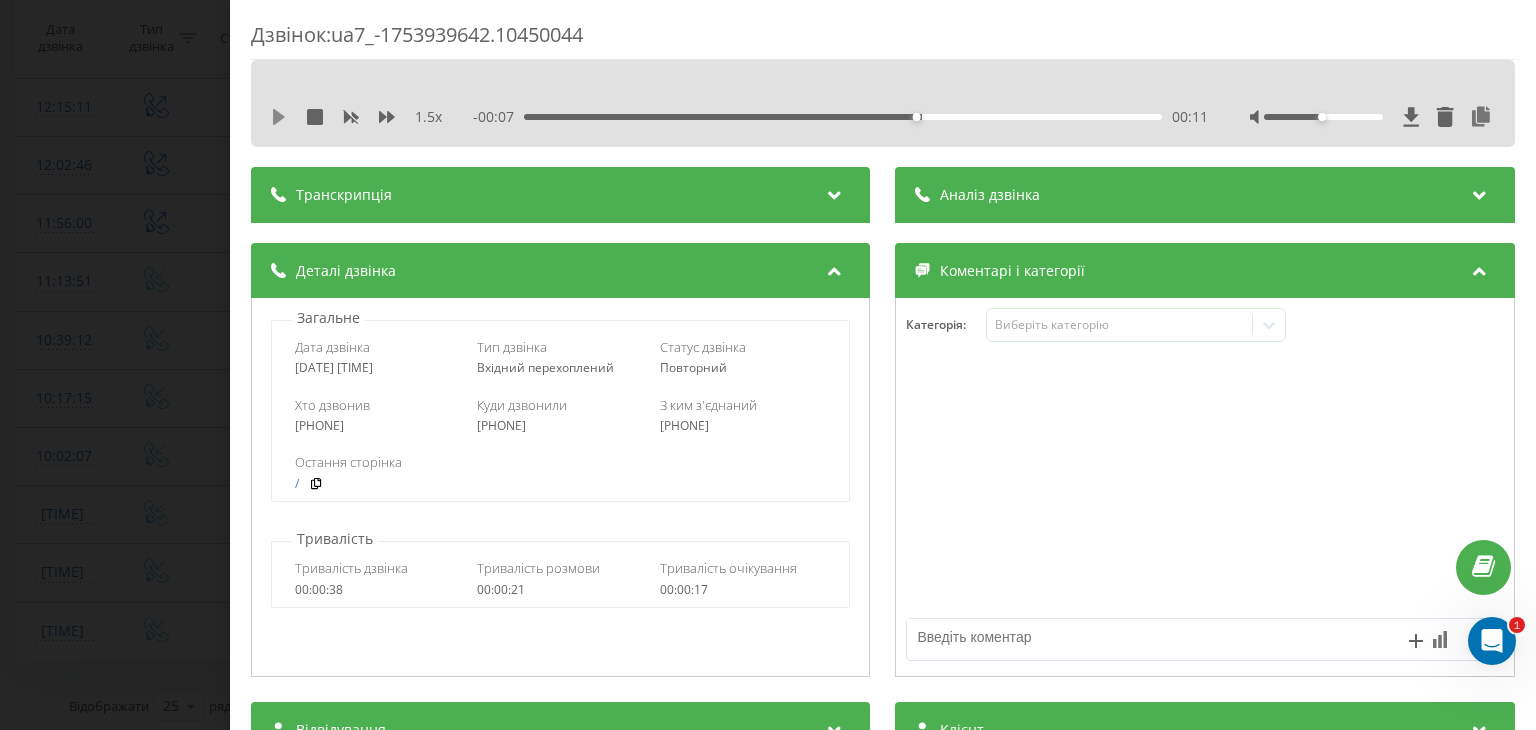 click 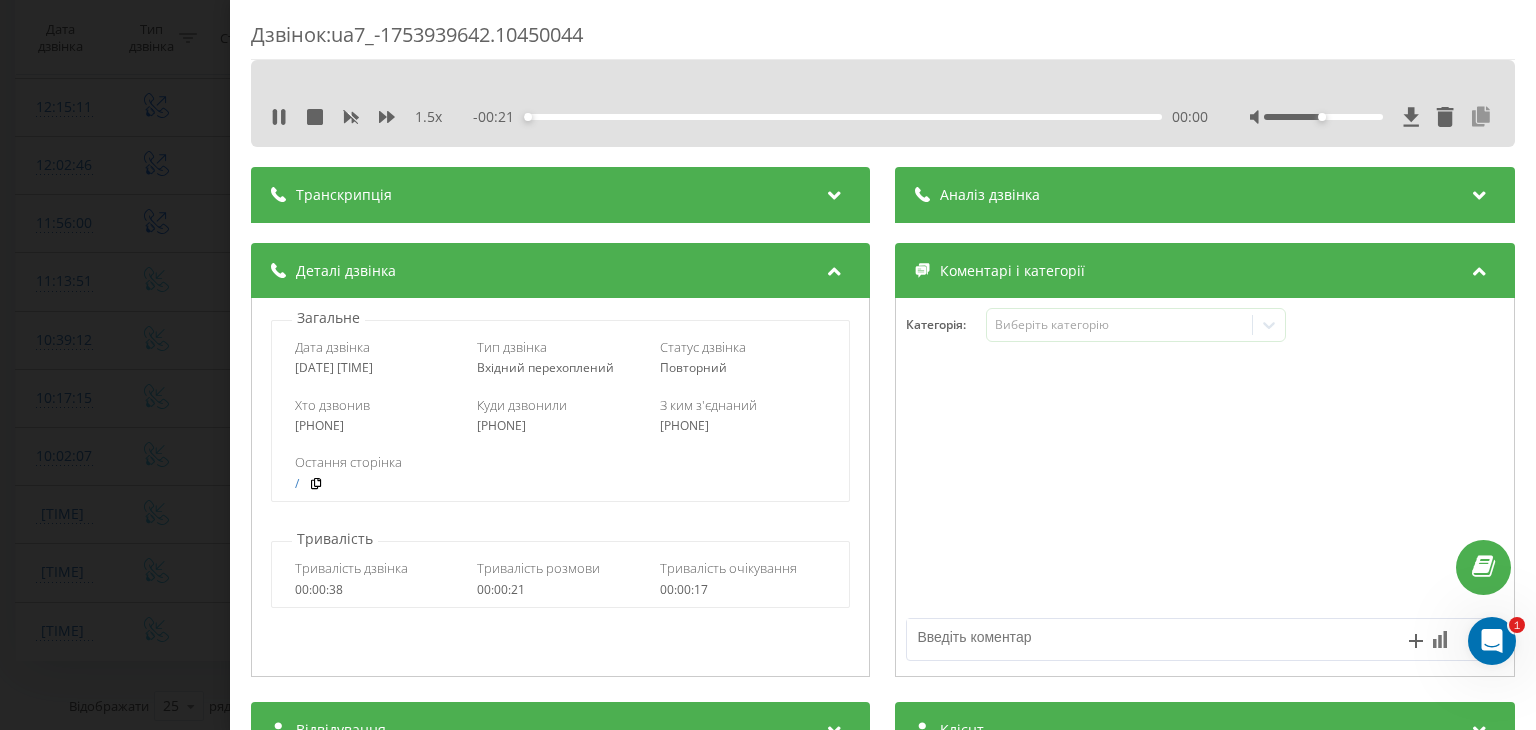 click at bounding box center [1482, 117] 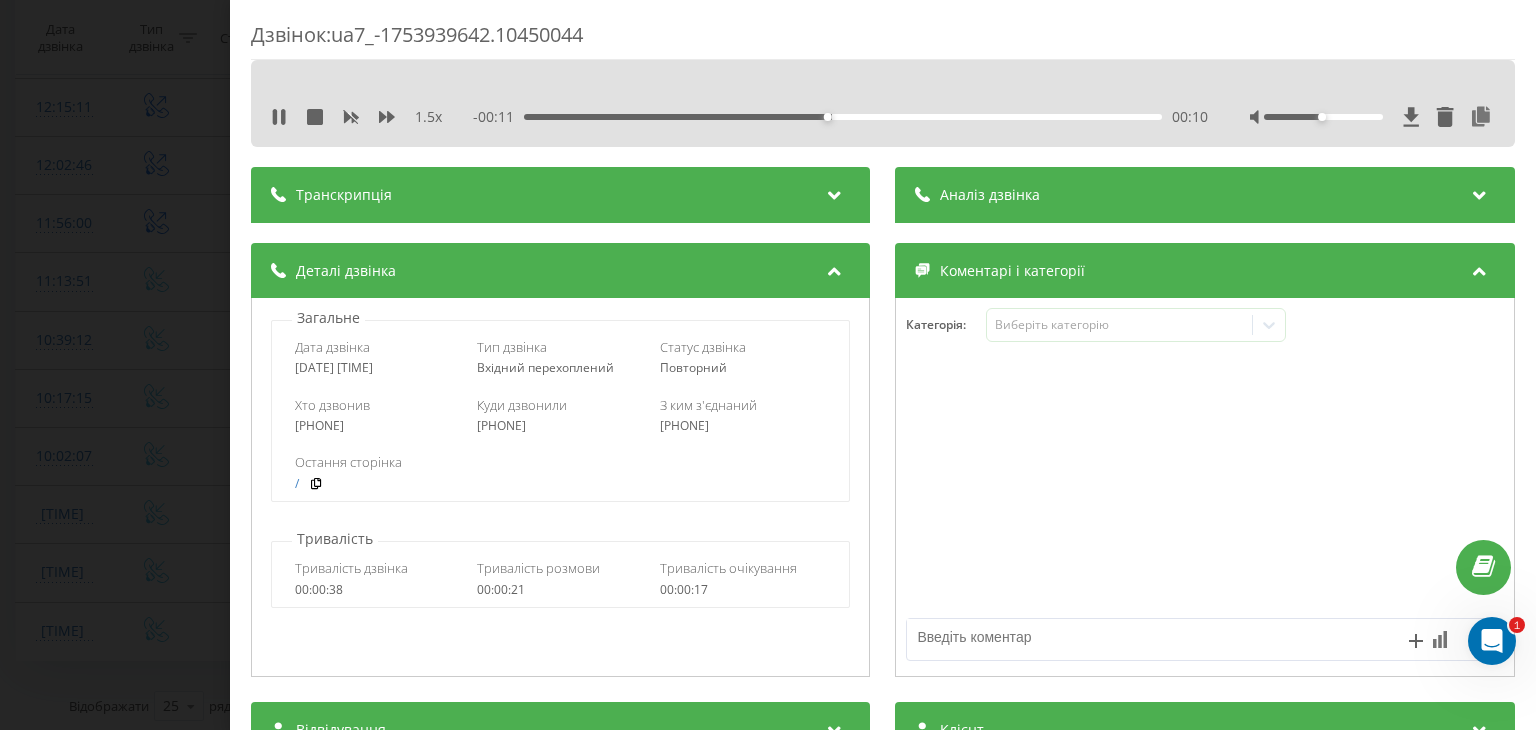 click on "Дзвінок :  ua7_-1753939642.10450044   1.5 x  - 00:11 00:10   00:10   Транскрипція Для AI-аналізу майбутніх дзвінків  налаштуйте та активуйте профіль на сторінці . Якщо профіль вже є і дзвінок відповідає його умовам, оновіть сторінку через 10 хвилин - AI аналізує поточний дзвінок. Аналіз дзвінка Для AI-аналізу майбутніх дзвінків  налаштуйте та активуйте профіль на сторінці . Якщо профіль вже є і дзвінок відповідає його умовам, оновіть сторінку через 10 хвилин - AI аналізує поточний дзвінок. Деталі дзвінка Загальне Дата дзвінка [DATE] [TIME] Тип дзвінка Вхідний перехоплений Статус дзвінка / :" at bounding box center (768, 365) 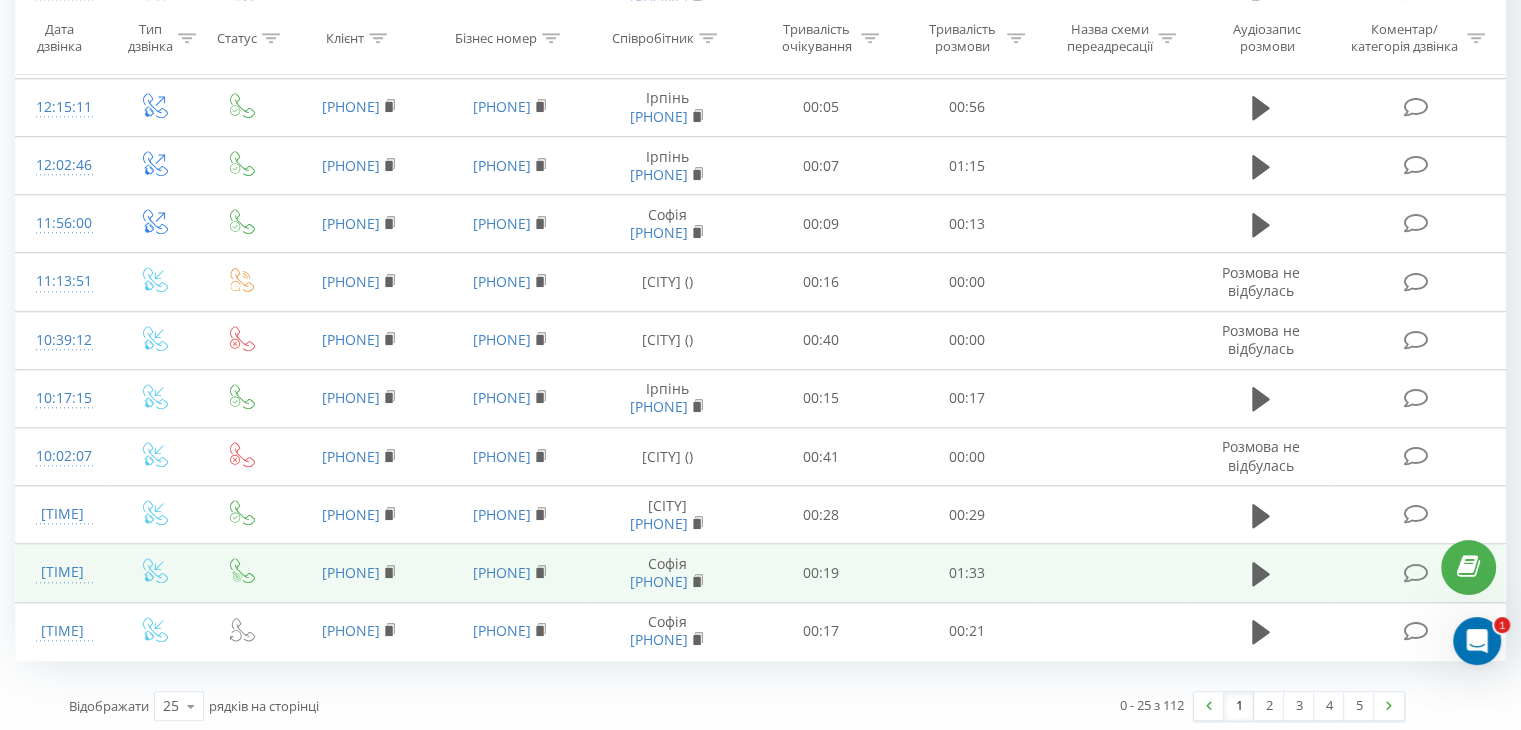 click on "[TIME]" at bounding box center [62, 573] 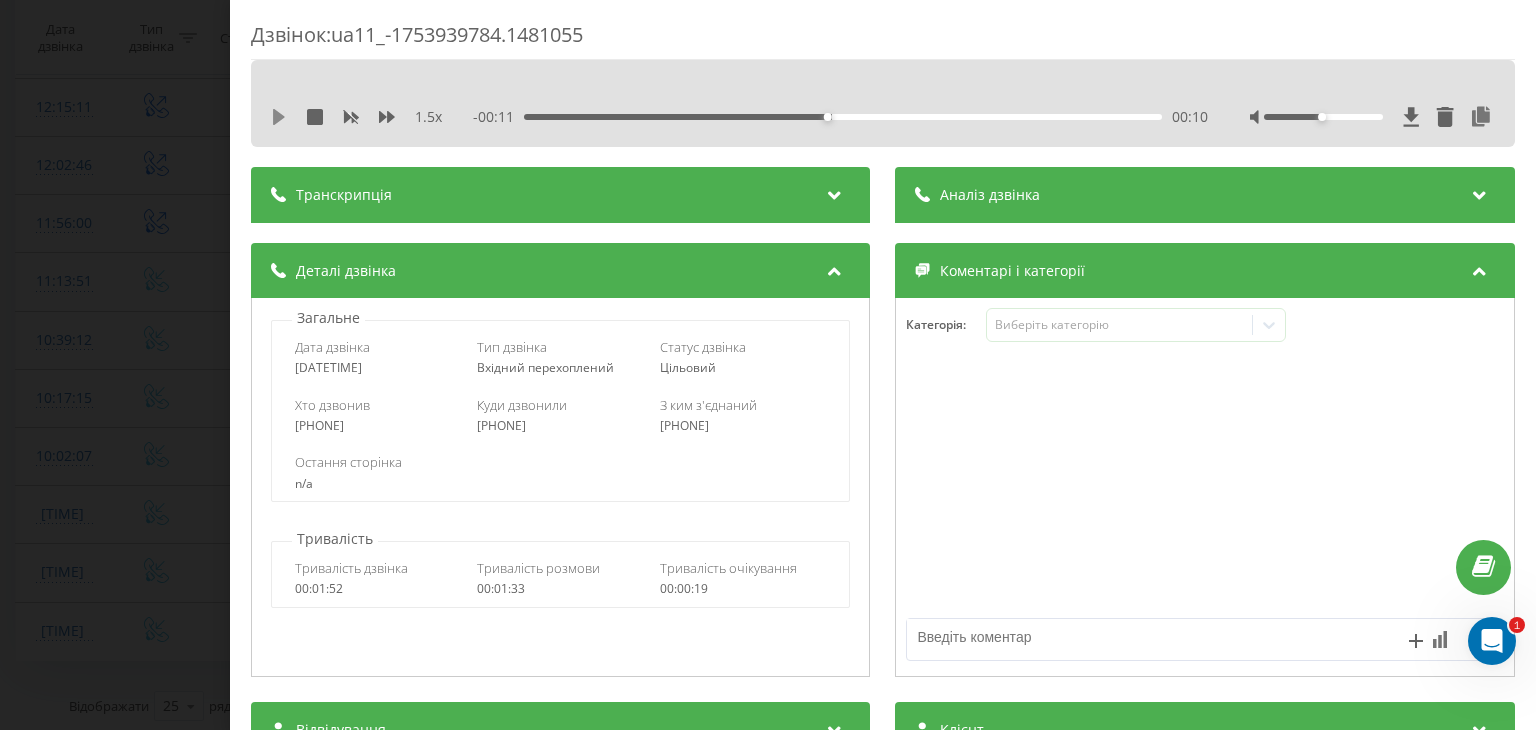click 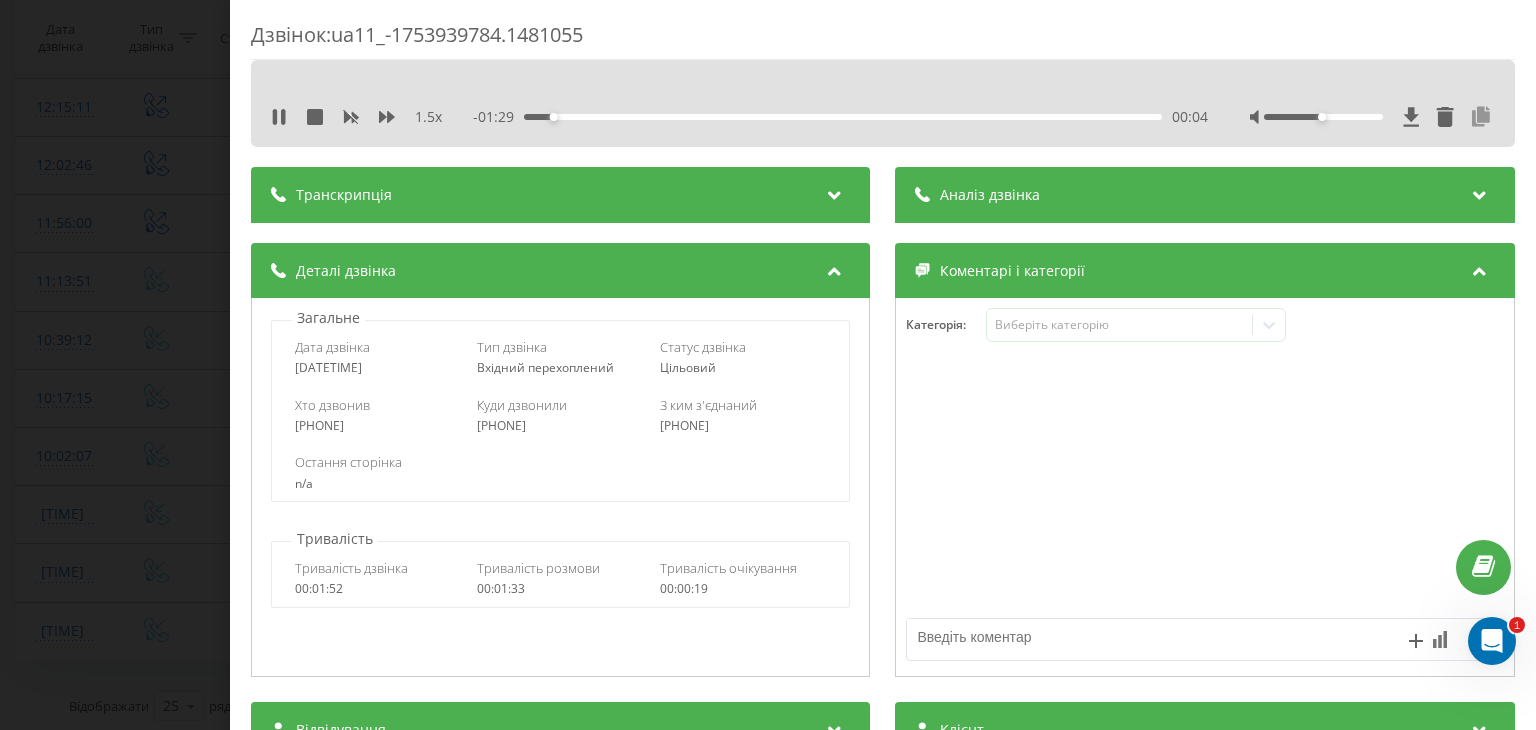 click at bounding box center [1482, 117] 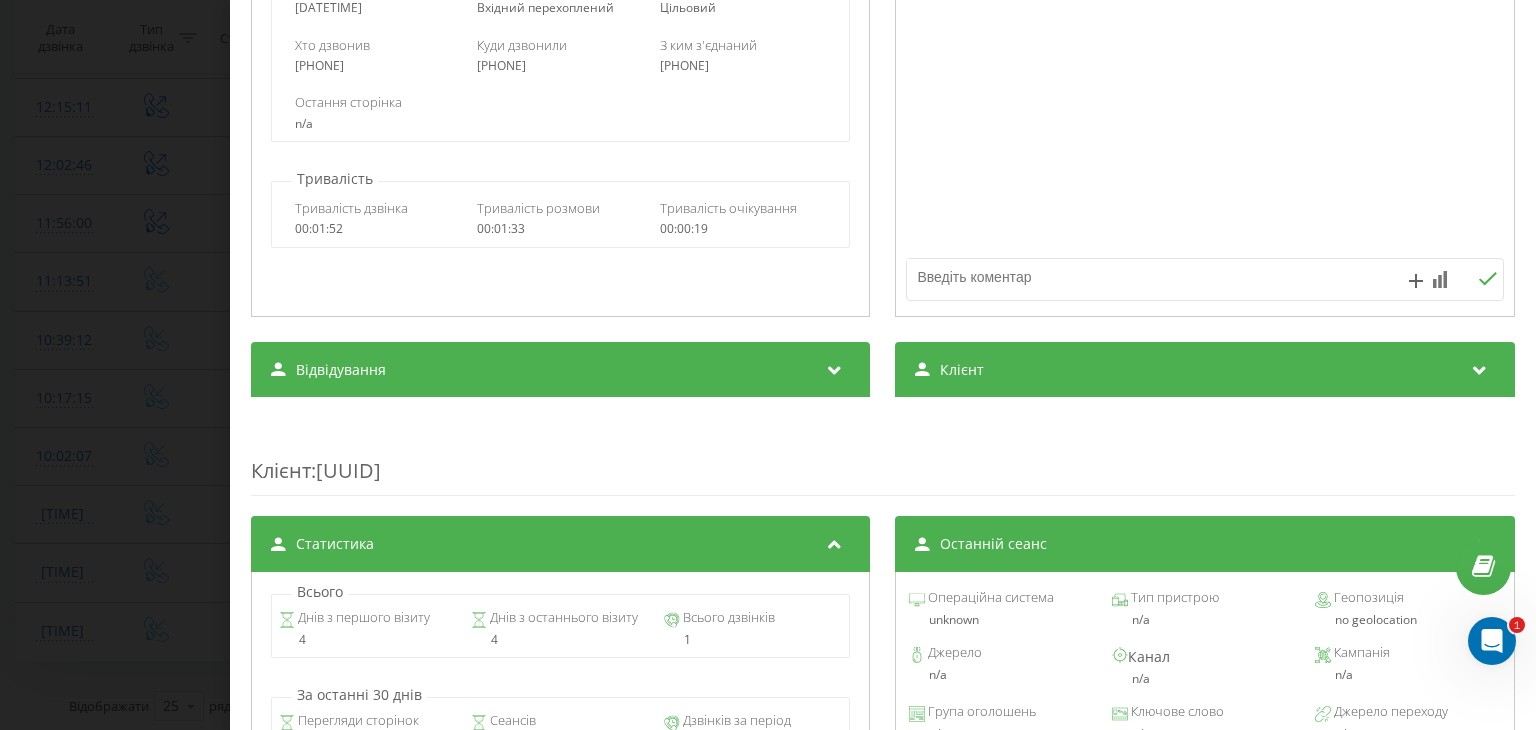 scroll, scrollTop: 400, scrollLeft: 0, axis: vertical 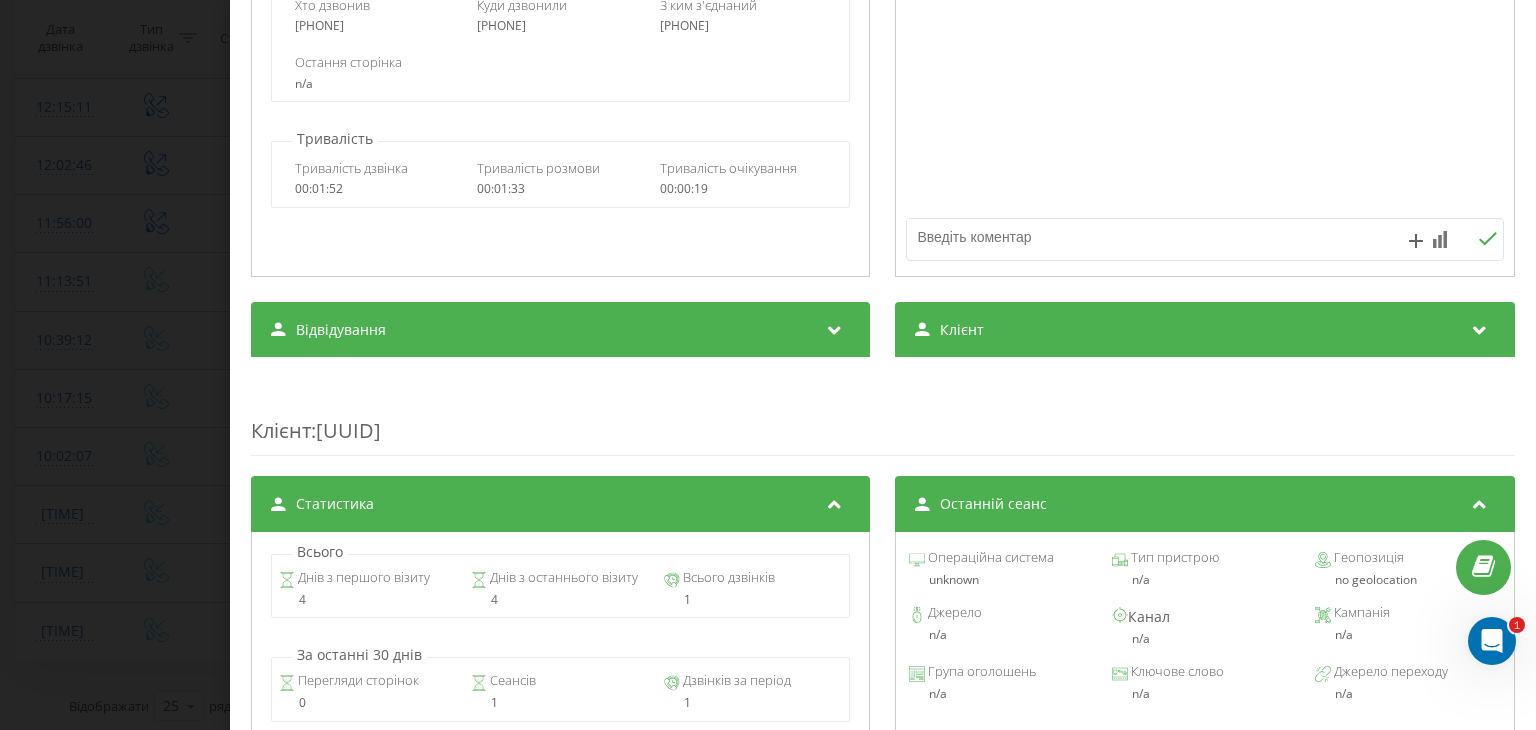 click on "Клієнт" at bounding box center [1205, 330] 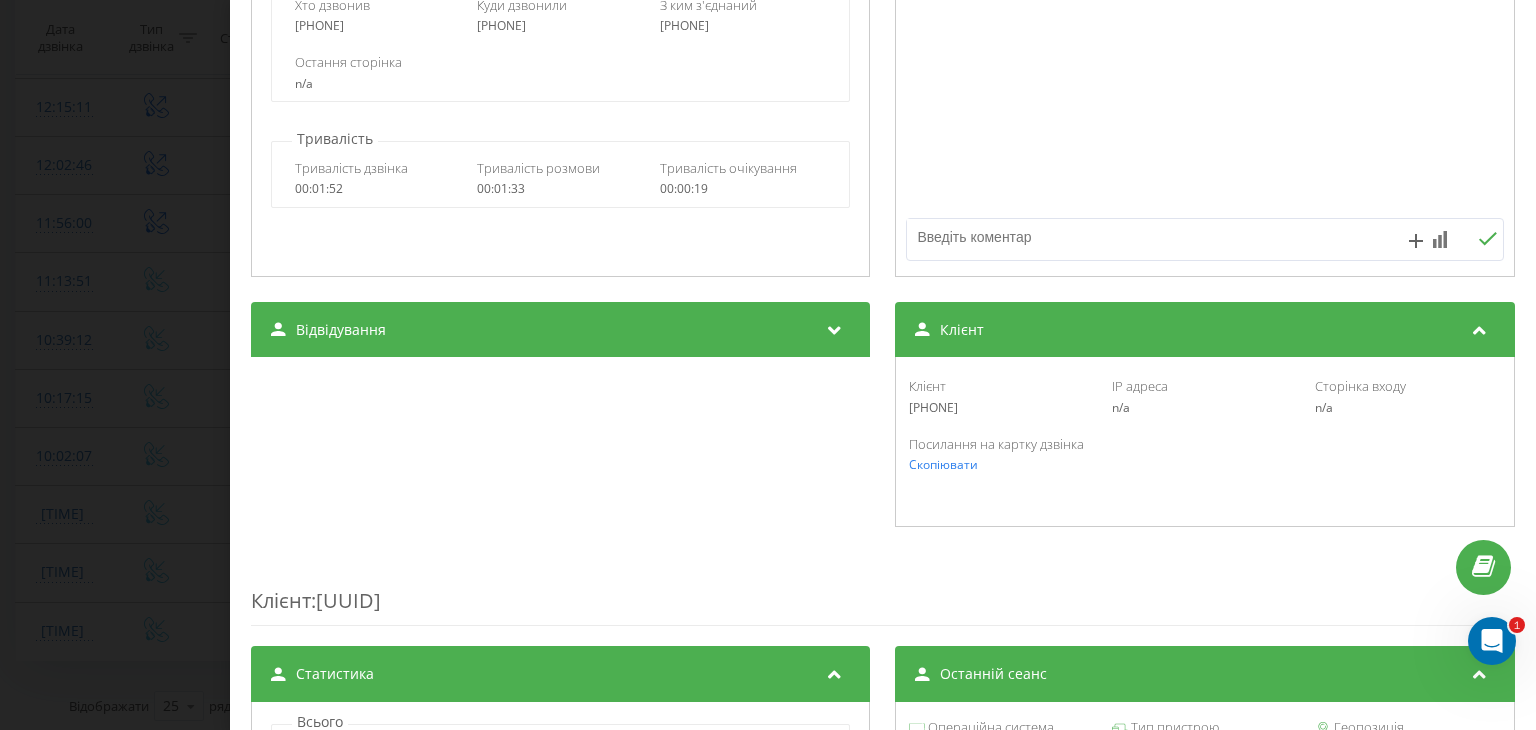 drag, startPoint x: 986, startPoint y: 405, endPoint x: 900, endPoint y: 409, distance: 86.09297 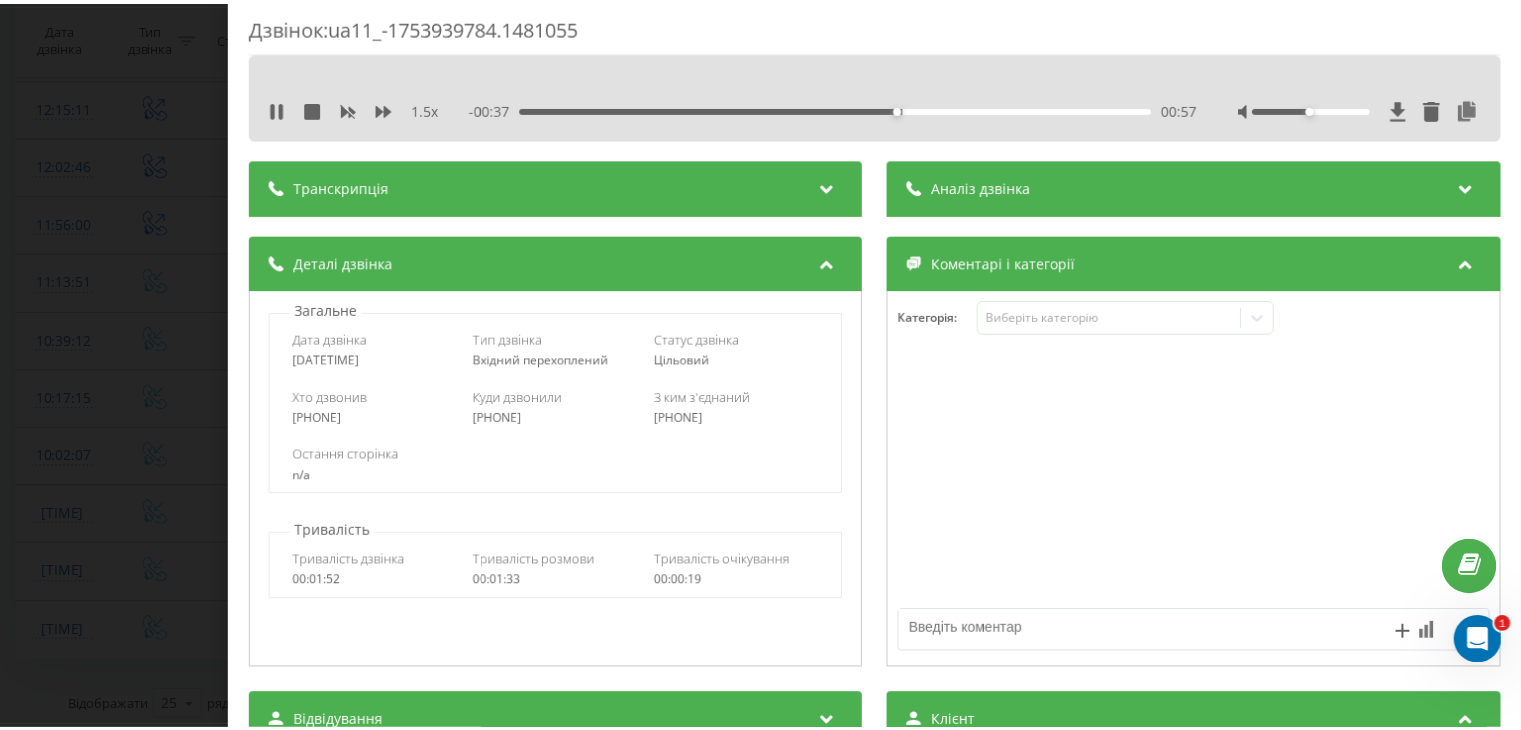 scroll, scrollTop: 0, scrollLeft: 0, axis: both 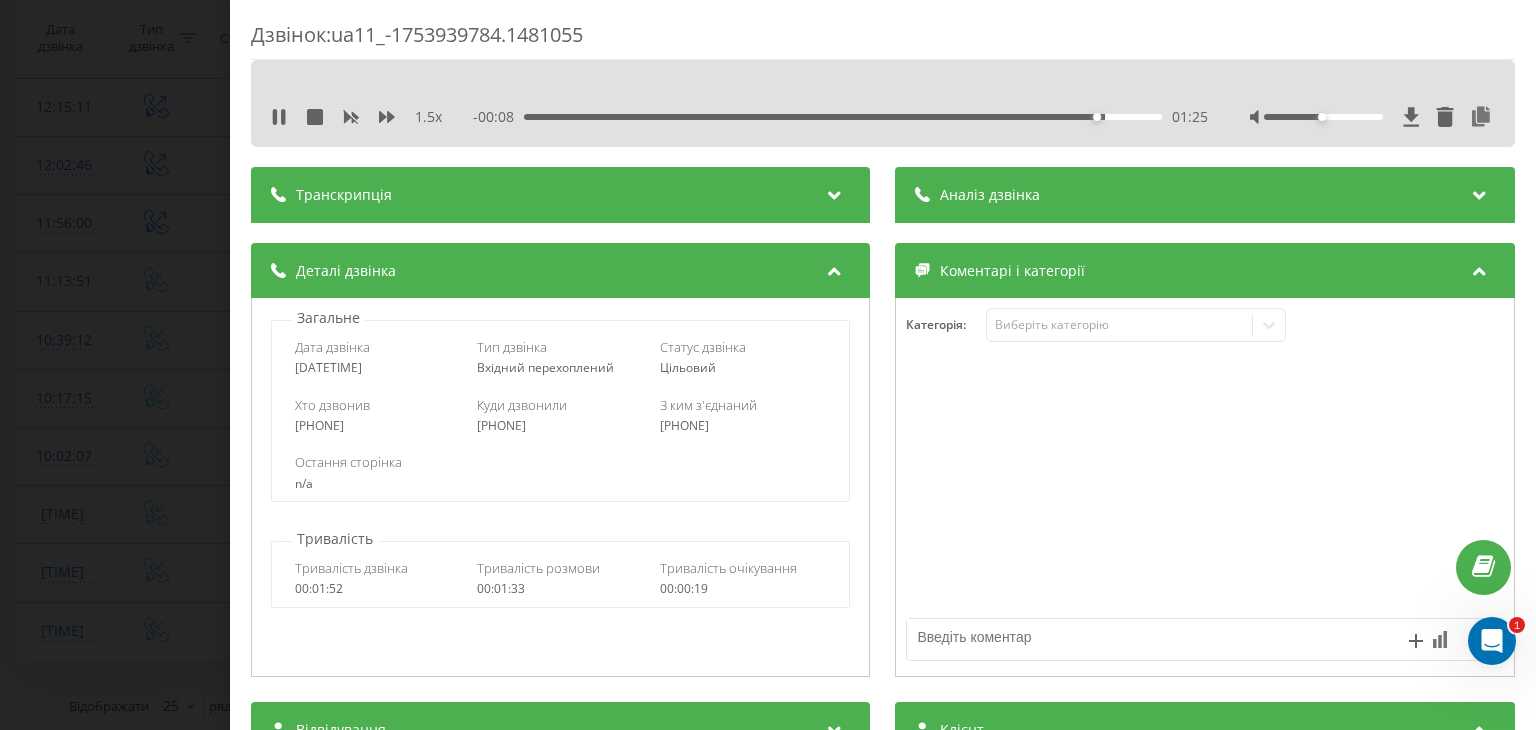 click on "Дзвінок :  ua11_-1753939784.1481055   1.5 x  - 00:08 01:25   01:25   Транскрипція Для AI-аналізу майбутніх дзвінків  налаштуйте та активуйте профіль на сторінці . Якщо профіль вже є і дзвінок відповідає його умовам, оновіть сторінку через 10 хвилин - AI аналізує поточний дзвінок. Аналіз дзвінка Для AI-аналізу майбутніх дзвінків  налаштуйте та активуйте профіль на сторінці . Якщо профіль вже є і дзвінок відповідає його умовам, оновіть сторінку через 10 хвилин - AI аналізує поточний дзвінок. Деталі дзвінка Загальне Дата дзвінка 2025-07-31 08:29:44 Тип дзвінка Вхідний перехоплений Статус дзвінка n/a" at bounding box center (768, 365) 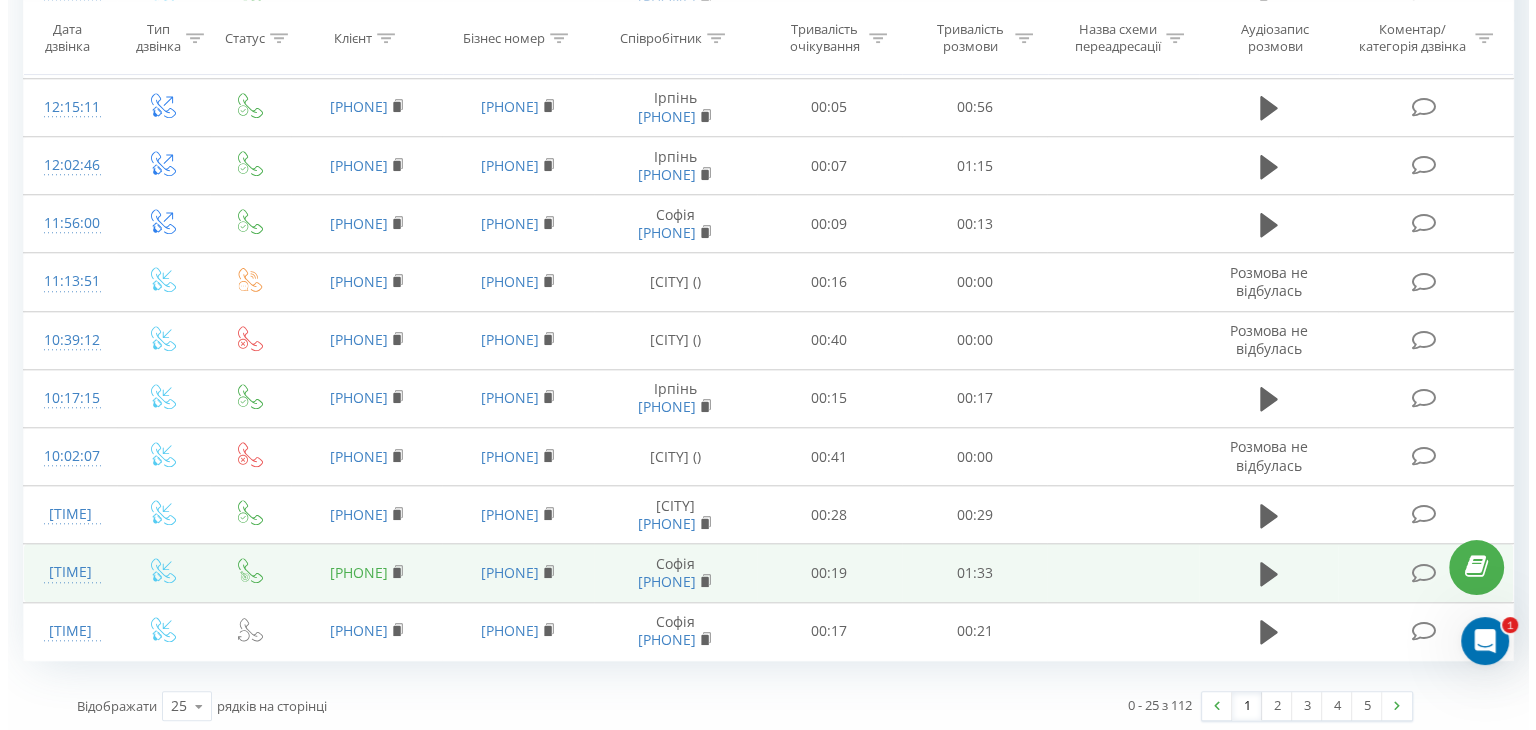 scroll, scrollTop: 1674, scrollLeft: 0, axis: vertical 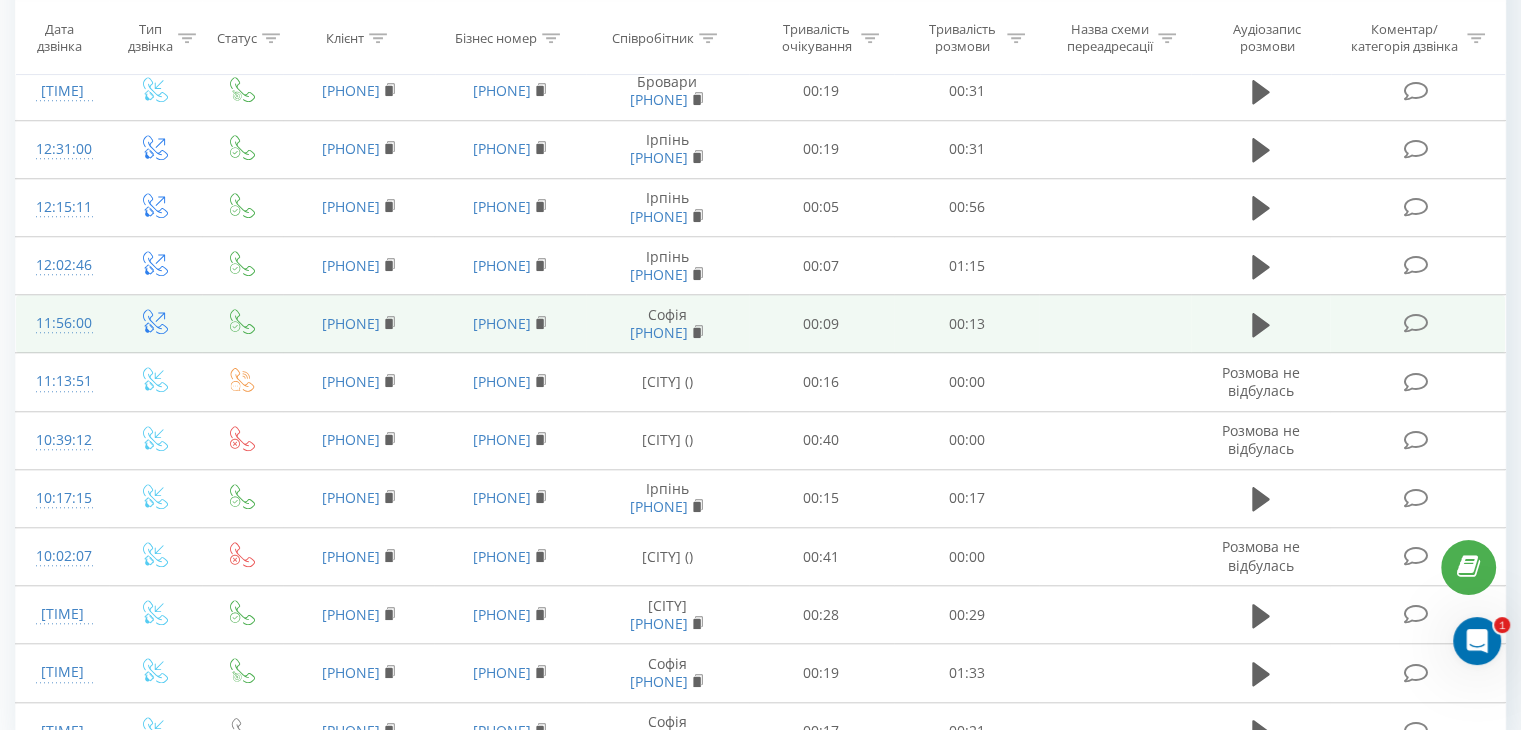 click at bounding box center (155, 324) 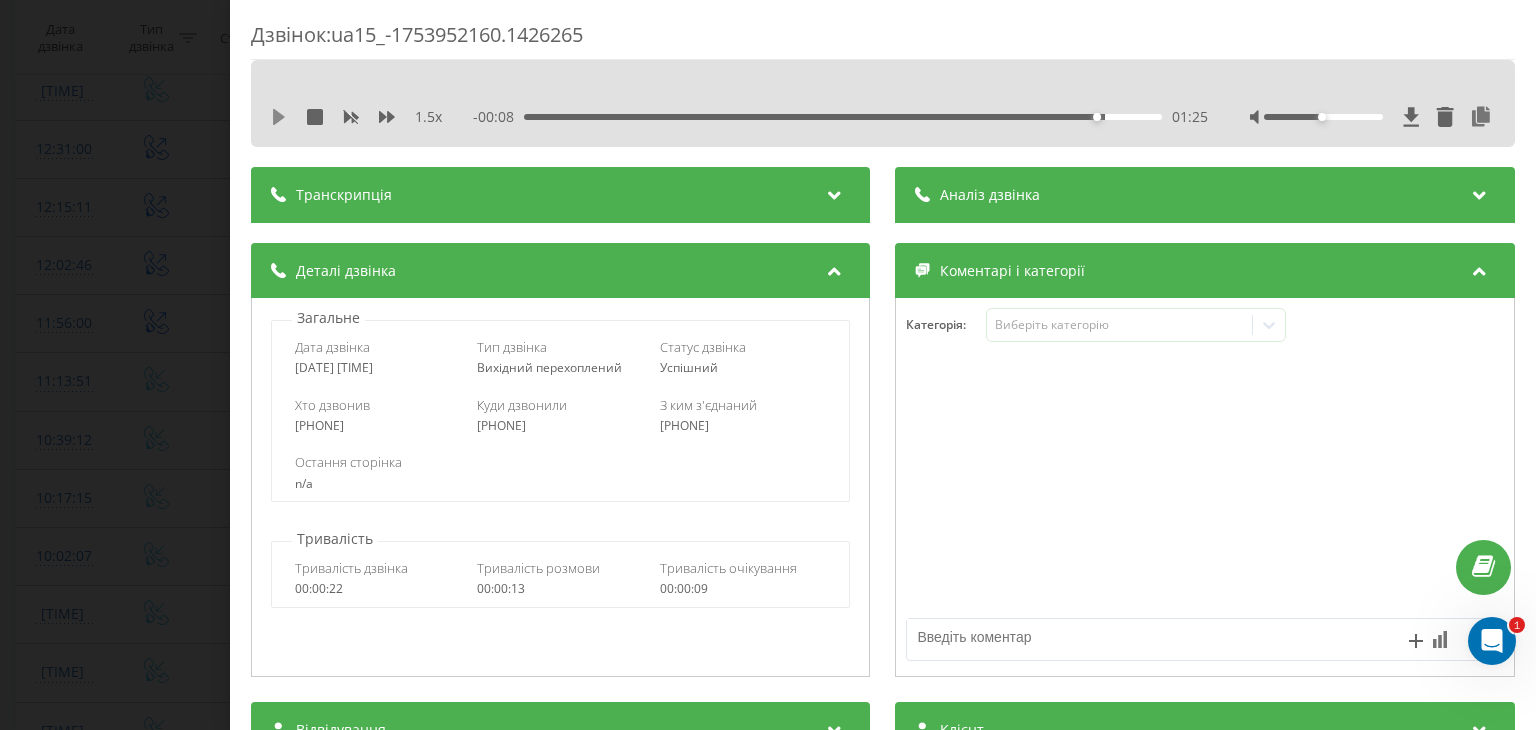 click 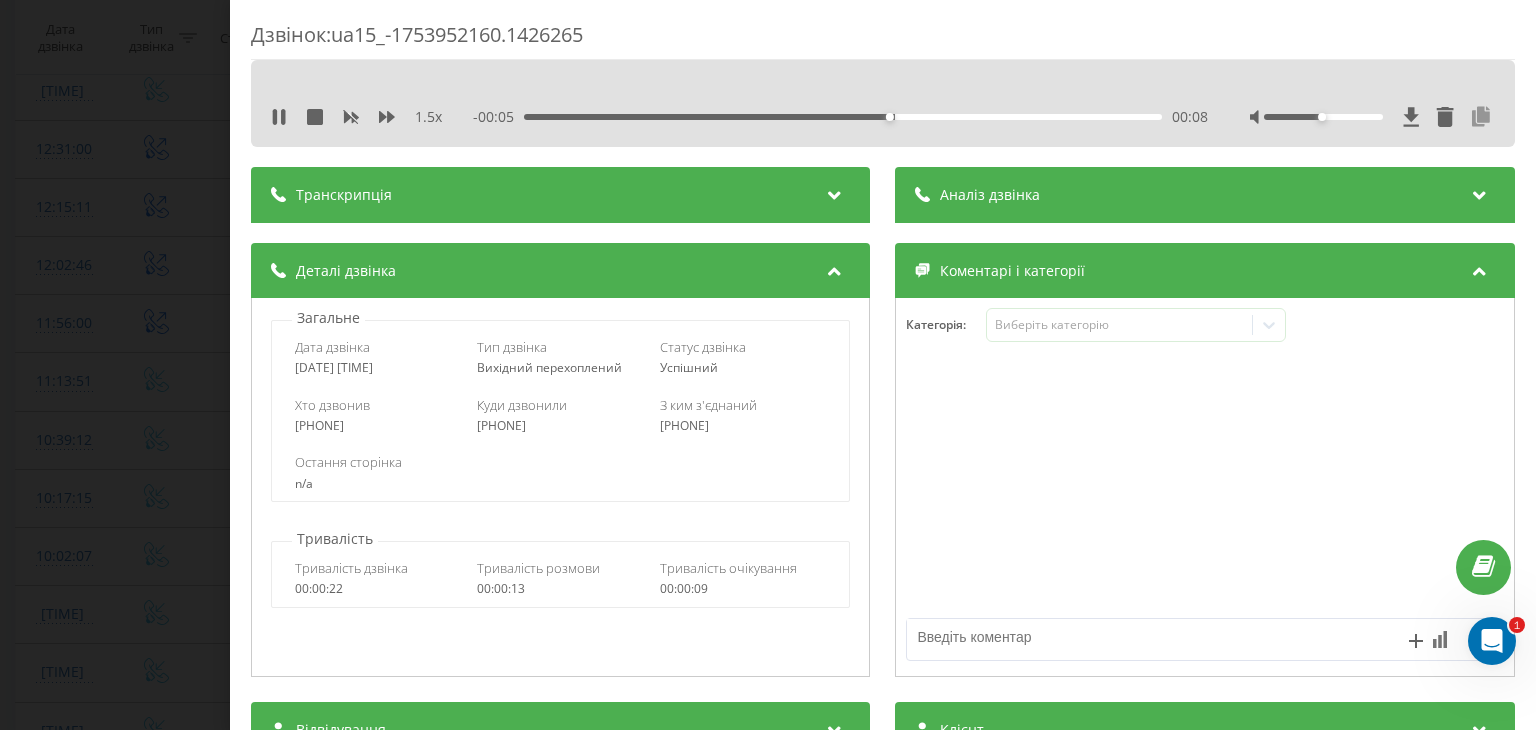 click at bounding box center [1482, 117] 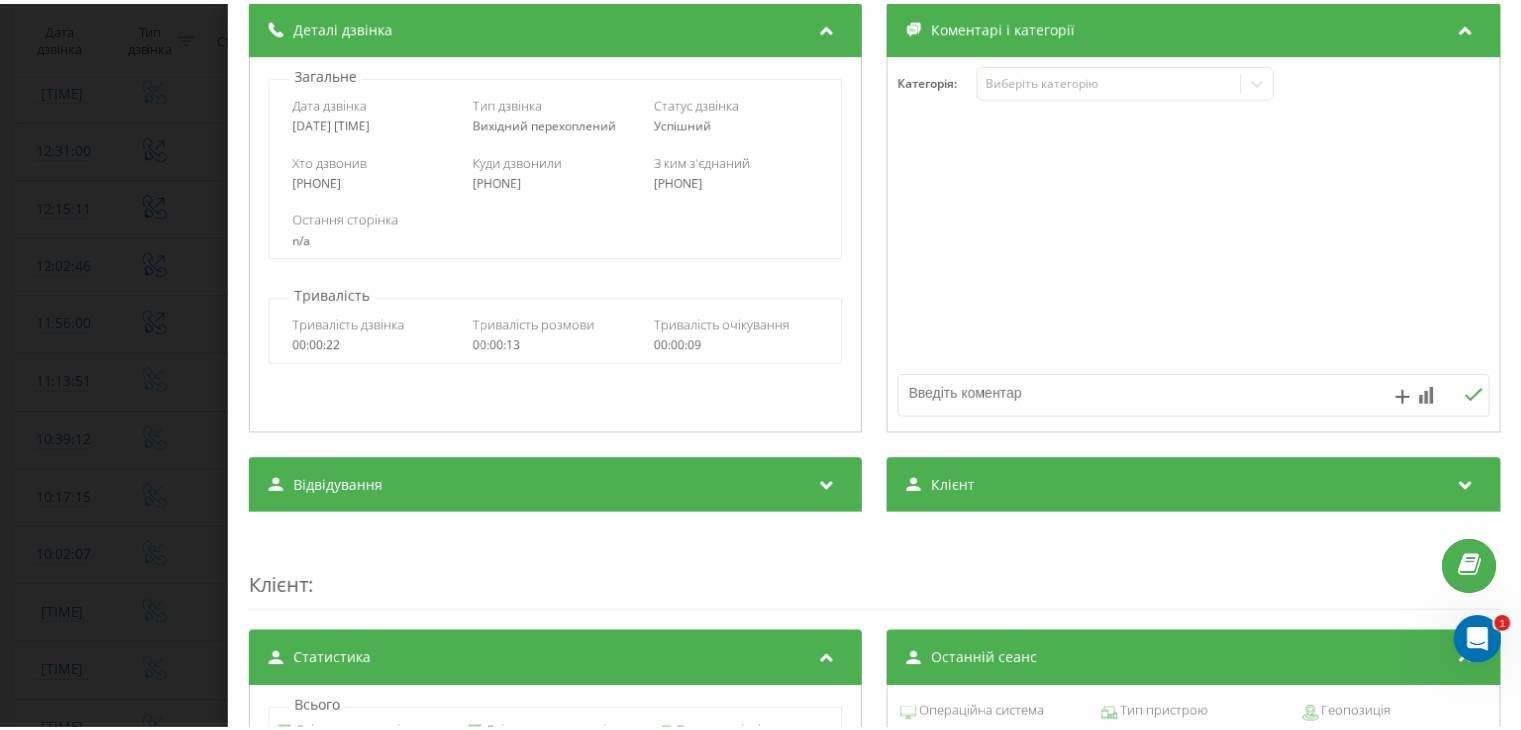 scroll, scrollTop: 300, scrollLeft: 0, axis: vertical 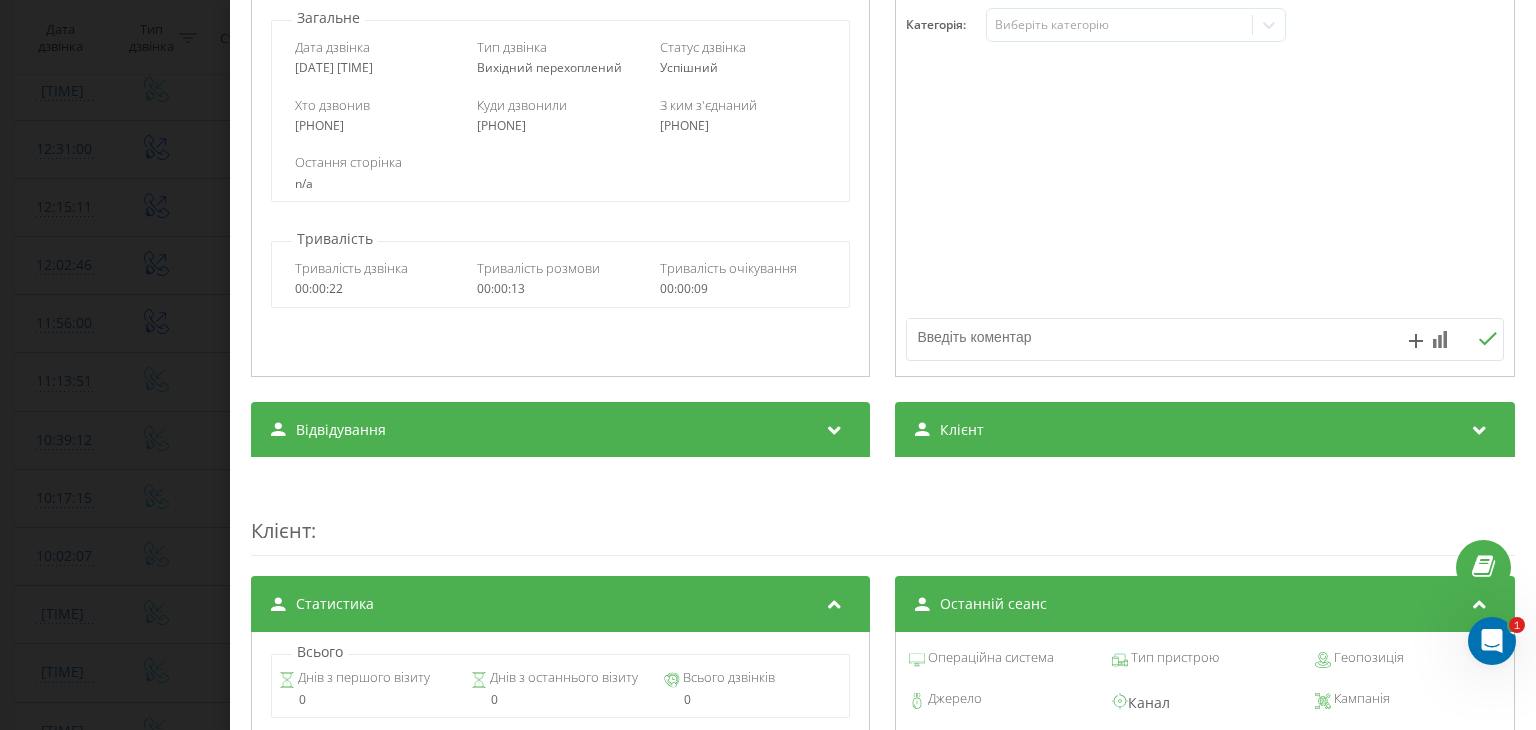 click on "Клієнт" at bounding box center (1205, 430) 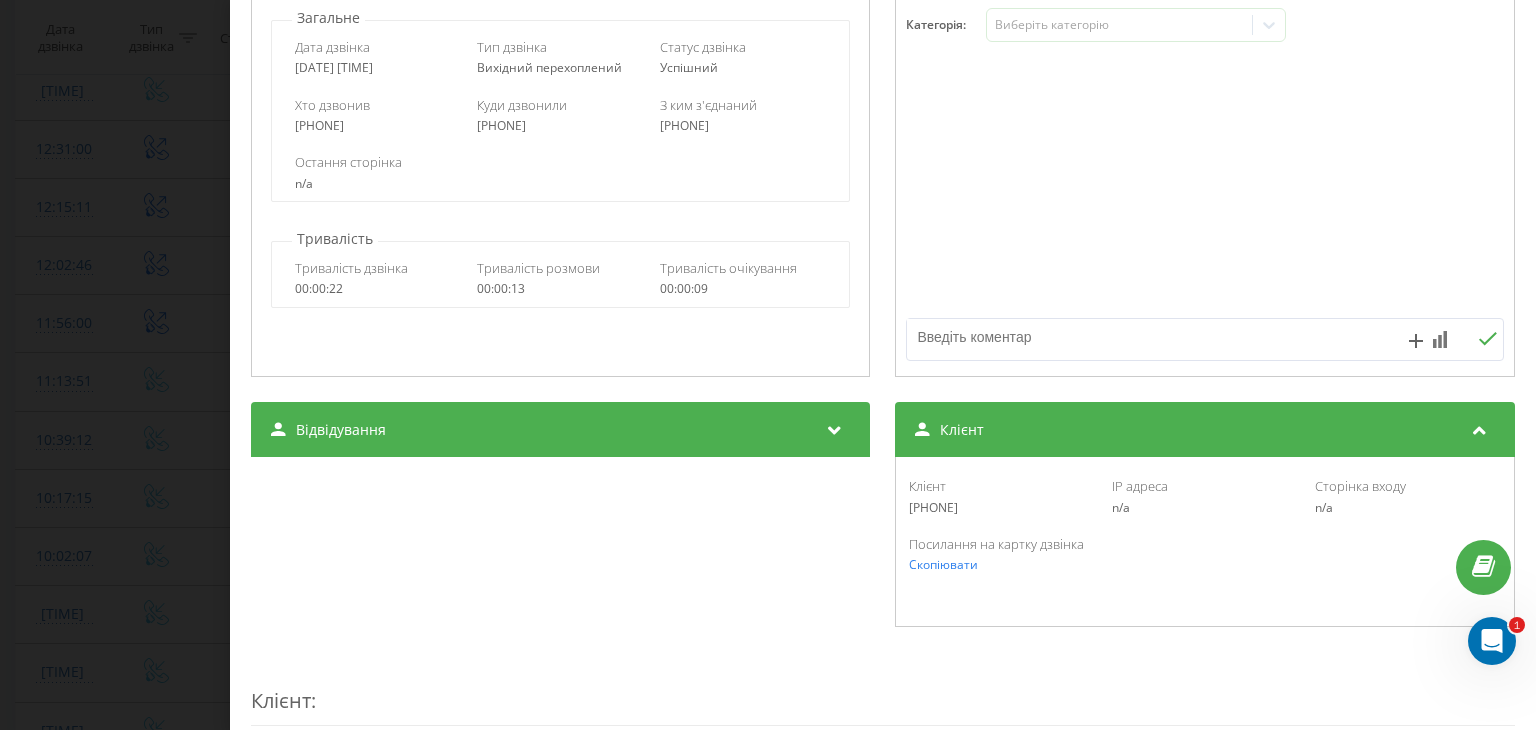 drag, startPoint x: 990, startPoint y: 515, endPoint x: 903, endPoint y: 513, distance: 87.02299 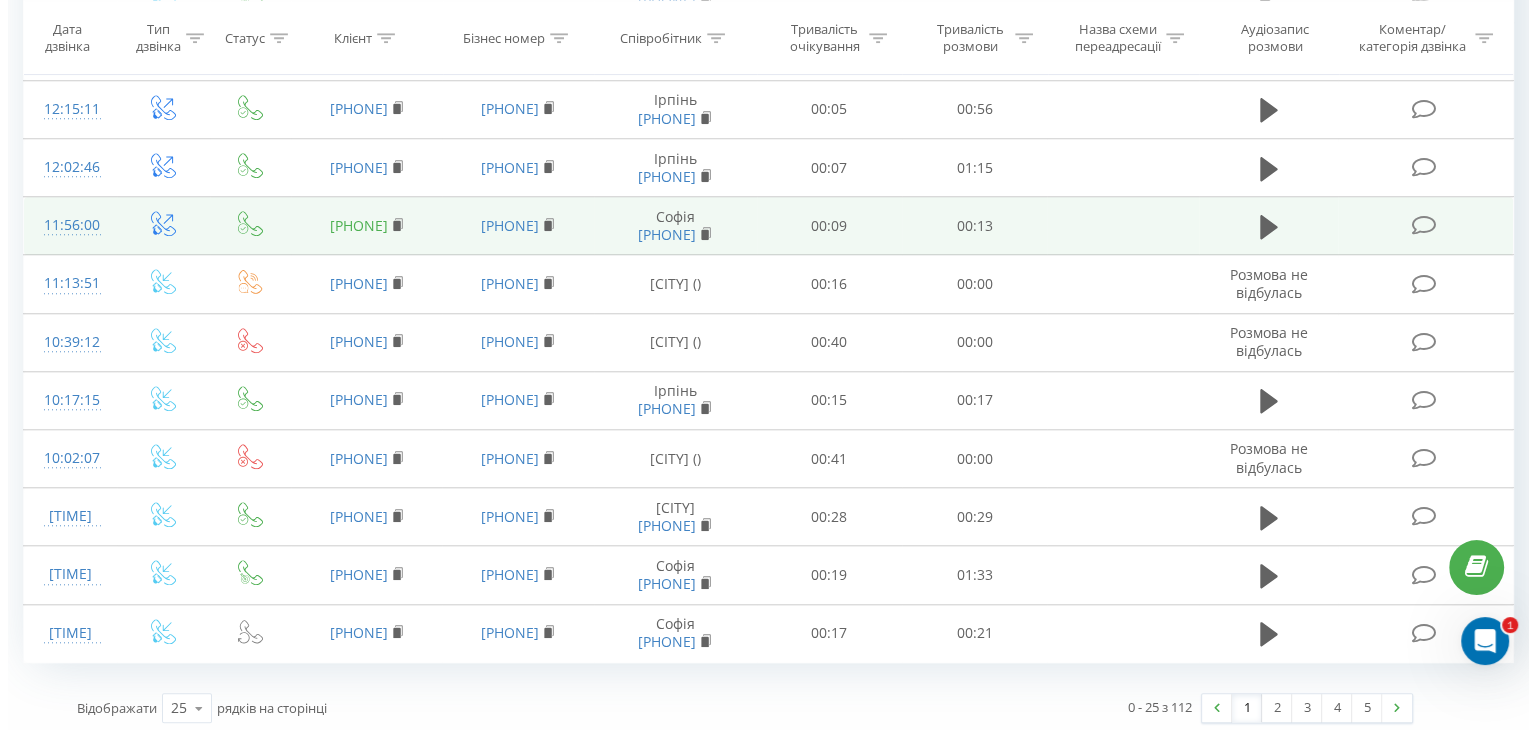 scroll, scrollTop: 1774, scrollLeft: 0, axis: vertical 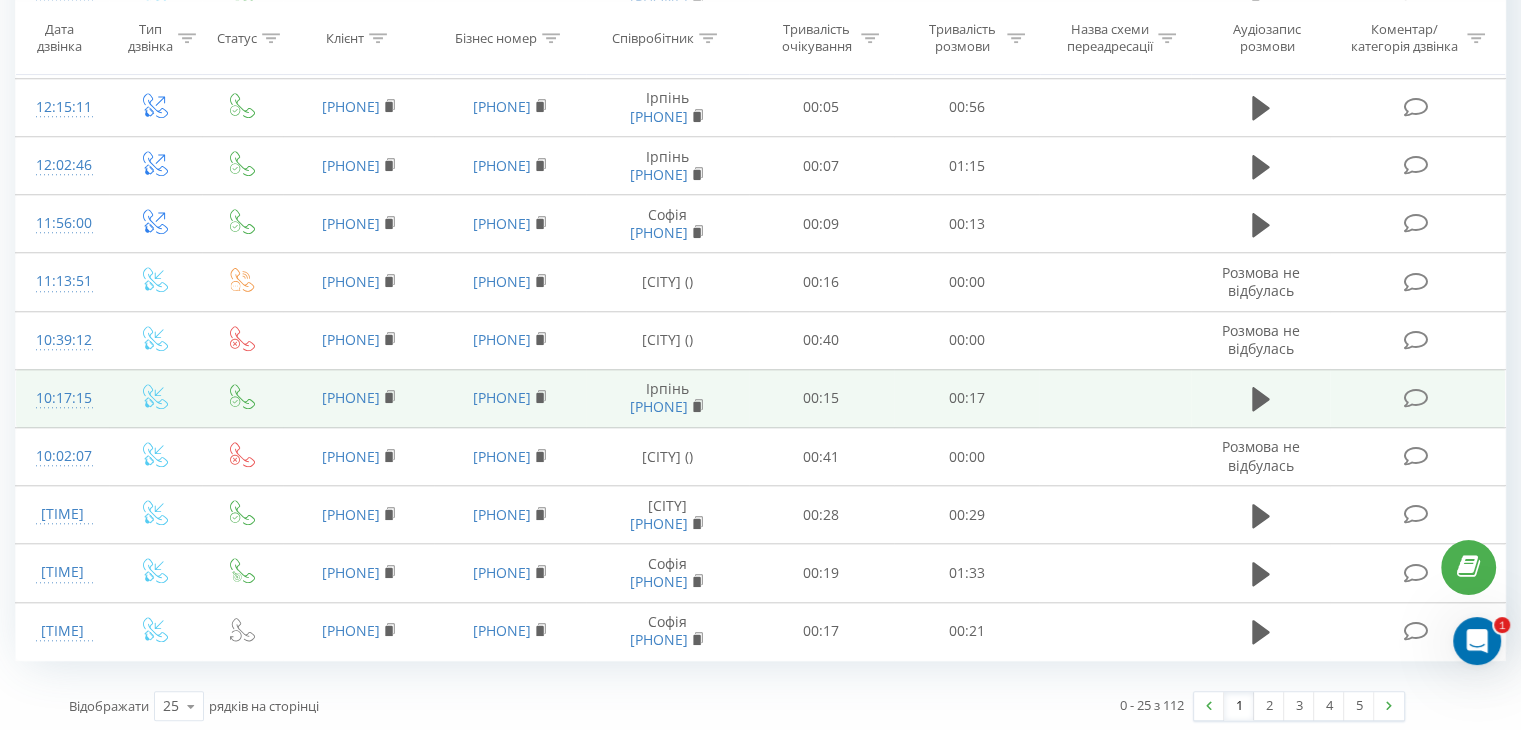 click on "10:17:15" at bounding box center [62, 398] 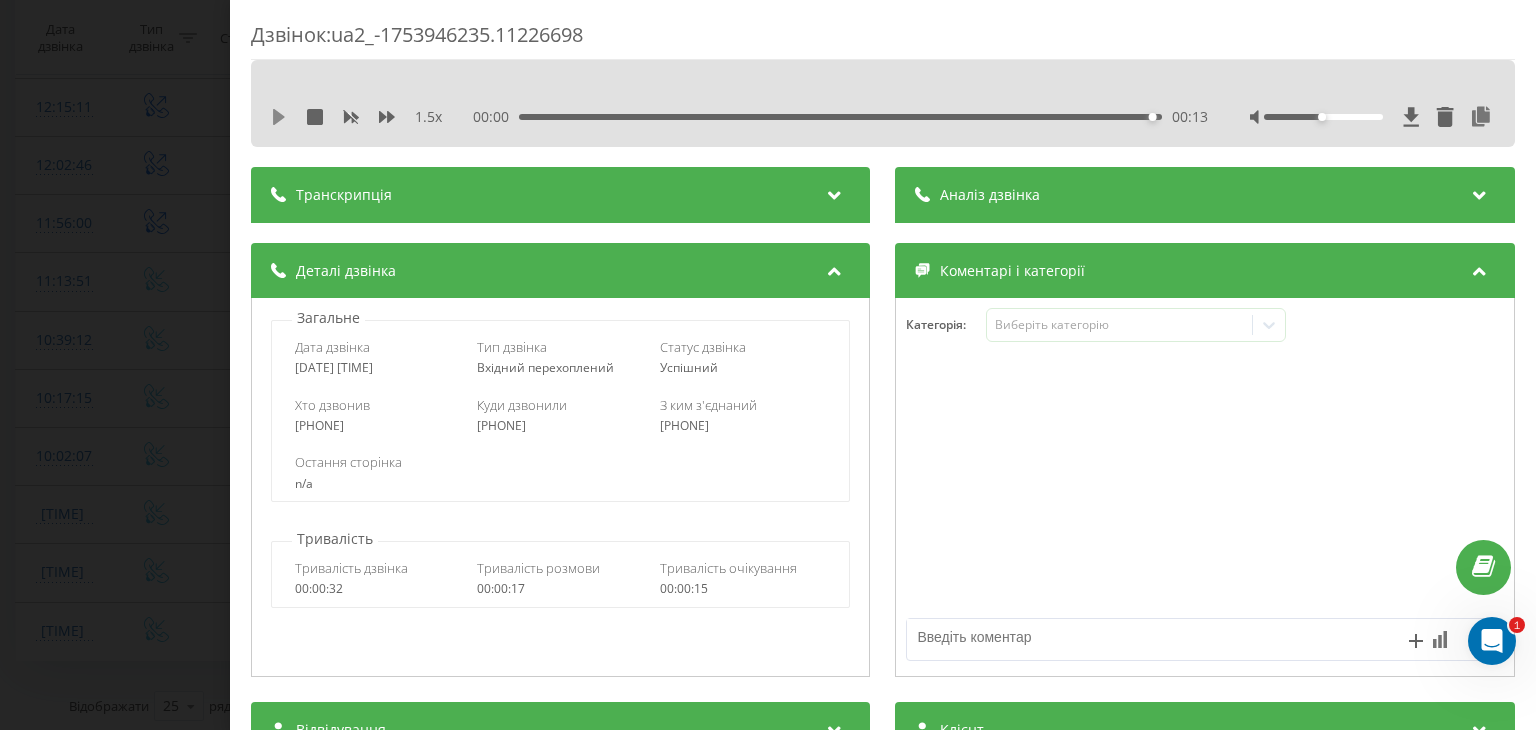 click 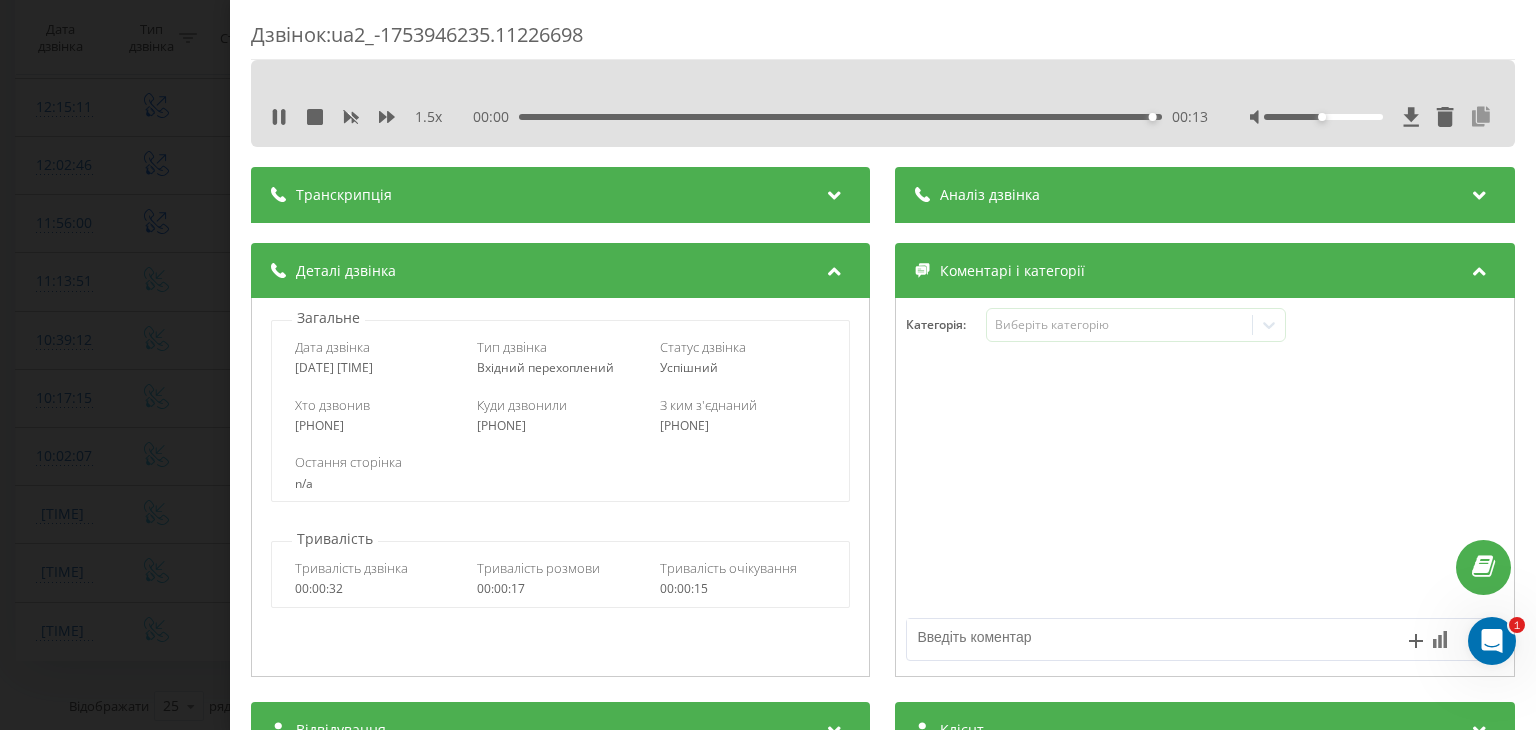 click at bounding box center (1482, 117) 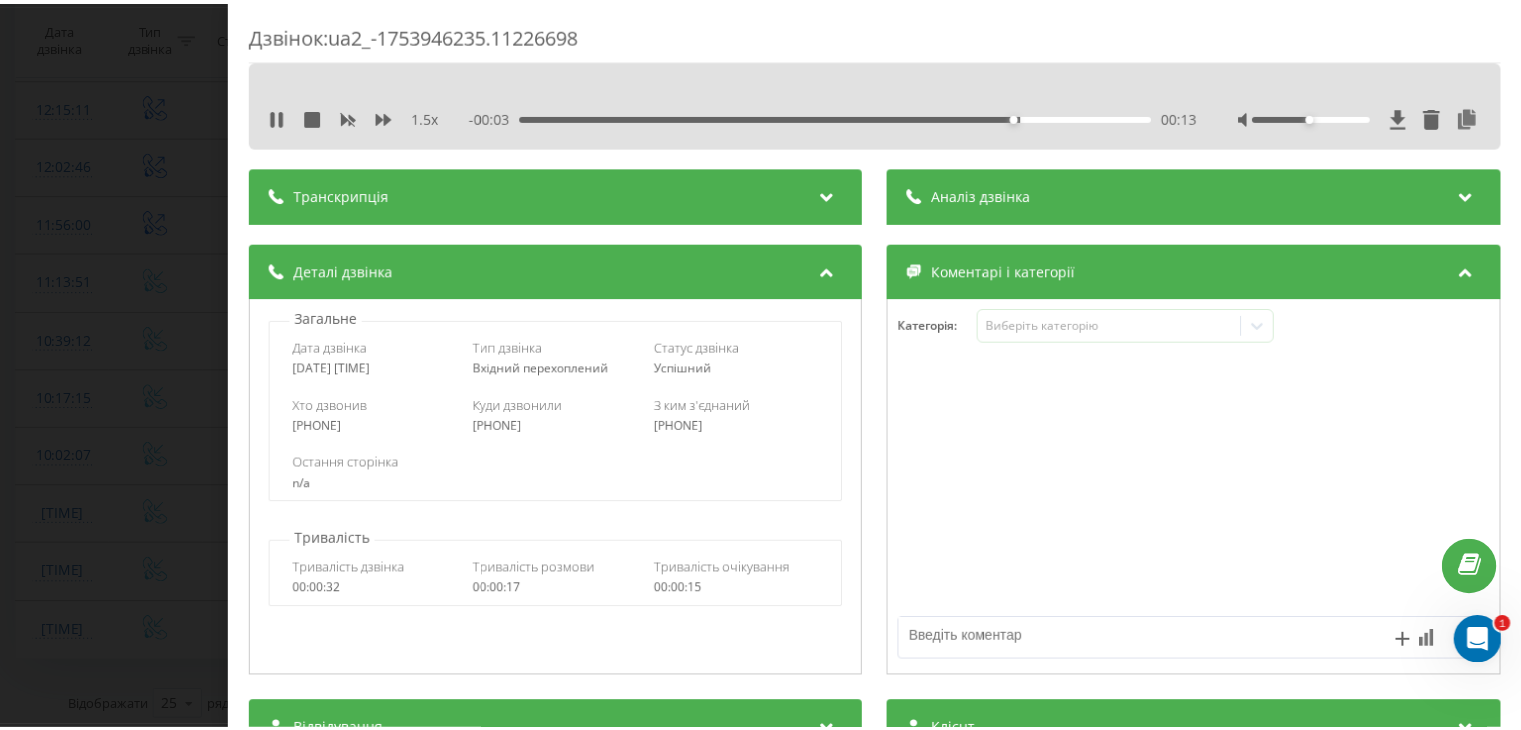 scroll, scrollTop: 300, scrollLeft: 0, axis: vertical 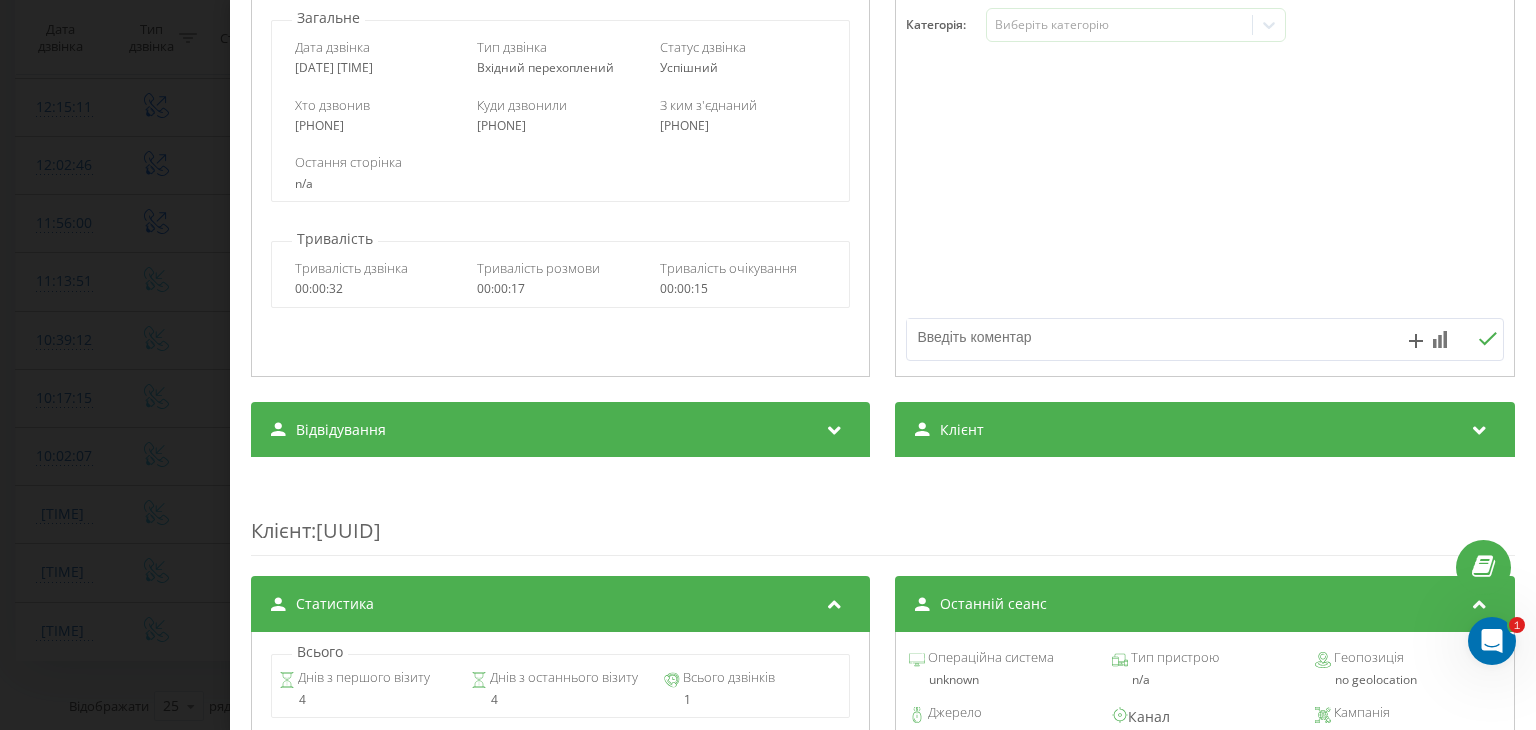 click on "Клієнт" at bounding box center [1205, 430] 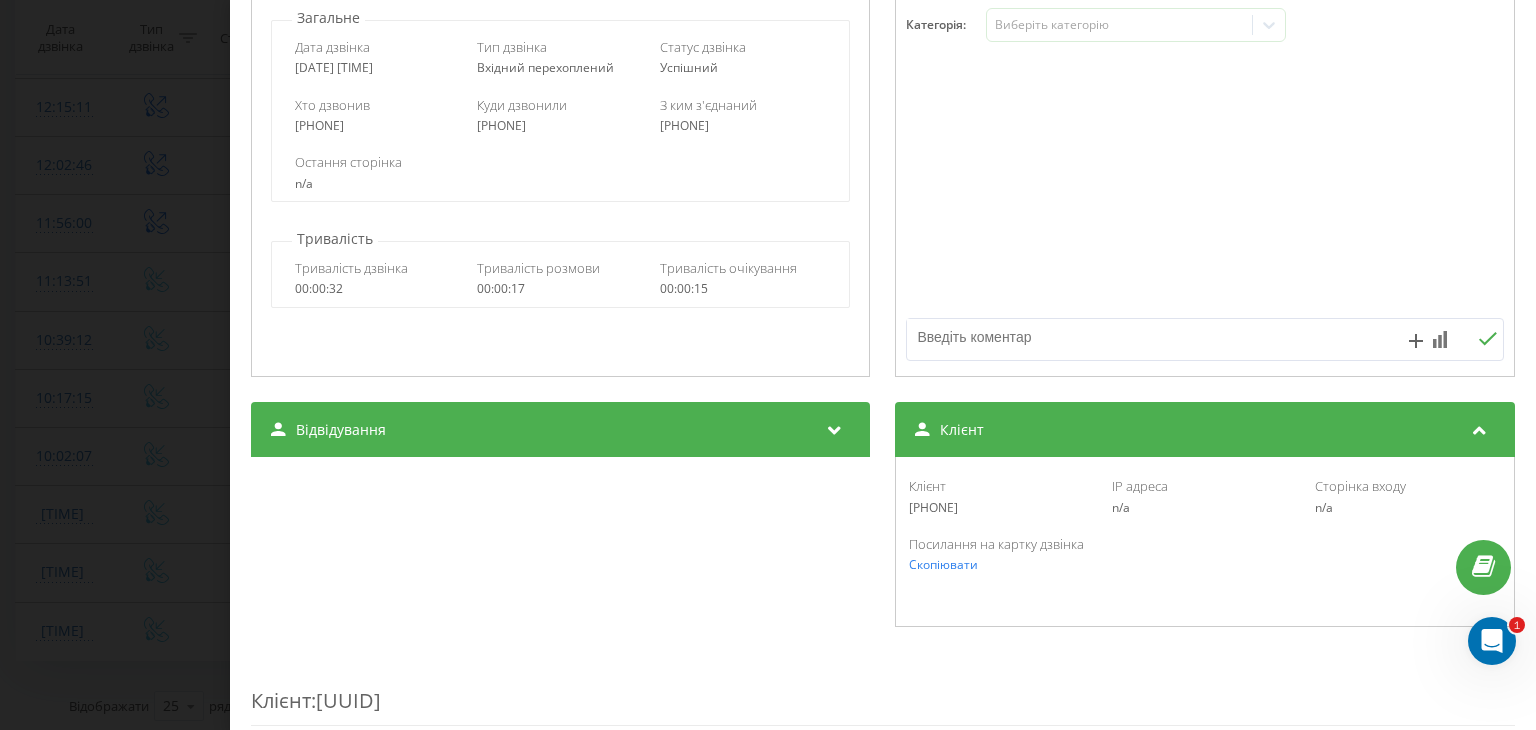 drag, startPoint x: 989, startPoint y: 509, endPoint x: 900, endPoint y: 519, distance: 89.560036 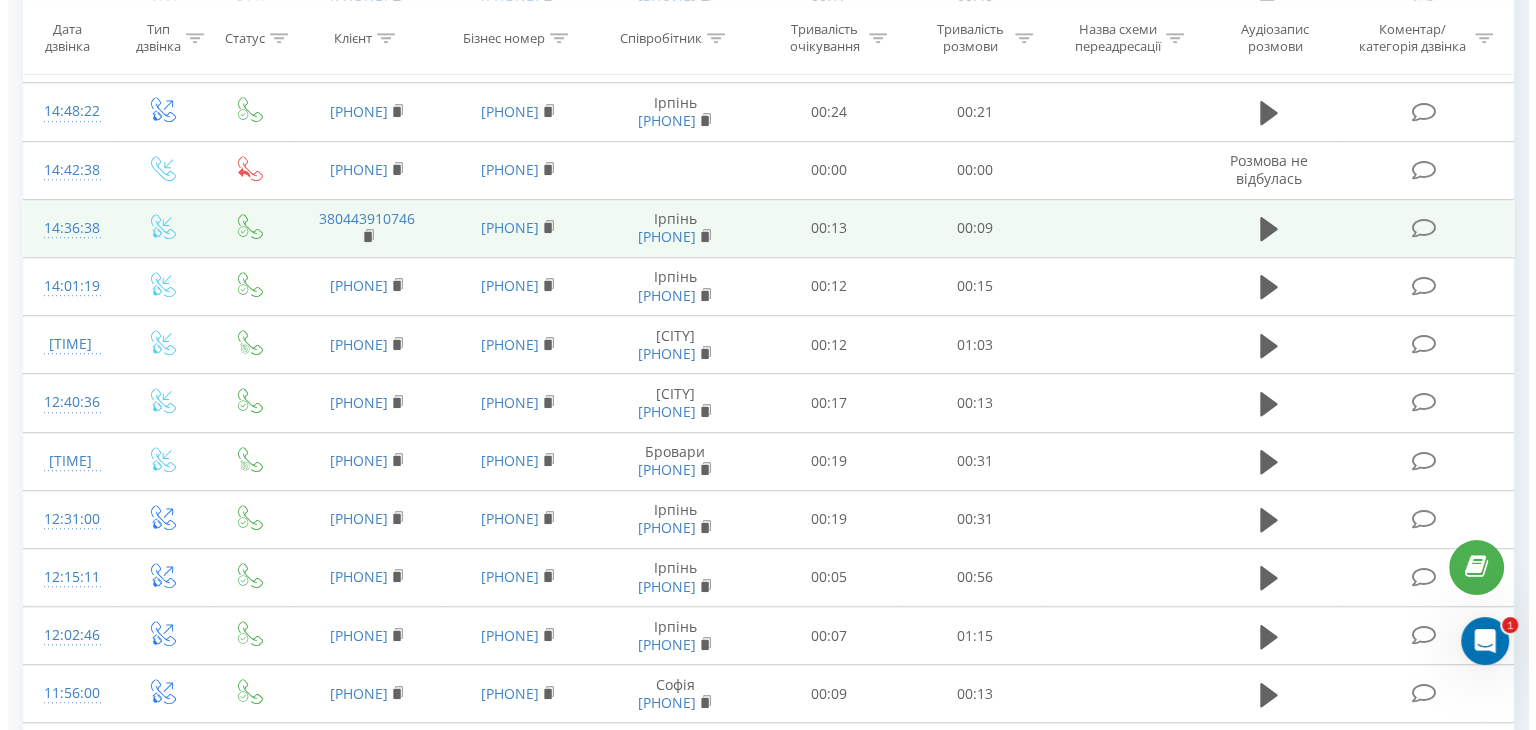 scroll, scrollTop: 1274, scrollLeft: 0, axis: vertical 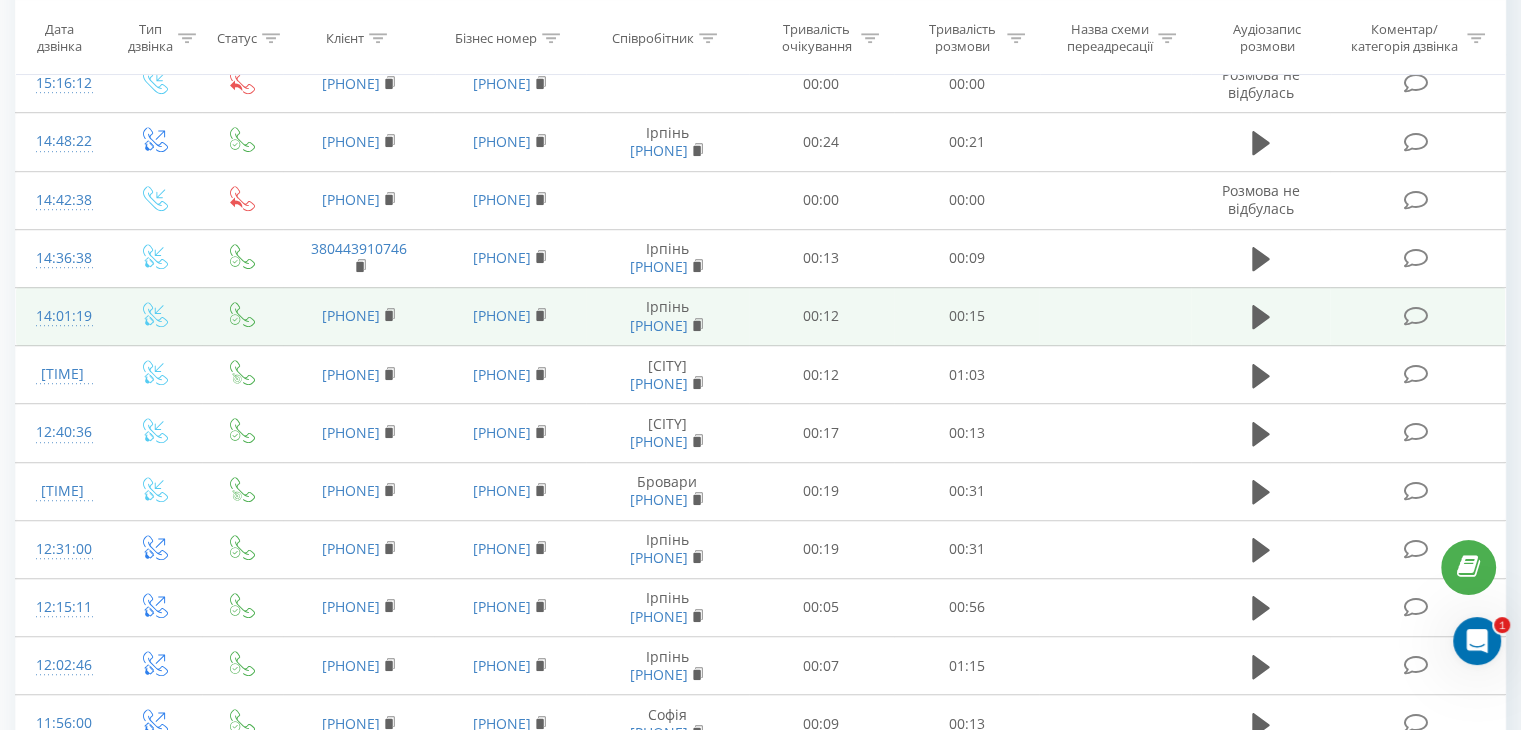 click on "14:01:19" at bounding box center [62, 316] 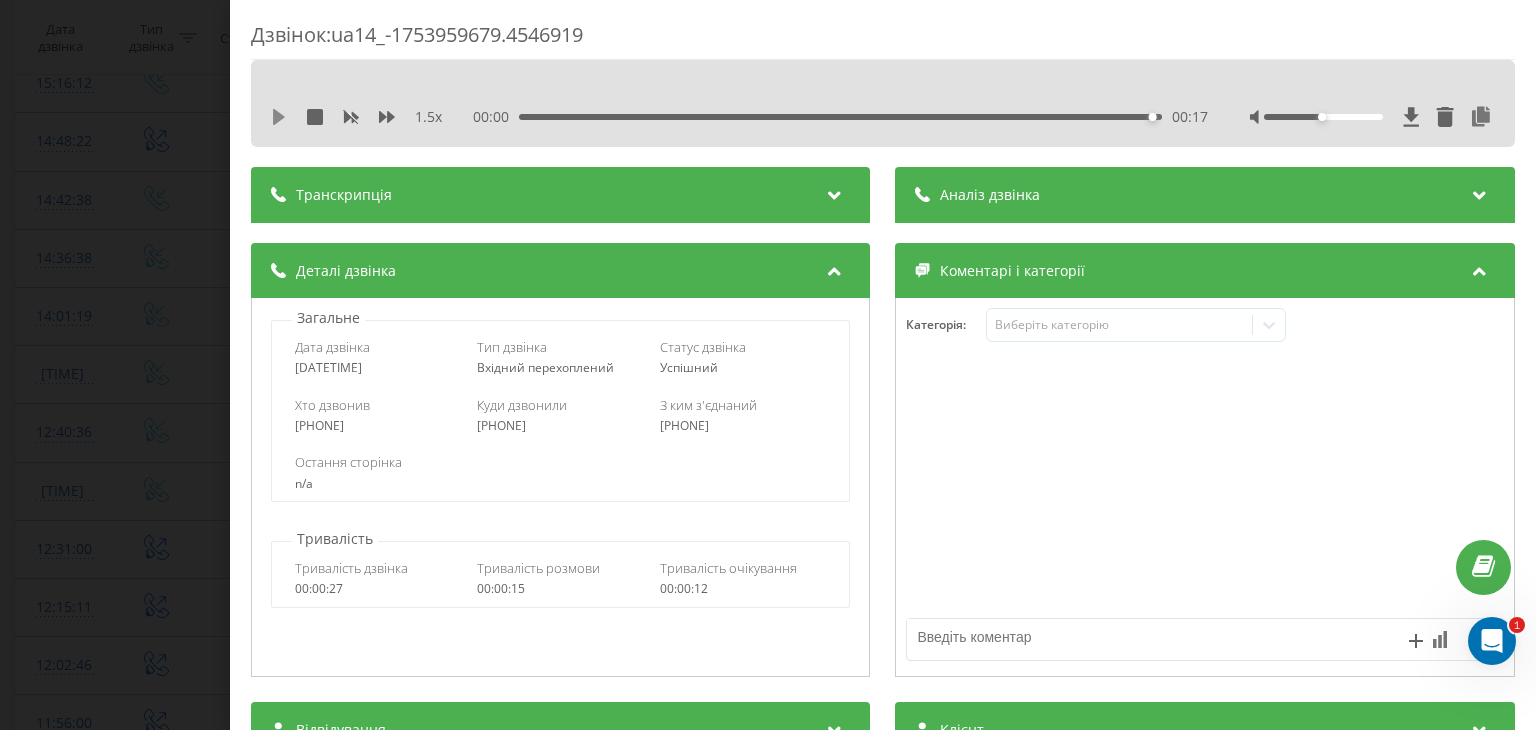 click 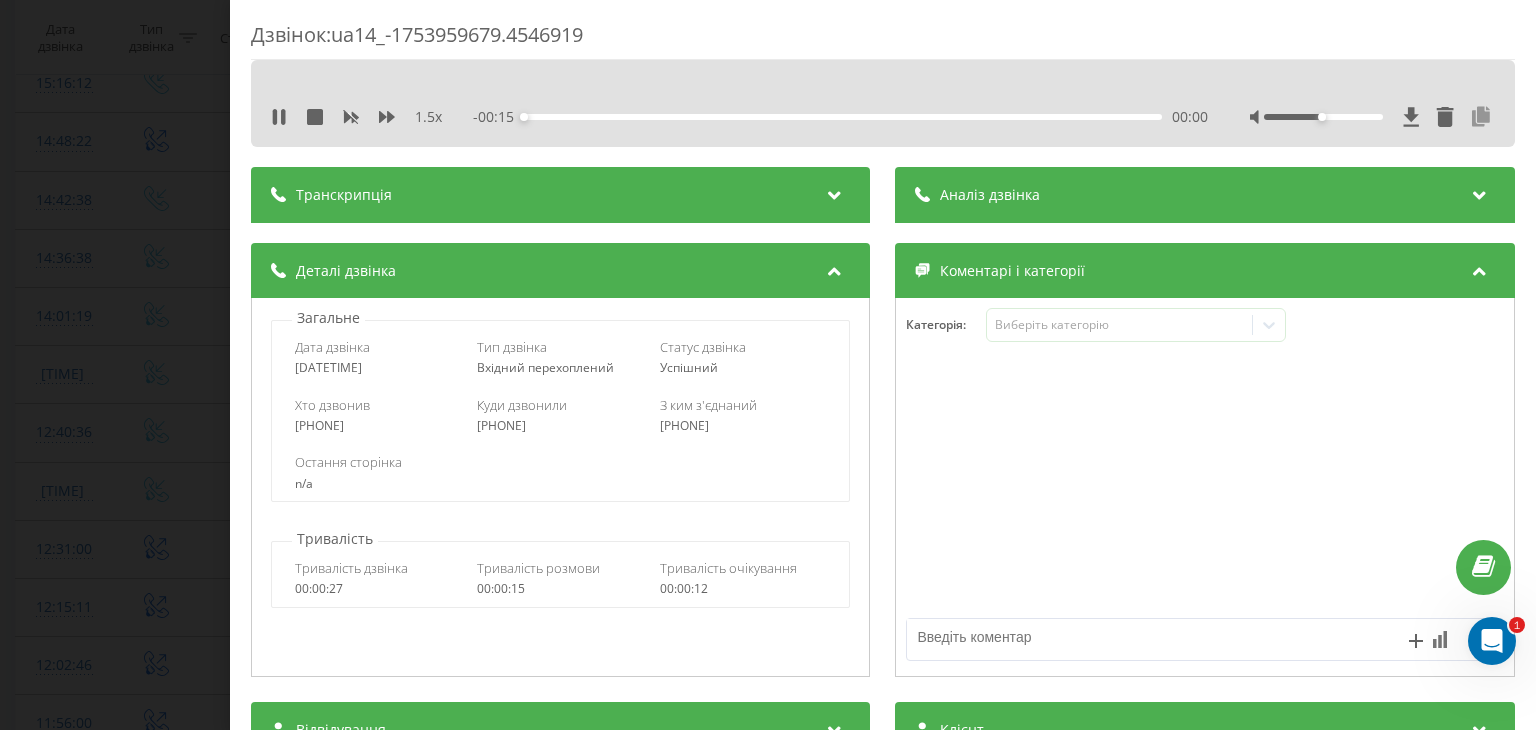 click at bounding box center [1482, 117] 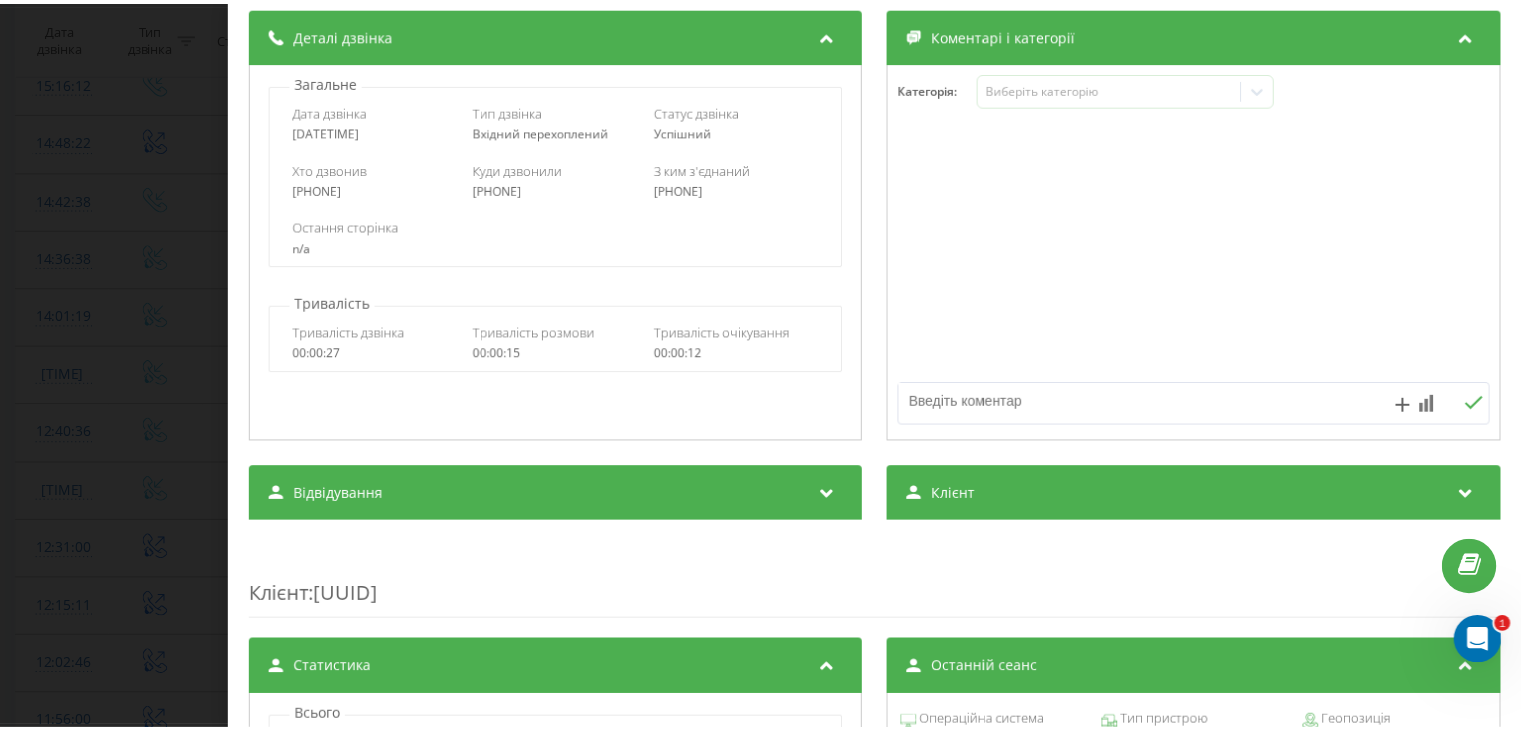scroll, scrollTop: 400, scrollLeft: 0, axis: vertical 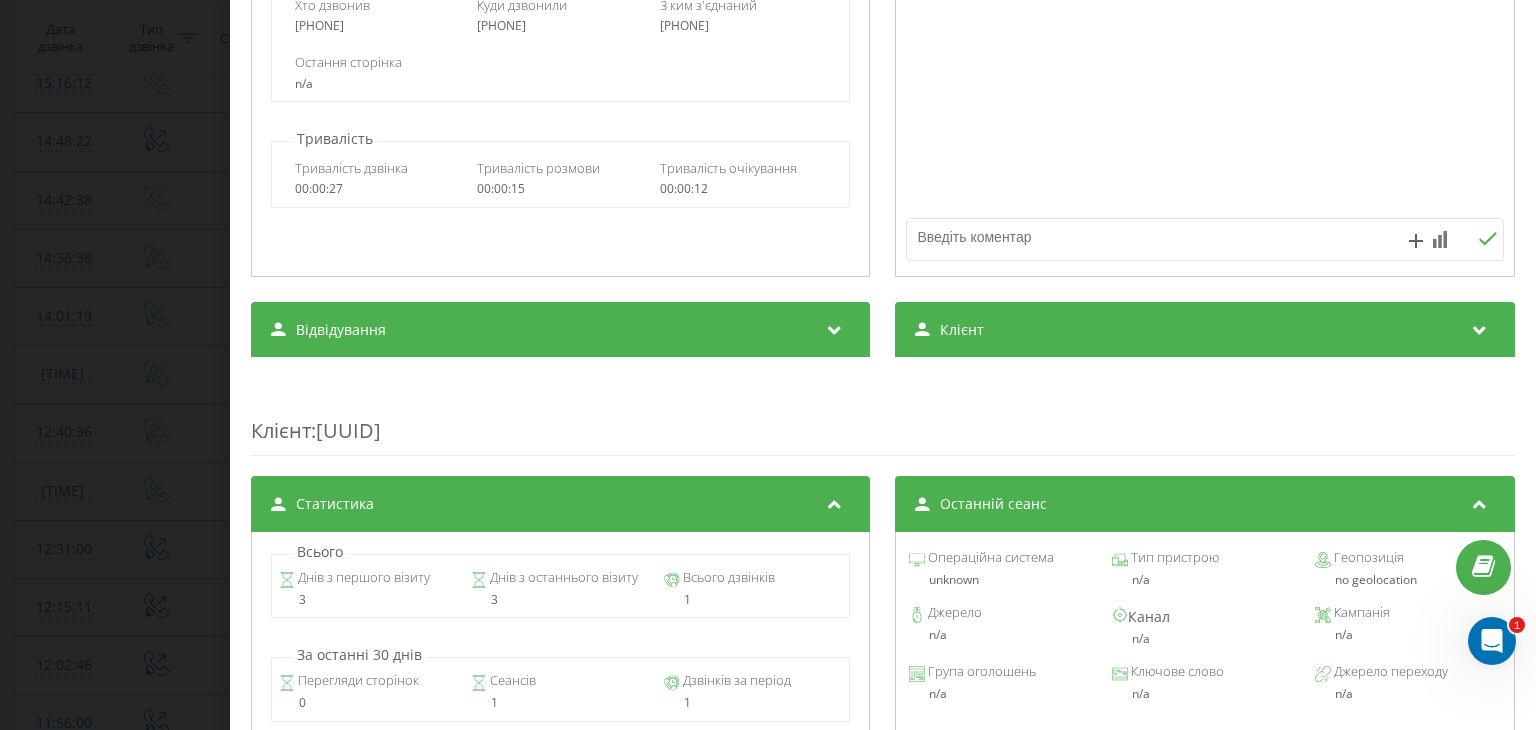 click on "Клієнт" at bounding box center (1205, 330) 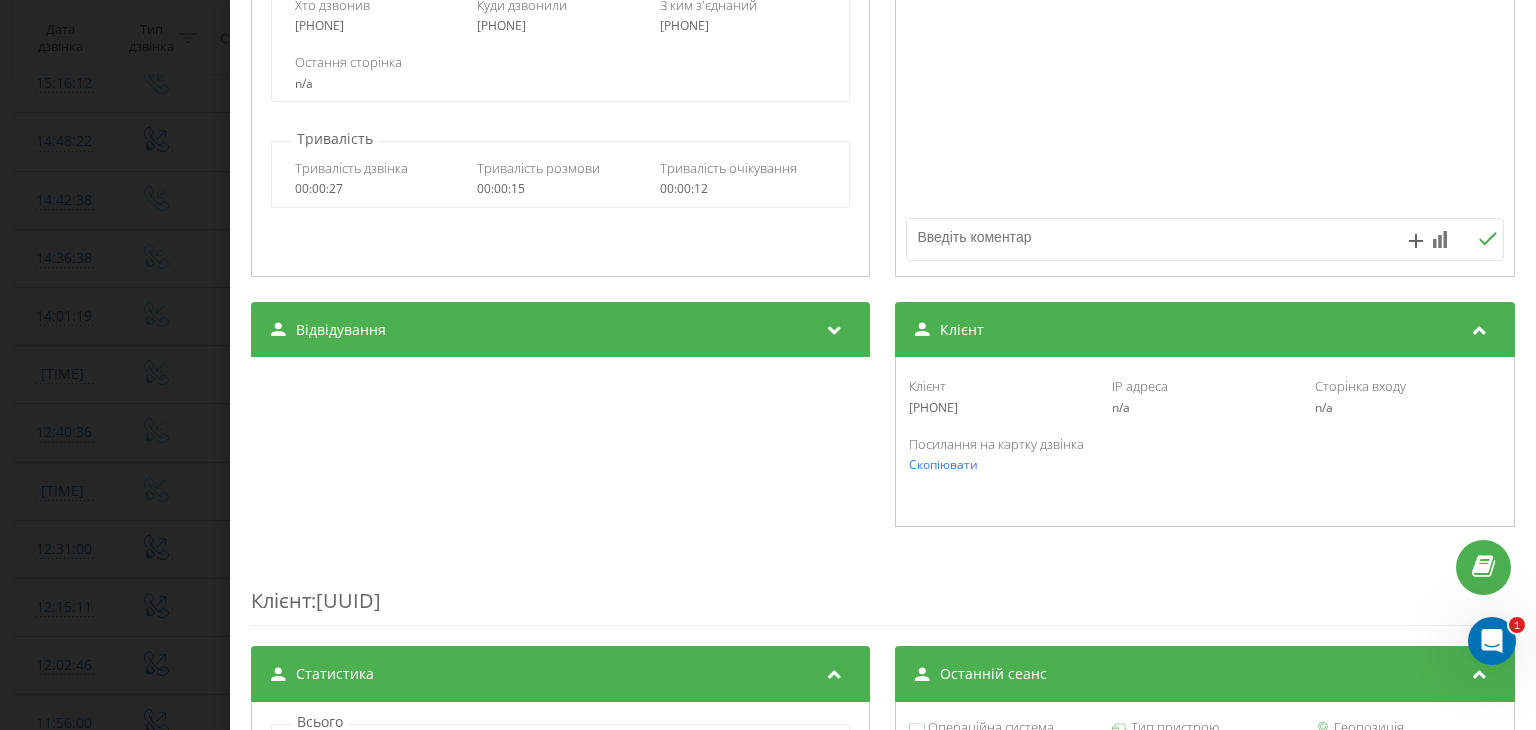 drag, startPoint x: 995, startPoint y: 404, endPoint x: 887, endPoint y: 415, distance: 108.55874 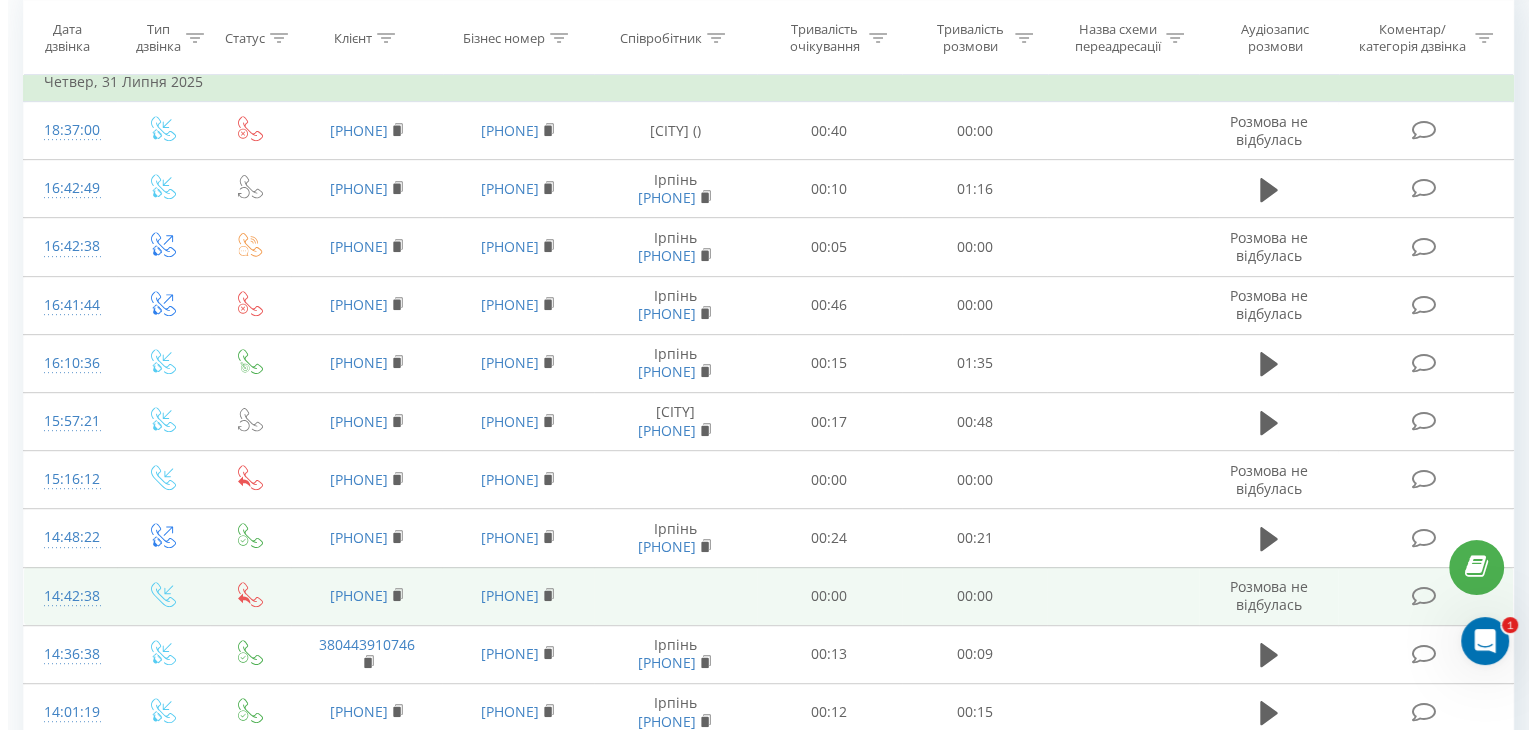 scroll, scrollTop: 874, scrollLeft: 0, axis: vertical 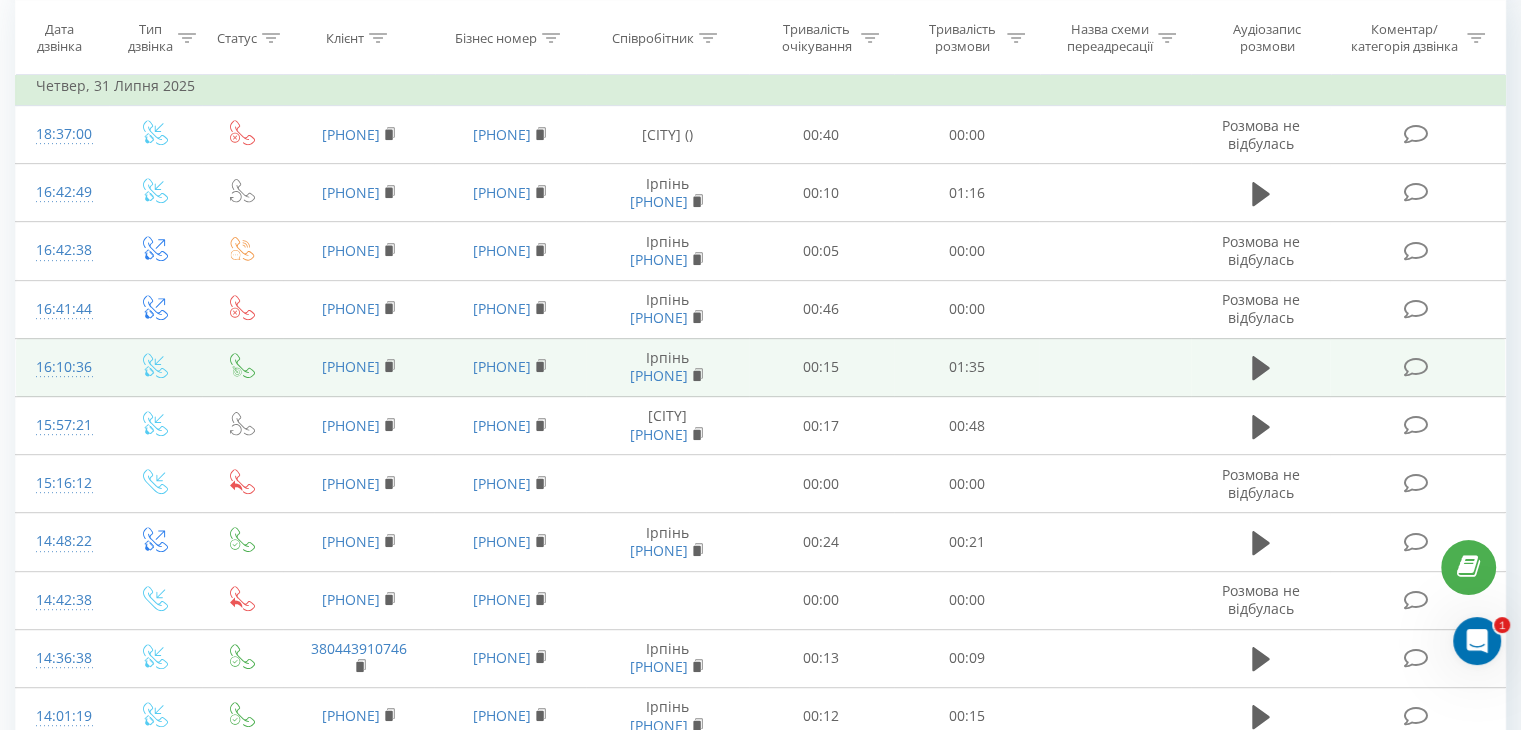 click on "16:10:36" at bounding box center [62, 367] 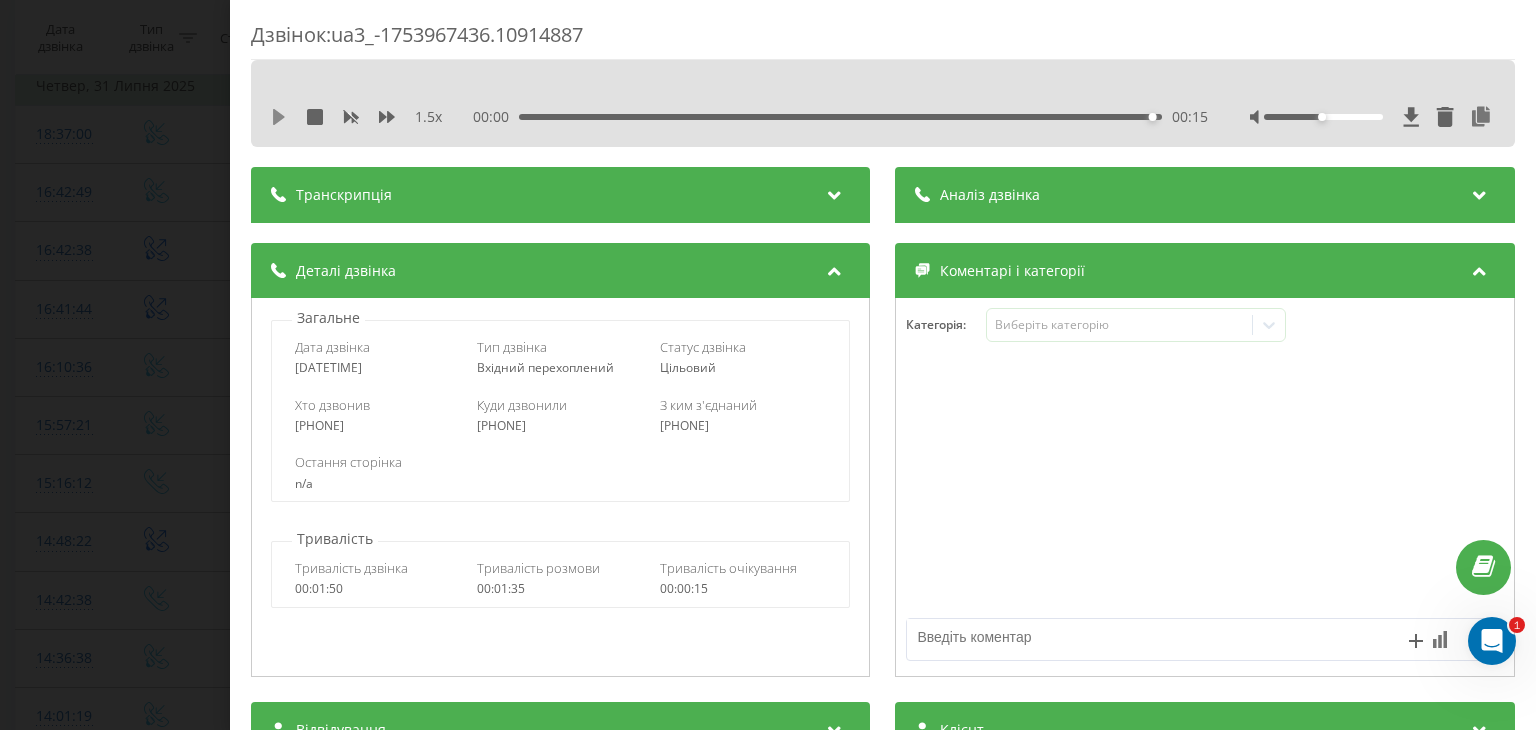 click 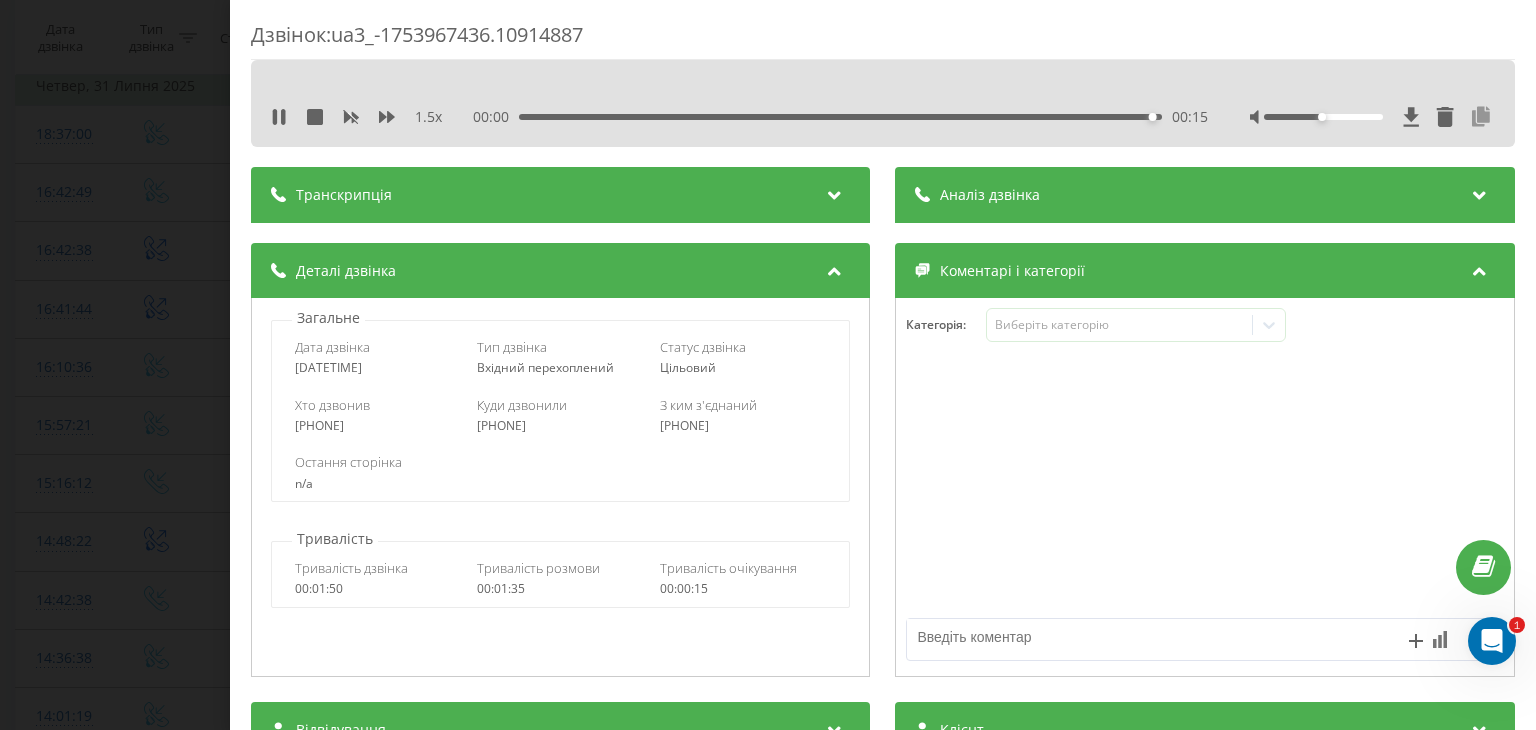 click at bounding box center [1482, 117] 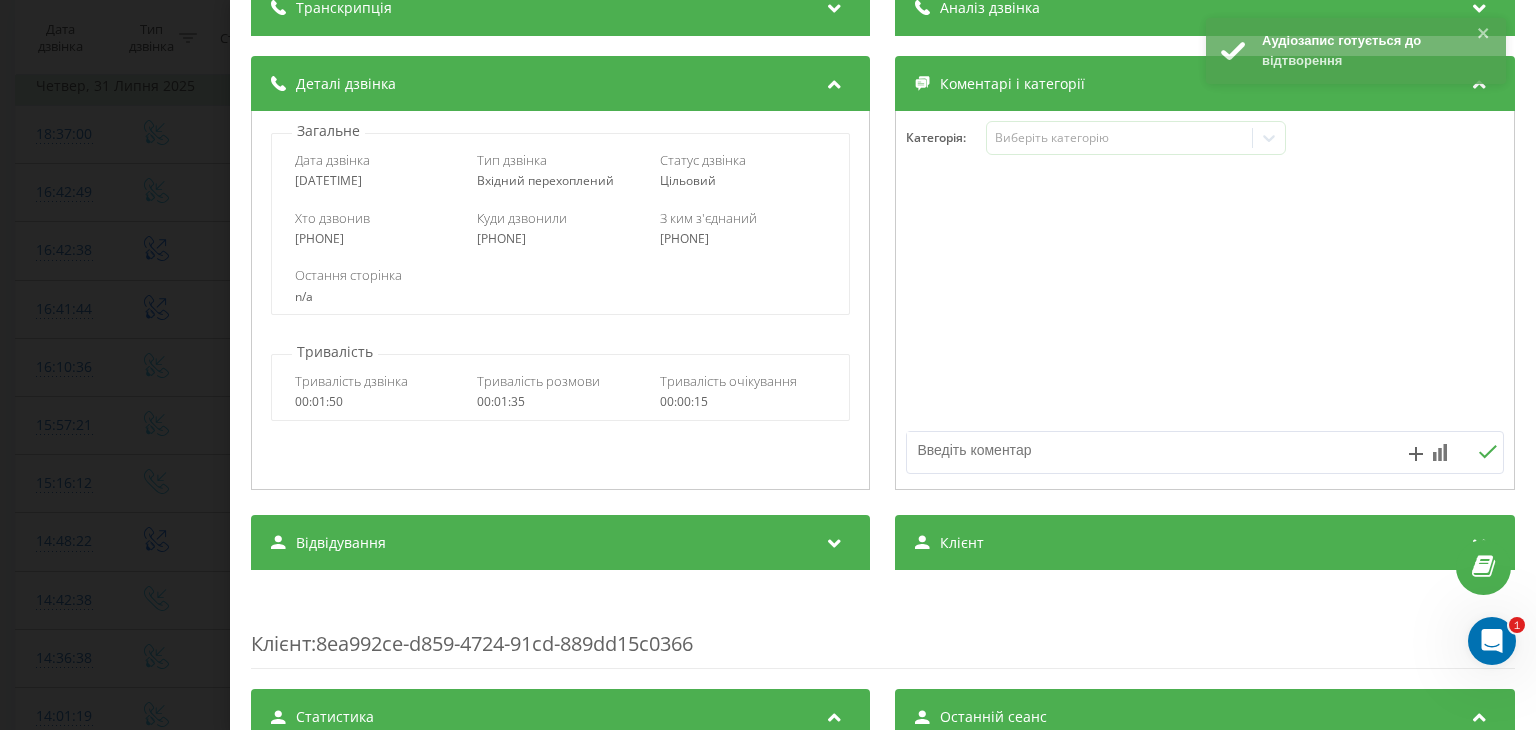 scroll, scrollTop: 300, scrollLeft: 0, axis: vertical 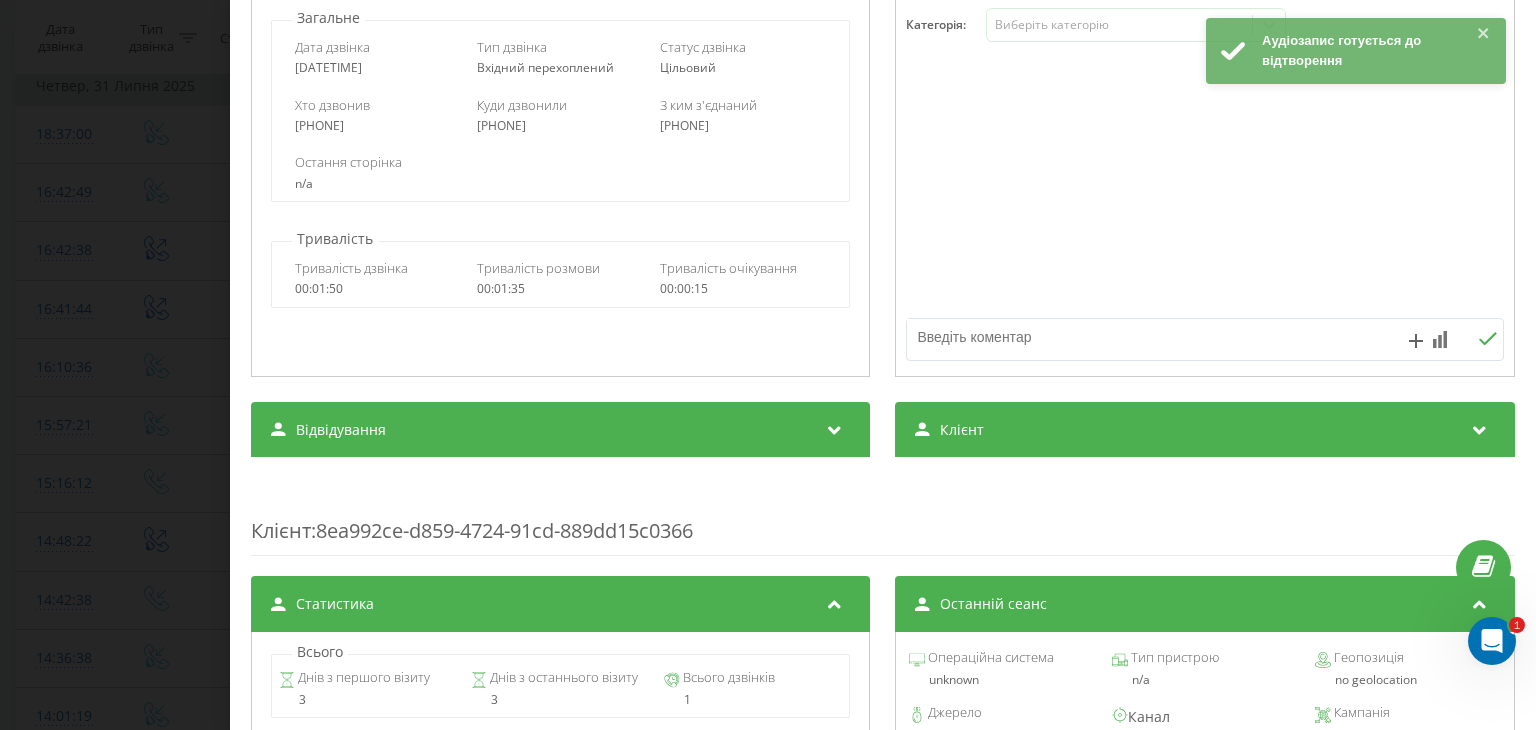 click on "Клієнт" at bounding box center [1205, 430] 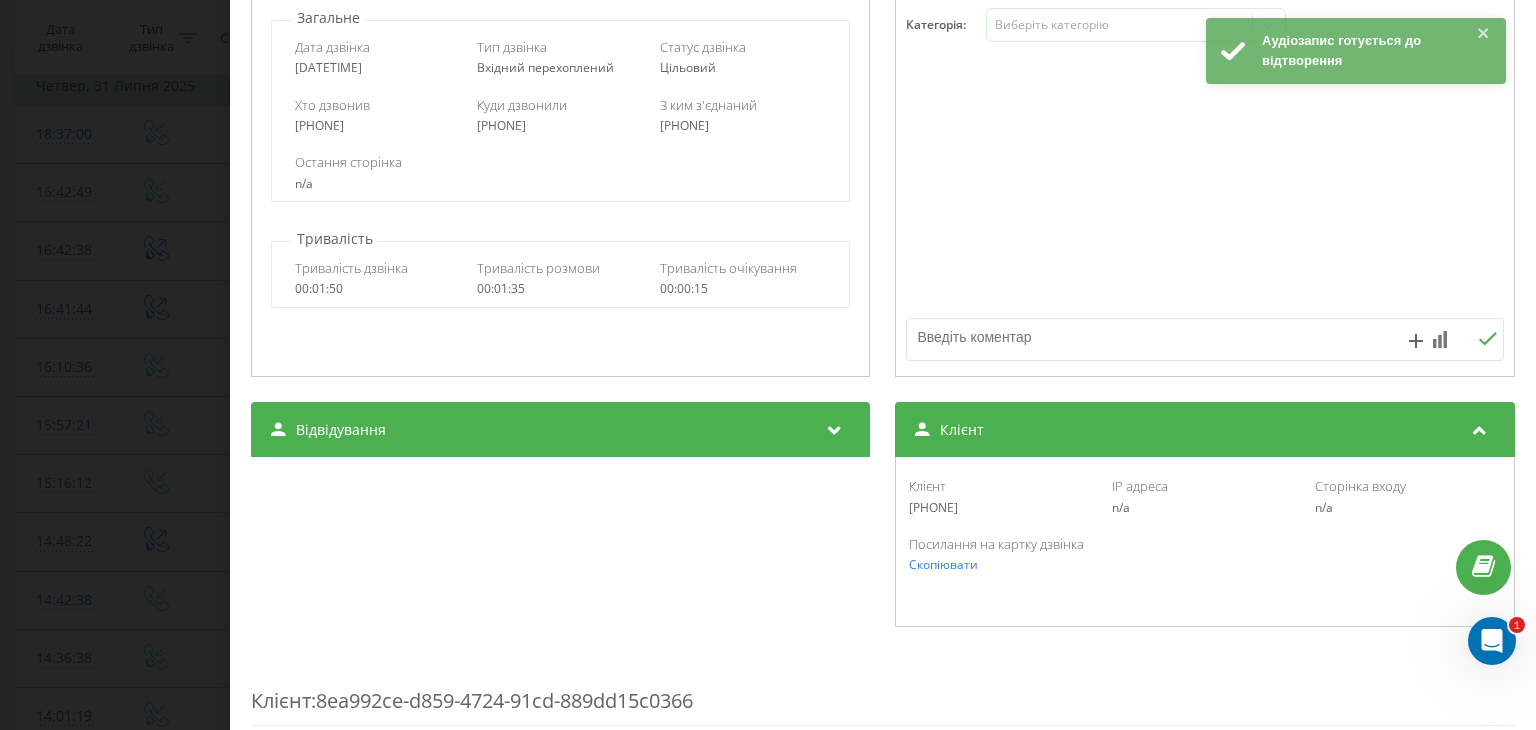 drag, startPoint x: 992, startPoint y: 505, endPoint x: 904, endPoint y: 512, distance: 88.27797 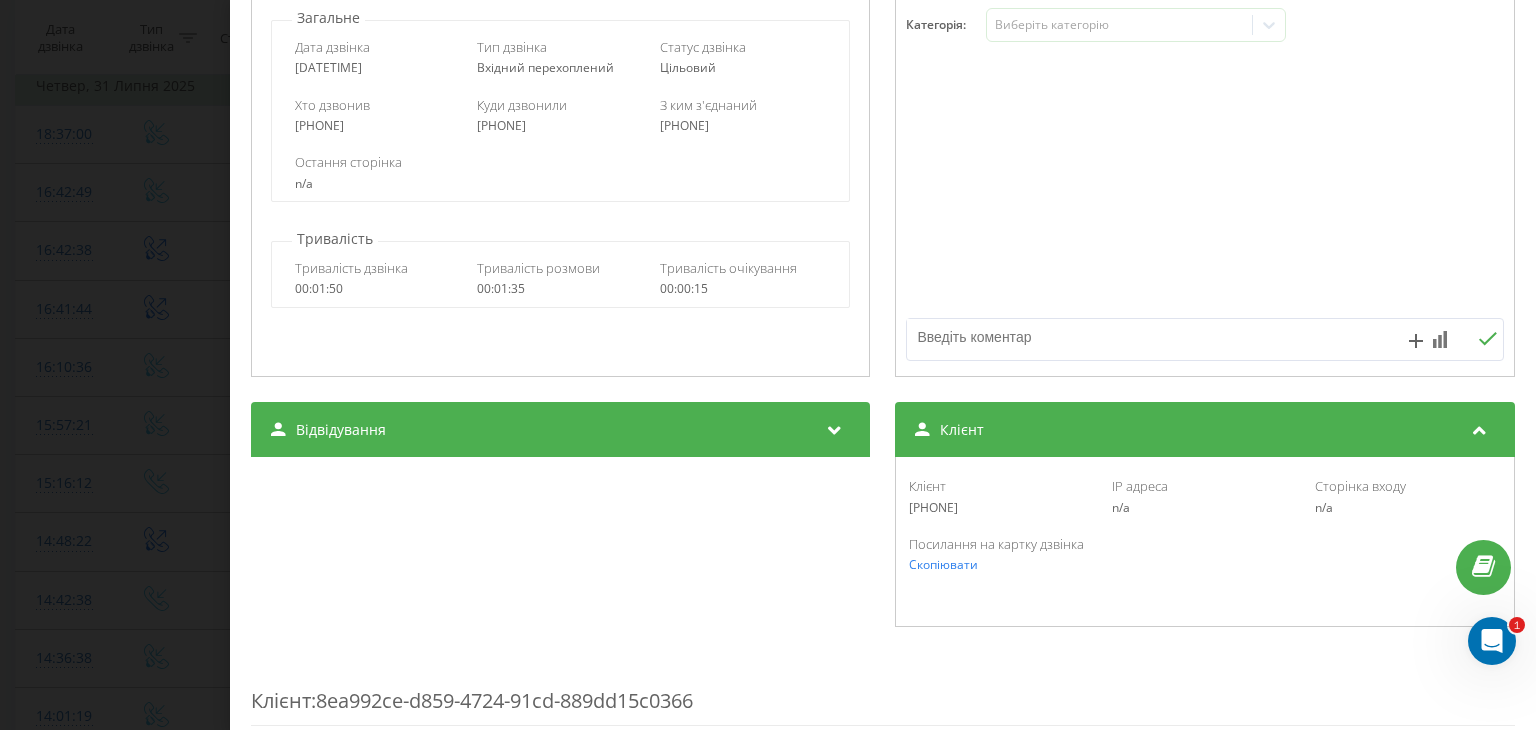 click at bounding box center (1205, 188) 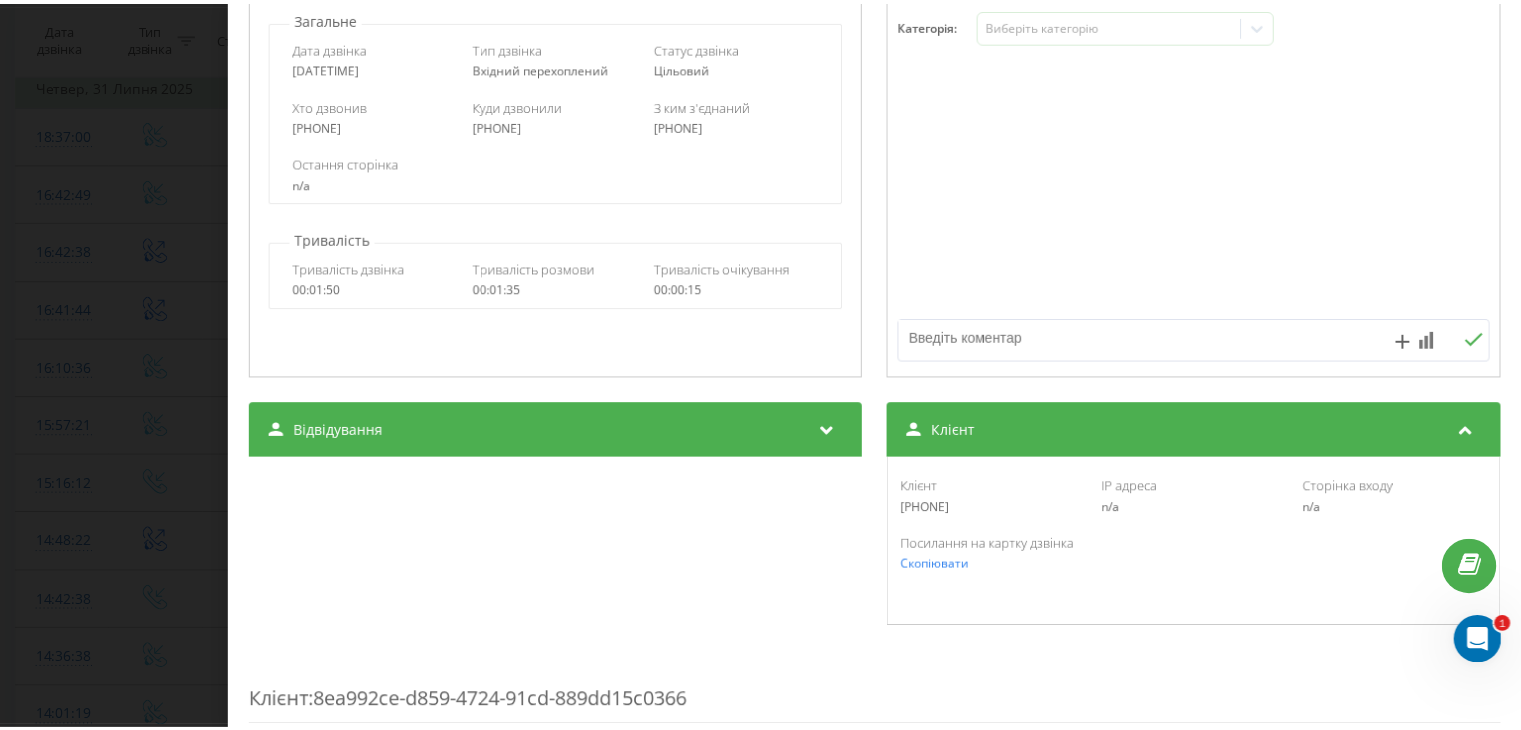 scroll, scrollTop: 0, scrollLeft: 0, axis: both 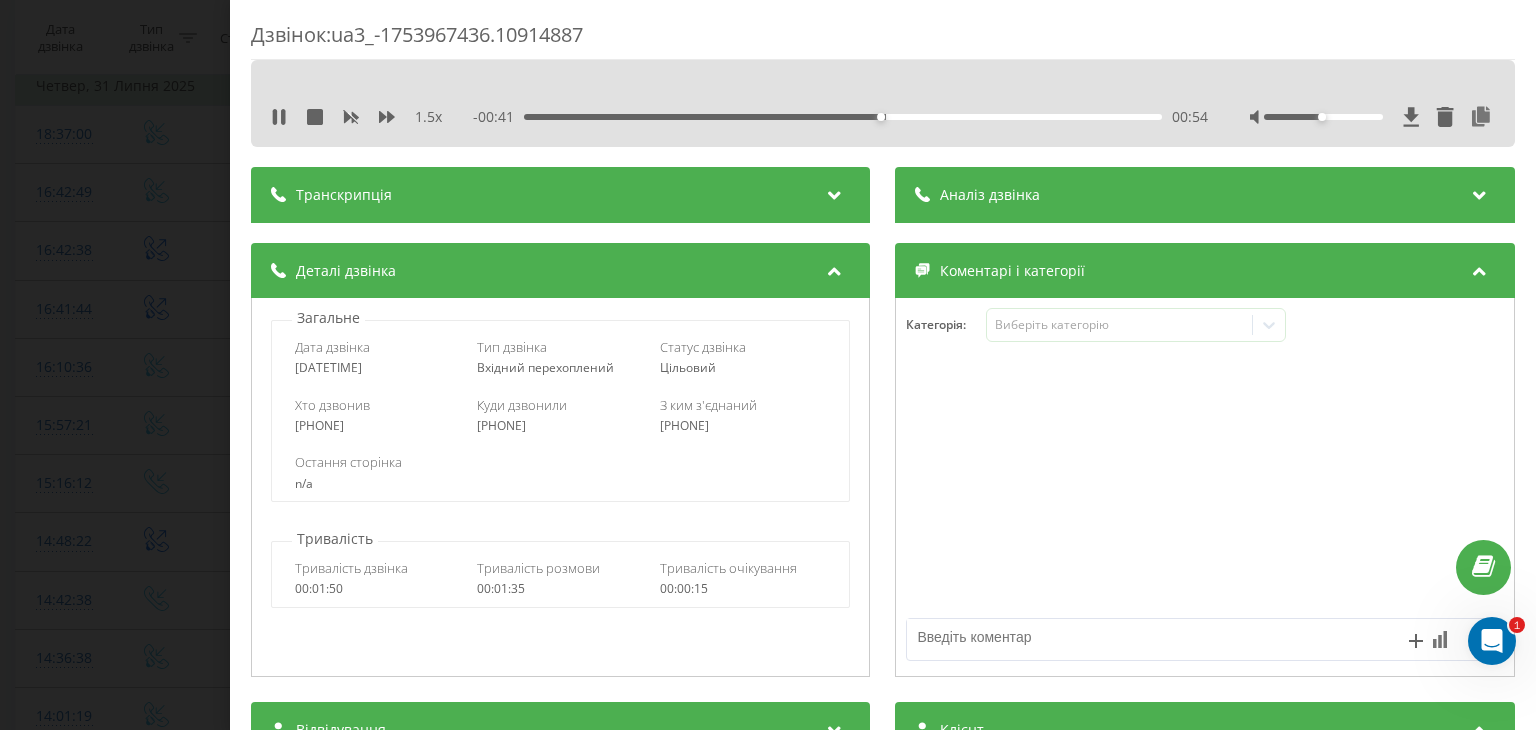 click on "- 00:41 00:54   00:54" at bounding box center (841, 117) 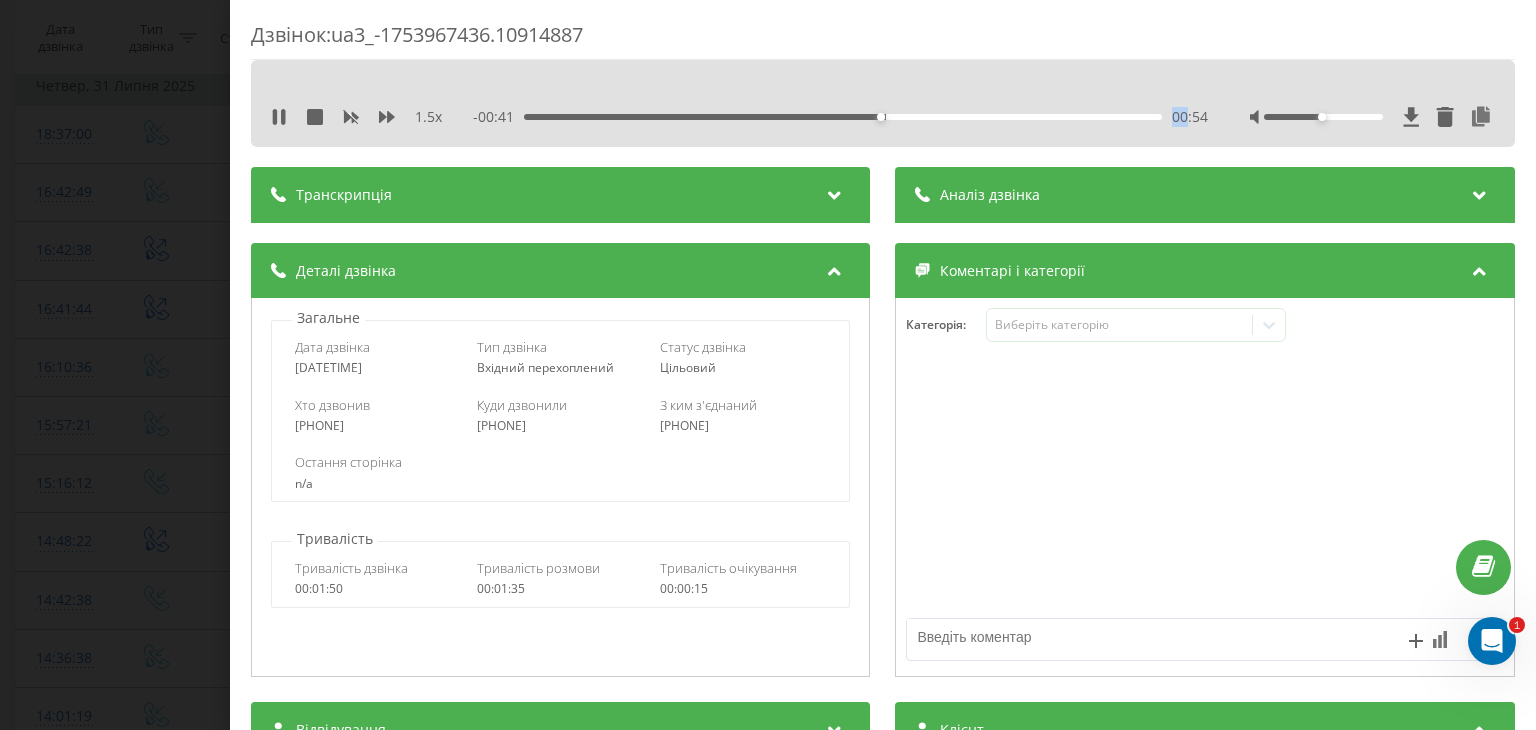 click on "- 00:41 00:54   00:54" at bounding box center [841, 117] 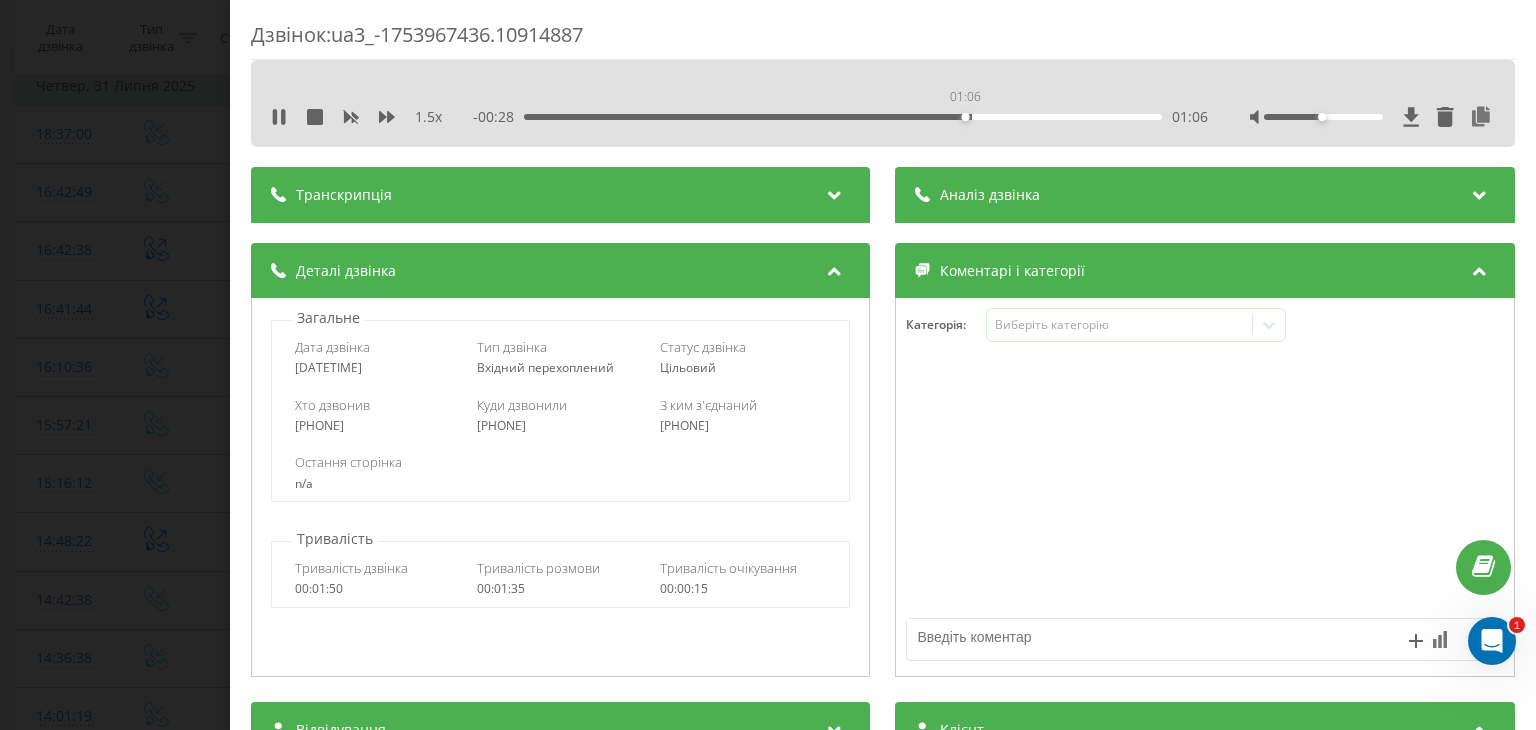 click on "01:06" at bounding box center (843, 117) 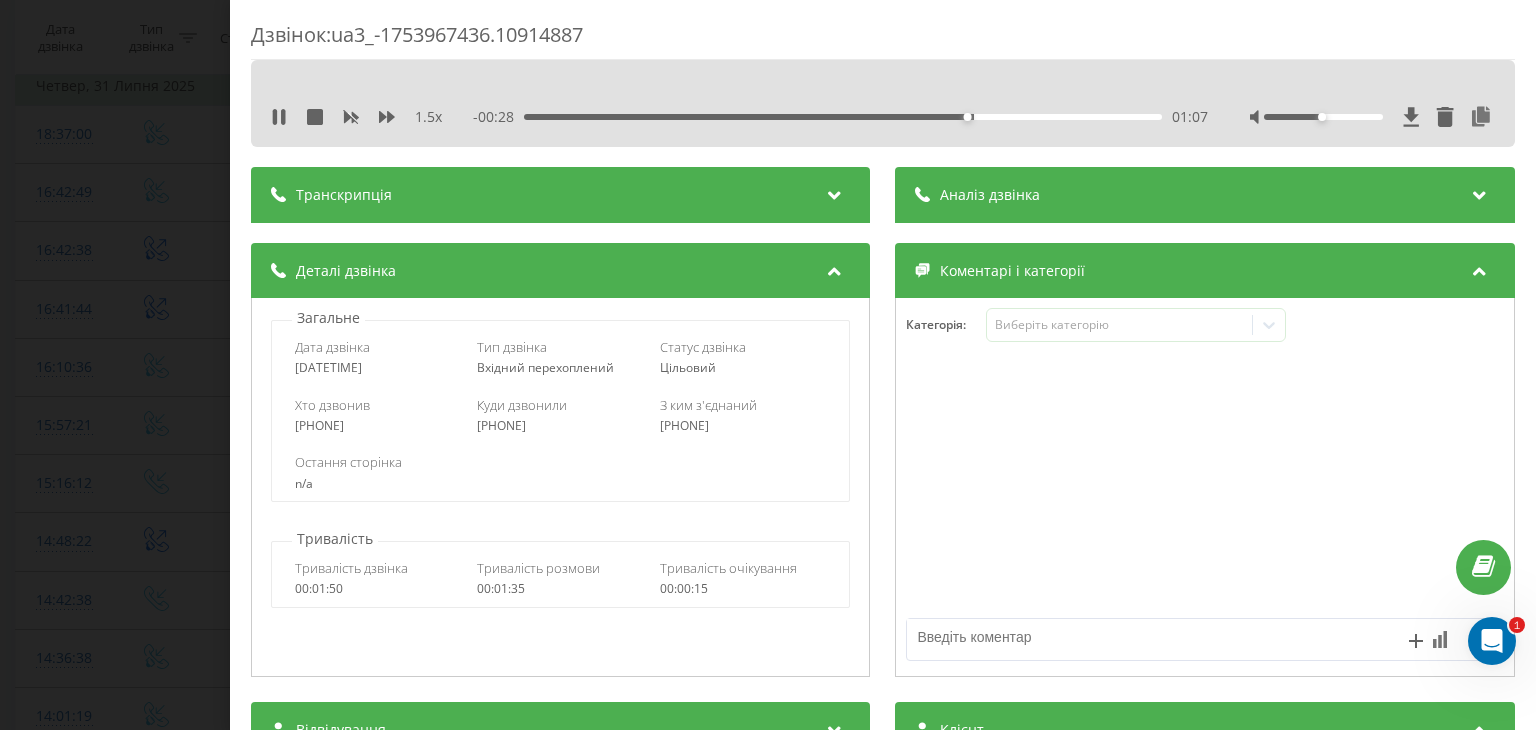 click on "01:07" at bounding box center (843, 117) 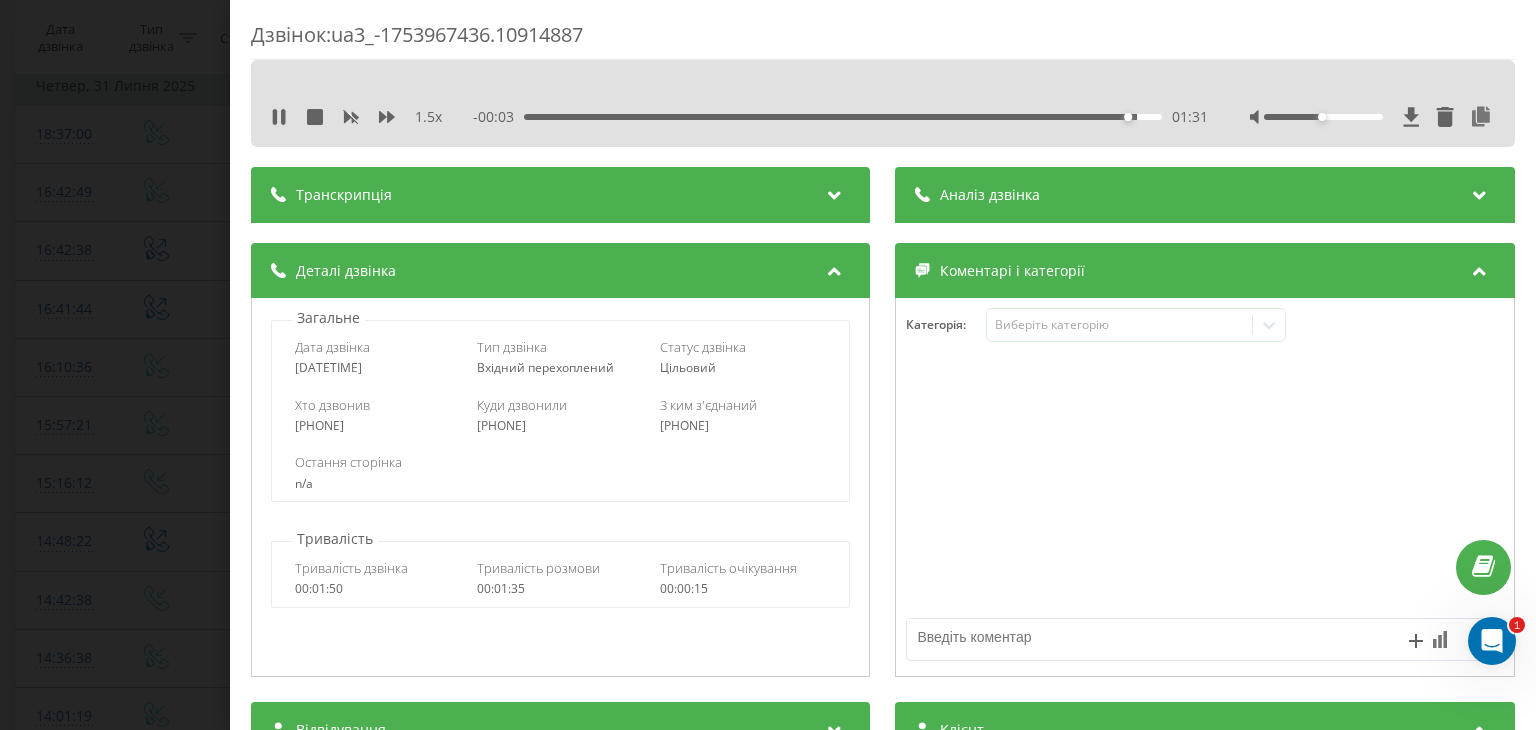 click on "Дзвінок :  ua3_-1753967436.10914887   1.5 x  - 00:03 01:31   01:31   Транскрипція Для AI-аналізу майбутніх дзвінків  налаштуйте та активуйте профіль на сторінці . Якщо профіль вже є і дзвінок відповідає його умовам, оновіть сторінку через 10 хвилин - AI аналізує поточний дзвінок. Аналіз дзвінка Для AI-аналізу майбутніх дзвінків  налаштуйте та активуйте профіль на сторінці . Якщо профіль вже є і дзвінок відповідає його умовам, оновіть сторінку через 10 хвилин - AI аналізує поточний дзвінок. Деталі дзвінка Загальне Дата дзвінка [DATE] [TIME] Тип дзвінка Вхідний перехоплений Статус дзвінка n/a" at bounding box center [768, 365] 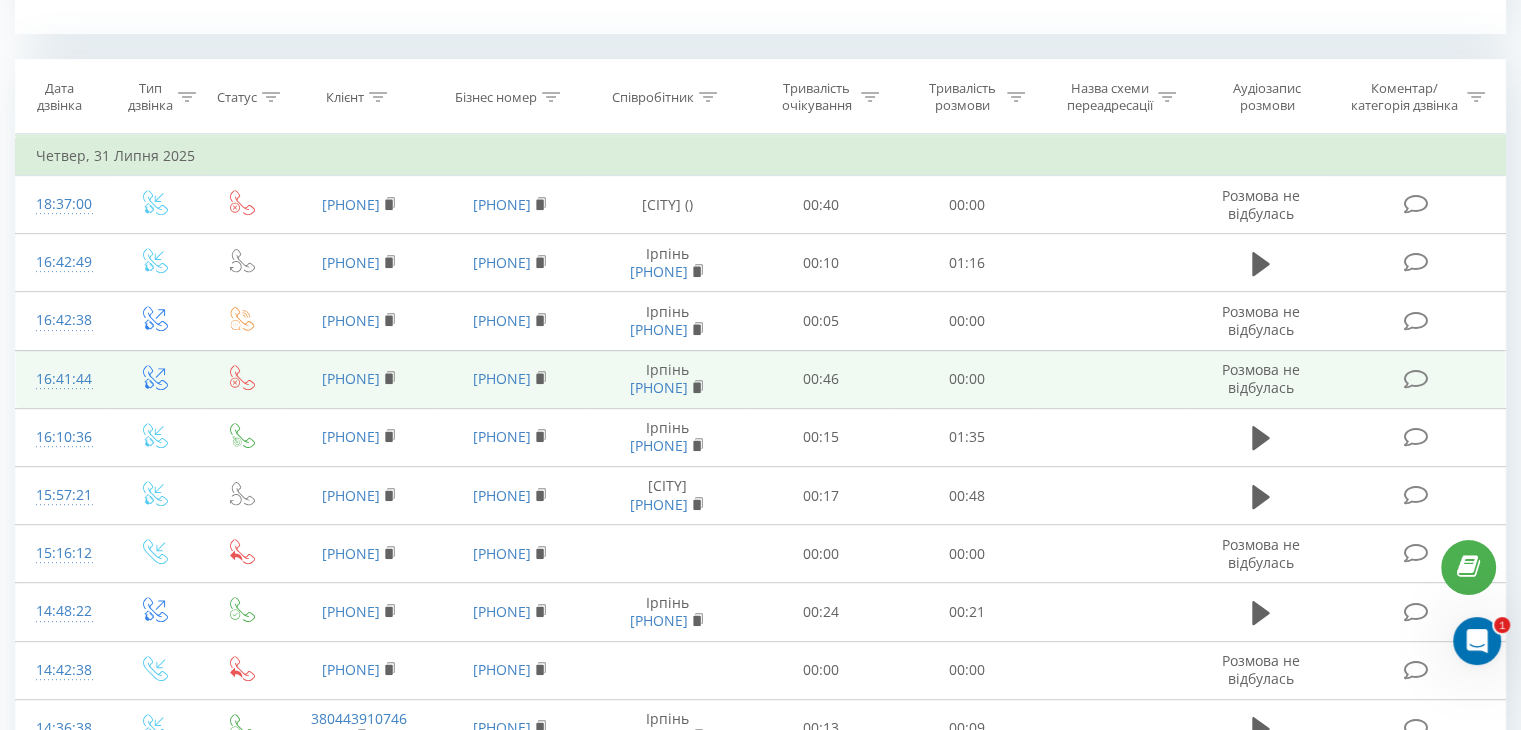 scroll, scrollTop: 774, scrollLeft: 0, axis: vertical 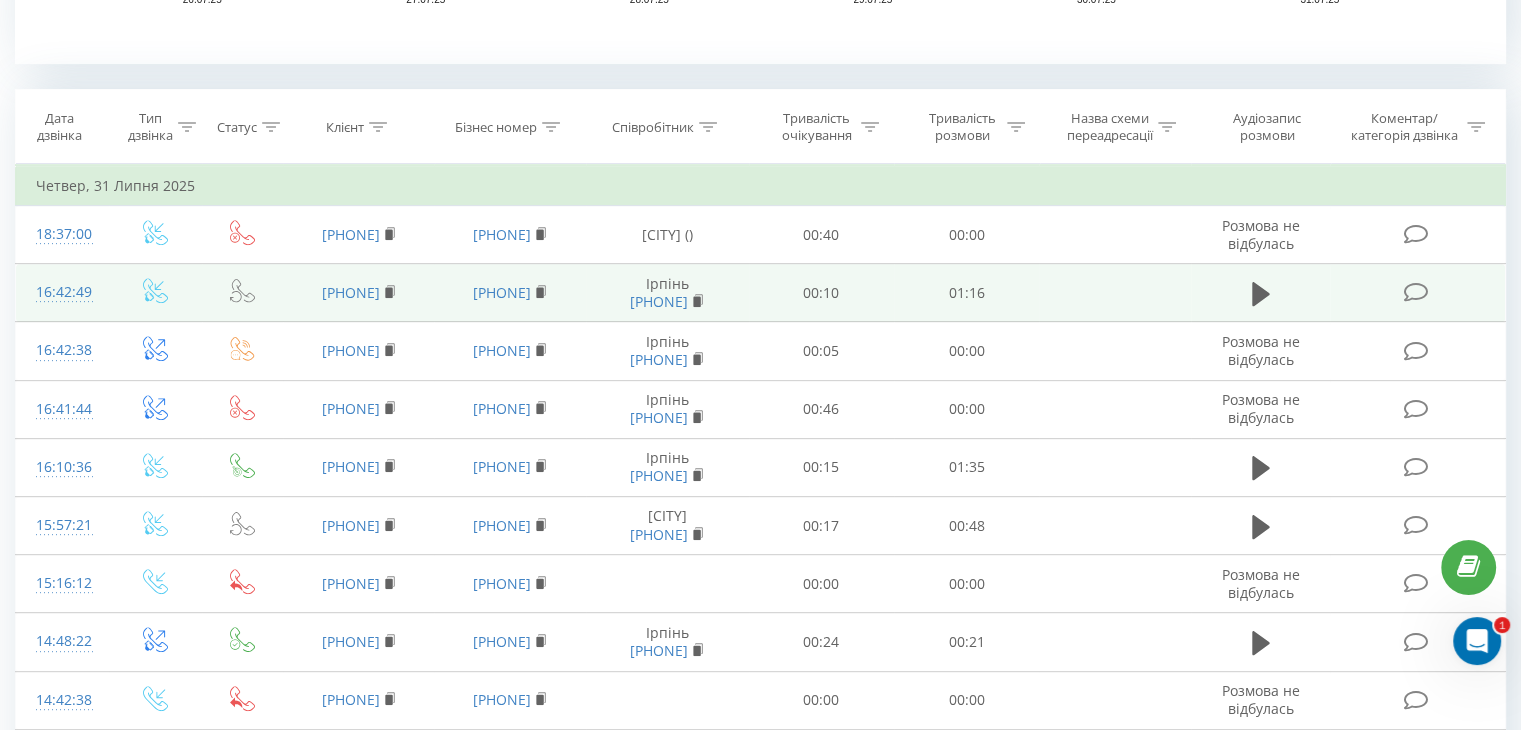 click at bounding box center (155, 293) 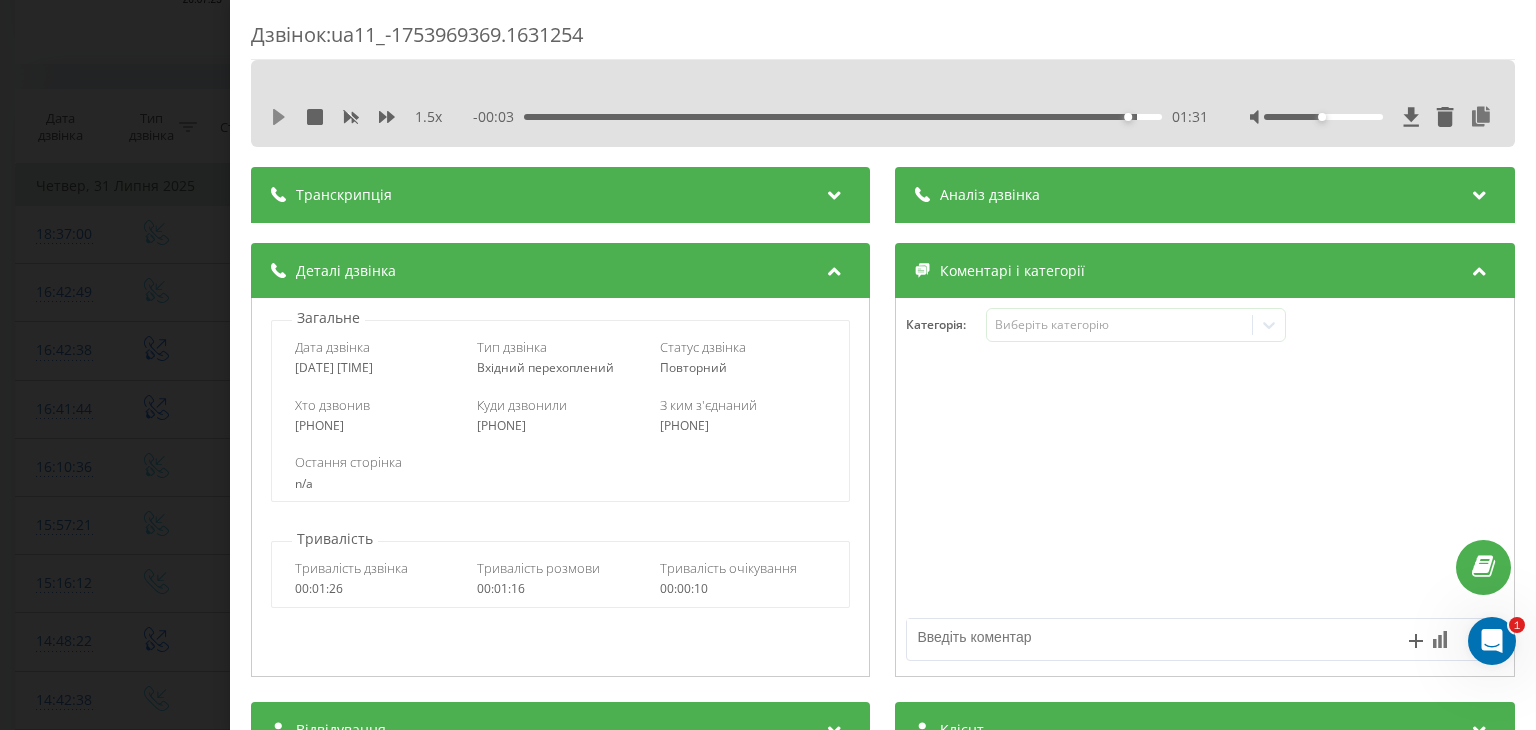 click 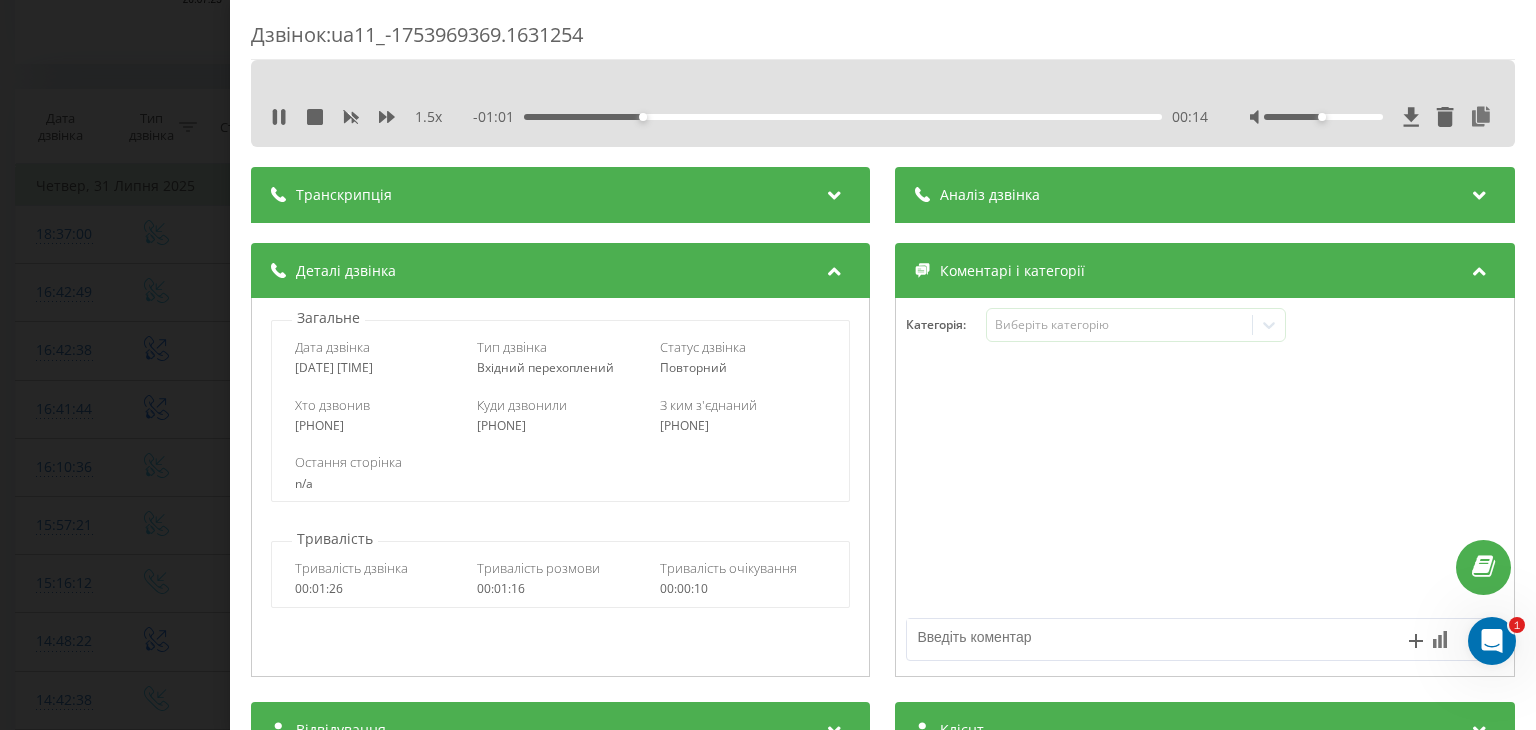 click on "Дзвінок :  ua11_-1753969369.1631254   1.5 x  - 01:01 00:14   00:14   Транскрипція Для AI-аналізу майбутніх дзвінків  налаштуйте та активуйте профіль на сторінці . Якщо профіль вже є і дзвінок відповідає його умовам, оновіть сторінку через 10 хвилин - AI аналізує поточний дзвінок. Аналіз дзвінка Для AI-аналізу майбутніх дзвінків  налаштуйте та активуйте профіль на сторінці . Якщо профіль вже є і дзвінок відповідає його умовам, оновіть сторінку через 10 хвилин - AI аналізує поточний дзвінок. Деталі дзвінка Загальне Дата дзвінка [DATE] [TIME] Тип дзвінка Вхідний перехоплений Статус дзвінка n/a" at bounding box center [768, 365] 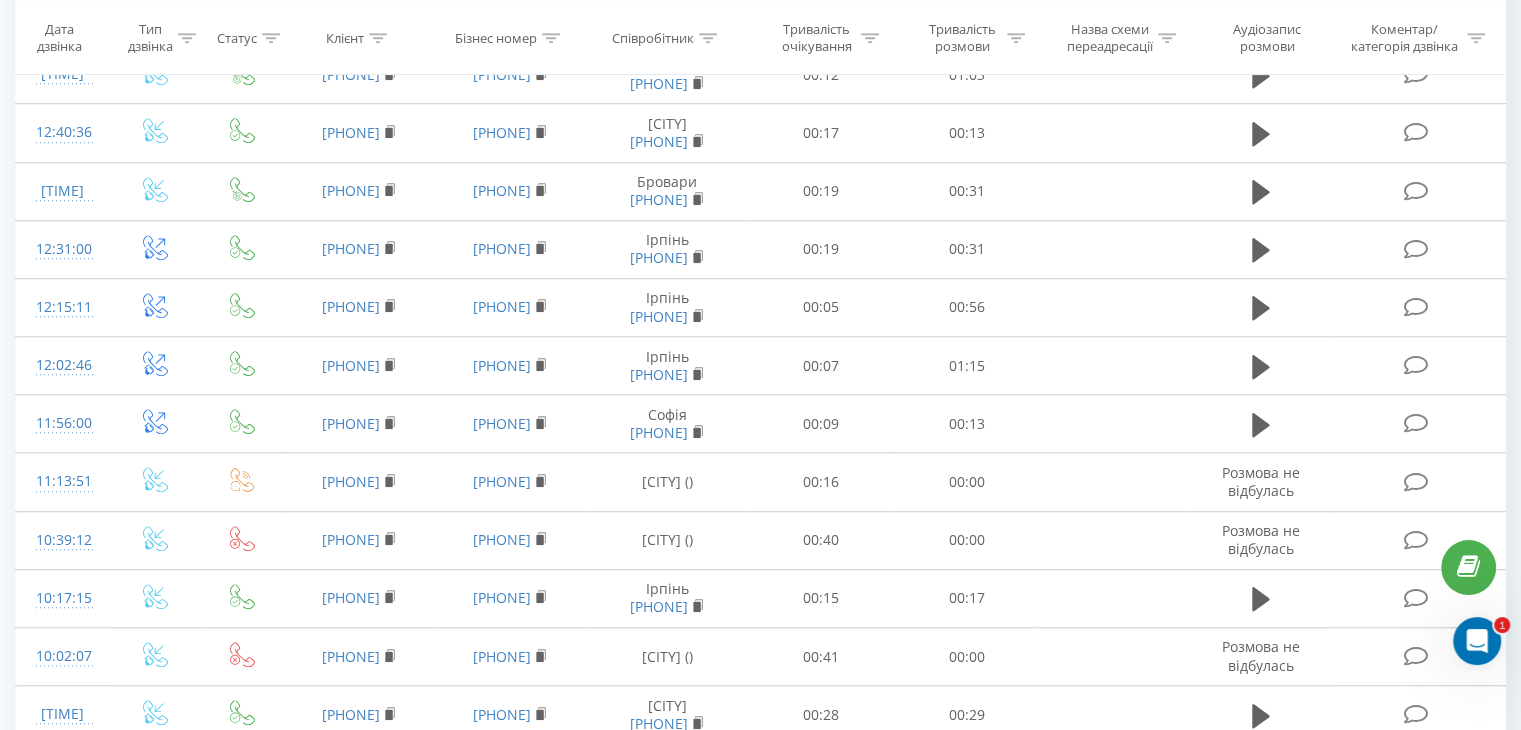 scroll, scrollTop: 1774, scrollLeft: 0, axis: vertical 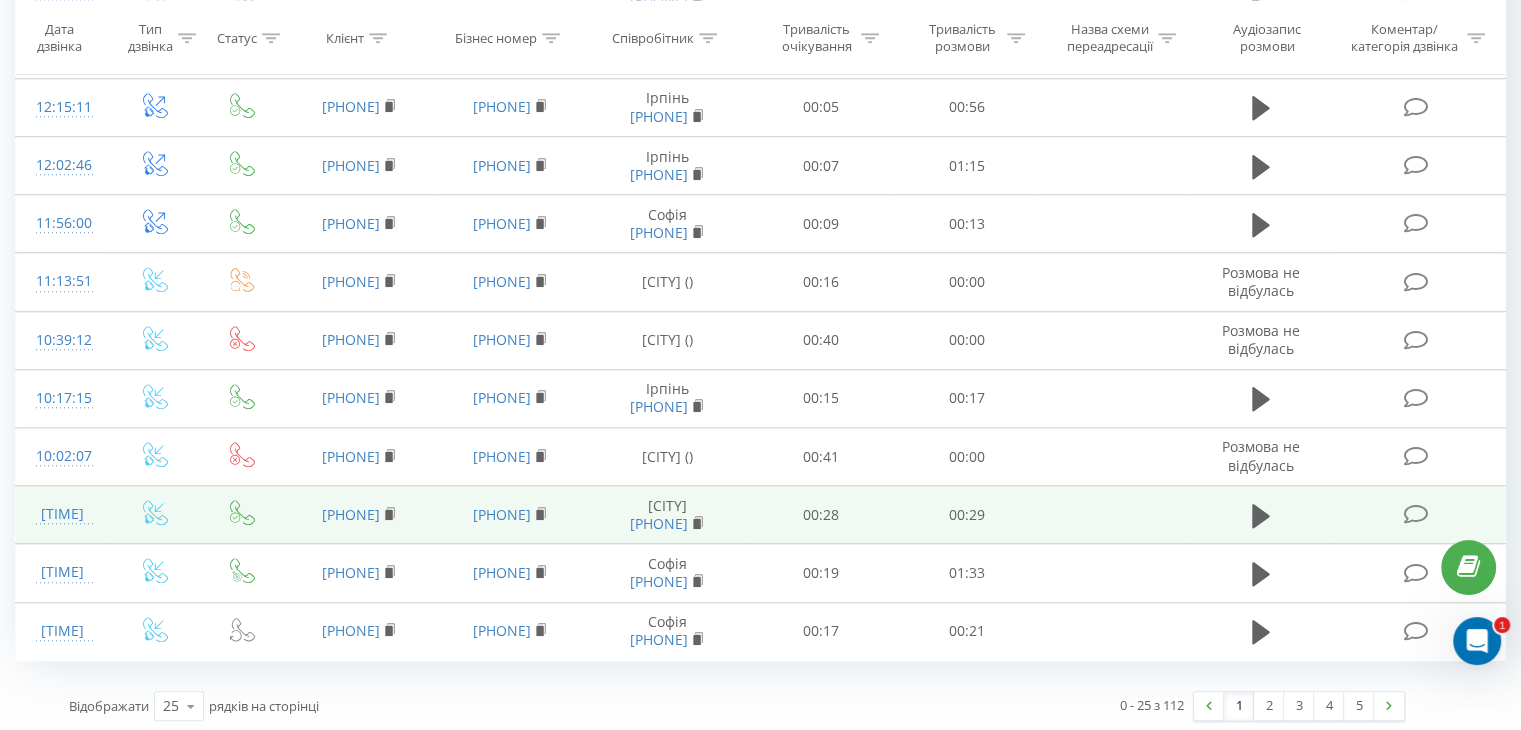 click on "[TIME]" at bounding box center [62, 515] 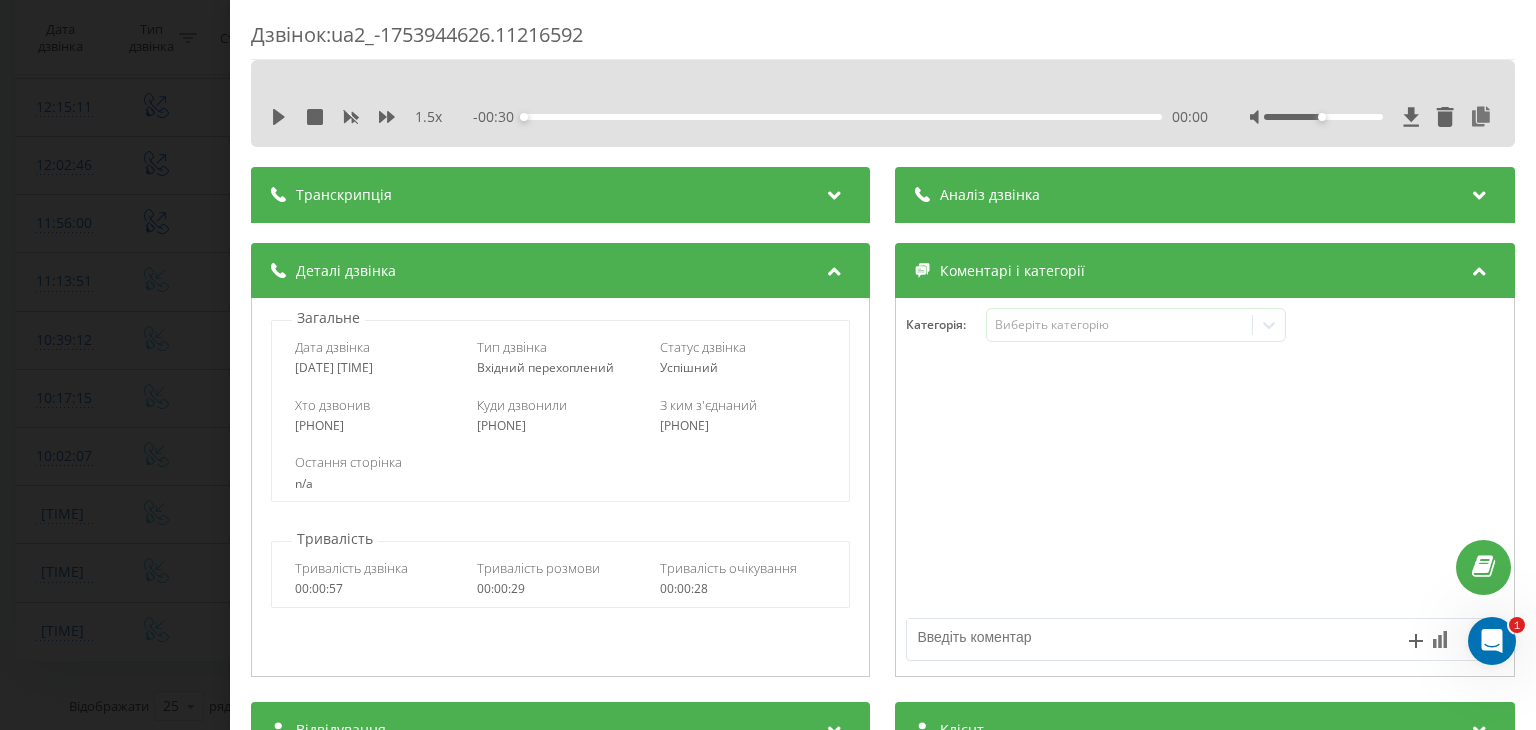 click on "Дзвінок :  ua2_-1753944626.11216592   1.5 x  - 00:30 00:00   00:00   Транскрипція Для AI-аналізу майбутніх дзвінків  налаштуйте та активуйте профіль на сторінці . Якщо профіль вже є і дзвінок відповідає його умовам, оновіть сторінку через 10 хвилин - AI аналізує поточний дзвінок. Аналіз дзвінка Для AI-аналізу майбутніх дзвінків  налаштуйте та активуйте профіль на сторінці . Якщо профіль вже є і дзвінок відповідає його умовам, оновіть сторінку через 10 хвилин - AI аналізує поточний дзвінок. Деталі дзвінка Загальне Дата дзвінка [DATE] [TIME] Тип дзвінка Вхідний перехоплений Статус дзвінка n/a" at bounding box center [768, 365] 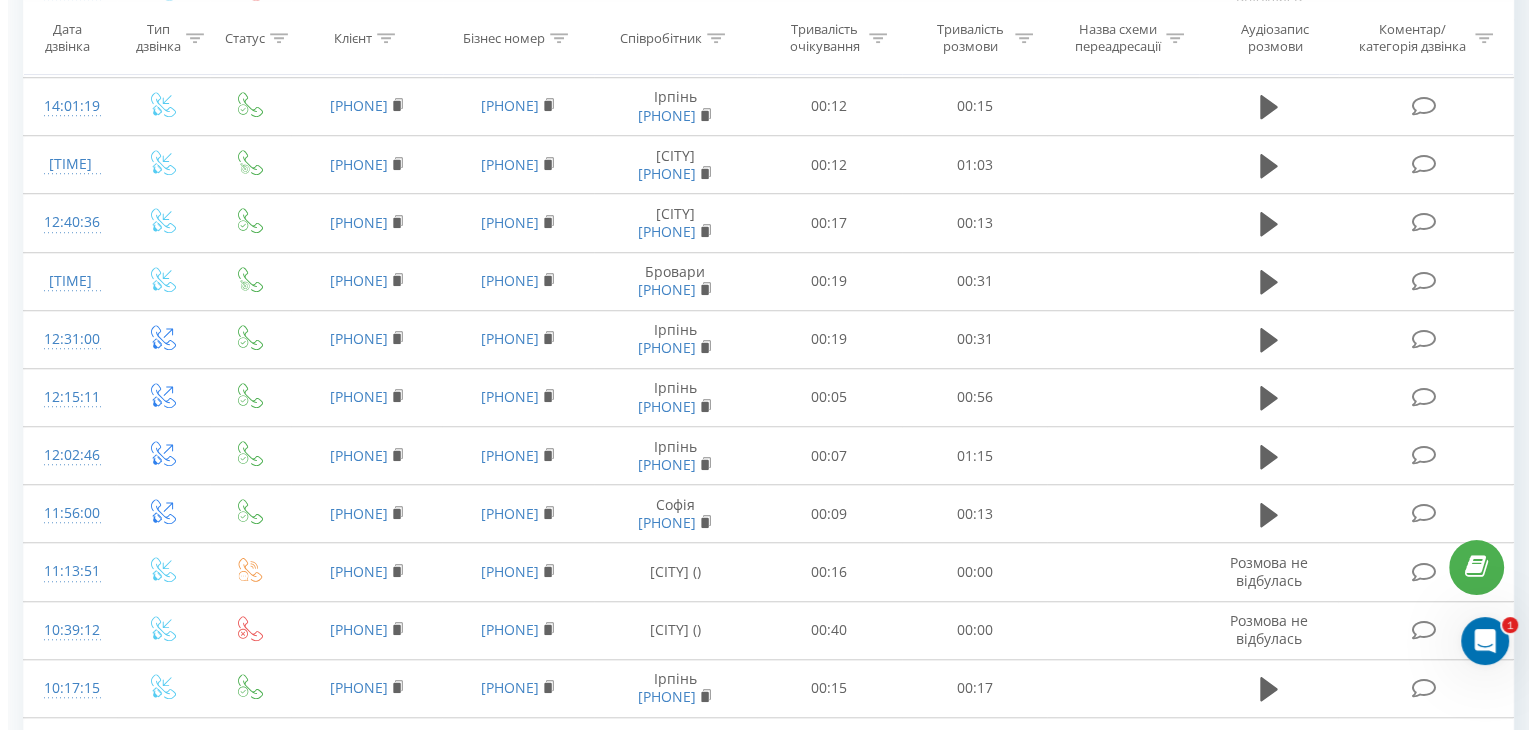 scroll, scrollTop: 1374, scrollLeft: 0, axis: vertical 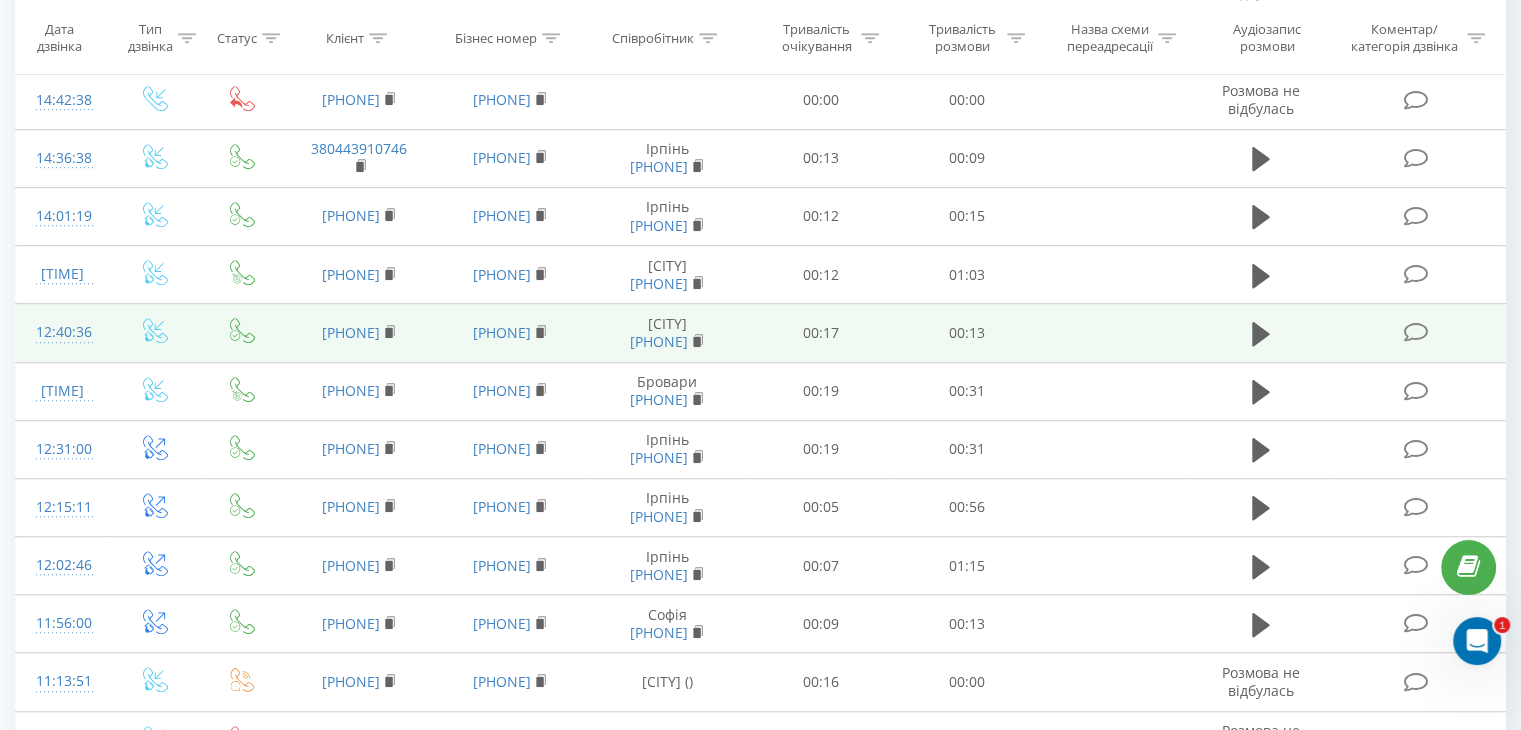 click on "12:40:36" at bounding box center (62, 333) 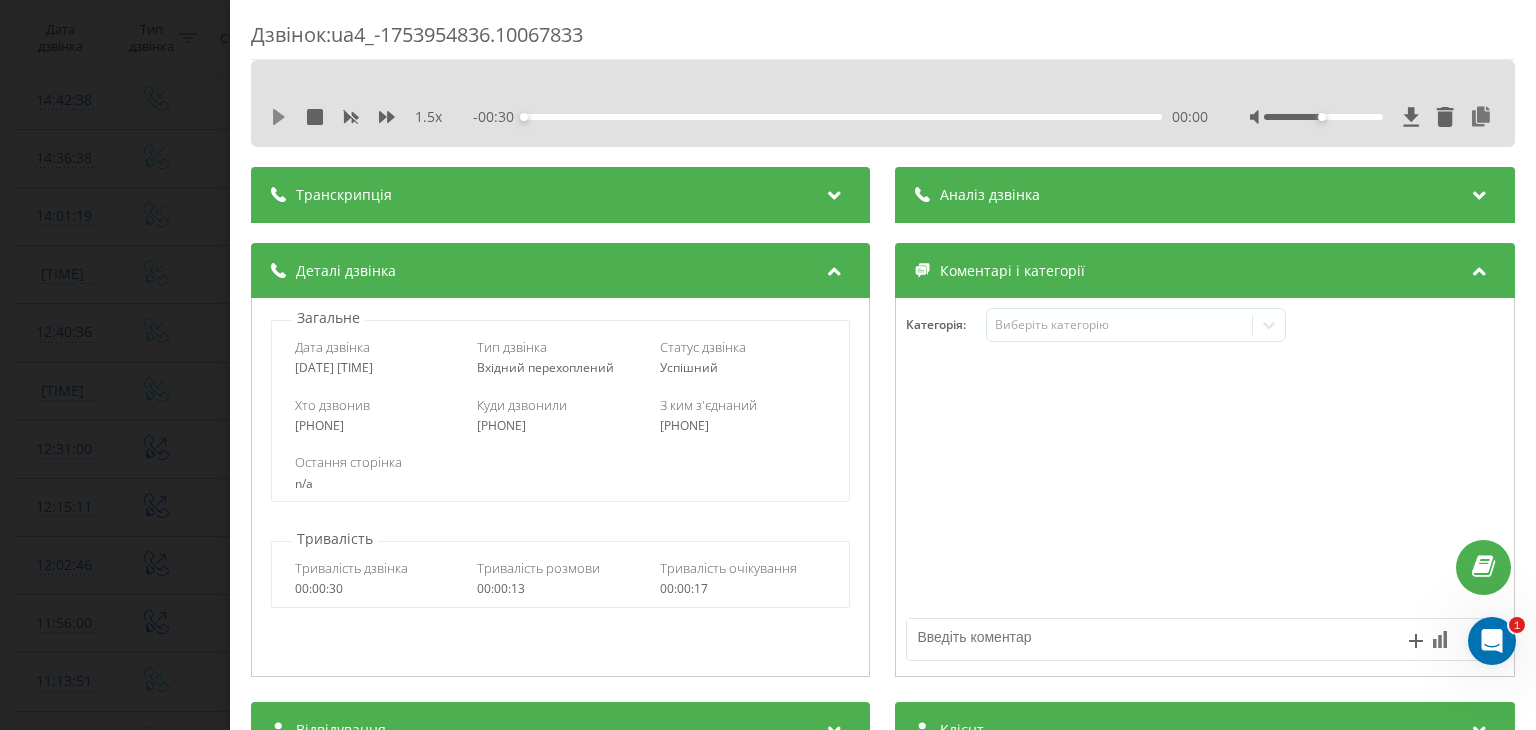 click 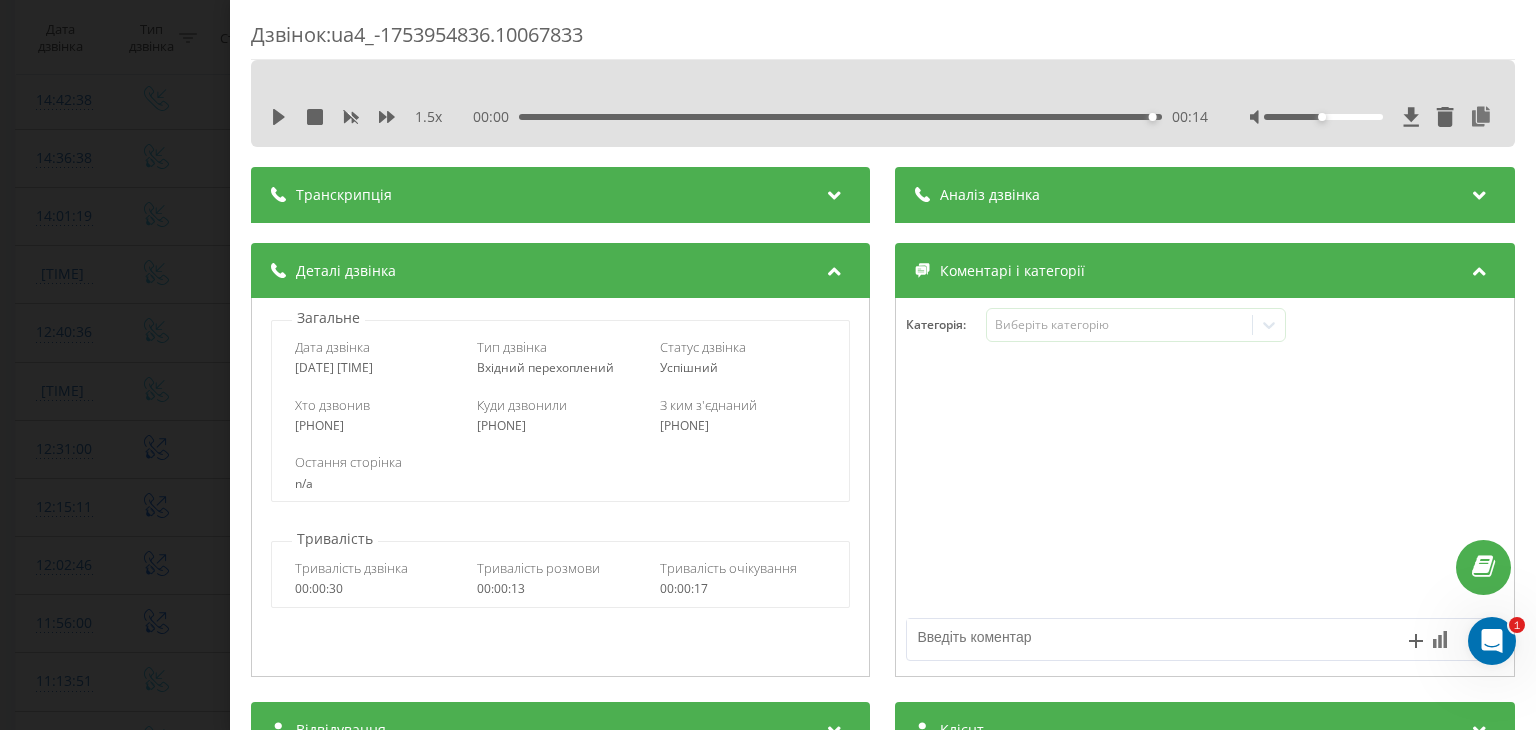 click at bounding box center (1449, 117) 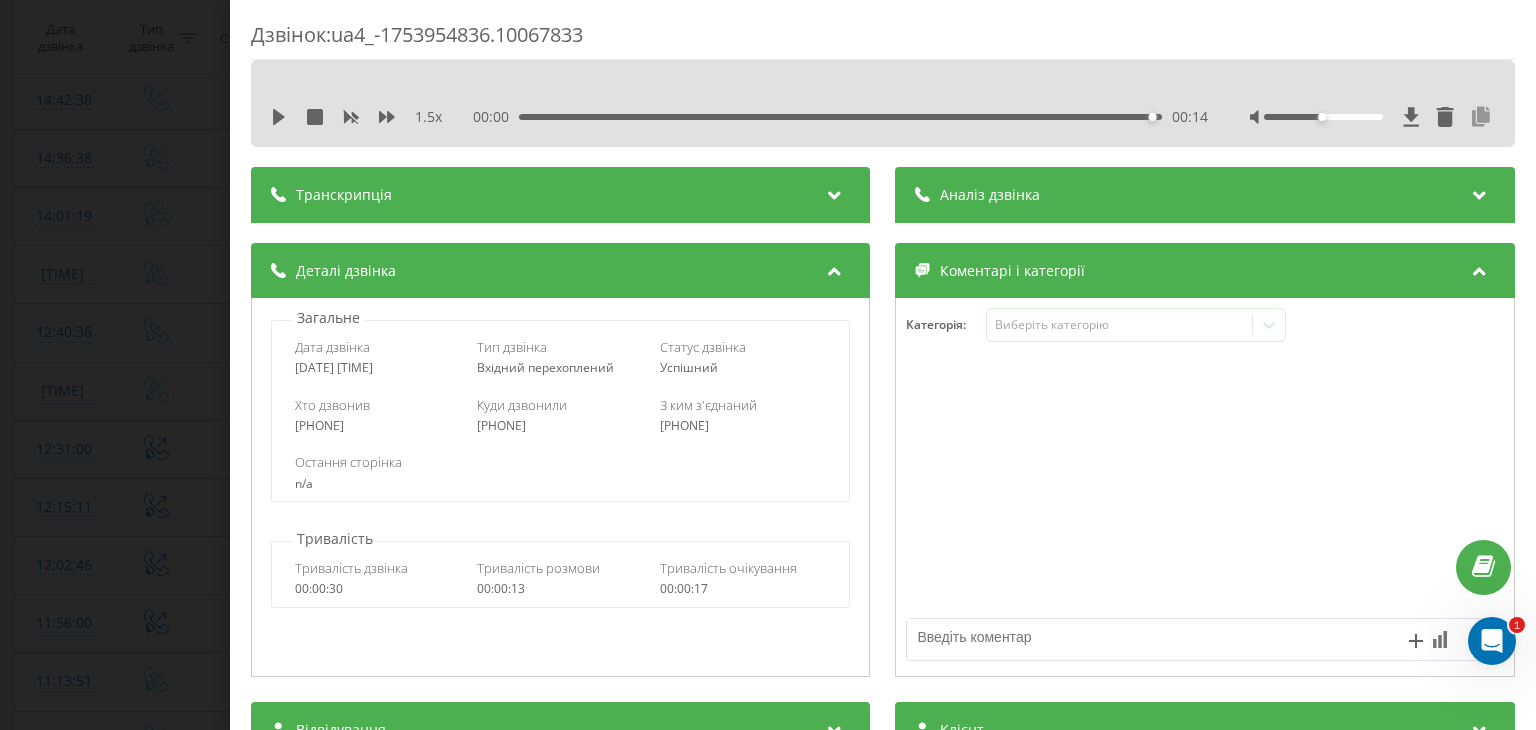 click at bounding box center [1482, 117] 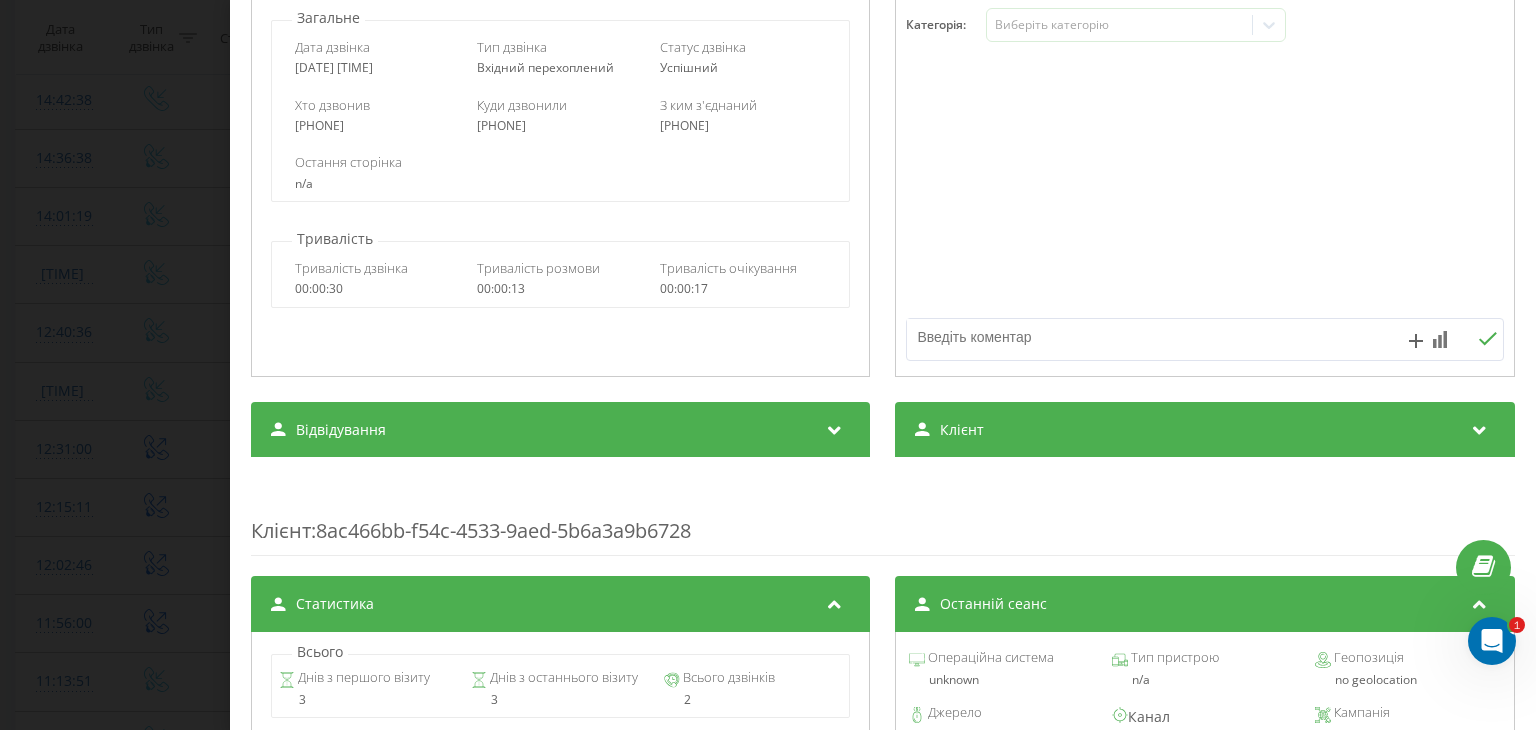 scroll, scrollTop: 400, scrollLeft: 0, axis: vertical 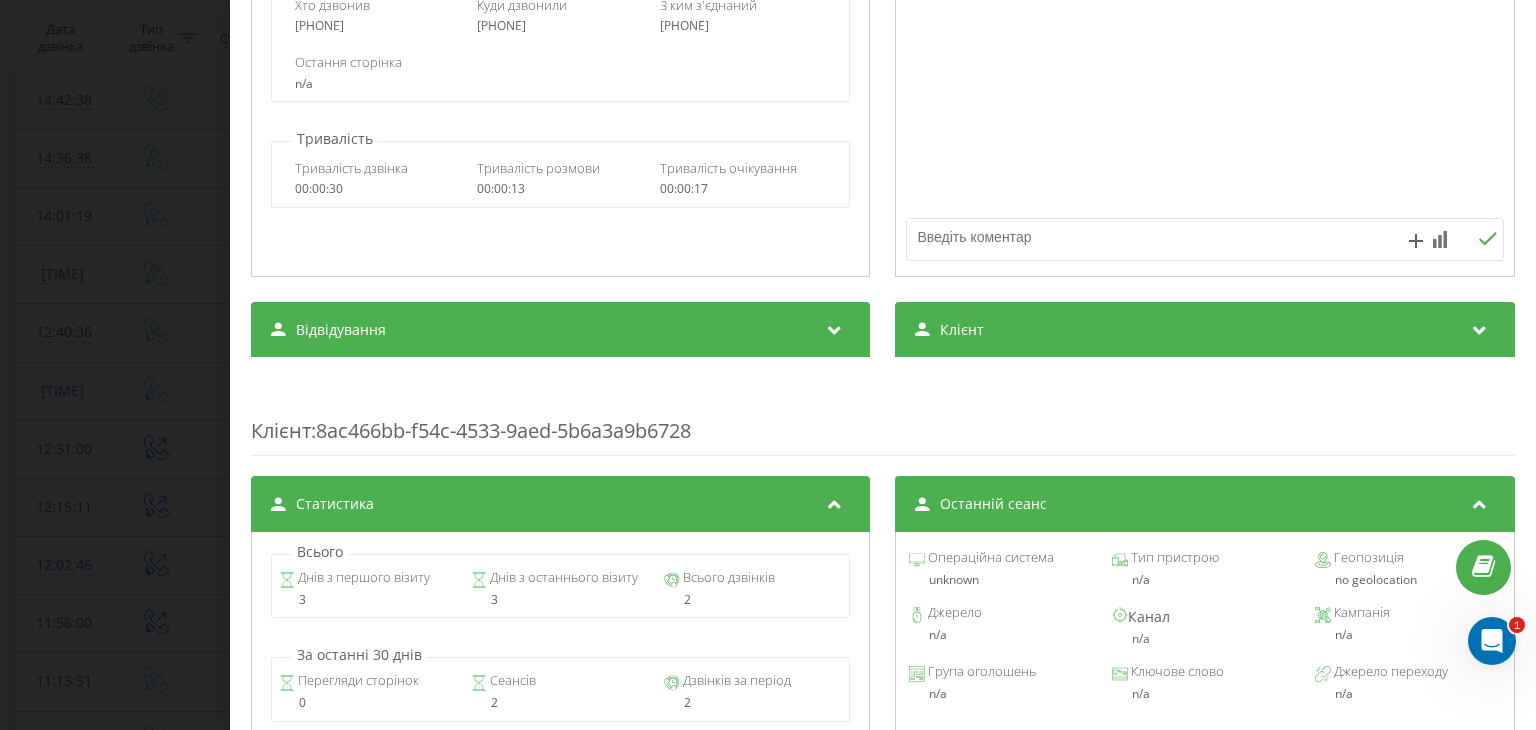 click on "Клієнт" at bounding box center (1205, 330) 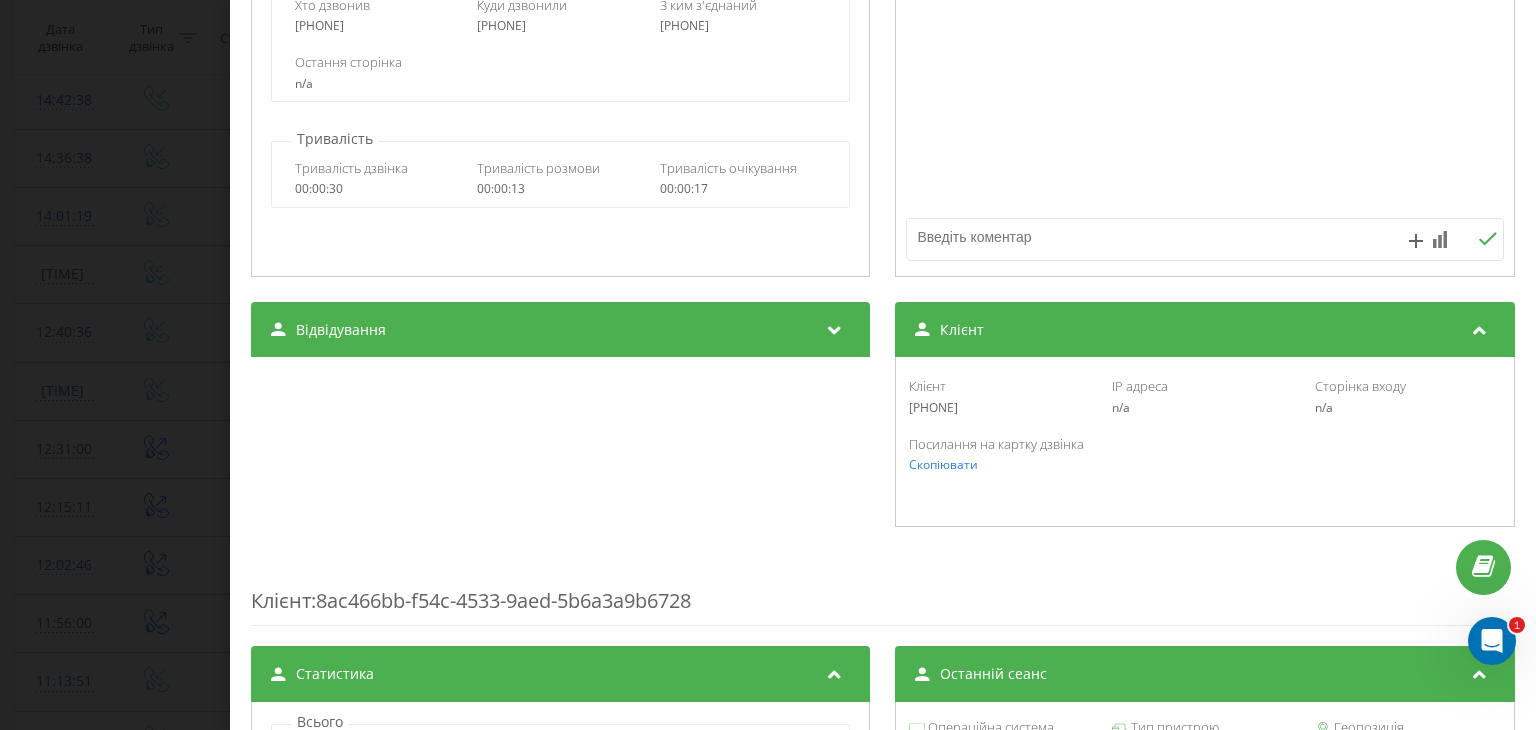 drag, startPoint x: 994, startPoint y: 405, endPoint x: 908, endPoint y: 416, distance: 86.70064 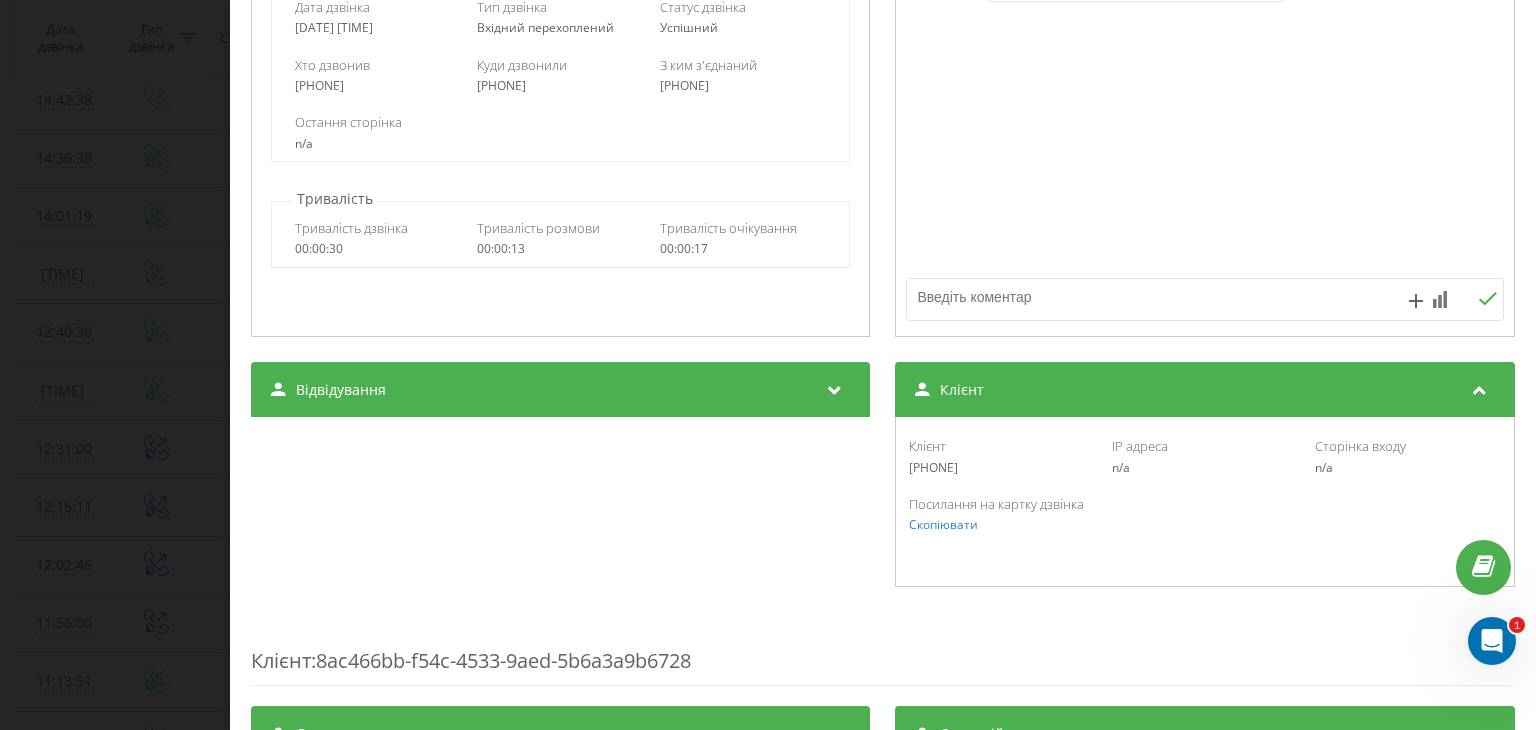 scroll, scrollTop: 300, scrollLeft: 0, axis: vertical 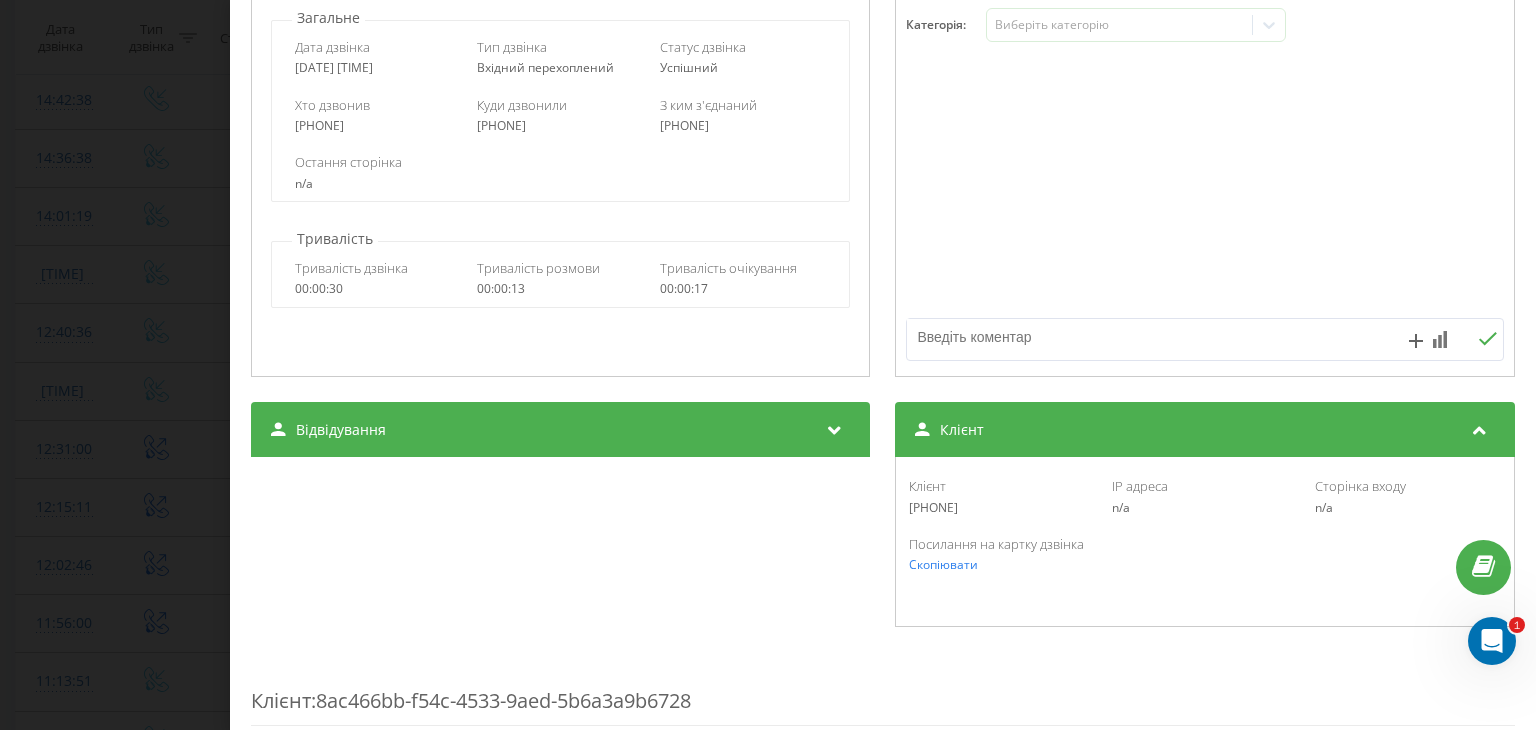 click on "Дзвінок :  ua4_-1753954836.10067833   1.5 x  00:00 00:14   00:14   Транскрипція Для AI-аналізу майбутніх дзвінків  налаштуйте та активуйте профіль на сторінці . Якщо профіль вже є і дзвінок відповідає його умовам, оновіть сторінку через 10 хвилин - AI аналізує поточний дзвінок. Аналіз дзвінка Для AI-аналізу майбутніх дзвінків  налаштуйте та активуйте профіль на сторінці . Якщо профіль вже є і дзвінок відповідає його умовам, оновіть сторінку через 10 хвилин - AI аналізує поточний дзвінок. Деталі дзвінка Загальне Дата дзвінка [DATE] [TIME] Тип дзвінка Вхідний перехоплений Статус дзвінка n/a :" at bounding box center [768, 365] 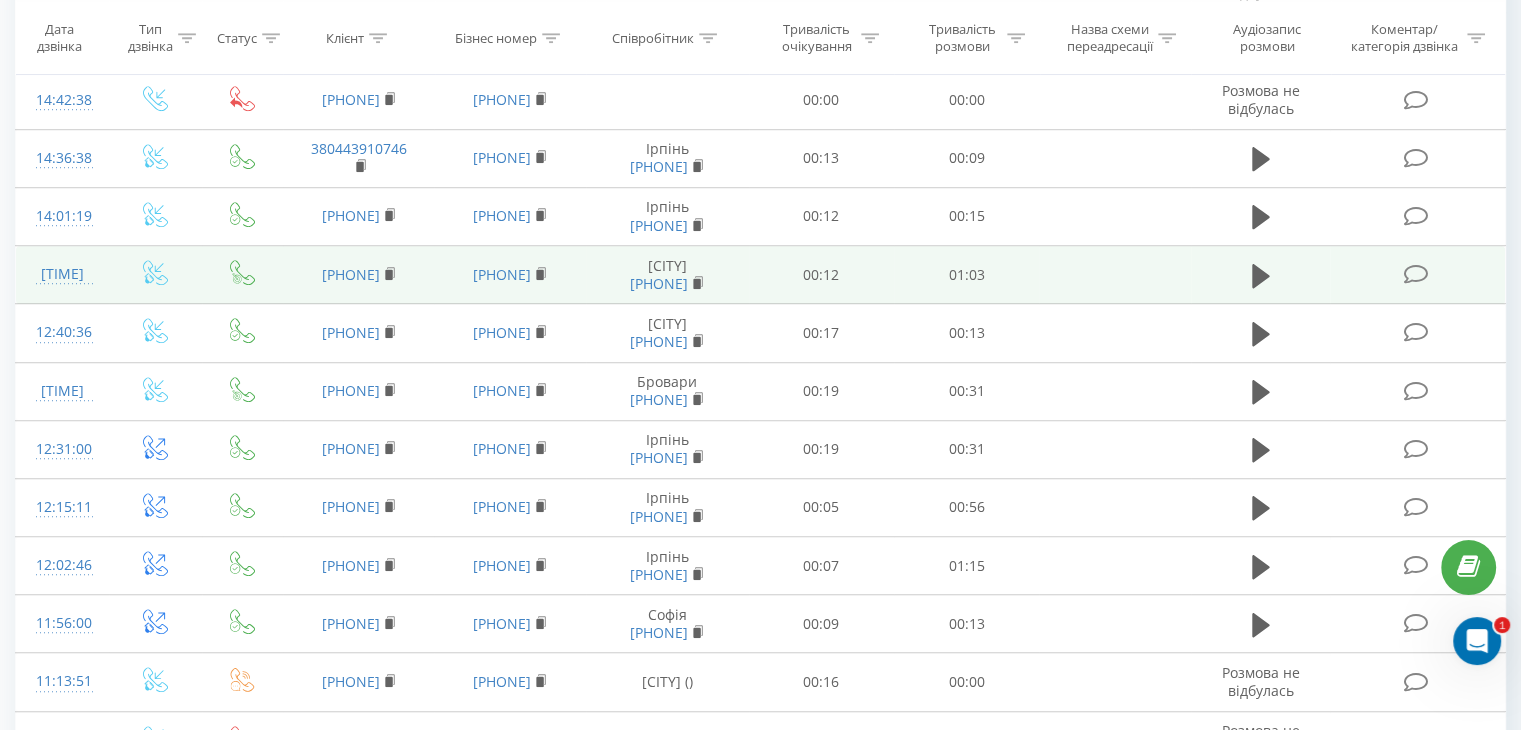 click on "[TIME]" at bounding box center [62, 275] 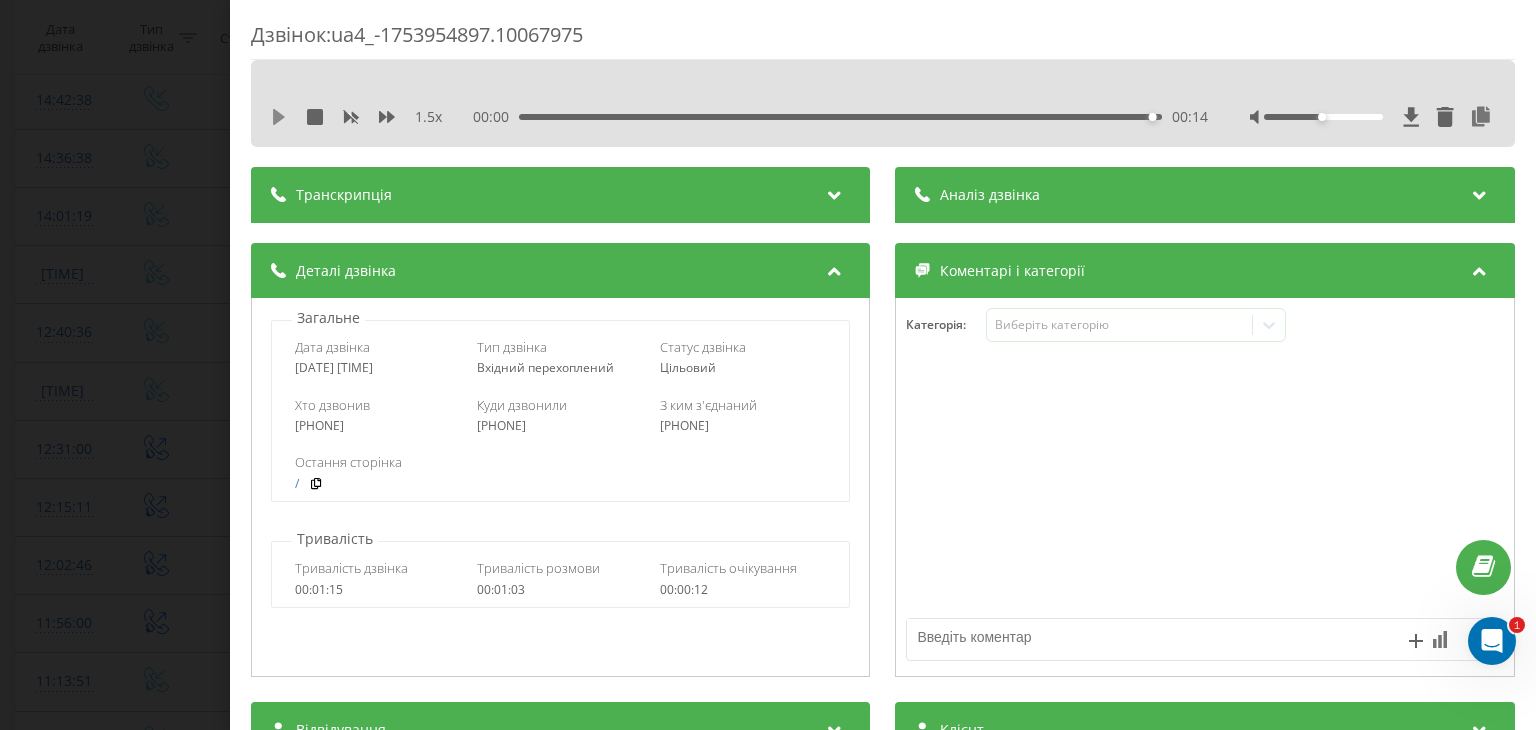 click 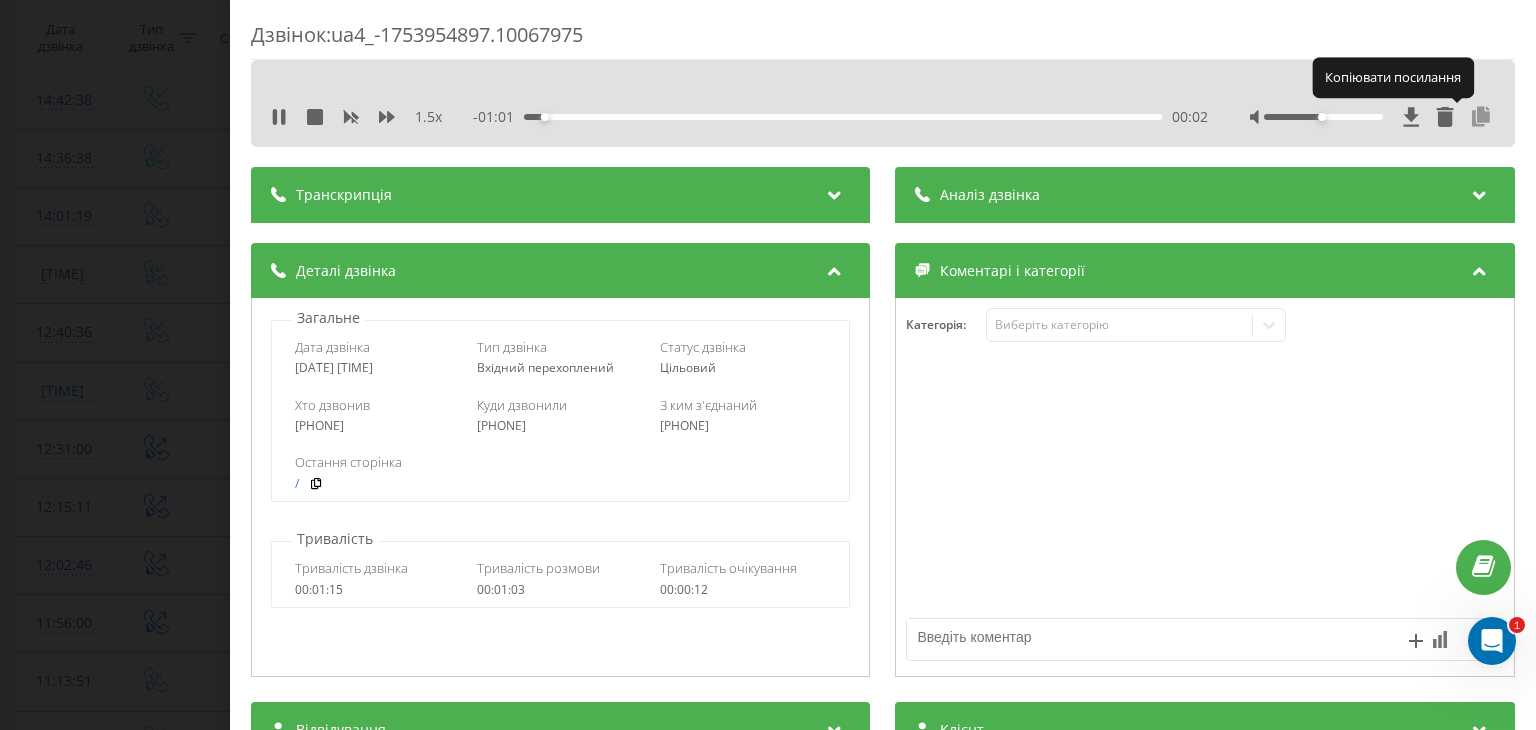 click at bounding box center (1482, 117) 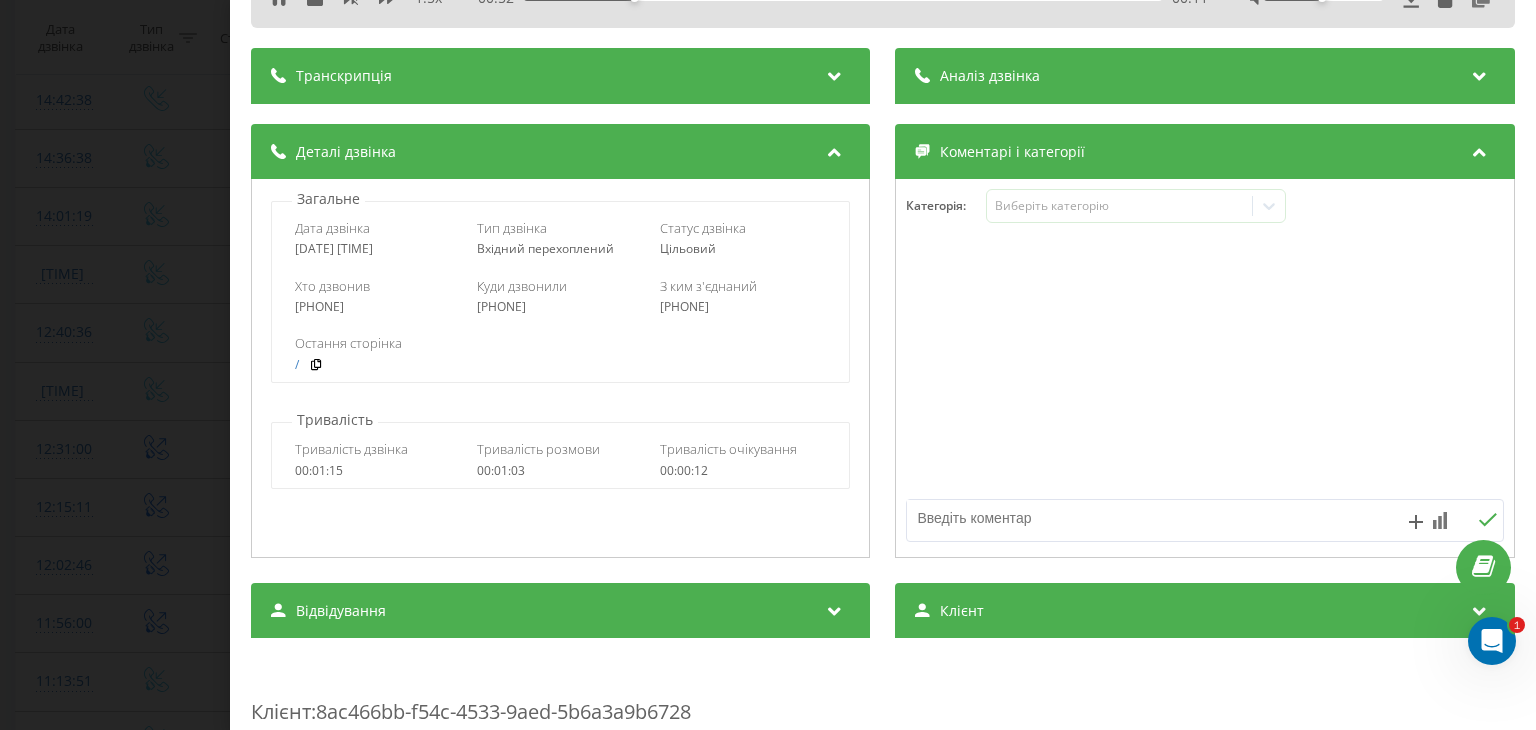 scroll, scrollTop: 200, scrollLeft: 0, axis: vertical 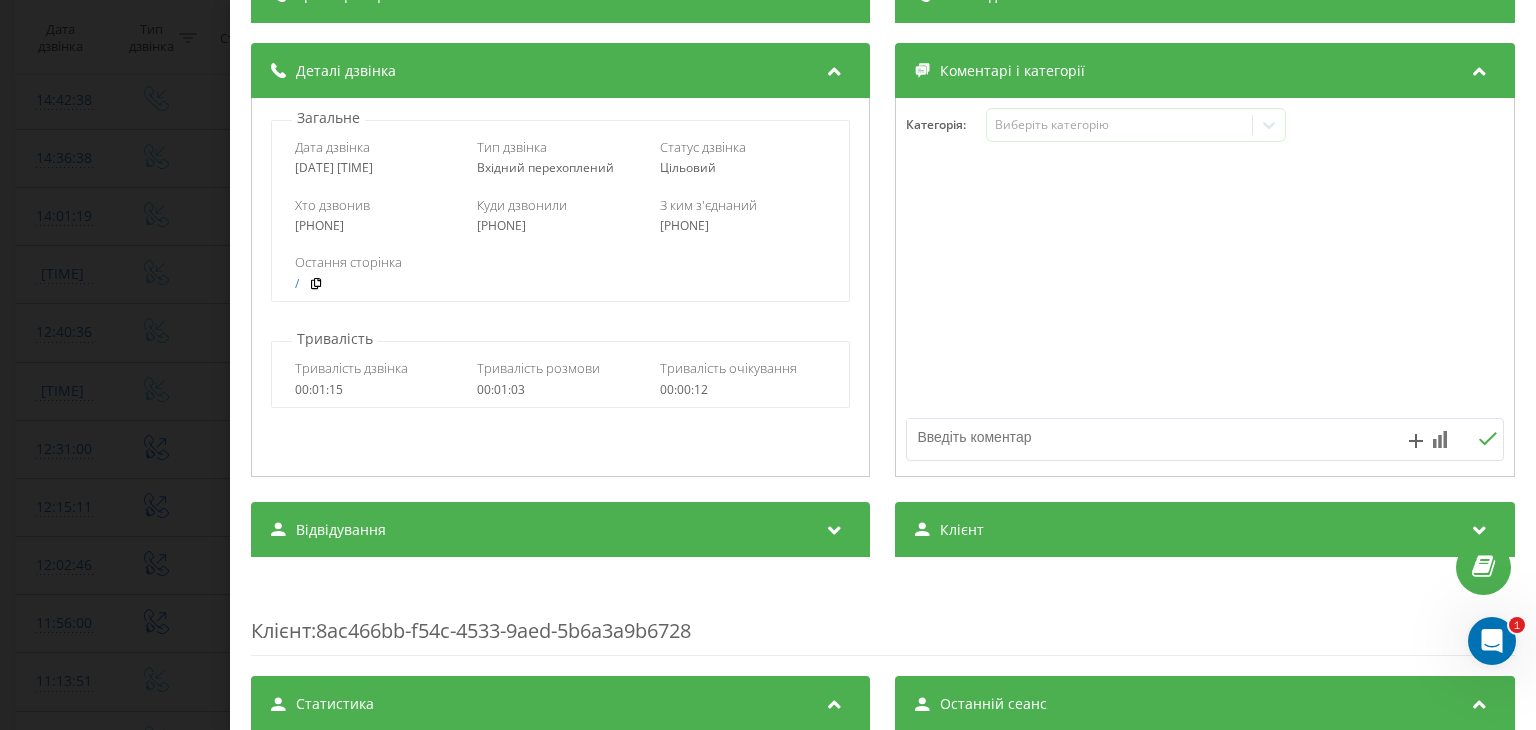 click on "Клієнт" at bounding box center [1205, 530] 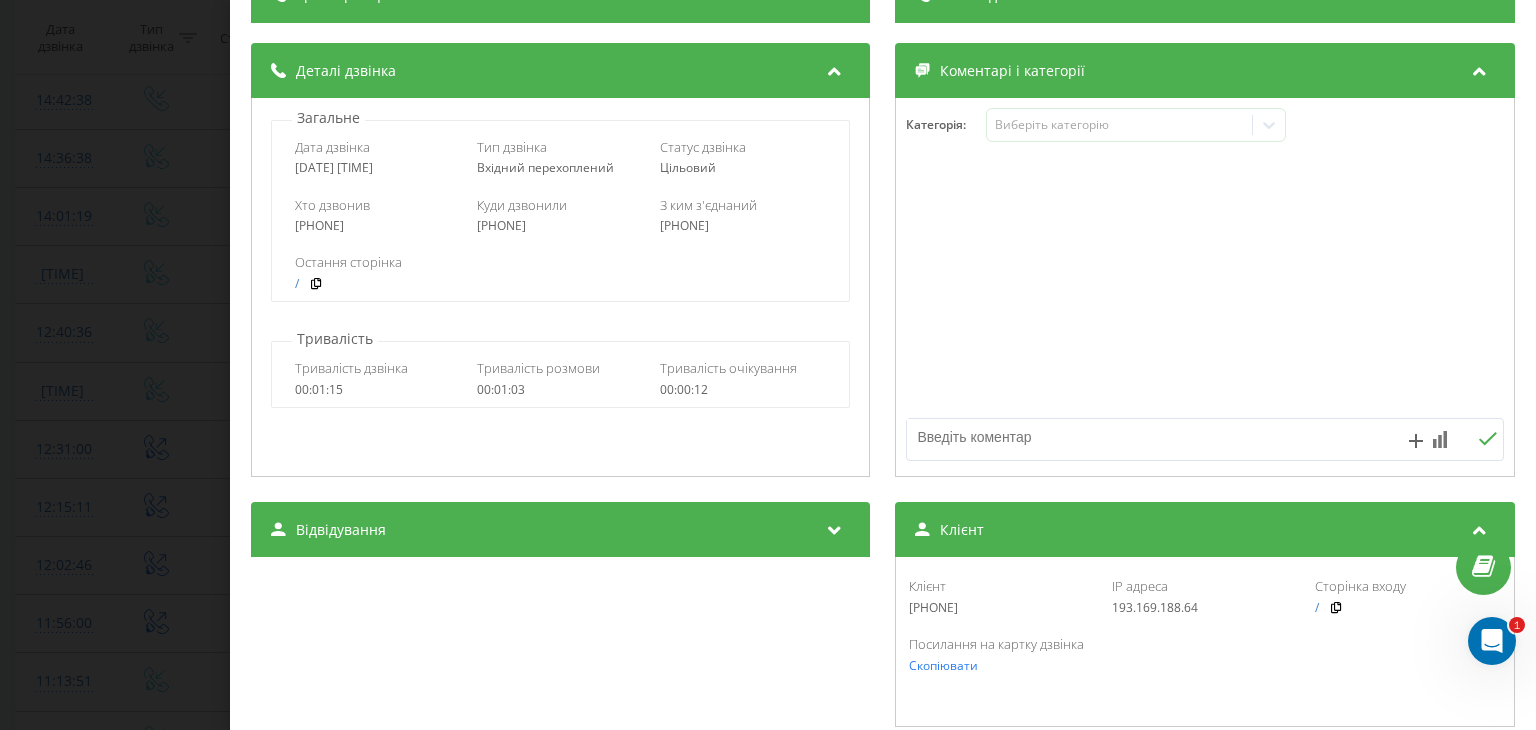 drag, startPoint x: 996, startPoint y: 605, endPoint x: 904, endPoint y: 613, distance: 92.34717 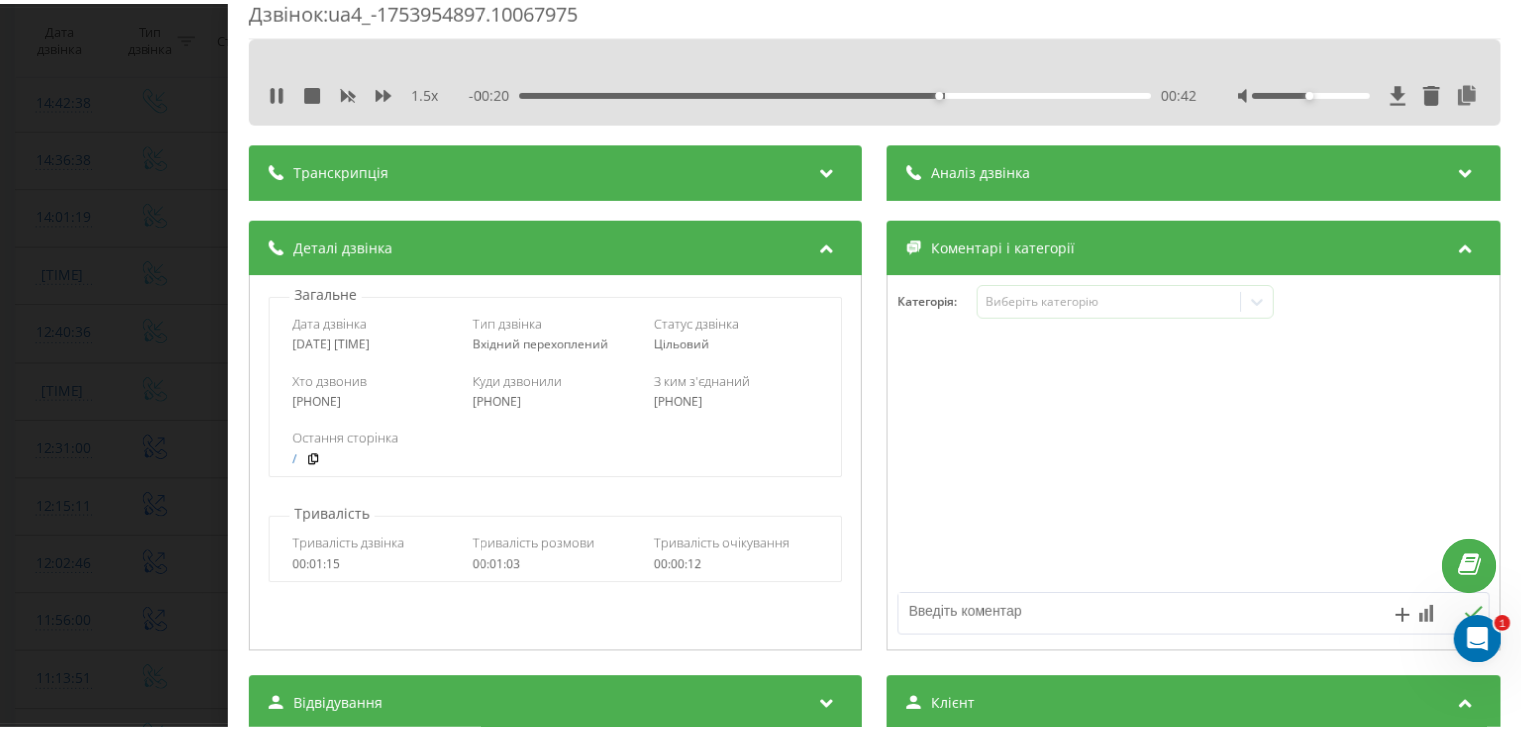 scroll, scrollTop: 0, scrollLeft: 0, axis: both 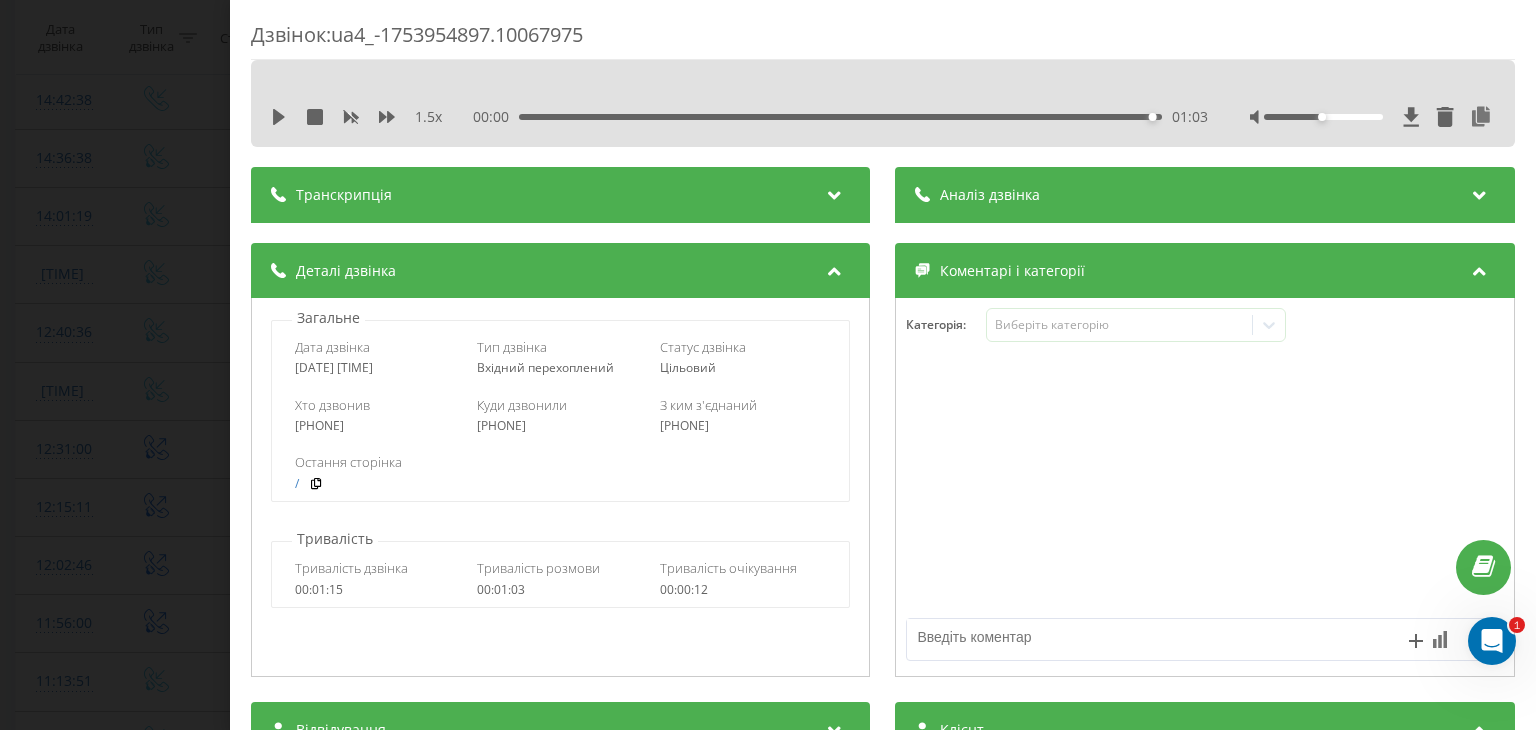 click on "Дзвінок :  ua4_-1753954897.10067975   1.5 x  00:00 01:03   01:03   Транскрипція Для AI-аналізу майбутніх дзвінків  налаштуйте та активуйте профіль на сторінці . Якщо профіль вже є і дзвінок відповідає його умовам, оновіть сторінку через 10 хвилин - AI аналізує поточний дзвінок. Аналіз дзвінка Для AI-аналізу майбутніх дзвінків  налаштуйте та активуйте профіль на сторінці . Якщо профіль вже є і дзвінок відповідає його умовам, оновіть сторінку через 10 хвилин - AI аналізує поточний дзвінок. Деталі дзвінка Загальне Дата дзвінка [DATE] [TIME] Тип дзвінка Вхідний перехоплений Статус дзвінка / : /" at bounding box center (768, 365) 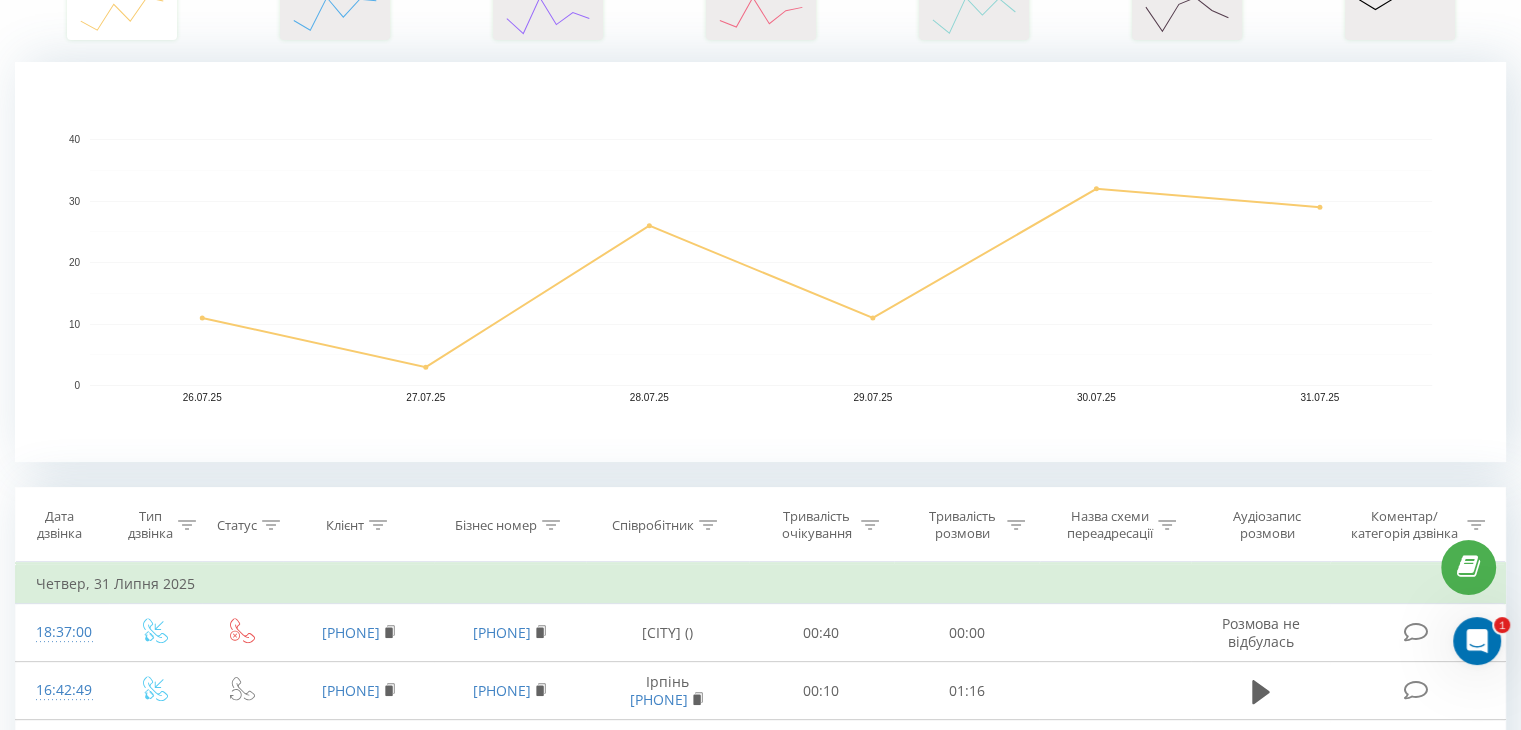 scroll, scrollTop: 1774, scrollLeft: 0, axis: vertical 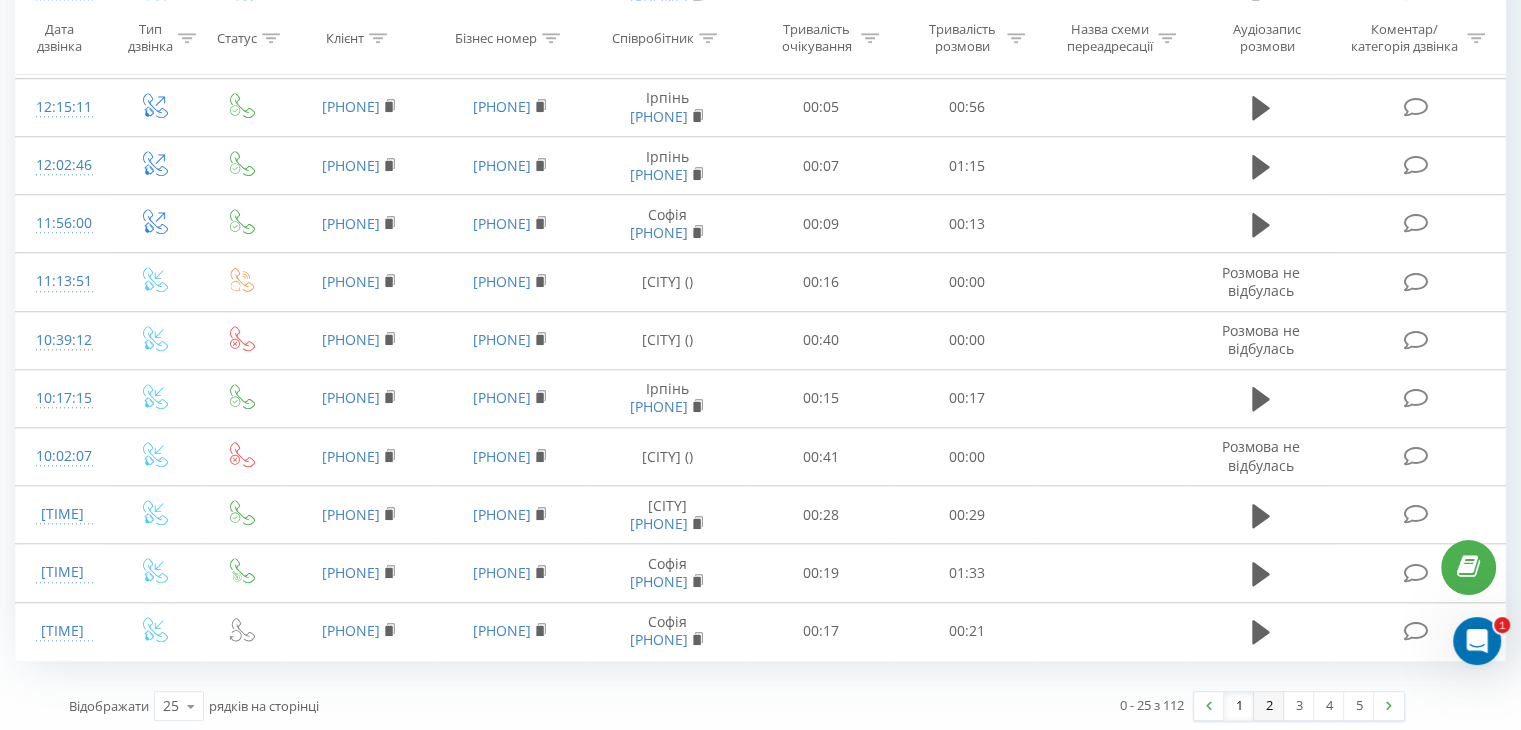 click on "2" at bounding box center (1269, 706) 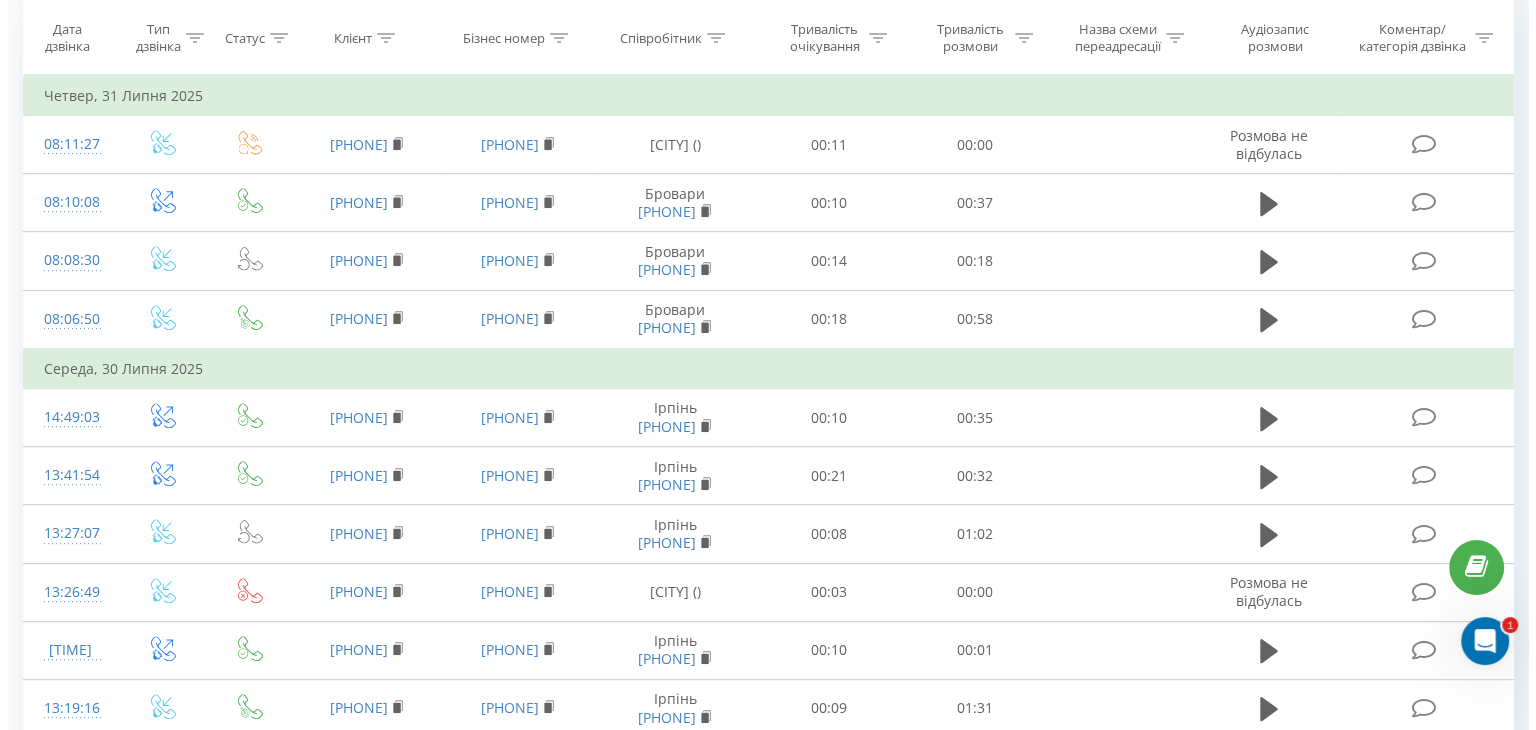 scroll, scrollTop: 812, scrollLeft: 0, axis: vertical 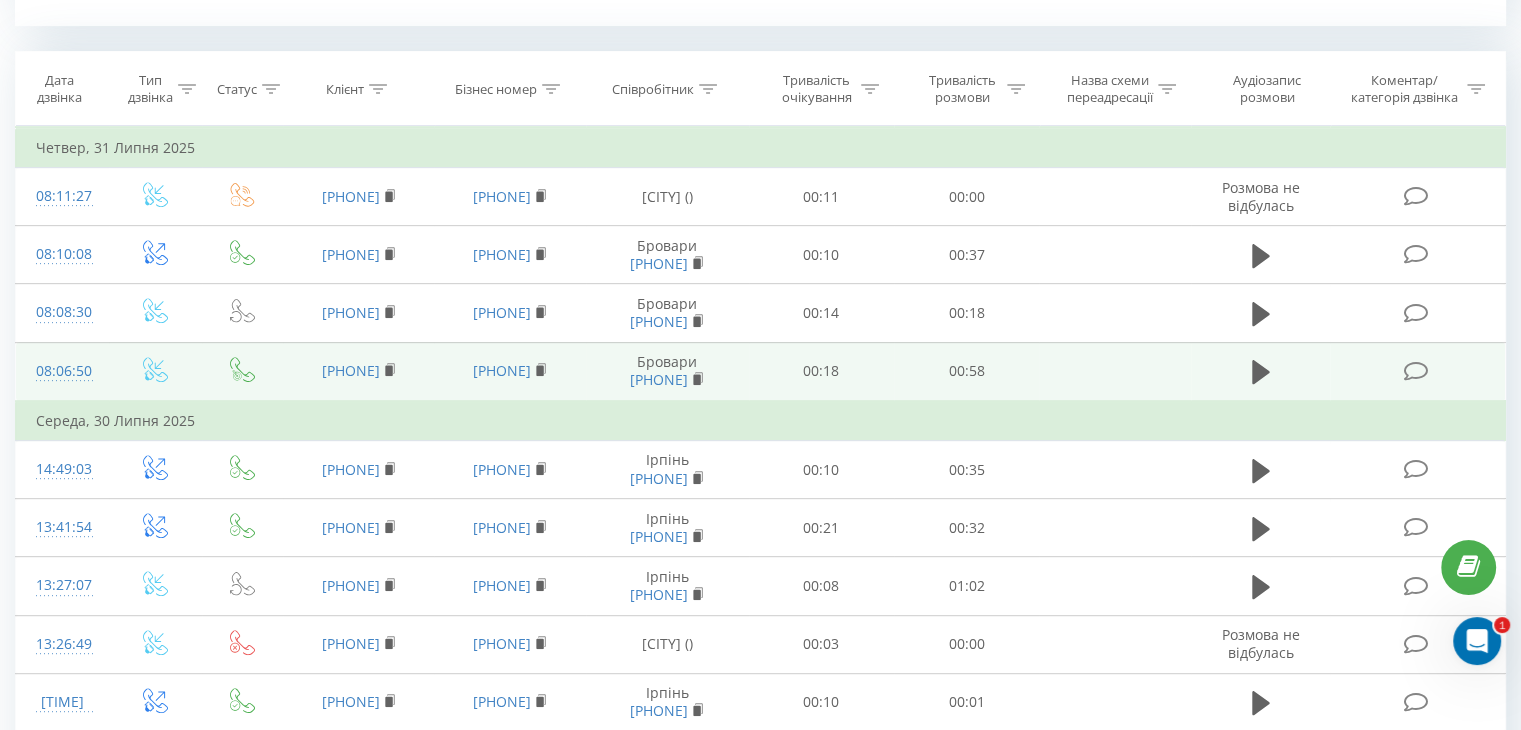 click on "08:06:50" at bounding box center [62, 371] 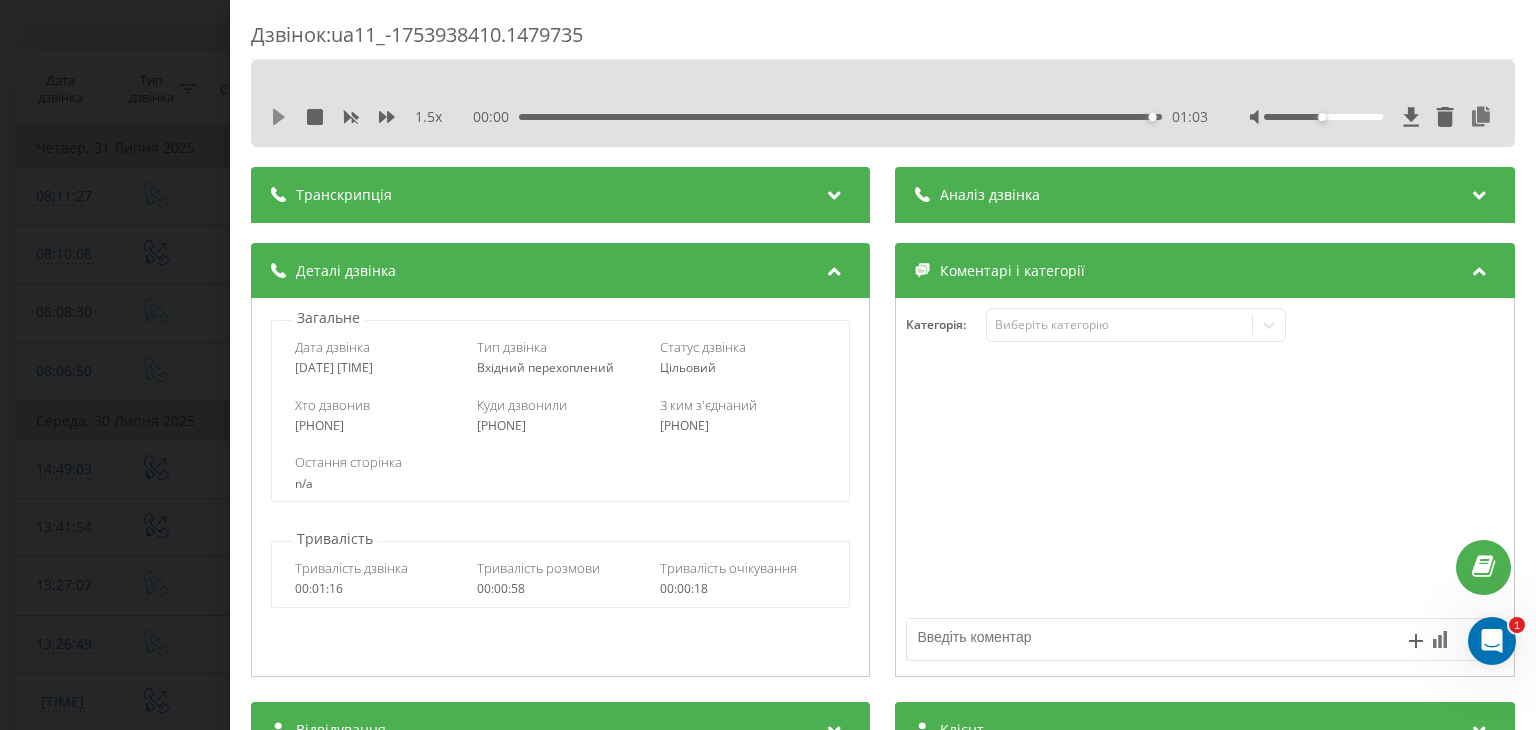 click 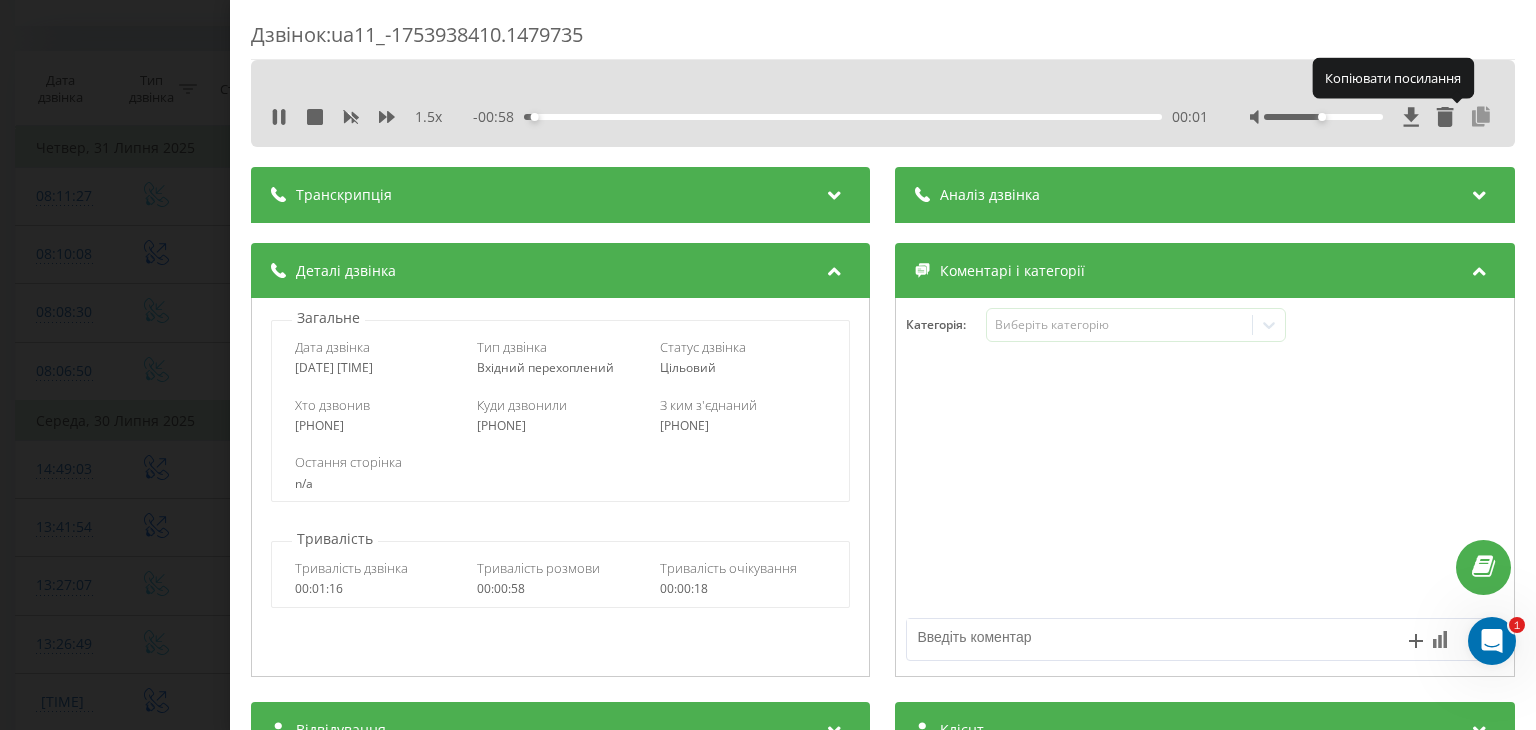 click at bounding box center (1482, 117) 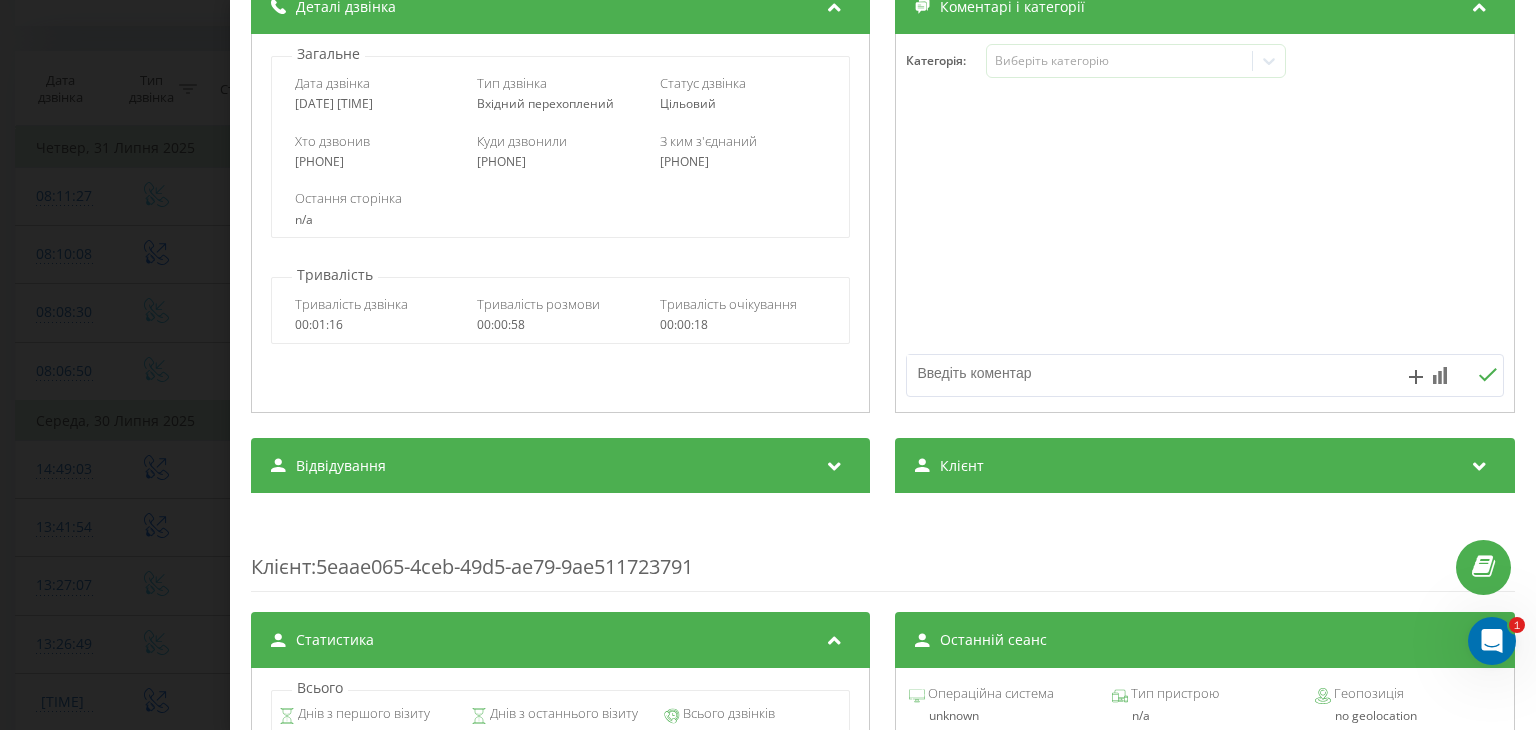 scroll, scrollTop: 300, scrollLeft: 0, axis: vertical 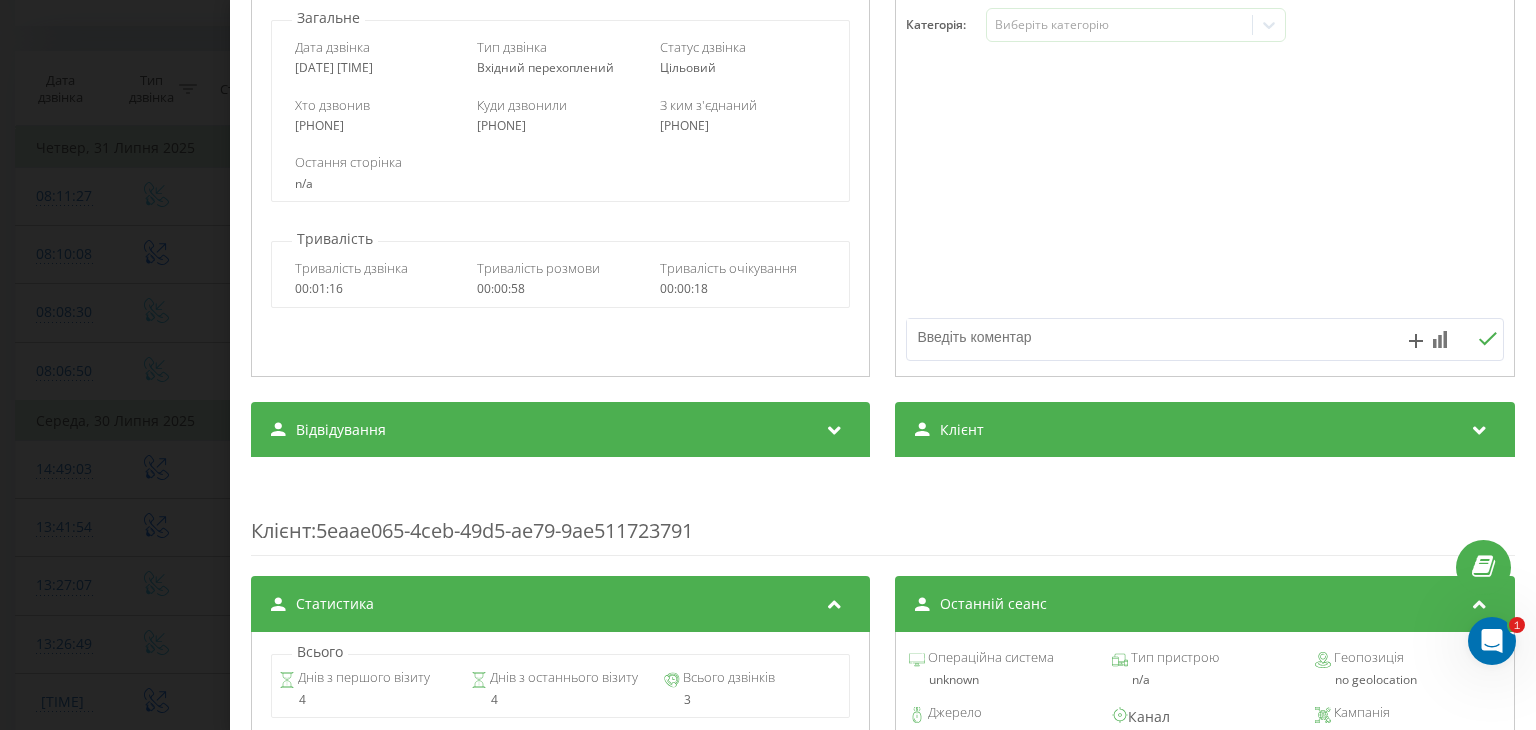 click on "Клієнт" at bounding box center (963, 430) 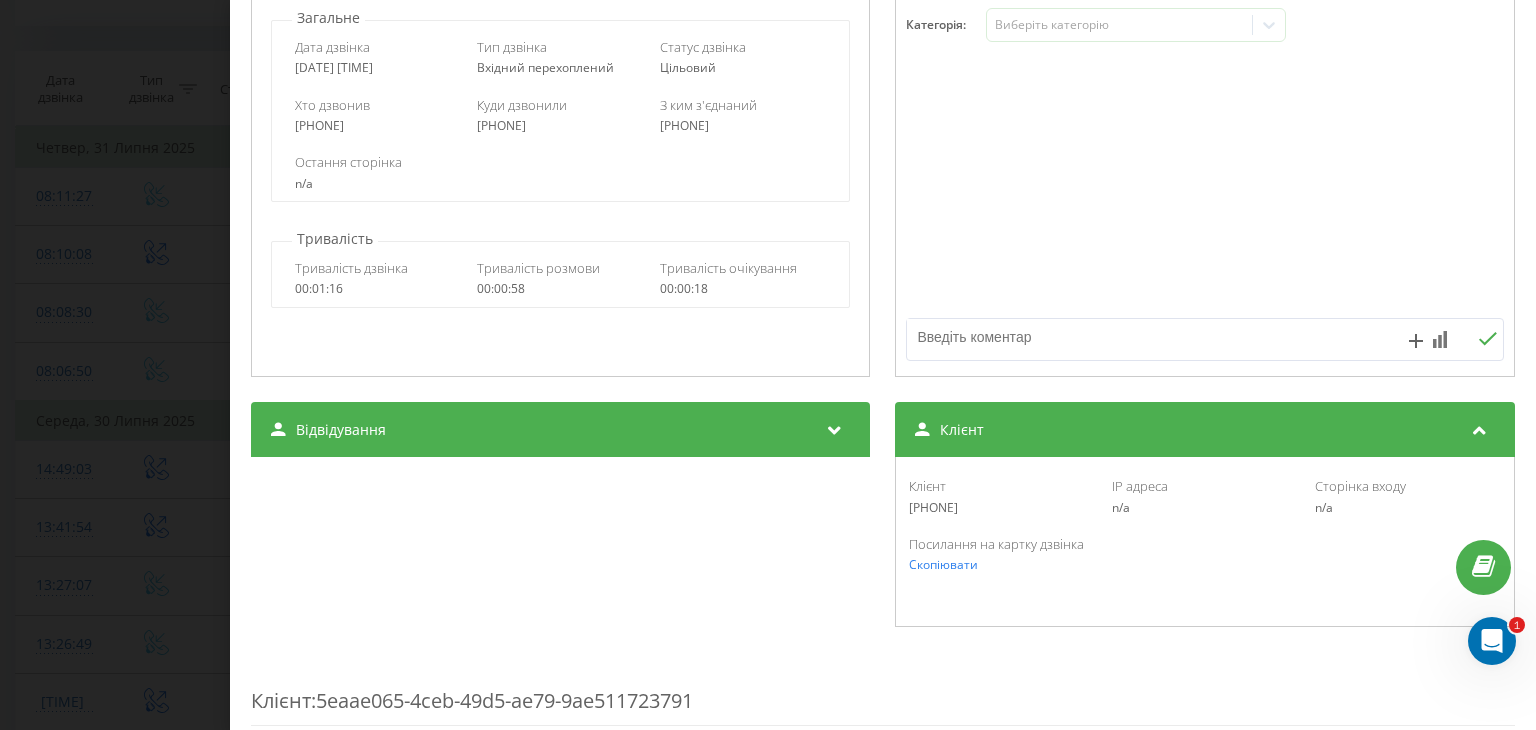 drag, startPoint x: 989, startPoint y: 507, endPoint x: 902, endPoint y: 513, distance: 87.20665 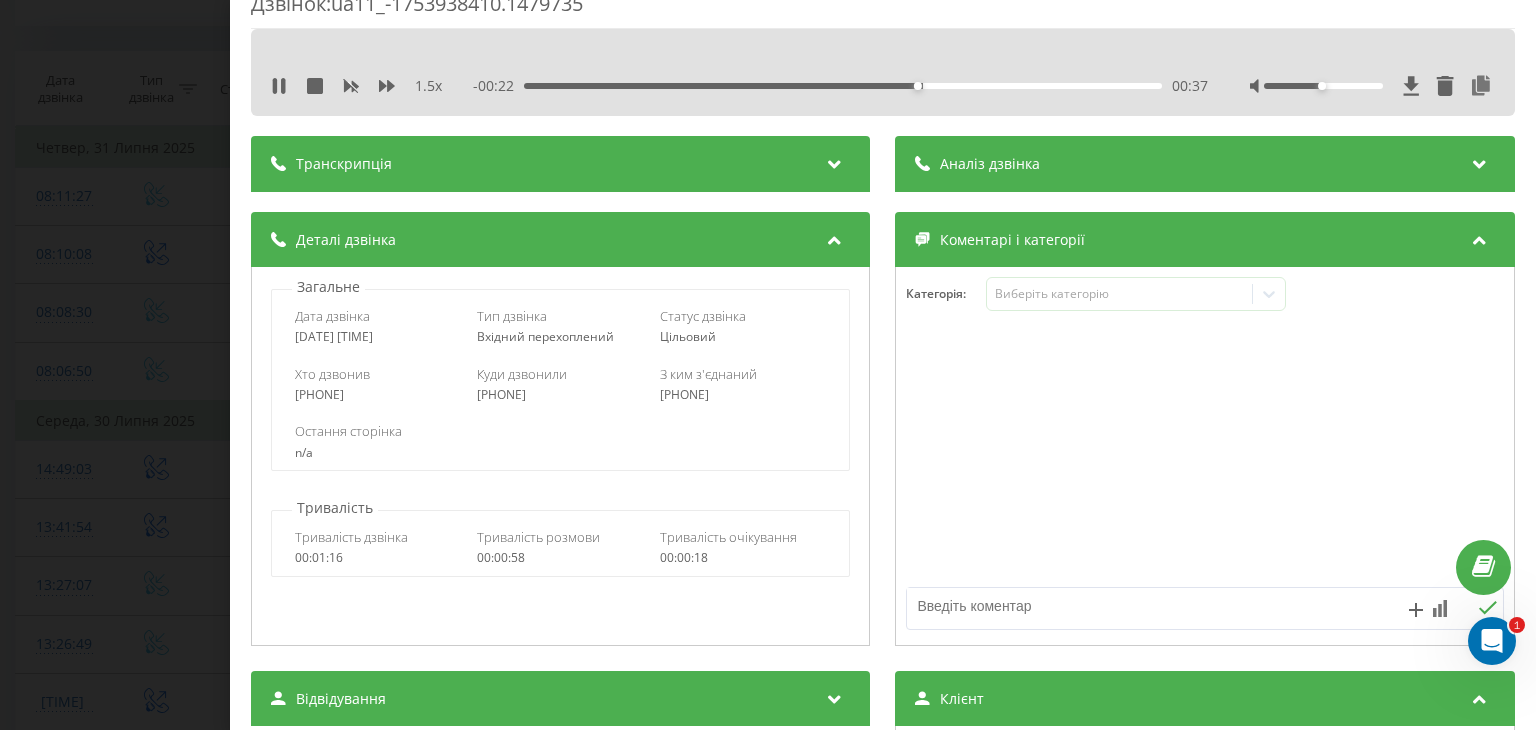 scroll, scrollTop: 0, scrollLeft: 0, axis: both 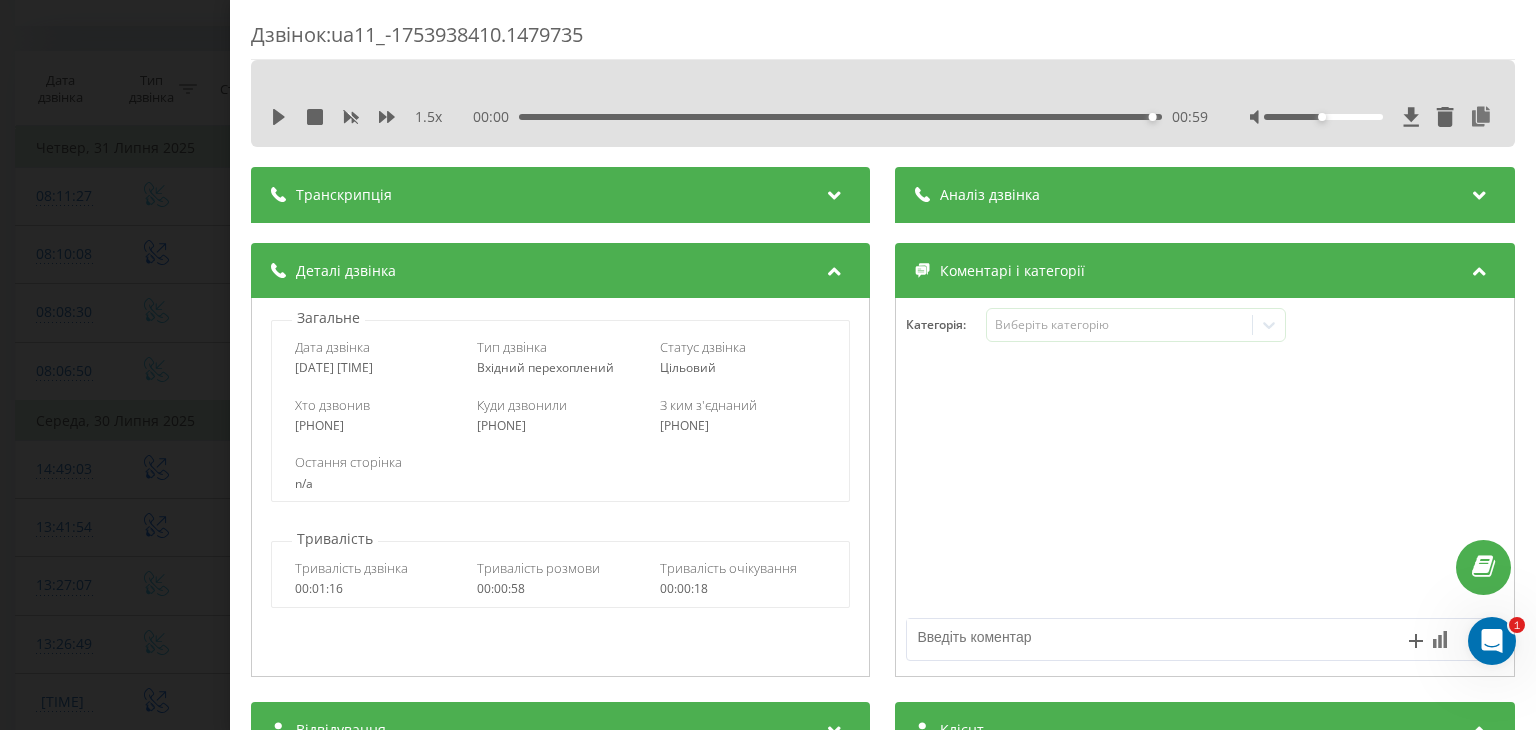 click on "Дзвінок :  ua11_-1753938410.1479735   1.5 x  00:00 00:59   00:59   Транскрипція Для AI-аналізу майбутніх дзвінків  налаштуйте та активуйте профіль на сторінці . Якщо профіль вже є і дзвінок відповідає його умовам, оновіть сторінку через 10 хвилин - AI аналізує поточний дзвінок. Аналіз дзвінка Для AI-аналізу майбутніх дзвінків  налаштуйте та активуйте профіль на сторінці . Якщо профіль вже є і дзвінок відповідає його умовам, оновіть сторінку через 10 хвилин - AI аналізує поточний дзвінок. Деталі дзвінка Загальне Дата дзвінка [DATE] [TIME] Тип дзвінка Вхідний перехоплений Статус дзвінка n/a :" at bounding box center (768, 365) 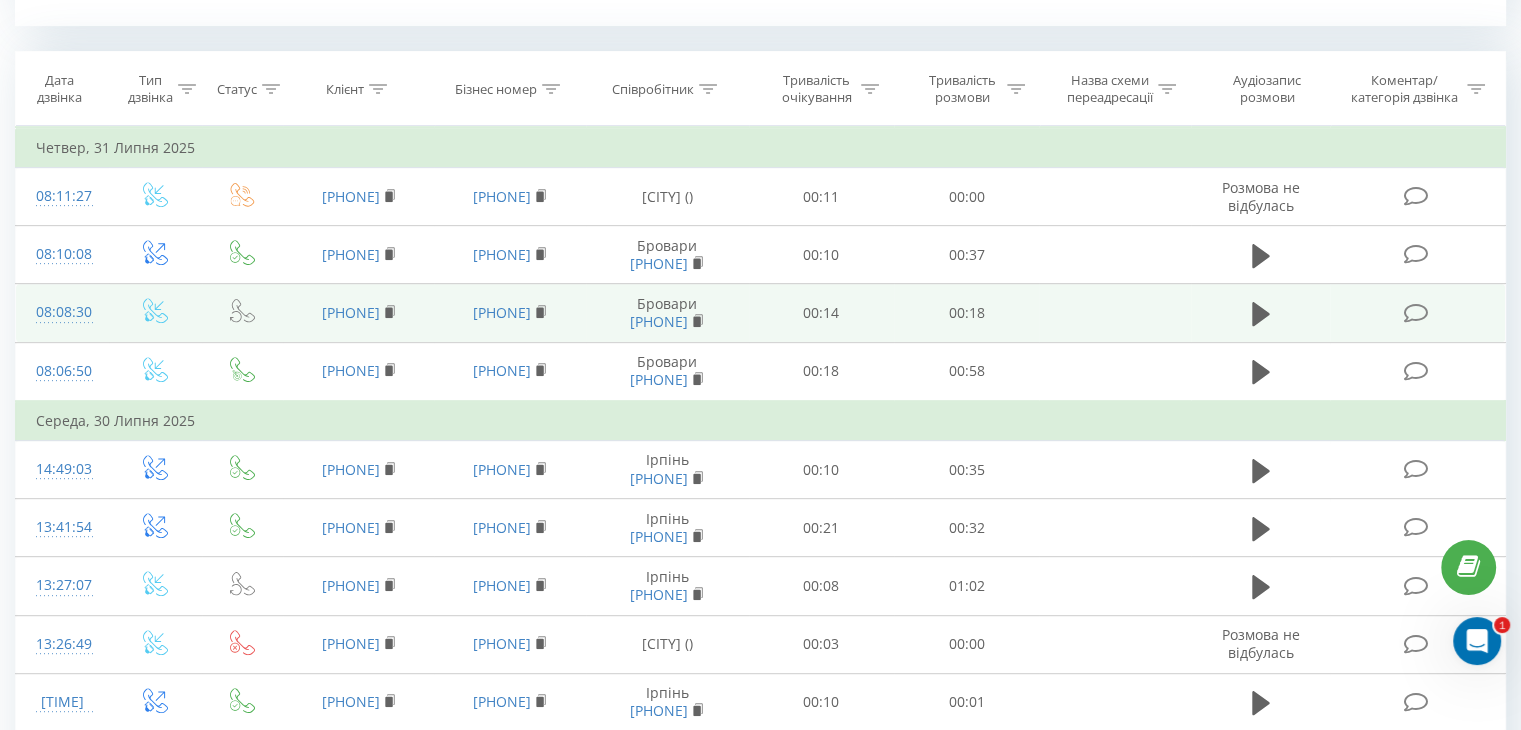 click on "08:08:30" at bounding box center [62, 313] 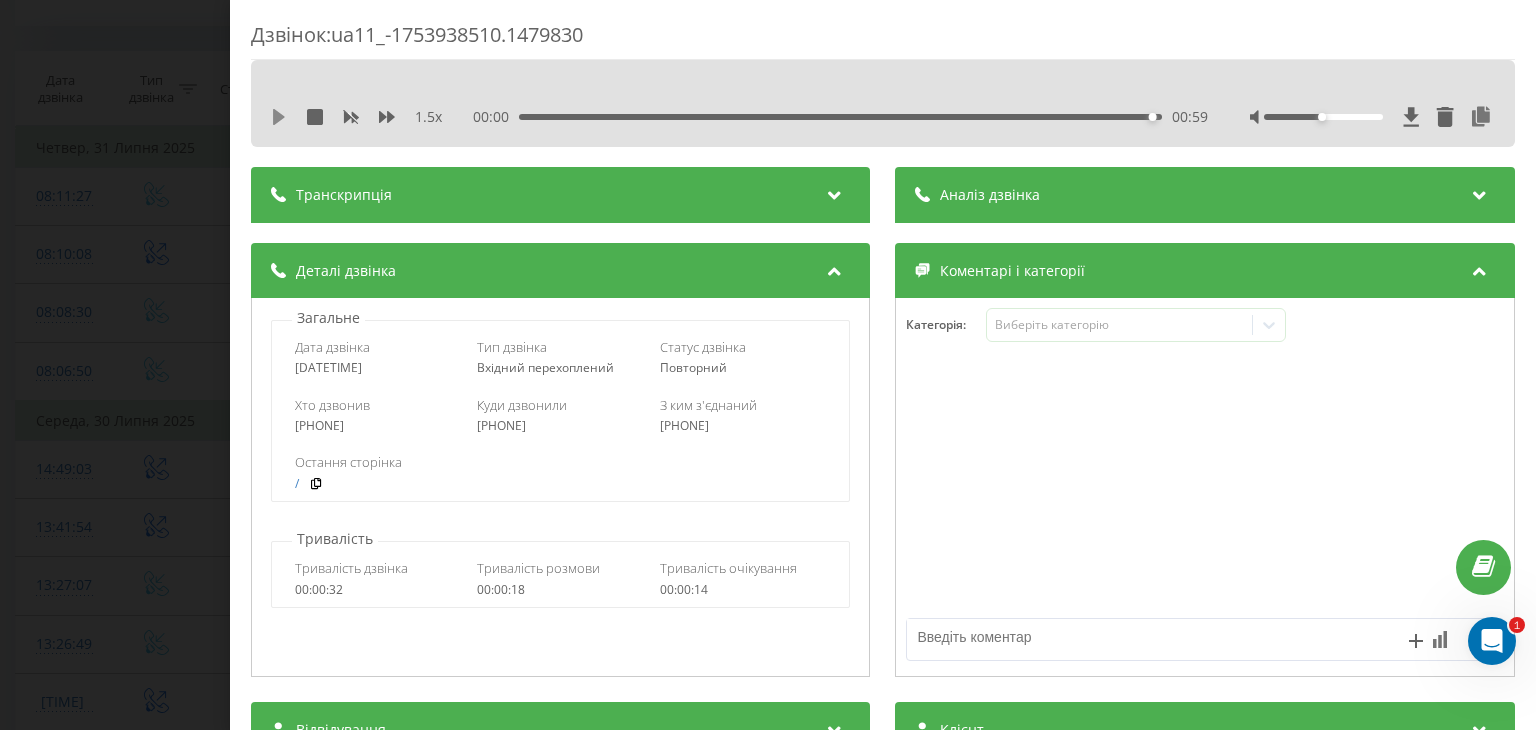 click 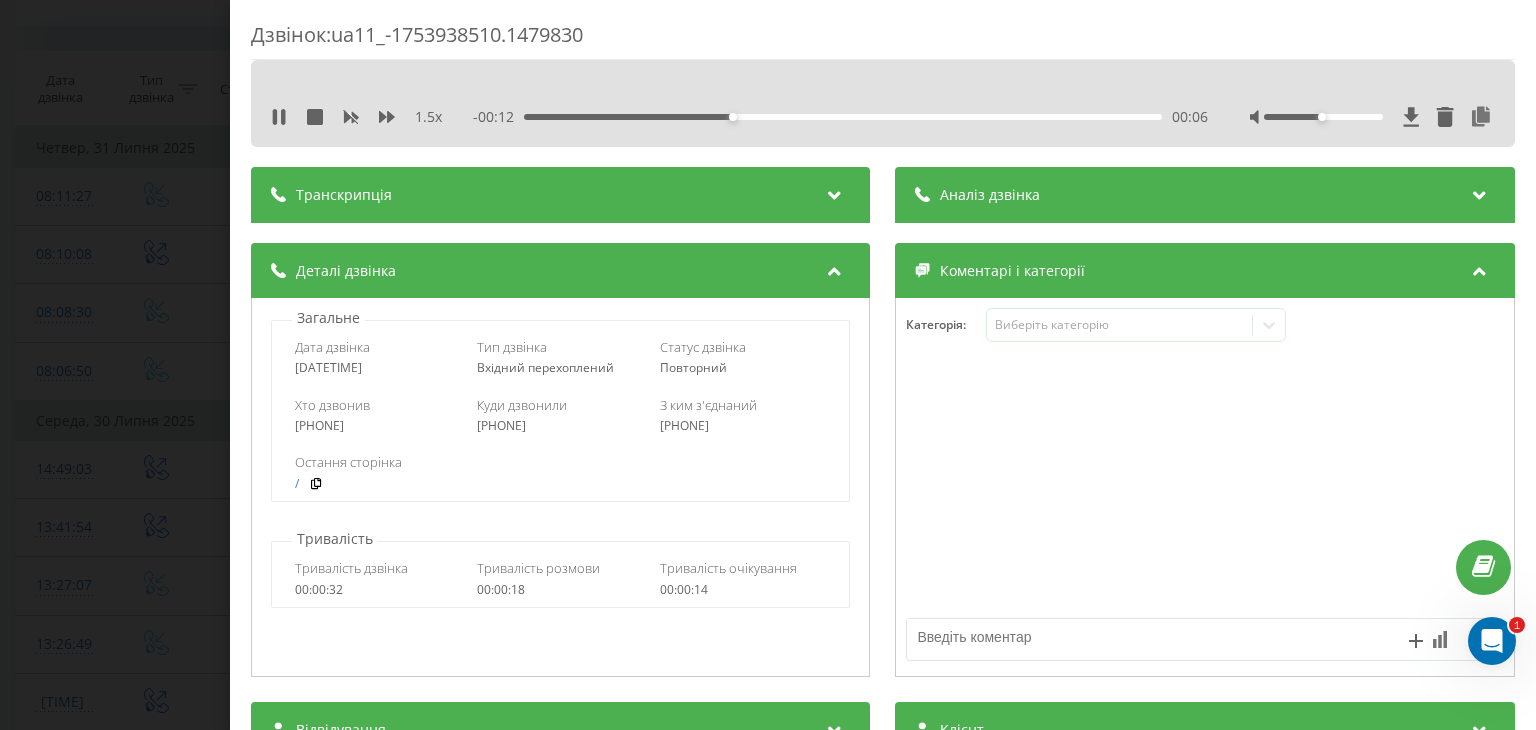 click on "Дзвінок :  ua11_-1753938510.1479830   1.5 x  - 00:12 00:06   00:06   Транскрипція Для AI-аналізу майбутніх дзвінків  налаштуйте та активуйте профіль на сторінці . Якщо профіль вже є і дзвінок відповідає його умовам, оновіть сторінку через 10 хвилин - AI аналізує поточний дзвінок. Аналіз дзвінка Для AI-аналізу майбутніх дзвінків  налаштуйте та активуйте профіль на сторінці . Якщо профіль вже є і дзвінок відповідає його умовам, оновіть сторінку через 10 хвилин - AI аналізує поточний дзвінок. Деталі дзвінка Загальне Дата дзвінка [DATE] [TIME] Тип дзвінка Вхідний перехоплений Статус дзвінка / :" at bounding box center [768, 365] 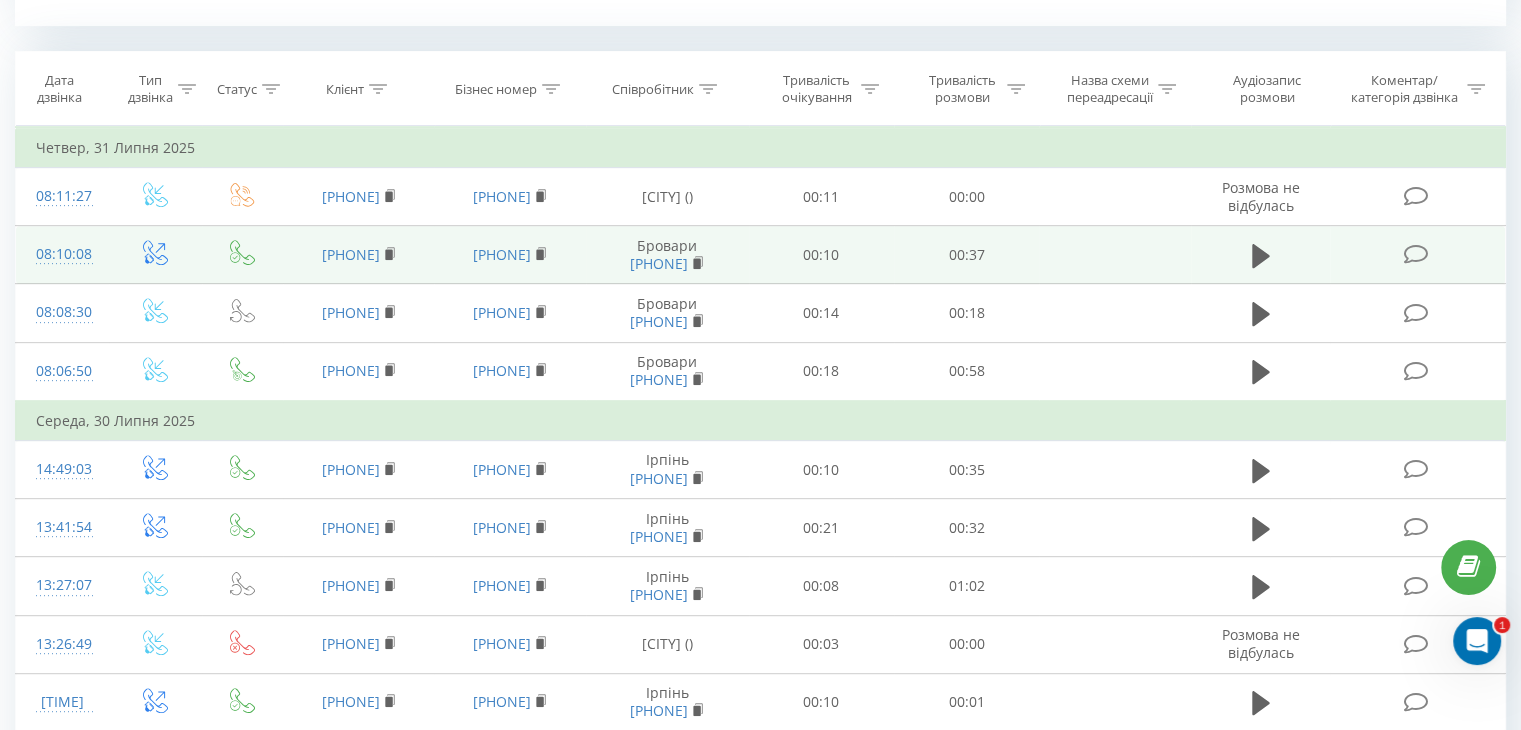 click on "08:10:08" at bounding box center [62, 255] 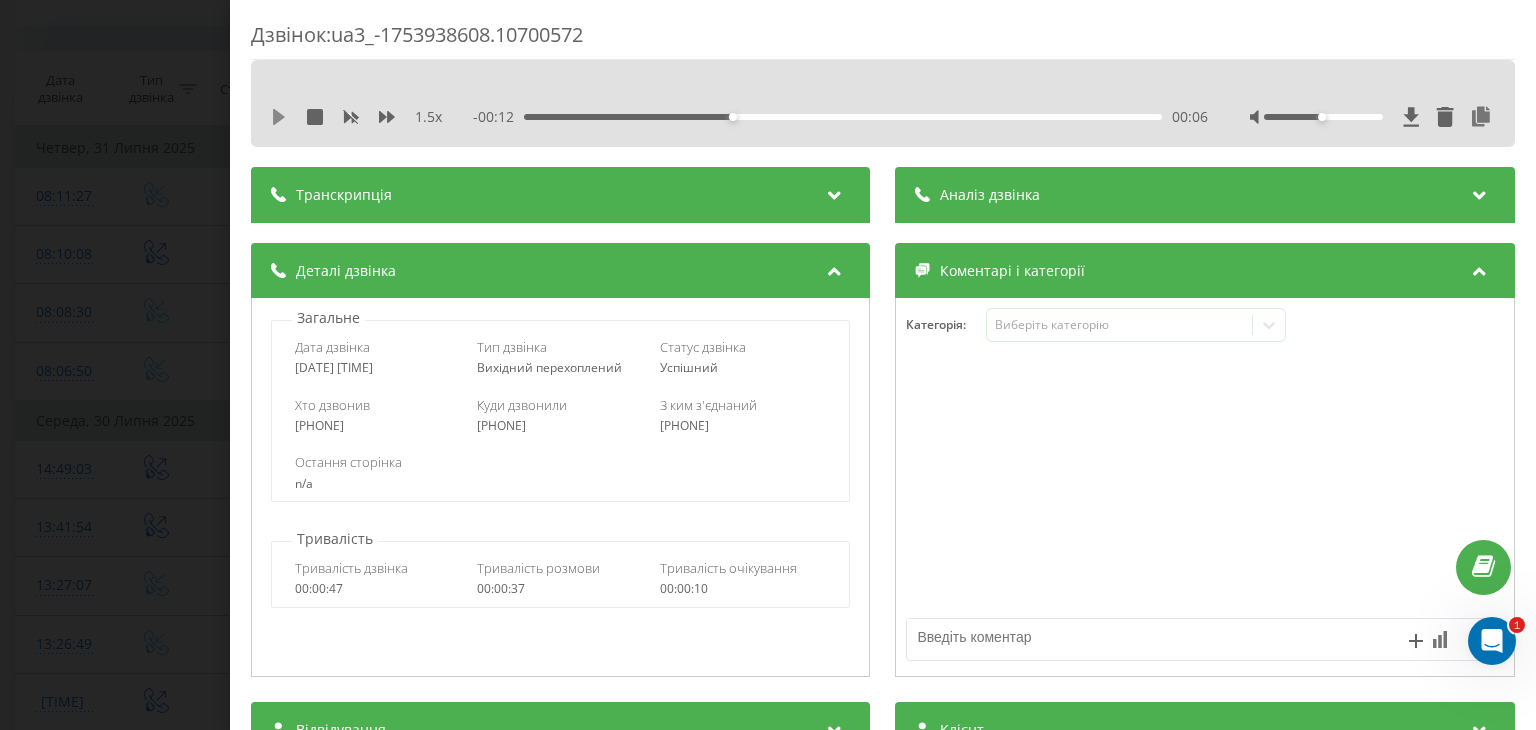 click 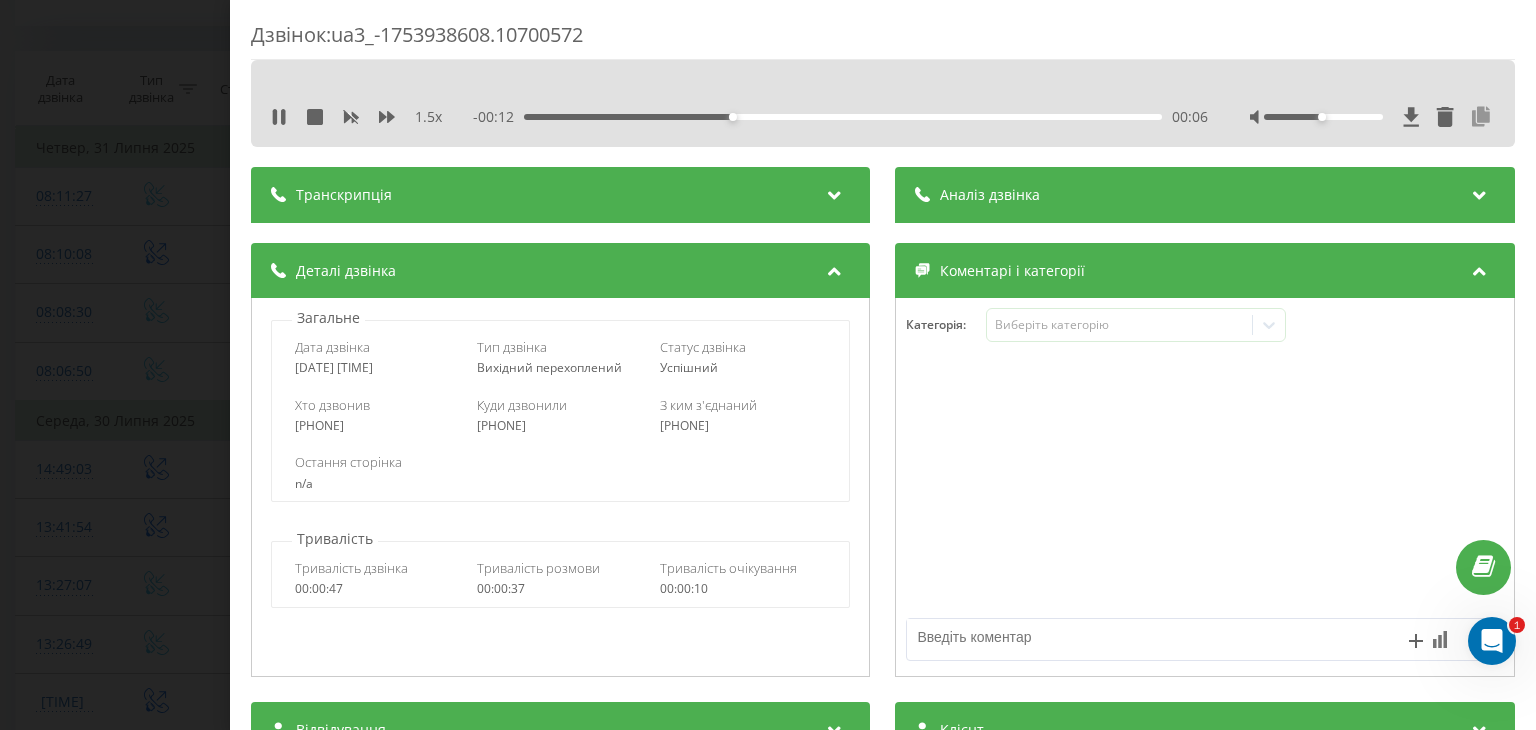 click at bounding box center [1482, 117] 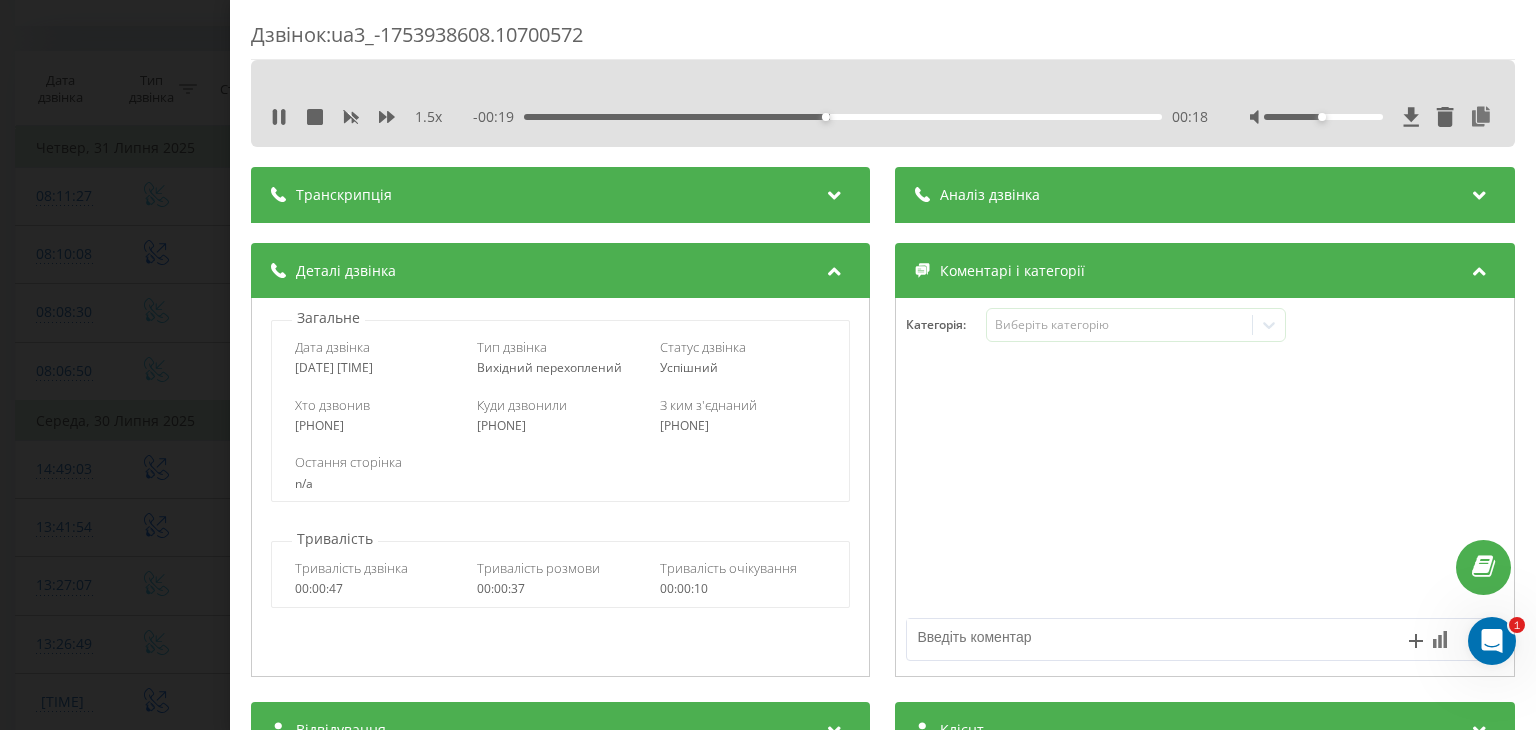 scroll, scrollTop: 300, scrollLeft: 0, axis: vertical 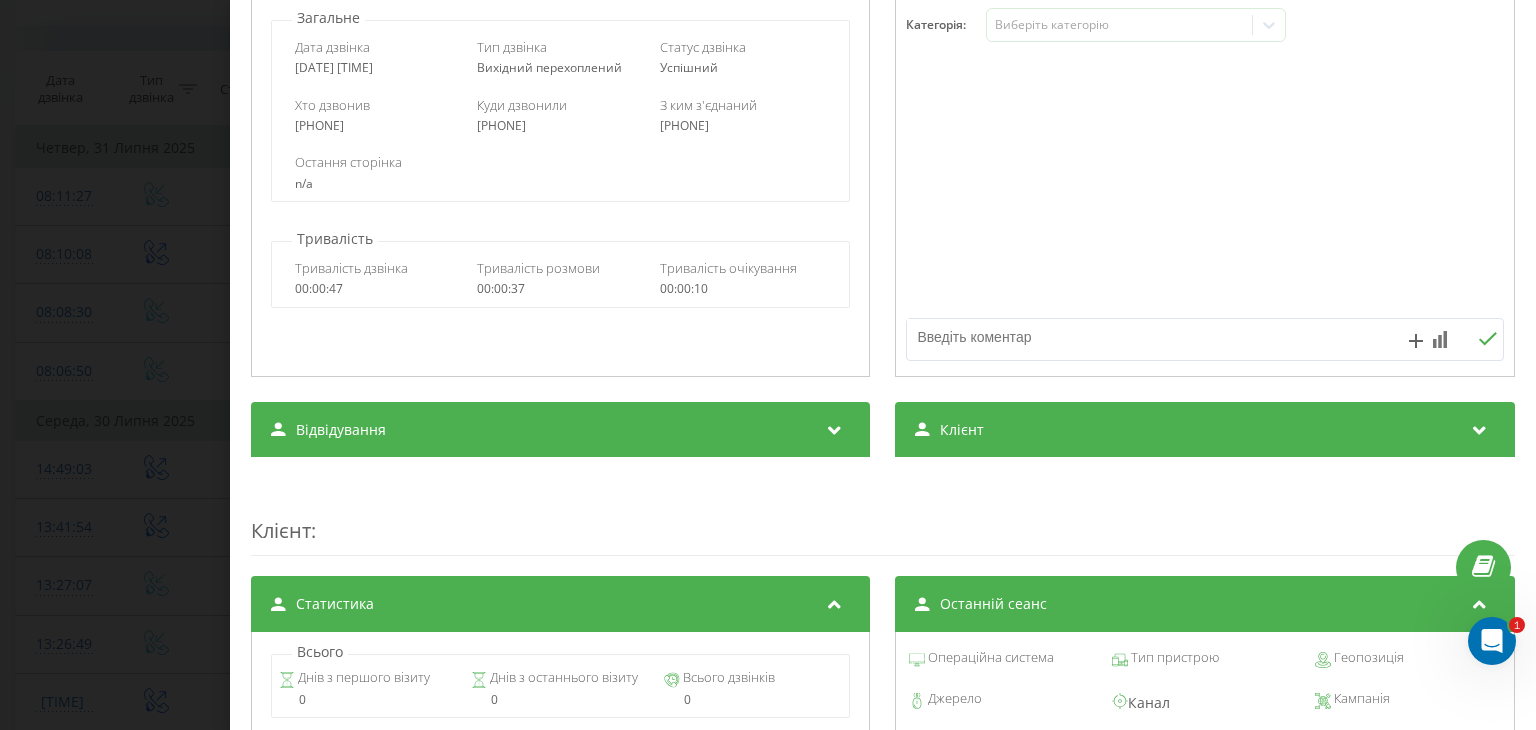 click on "Клієнт" at bounding box center (1205, 430) 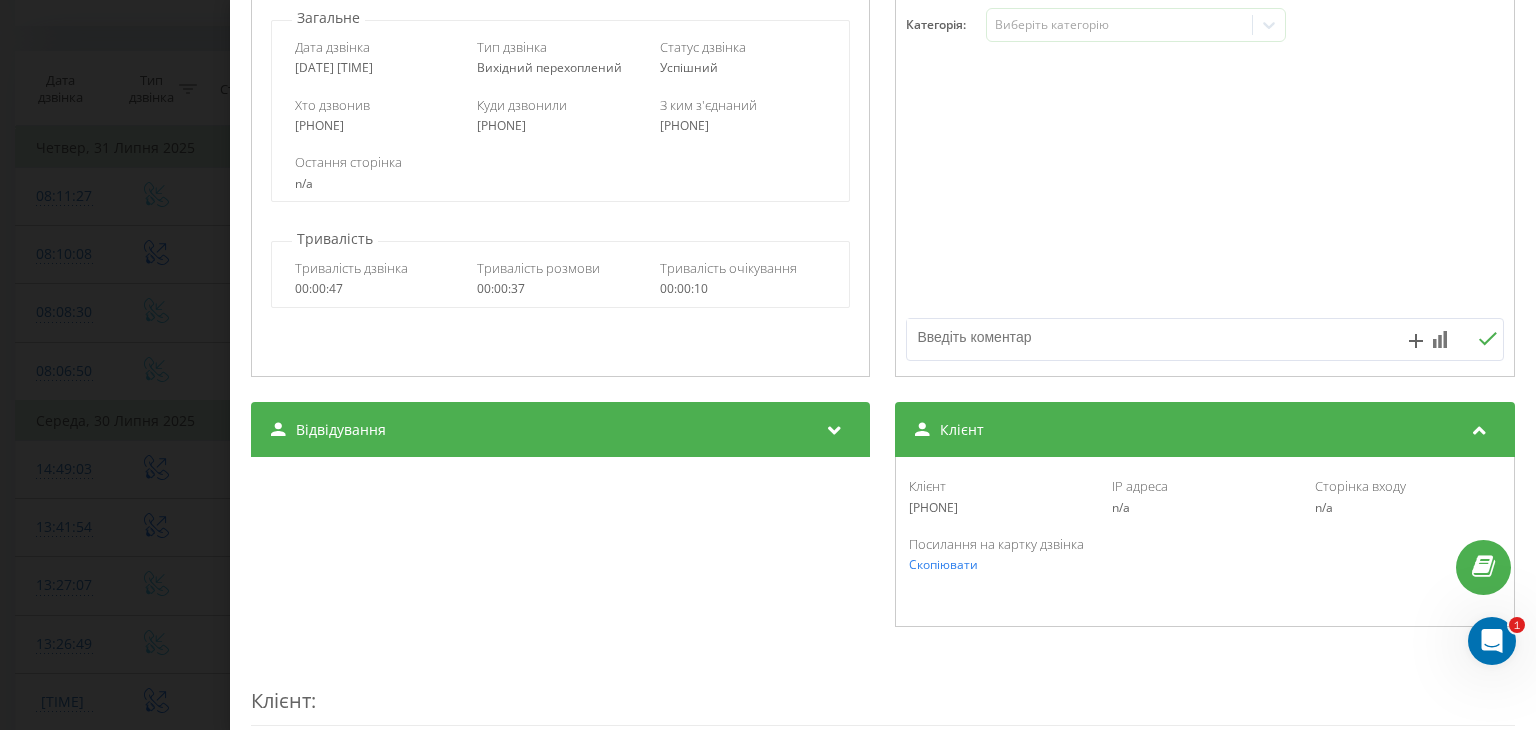 drag, startPoint x: 933, startPoint y: 508, endPoint x: 900, endPoint y: 509, distance: 33.01515 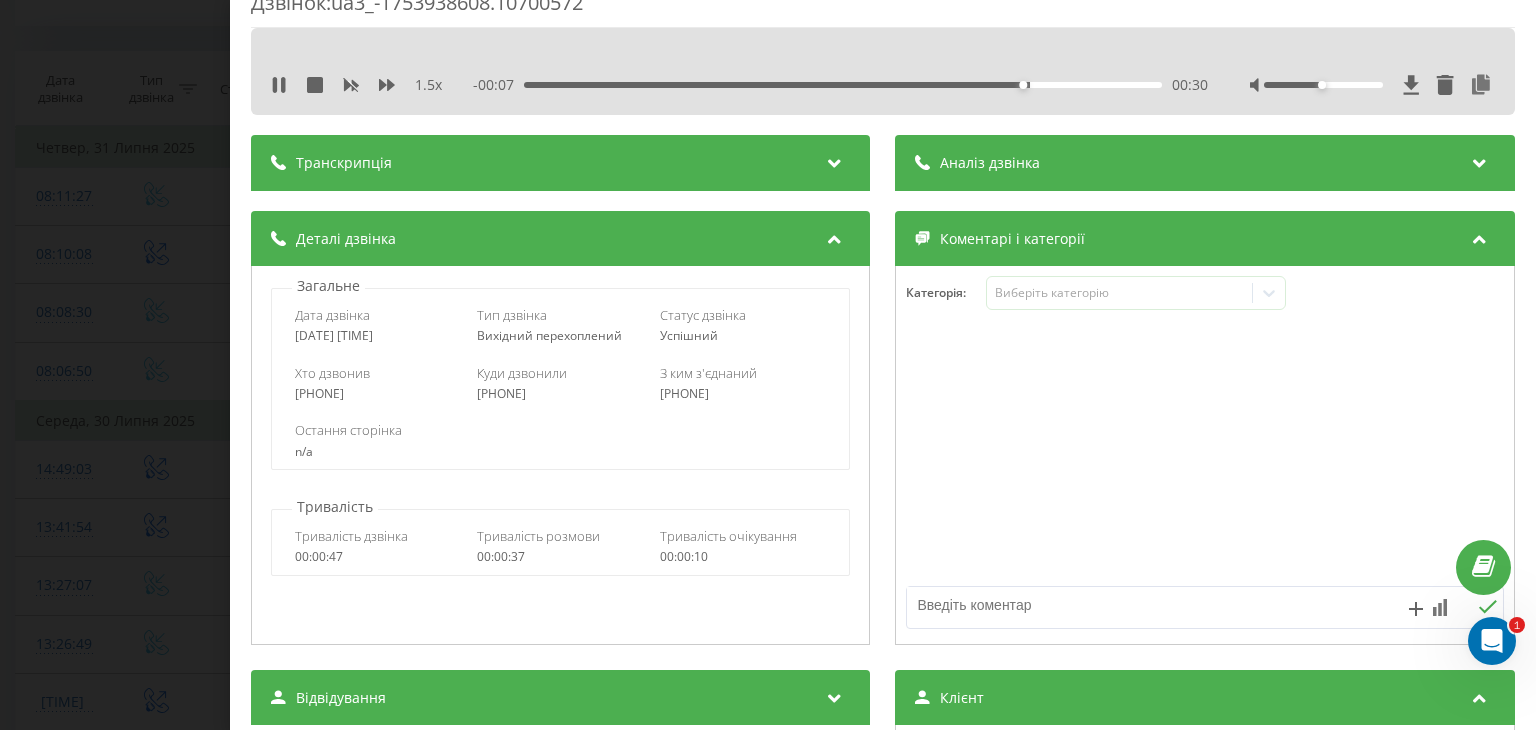 scroll, scrollTop: 0, scrollLeft: 0, axis: both 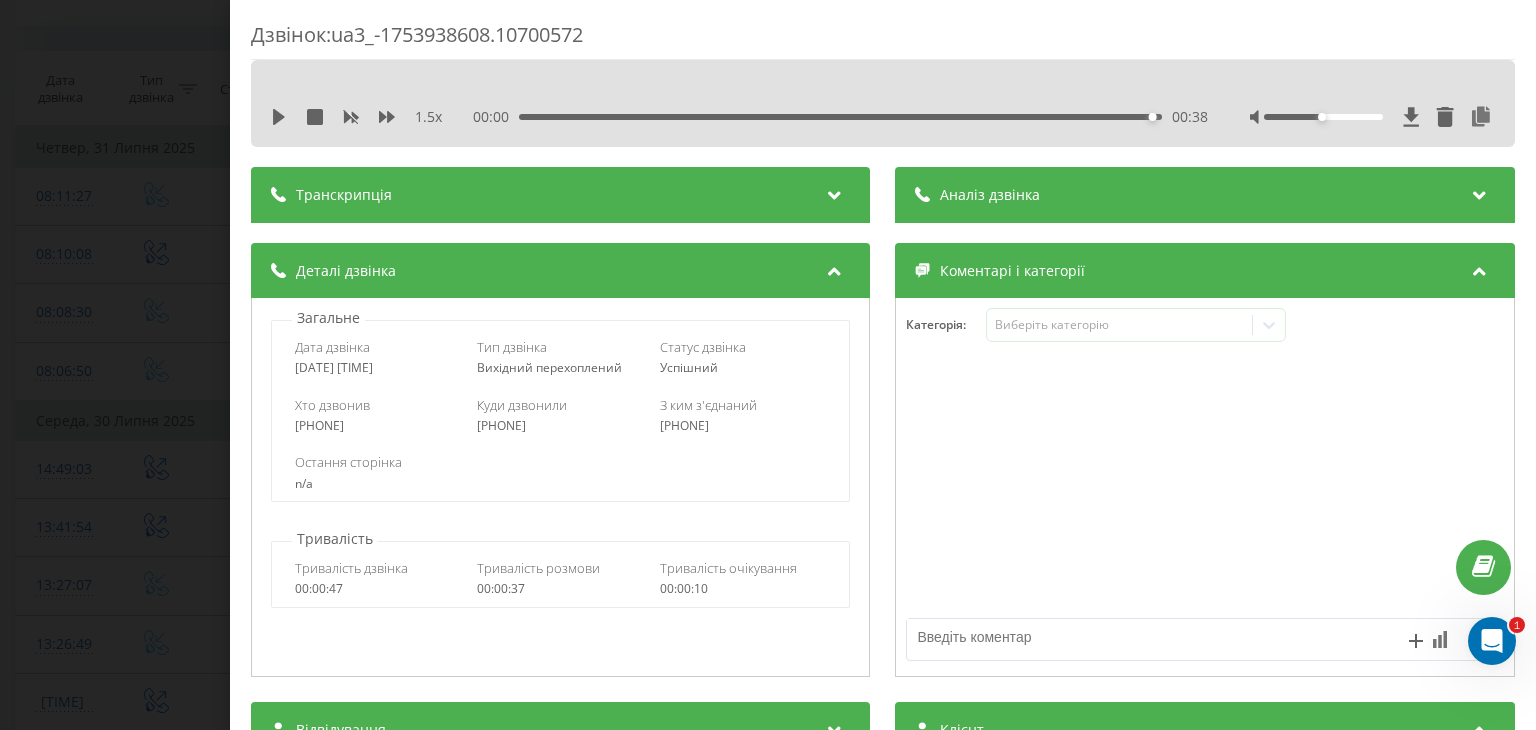 click on "Дзвінок :  ua3_-1753938608.10700572   1.5 x  00:00 00:38   00:38   Транскрипція Для AI-аналізу майбутніх дзвінків  налаштуйте та активуйте профіль на сторінці . Якщо профіль вже є і дзвінок відповідає його умовам, оновіть сторінку через 10 хвилин - AI аналізує поточний дзвінок. Аналіз дзвінка Для AI-аналізу майбутніх дзвінків  налаштуйте та активуйте профіль на сторінці . Якщо профіль вже є і дзвінок відповідає його умовам, оновіть сторінку через 10 хвилин - AI аналізує поточний дзвінок. Деталі дзвінка Загальне Дата дзвінка [DATE] [TIME] Тип дзвінка Вихідний перехоплений Статус дзвінка n/a" at bounding box center [768, 365] 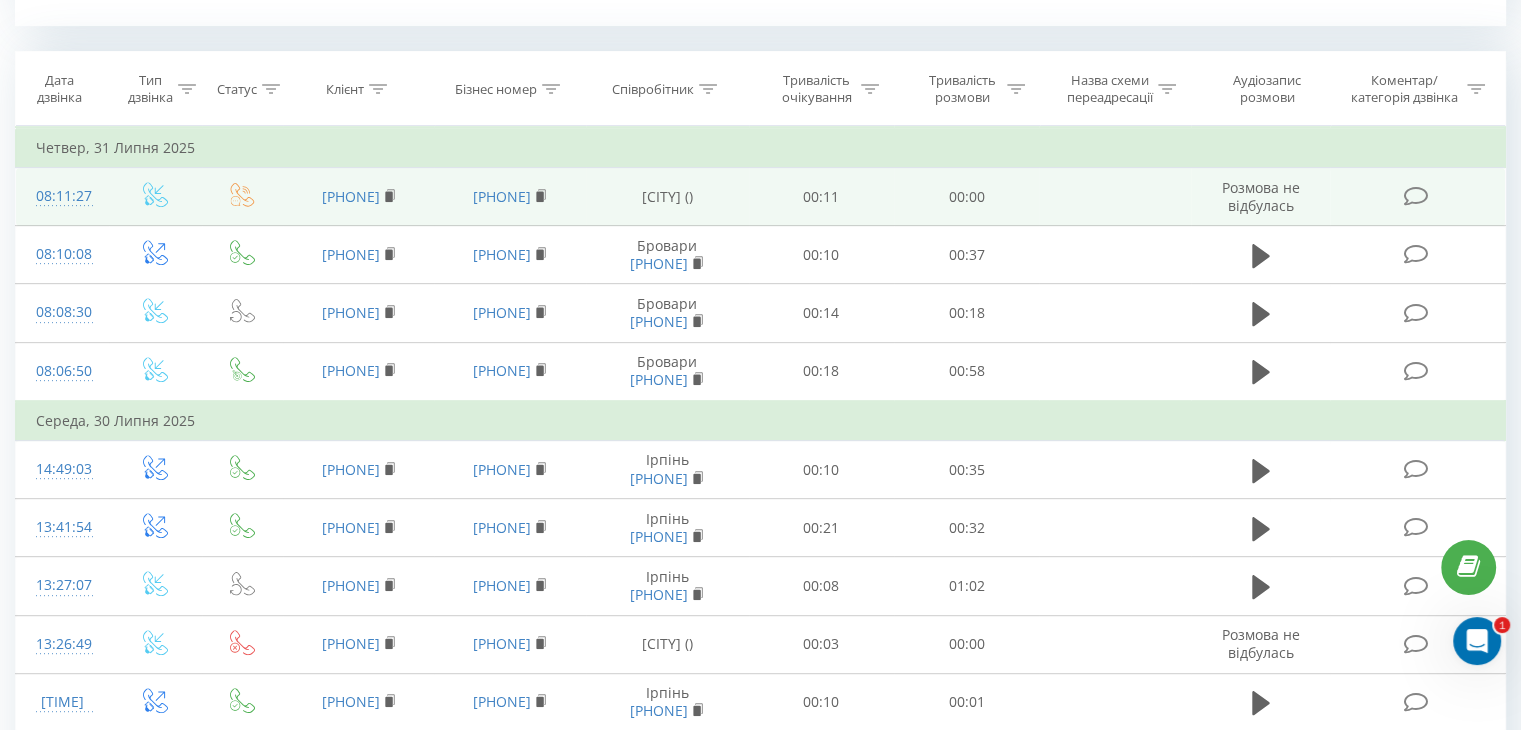 click on "08:11:27" at bounding box center [62, 197] 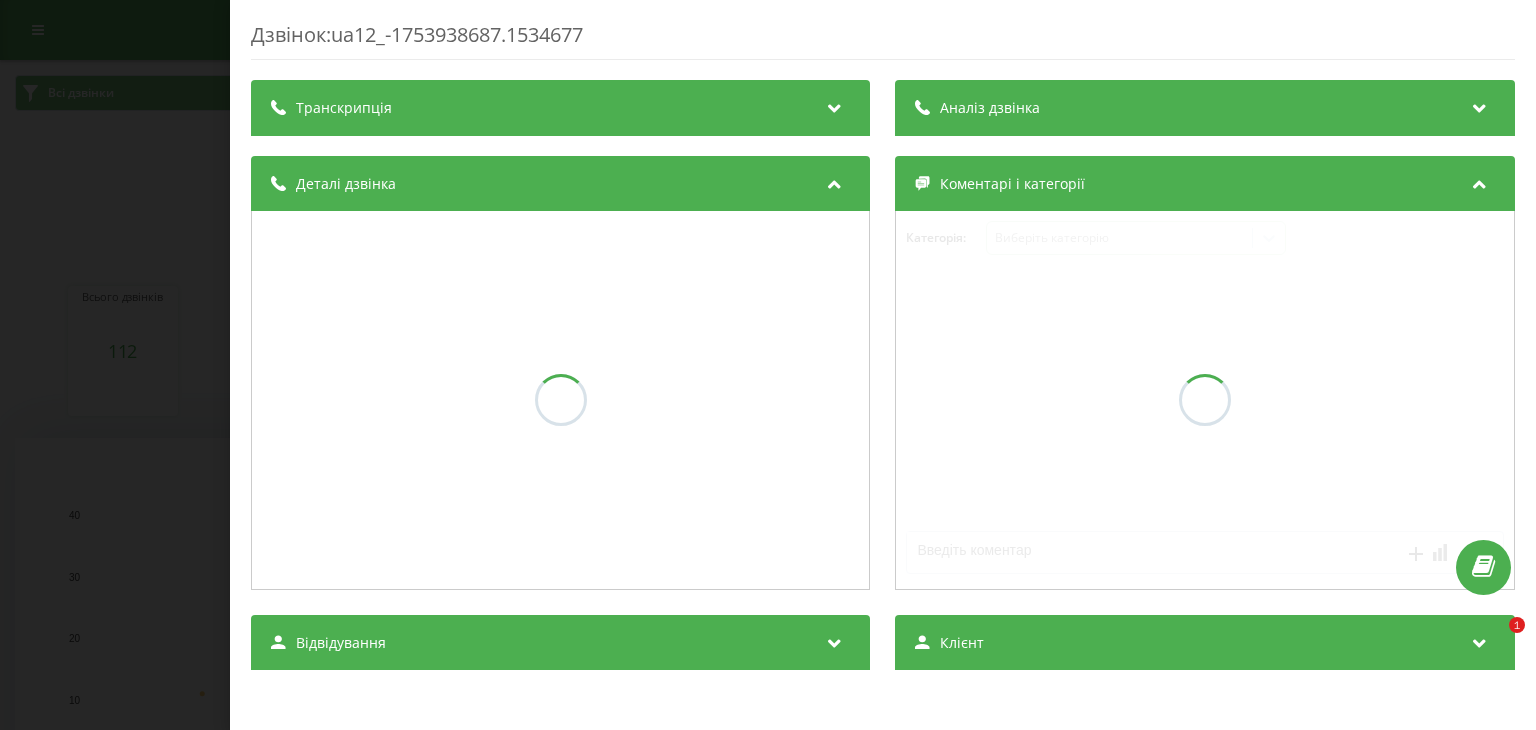 scroll, scrollTop: 812, scrollLeft: 0, axis: vertical 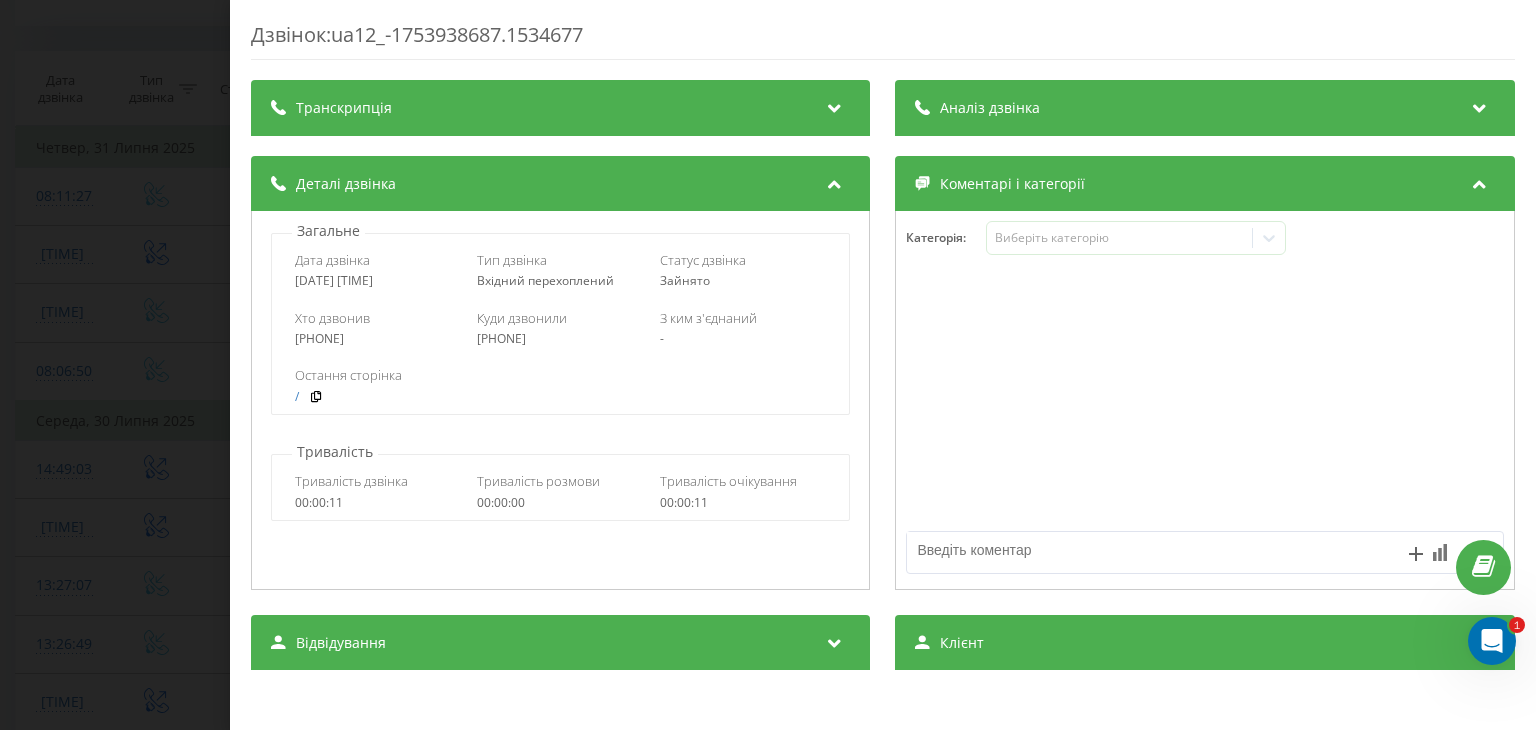 click on "Дзвінок : ua12_-1753938687.1534677 Транскрипція Для AI-аналізу майбутніх дзвінків налаштуйте та активуйте профіль на сторінці . Якщо профіль вже є і дзвінок відповідає його умовам, оновіть сторінку через 10 хвилин - AI аналізує поточний дзвінок. Аналіз дзвінка Для AI-аналізу майбутніх дзвінків налаштуйте та активуйте профіль на сторінці . Якщо профіль вже є і дзвінок відповідає його умовам, оновіть сторінку через 10 хвилин - AI аналізує поточний дзвінок. Деталі дзвінка Загальне Дата дзвінка [DATE] [TIME] Тип дзвінка Вхідний перехоплений Статус дзвінка Зайнято Хто дзвонив" at bounding box center (768, 365) 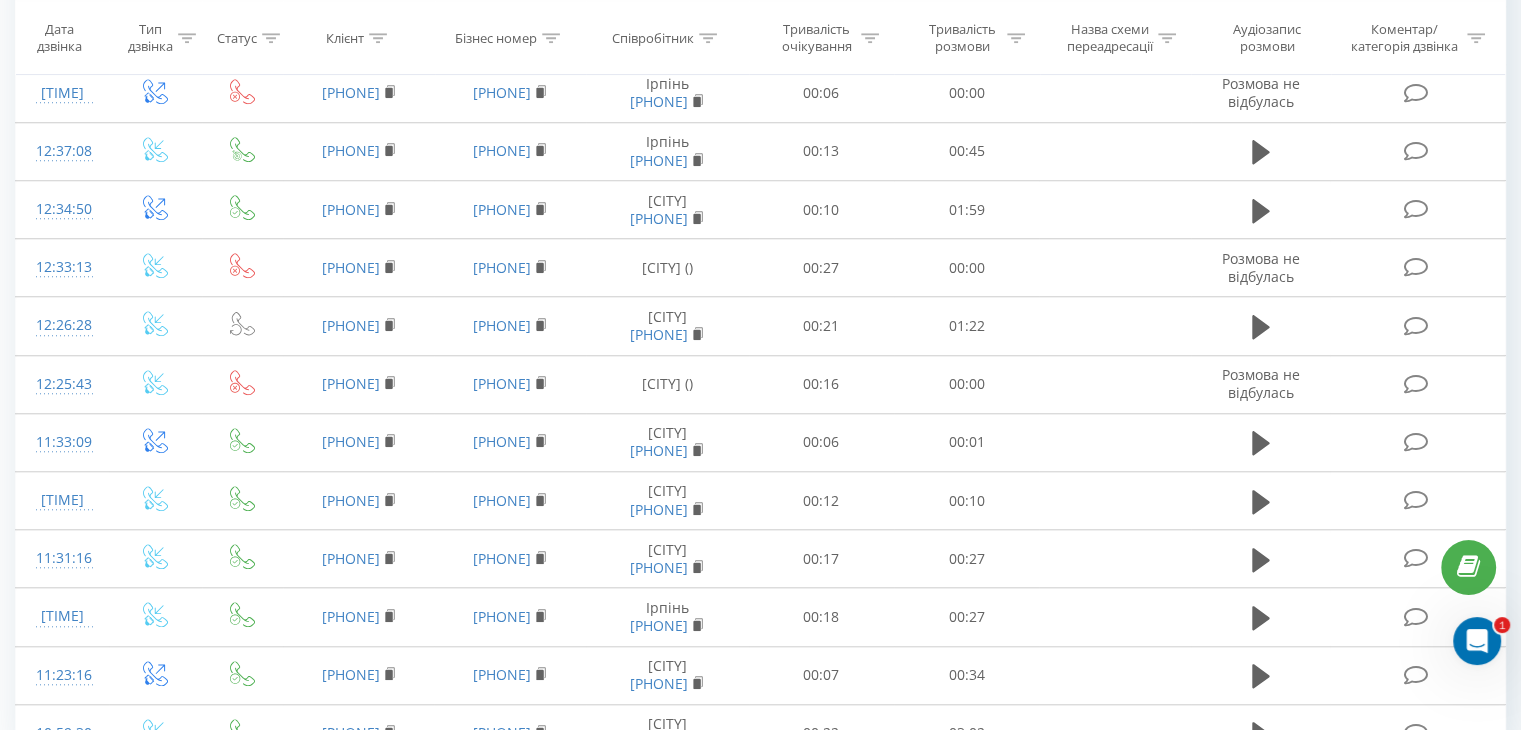 scroll, scrollTop: 1813, scrollLeft: 0, axis: vertical 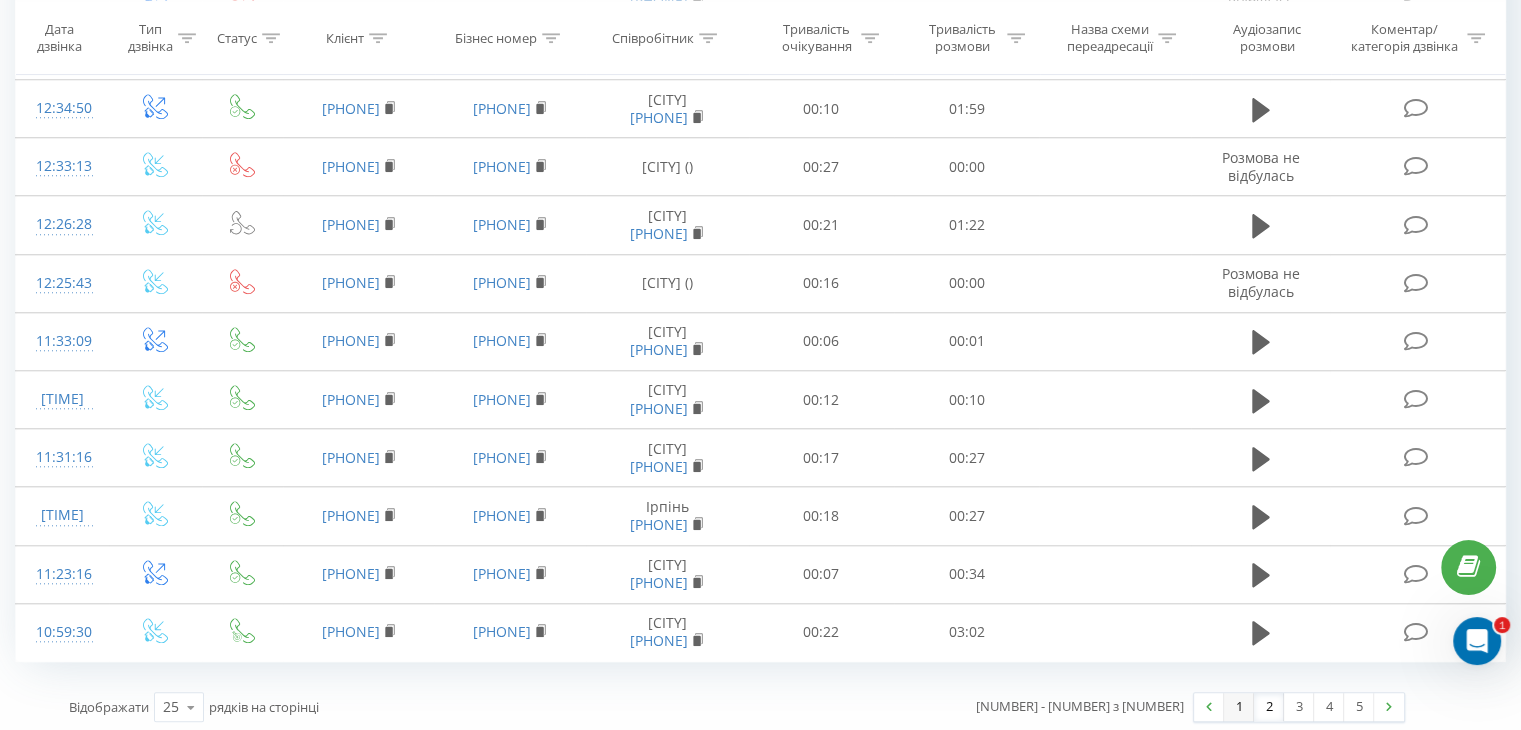click on "1" at bounding box center (1239, 707) 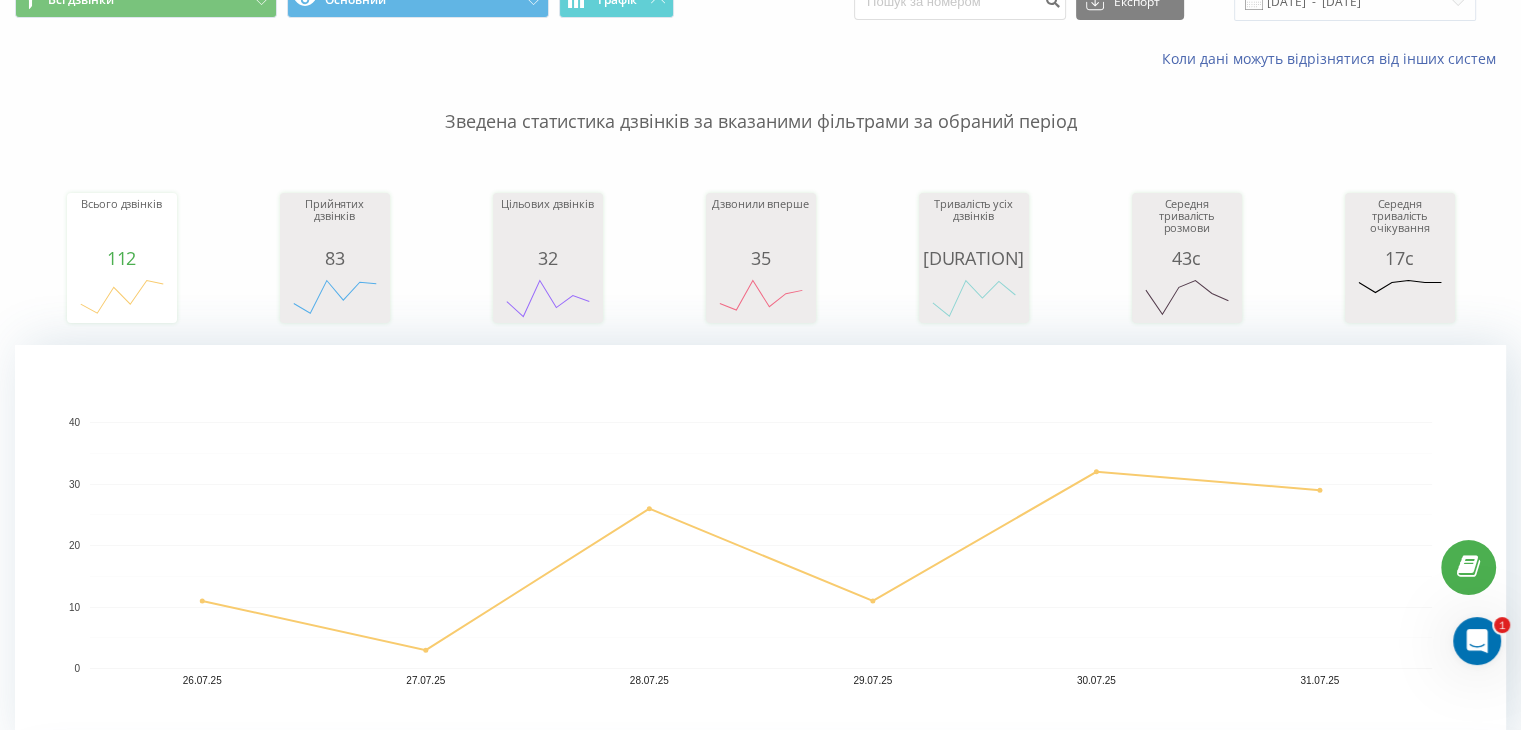 scroll, scrollTop: 0, scrollLeft: 0, axis: both 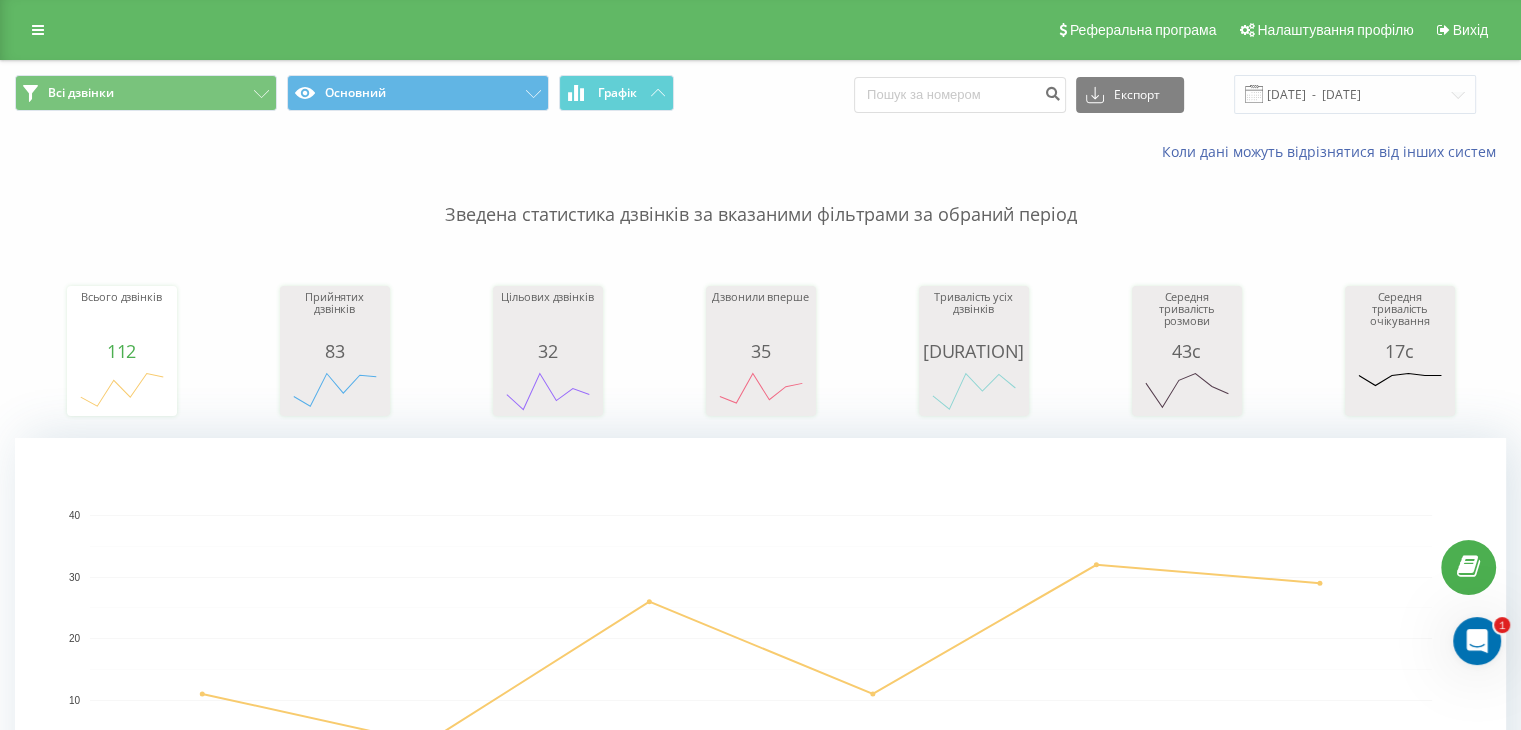 click 